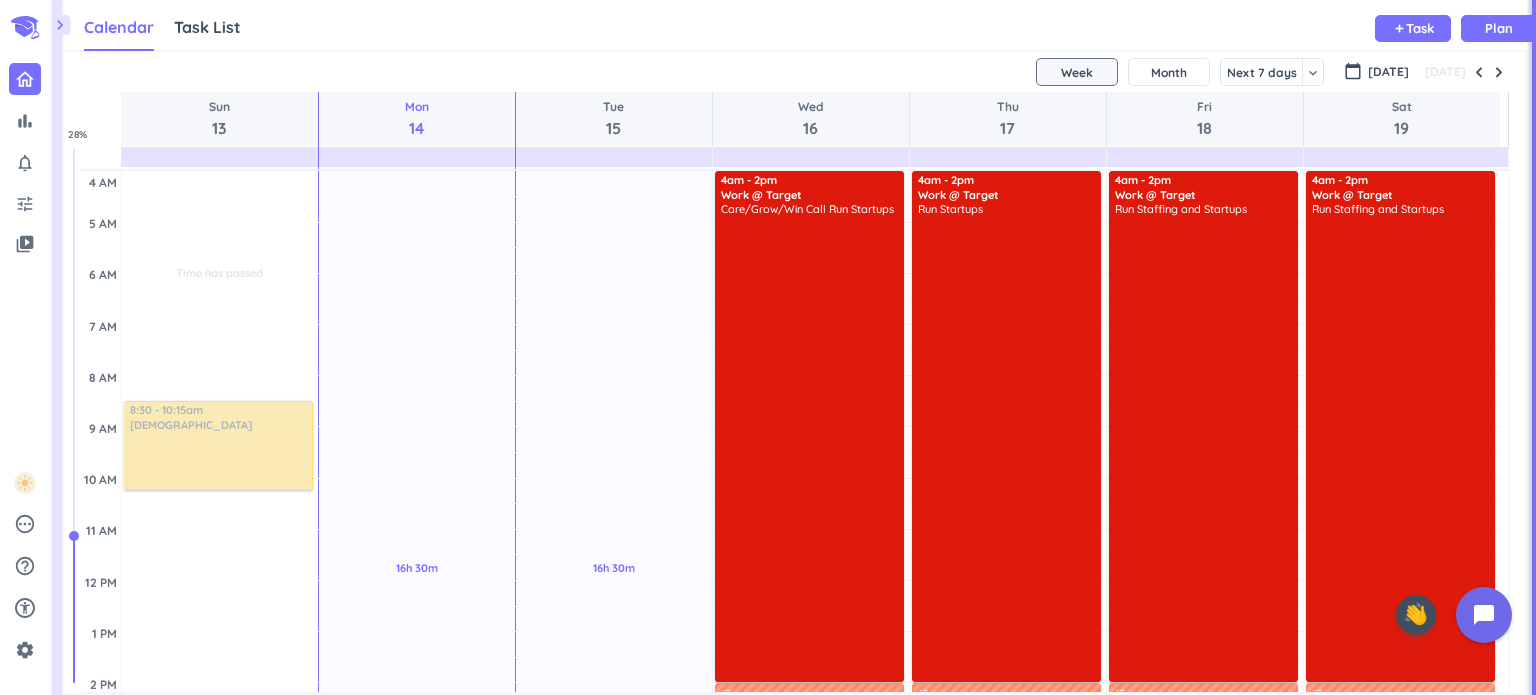 scroll, scrollTop: 0, scrollLeft: 0, axis: both 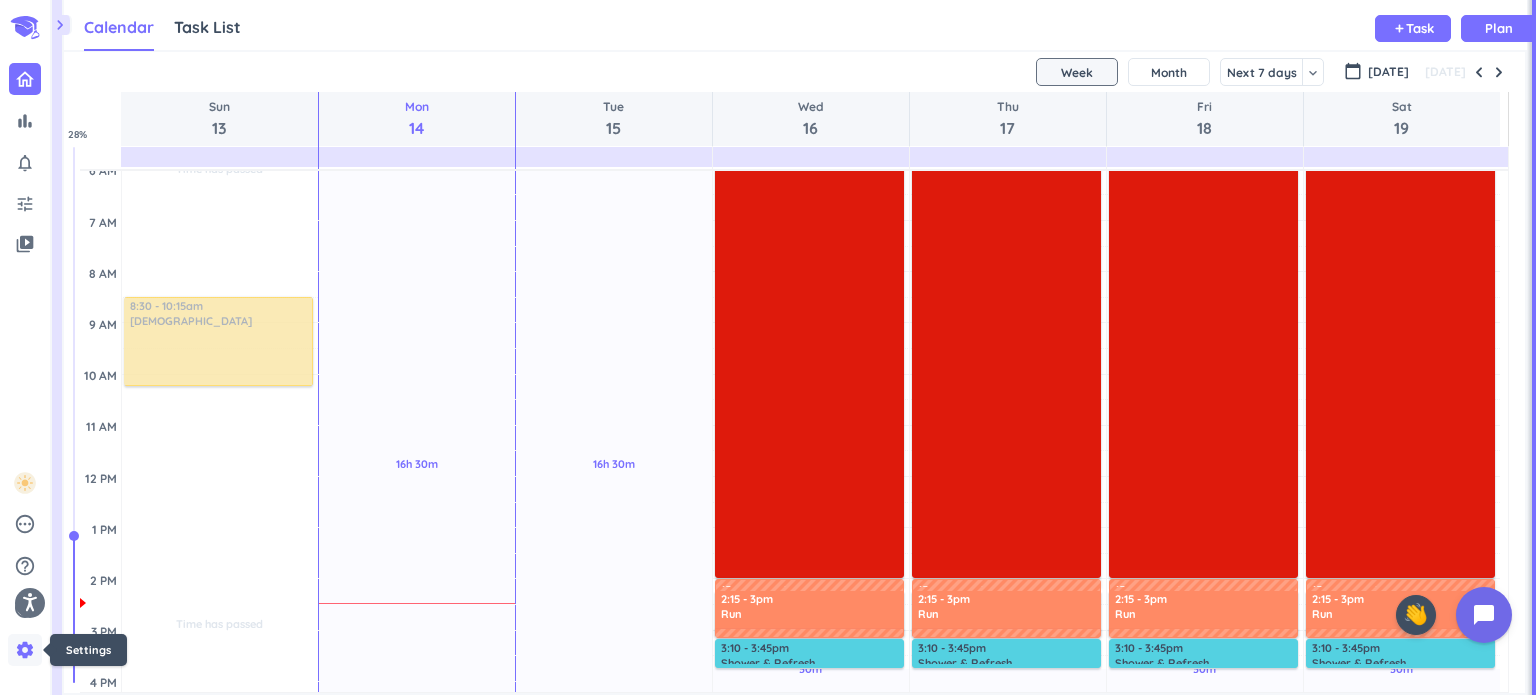 click on "settings" at bounding box center (25, 650) 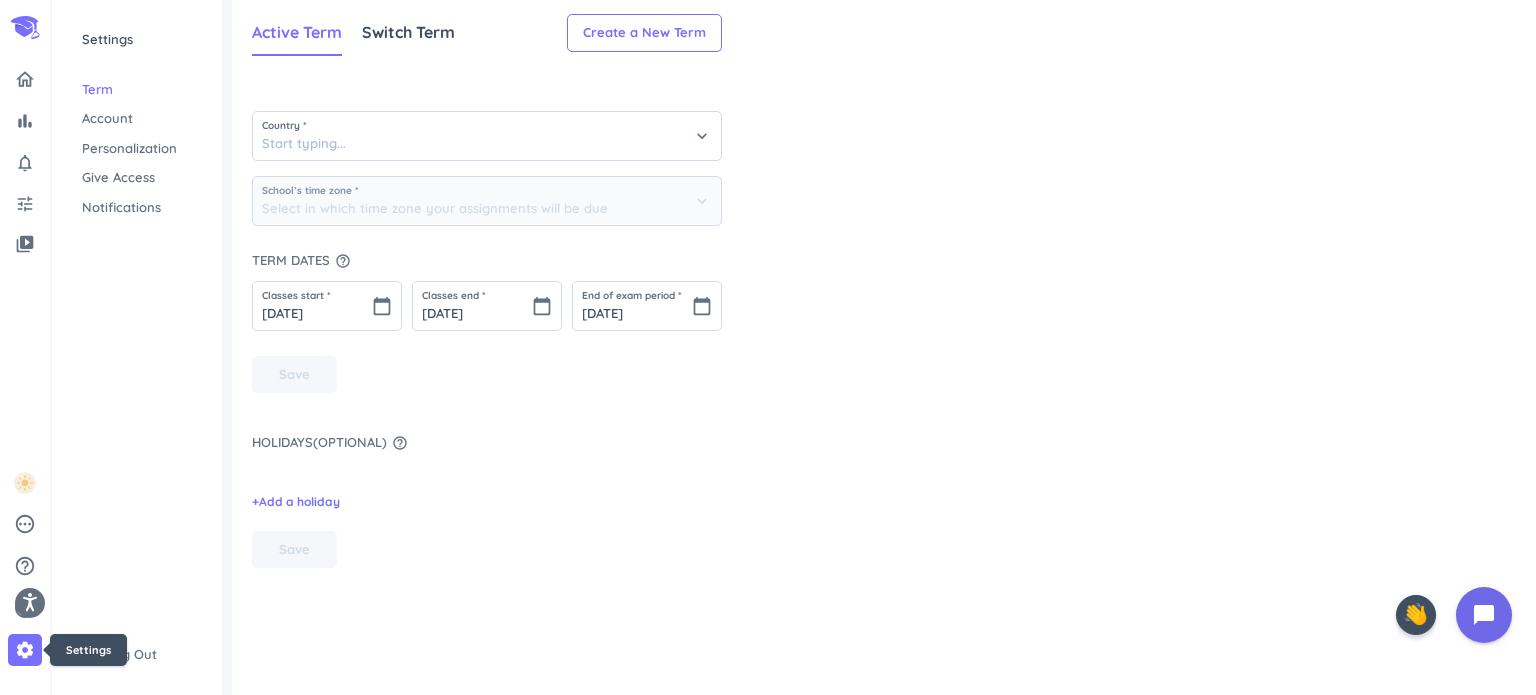 type on "(GMT-05:00) Central Time" 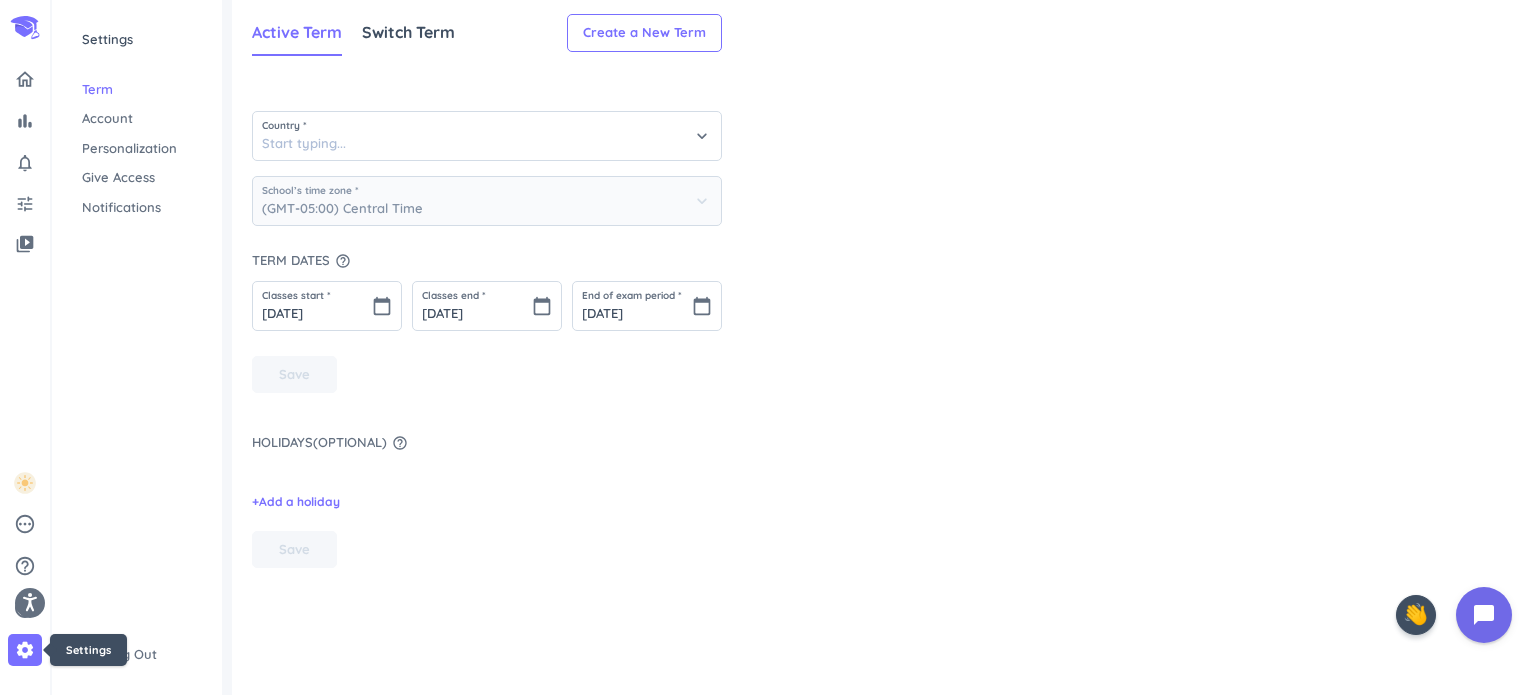type on "[GEOGRAPHIC_DATA]" 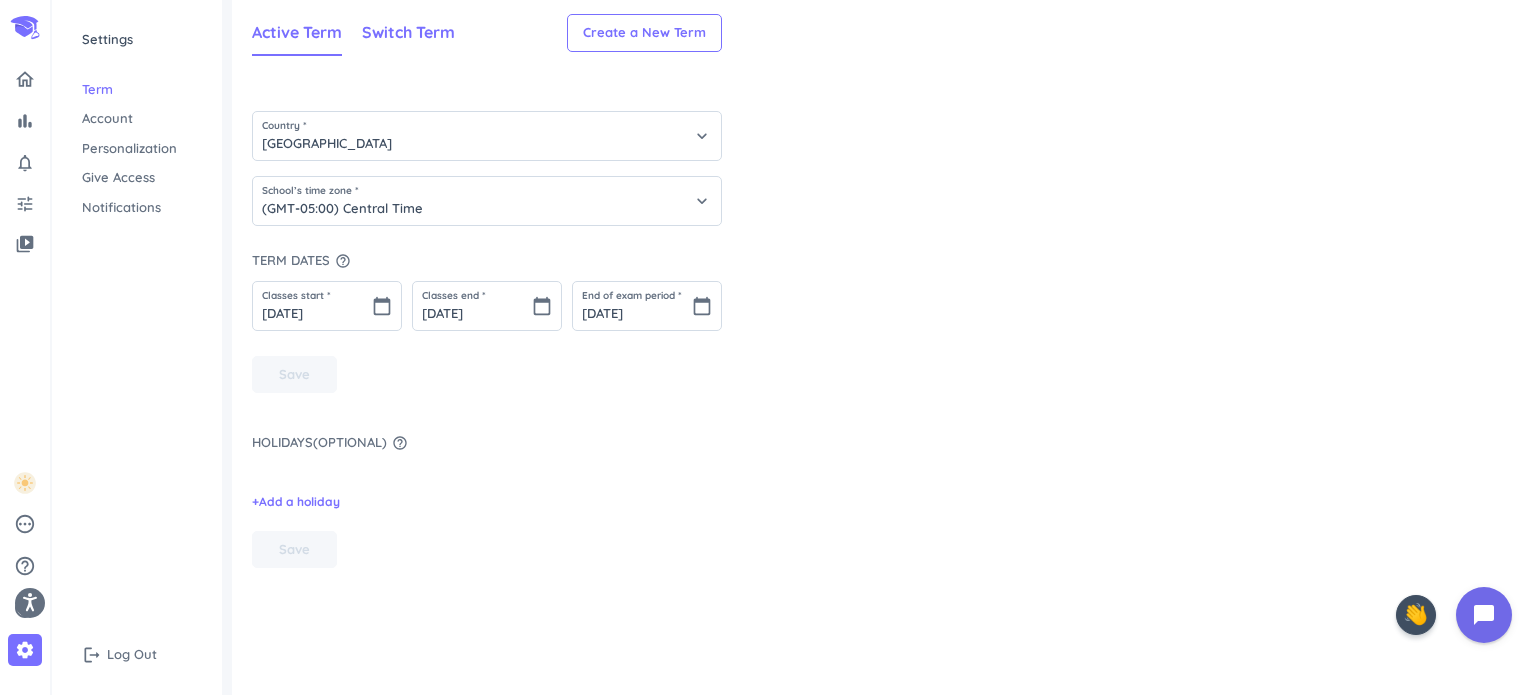 click on "Switch Term" at bounding box center (408, 32) 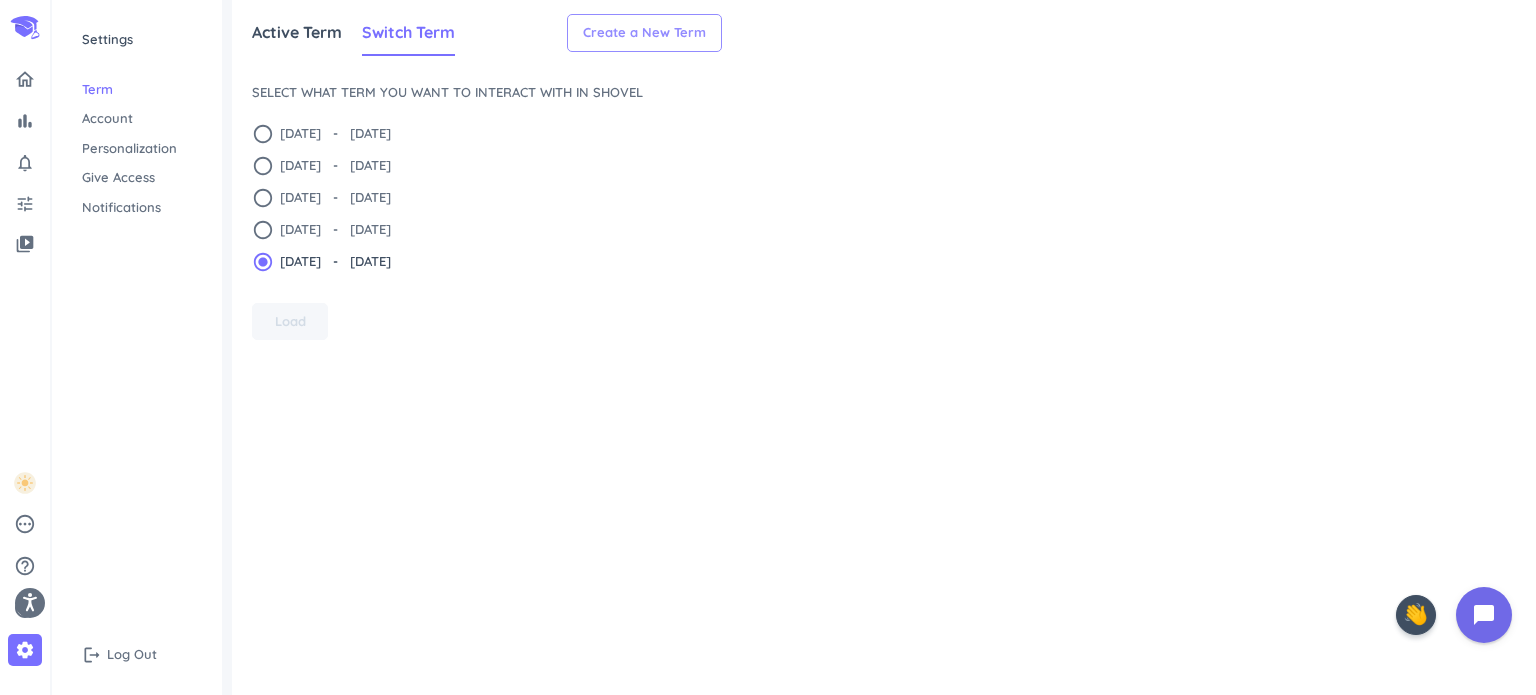 click on "Create a New Term" at bounding box center [644, 33] 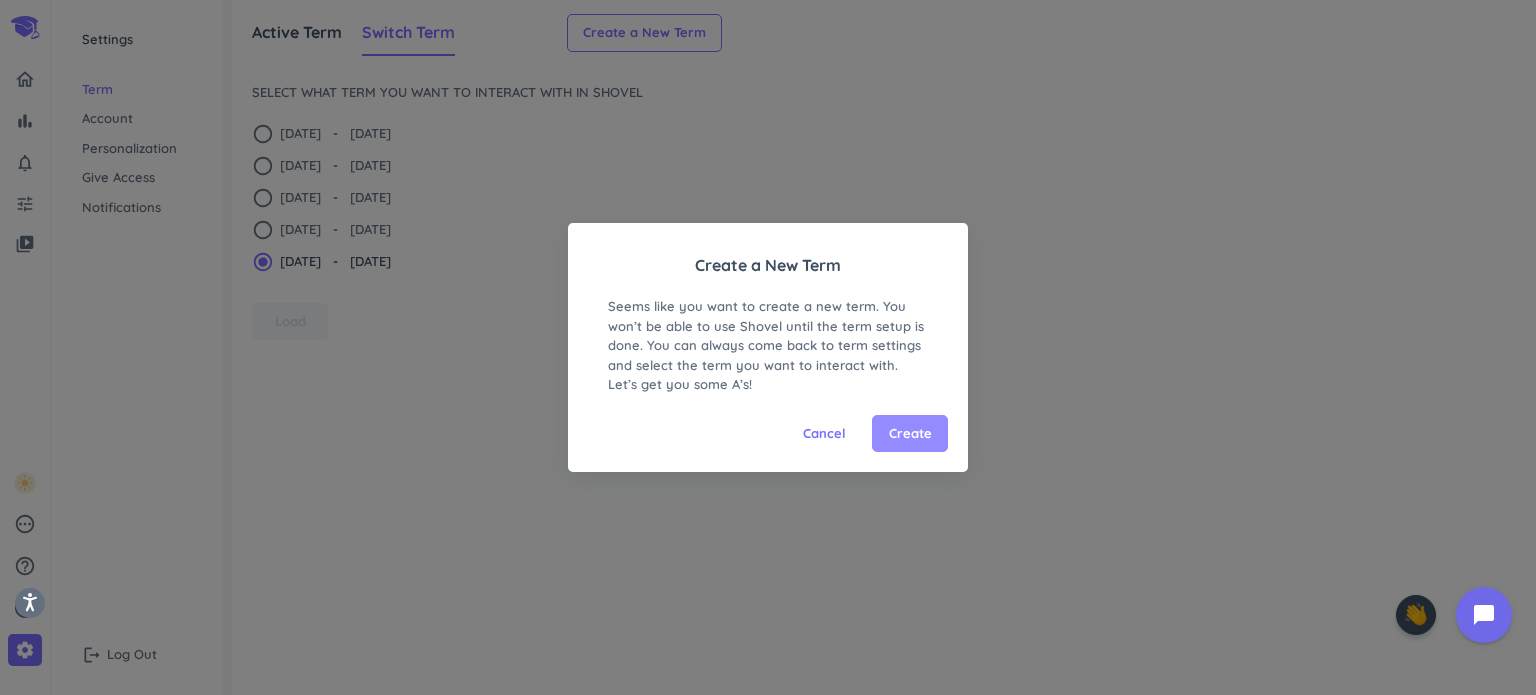 click on "Create" at bounding box center [910, 434] 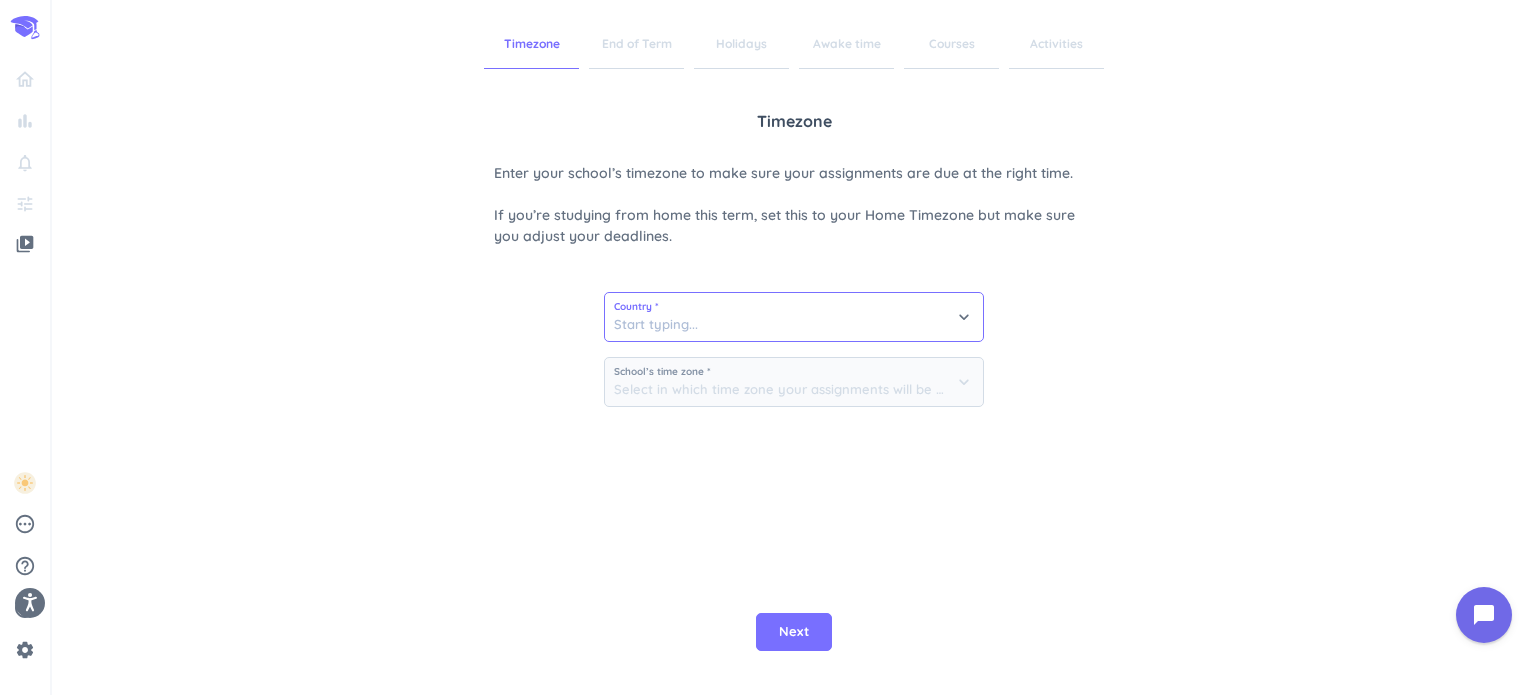 click at bounding box center [794, 317] 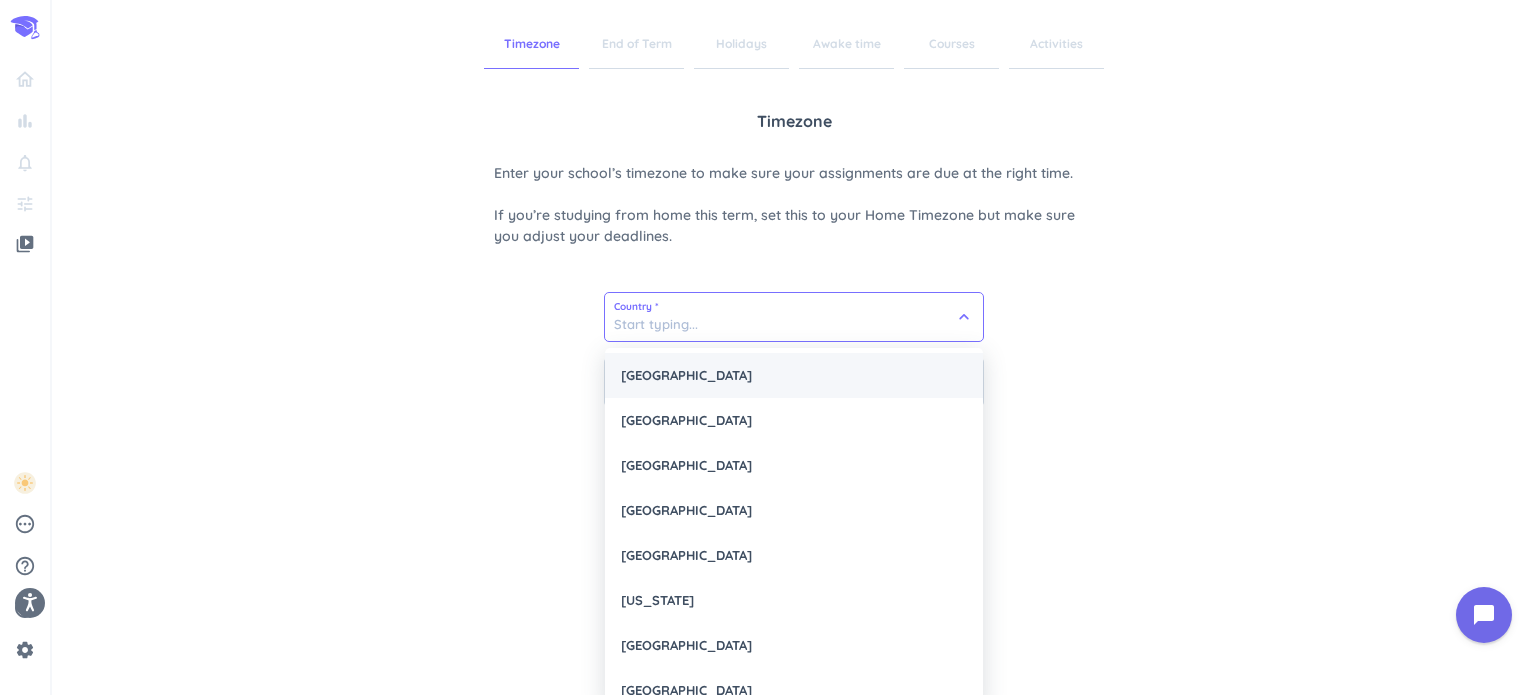 click on "[GEOGRAPHIC_DATA]" at bounding box center (794, 375) 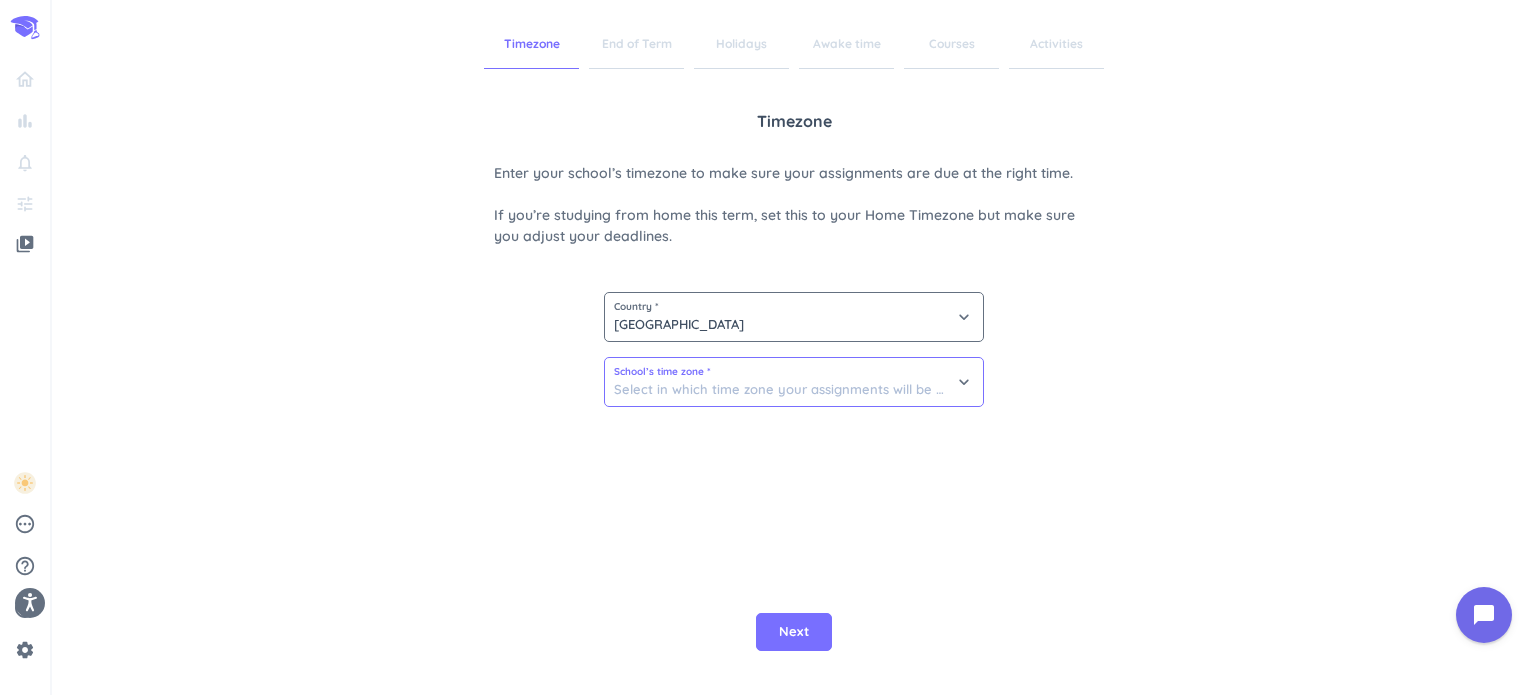 click at bounding box center (794, 382) 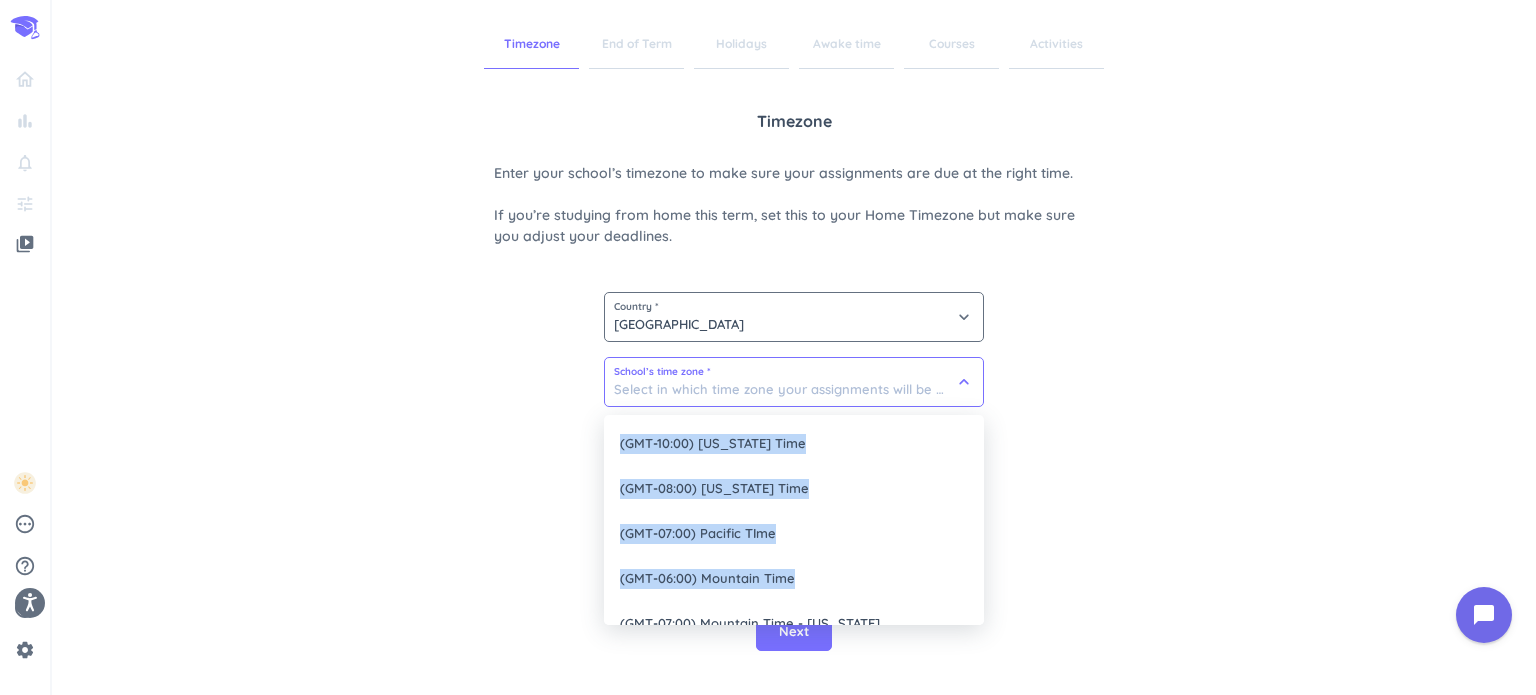 drag, startPoint x: 984, startPoint y: 532, endPoint x: 980, endPoint y: 558, distance: 26.305893 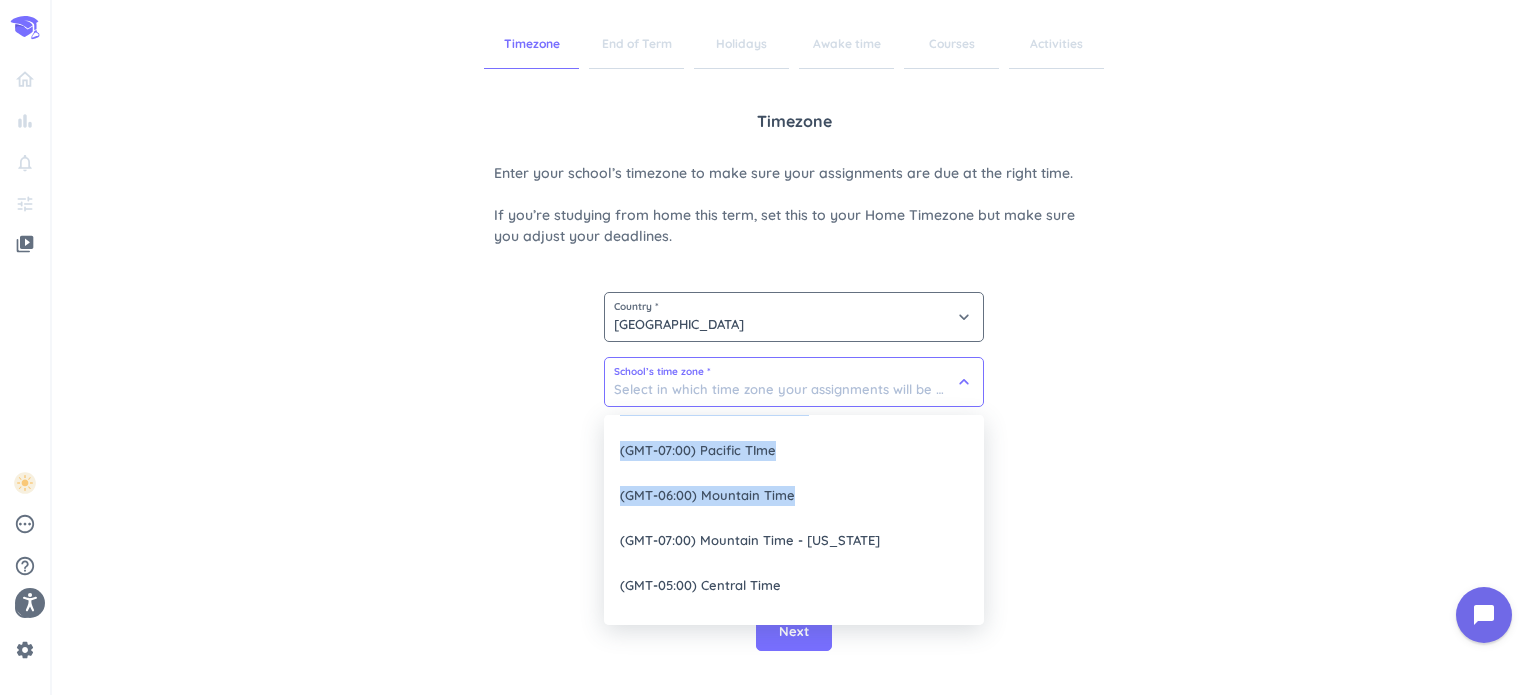 scroll, scrollTop: 100, scrollLeft: 0, axis: vertical 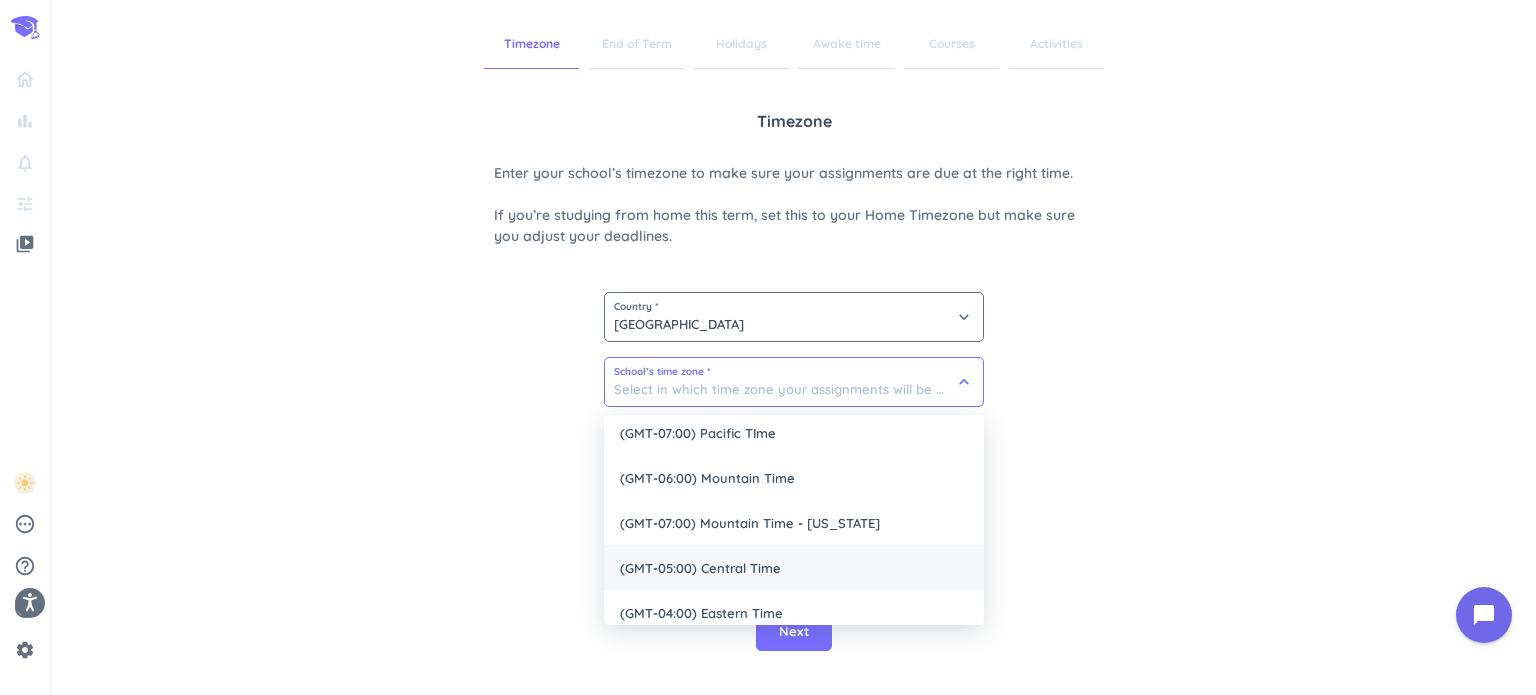 click on "(GMT-05:00) Central Time" at bounding box center [794, 567] 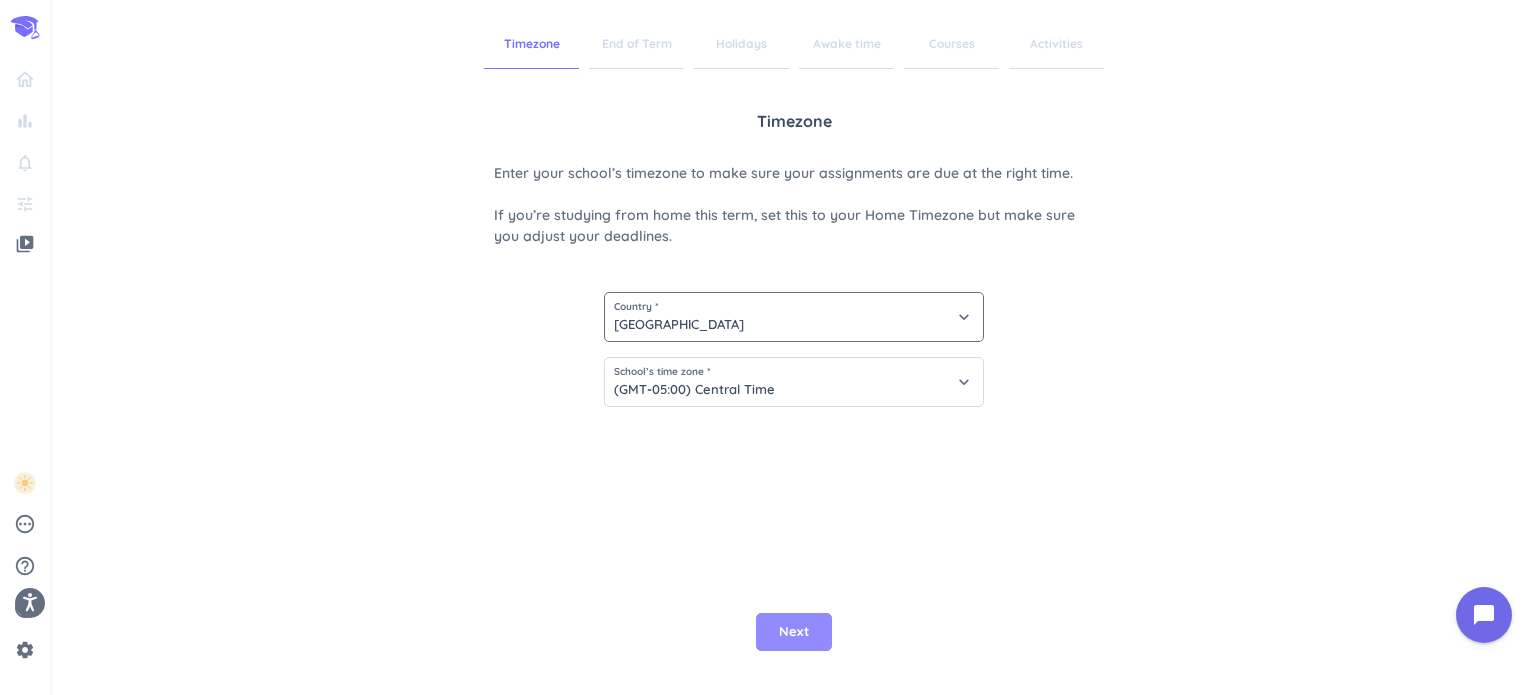 click on "Next" at bounding box center [794, 632] 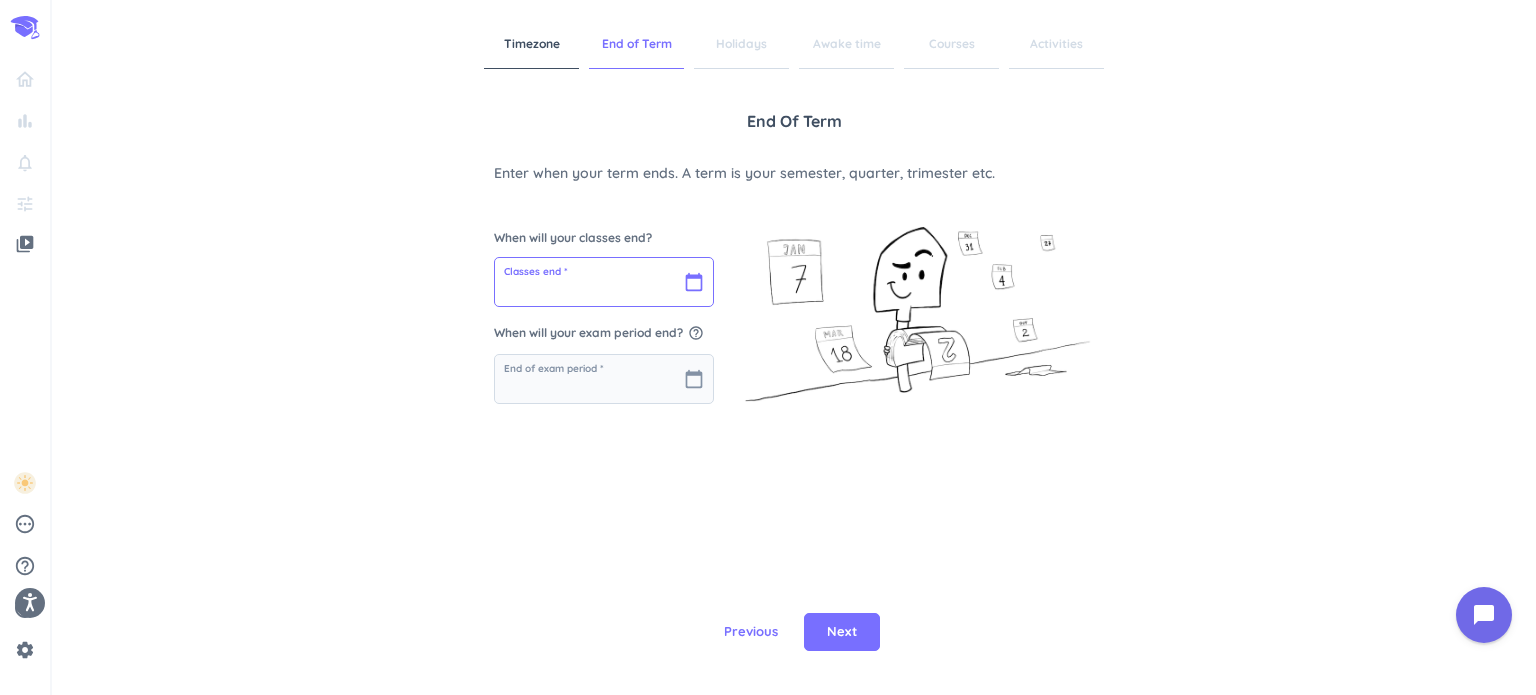 click at bounding box center (604, 282) 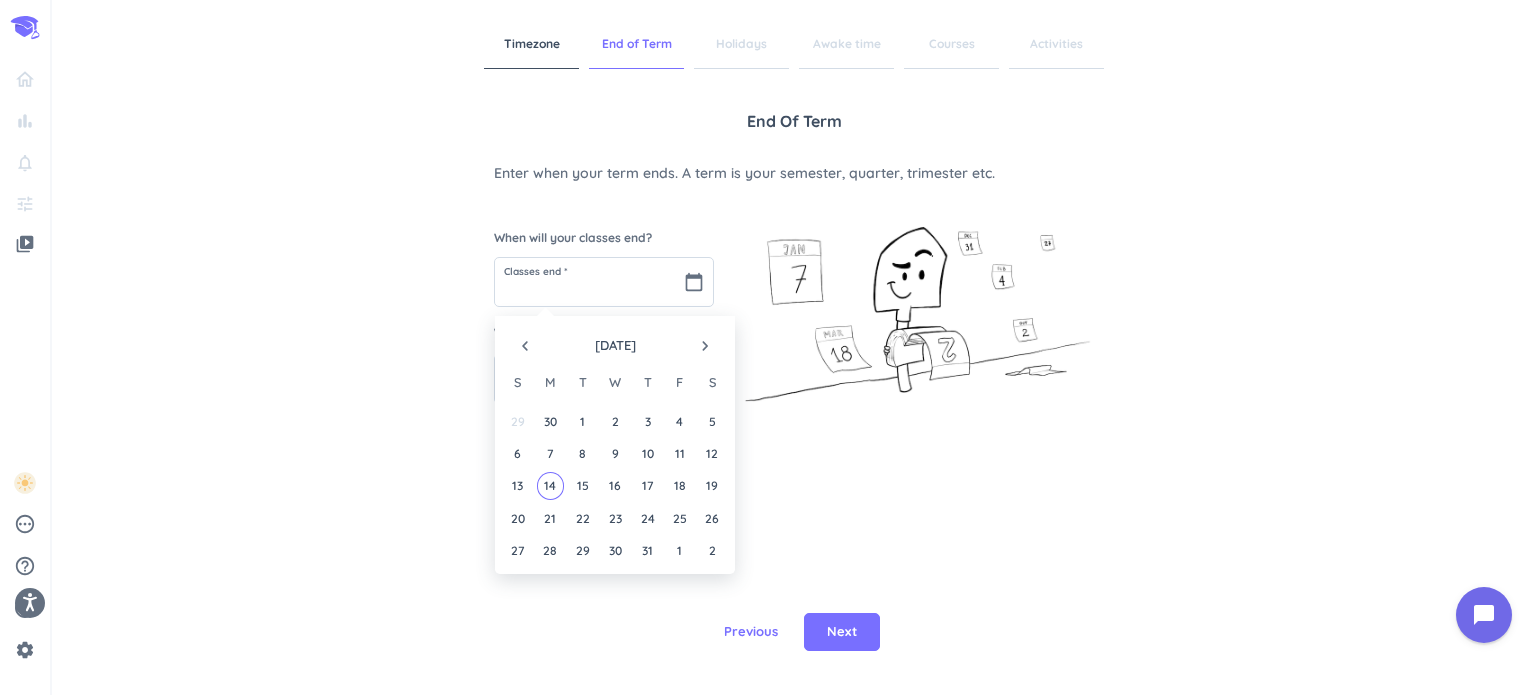 click on "navigate_next" at bounding box center [705, 346] 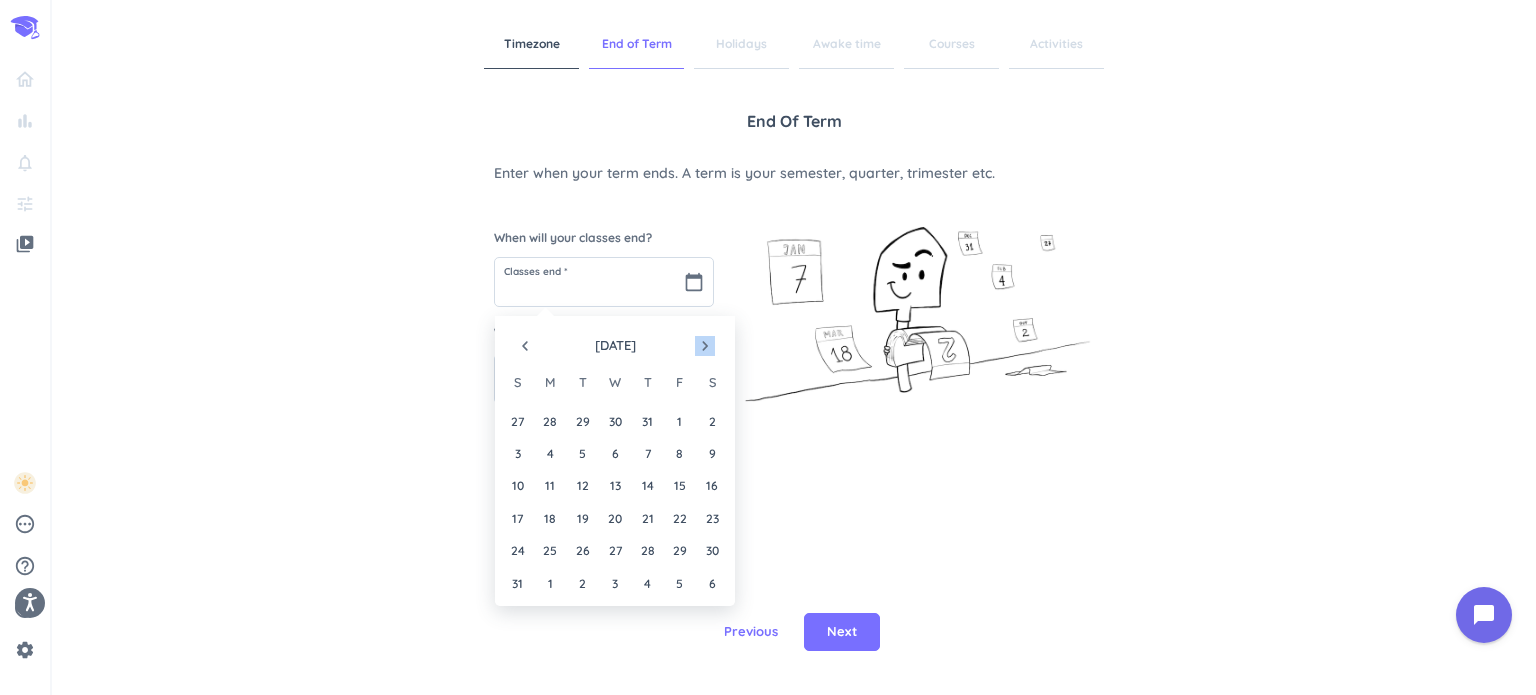 click on "navigate_next" at bounding box center [705, 346] 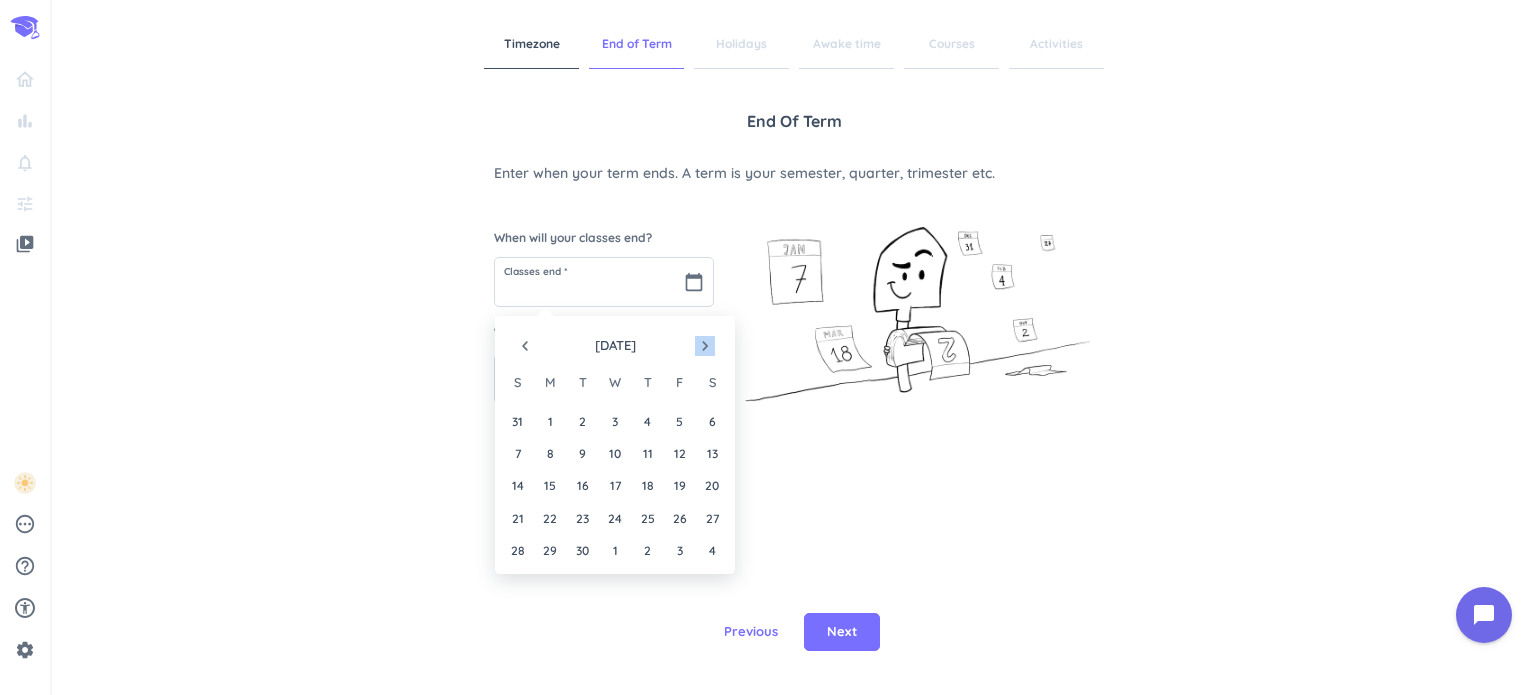 click on "navigate_next" at bounding box center (705, 346) 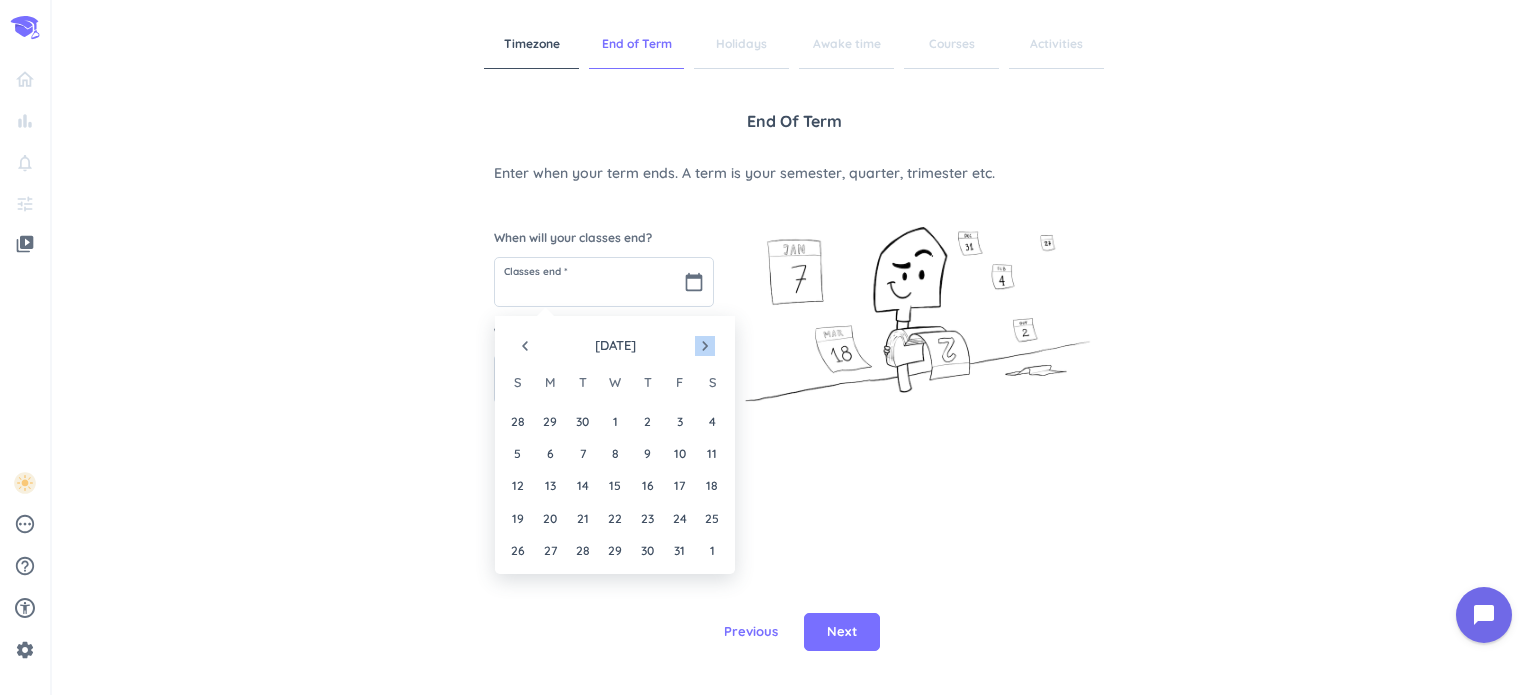 click on "navigate_next" at bounding box center [705, 346] 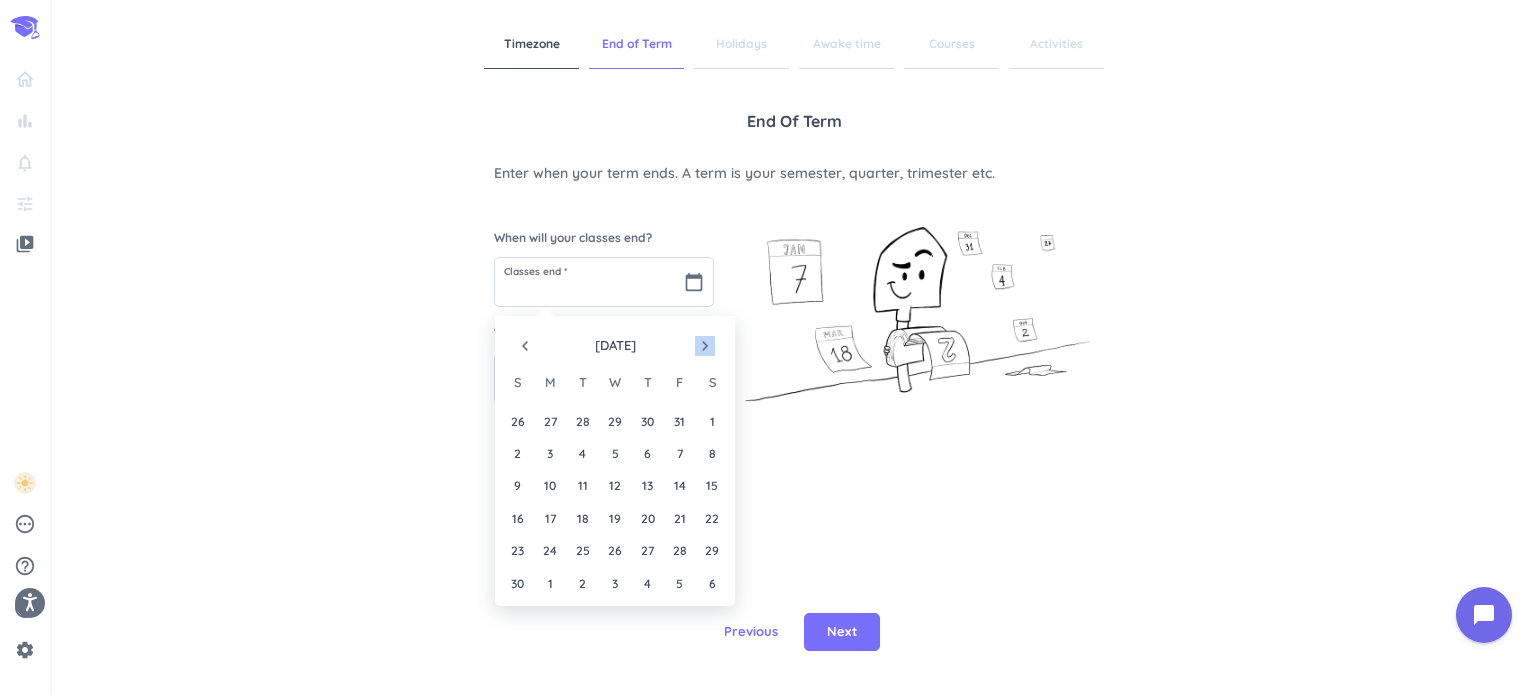 click on "navigate_next" at bounding box center [705, 346] 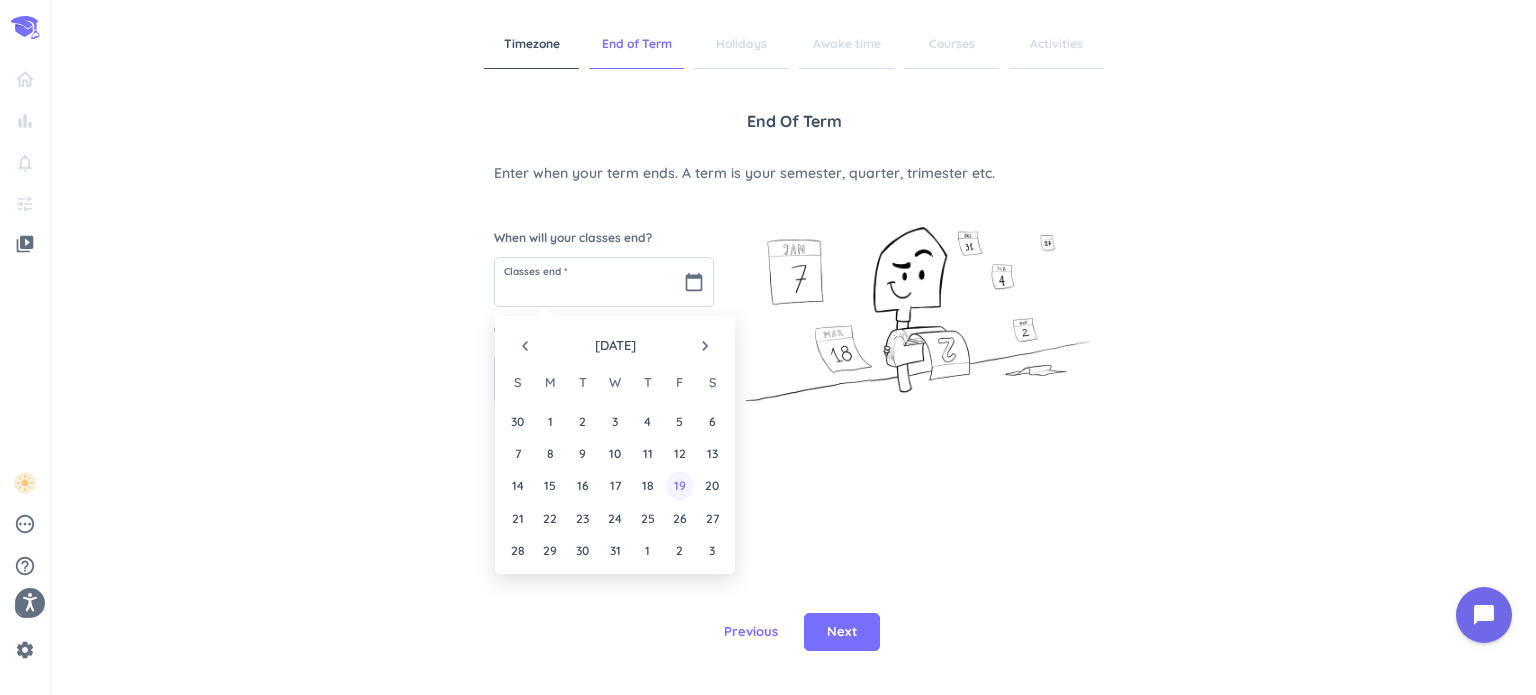 click on "19" at bounding box center [679, 485] 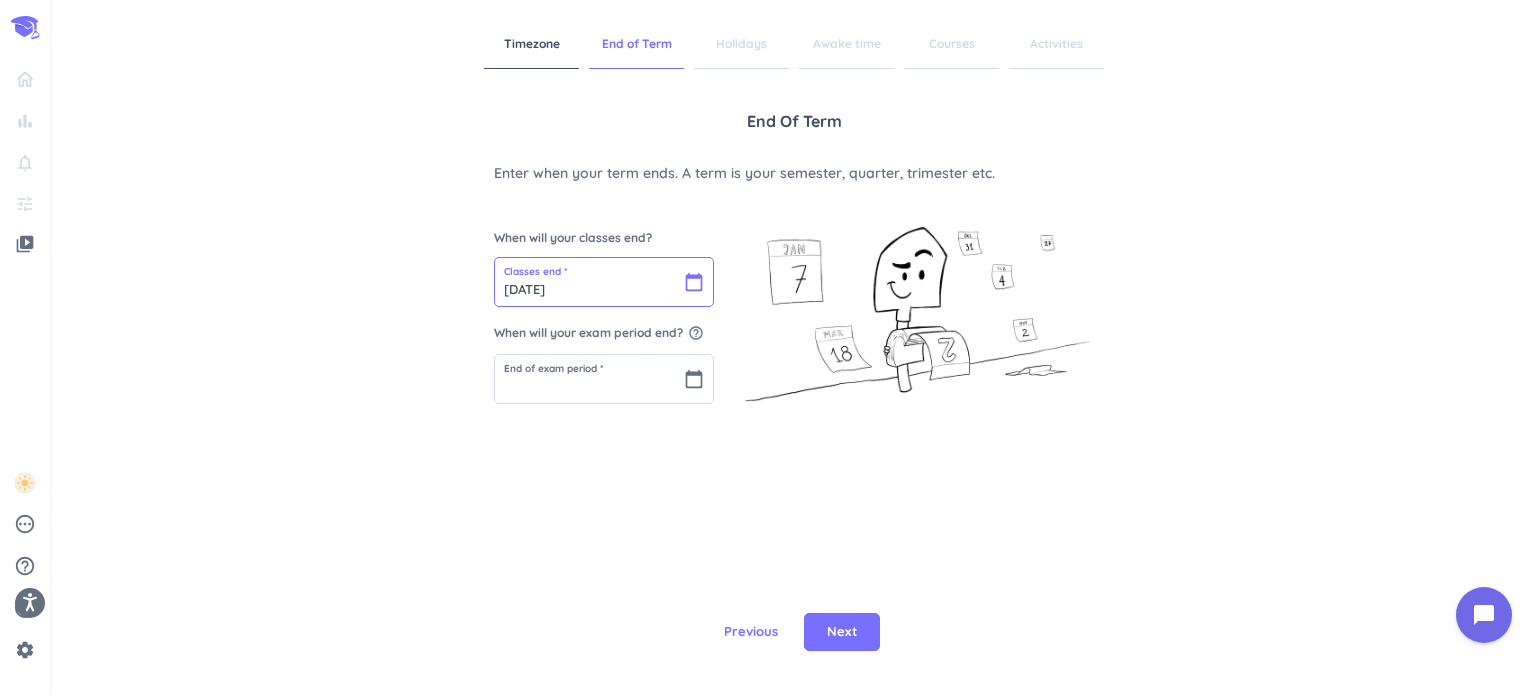 click on "[DATE]" at bounding box center [604, 282] 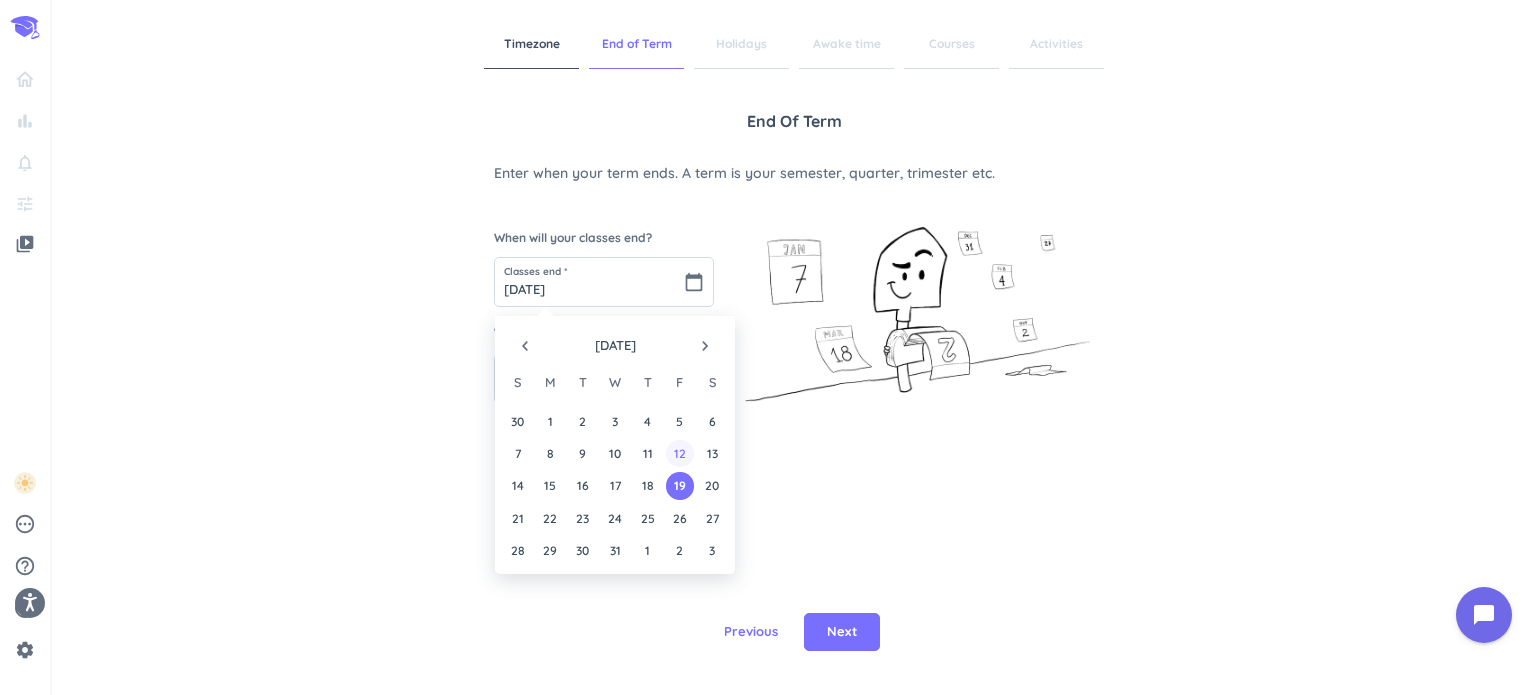 click on "12" at bounding box center [679, 453] 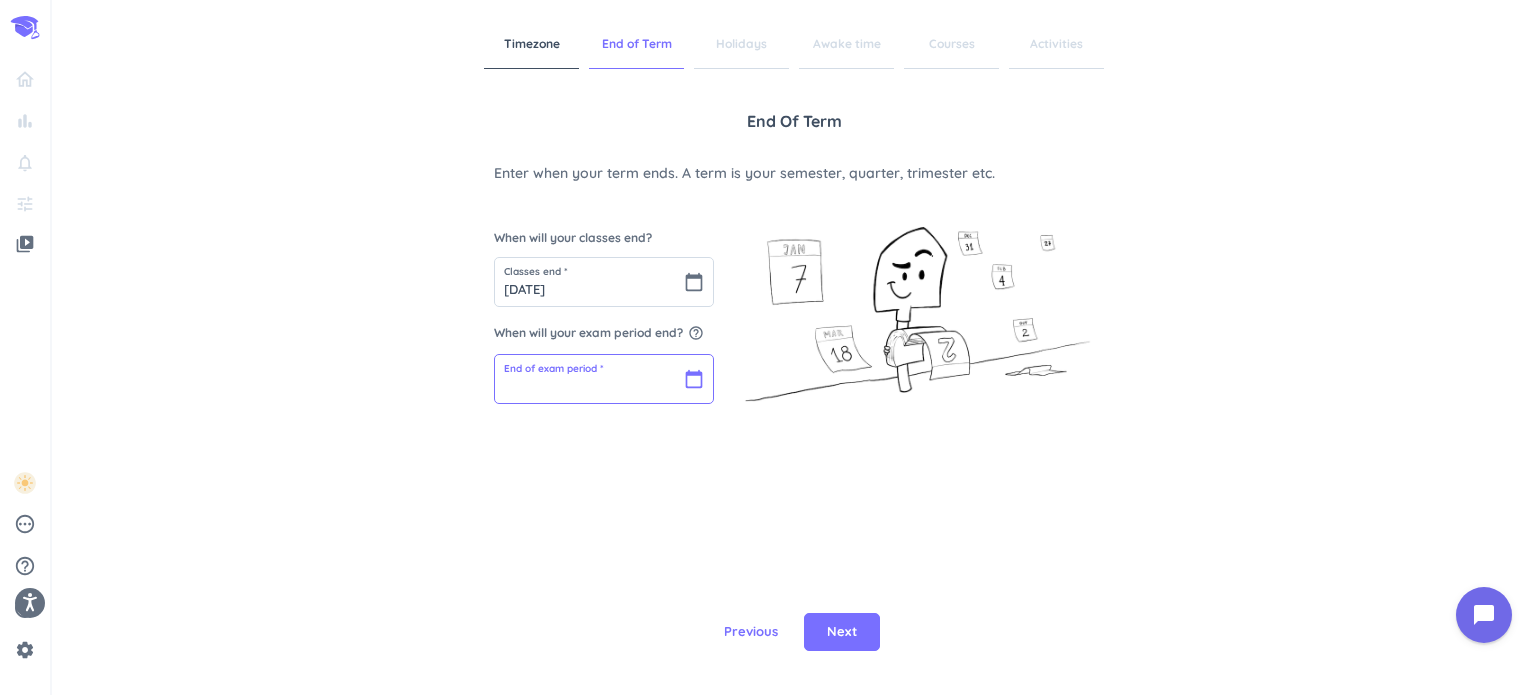 click at bounding box center [604, 379] 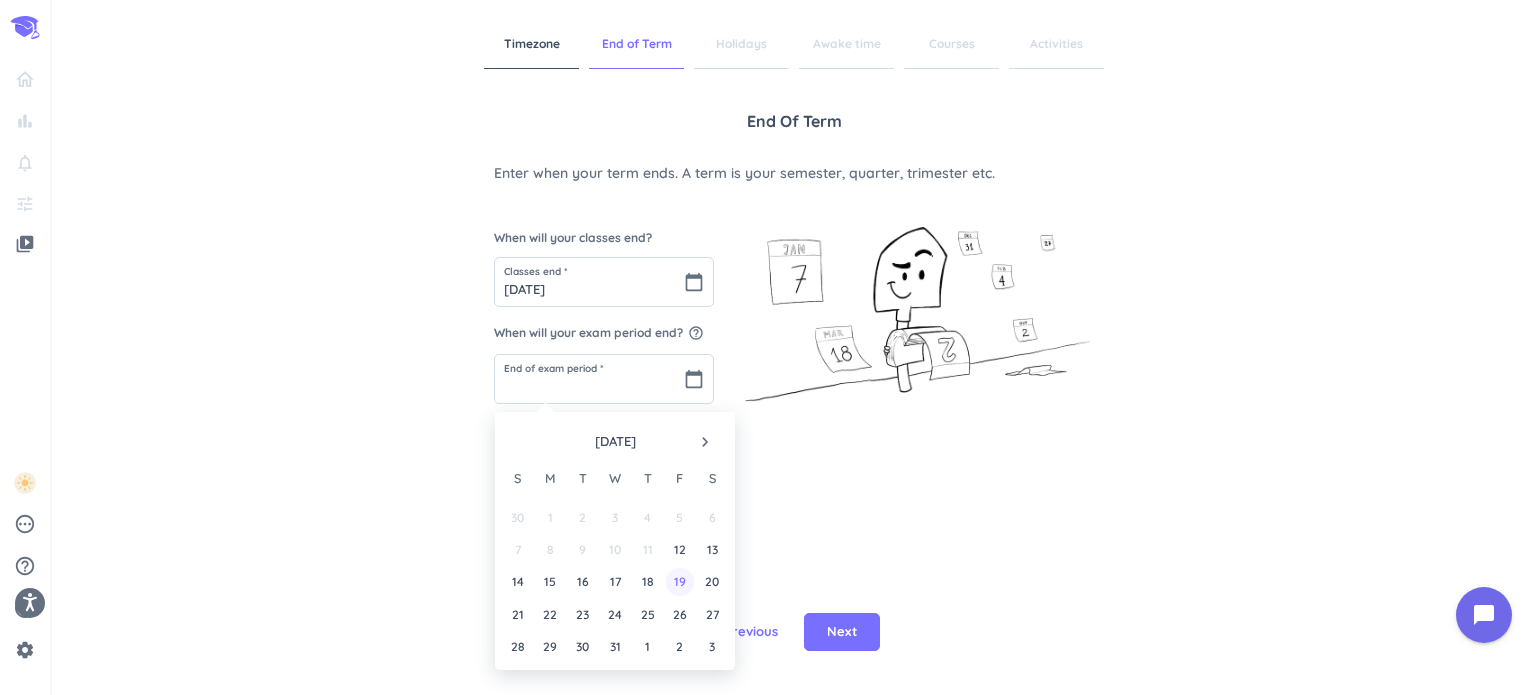 click on "19" at bounding box center [679, 581] 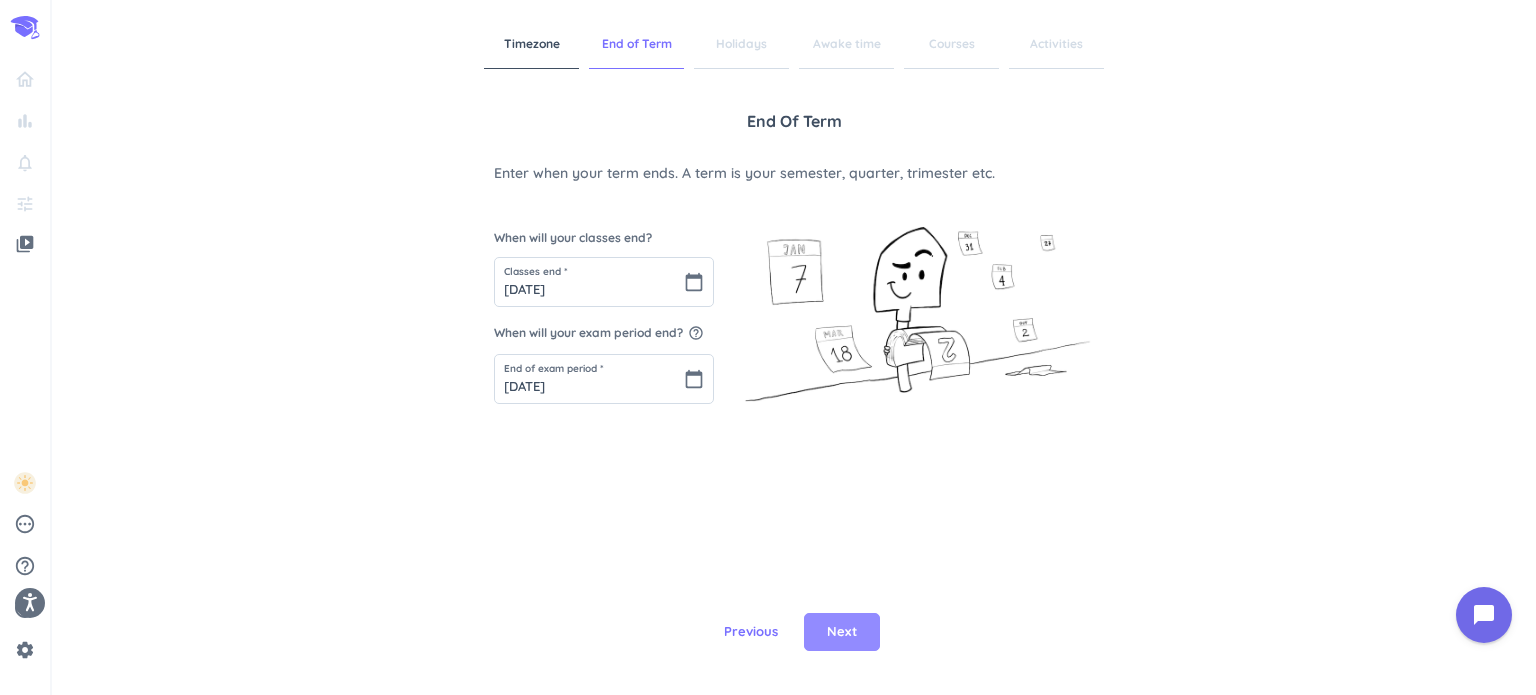 click on "Next" at bounding box center [842, 632] 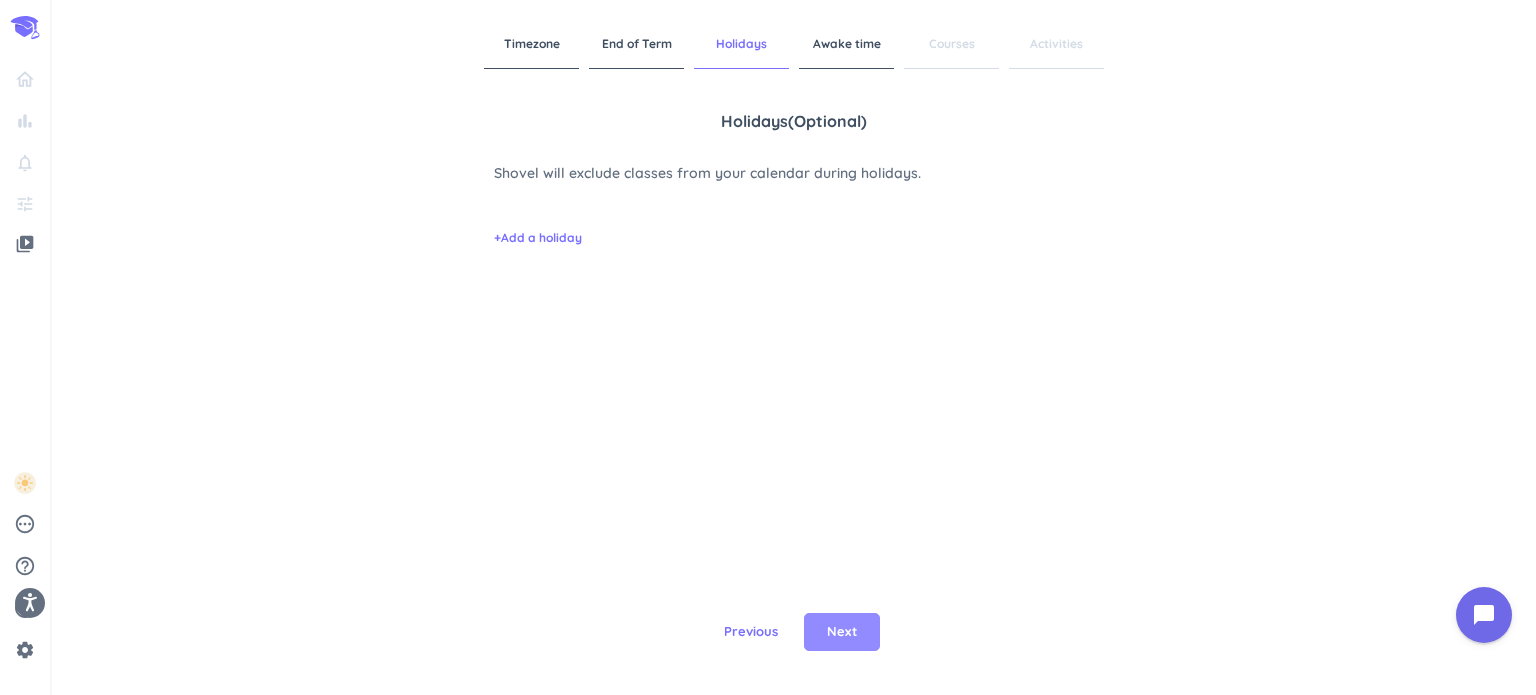 click on "Next" at bounding box center [842, 632] 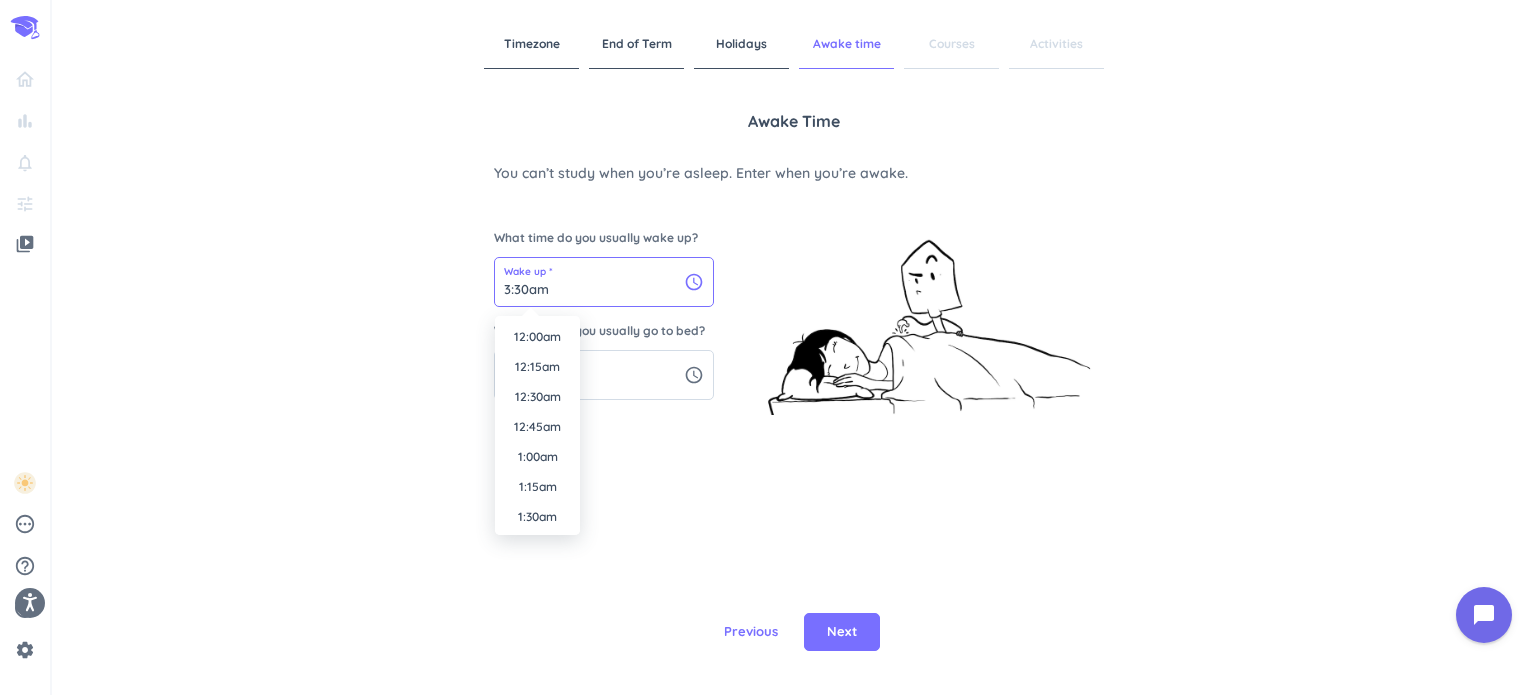 click on "3:30am" at bounding box center (604, 282) 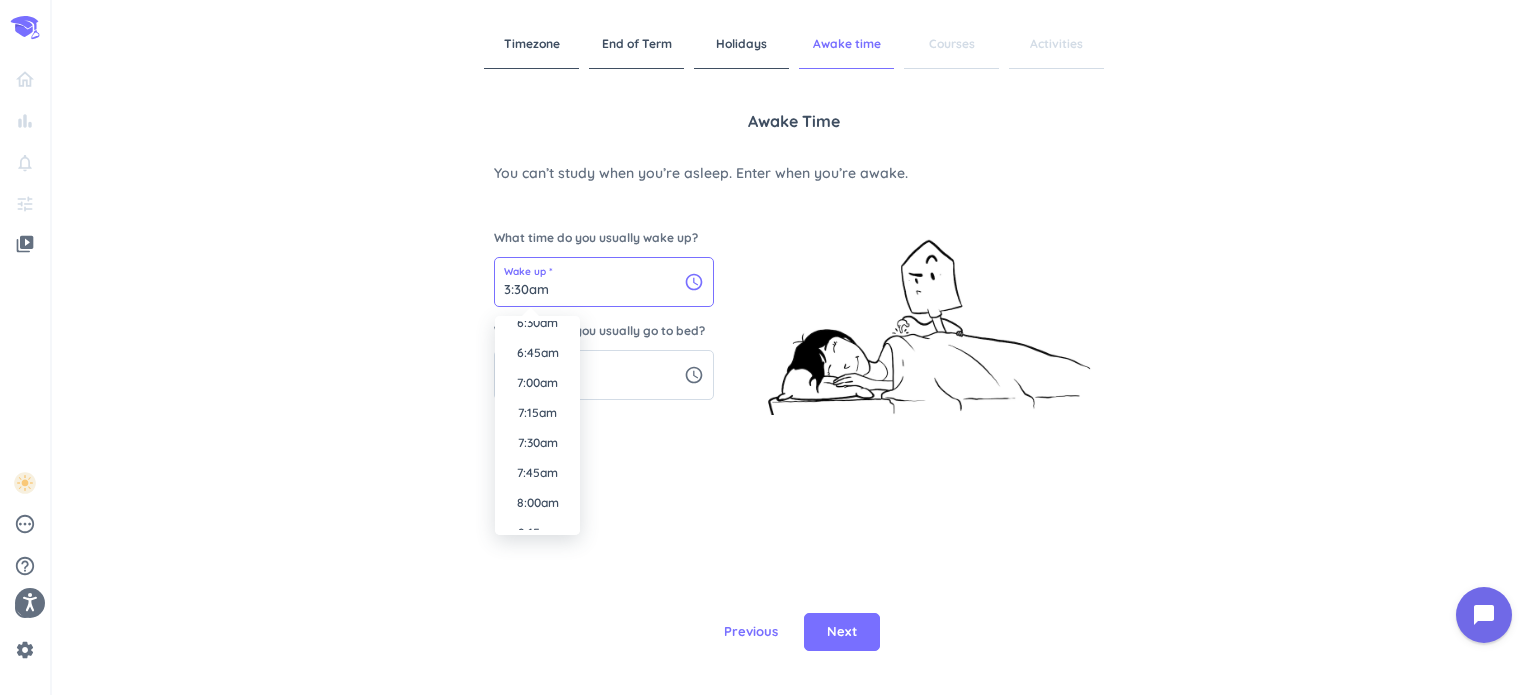 scroll, scrollTop: 772, scrollLeft: 0, axis: vertical 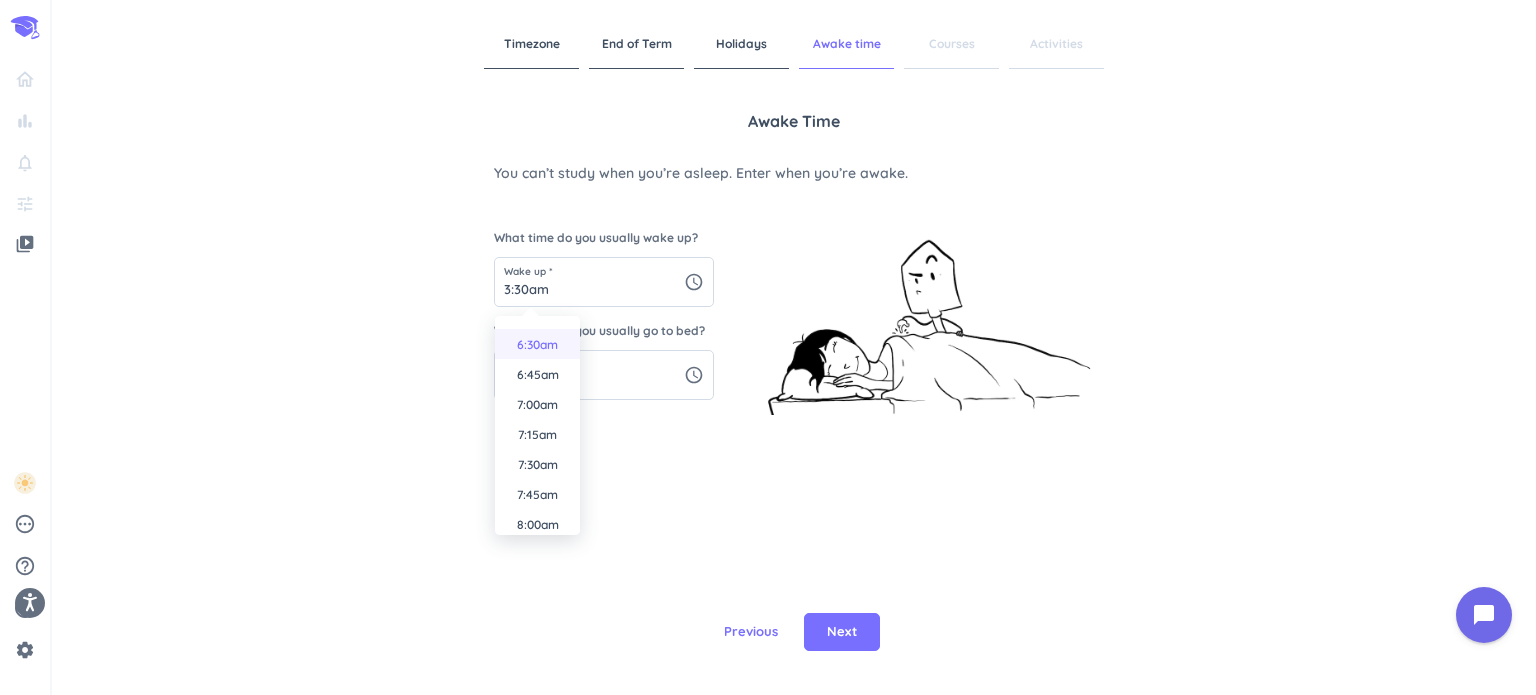 click on "6:30am" at bounding box center (537, 344) 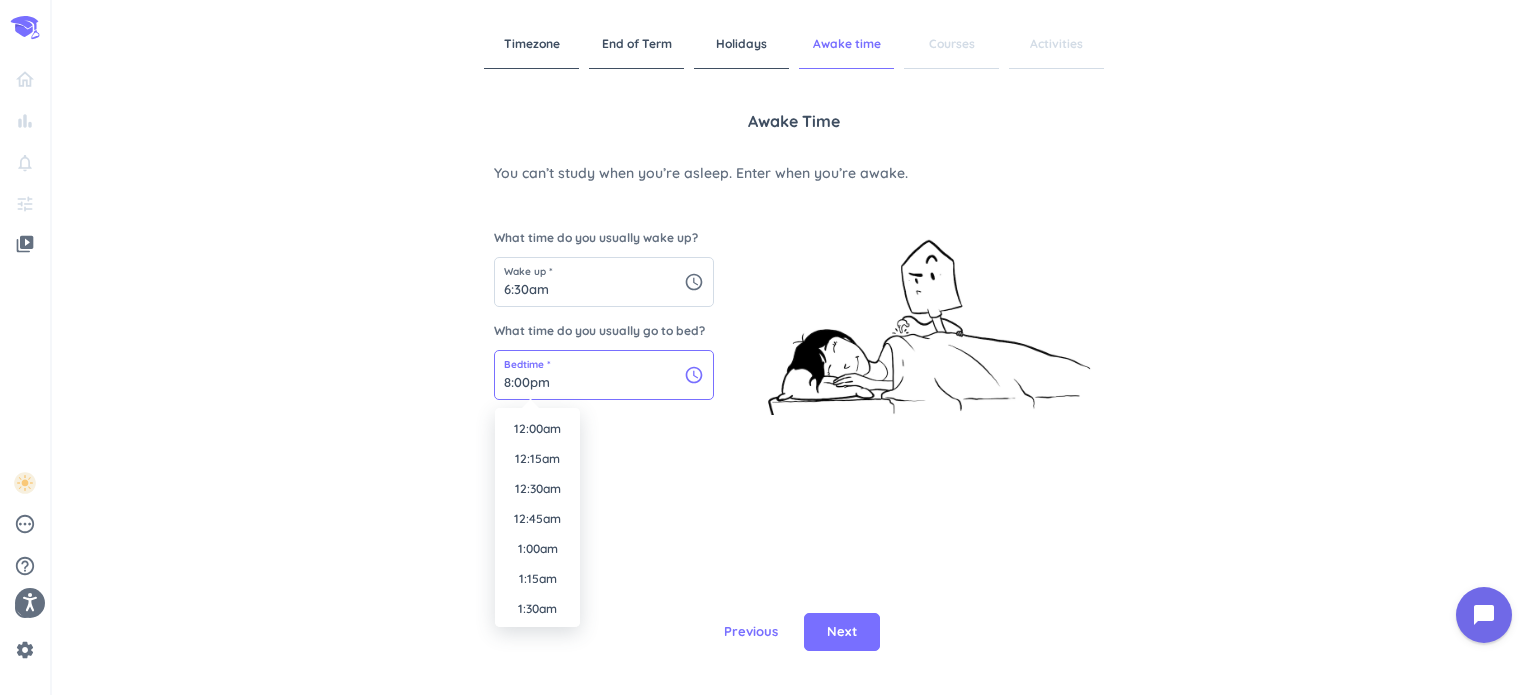 click on "8:00pm" at bounding box center (604, 375) 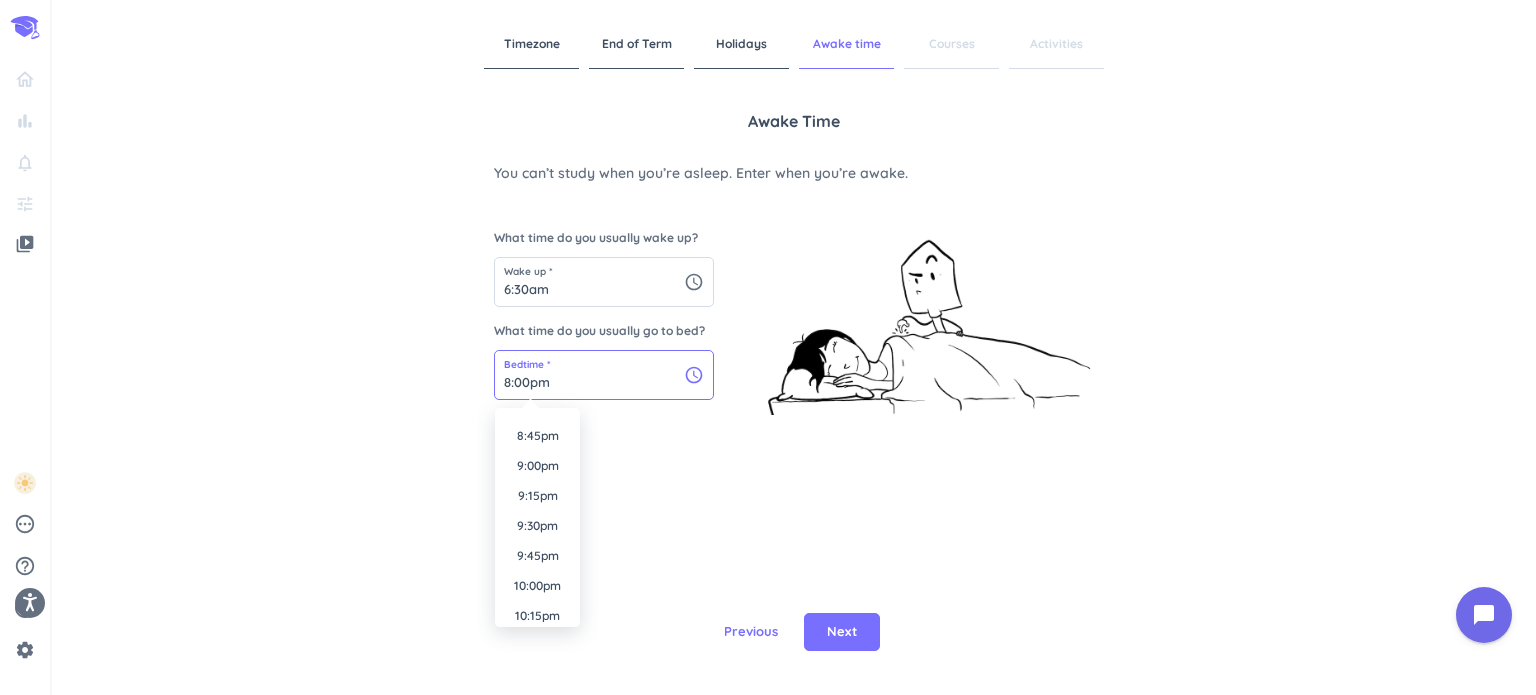 scroll, scrollTop: 2494, scrollLeft: 0, axis: vertical 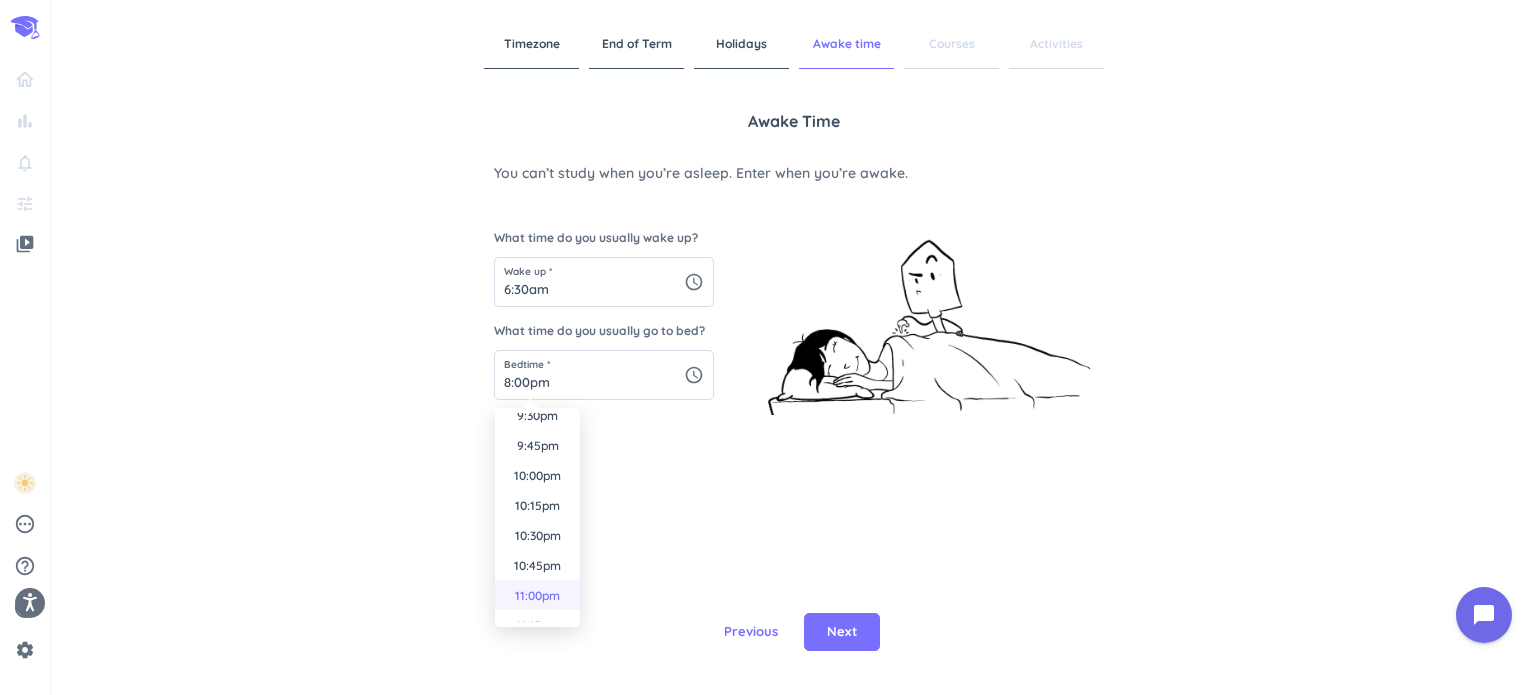 click on "11:00pm" at bounding box center (537, 595) 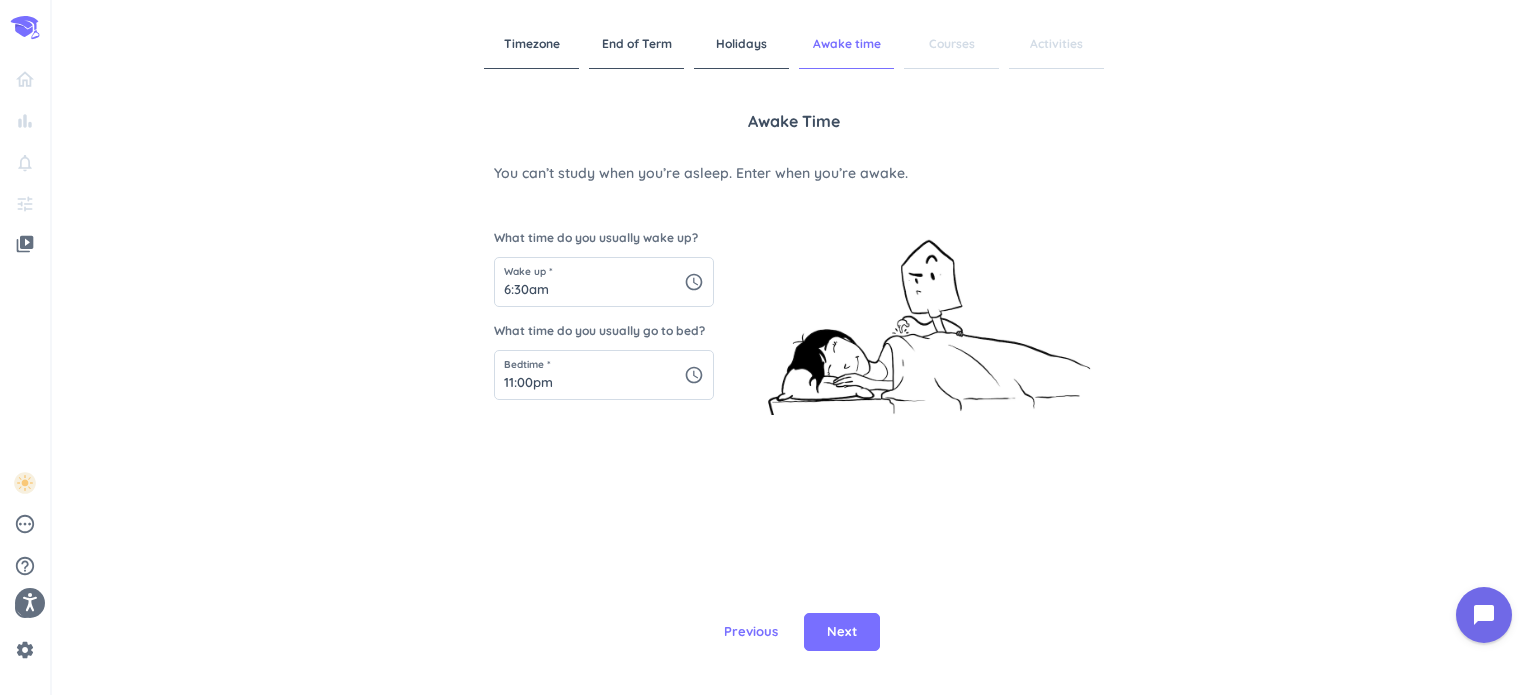click on "Awake time You can’t study when you’re asleep. Enter when you’re awake. What time do you usually wake up? Wake up * 6:30am schedule What time do you usually go to bed? Bedtime * 11:00pm schedule" at bounding box center (794, 344) 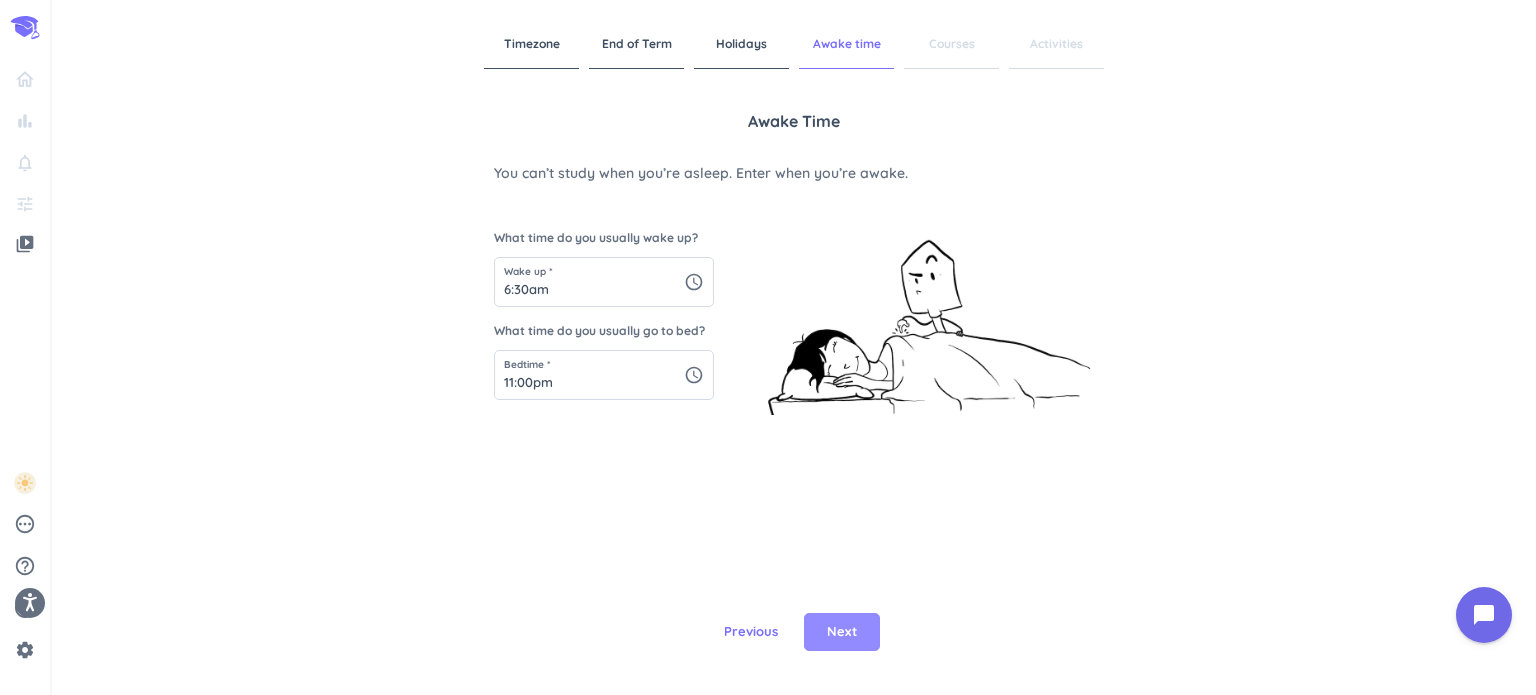 click on "Next" at bounding box center [842, 632] 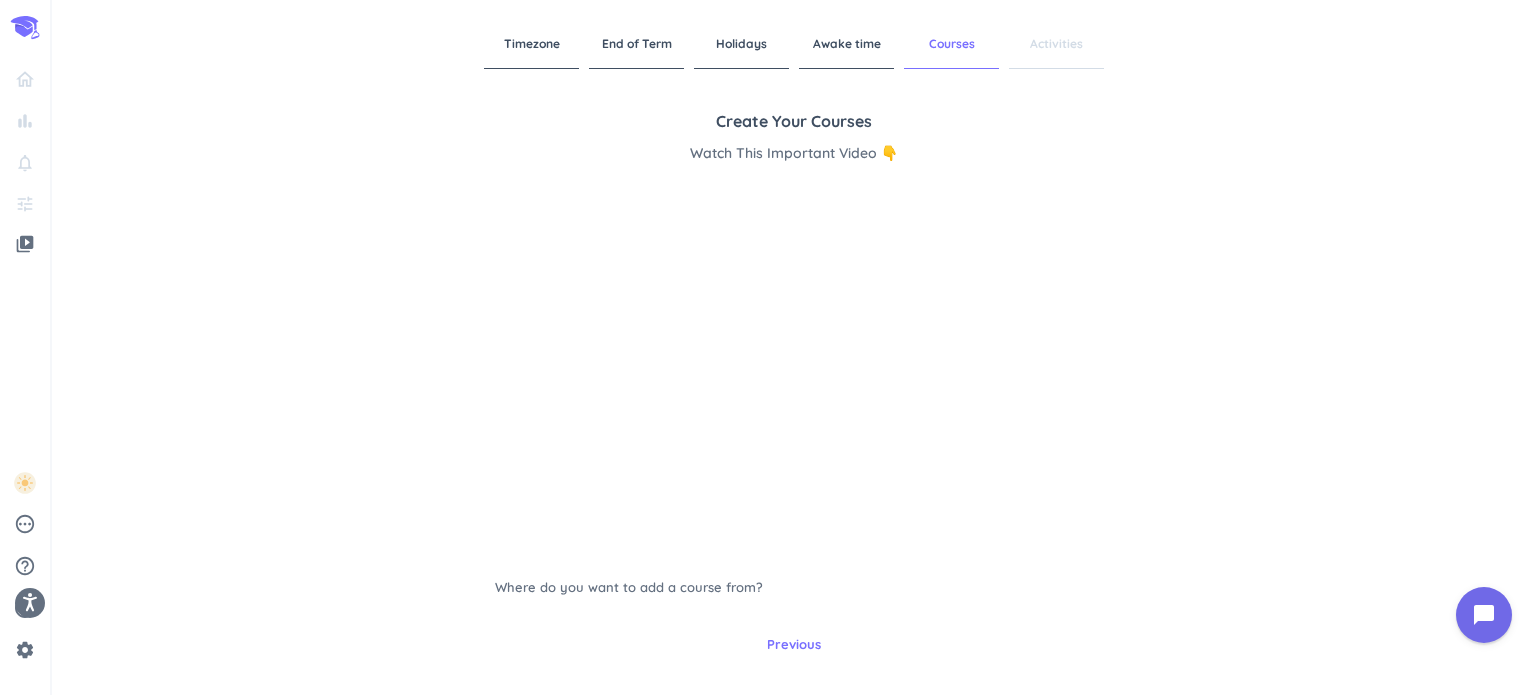 click on "Canvas Brightspace Moodle Google Calendar   +  Add manually" at bounding box center (794, 661) 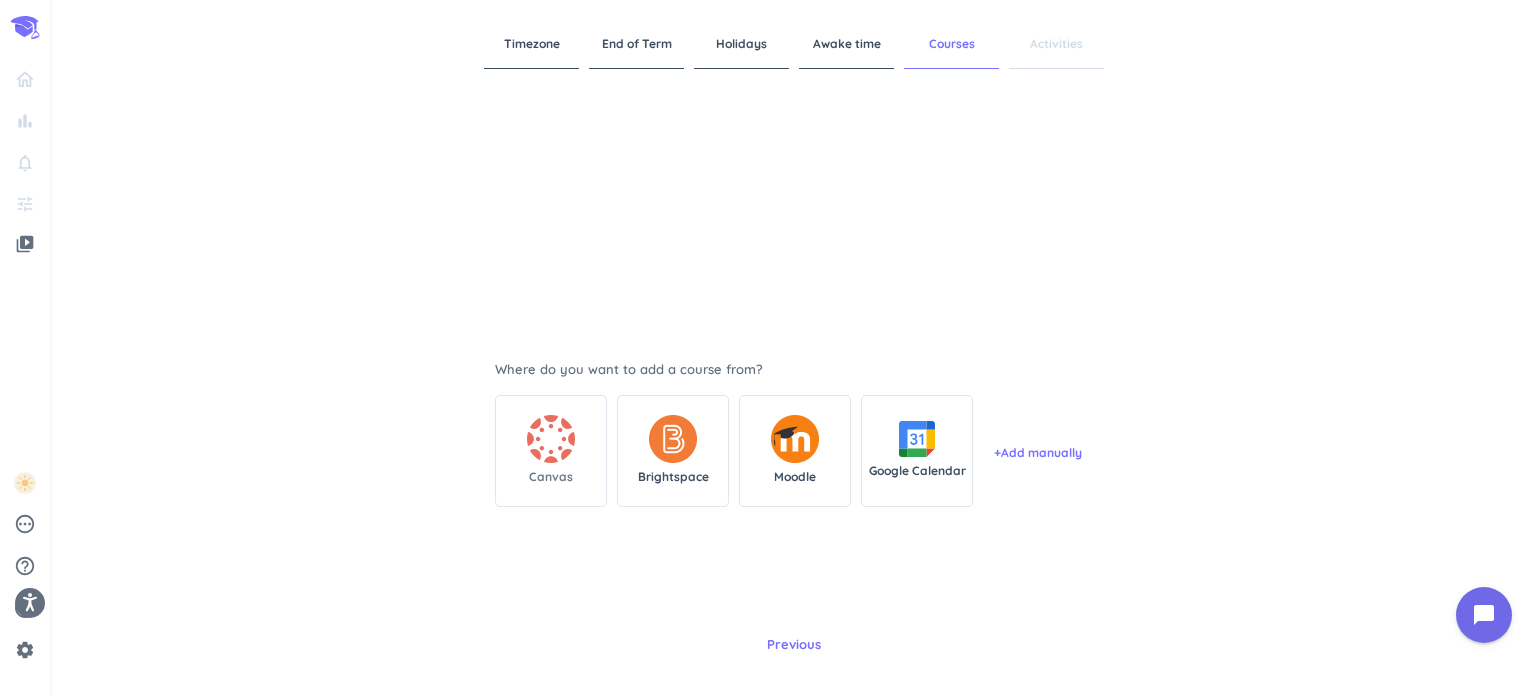 click 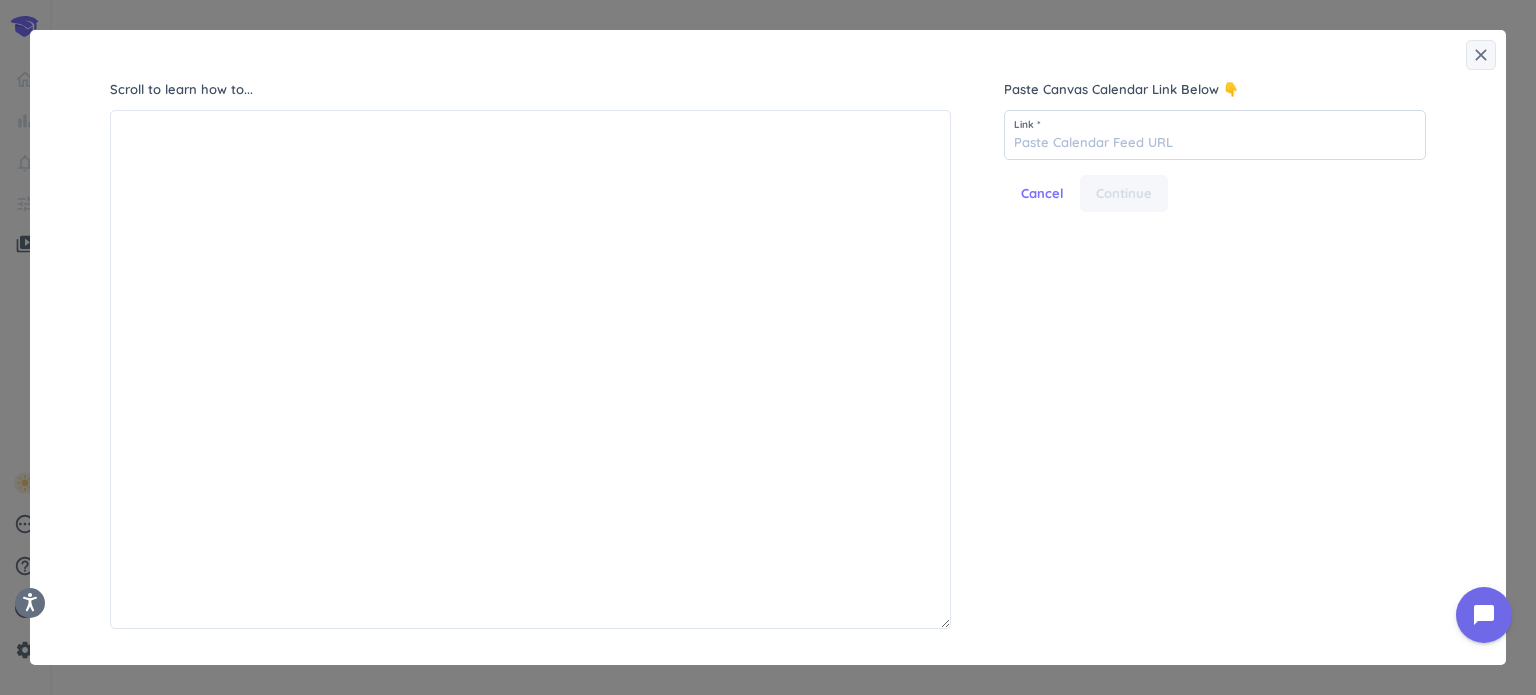 scroll, scrollTop: 8, scrollLeft: 9, axis: both 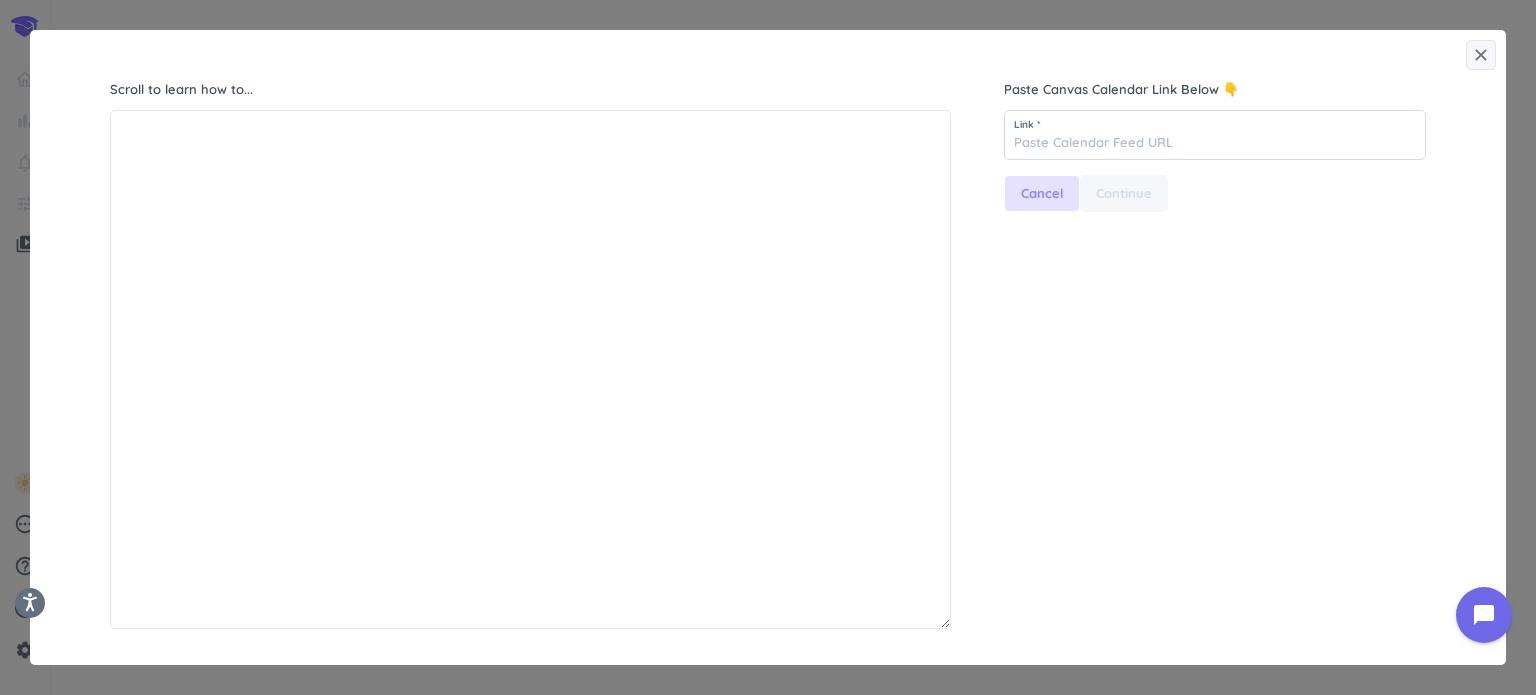 click on "Cancel" at bounding box center (1042, 194) 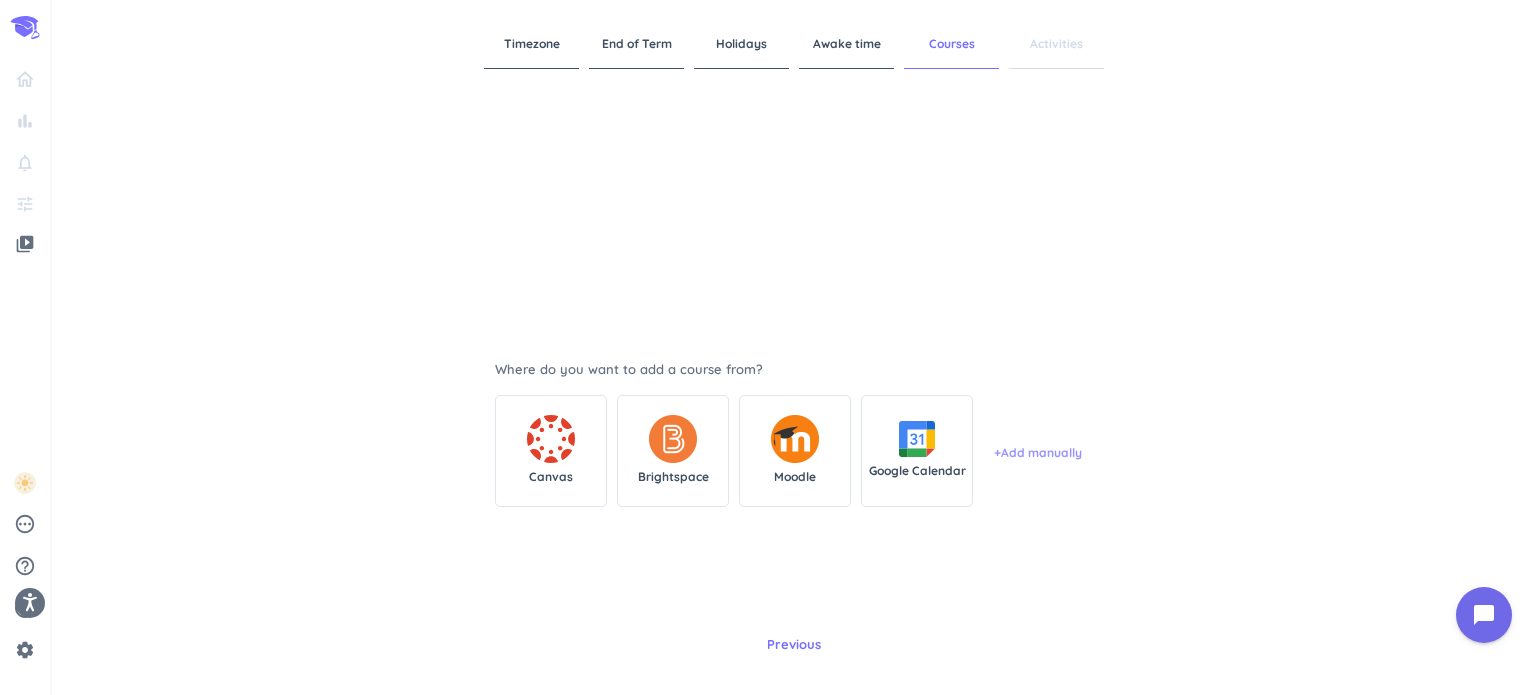 click on "+  Add manually" at bounding box center (1038, 451) 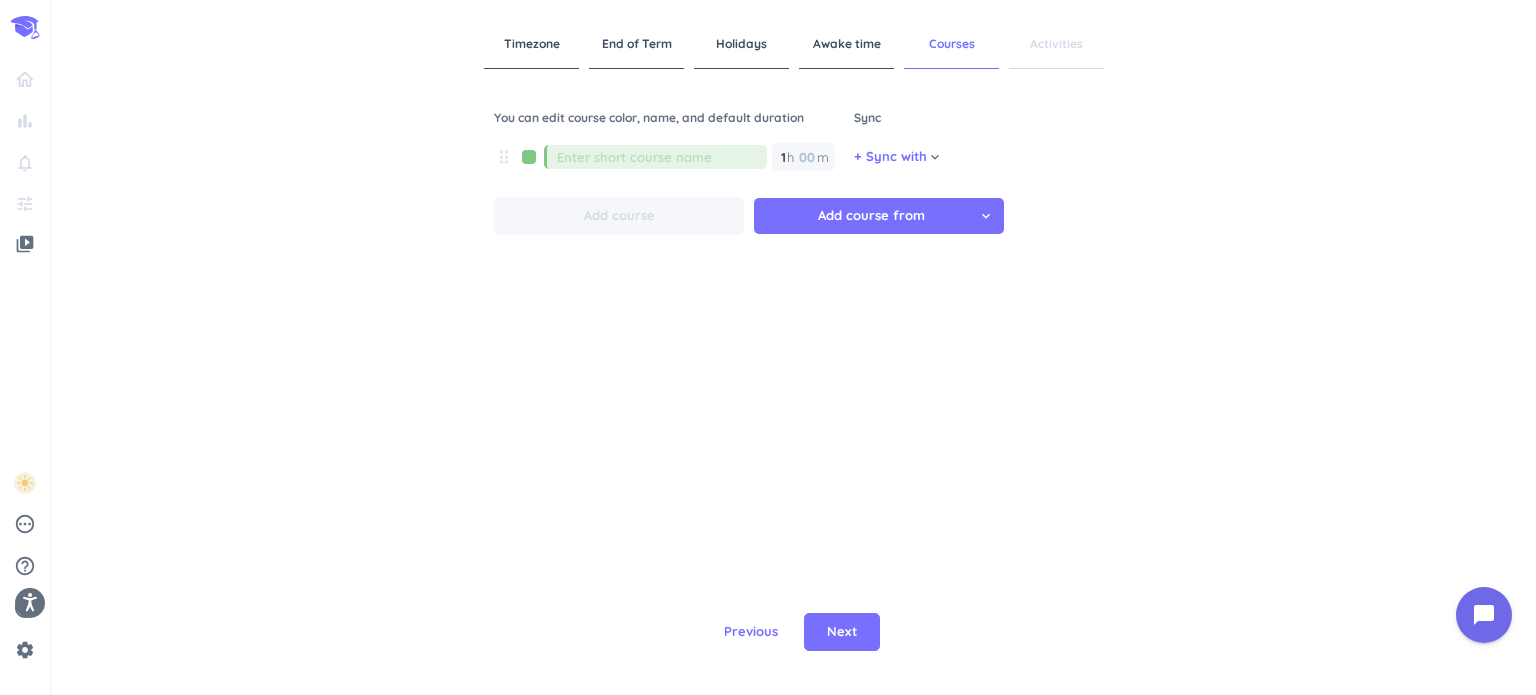 click at bounding box center (662, 157) 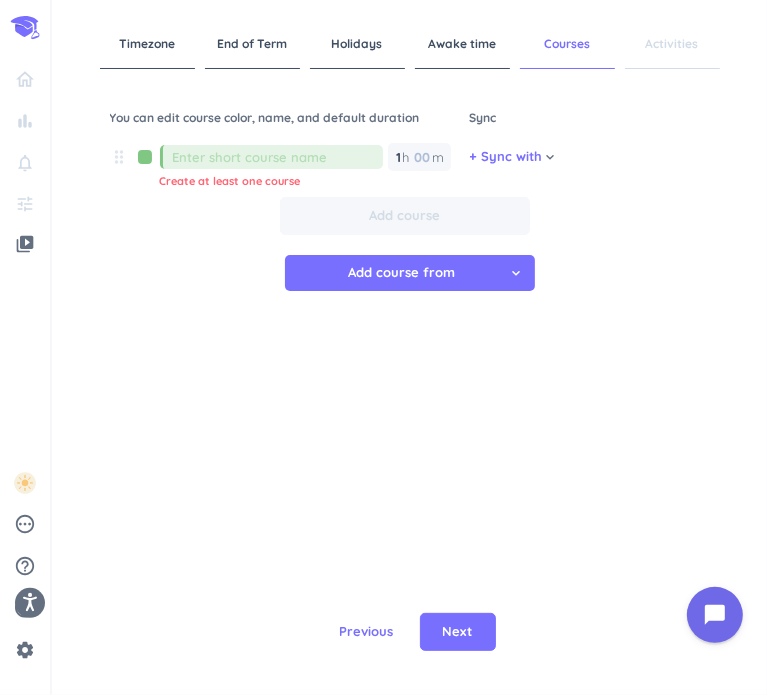 click at bounding box center (278, 157) 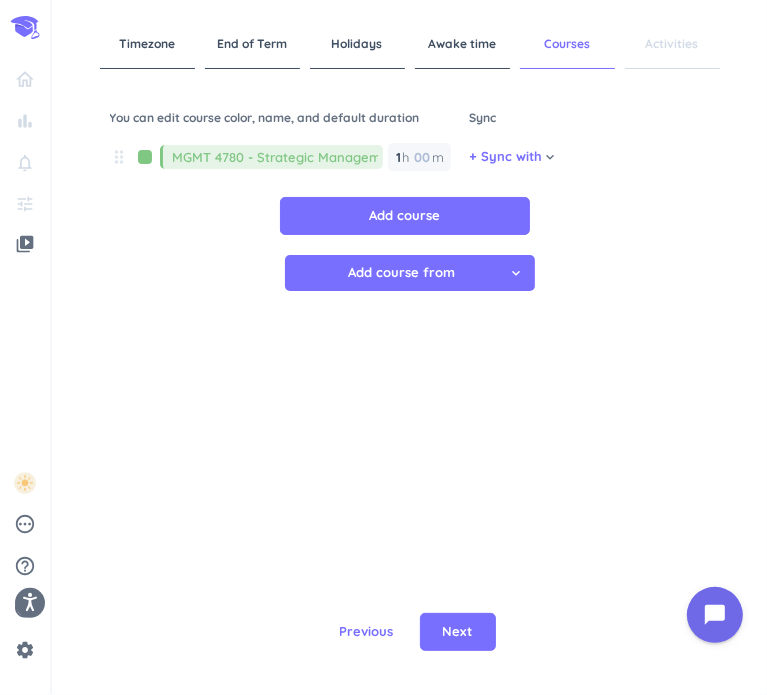 scroll, scrollTop: 0, scrollLeft: 20, axis: horizontal 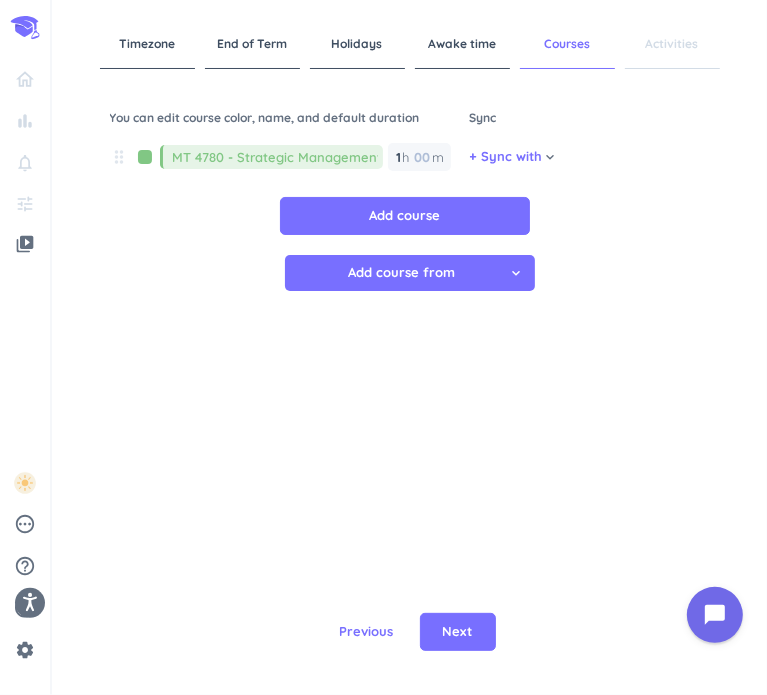 type on "MGMT 4780 - Strategic Management" 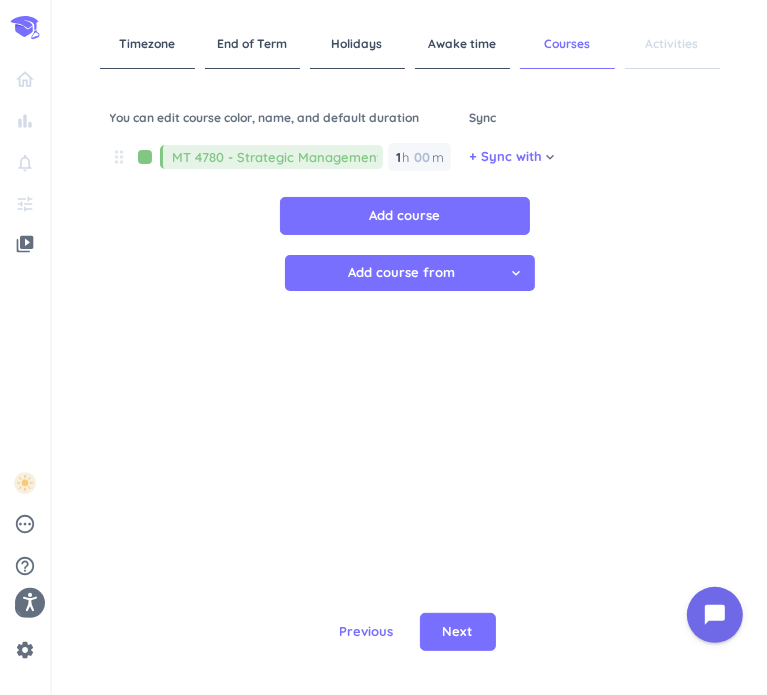 scroll, scrollTop: 0, scrollLeft: 0, axis: both 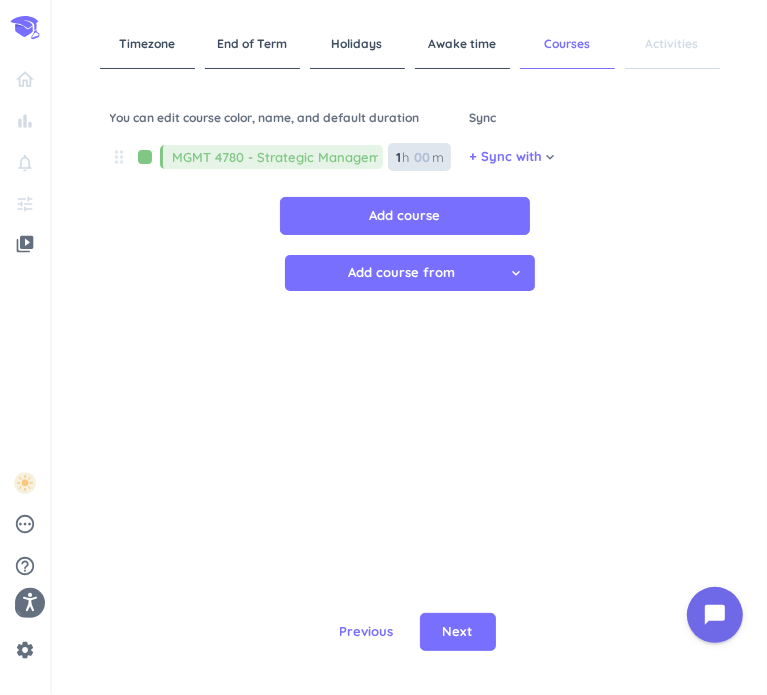 click at bounding box center (422, 157) 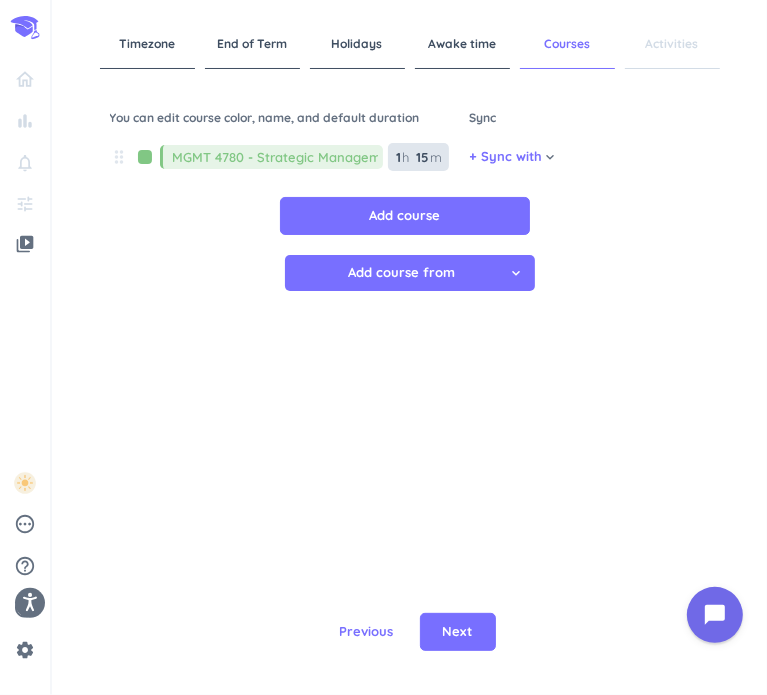 type on "15" 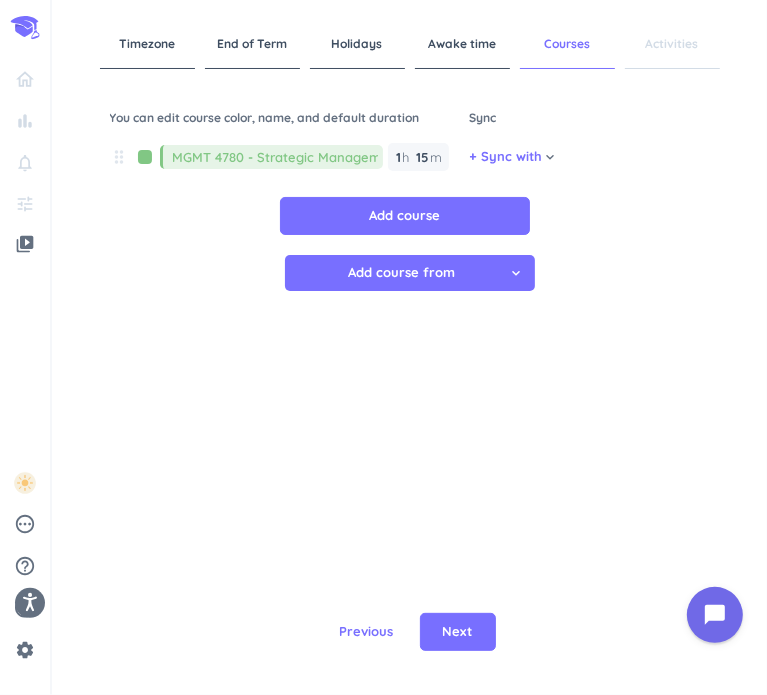 click on "+ Sync with cancel keyboard_arrow_down" at bounding box center [590, 162] 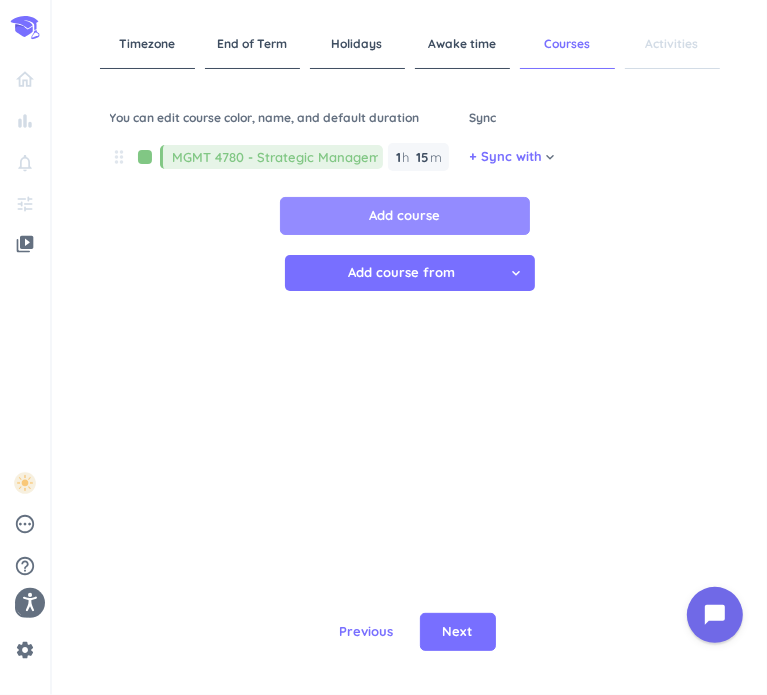 click on "Add course" at bounding box center [405, 216] 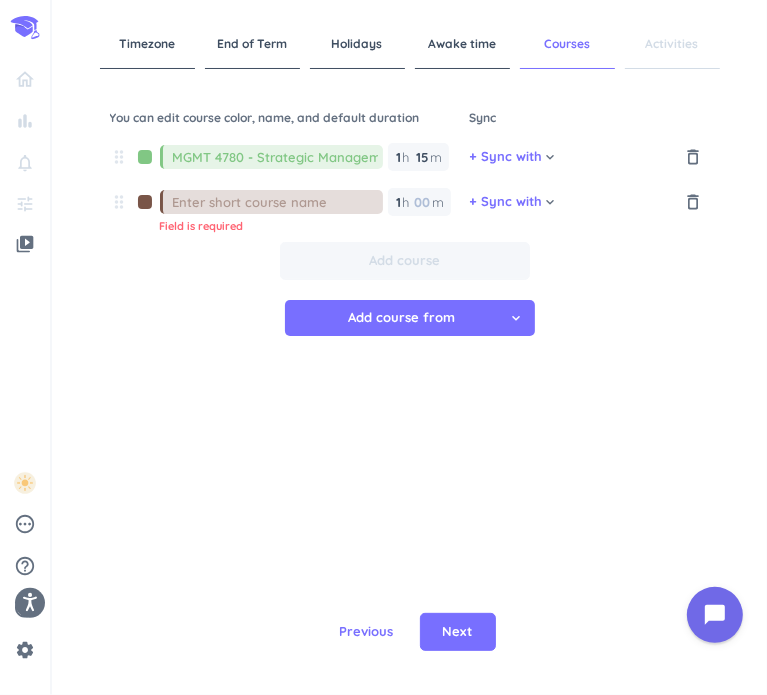 click at bounding box center (278, 202) 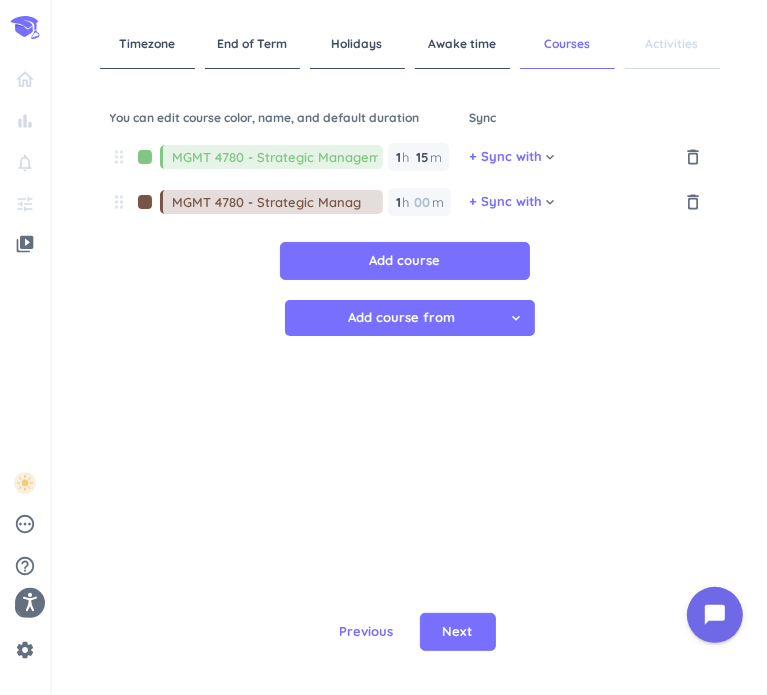 scroll, scrollTop: 0, scrollLeft: 0, axis: both 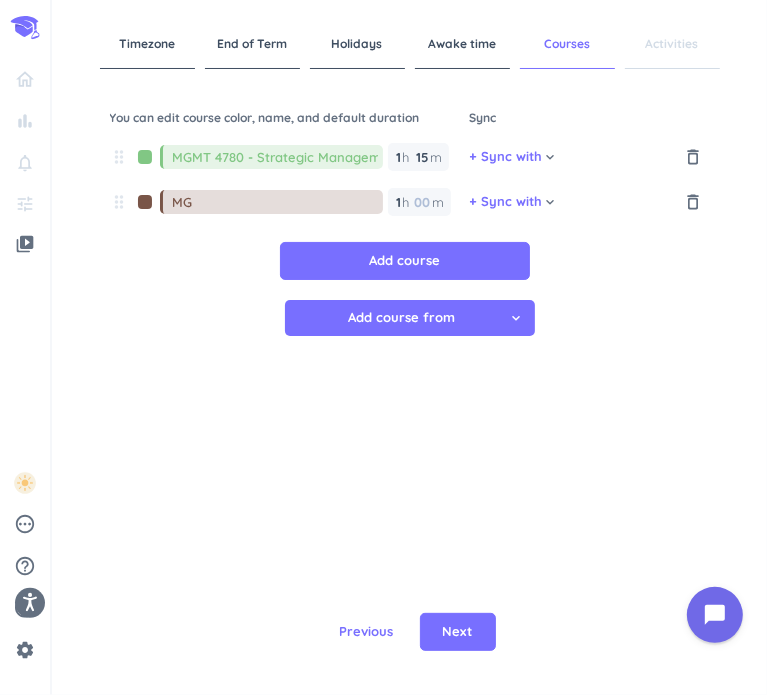 type on "M" 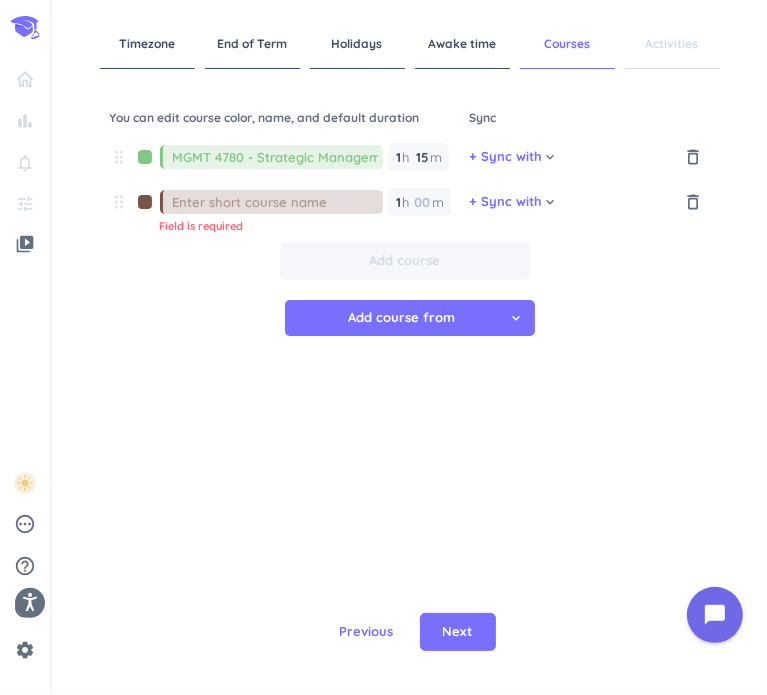 click at bounding box center (278, 202) 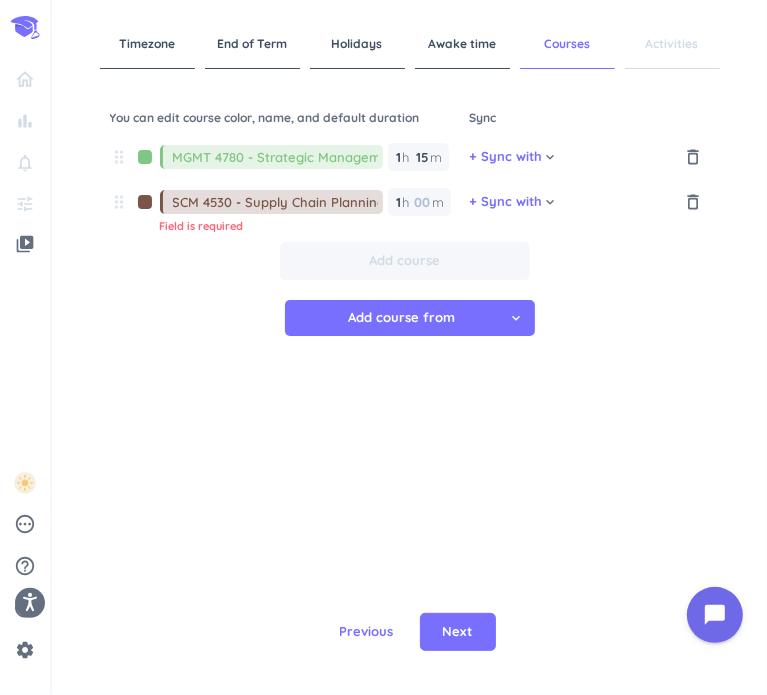 scroll, scrollTop: 0, scrollLeft: 80, axis: horizontal 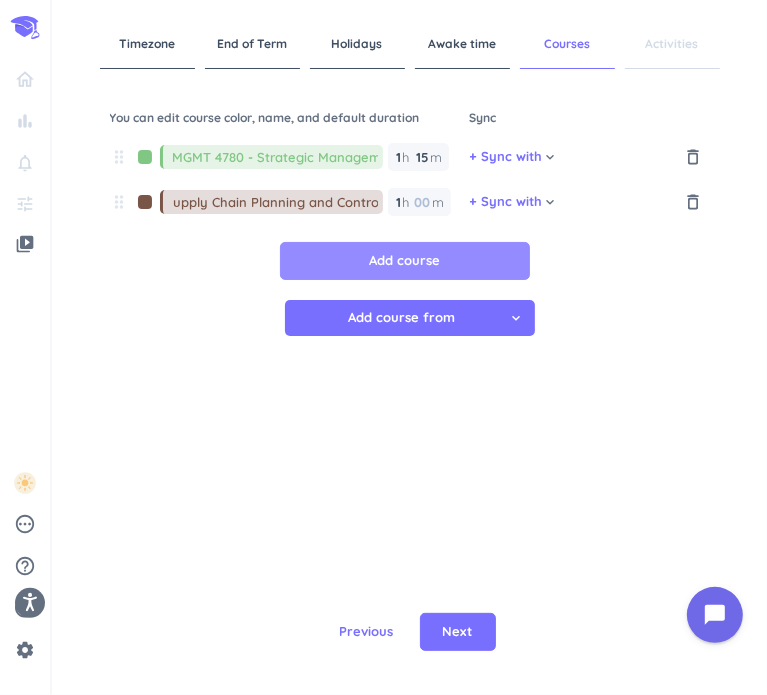 type on "SCM 4530 - Supply Chain Planning and Control" 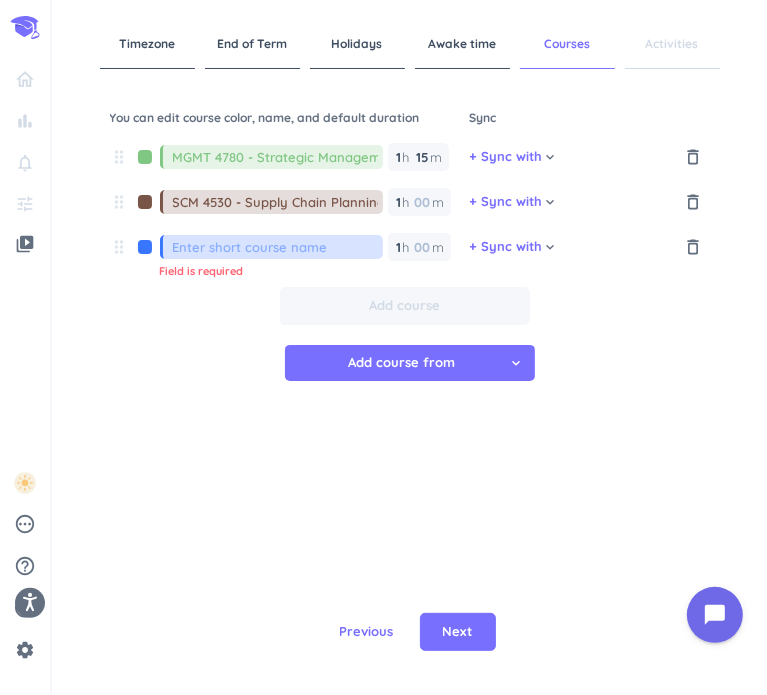 click at bounding box center (278, 247) 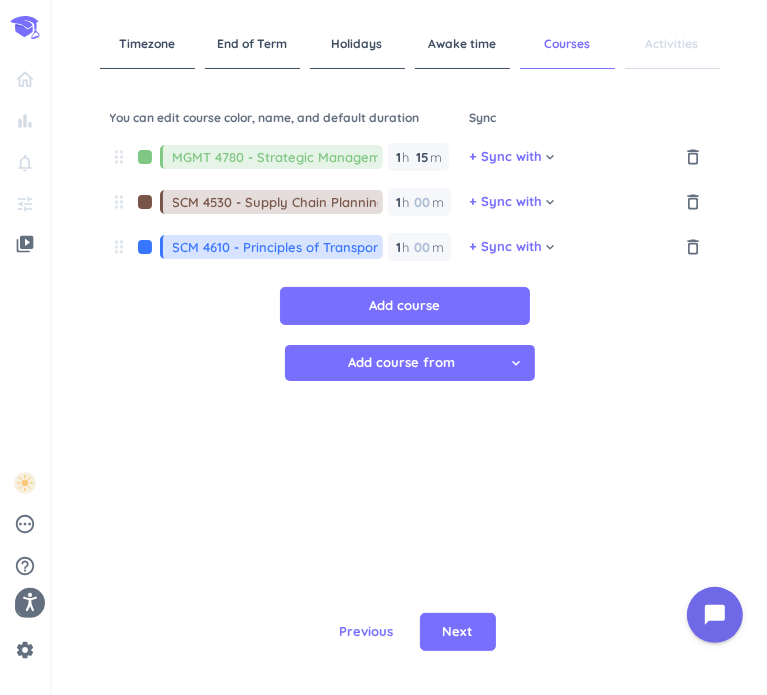 scroll, scrollTop: 0, scrollLeft: 36, axis: horizontal 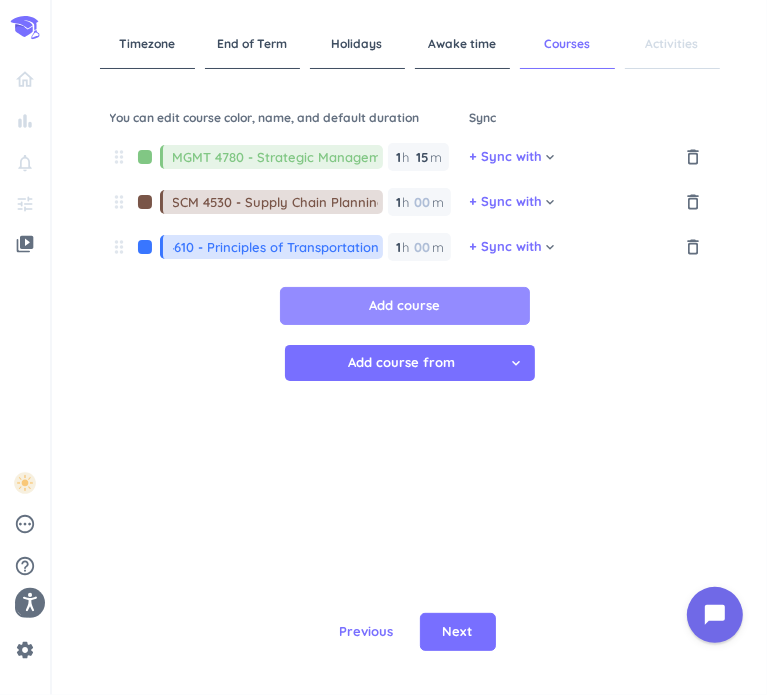 type on "SCM 4610 - Principles of Transportation" 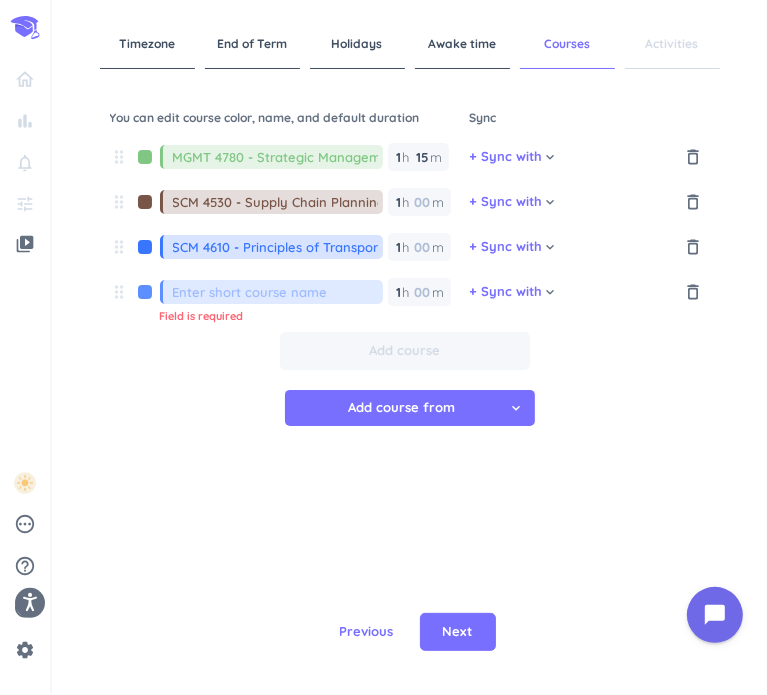 click at bounding box center [278, 292] 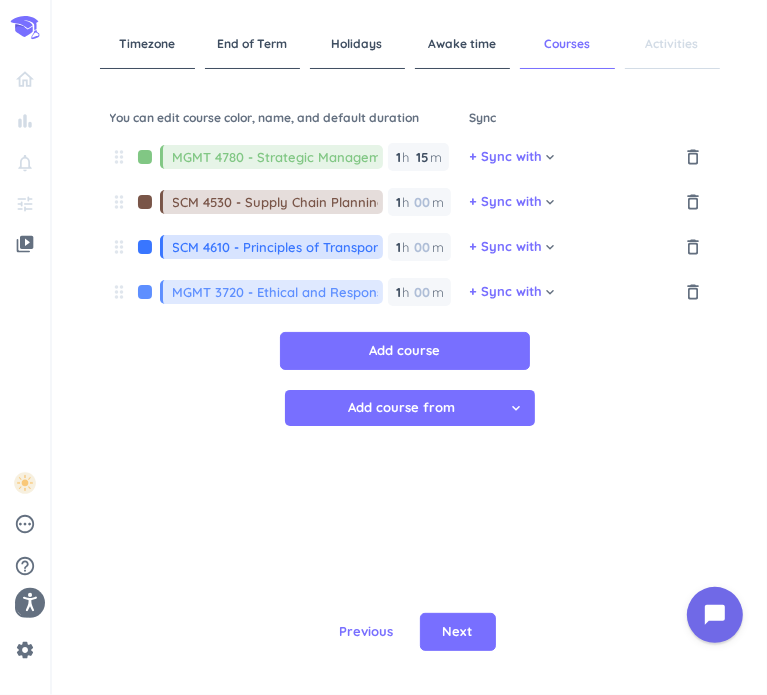 scroll, scrollTop: 0, scrollLeft: 111, axis: horizontal 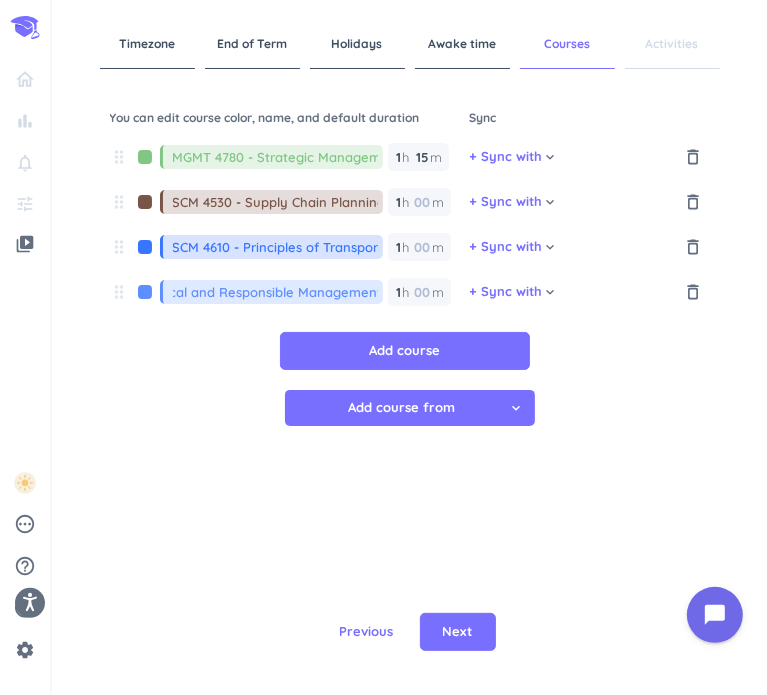 type on "MGMT 3720 - Ethical and Responsible Management" 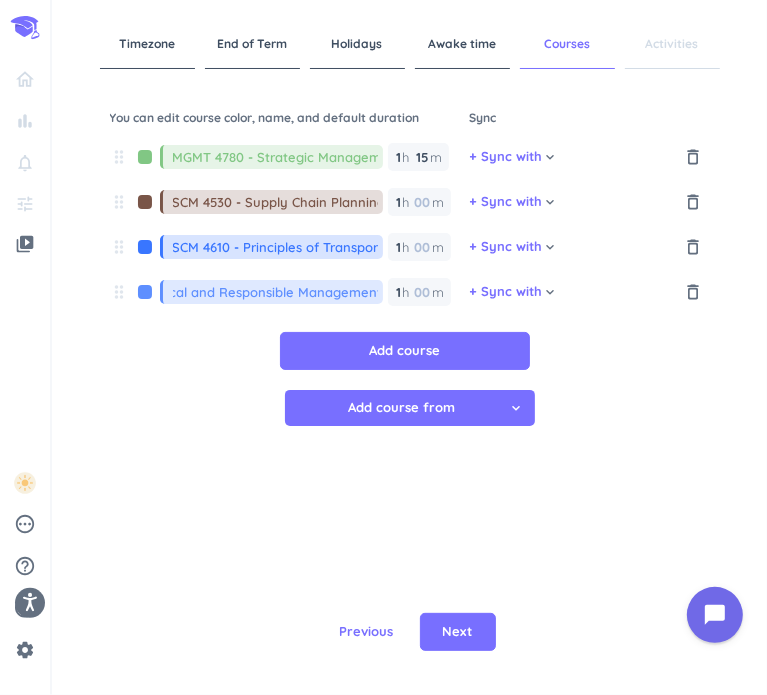 scroll, scrollTop: 0, scrollLeft: 0, axis: both 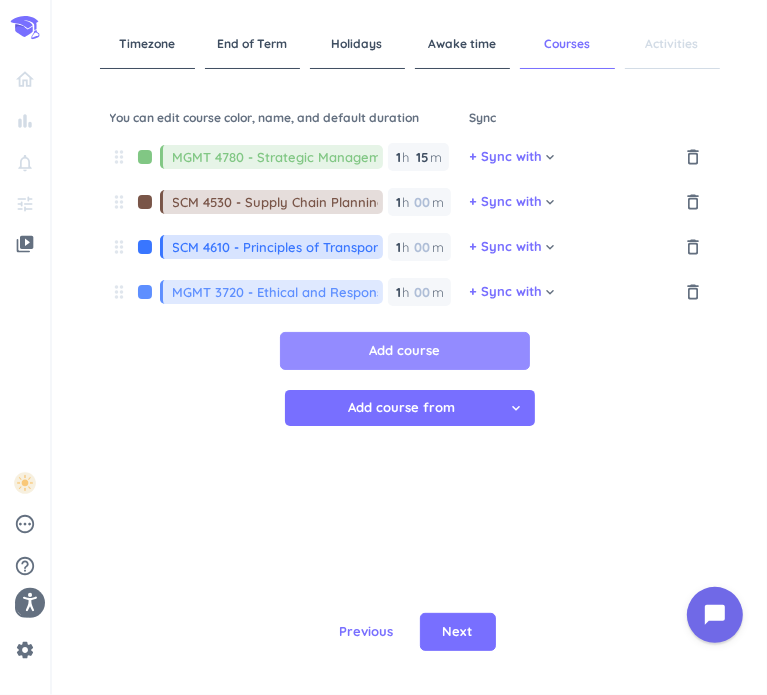 click on "Add course" at bounding box center (404, 351) 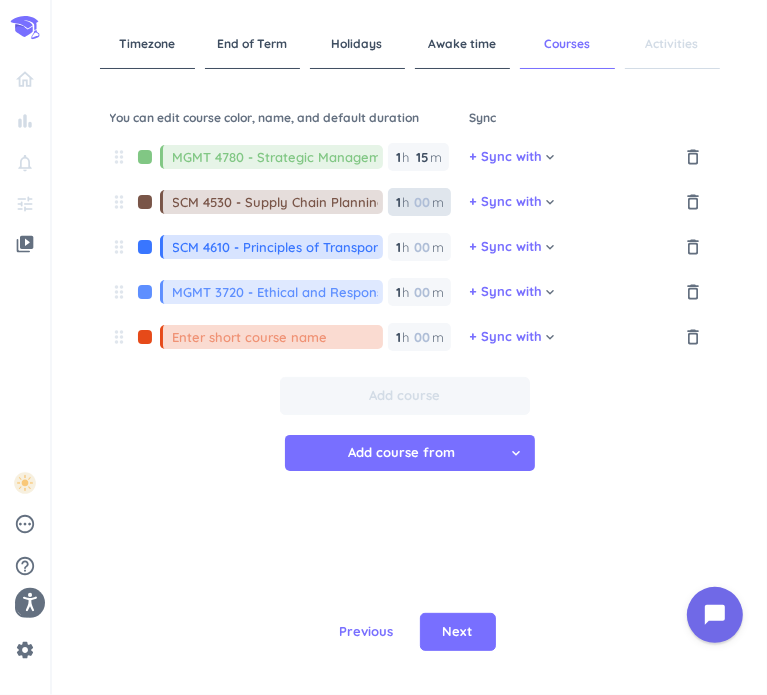 click at bounding box center (422, 202) 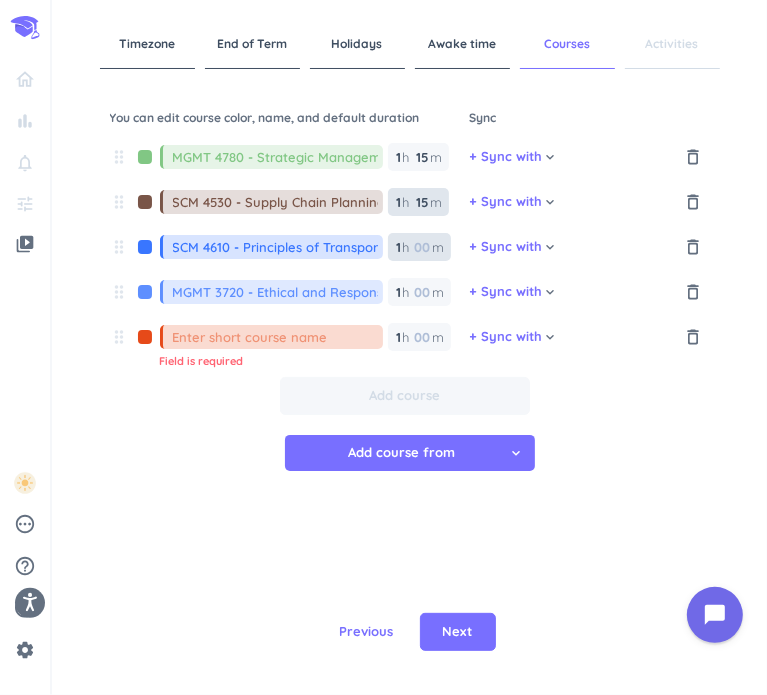 type on "15" 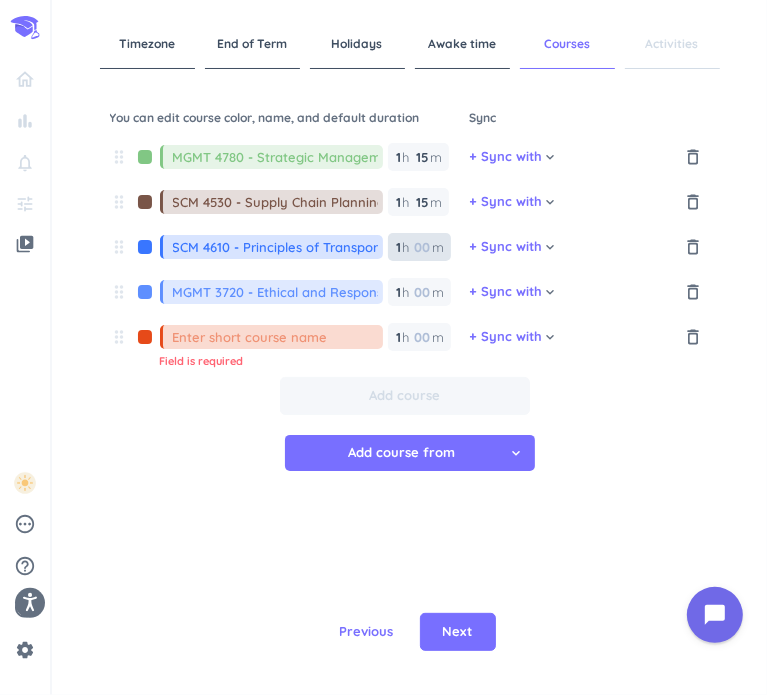click at bounding box center [422, 247] 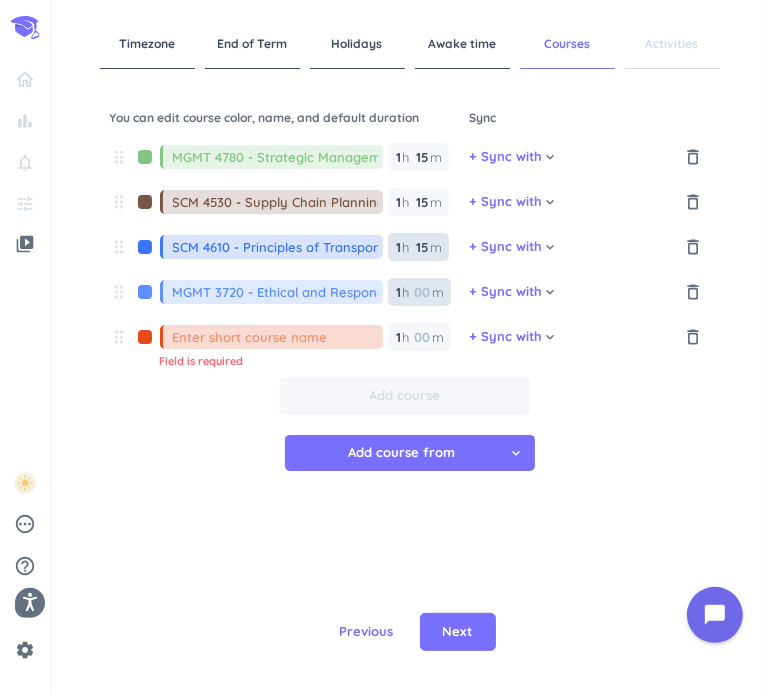 type on "15" 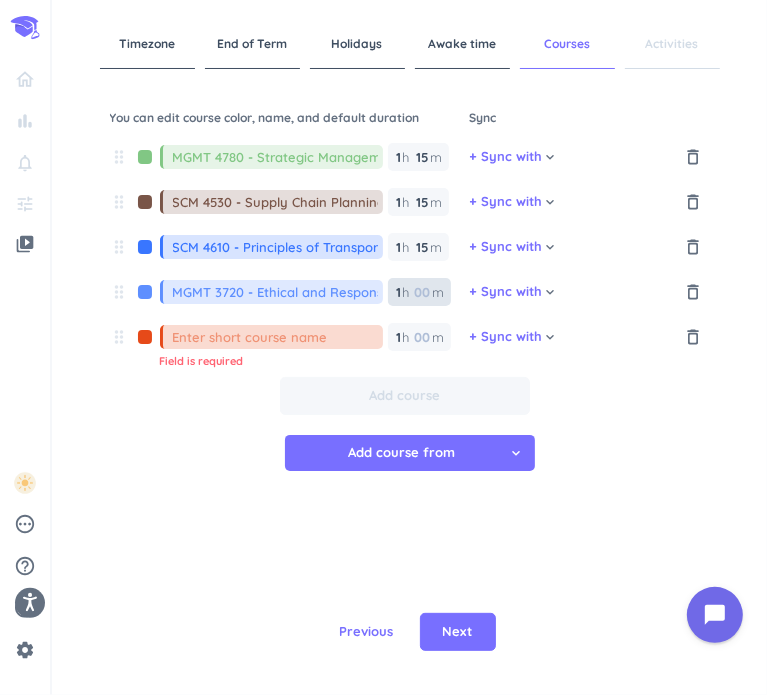 click at bounding box center [422, 292] 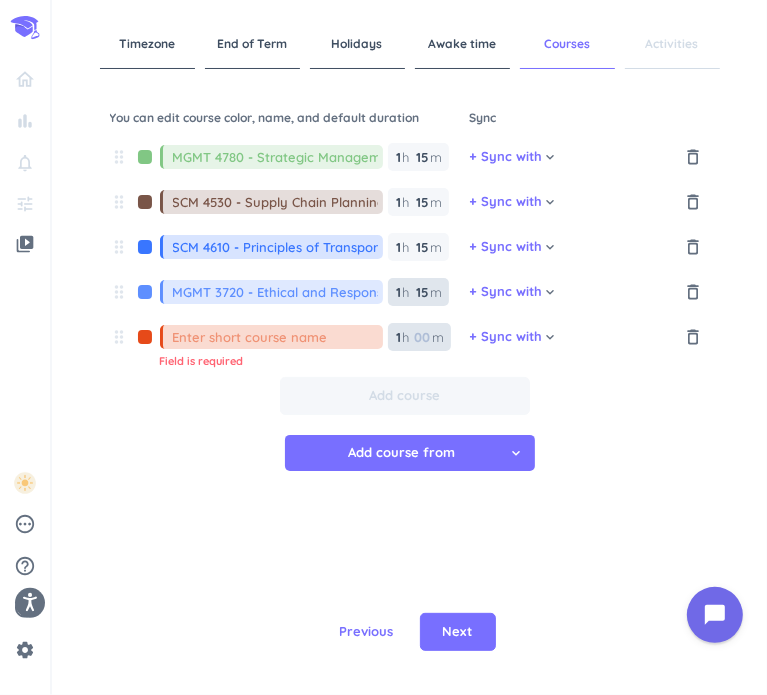 type on "15" 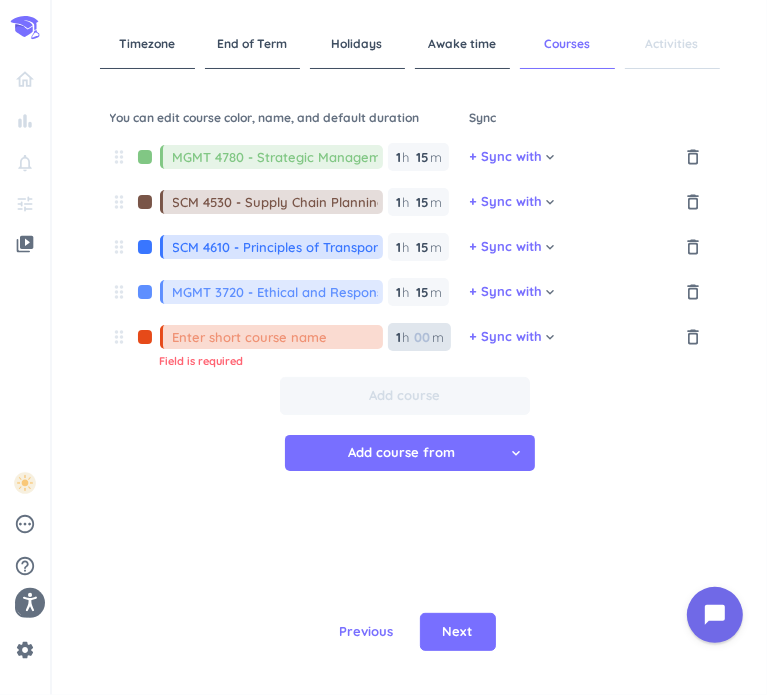 click at bounding box center (422, 337) 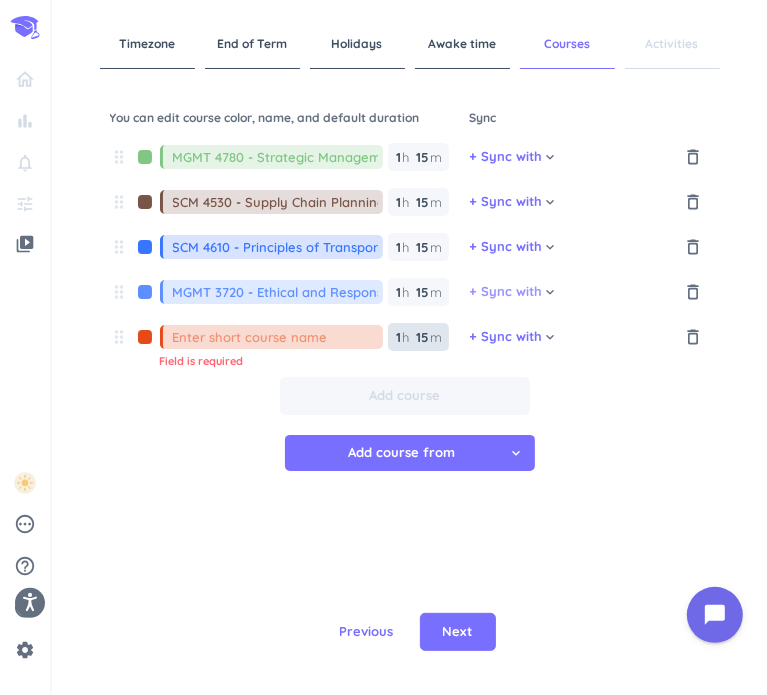 type on "15" 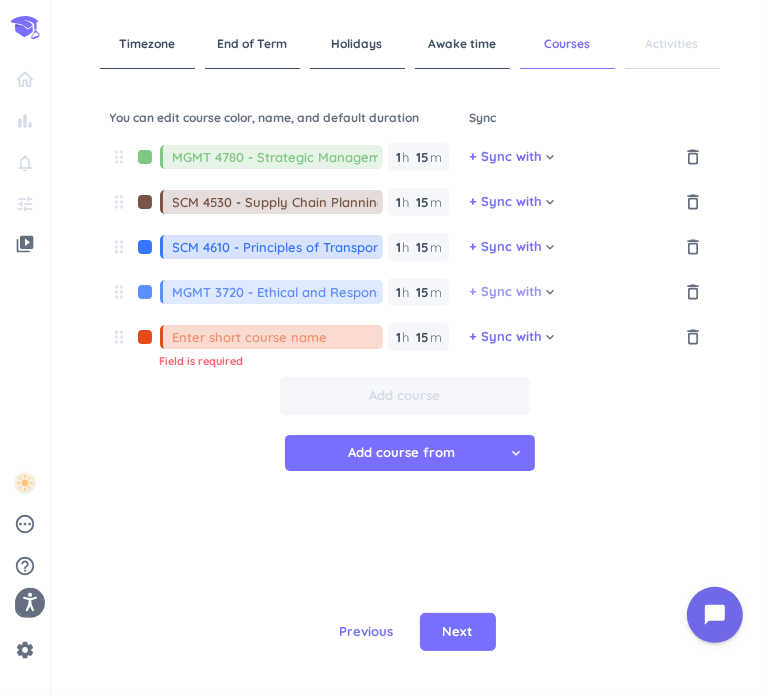 click on "+ Sync with" at bounding box center (506, 292) 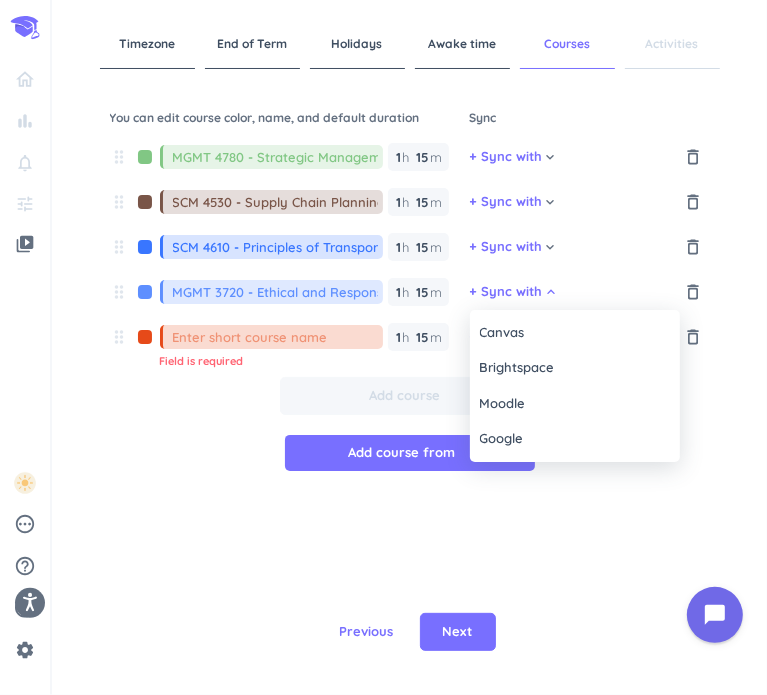 click at bounding box center (383, 347) 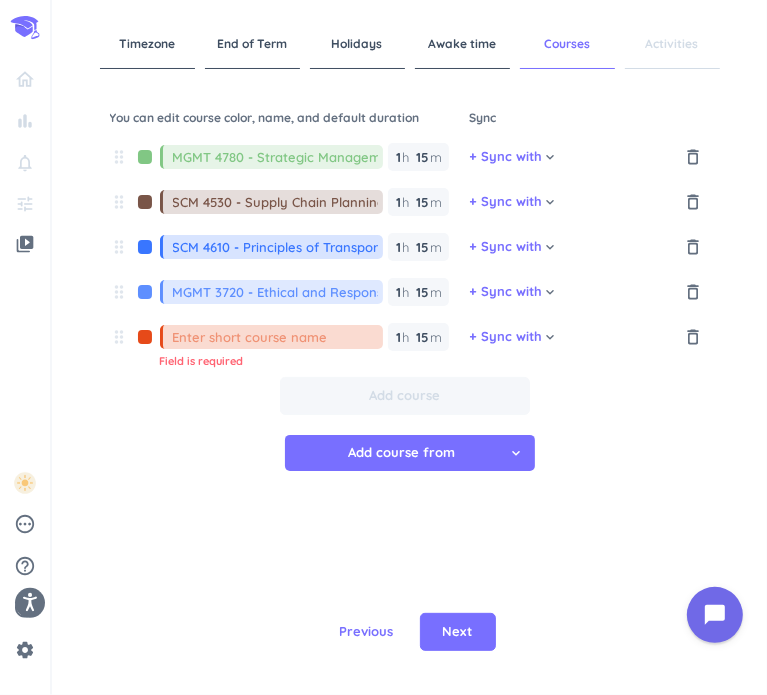 click on "Add course Add course from cancel keyboard_arrow_down" at bounding box center (410, 434) 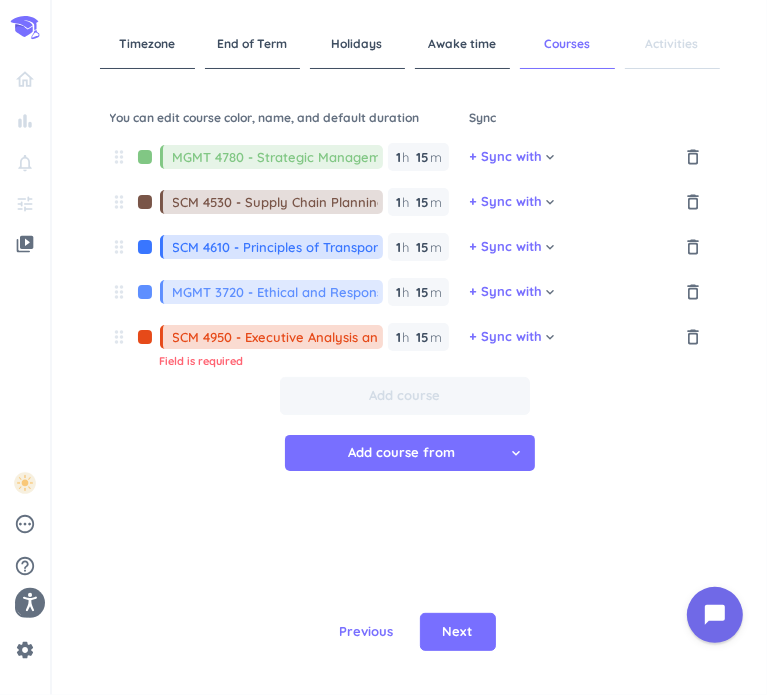 scroll, scrollTop: 0, scrollLeft: 88, axis: horizontal 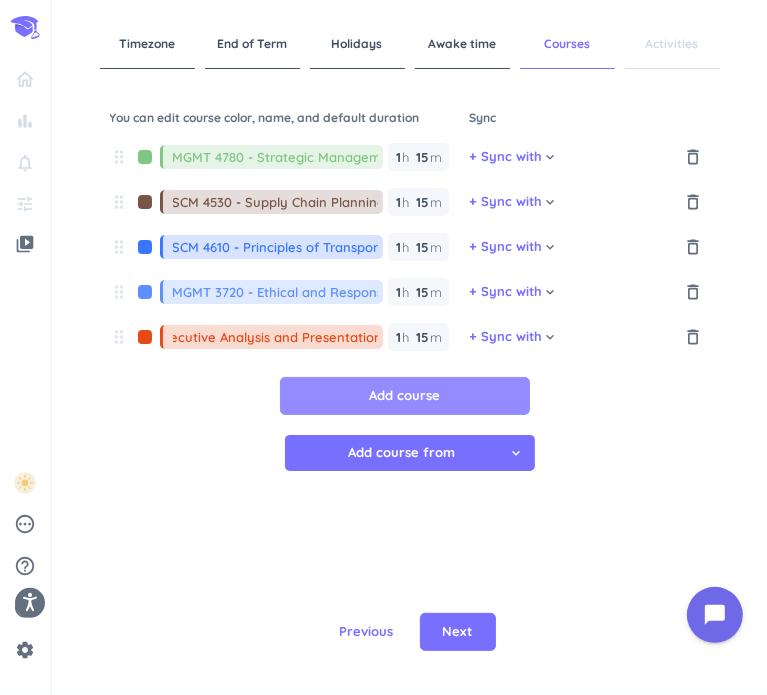 type on "SCM 4950 - Executive Analysis and Presentation" 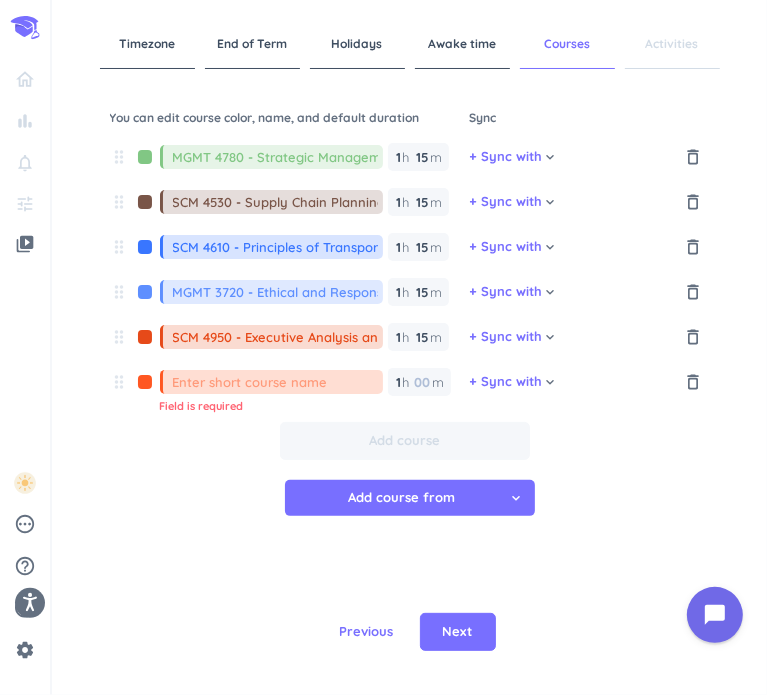 click at bounding box center [278, 382] 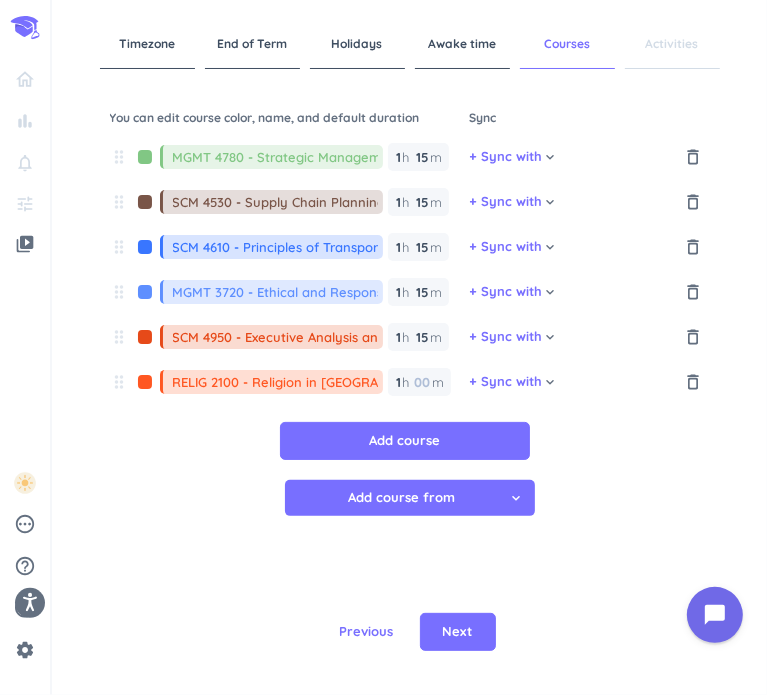type on "RELIG 2100 - Religion in [GEOGRAPHIC_DATA]" 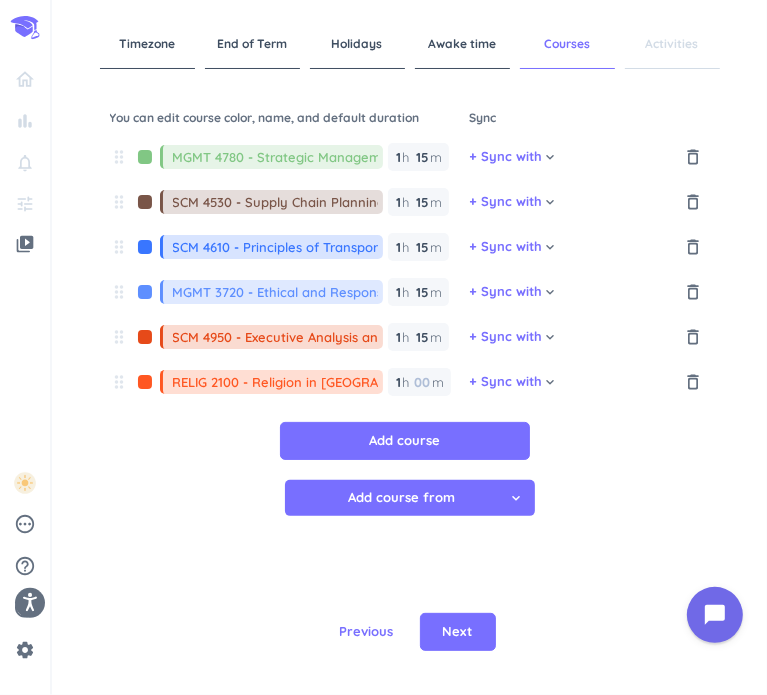 click at bounding box center (145, 292) 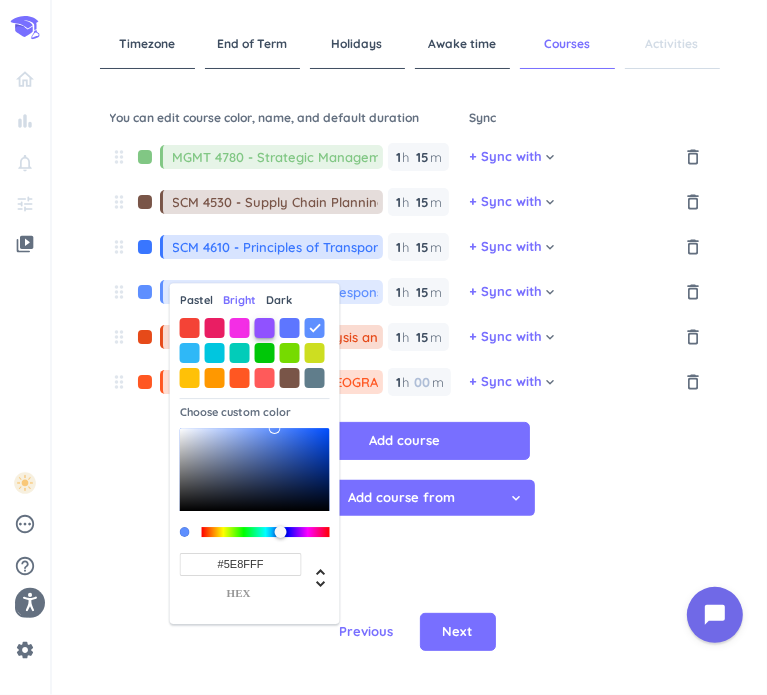 click at bounding box center (265, 328) 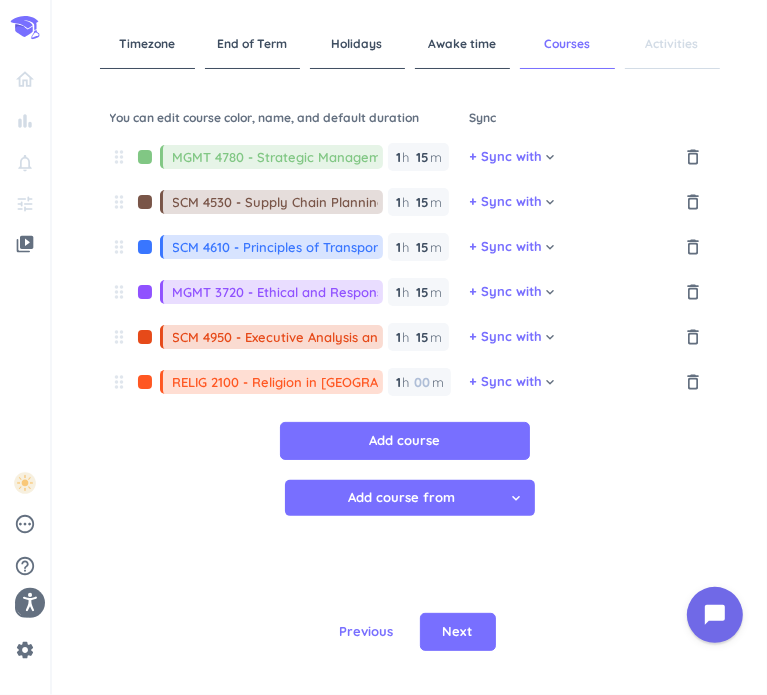 click at bounding box center [145, 292] 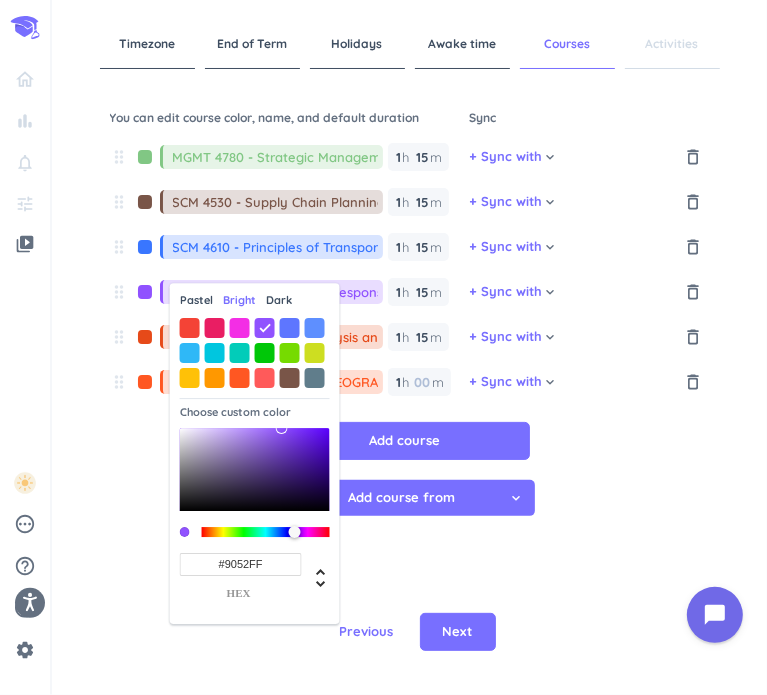 click at bounding box center (145, 382) 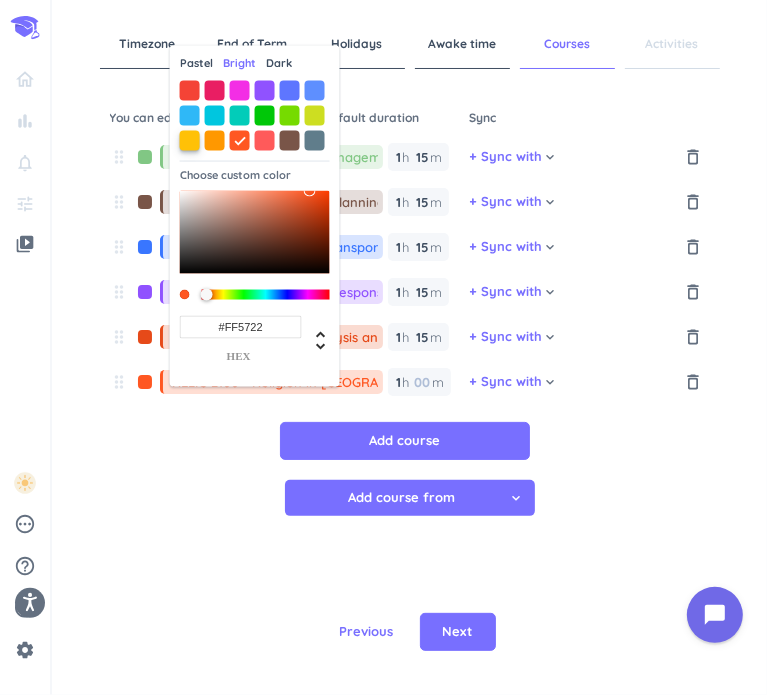click at bounding box center (190, 140) 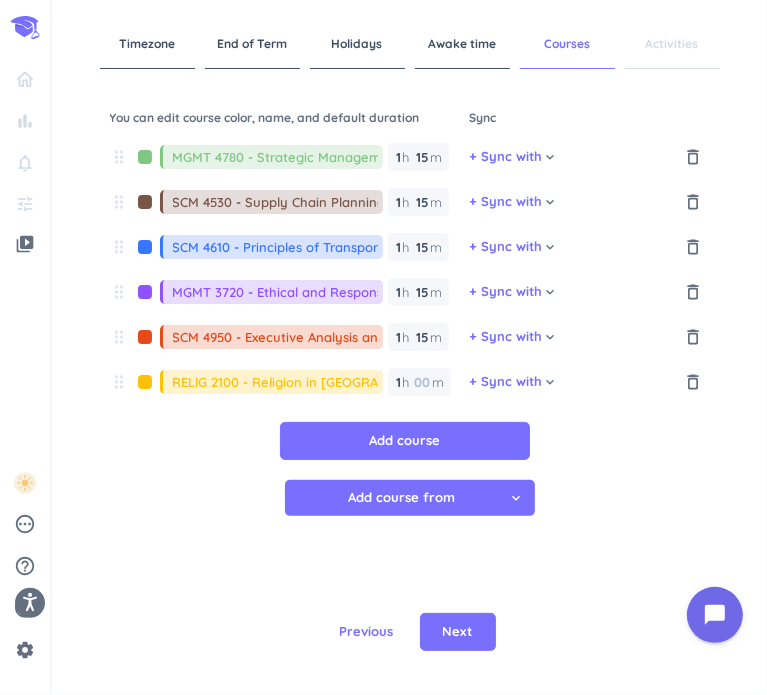 click on "drag_indicator RELIG 2100 - Religion in [GEOGRAPHIC_DATA] 1 1 00 h 00 m + Sync with cancel keyboard_arrow_down delete_outline" at bounding box center [410, 389] 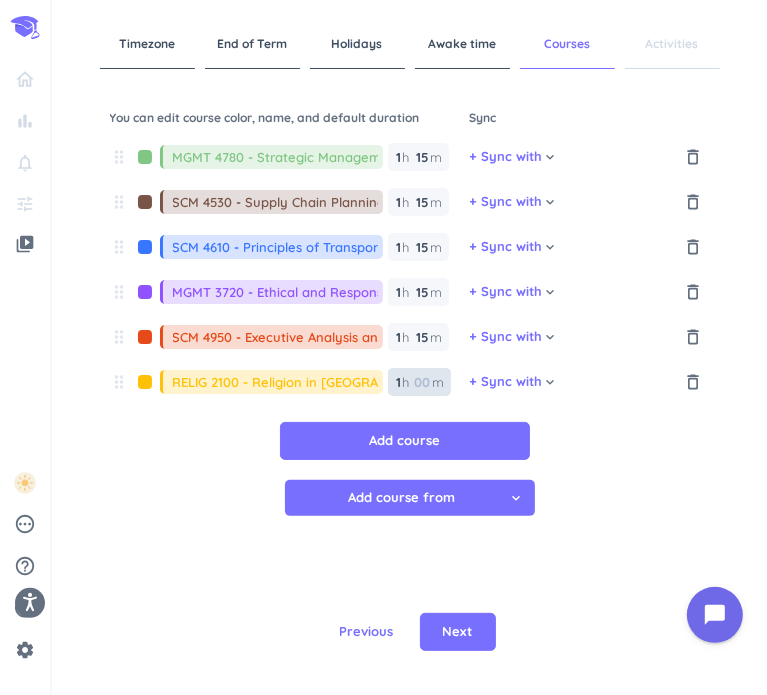 click at bounding box center [422, 382] 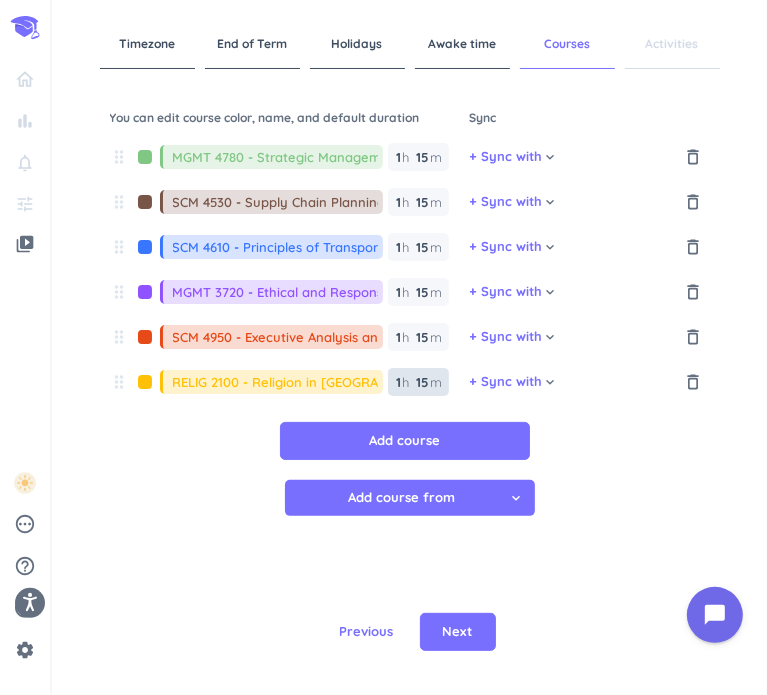 type on "1" 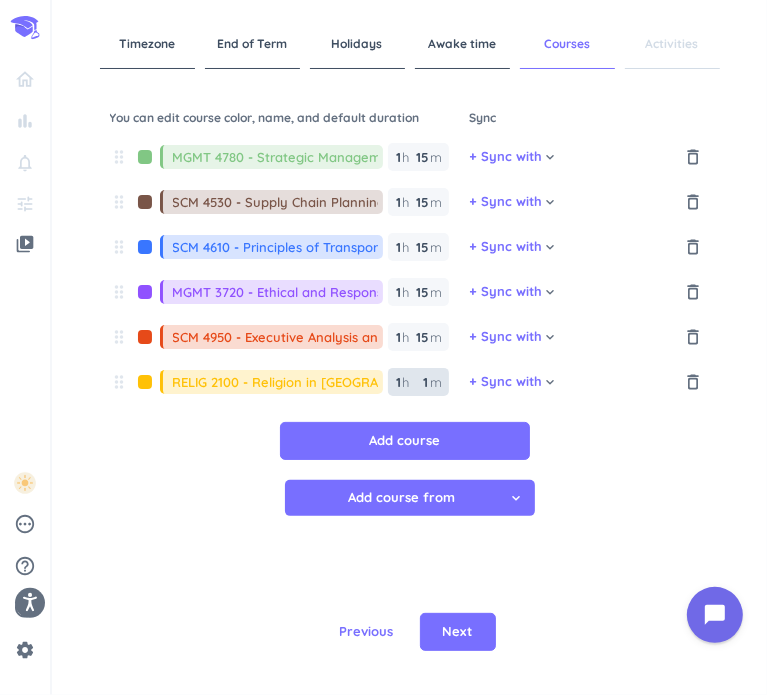type 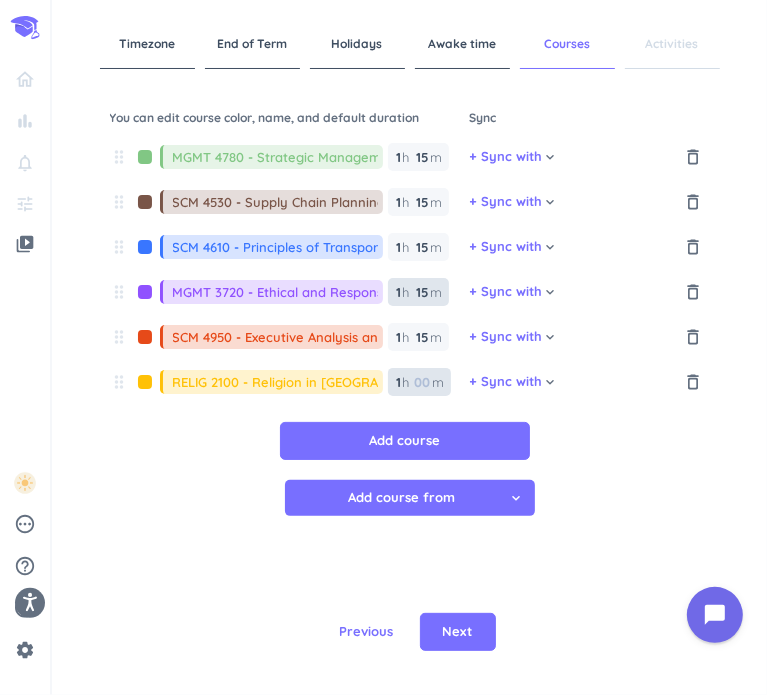 drag, startPoint x: 425, startPoint y: 376, endPoint x: 424, endPoint y: 292, distance: 84.00595 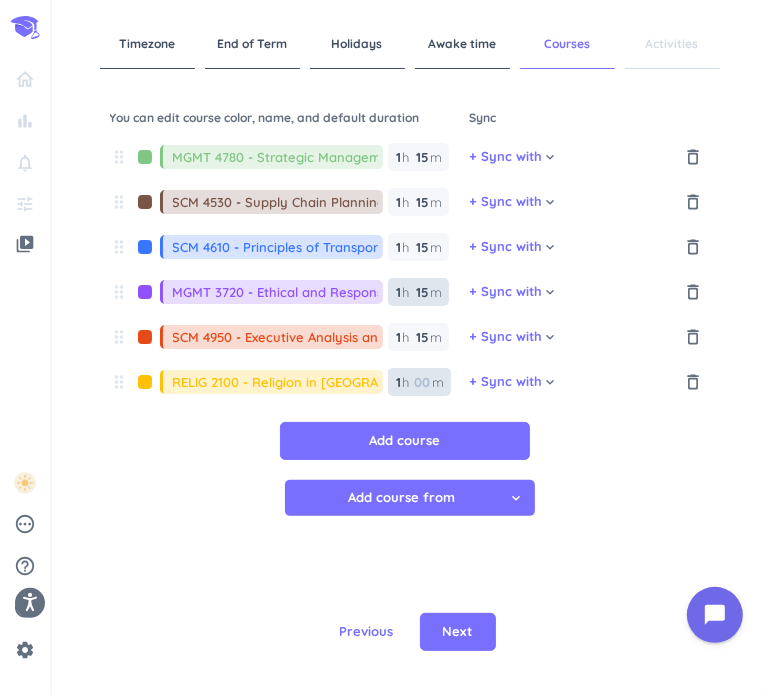 click on "drag_indicator MGMT 4780 - Strategic Management 1 1 00 h 15 15 00 m + Sync with cancel keyboard_arrow_down delete_outline drag_indicator SCM 4530 - Supply Chain Planning and Control 1 1 00 h 15 15 00 m + Sync with cancel keyboard_arrow_down delete_outline drag_indicator SCM 4610 - Principles of Transportation 1 1 00 h 15 15 00 m + Sync with cancel keyboard_arrow_down delete_outline drag_indicator MGMT 3720 - Ethical and Responsible Management 1 1 00 h 15 15 00 m + Sync with cancel keyboard_arrow_down delete_outline drag_indicator SCM 4950 - Executive Analysis and Presentation 1 1 00 h 15 15 00 m + Sync with cancel keyboard_arrow_down delete_outline drag_indicator RELIG 2100 - Religion in [GEOGRAPHIC_DATA] 1 1 00 h 00 m + Sync with cancel keyboard_arrow_down delete_outline Add course Add course from cancel keyboard_arrow_down" at bounding box center (410, 340) 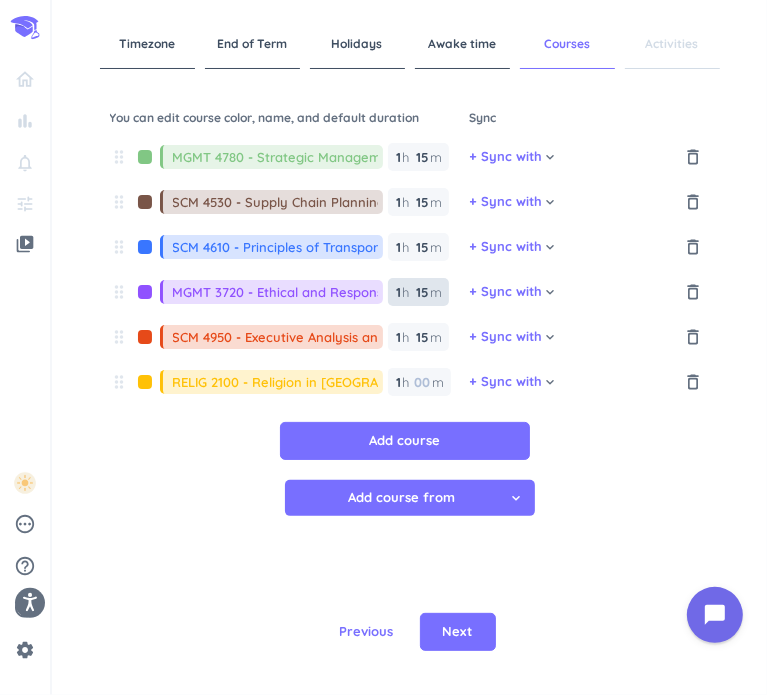 click on "15" at bounding box center (421, 292) 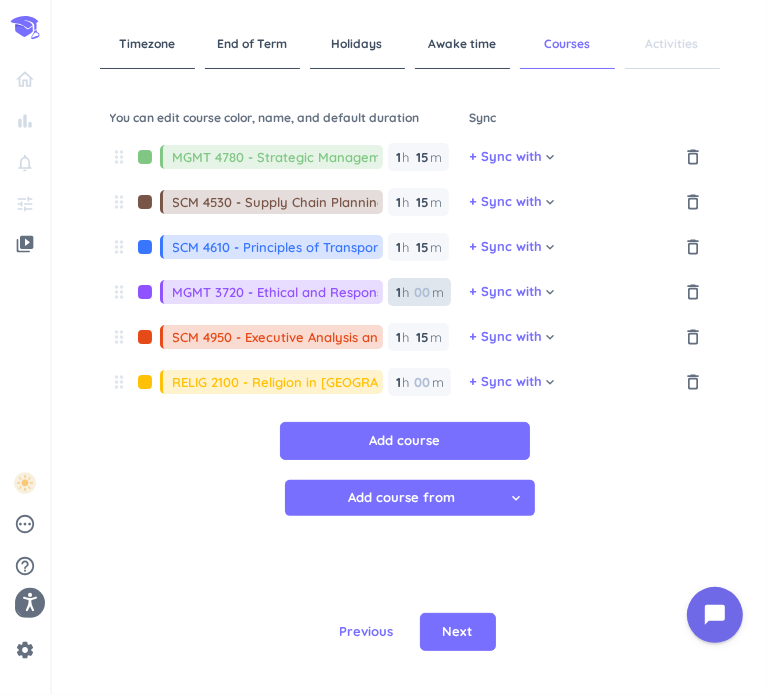 type 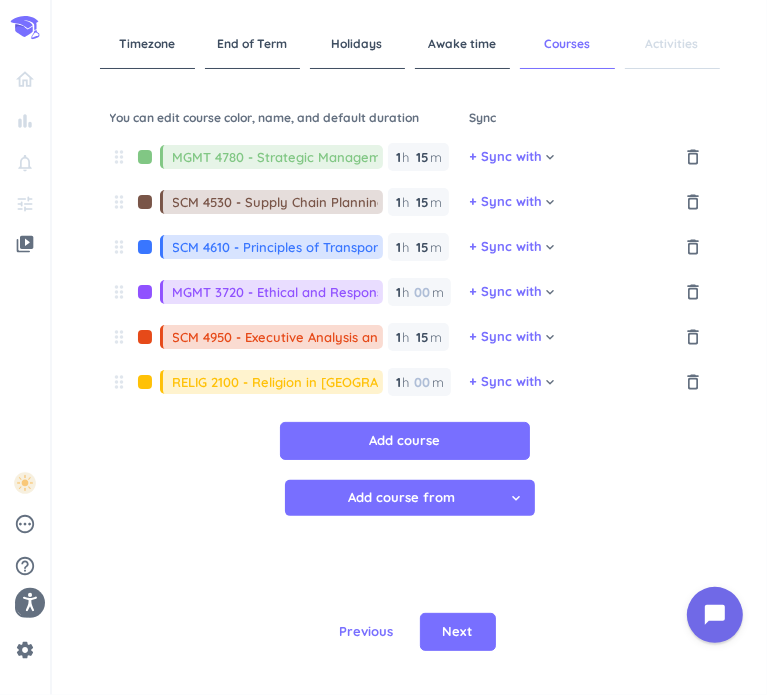 click on "You can edit course color, name, and default duration Sync drag_indicator MGMT 4780 - Strategic Management 1 1 00 h 15 15 00 m + Sync with cancel keyboard_arrow_down delete_outline drag_indicator SCM 4530 - Supply Chain Planning and Control 1 1 00 h 15 15 00 m + Sync with cancel keyboard_arrow_down delete_outline drag_indicator SCM 4610 - Principles of Transportation 1 1 00 h 15 15 00 m + Sync with cancel keyboard_arrow_down delete_outline drag_indicator MGMT 3720 - Ethical and Responsible Management 1 1 00 h 00 m + Sync with cancel keyboard_arrow_down delete_outline drag_indicator SCM 4950 - Executive Analysis and Presentation 1 1 00 h 15 15 00 m + Sync with cancel keyboard_arrow_down delete_outline drag_indicator RELIG 2100 - Religion in [GEOGRAPHIC_DATA] 1 1 00 h 00 m + Sync with cancel keyboard_arrow_down delete_outline Add course Add course from cancel keyboard_arrow_down" at bounding box center [410, 344] 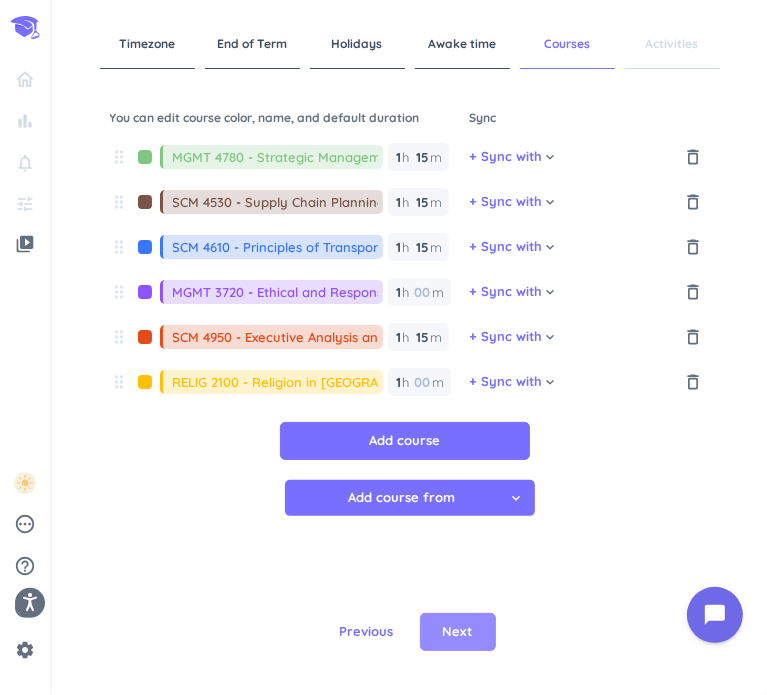 click on "Next" at bounding box center [458, 632] 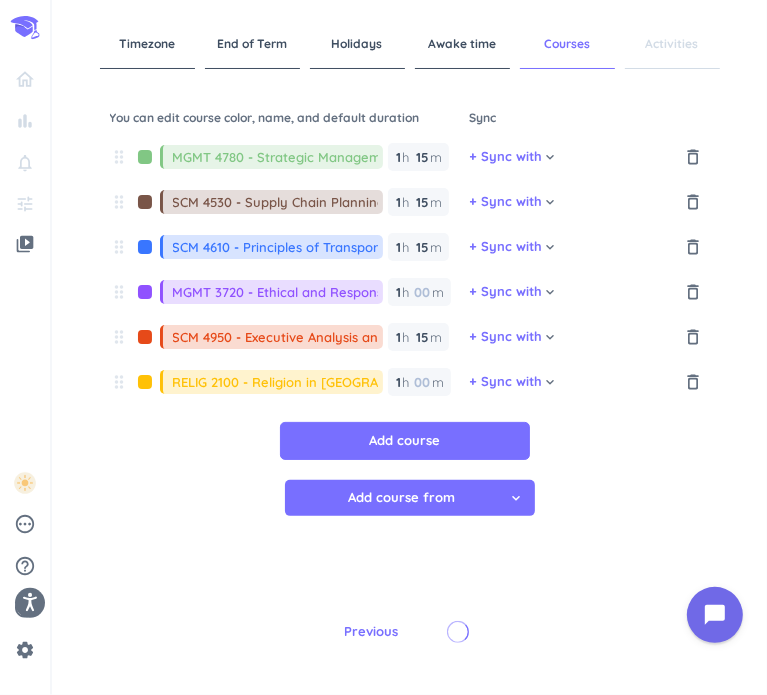 type 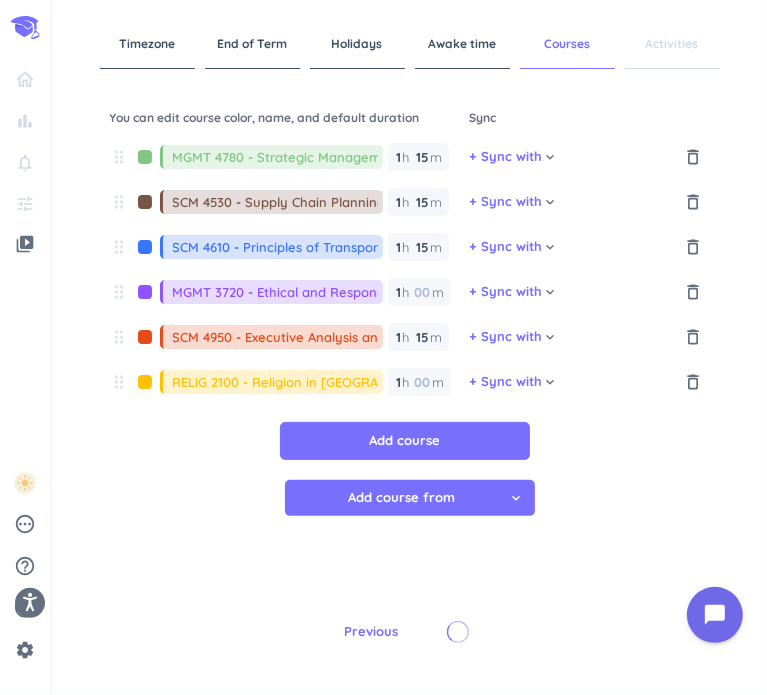 type 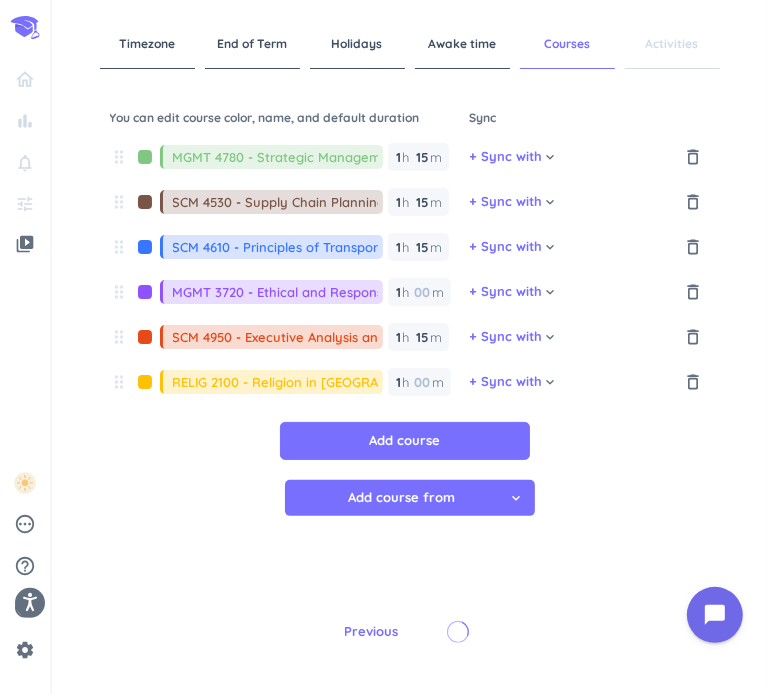 type 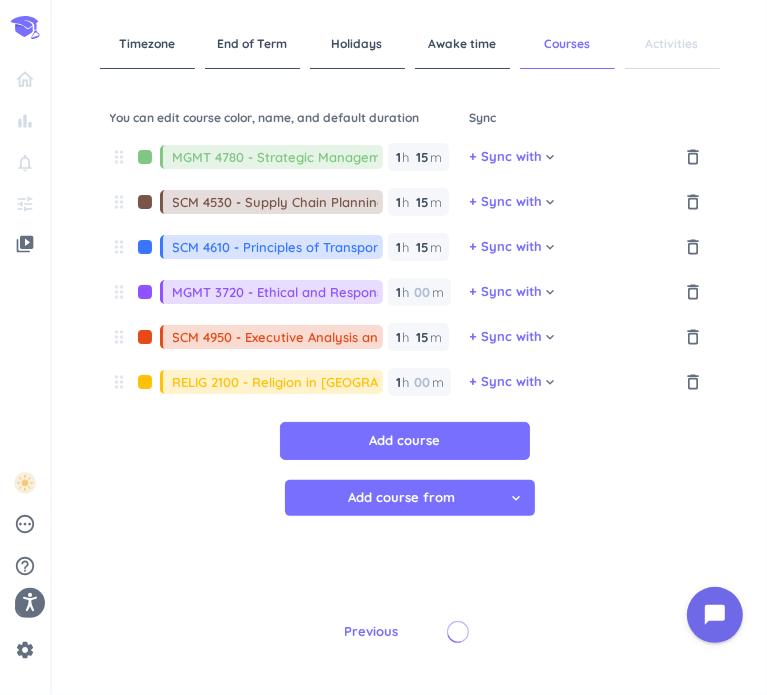 type 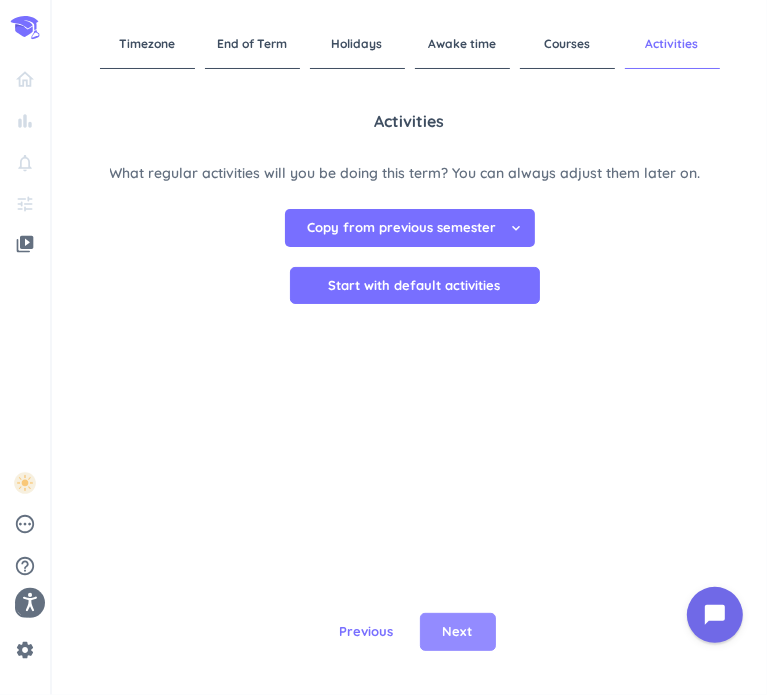 click on "Next" at bounding box center (458, 632) 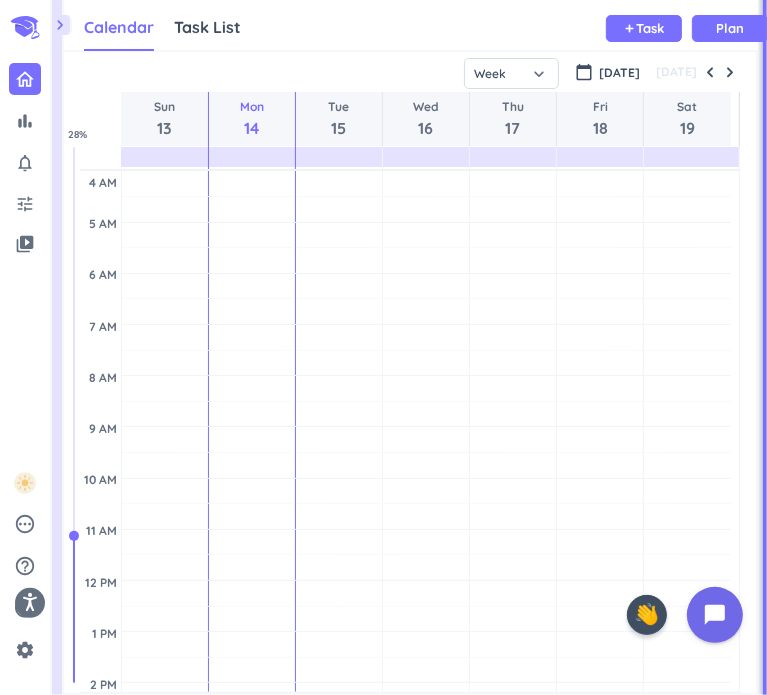 scroll, scrollTop: 8, scrollLeft: 8, axis: both 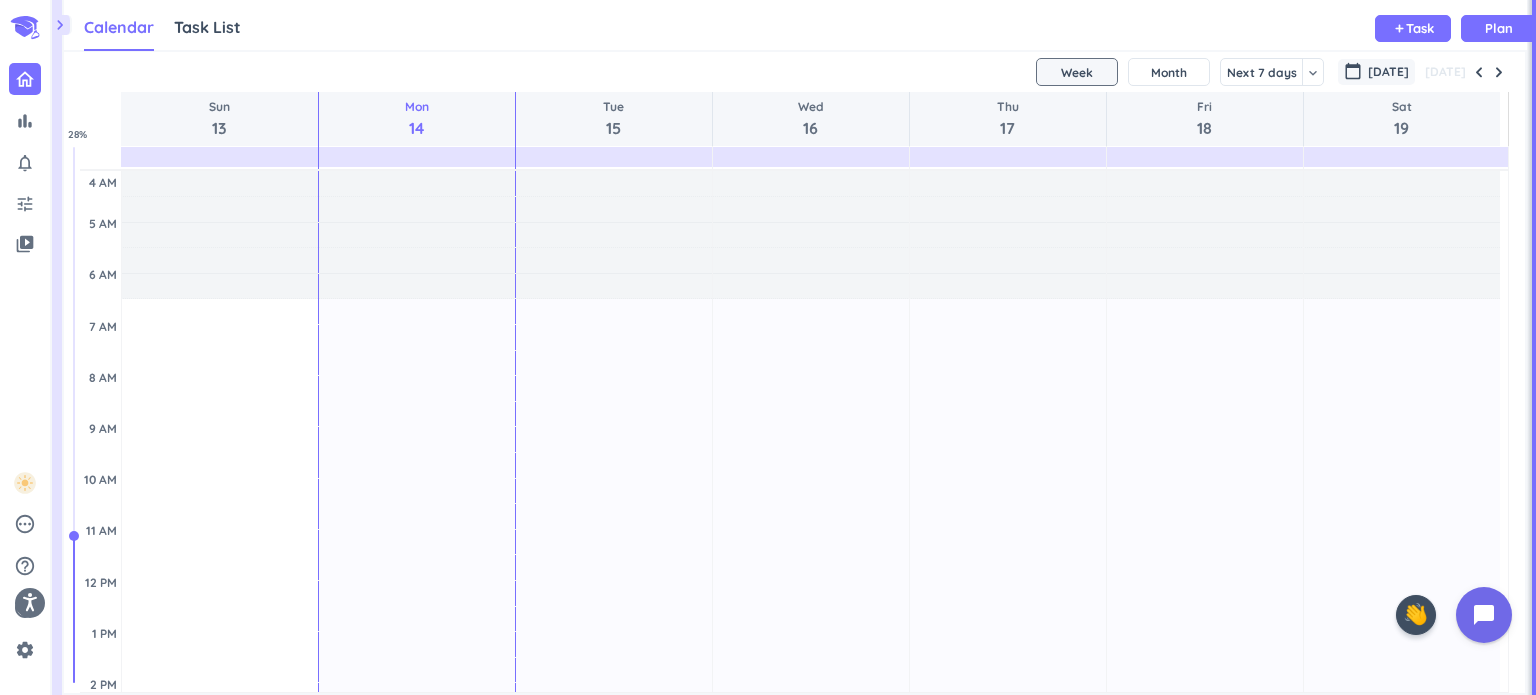 click on "[DATE]" at bounding box center (1388, 72) 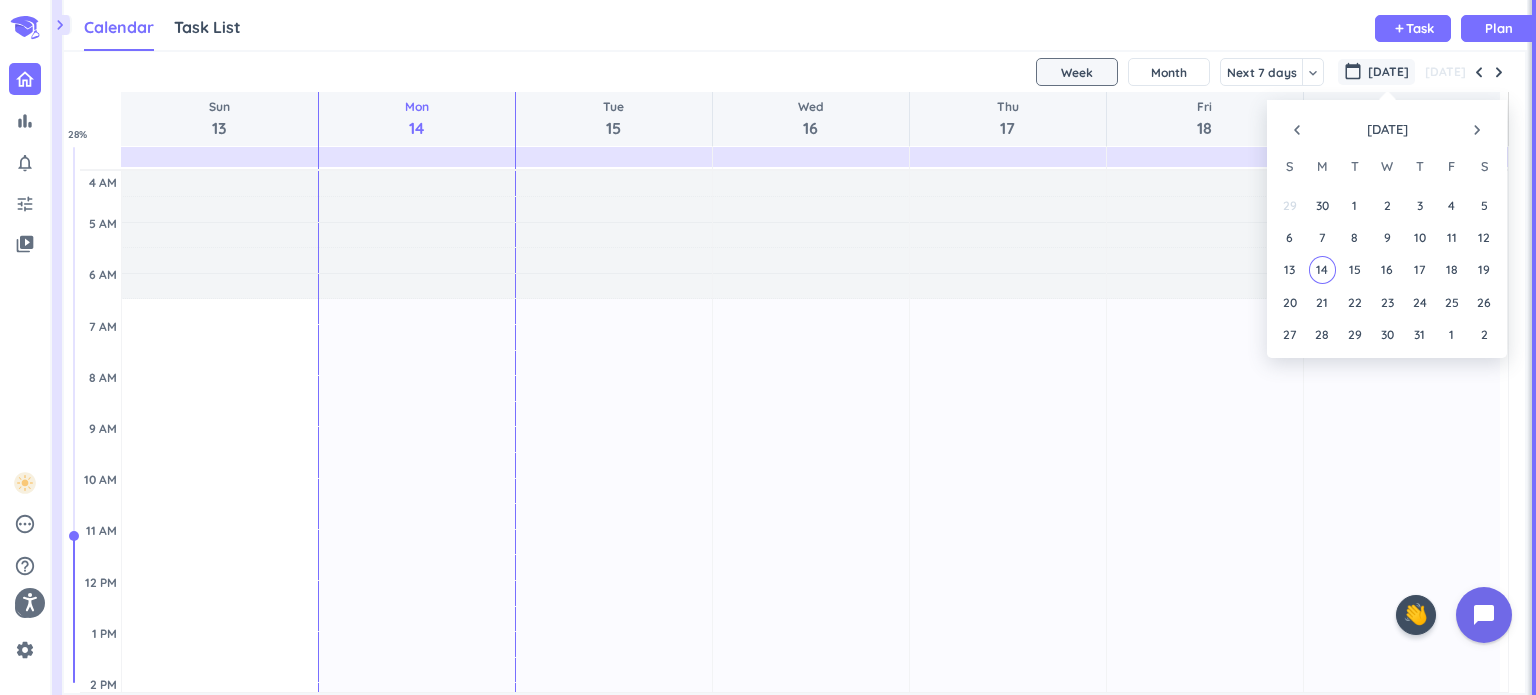 click on "navigate_before [DATE] navigate_next" at bounding box center [1387, 125] 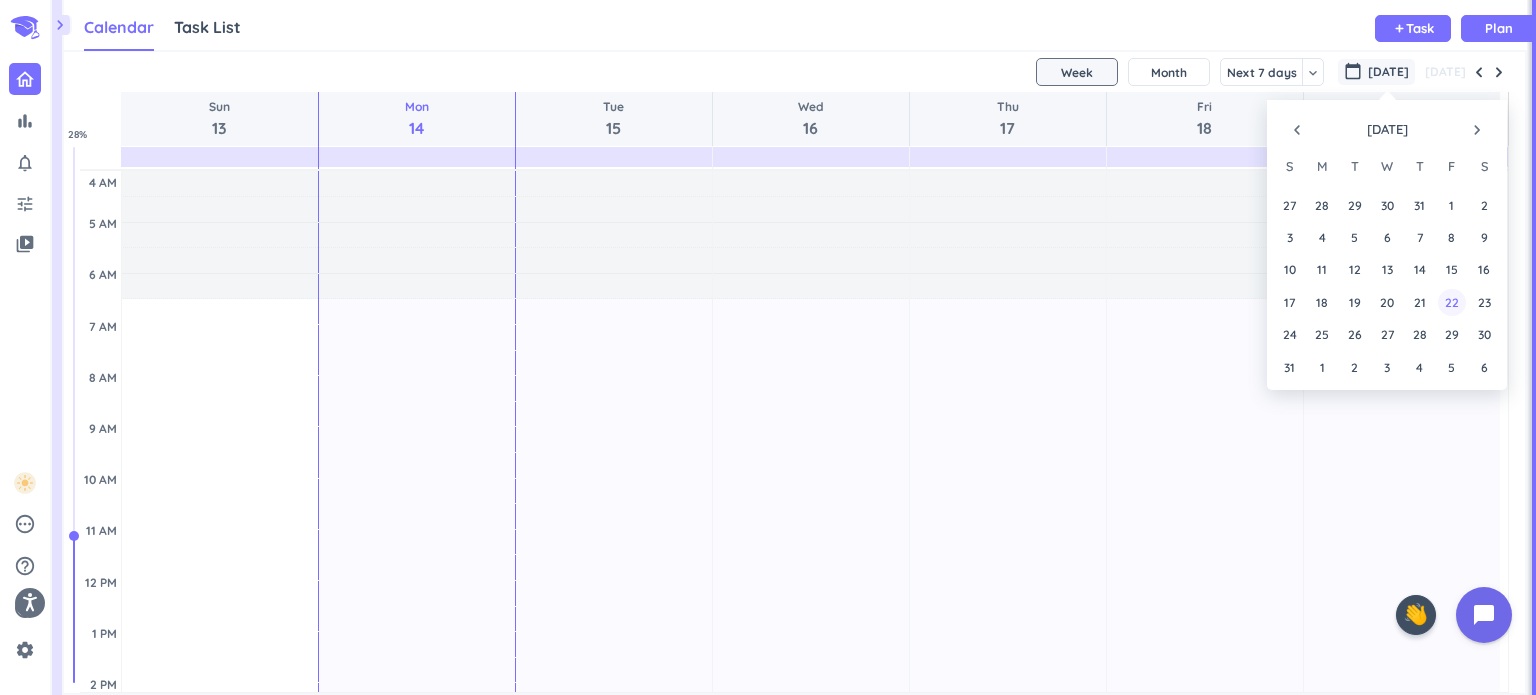 click on "22" at bounding box center (1451, 301) 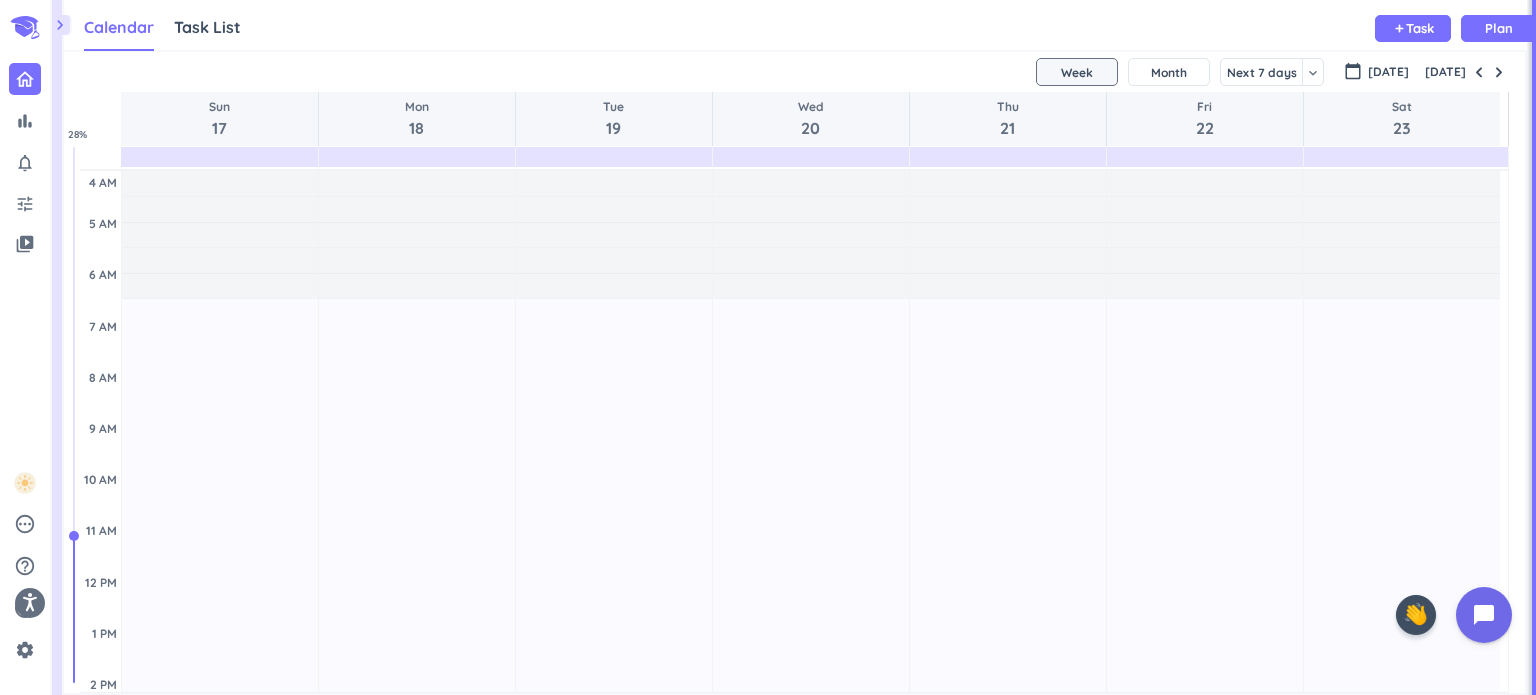 scroll, scrollTop: 104, scrollLeft: 0, axis: vertical 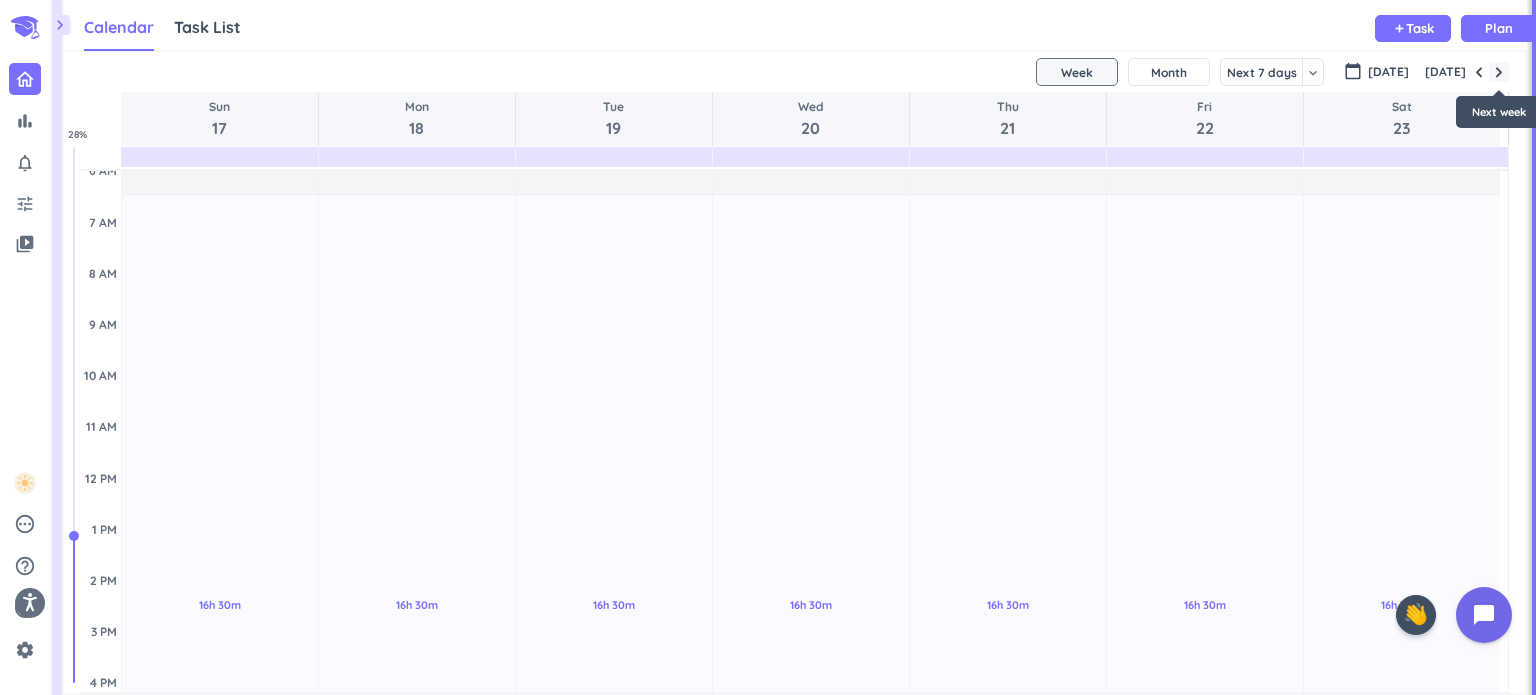click at bounding box center [1499, 72] 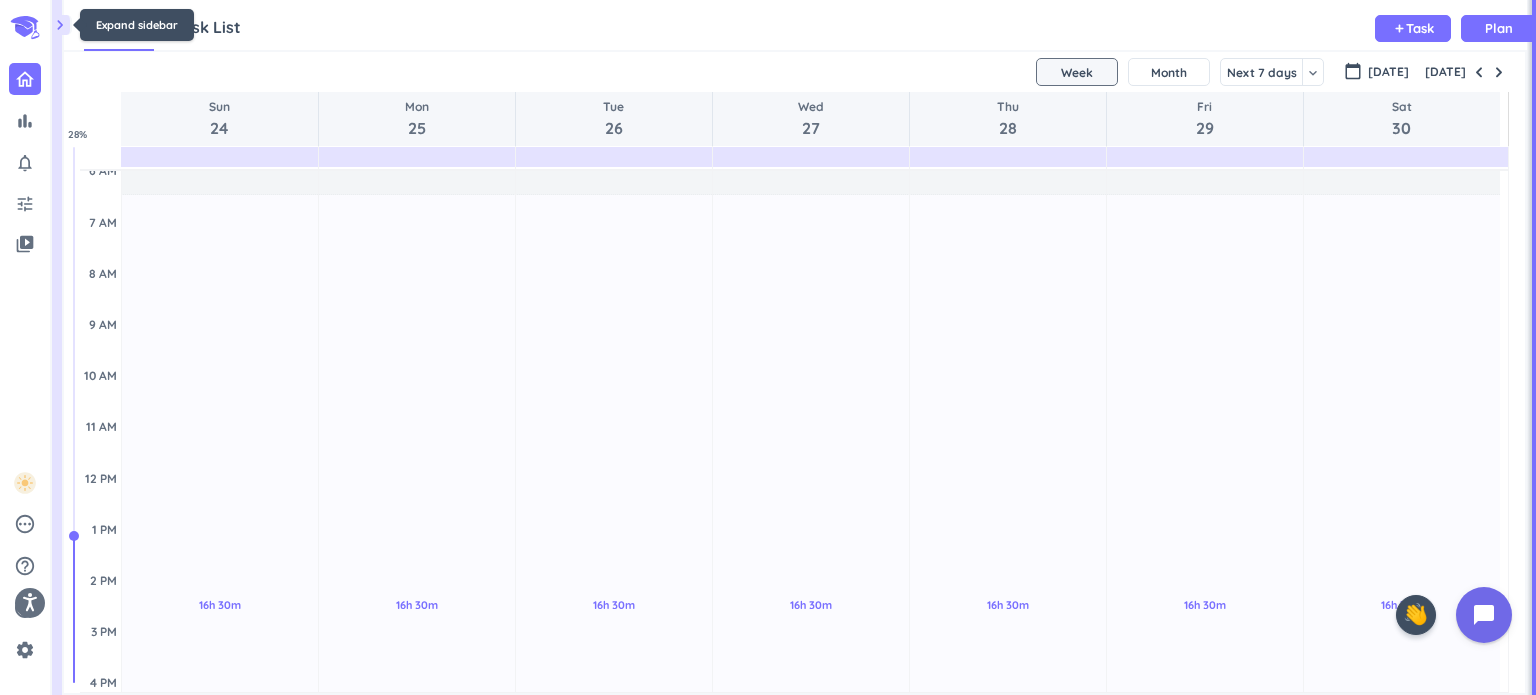 click on "chevron_right" at bounding box center [60, 25] 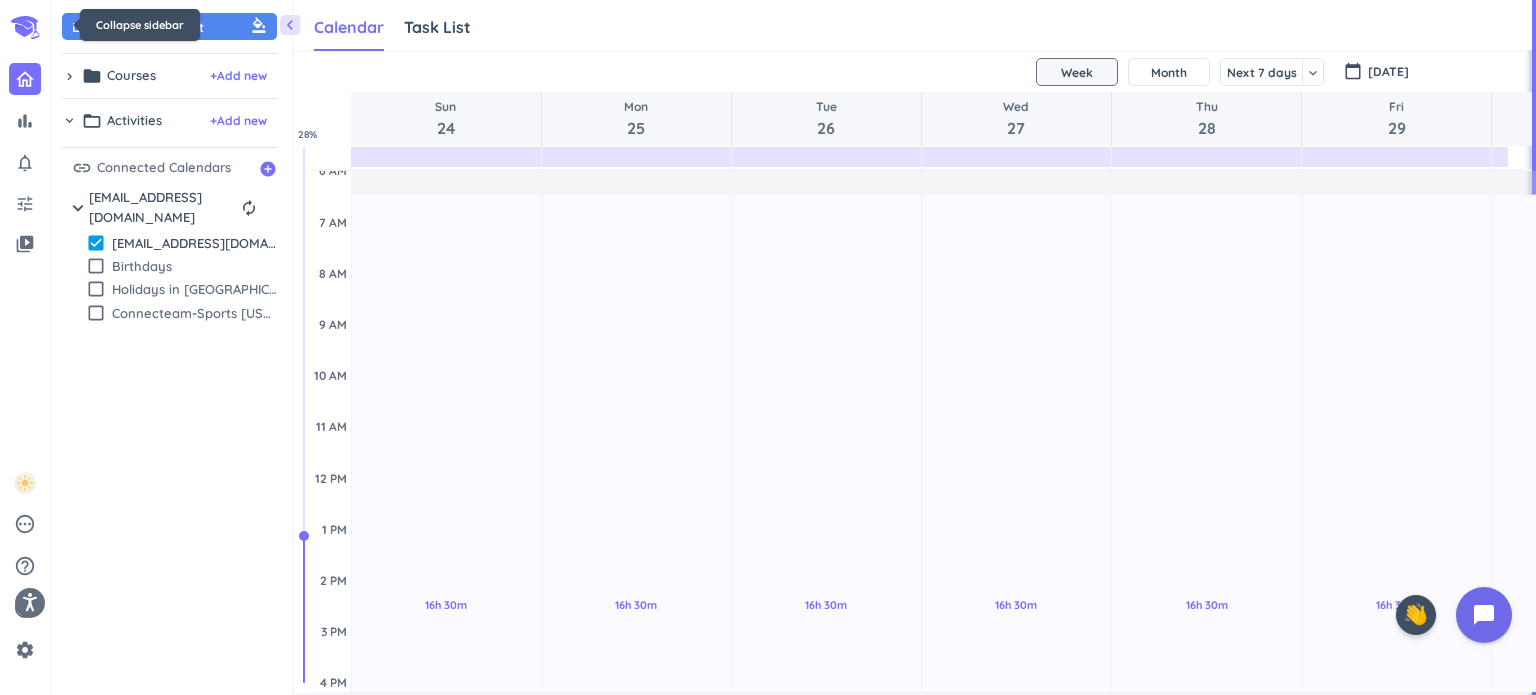 scroll, scrollTop: 41, scrollLeft: 1236, axis: both 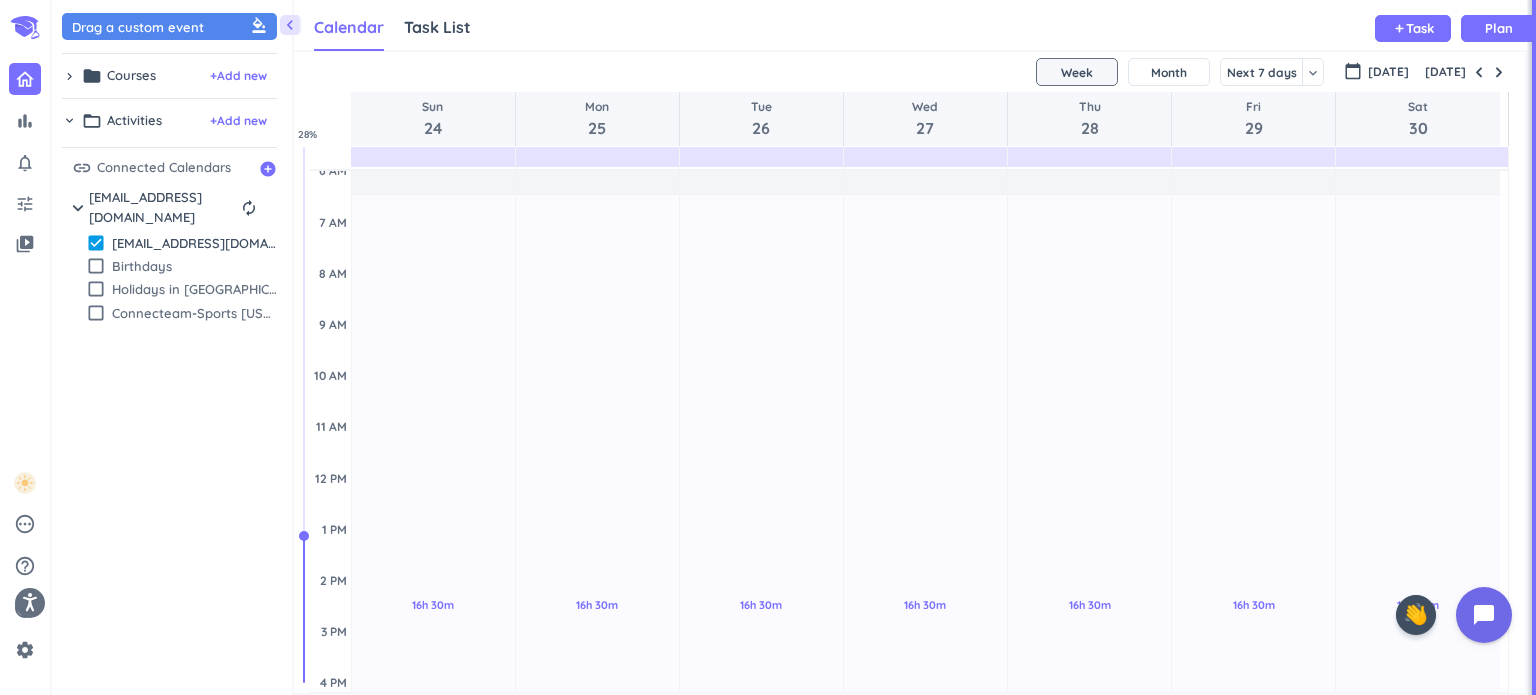 click on "chevron_right" at bounding box center [69, 76] 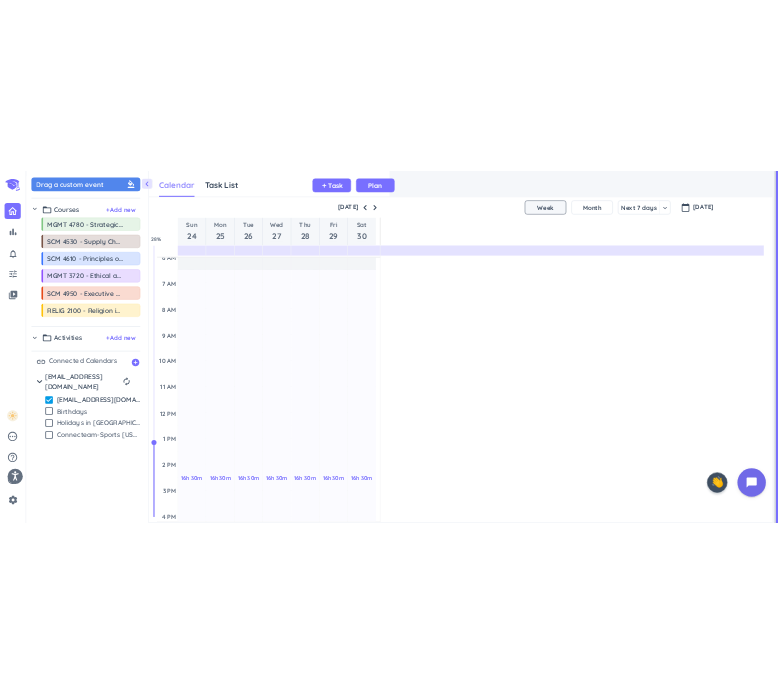 scroll, scrollTop: 41, scrollLeft: 467, axis: both 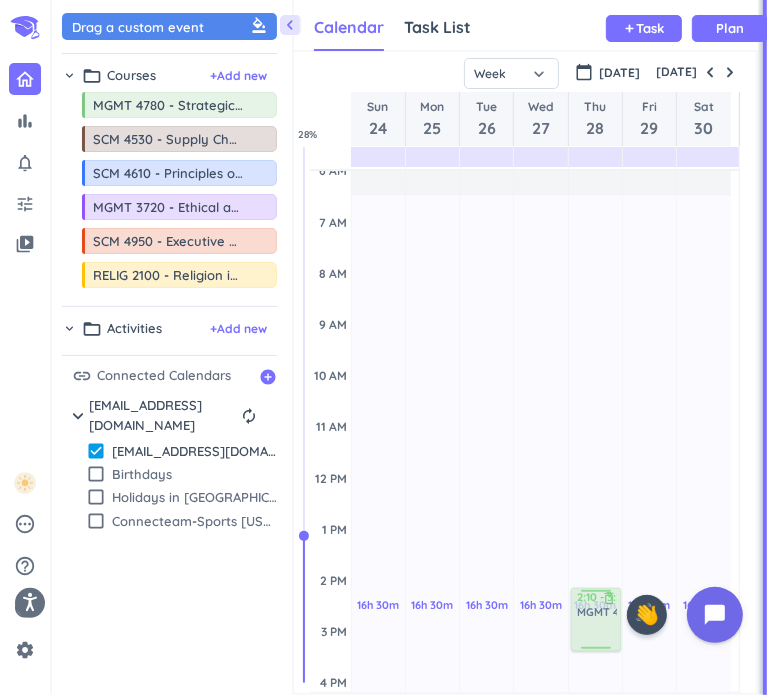 drag, startPoint x: 171, startPoint y: 109, endPoint x: 603, endPoint y: 591, distance: 647.2619 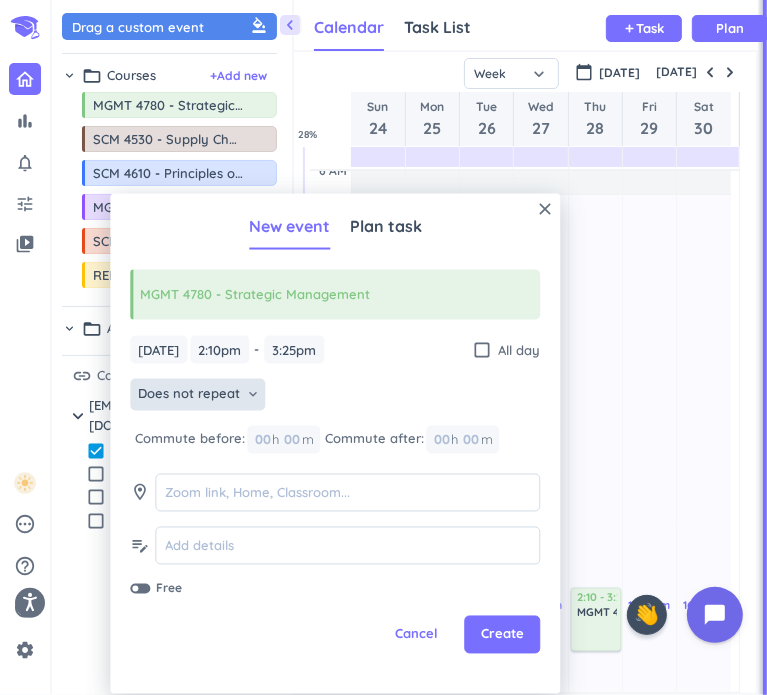 click on "Does not repeat" at bounding box center [189, 395] 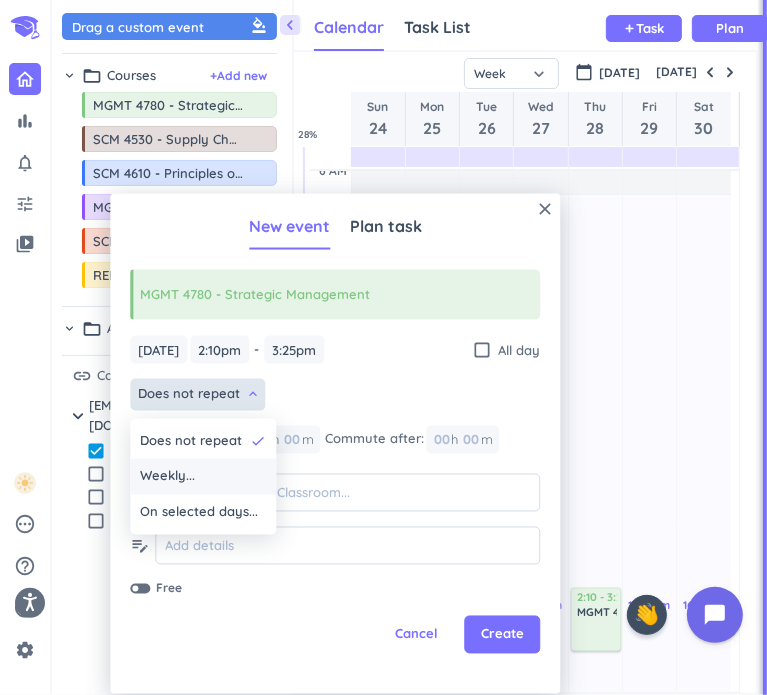 click on "Weekly..." at bounding box center [203, 477] 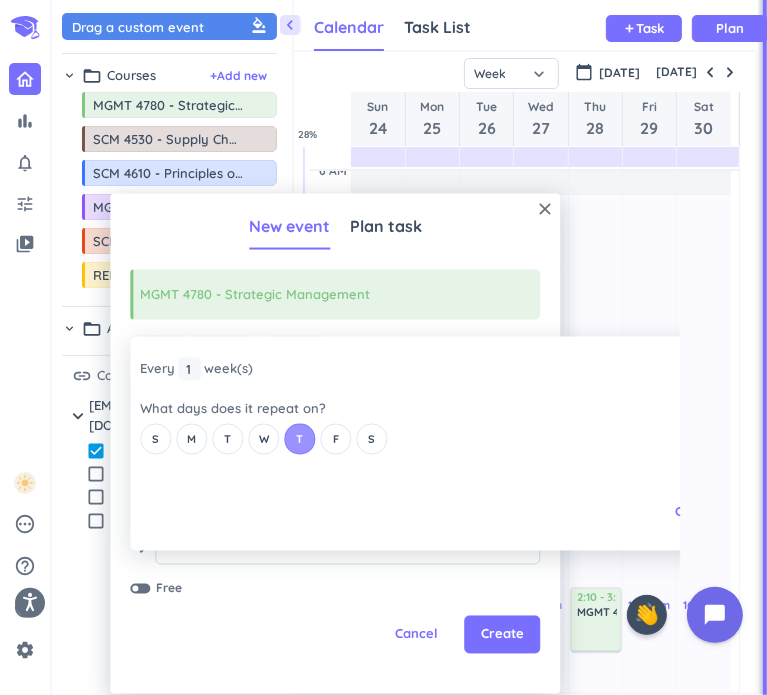 click on "T" at bounding box center (299, 439) 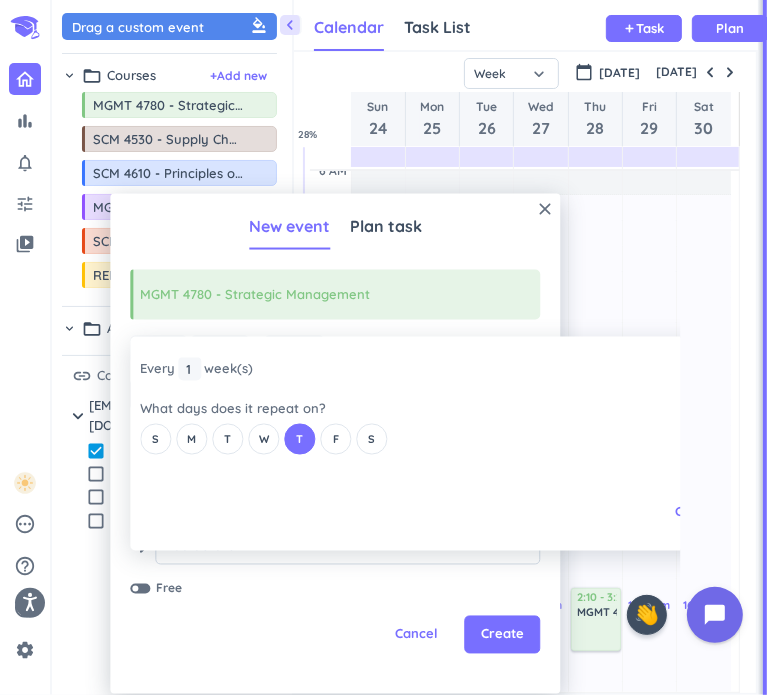 click on "close Every 1 1 1 week (s) What days does it repeat on? S M T W T F S Cancel Ok" at bounding box center [395, 444] 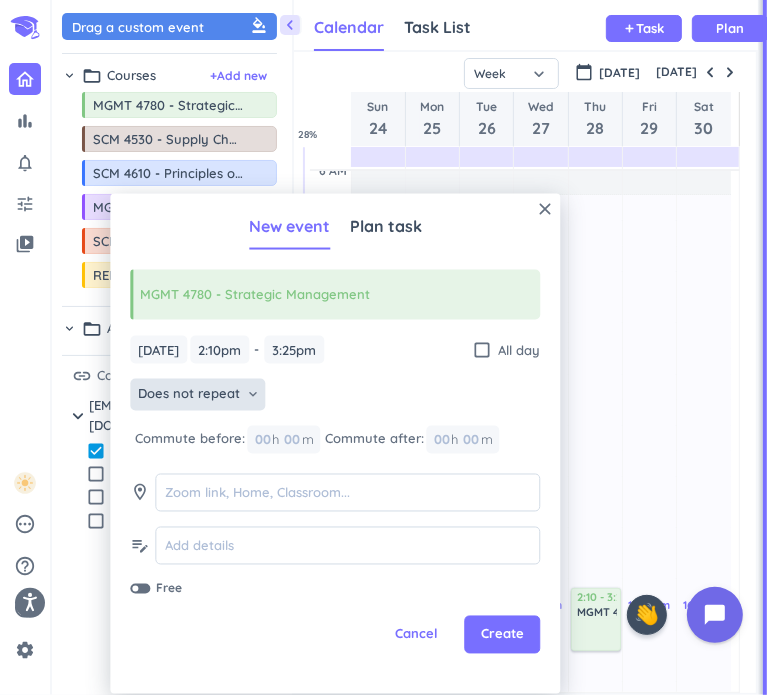 click on "Does not repeat keyboard_arrow_down" at bounding box center [197, 395] 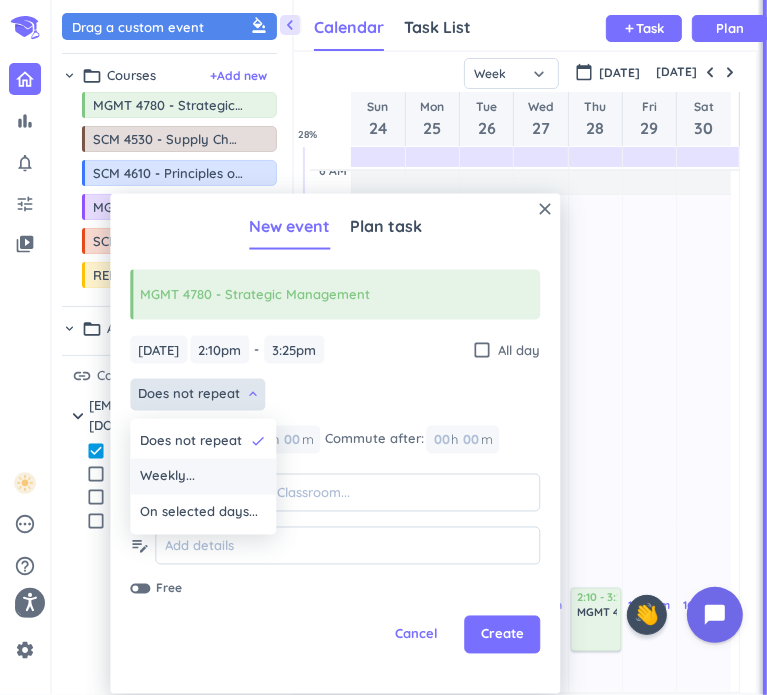 click on "Weekly..." at bounding box center (203, 477) 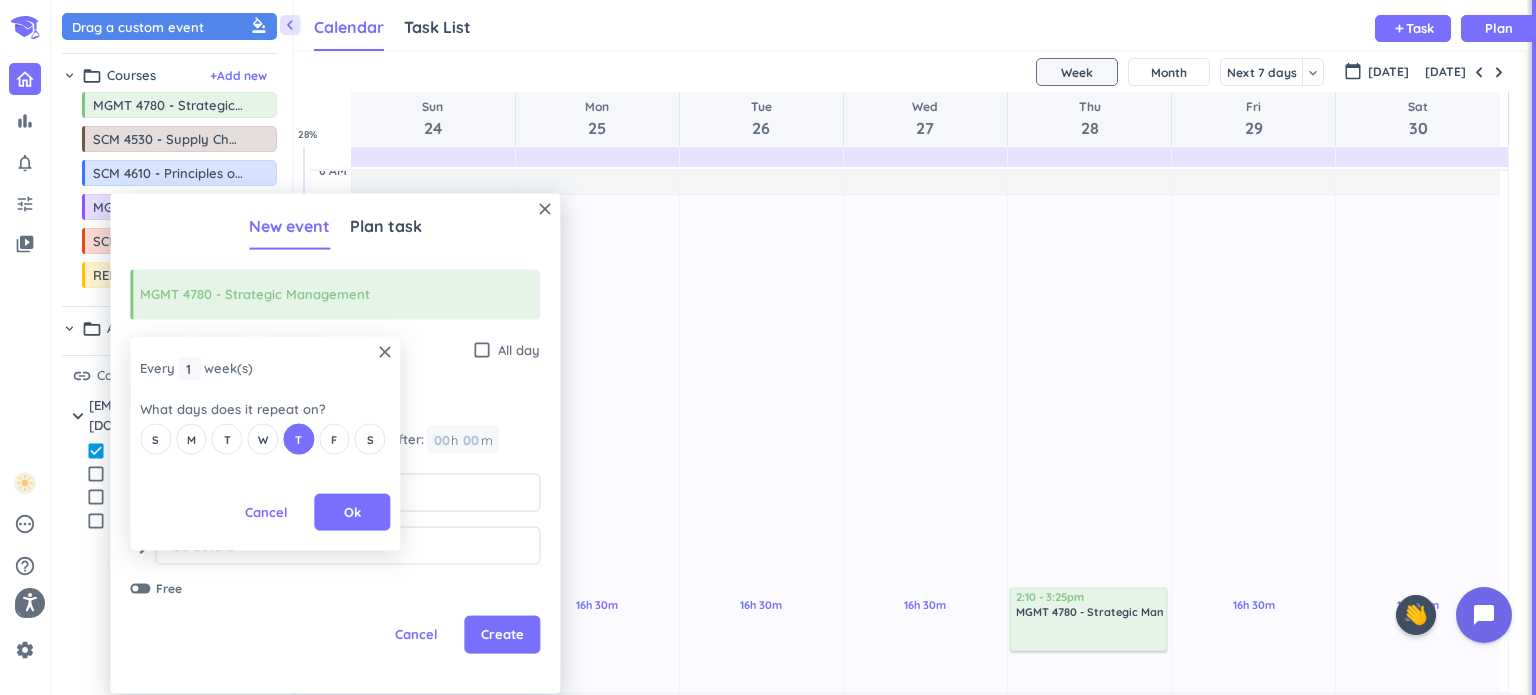 scroll, scrollTop: 8, scrollLeft: 9, axis: both 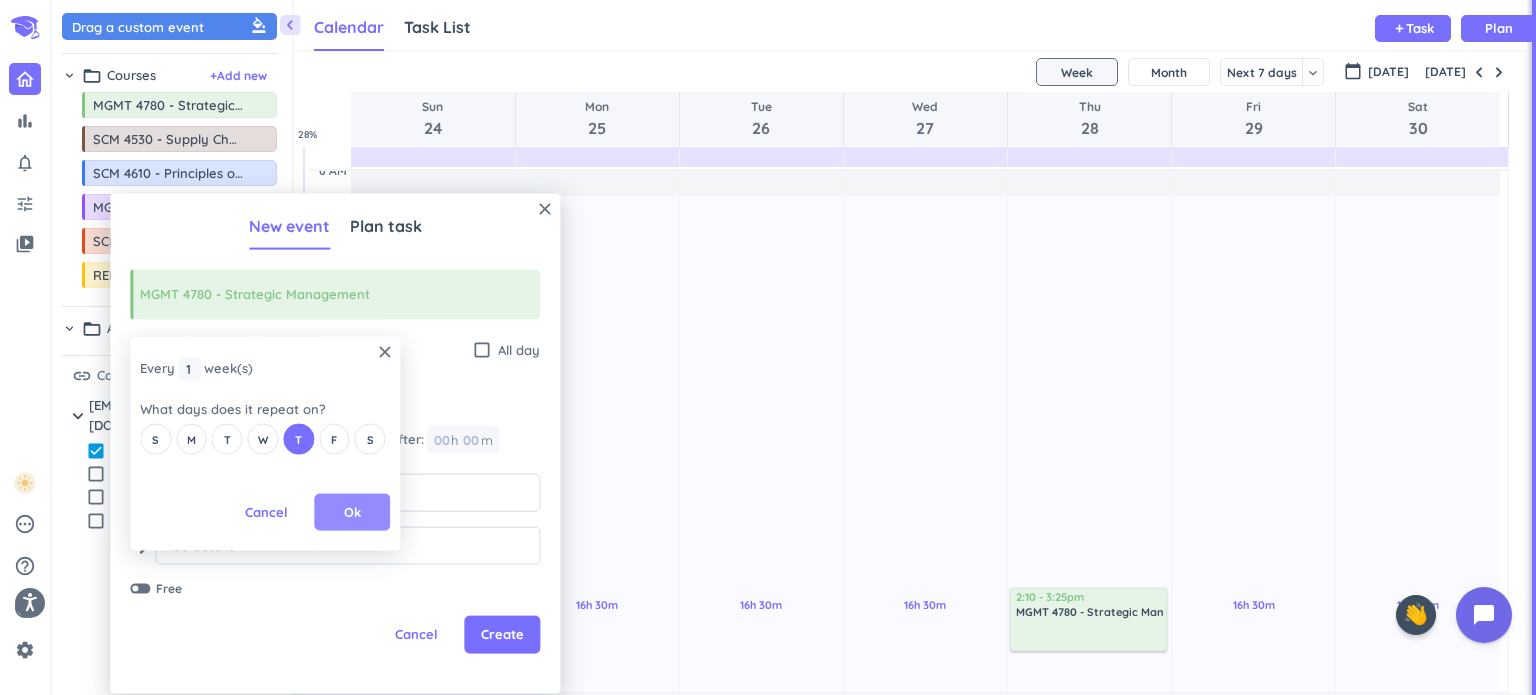 click on "Ok" at bounding box center (352, 511) 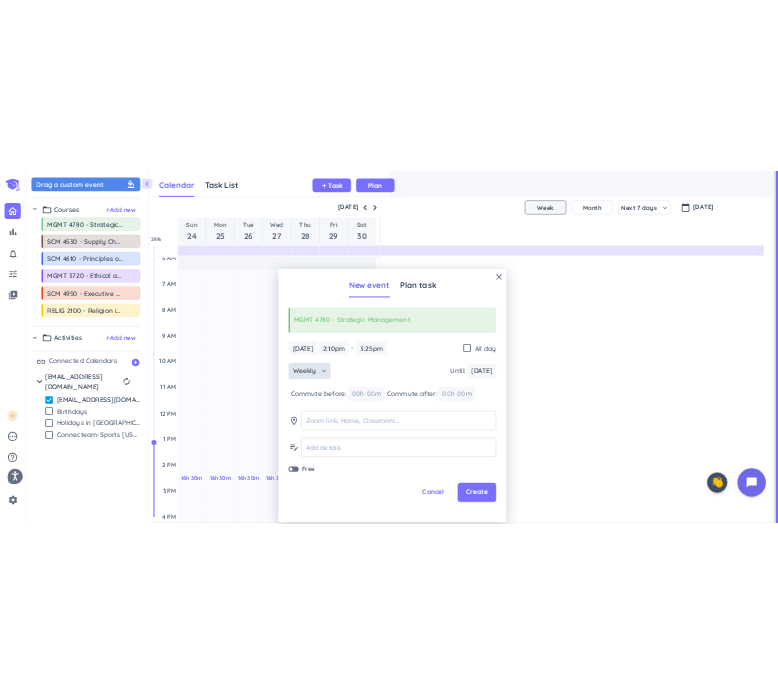scroll, scrollTop: 41, scrollLeft: 467, axis: both 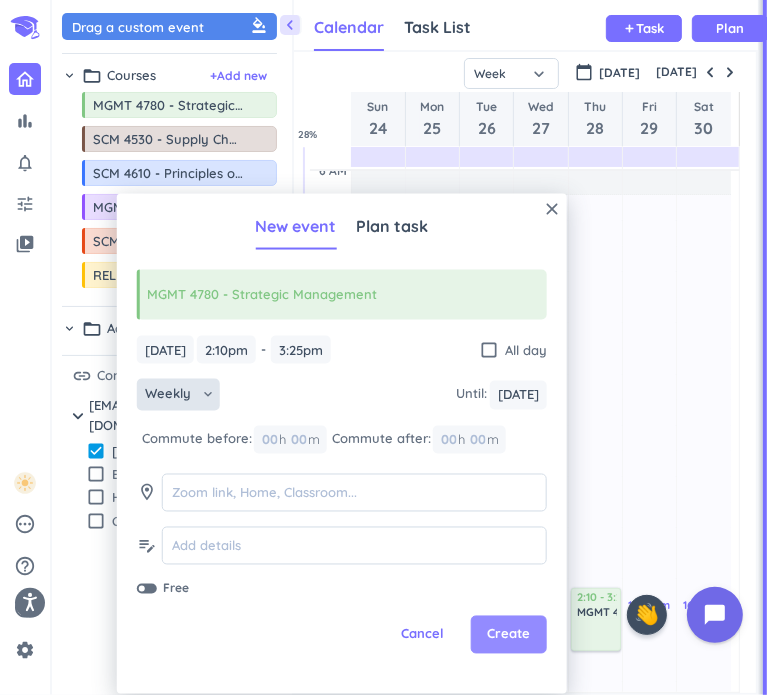 click on "Create" at bounding box center [509, 635] 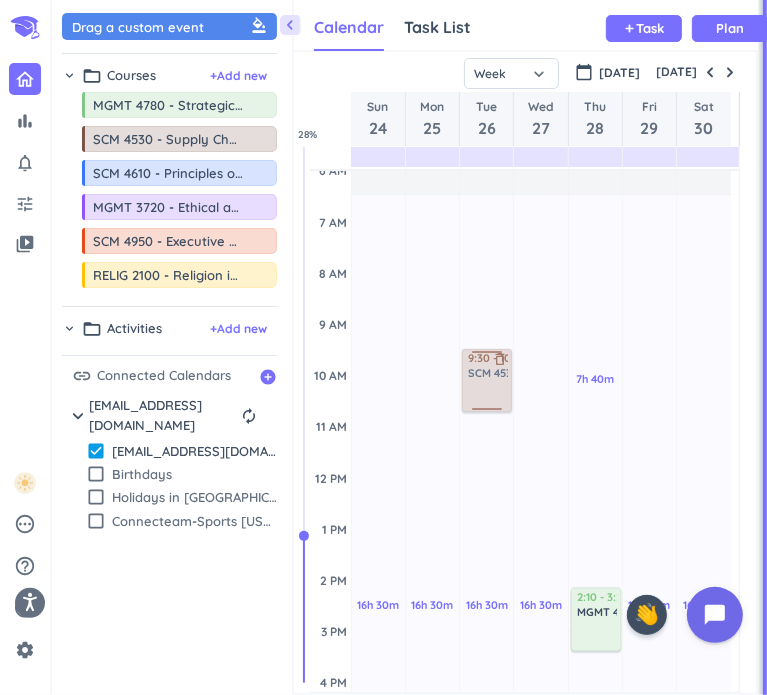 drag, startPoint x: 151, startPoint y: 147, endPoint x: 500, endPoint y: 351, distance: 404.2487 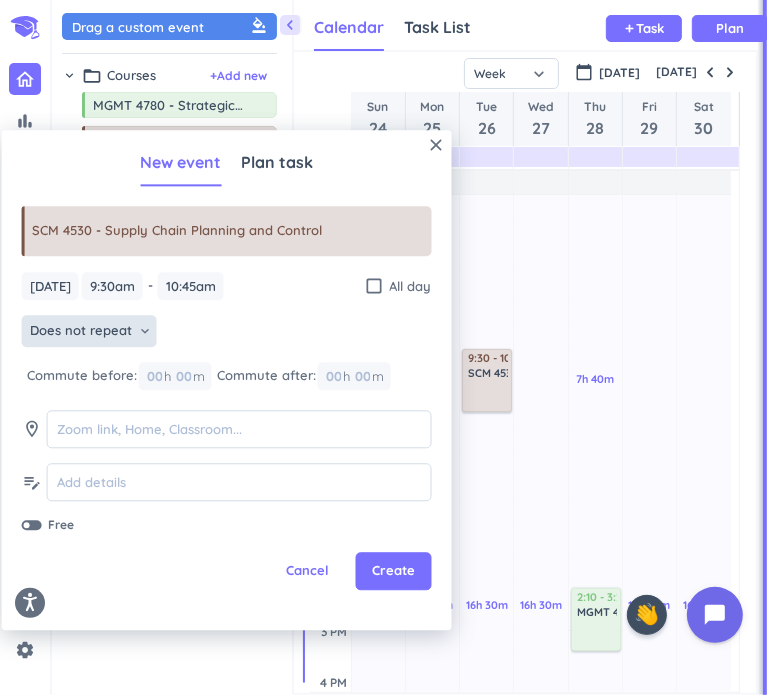 click on "Does not repeat" at bounding box center [81, 332] 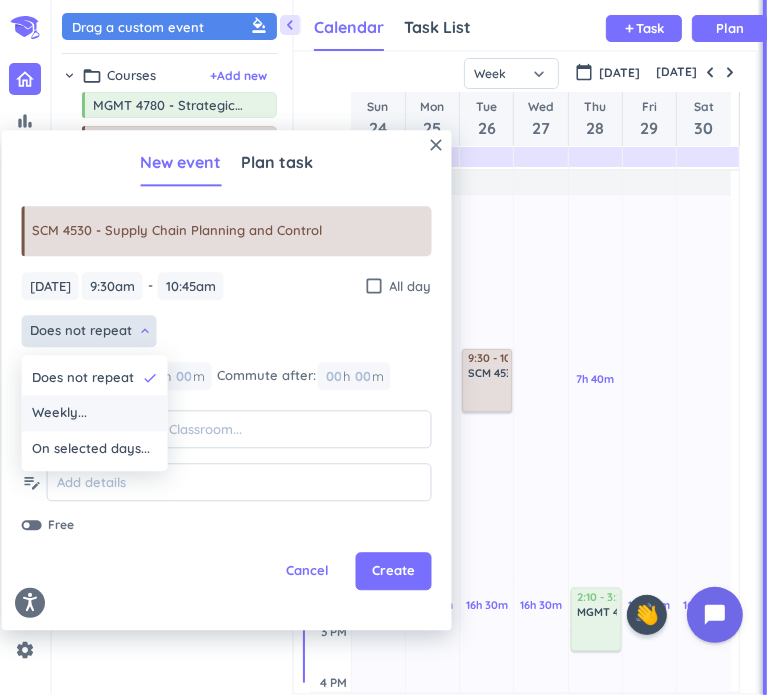 click on "Weekly..." at bounding box center [95, 414] 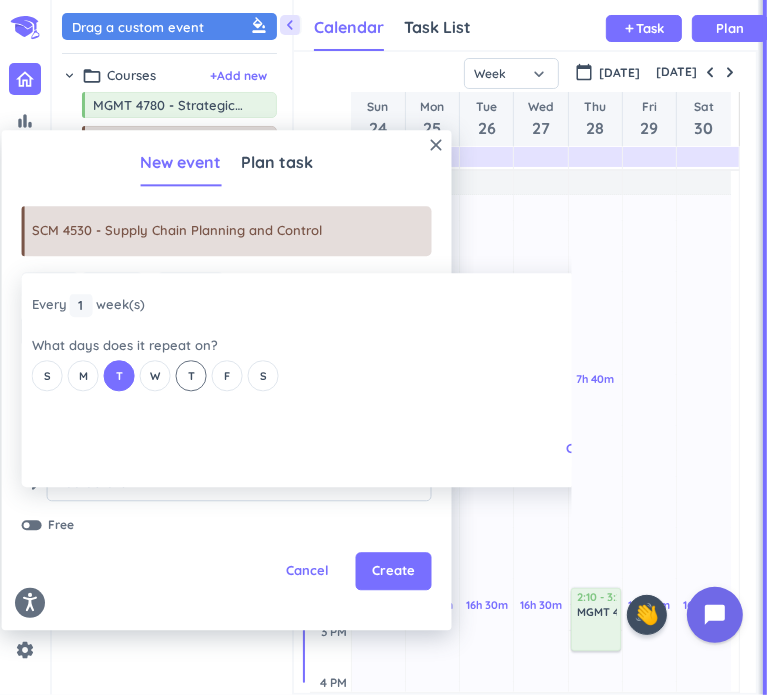 click on "T" at bounding box center [191, 376] 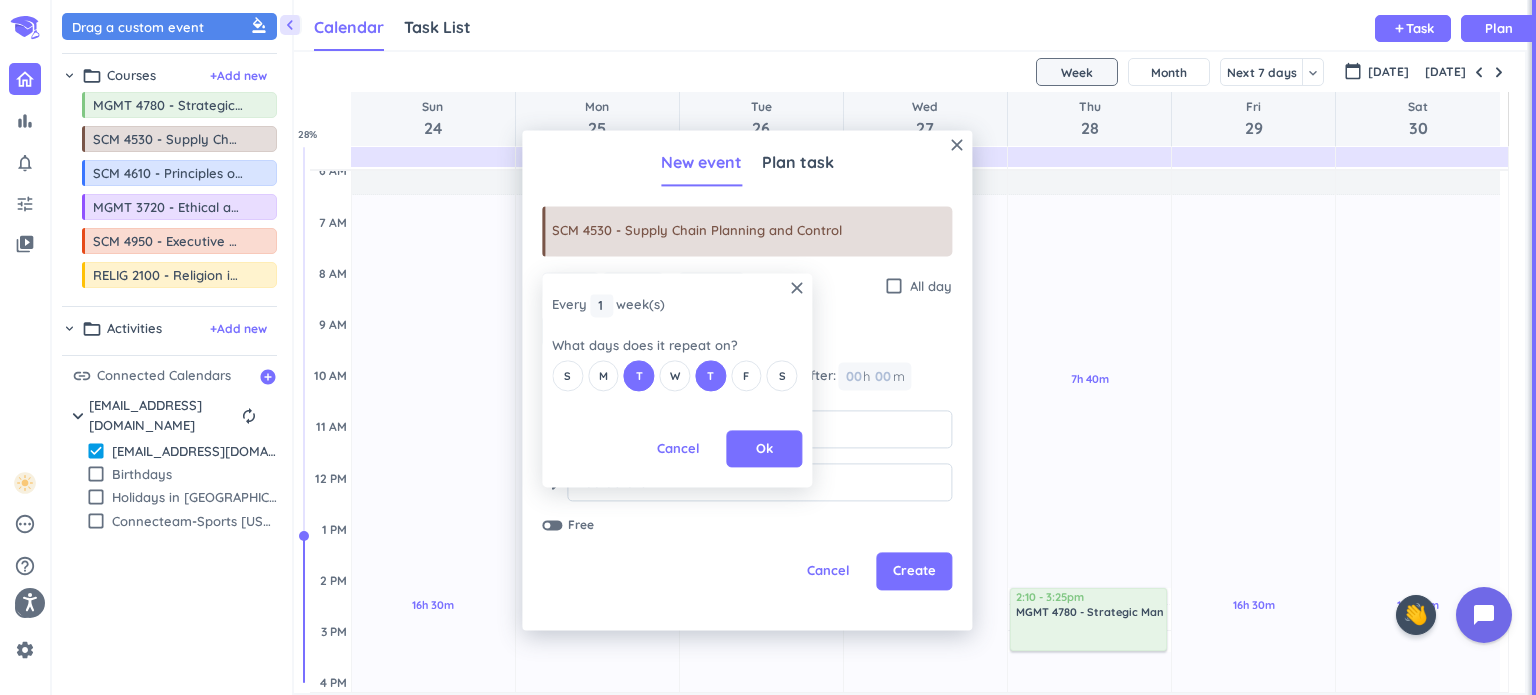 scroll, scrollTop: 8, scrollLeft: 9, axis: both 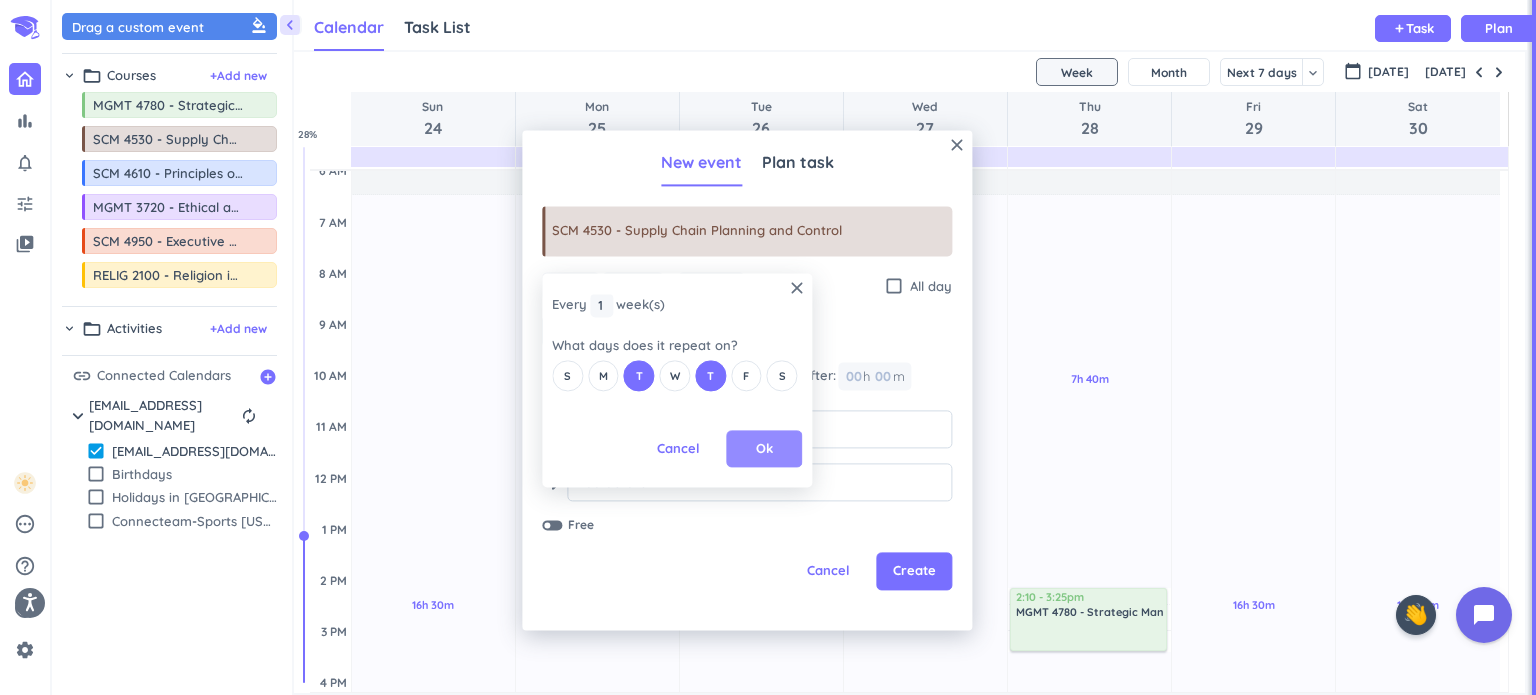 click on "Ok" at bounding box center (764, 449) 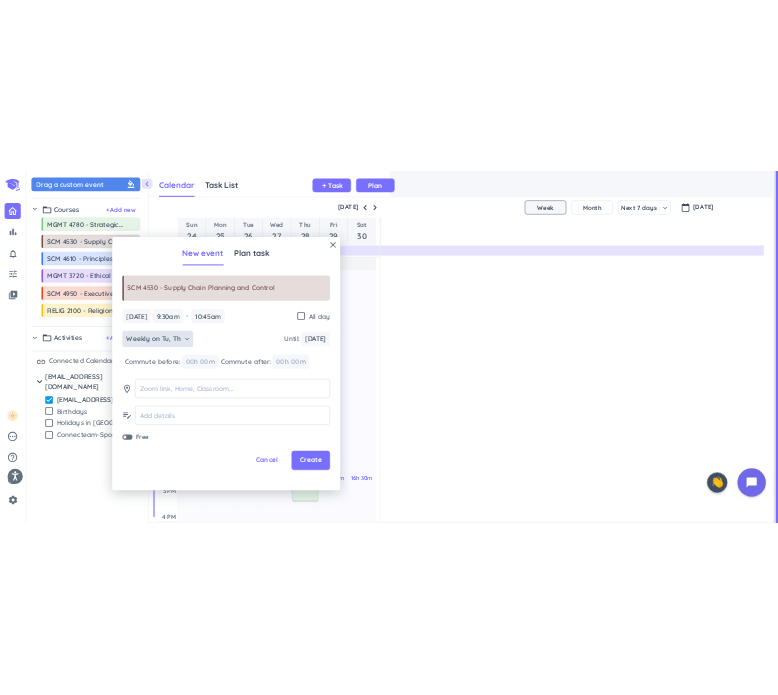 scroll, scrollTop: 41, scrollLeft: 467, axis: both 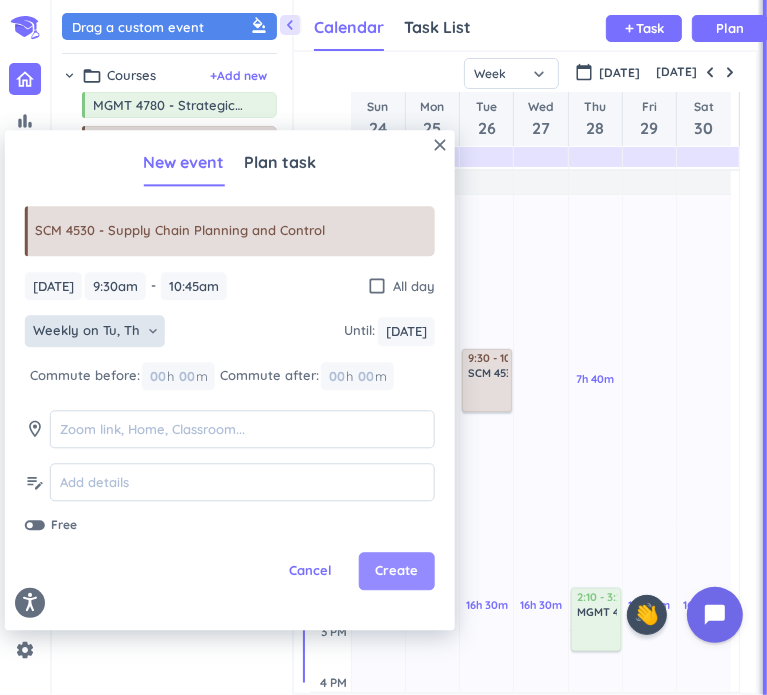 click on "Create" at bounding box center (396, 572) 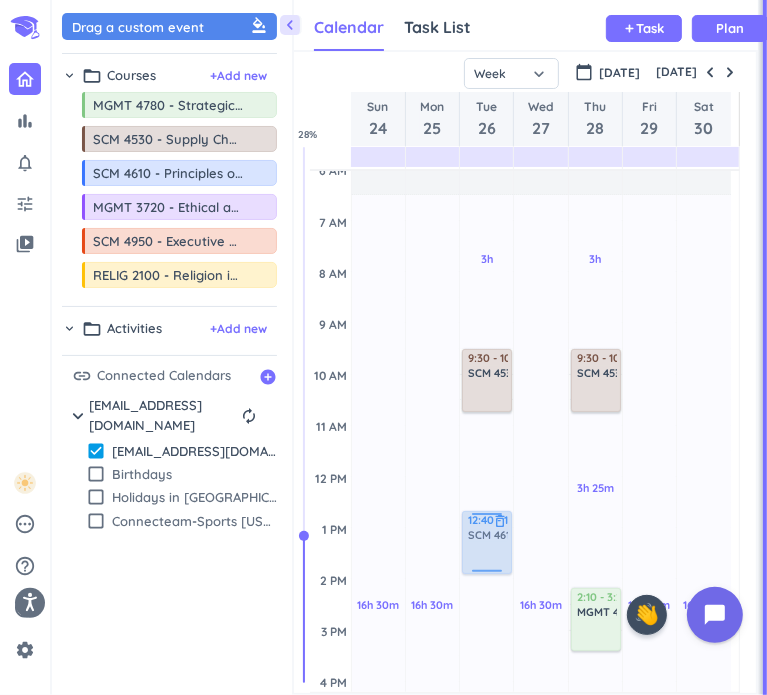 drag, startPoint x: 160, startPoint y: 177, endPoint x: 487, endPoint y: 512, distance: 468.13885 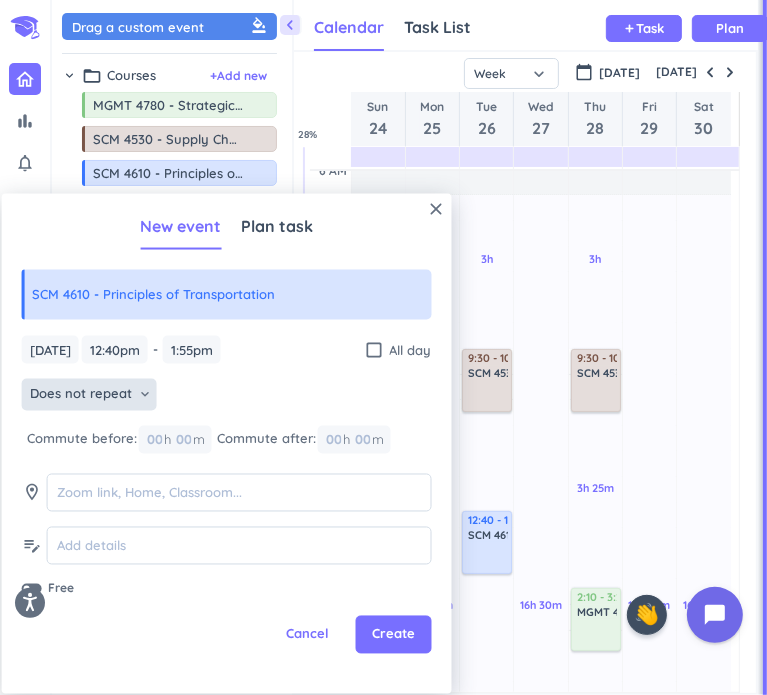 drag, startPoint x: 123, startPoint y: 391, endPoint x: 108, endPoint y: 401, distance: 18.027756 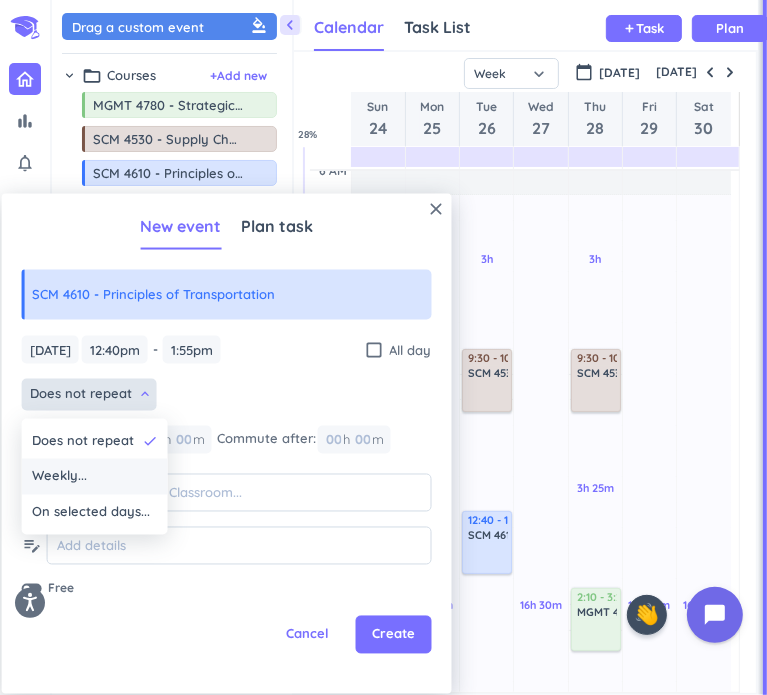 click on "Weekly..." at bounding box center (95, 477) 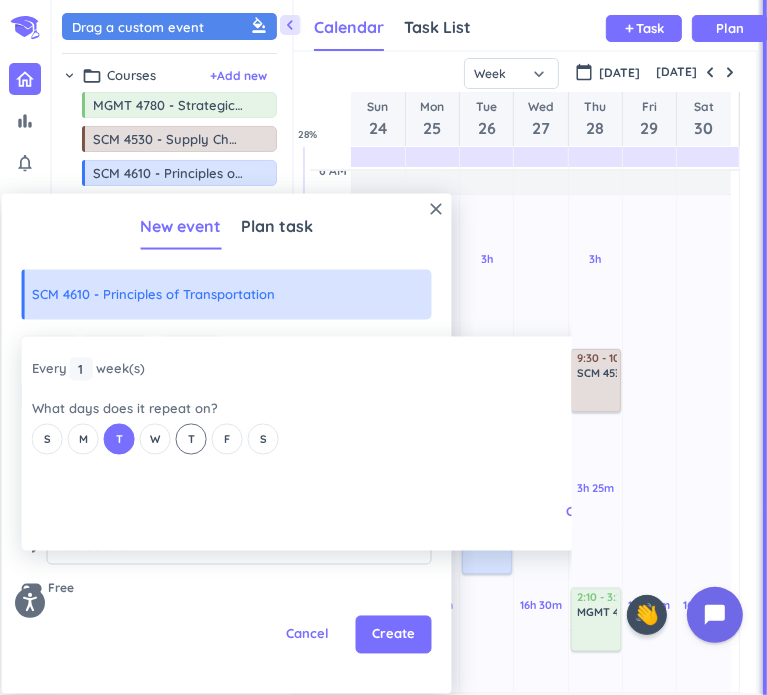 click on "T" at bounding box center (191, 439) 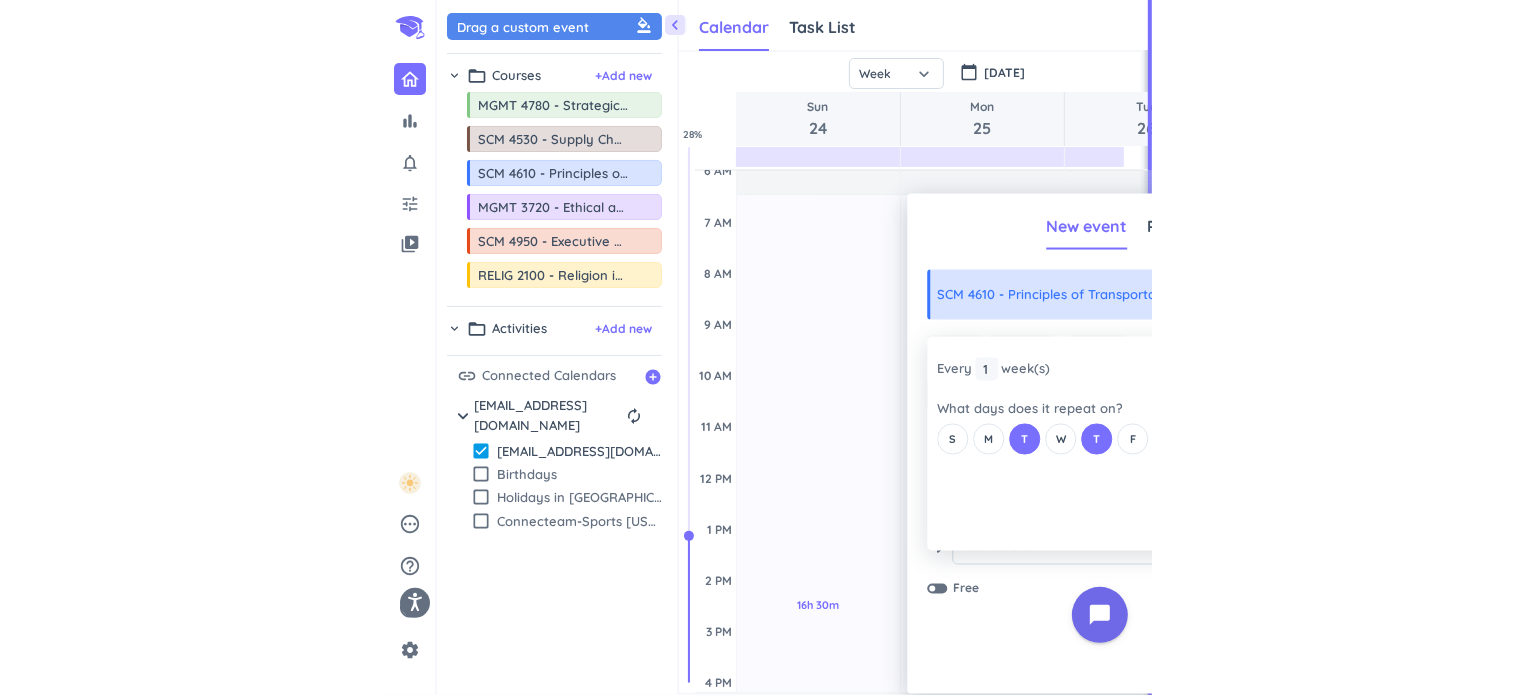 scroll, scrollTop: 8, scrollLeft: 9, axis: both 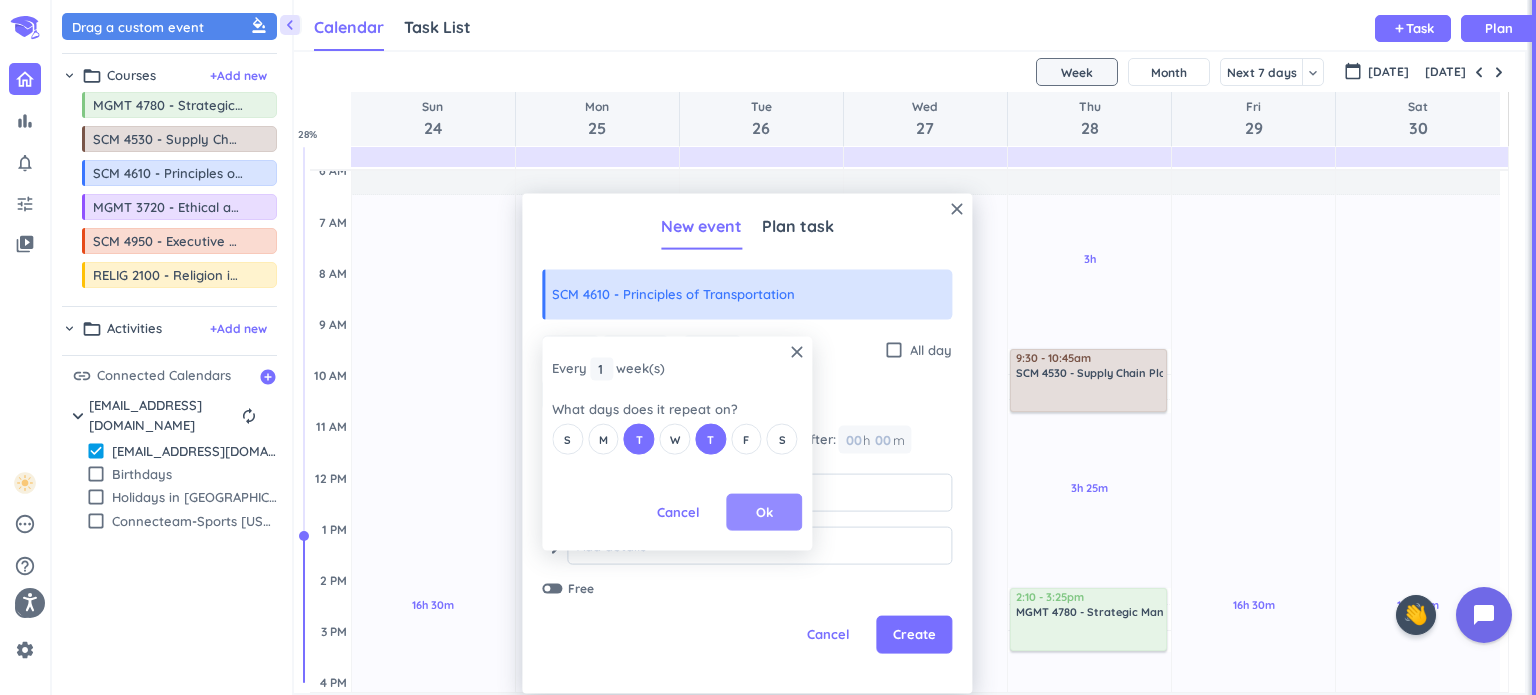 click on "Ok" at bounding box center [764, 511] 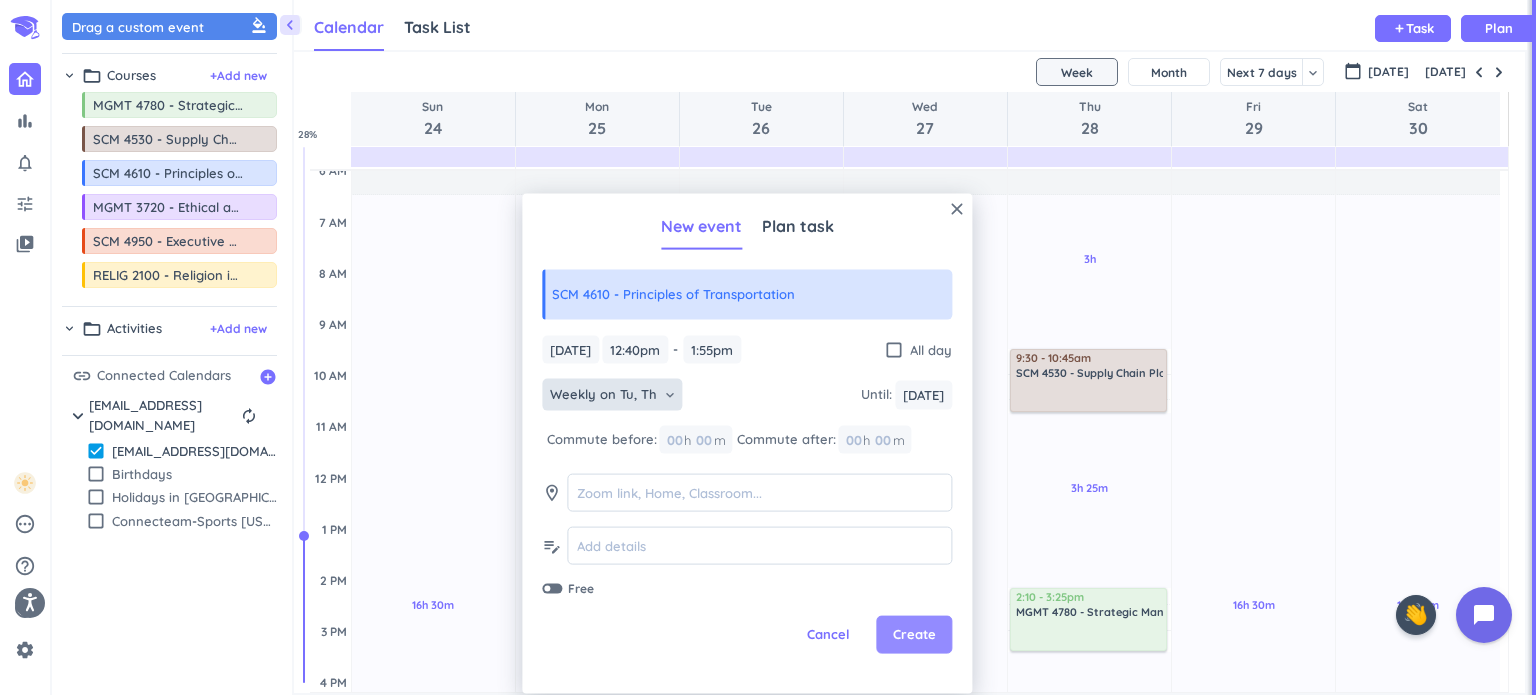 click on "Create" at bounding box center (914, 635) 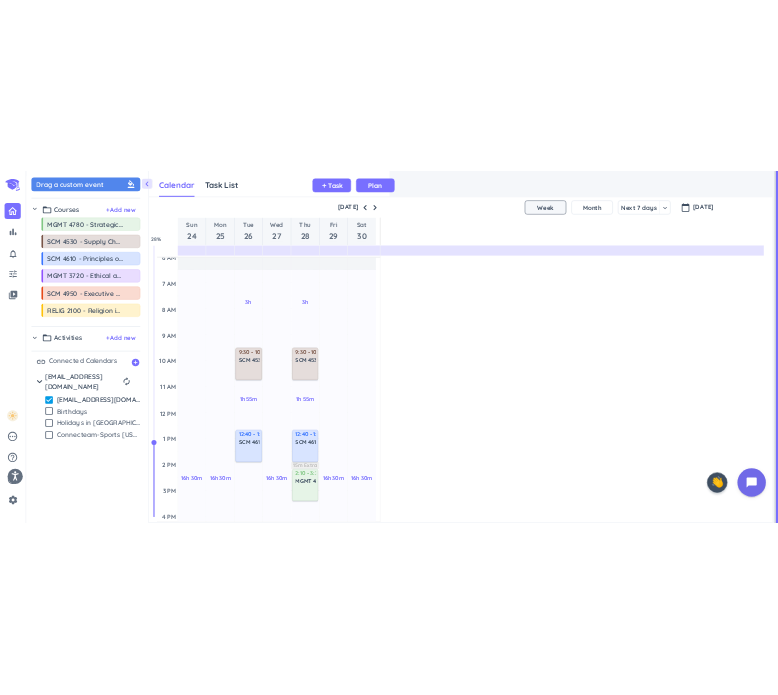 scroll, scrollTop: 41, scrollLeft: 467, axis: both 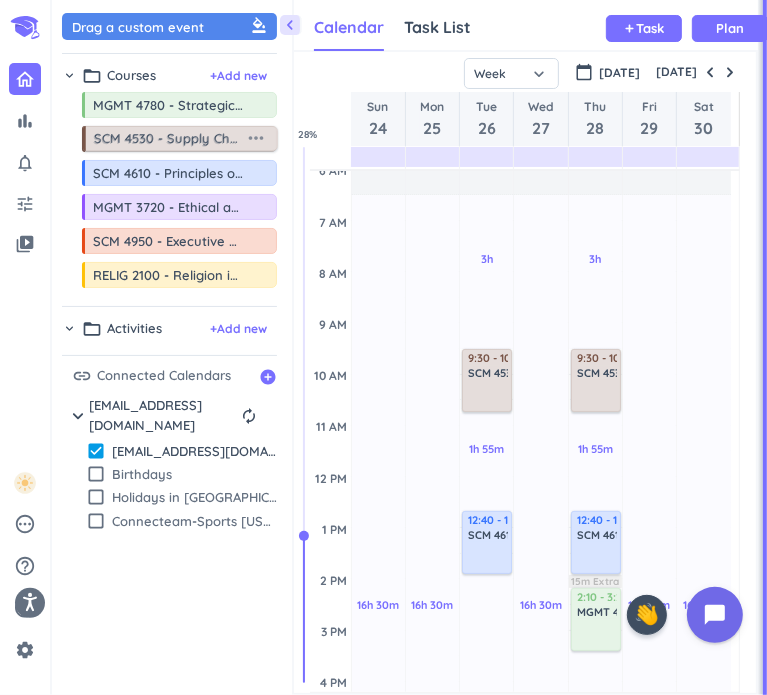 click on "Accessibility Screen-Reader Guide, Feedback, and Issue Reporting | New window bar_chart notifications_none tune video_library pending help_outline settings 3 / 9 check_circle_outline check_circle_outline check_circle_outline 🤘 ✨ close 👋 chevron_left Drag a custom event format_color_fill chevron_right folder_open Courses   +  Add new drag_indicator MGMT 4780 - Strategic Management more_horiz drag_indicator SCM 4530 - Supply Chain Planning and Control more_horiz drag_indicator SCM 4610 - Principles of Transportation more_horiz drag_indicator MGMT 3720 - Ethical and Responsible Management more_horiz drag_indicator SCM 4950 - Executive Analysis and Presentation more_horiz drag_indicator RELIG 2100 - Religion in [GEOGRAPHIC_DATA] more_horiz chevron_right folder_open Activities   +  Add new link Connected Calendars add_circle chevron_right [EMAIL_ADDRESS][DOMAIN_NAME] autorenew delete_outline check_box [EMAIL_ADDRESS][DOMAIN_NAME] check_box_outline_blank Birthdays check_box_outline_blank Holidays in [GEOGRAPHIC_DATA] Calendar add" at bounding box center [383, 347] 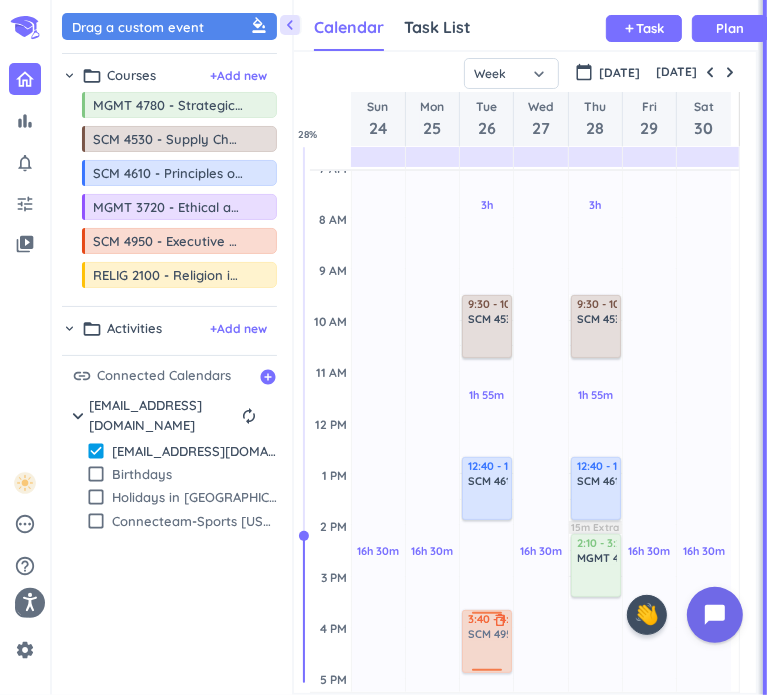 scroll, scrollTop: 159, scrollLeft: 0, axis: vertical 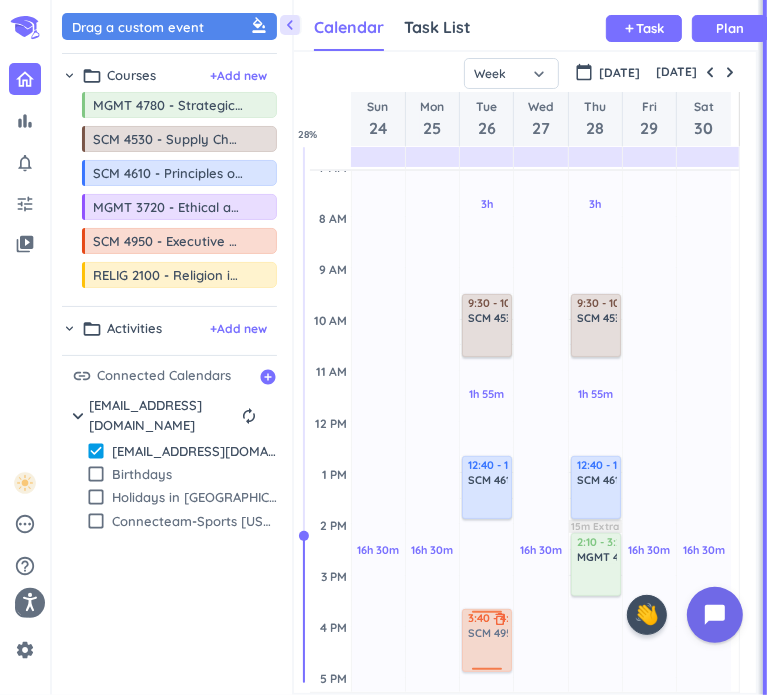 drag, startPoint x: 180, startPoint y: 239, endPoint x: 498, endPoint y: 612, distance: 490.1561 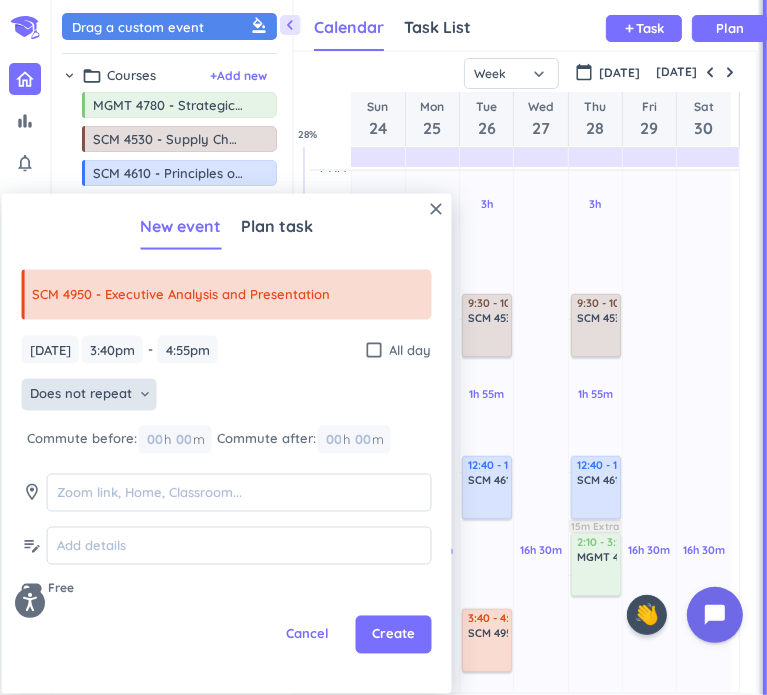 click on "Does not repeat" at bounding box center (81, 395) 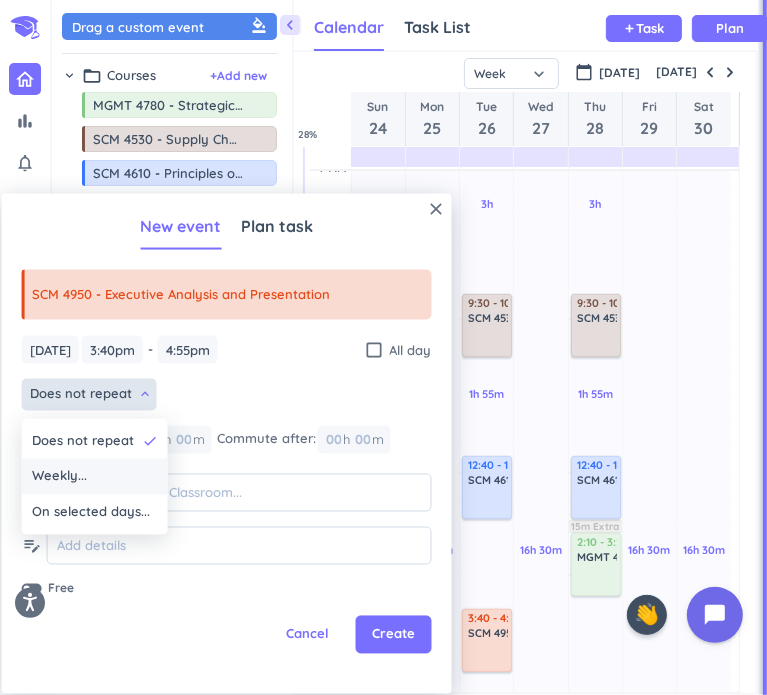 click on "Weekly..." at bounding box center (95, 477) 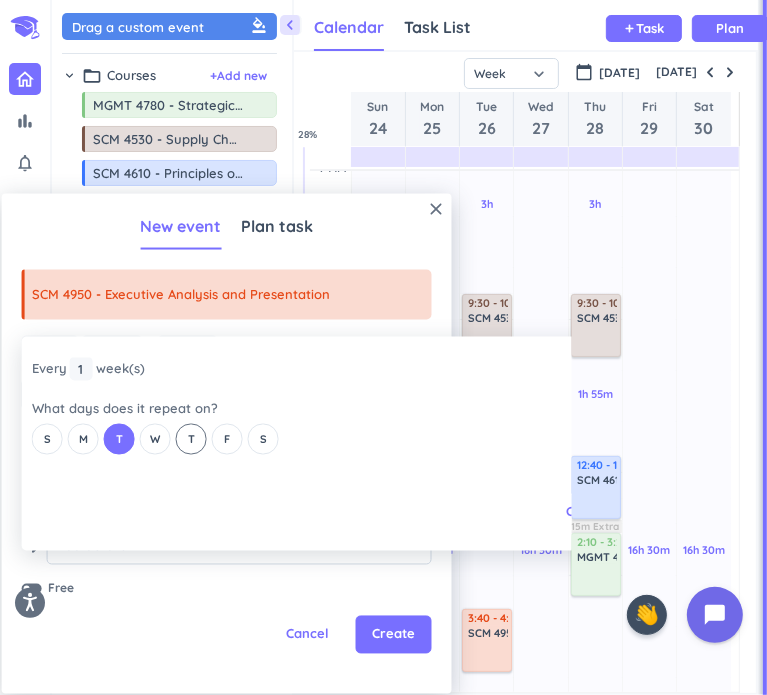 click on "T" at bounding box center (191, 439) 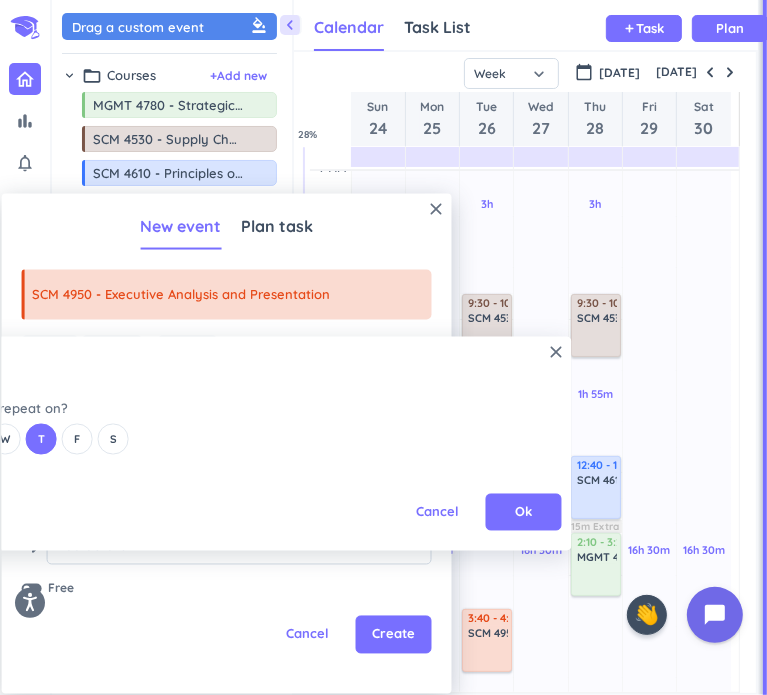 scroll, scrollTop: 0, scrollLeft: 152, axis: horizontal 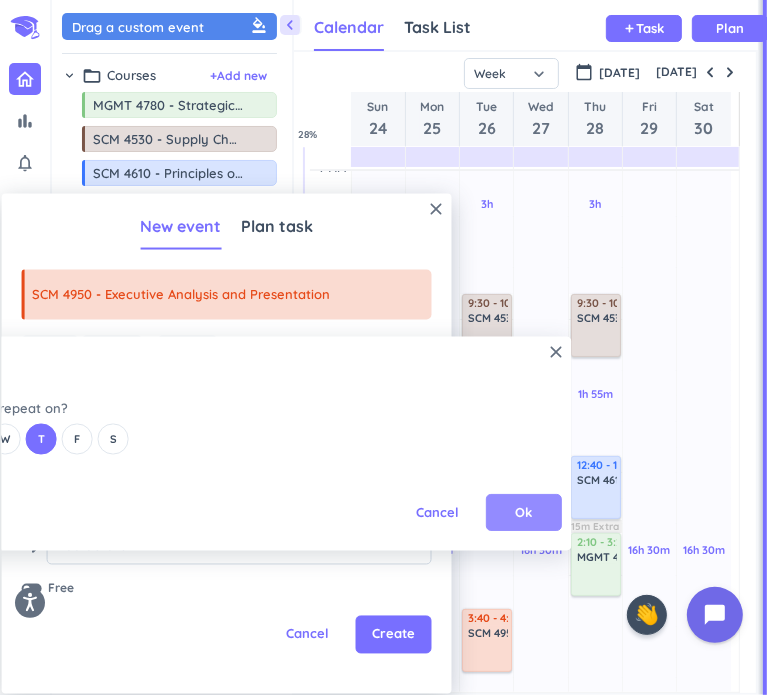 click on "Ok" at bounding box center (524, 511) 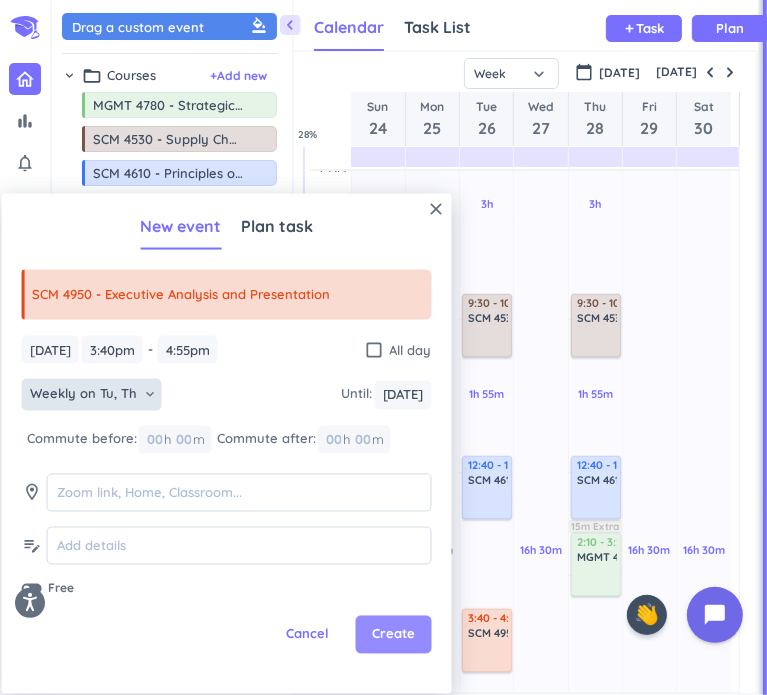 click on "Create" at bounding box center [393, 635] 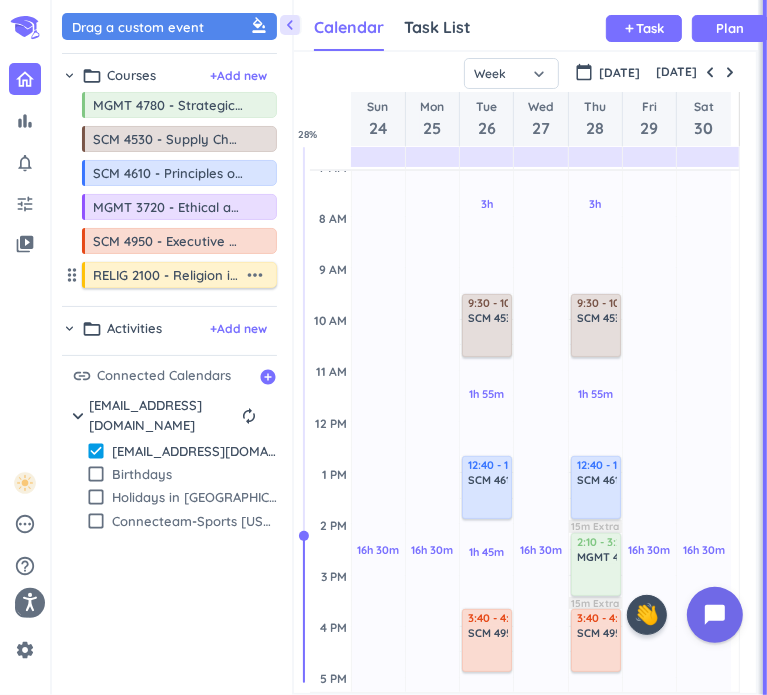 click on "RELIG 2100 - Religion in [GEOGRAPHIC_DATA]" at bounding box center [168, 275] 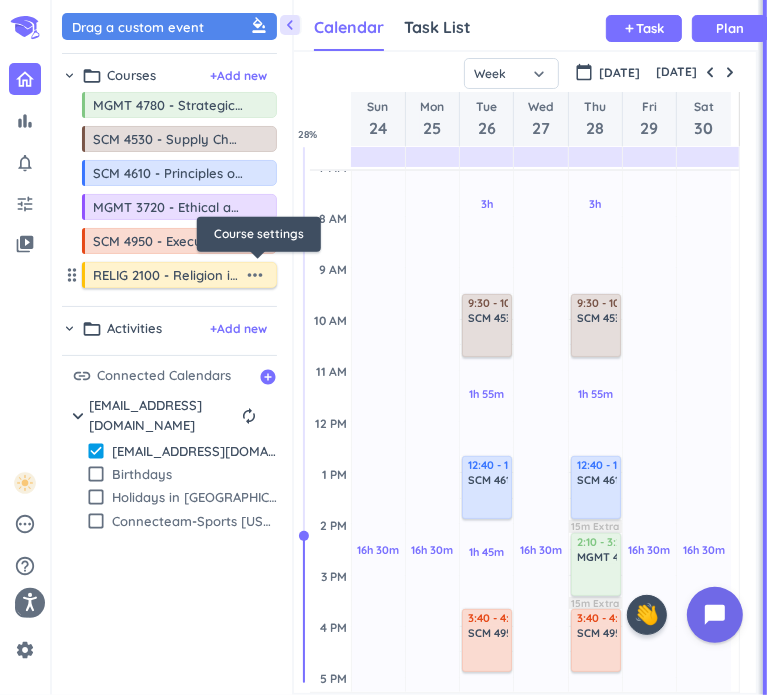 click on "more_horiz" at bounding box center (255, 275) 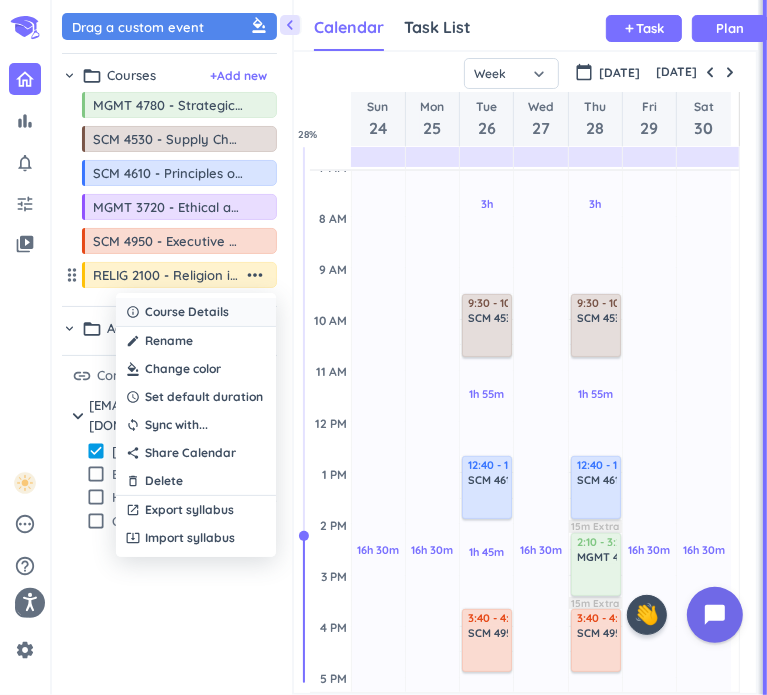 click on "Course Details" at bounding box center [187, 312] 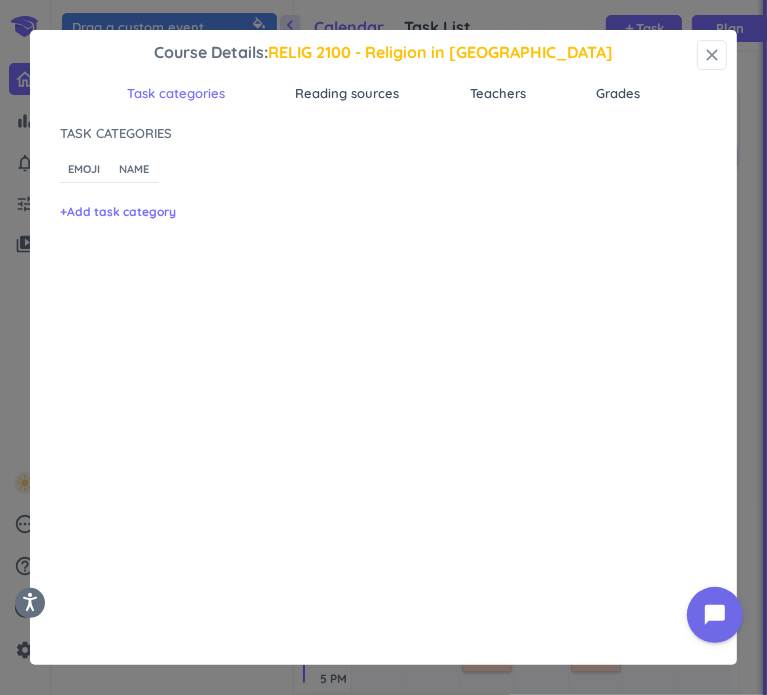 click on "close" at bounding box center (712, 55) 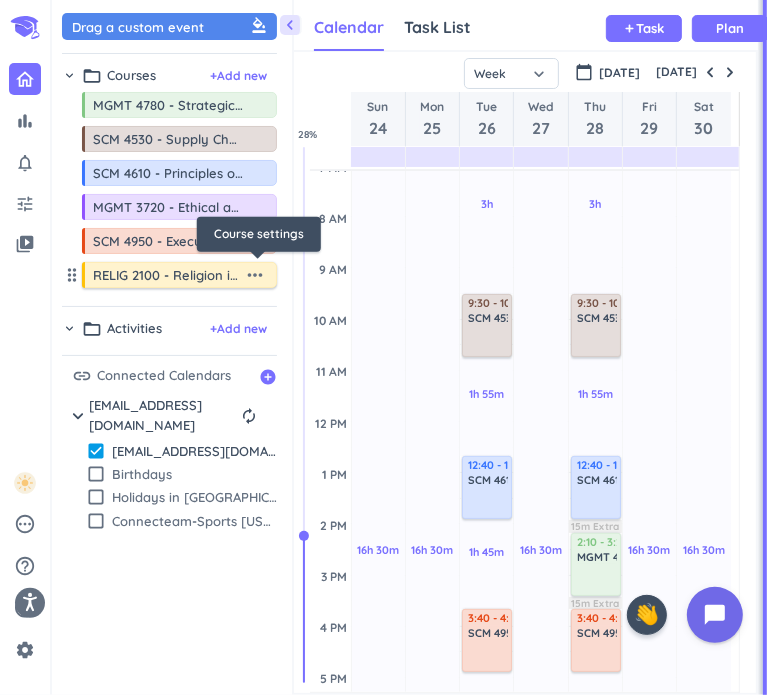 click on "more_horiz" at bounding box center (257, 275) 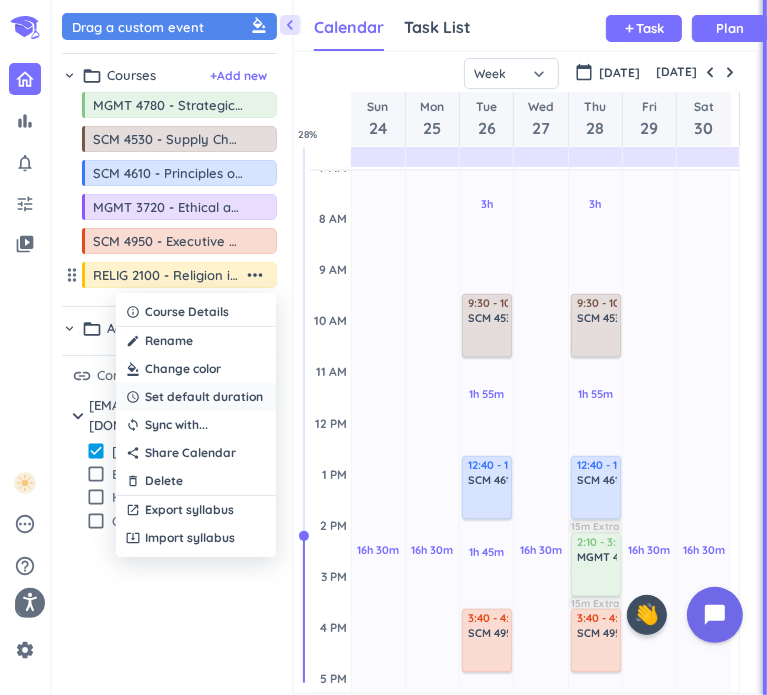 click on "Set default duration" at bounding box center [204, 397] 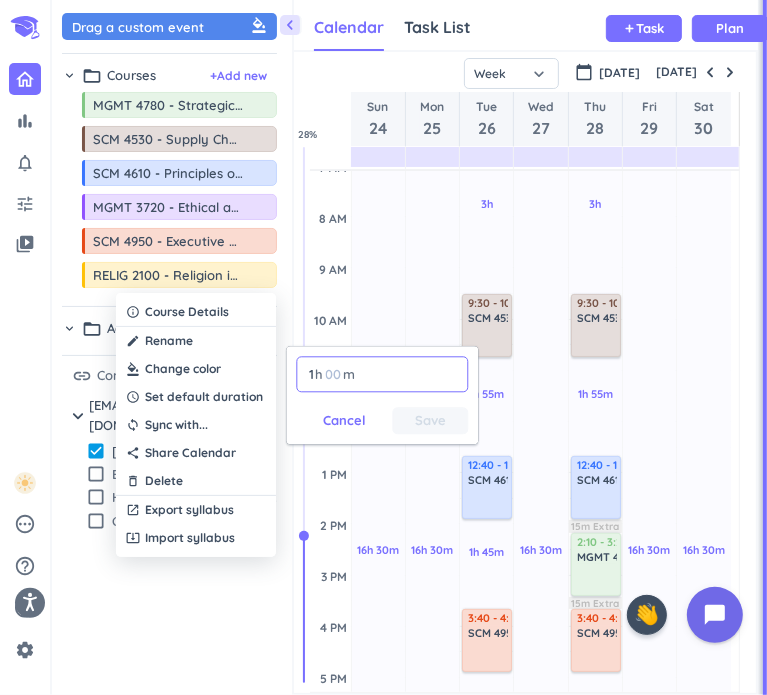 click at bounding box center (333, 374) 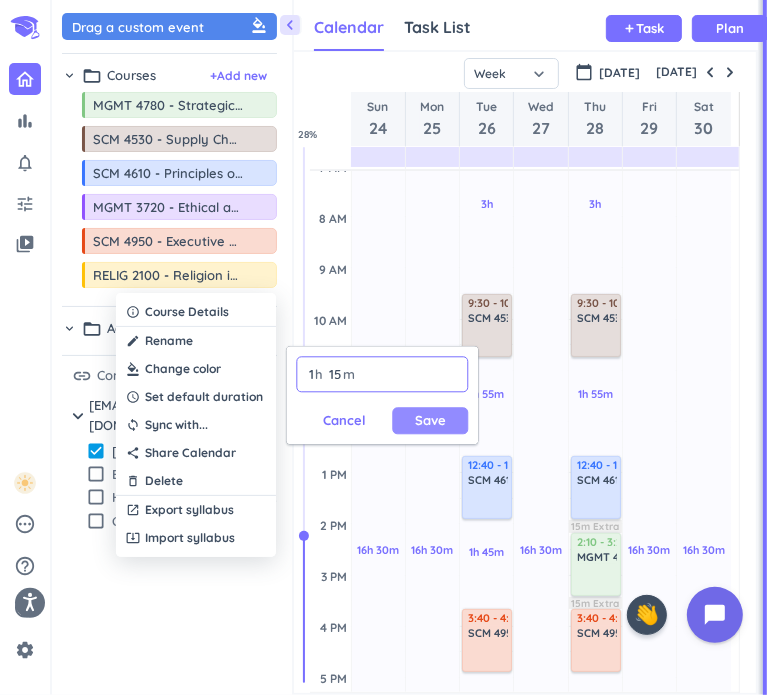 type on "15" 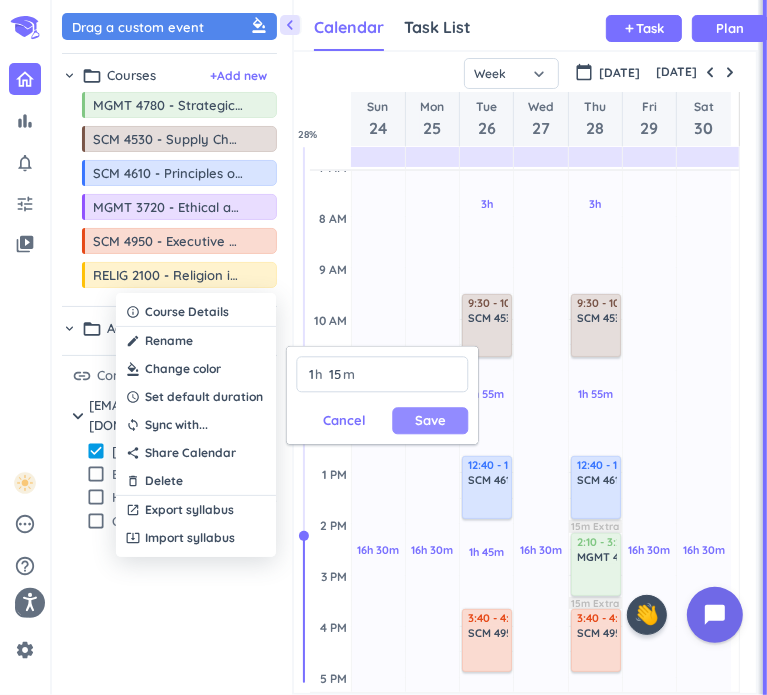 click on "Save" at bounding box center (430, 420) 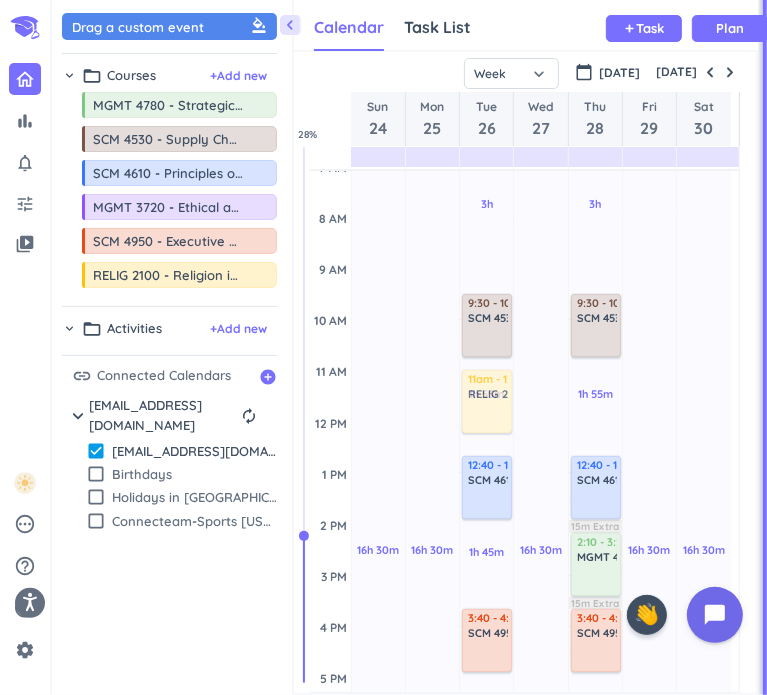 drag, startPoint x: 194, startPoint y: 280, endPoint x: 499, endPoint y: 374, distance: 319.1567 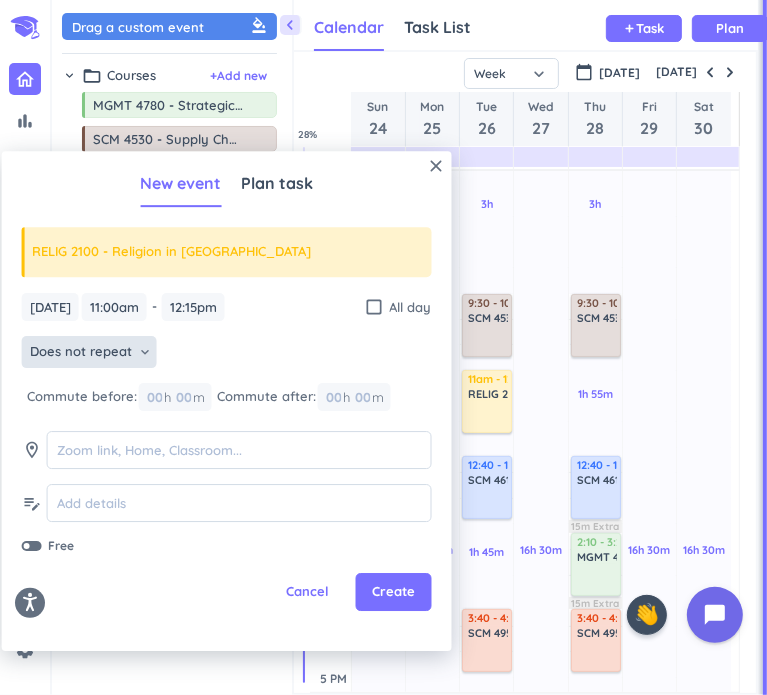 click on "keyboard_arrow_down" at bounding box center (145, 352) 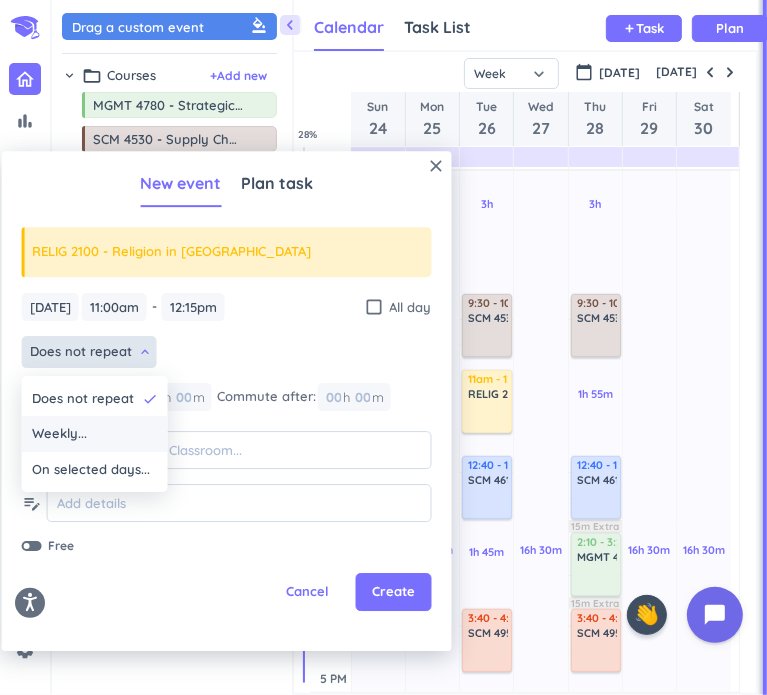 click on "Weekly..." at bounding box center (95, 435) 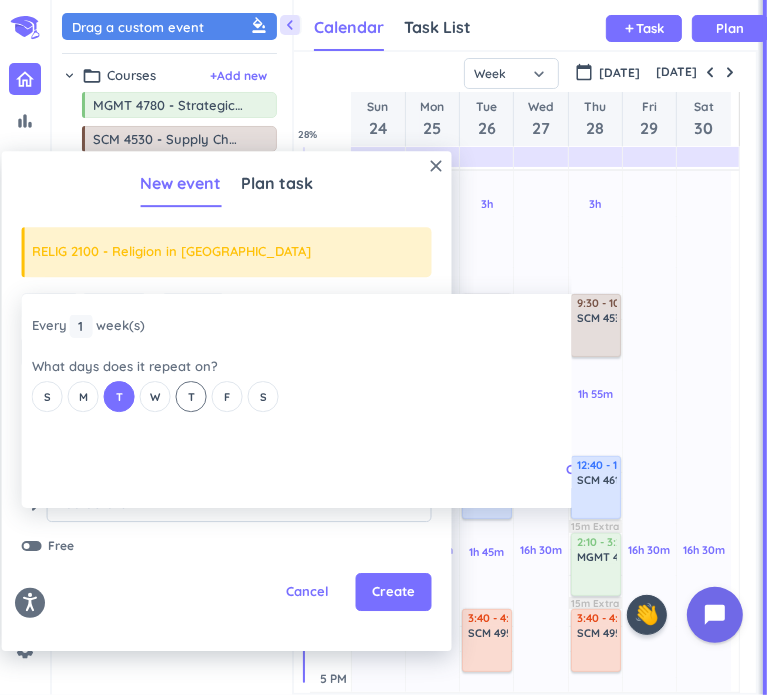 click on "T" at bounding box center [191, 396] 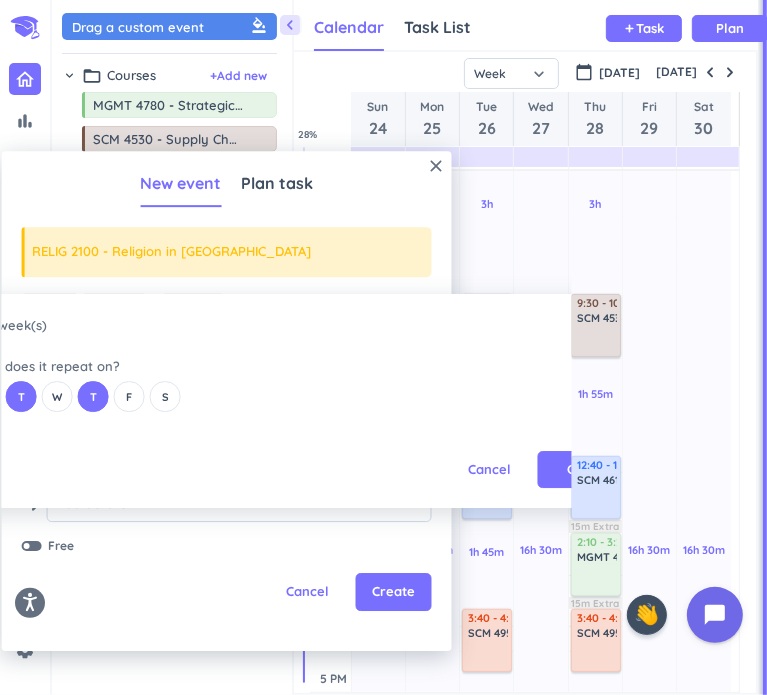 scroll, scrollTop: 0, scrollLeft: 96, axis: horizontal 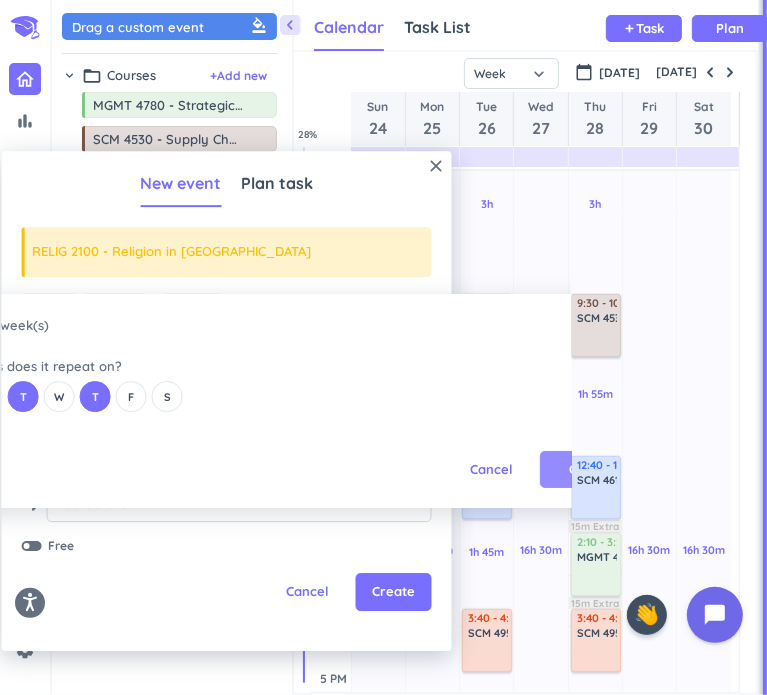 click on "Ok" at bounding box center (578, 470) 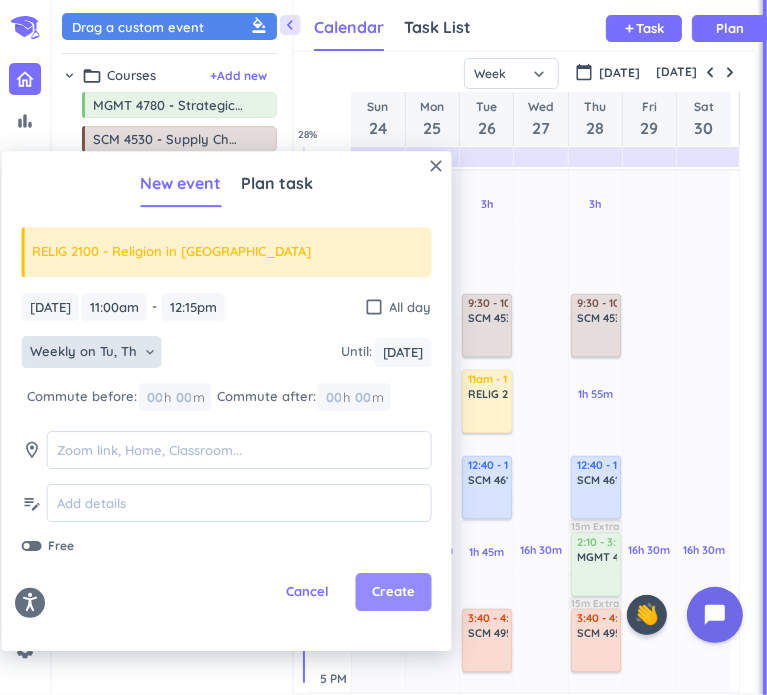 click on "Create" at bounding box center (393, 593) 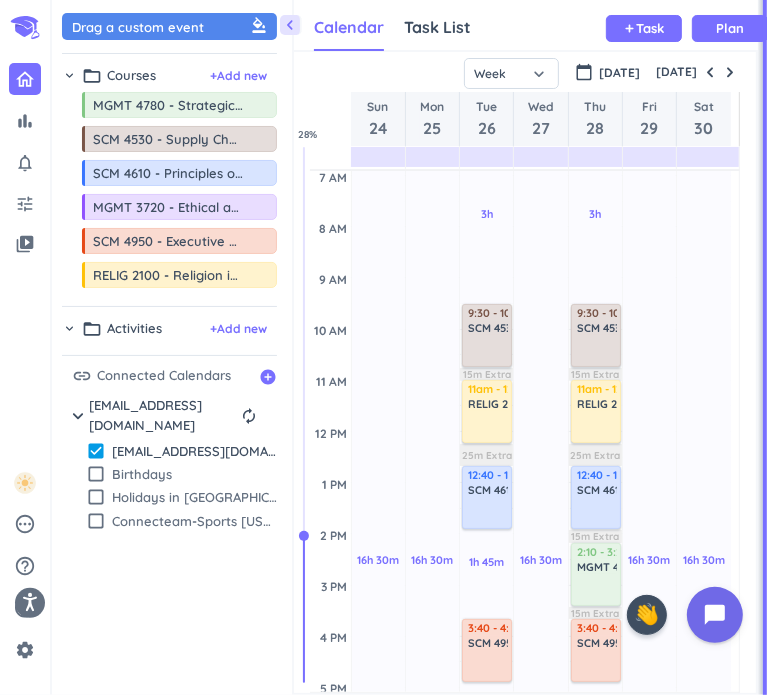 scroll, scrollTop: 144, scrollLeft: 0, axis: vertical 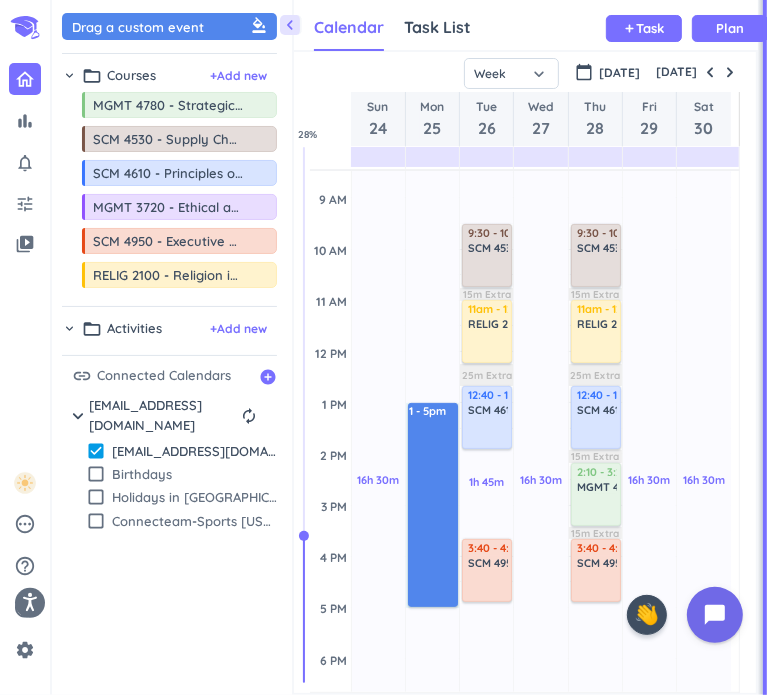 drag, startPoint x: 419, startPoint y: 491, endPoint x: 427, endPoint y: 606, distance: 115.27792 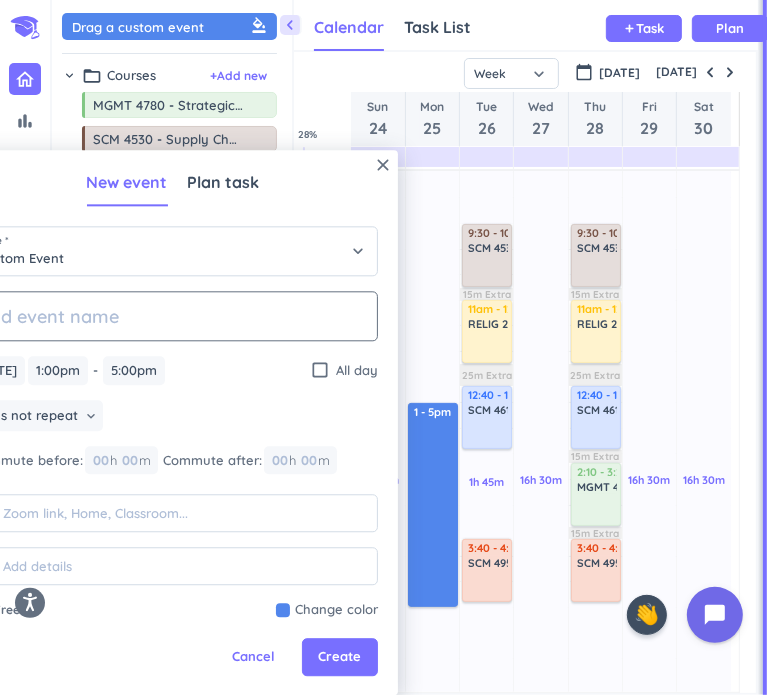 click 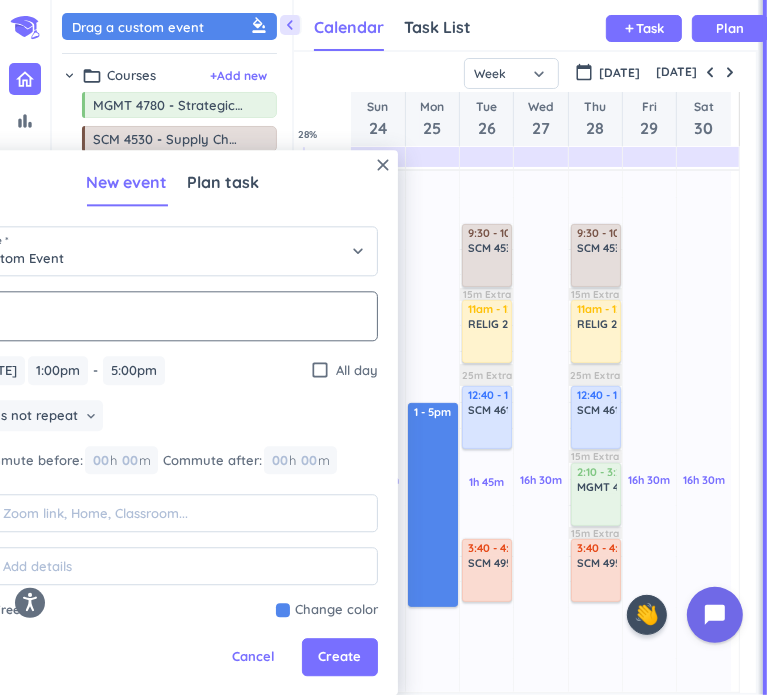 type on "C" 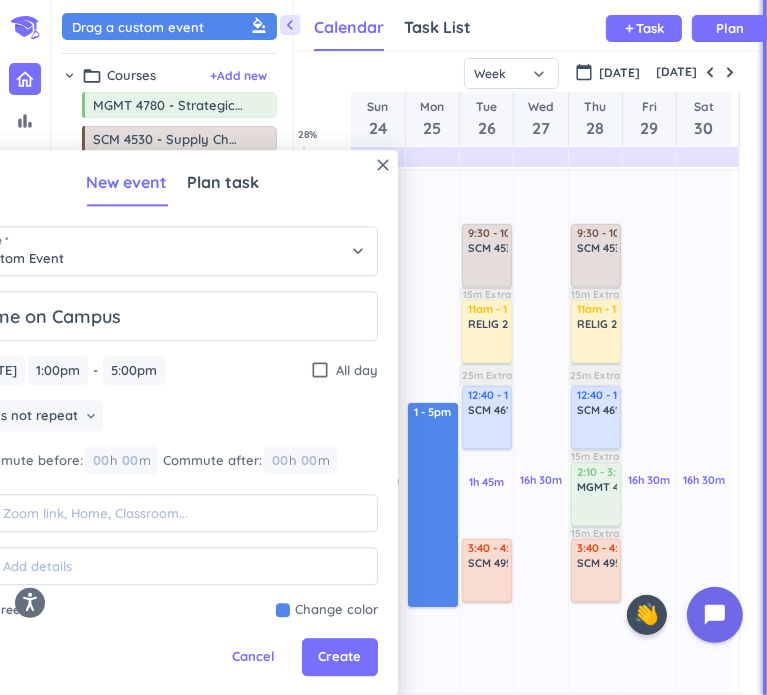 type on "Time on Campus" 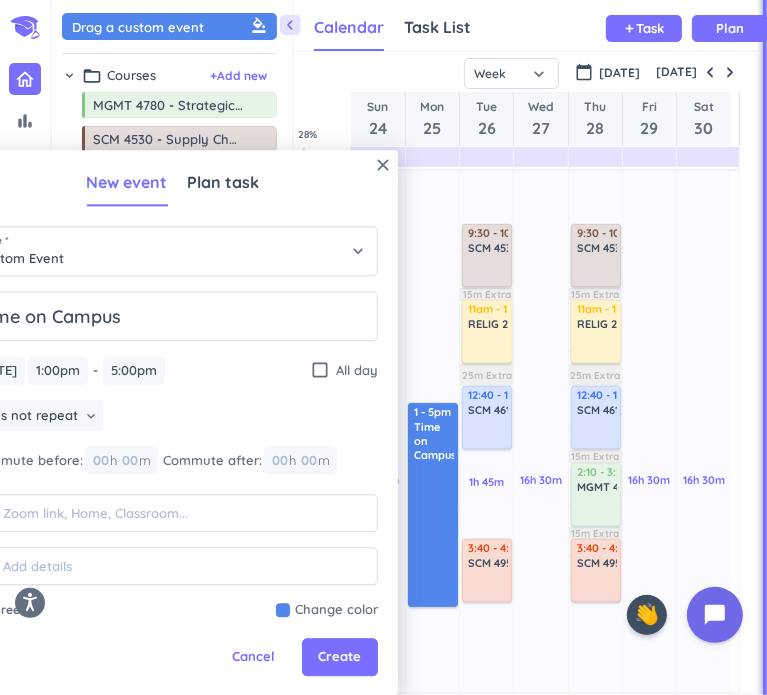 click at bounding box center [327, 611] 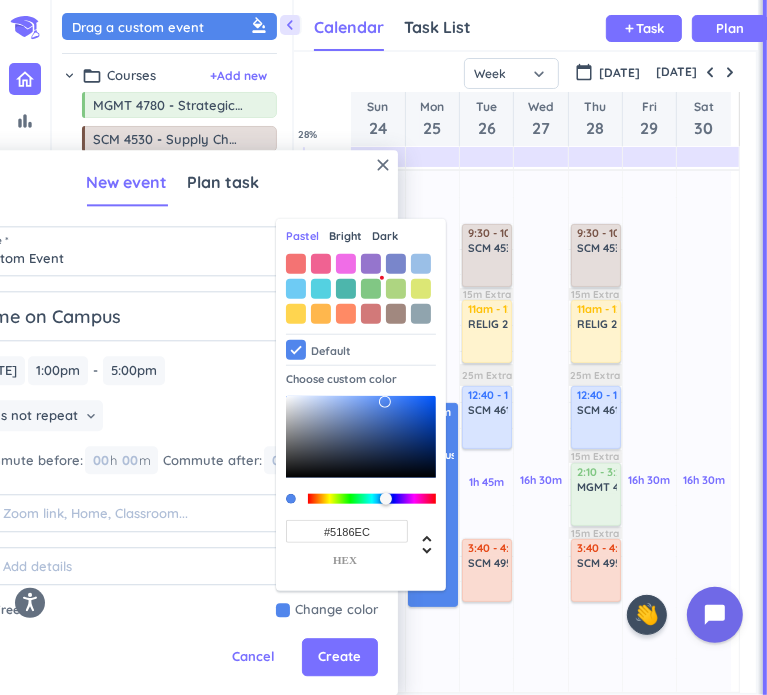 click on "Bright" at bounding box center (345, 236) 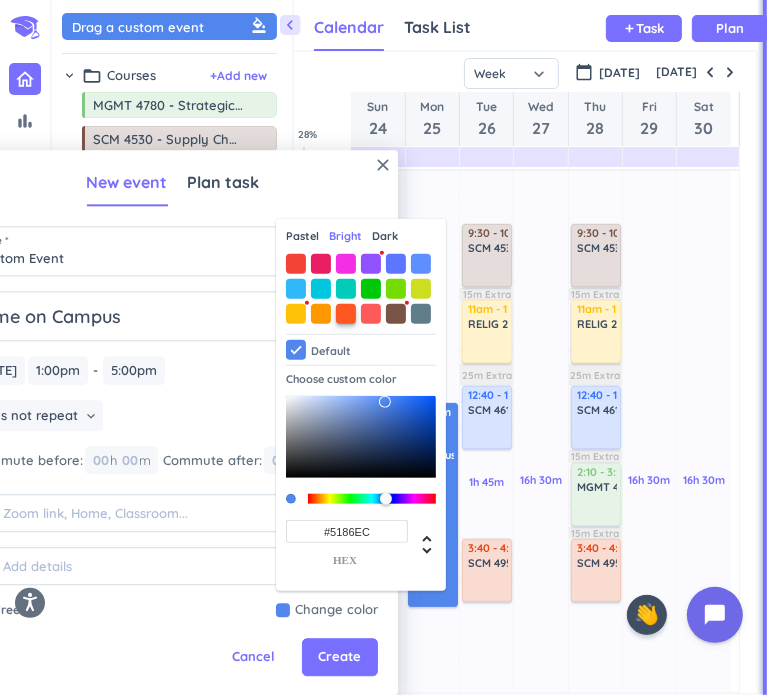 click at bounding box center [346, 314] 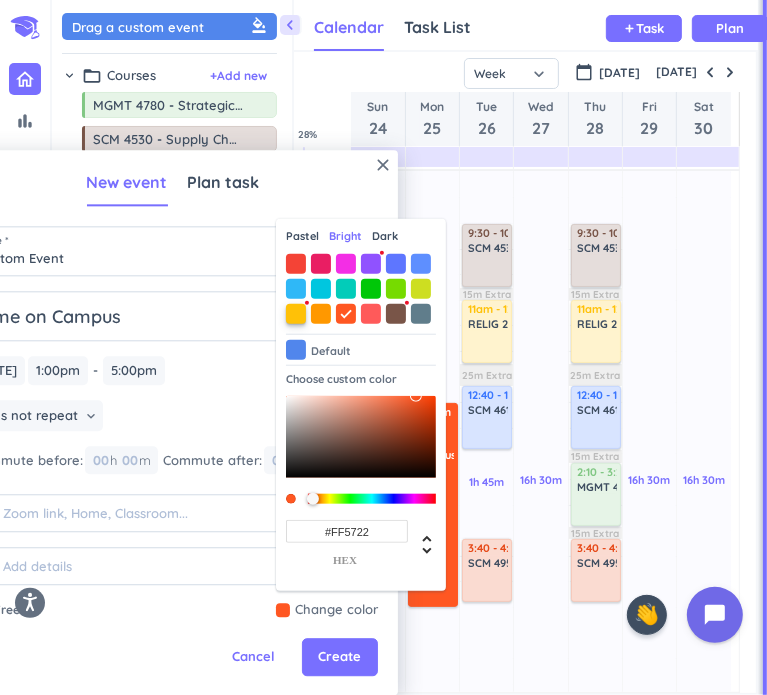click at bounding box center (296, 314) 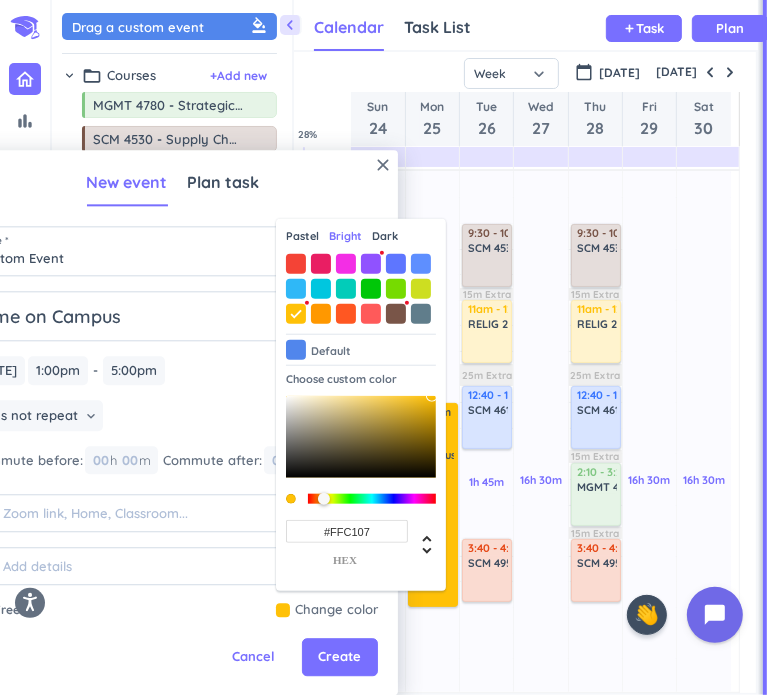 click on "Does not repeat keyboard_arrow_down" at bounding box center (173, 418) 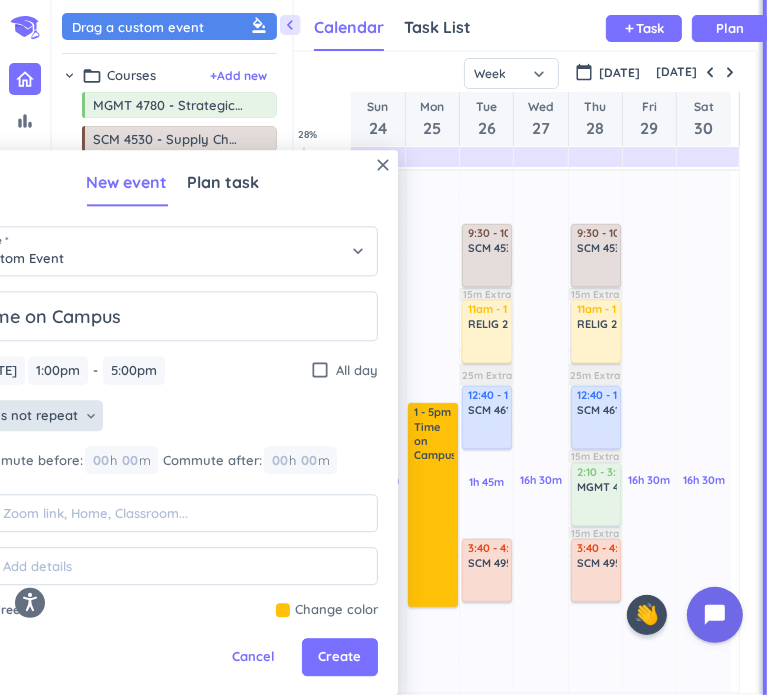 click on "Does not repeat" at bounding box center [27, 416] 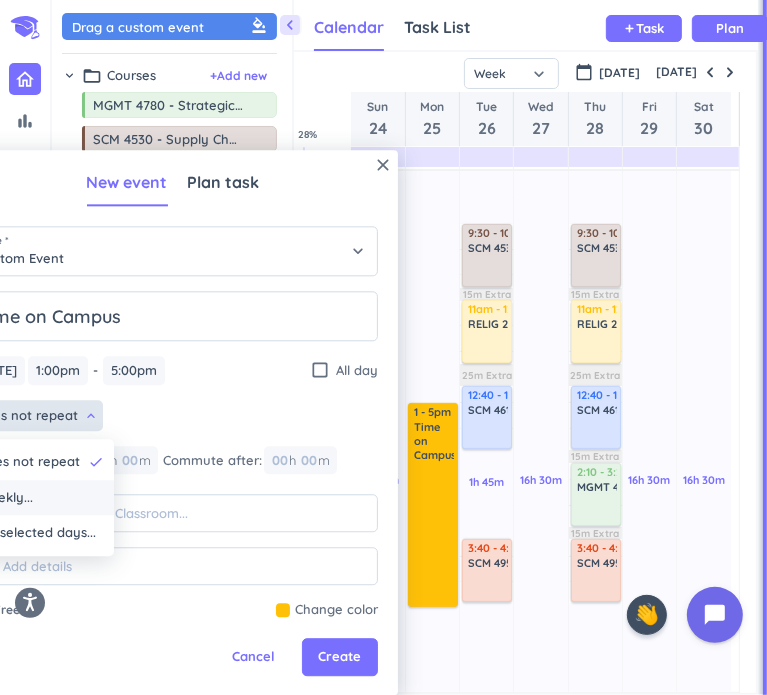 click on "Weekly..." at bounding box center [41, 498] 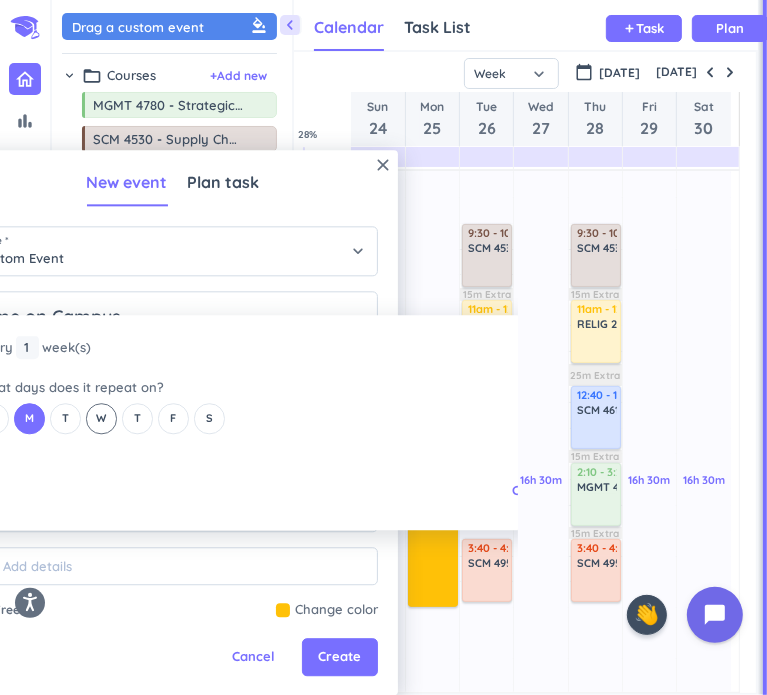 click on "W" at bounding box center [102, 418] 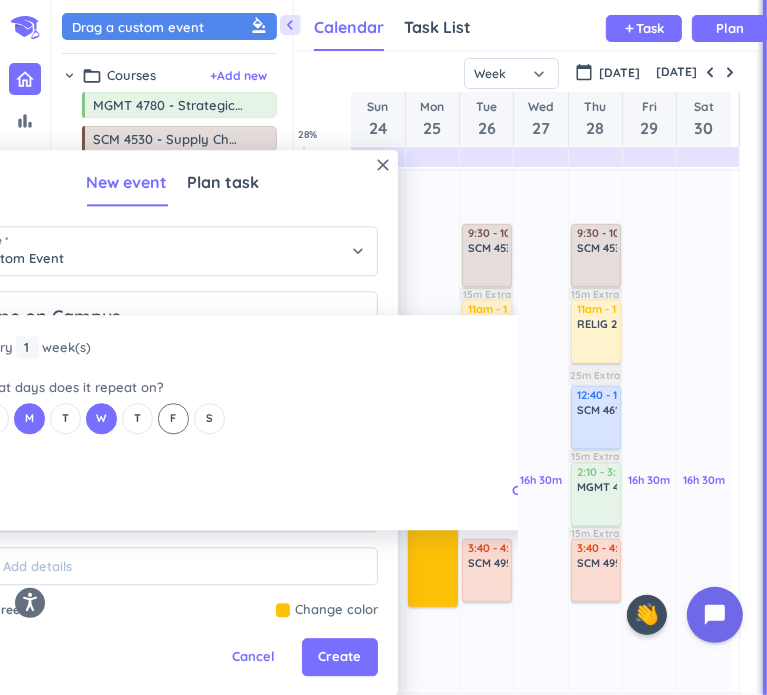 click on "F" at bounding box center [173, 418] 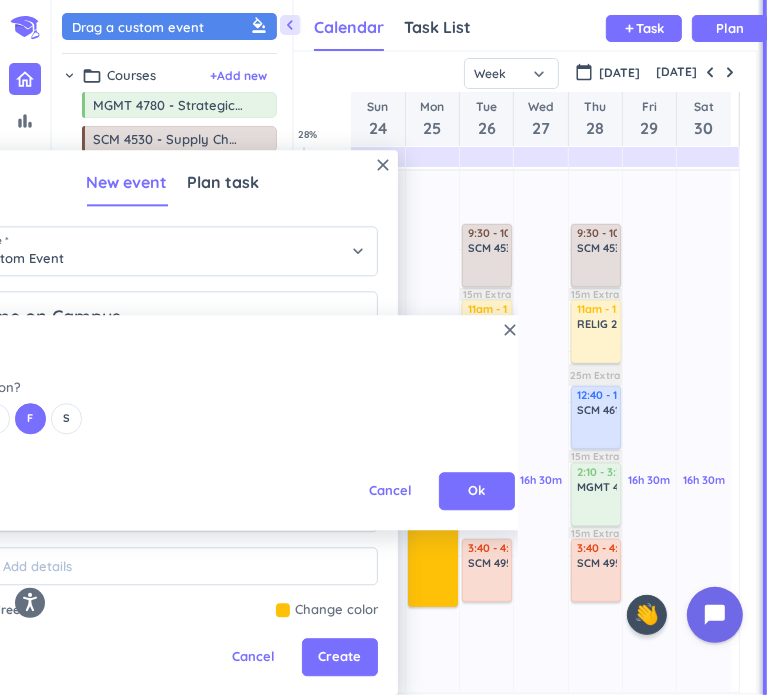 scroll, scrollTop: 0, scrollLeft: 157, axis: horizontal 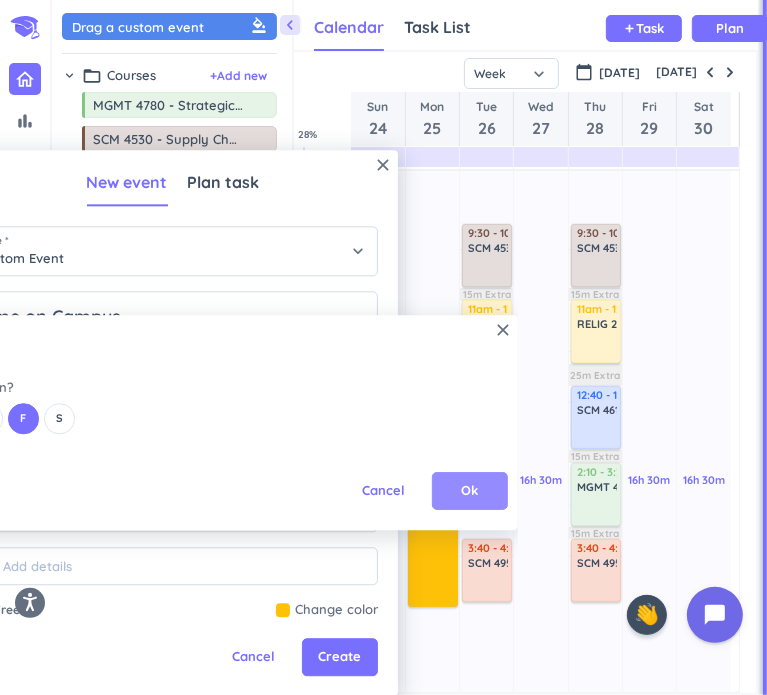 click on "Ok" at bounding box center (470, 492) 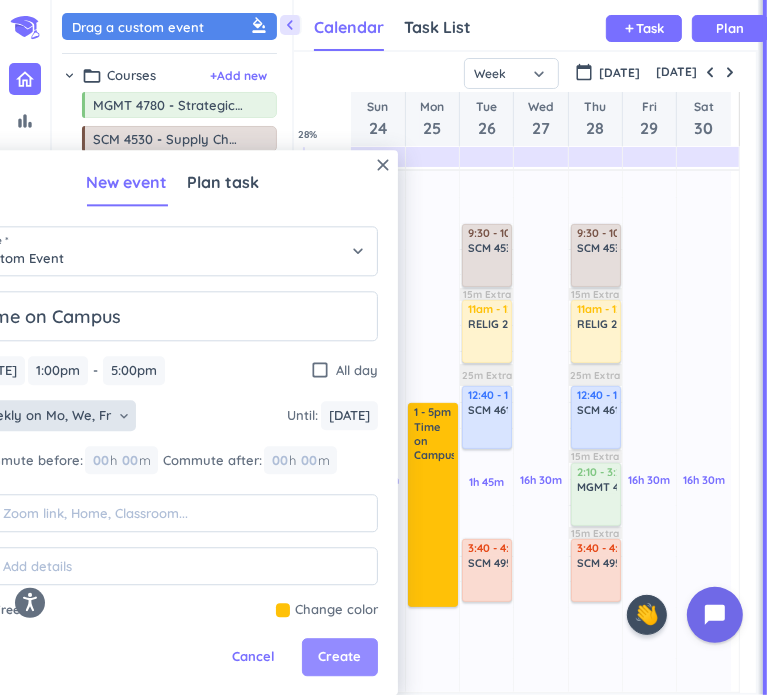 click on "Create" at bounding box center (340, 658) 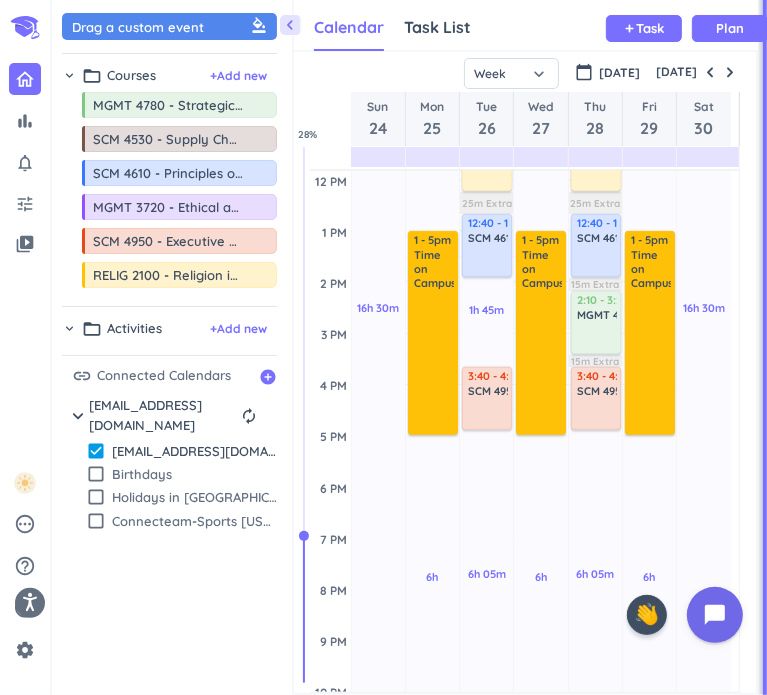 scroll, scrollTop: 413, scrollLeft: 0, axis: vertical 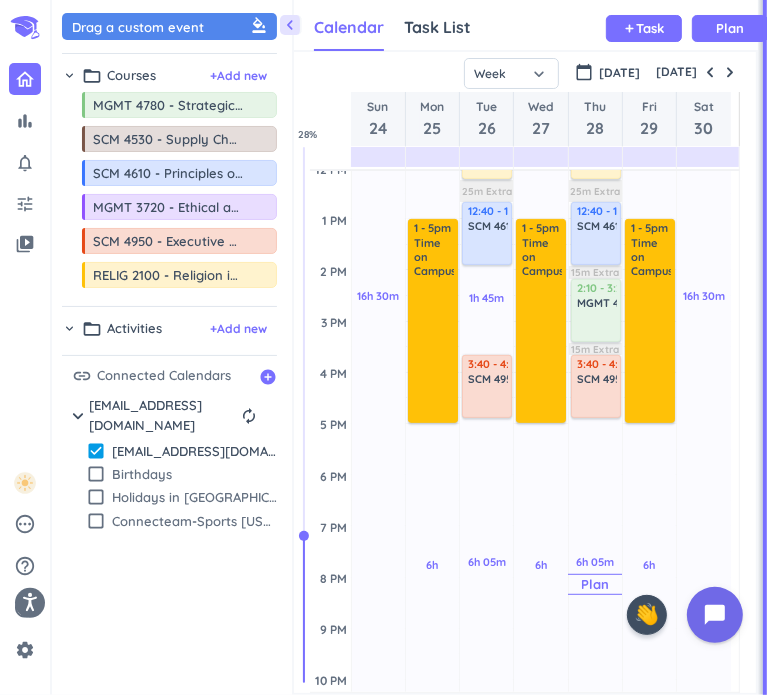 drag, startPoint x: 576, startPoint y: 583, endPoint x: 584, endPoint y: 656, distance: 73.43705 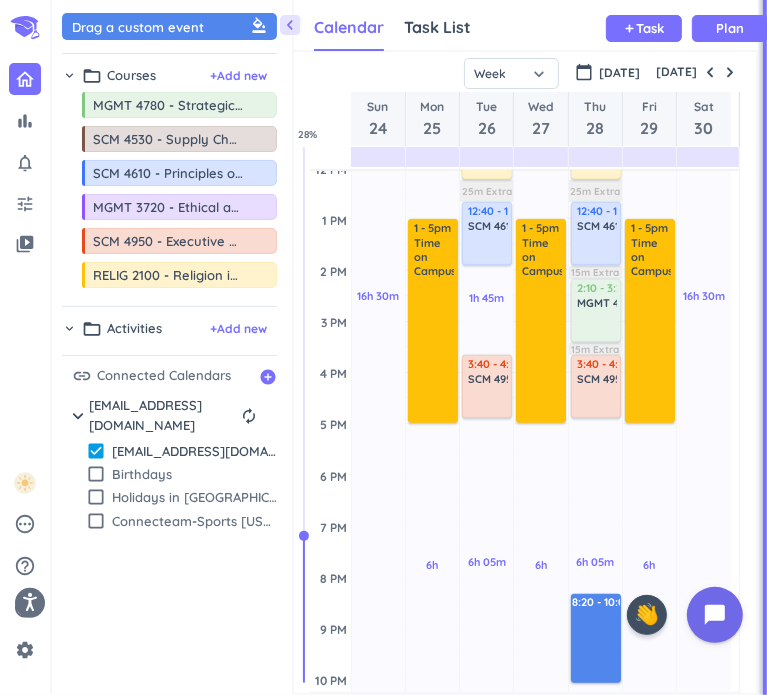 drag, startPoint x: 588, startPoint y: 683, endPoint x: 582, endPoint y: 594, distance: 89.20202 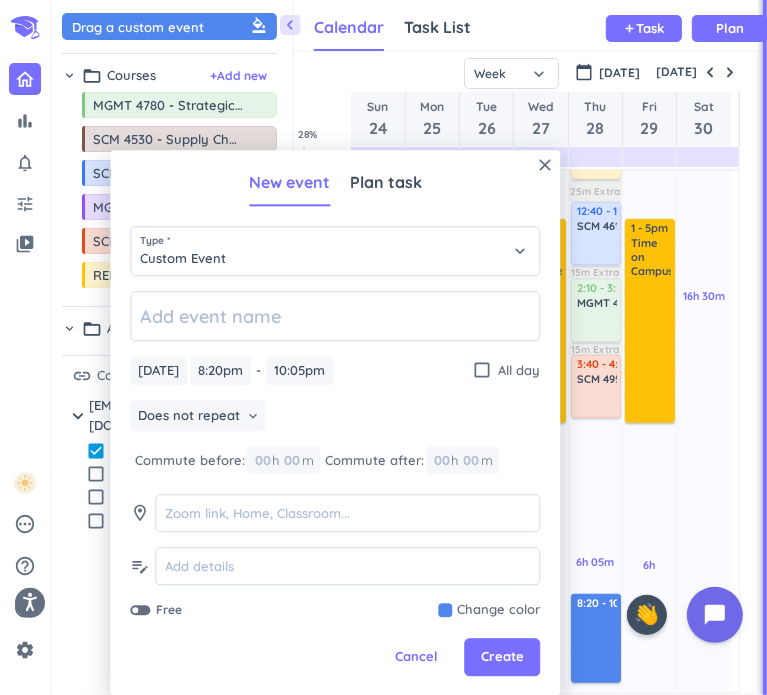 click on "[DATE] [DATE]   8:20pm 8:20pm - 10:05pm 10:05pm check_box_outline_blank All day" at bounding box center (335, 370) 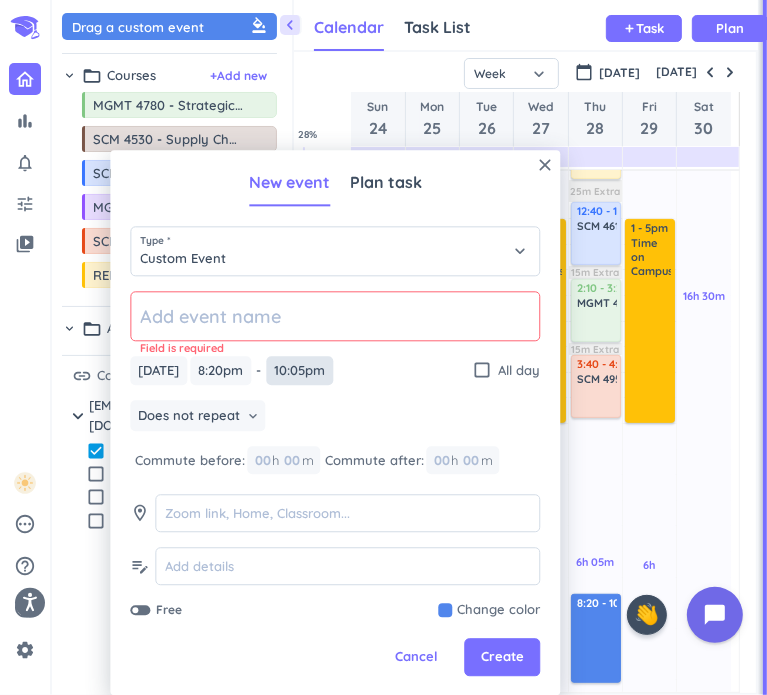 click on "10:05pm" at bounding box center [299, 370] 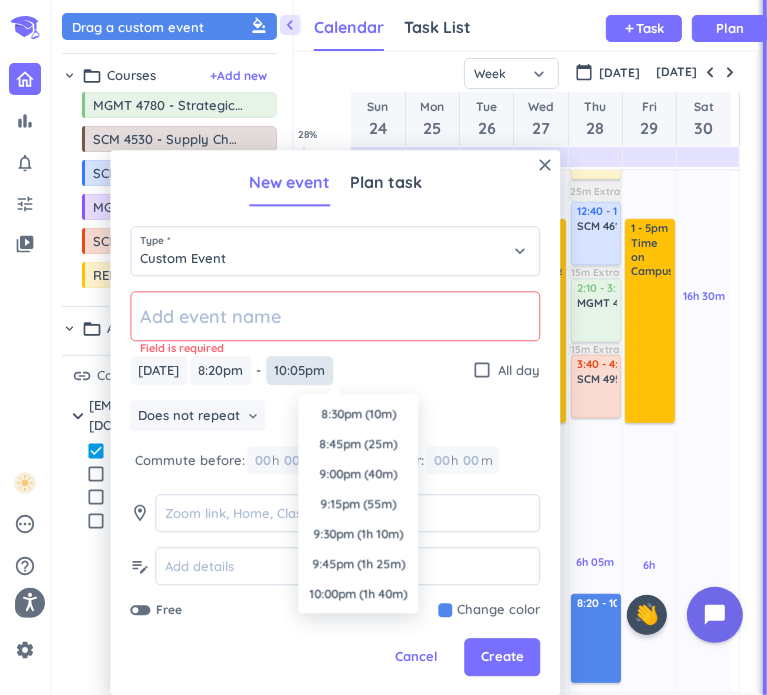 scroll, scrollTop: 2550, scrollLeft: 0, axis: vertical 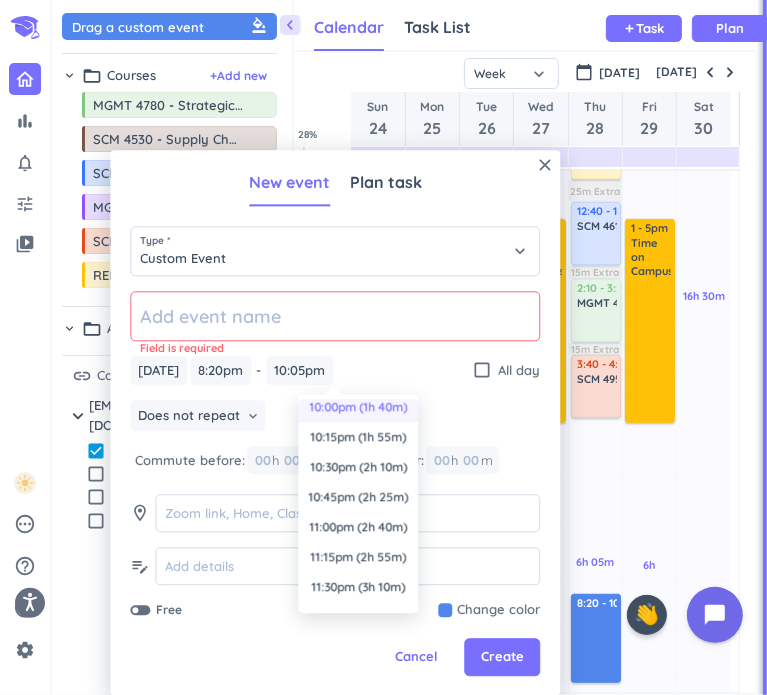 click on "10:00pm (1h 40m)" at bounding box center (358, 407) 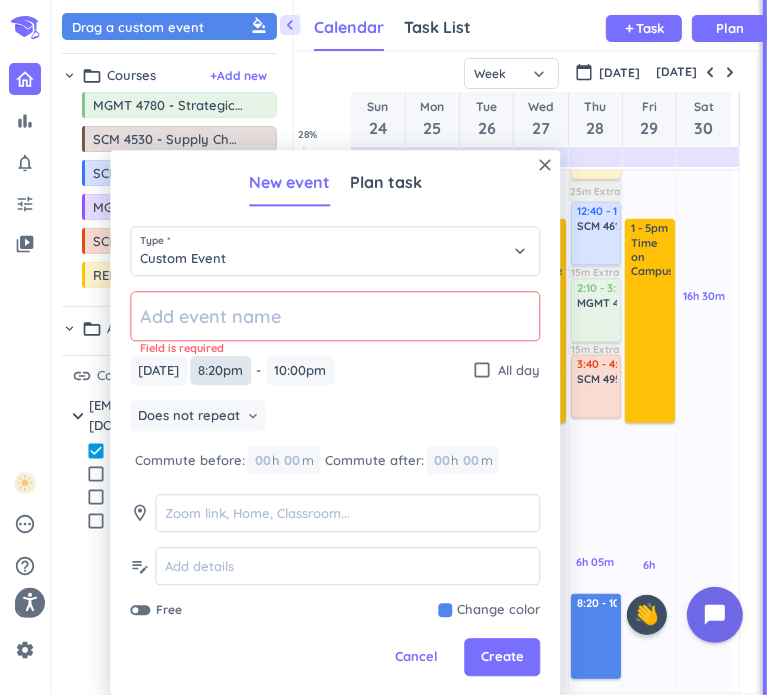 click on "8:20pm" at bounding box center [220, 370] 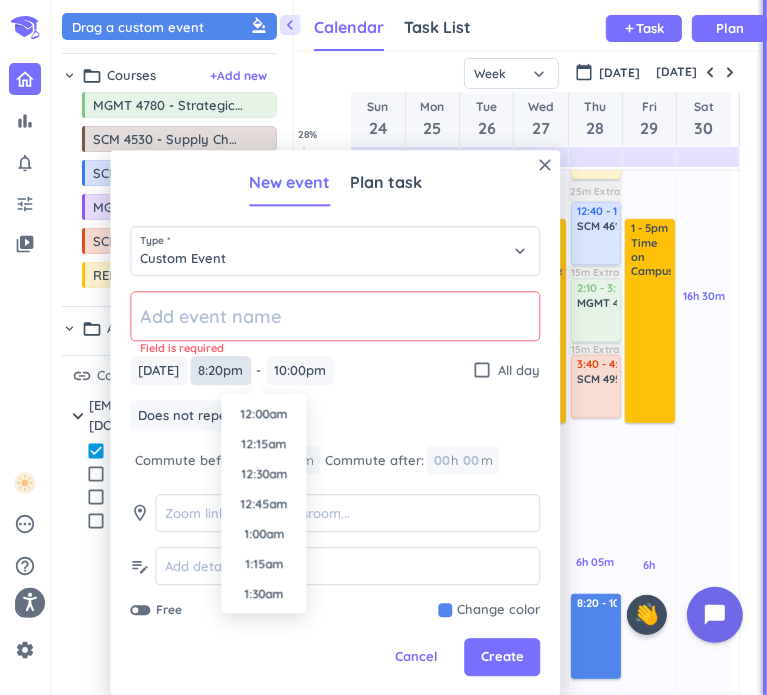 scroll, scrollTop: 2340, scrollLeft: 0, axis: vertical 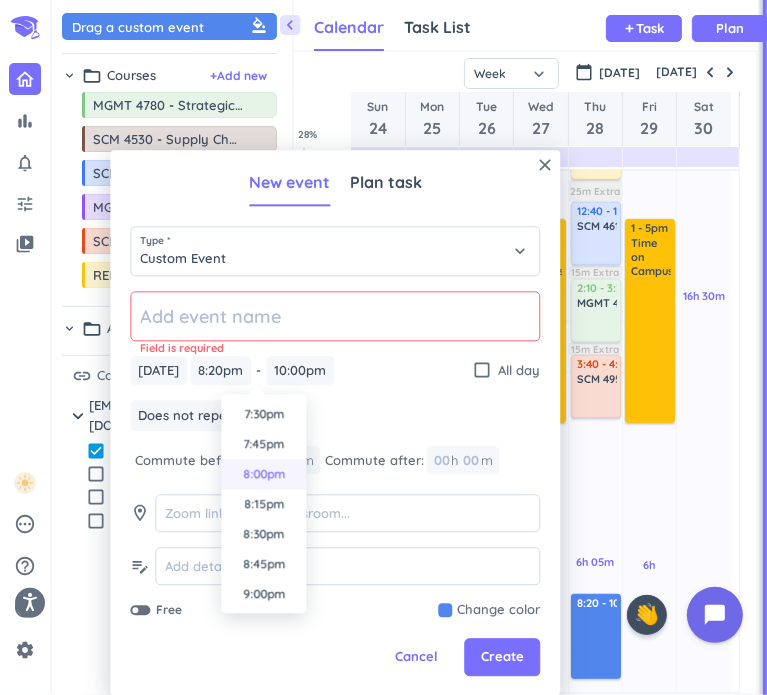 click on "8:00pm" at bounding box center [263, 474] 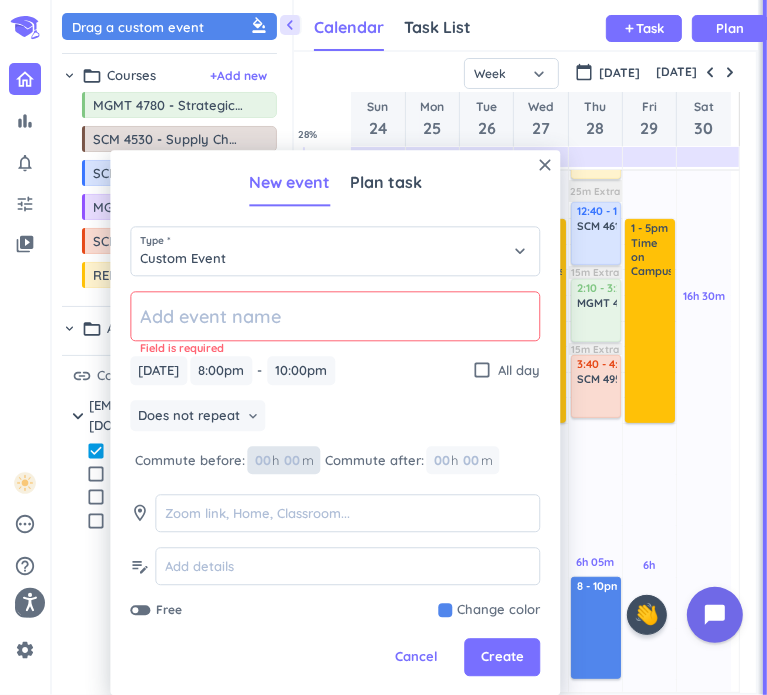 click at bounding box center [291, 461] 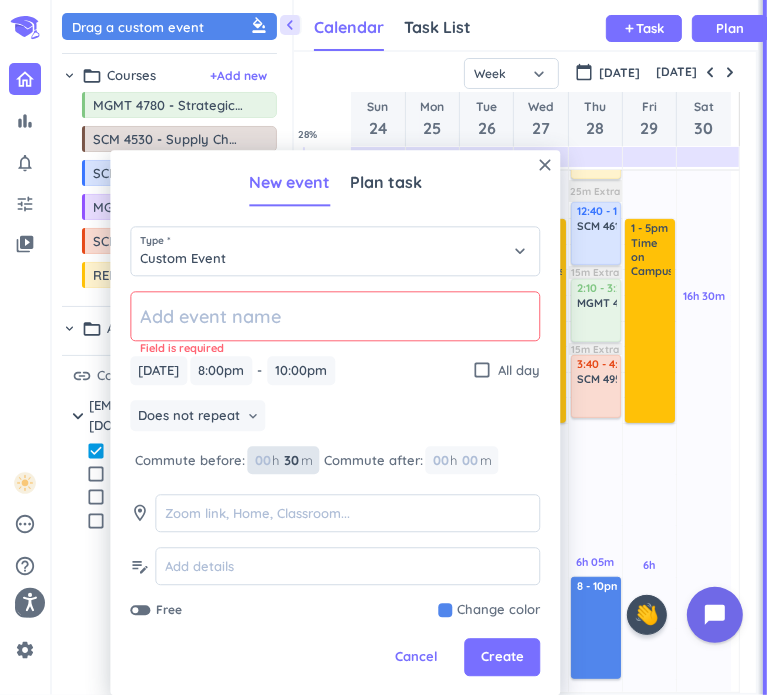 type on "30" 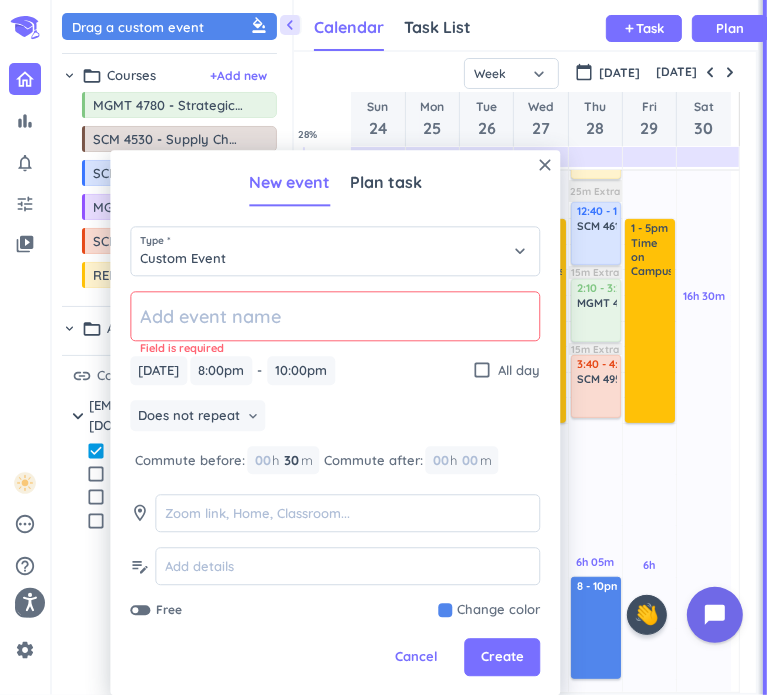 click on "Does not repeat keyboard_arrow_down" at bounding box center [335, 418] 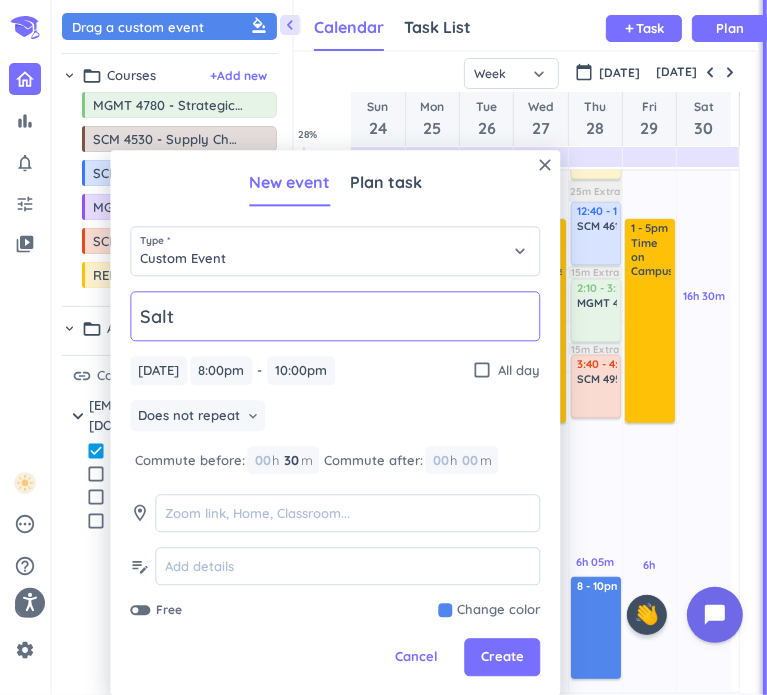 type on "Salt Company" 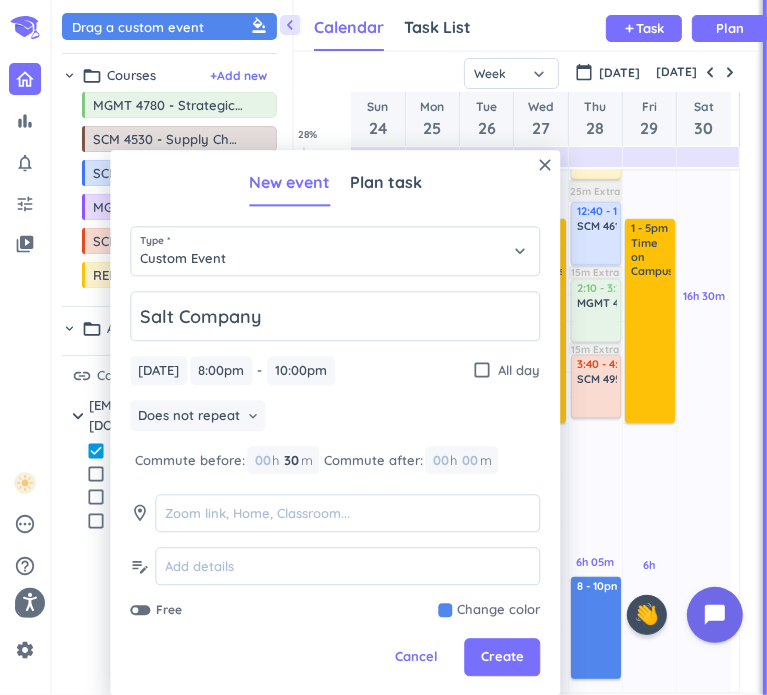 click at bounding box center (489, 611) 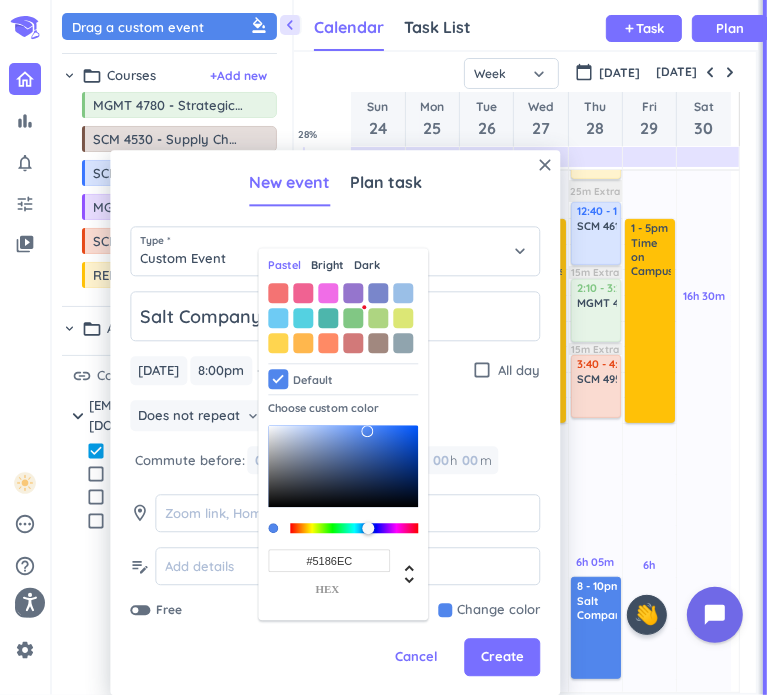 click on "Bright" at bounding box center (327, 266) 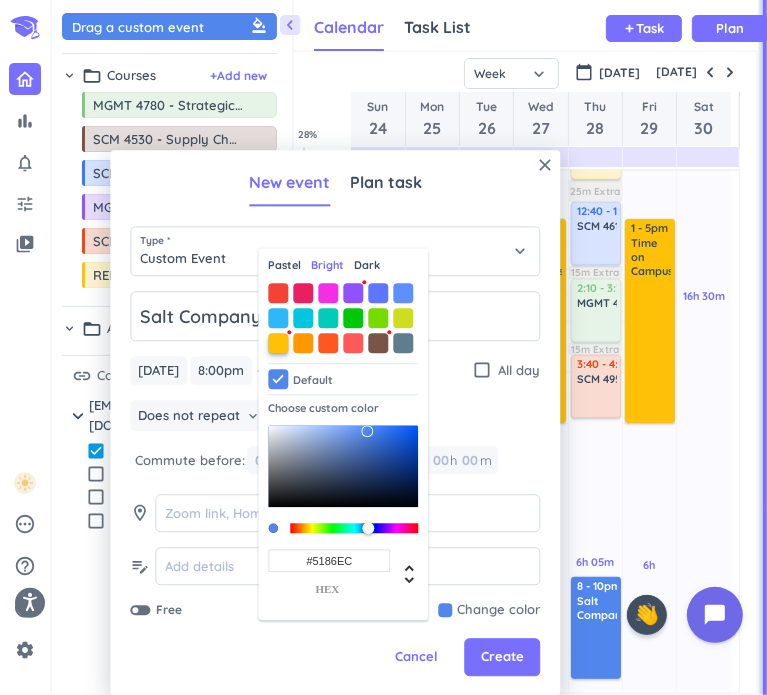 click at bounding box center [278, 343] 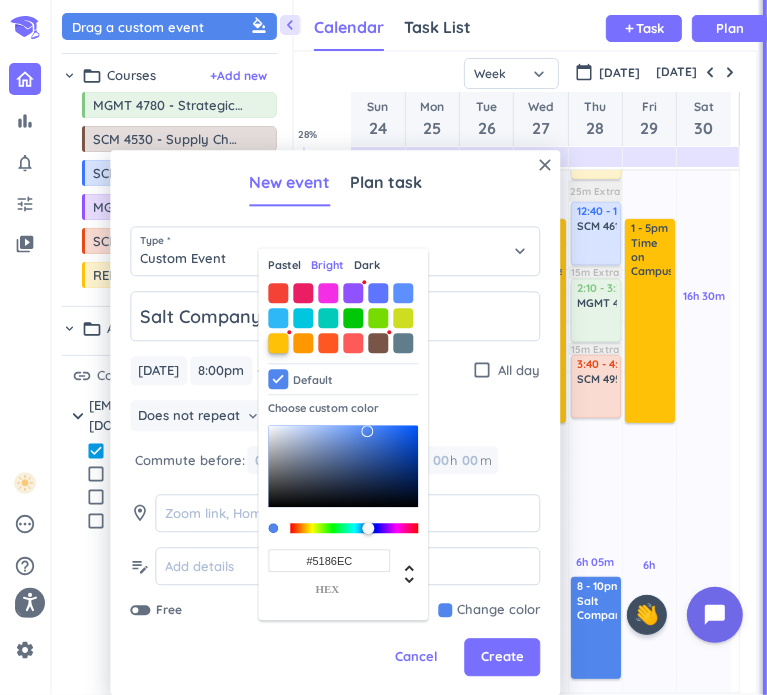 type on "#FFC107" 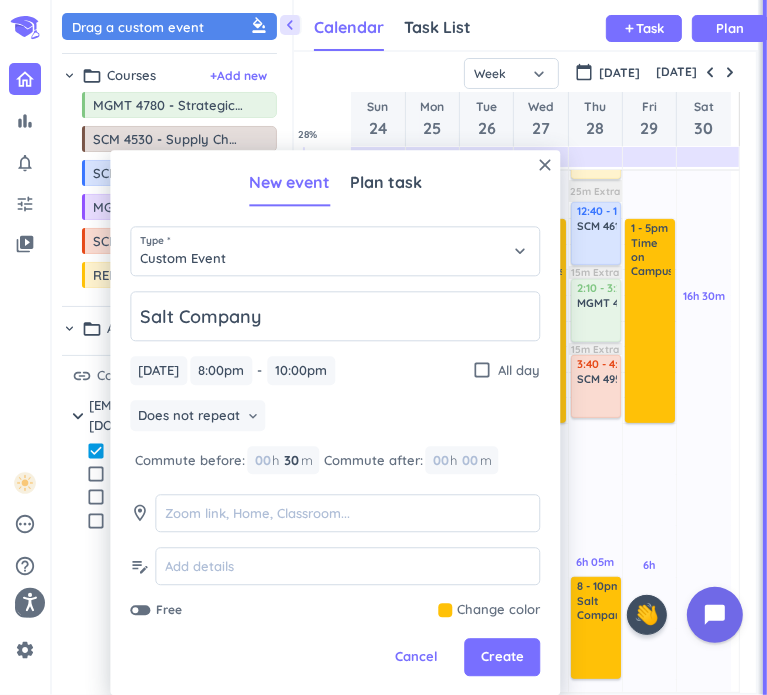 click on "Salt Company [DATE] [DATE]   8:00pm 8:00pm - 10:00pm 10:00pm check_box_outline_blank All day Does not repeat keyboard_arrow_down Commute before: 00 h 30 30 00 m Commute after: 00 h 00 m room edit_note Free Change color Pastel Bright Dark Default Choose custom color #FFC107 hex" at bounding box center (335, 455) 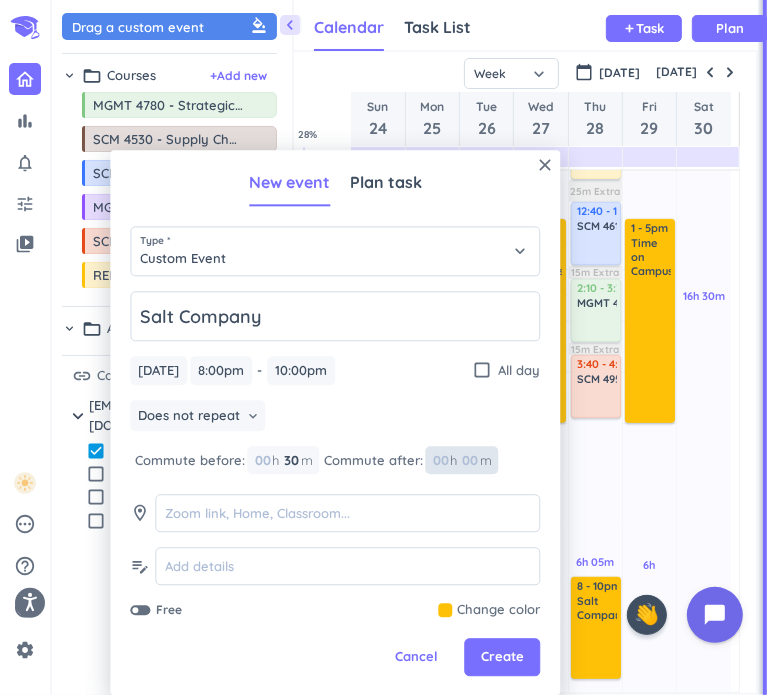 click at bounding box center (469, 461) 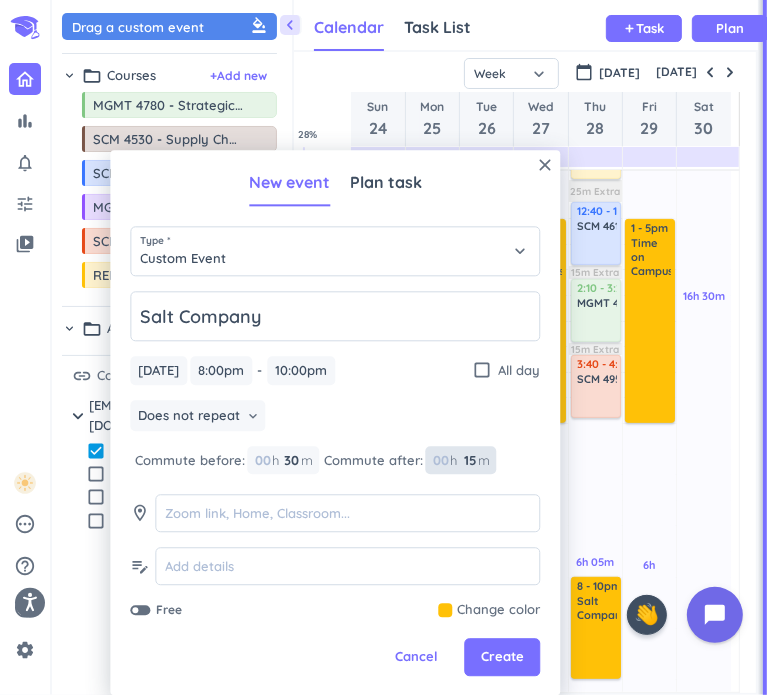type on "15" 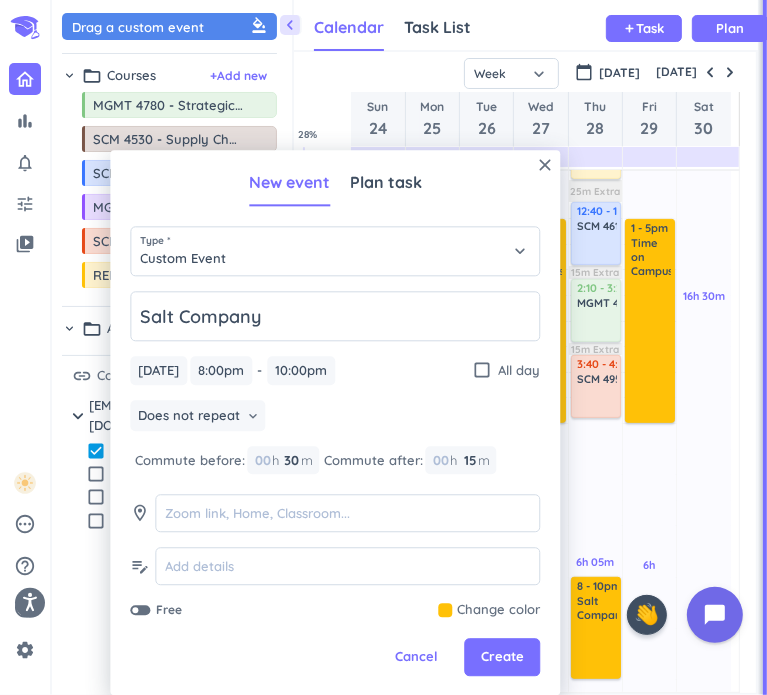 click on "Salt Company [DATE] [DATE]   8:00pm 8:00pm - 10:00pm 10:00pm check_box_outline_blank All day Does not repeat keyboard_arrow_down Commute before: 00 h 30 30 00 m Commute after: 00 h 15 15 00 m room edit_note Free Change color" at bounding box center (335, 455) 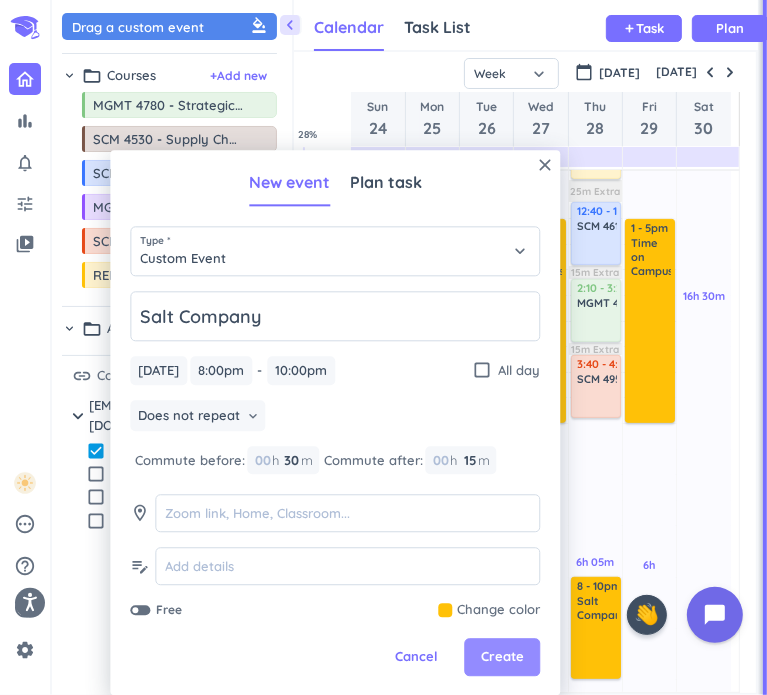 click on "Create" at bounding box center [502, 658] 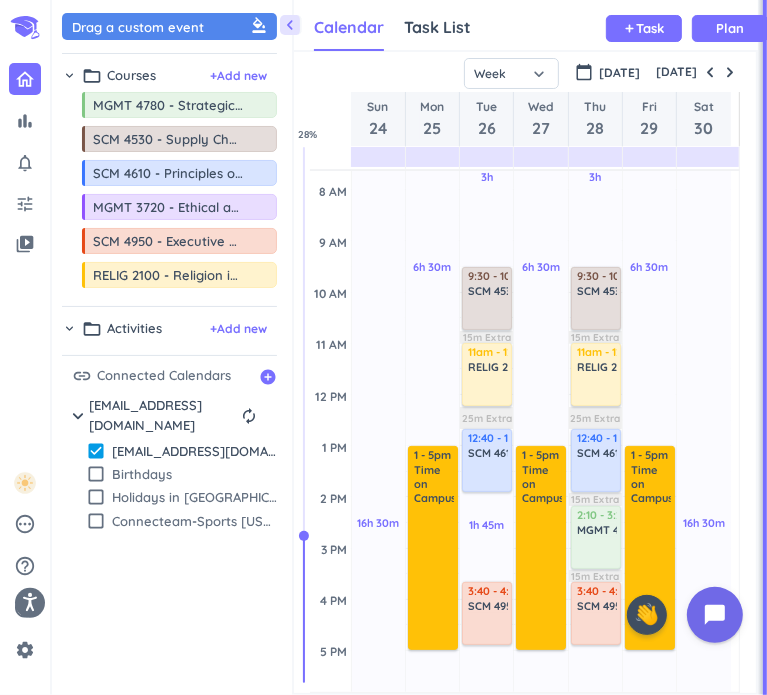 scroll, scrollTop: 190, scrollLeft: 0, axis: vertical 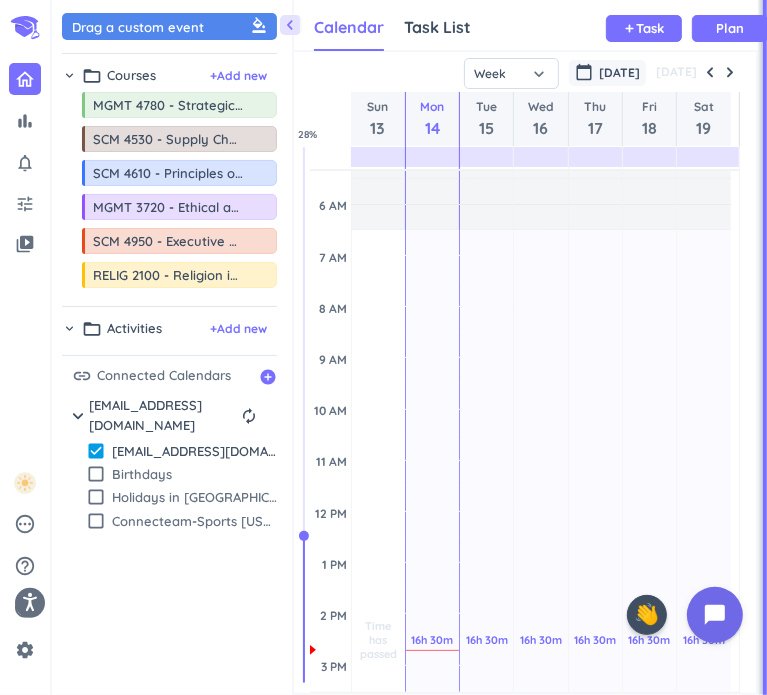 click on "[DATE]" at bounding box center (619, 73) 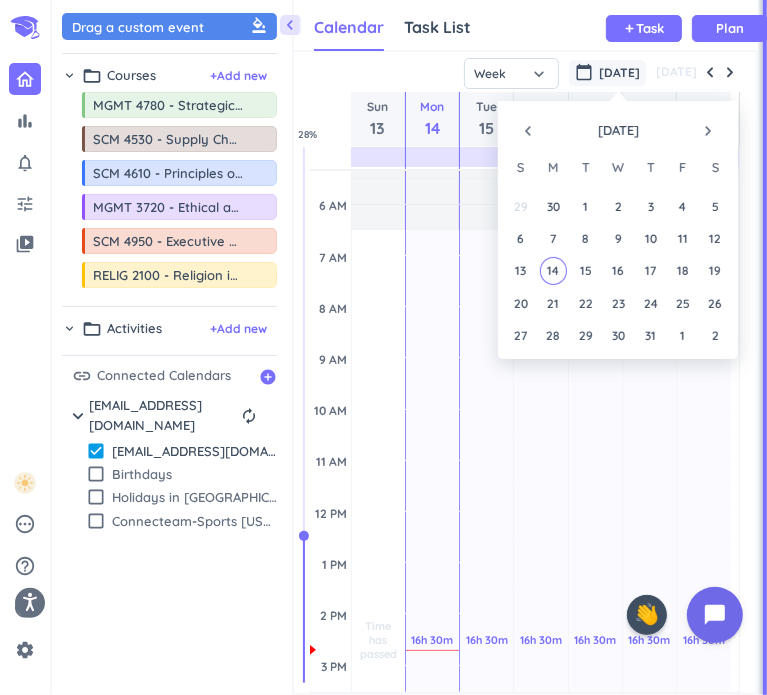 click on "navigate_next" at bounding box center (708, 131) 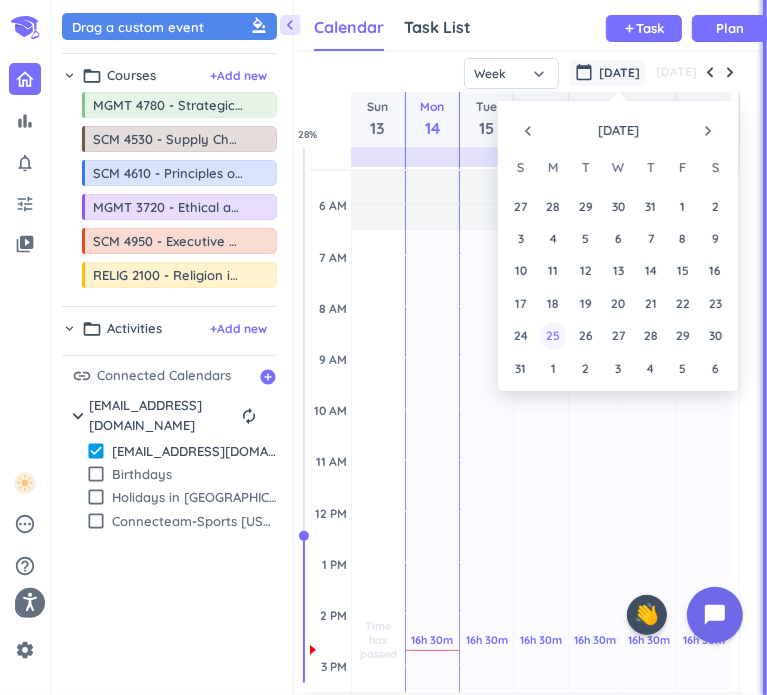 click on "25" at bounding box center (553, 335) 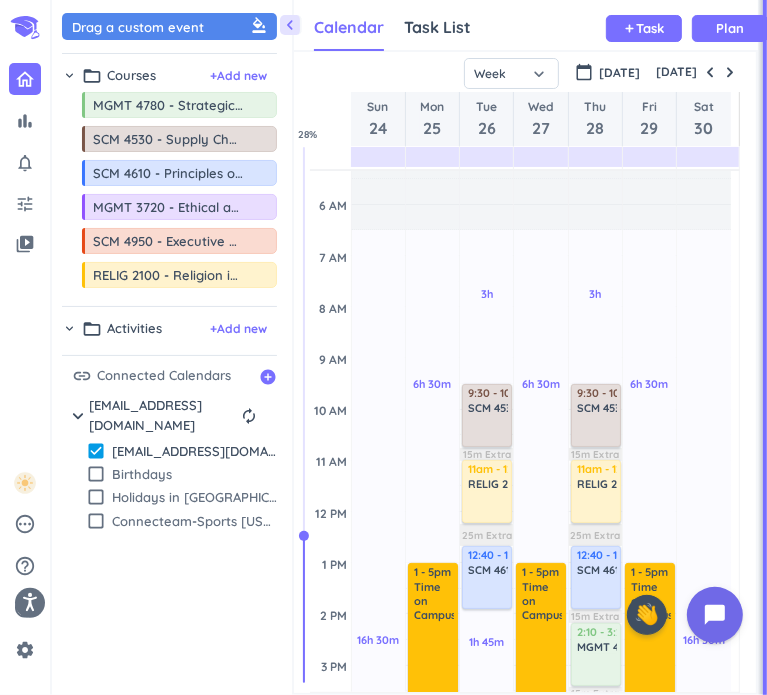 scroll, scrollTop: 104, scrollLeft: 0, axis: vertical 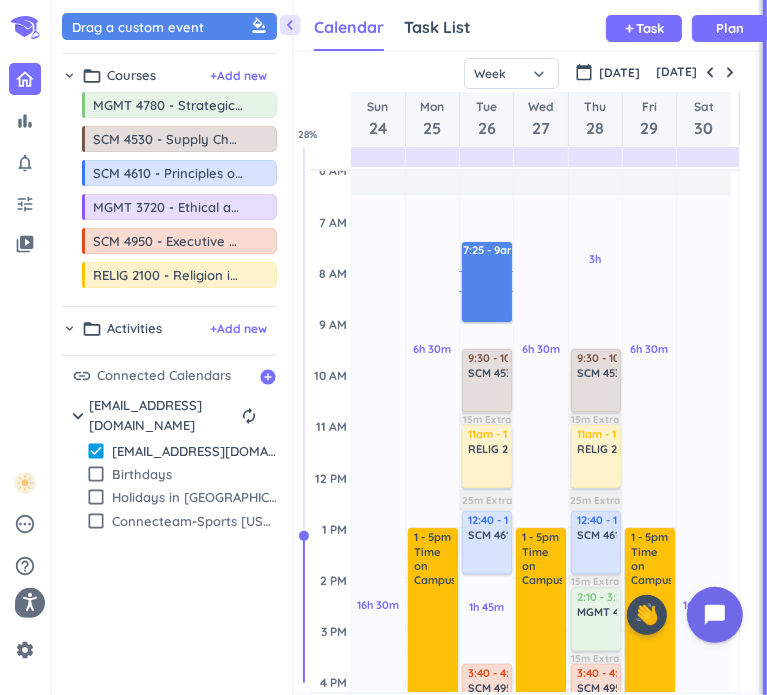 drag, startPoint x: 469, startPoint y: 245, endPoint x: 484, endPoint y: 319, distance: 75.50497 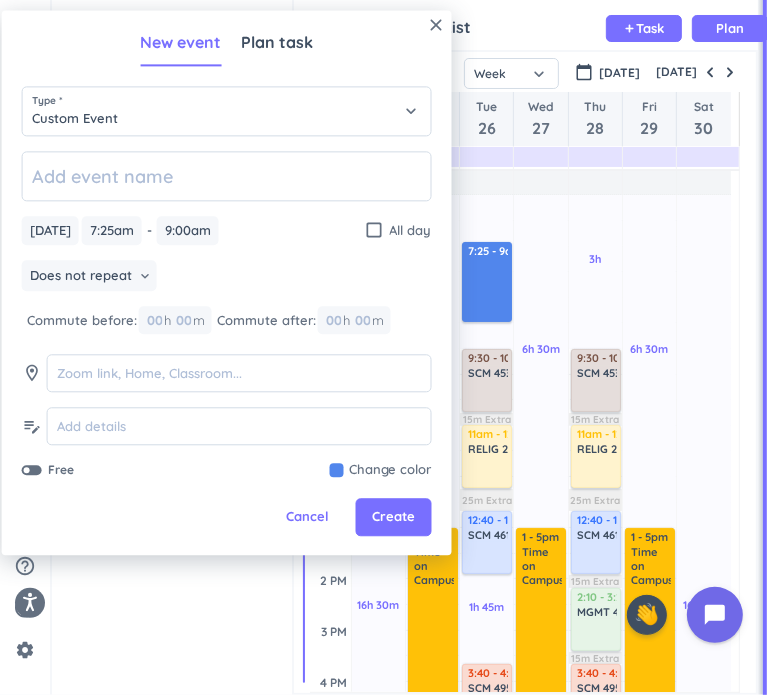 click on "Does not repeat keyboard_arrow_down" at bounding box center (227, 278) 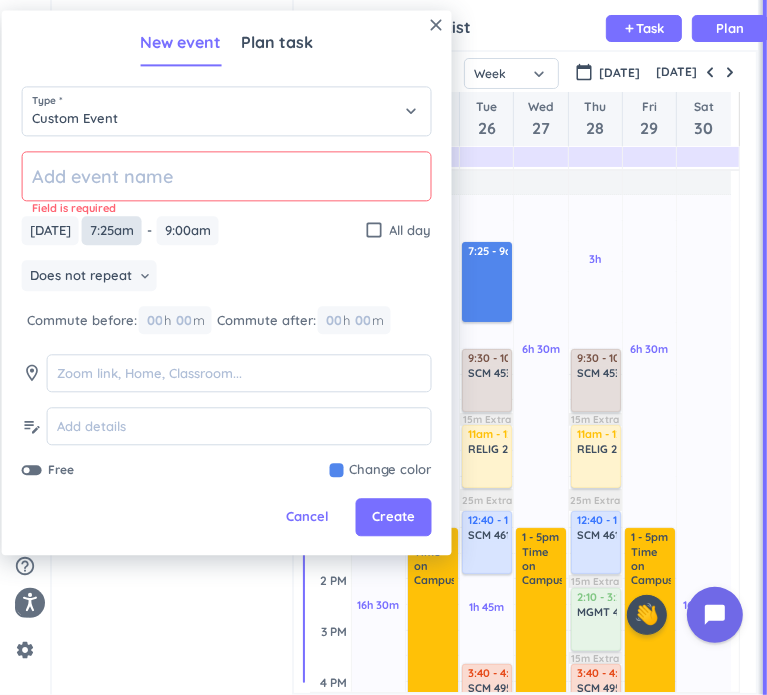 click on "7:25am" at bounding box center (112, 230) 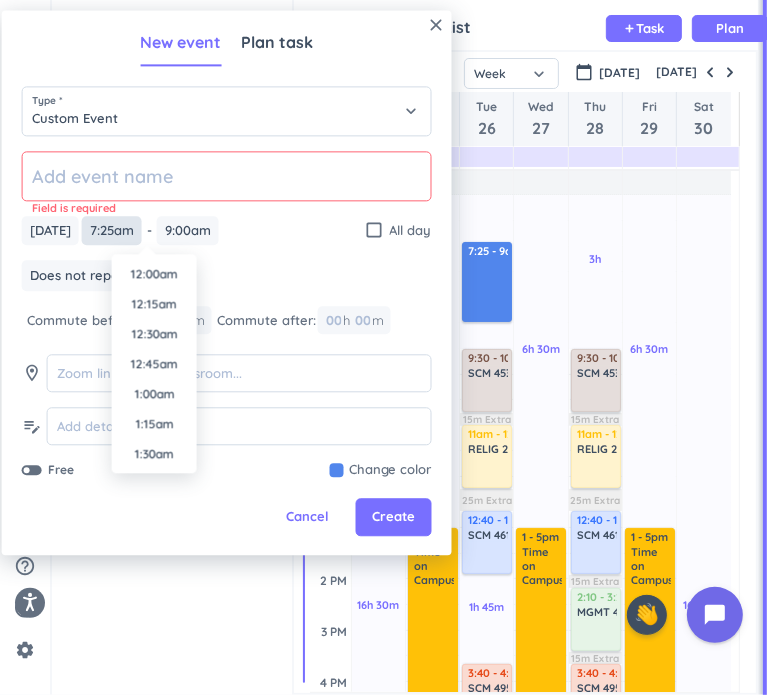 scroll, scrollTop: 780, scrollLeft: 0, axis: vertical 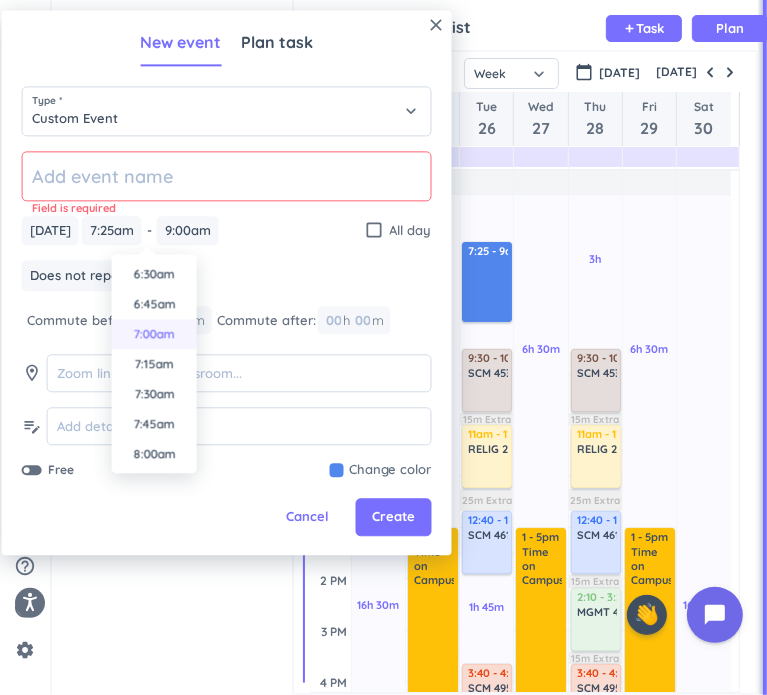 click on "7:00am" at bounding box center (154, 334) 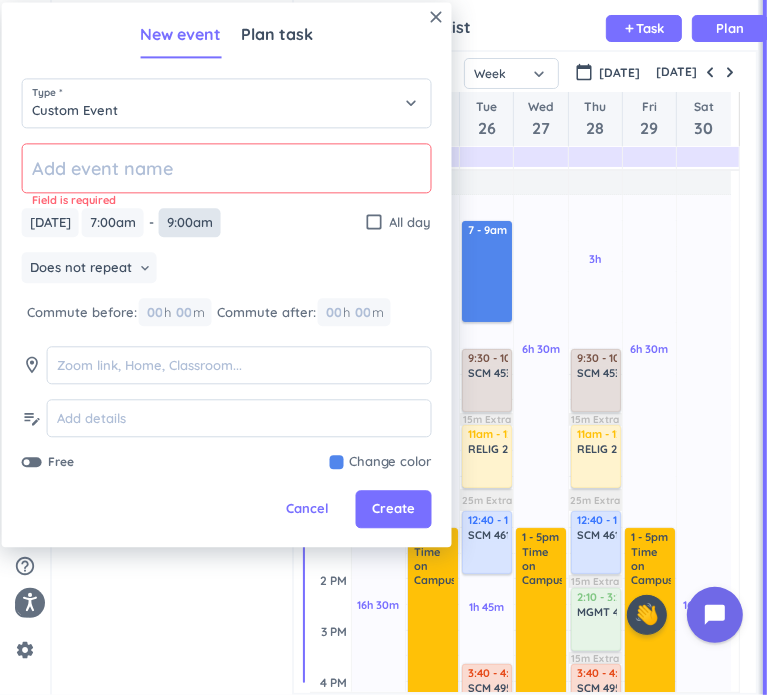 click on "9:00am" at bounding box center (190, 222) 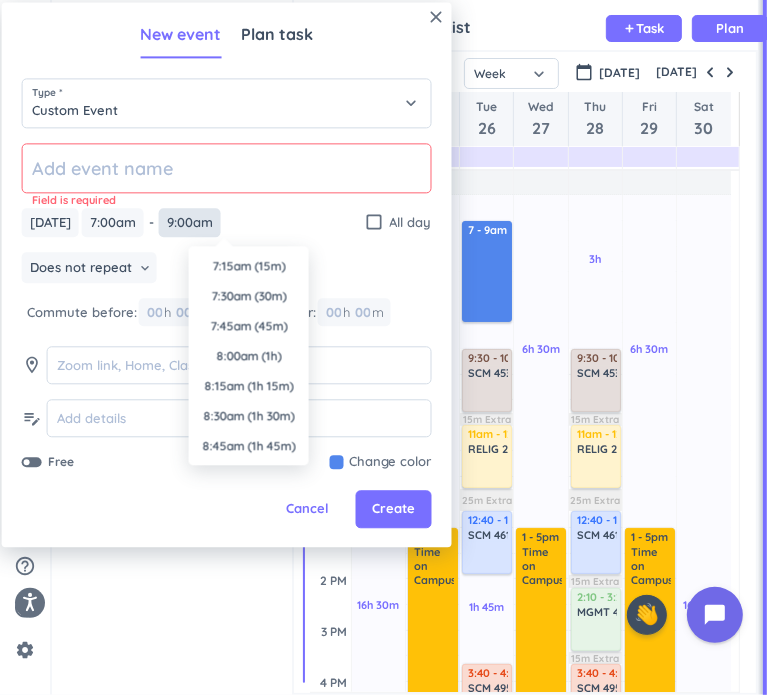 scroll, scrollTop: 210, scrollLeft: 0, axis: vertical 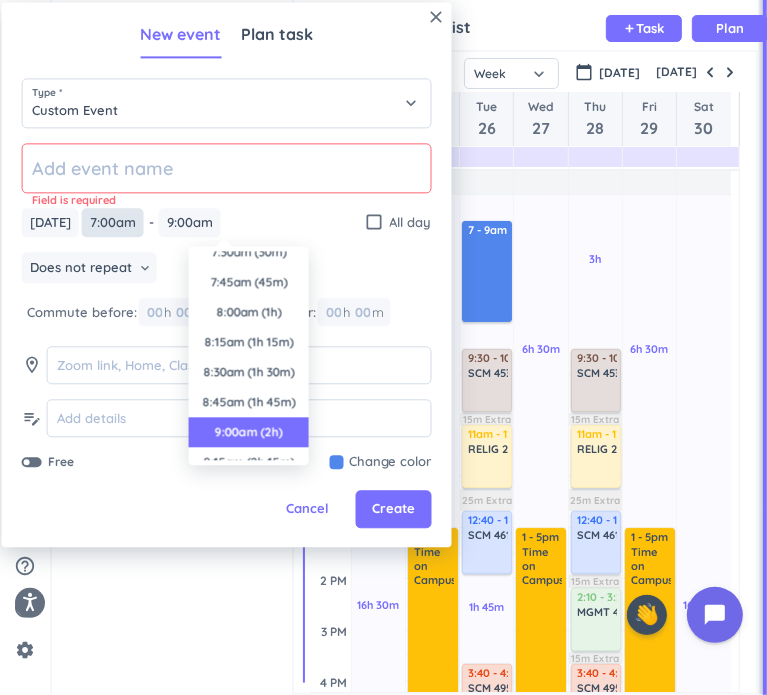 click on "7:00am" at bounding box center [113, 222] 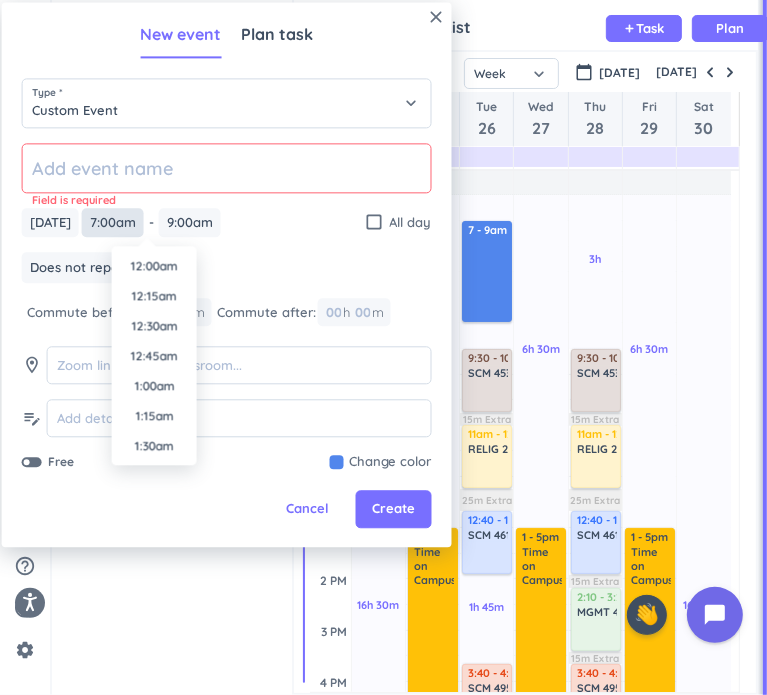 scroll, scrollTop: 750, scrollLeft: 0, axis: vertical 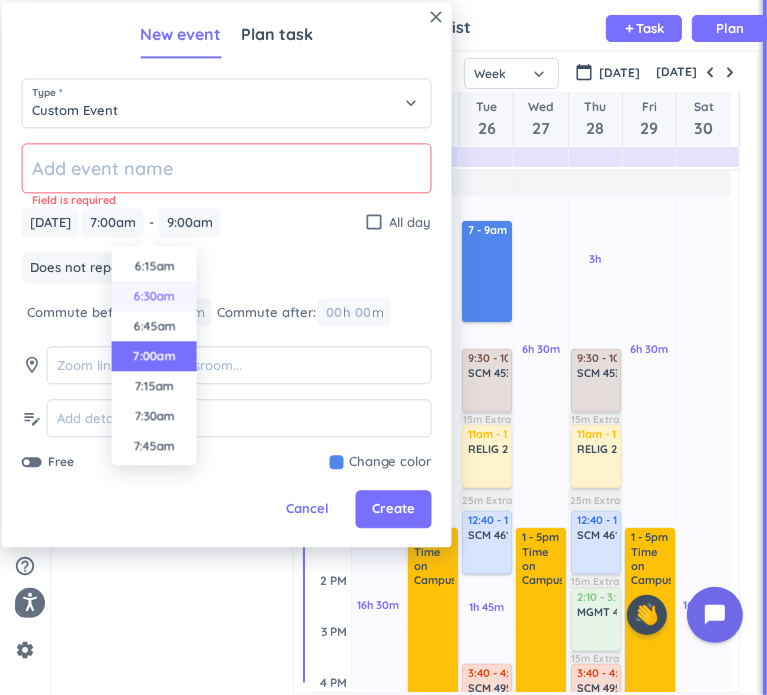 click on "6:30am" at bounding box center [154, 296] 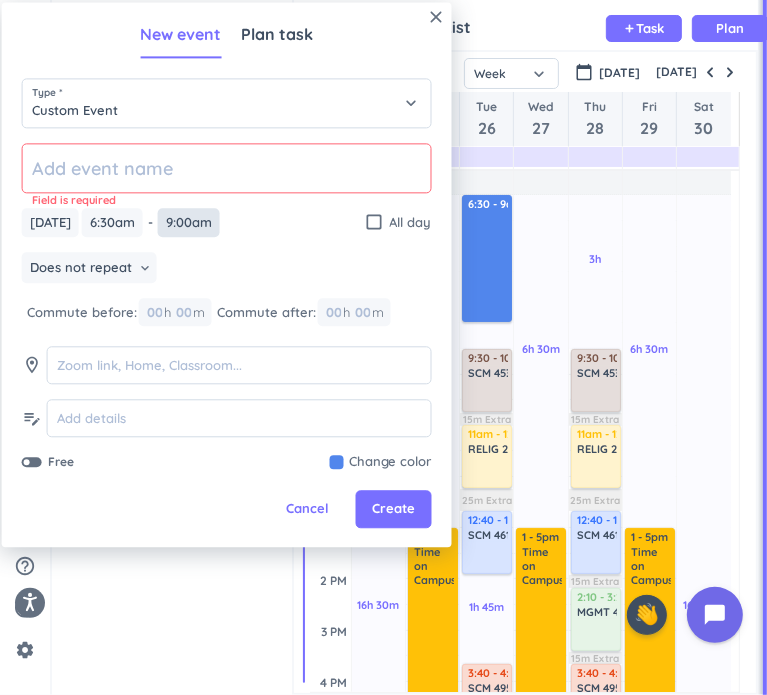 click on "9:00am" at bounding box center (189, 222) 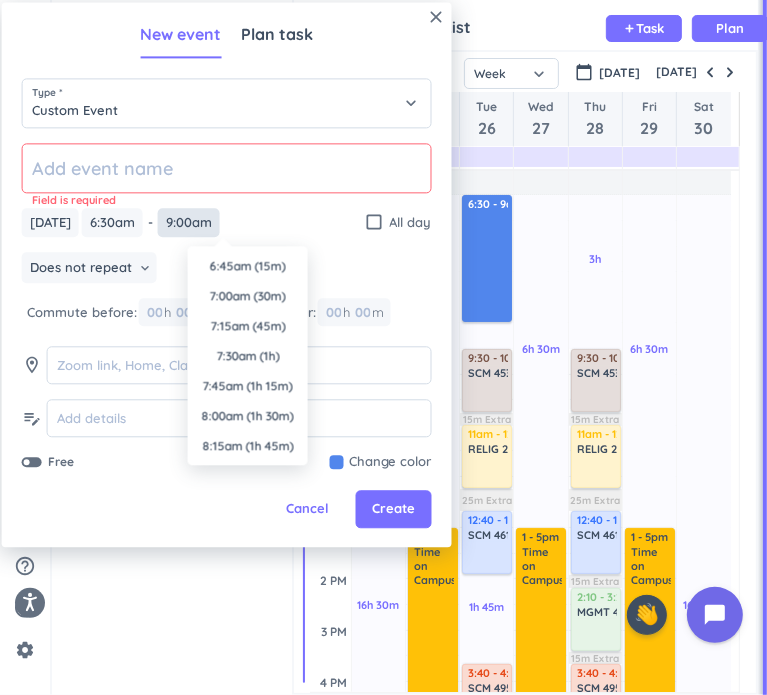 scroll, scrollTop: 270, scrollLeft: 0, axis: vertical 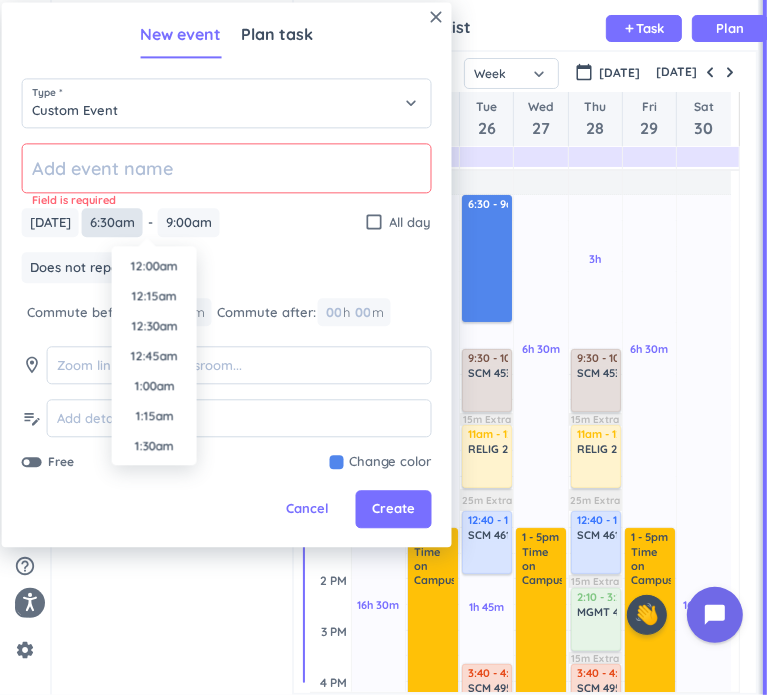 click on "6:30am" at bounding box center [112, 222] 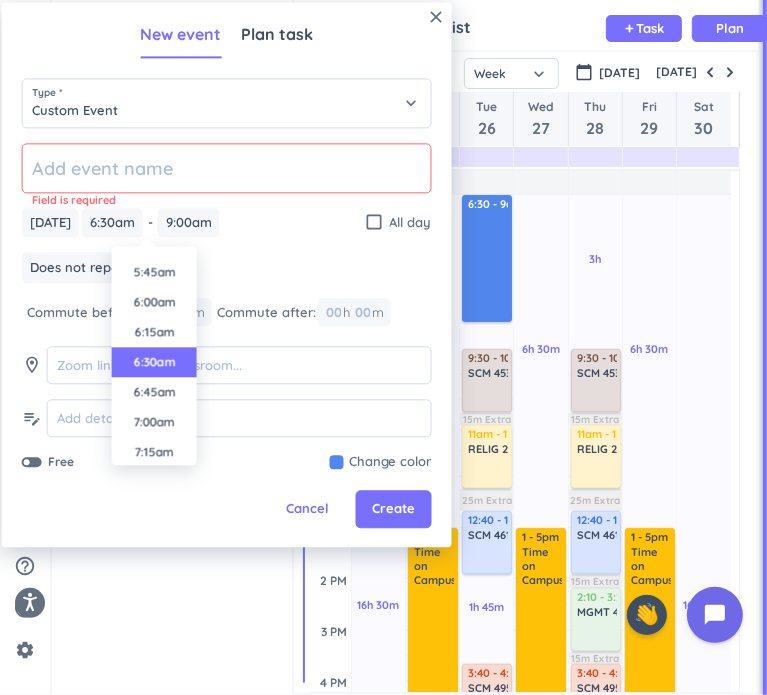 scroll, scrollTop: 706, scrollLeft: 0, axis: vertical 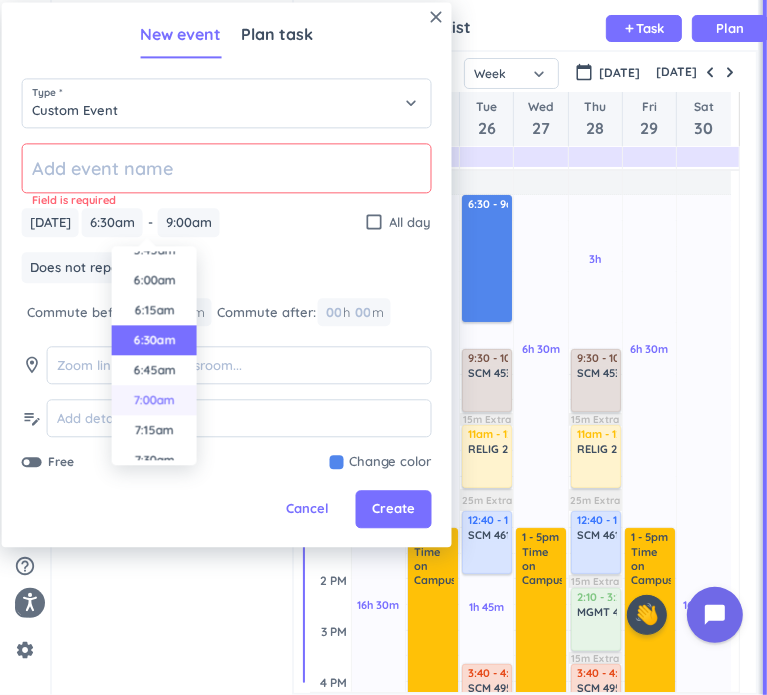 click on "7:00am" at bounding box center [154, 400] 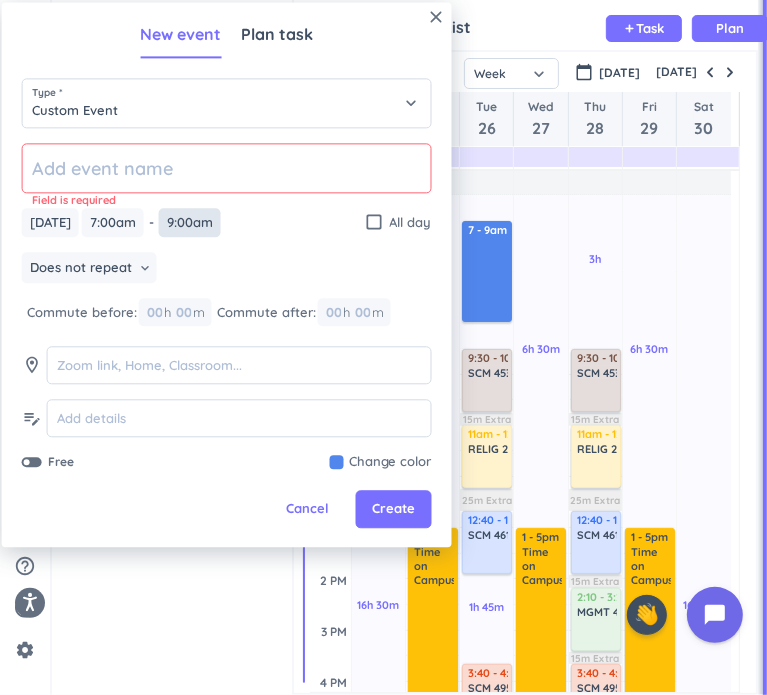 click on "9:00am" at bounding box center [190, 222] 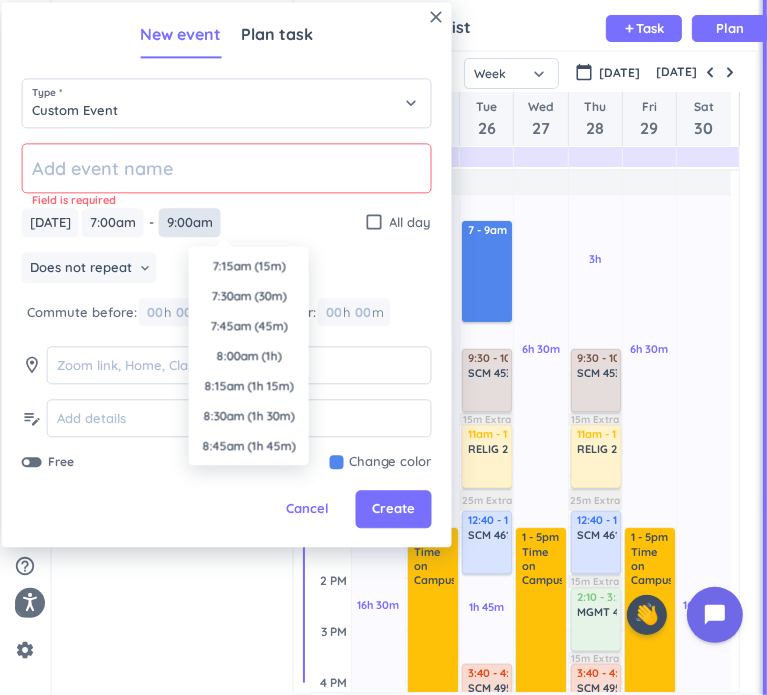 scroll, scrollTop: 210, scrollLeft: 0, axis: vertical 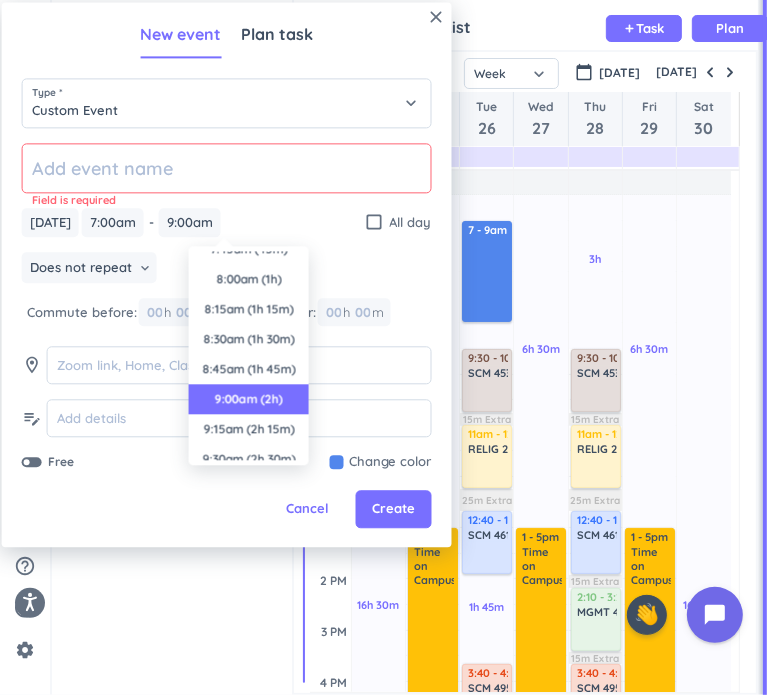 drag, startPoint x: 285, startPoint y: 312, endPoint x: 240, endPoint y: 315, distance: 45.099888 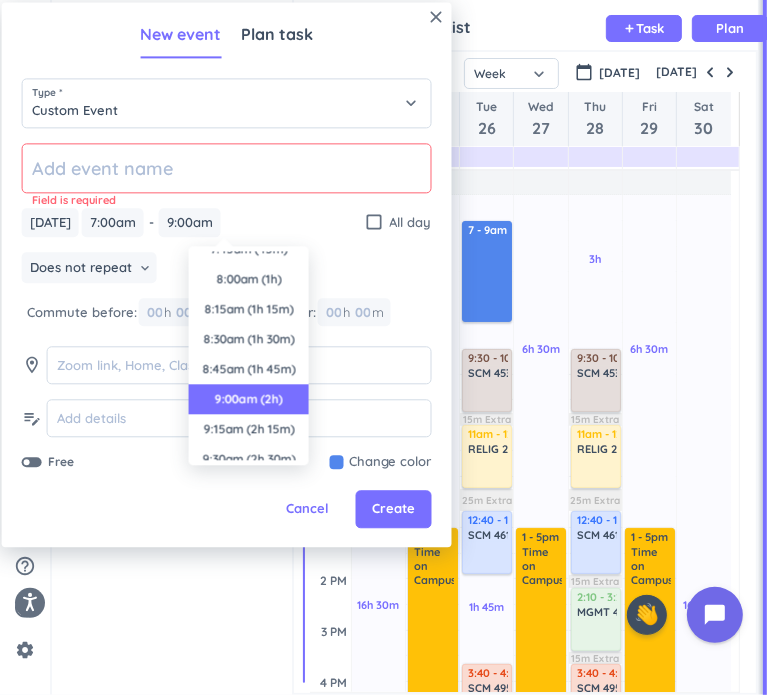 click on "8:15am (1h 15m)" at bounding box center (249, 309) 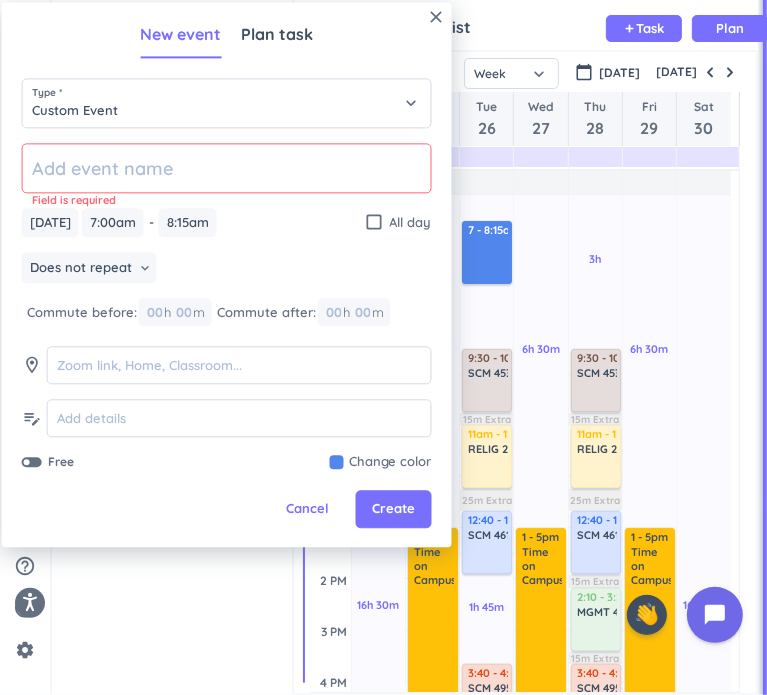 click 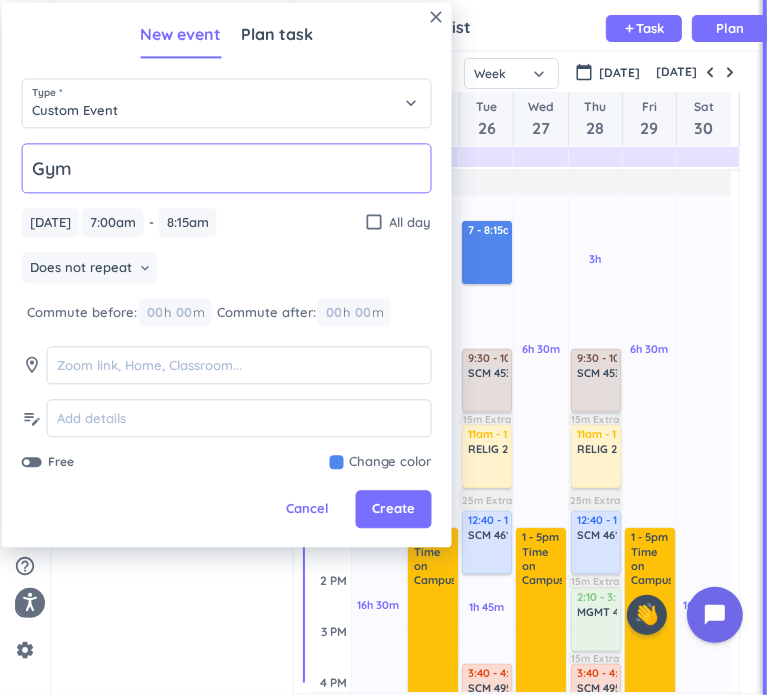 type on "Gym" 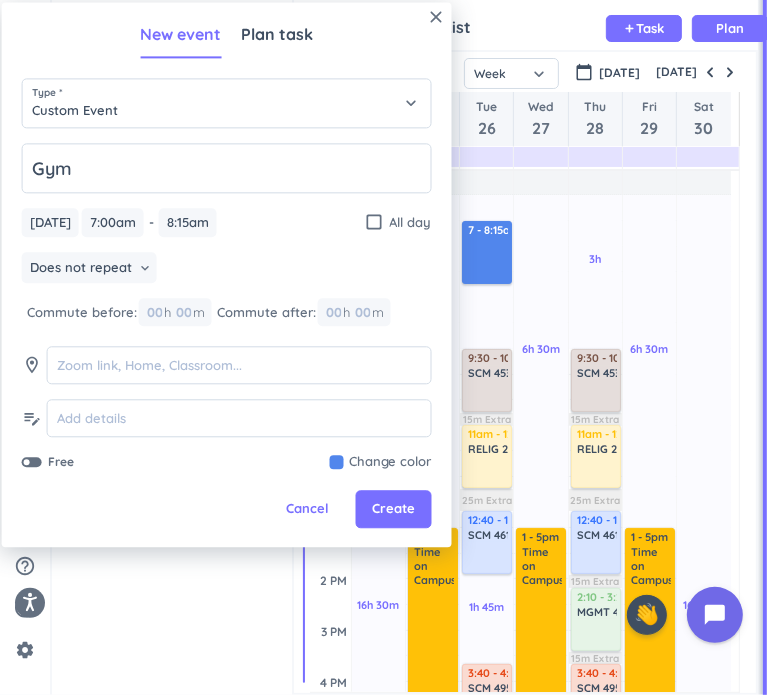 click at bounding box center [381, 463] 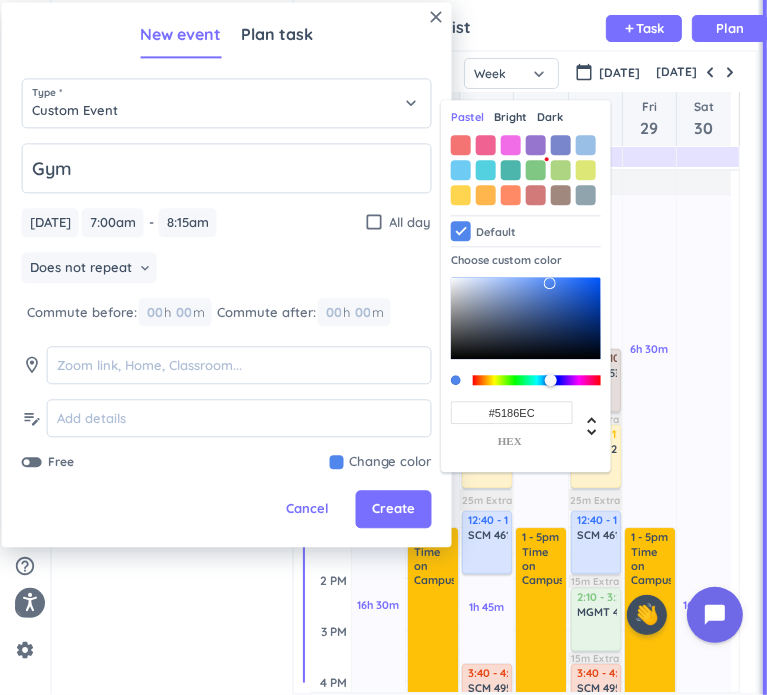 drag, startPoint x: 540, startPoint y: 118, endPoint x: 565, endPoint y: 110, distance: 26.24881 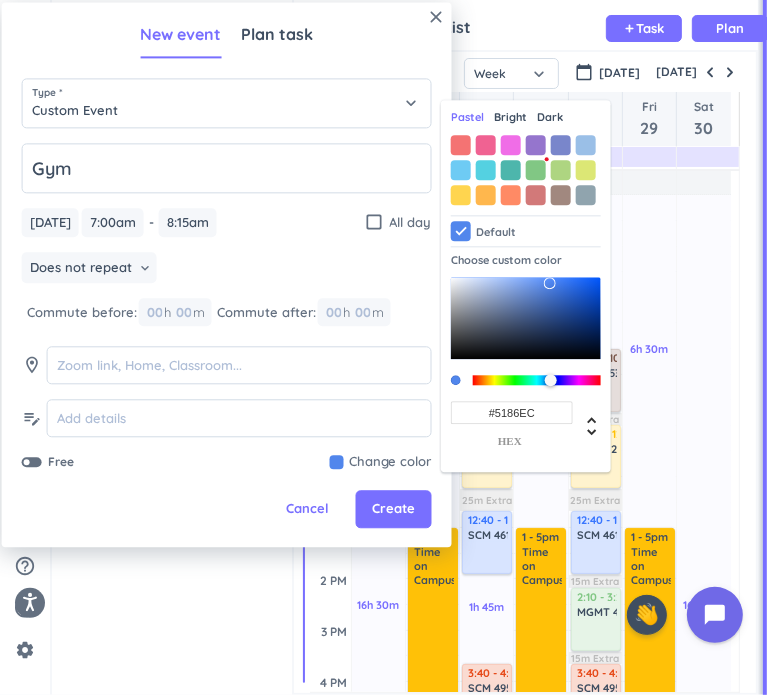 click on "Pastel Bright Dark" at bounding box center (526, 120) 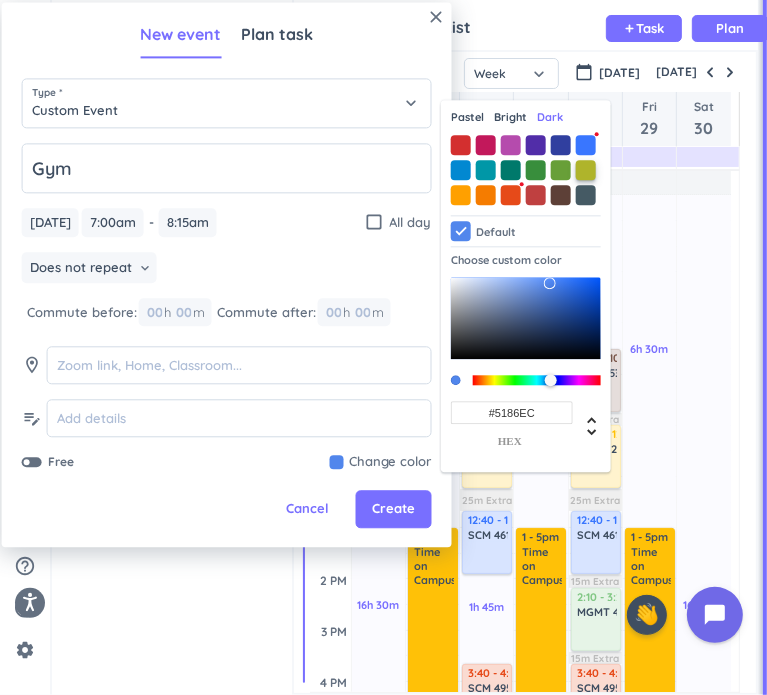 click at bounding box center [586, 170] 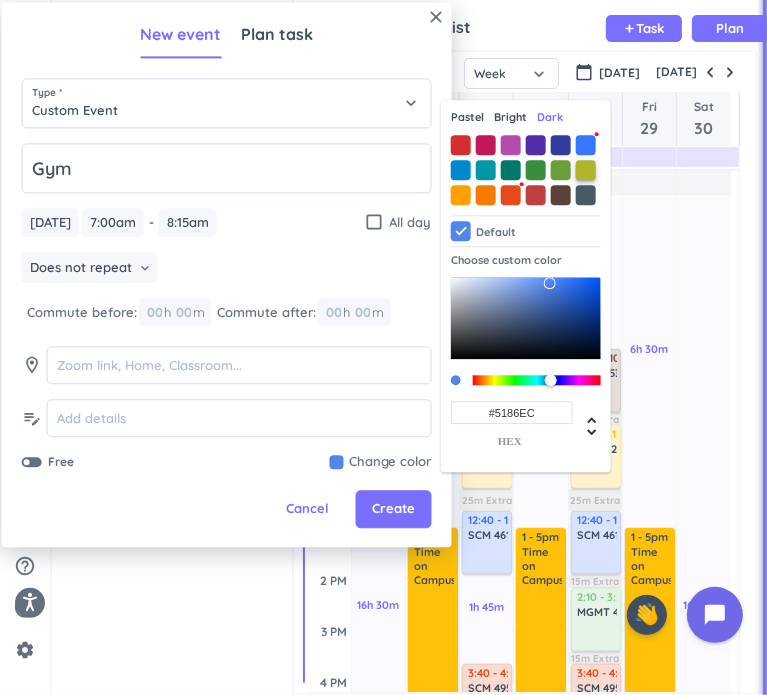 type on "#AFB42B" 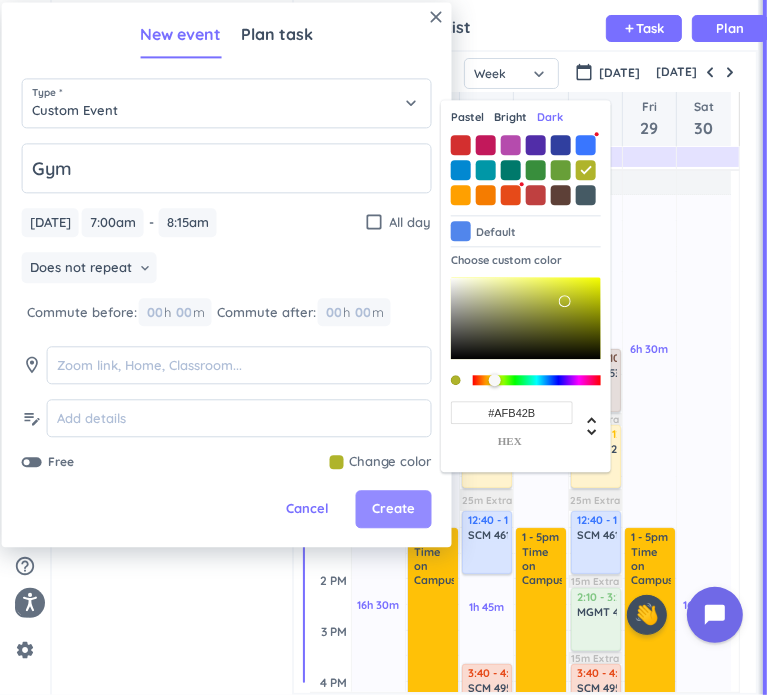 click on "Create" at bounding box center [393, 510] 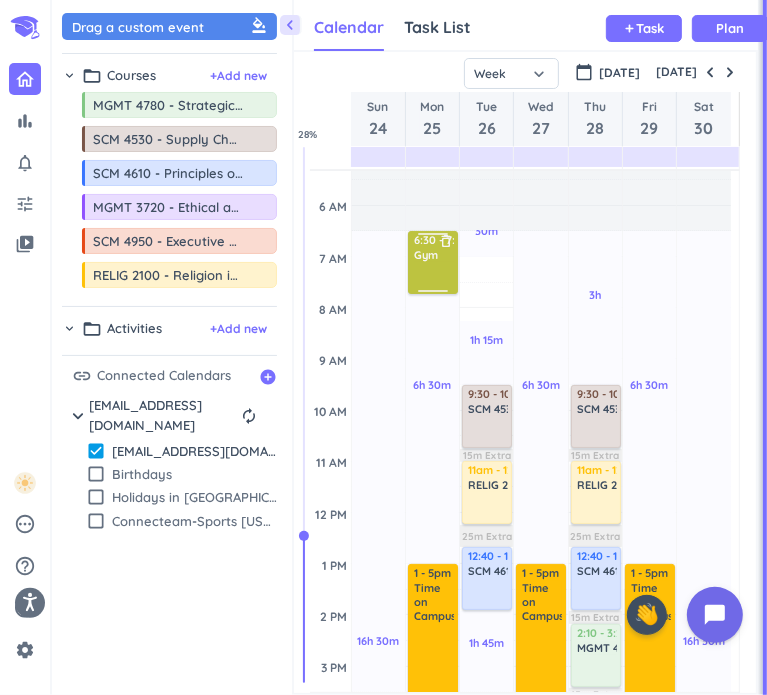 scroll, scrollTop: 68, scrollLeft: 0, axis: vertical 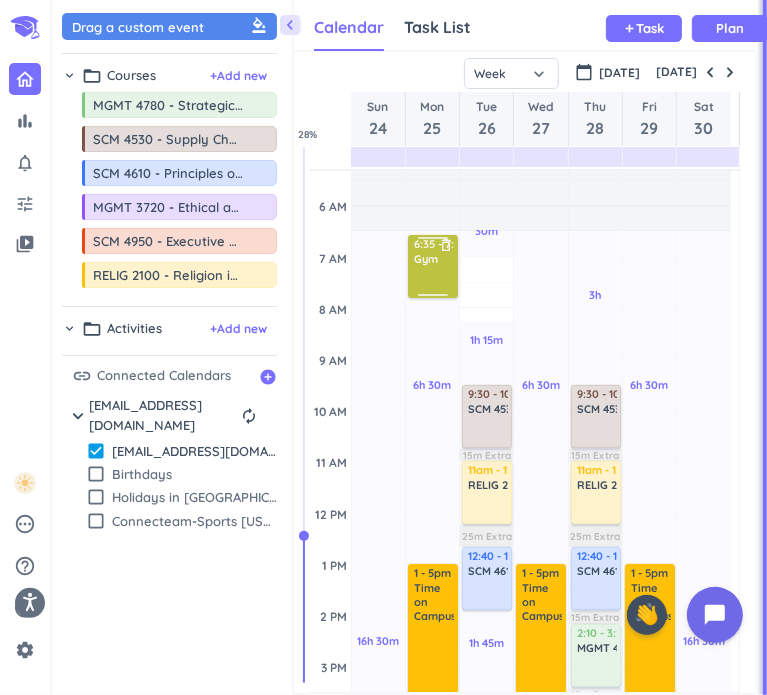 drag, startPoint x: 476, startPoint y: 247, endPoint x: 438, endPoint y: 250, distance: 38.118237 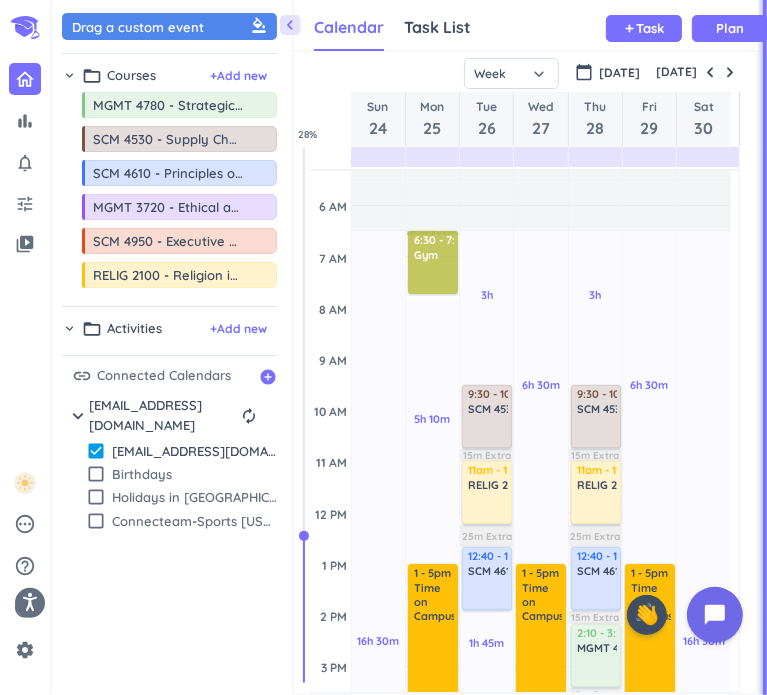 drag, startPoint x: 436, startPoint y: 254, endPoint x: 429, endPoint y: 263, distance: 11.401754 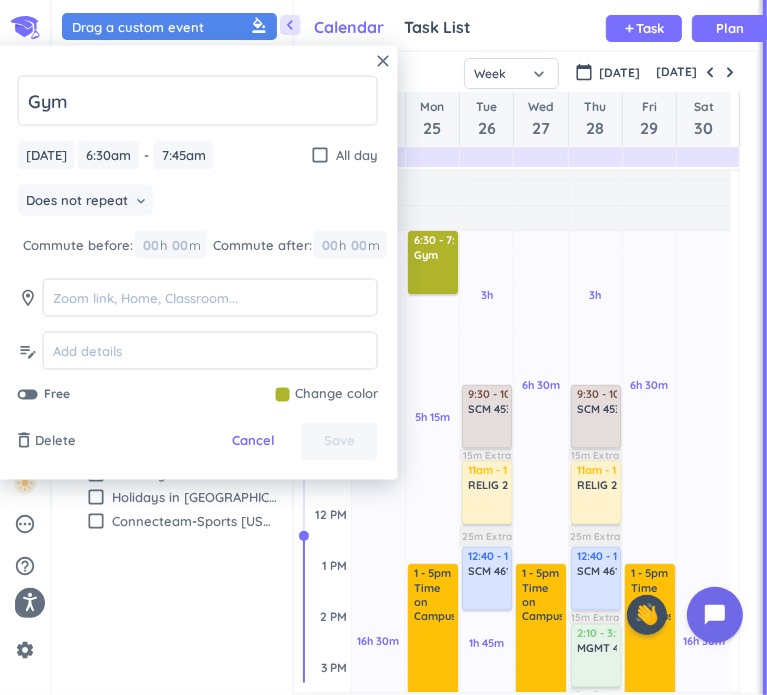 click at bounding box center (327, 395) 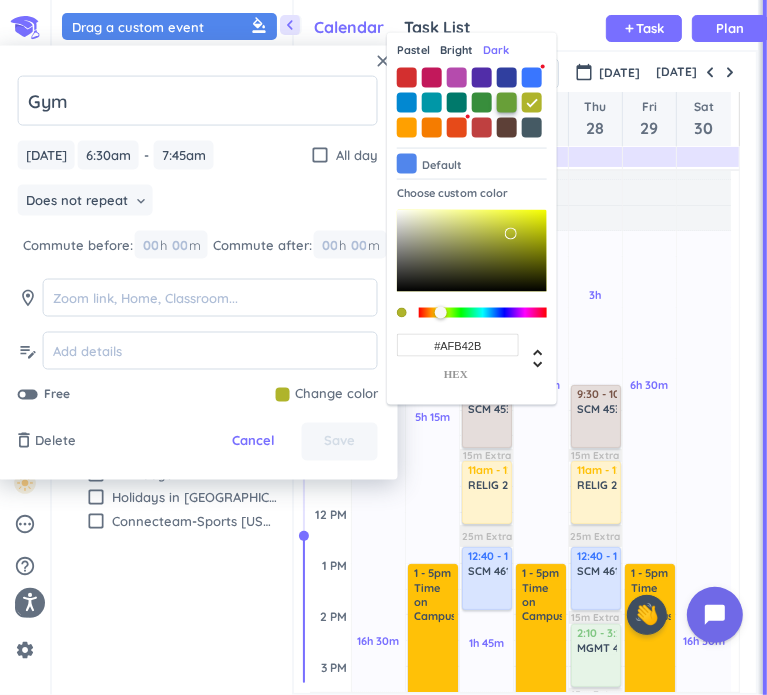click at bounding box center [507, 102] 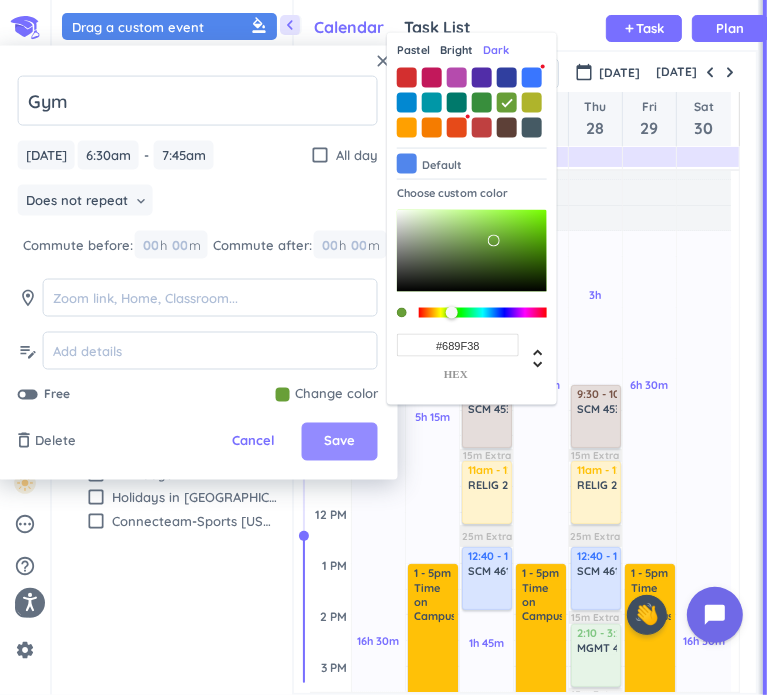 click on "Save" at bounding box center (339, 442) 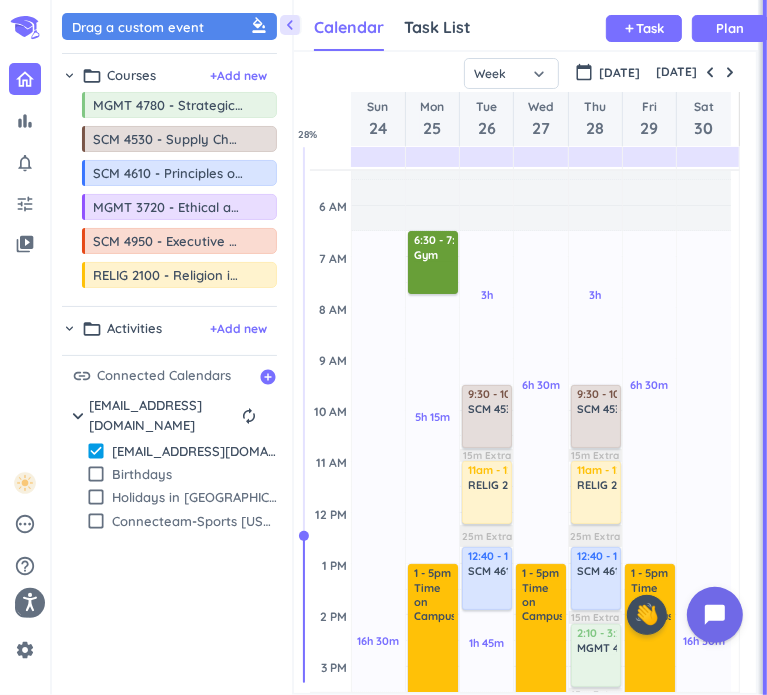 click at bounding box center (434, 277) 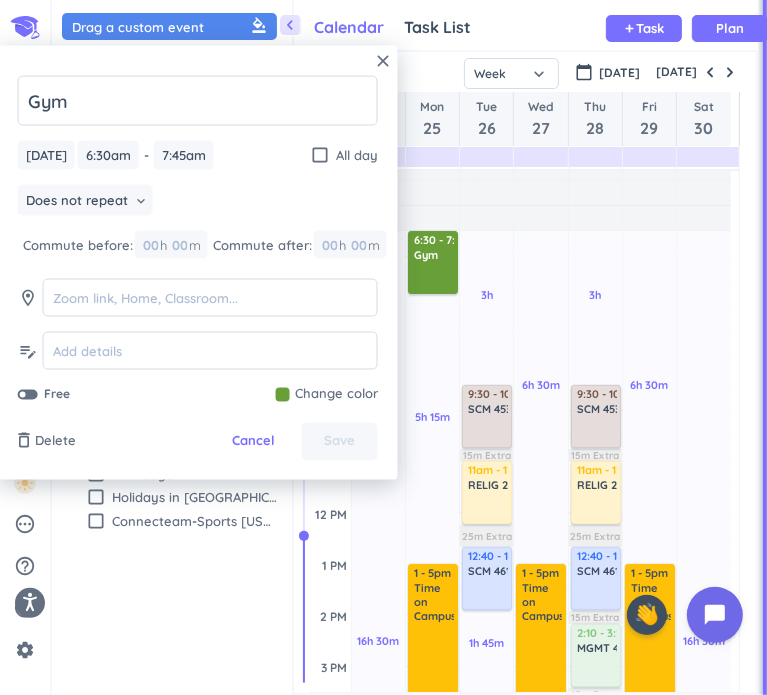 click at bounding box center [327, 395] 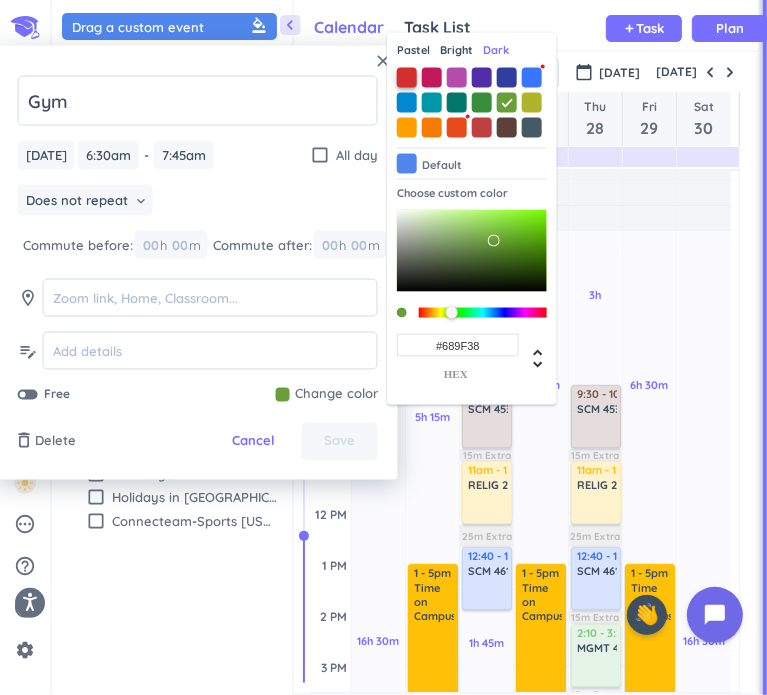 click at bounding box center (407, 77) 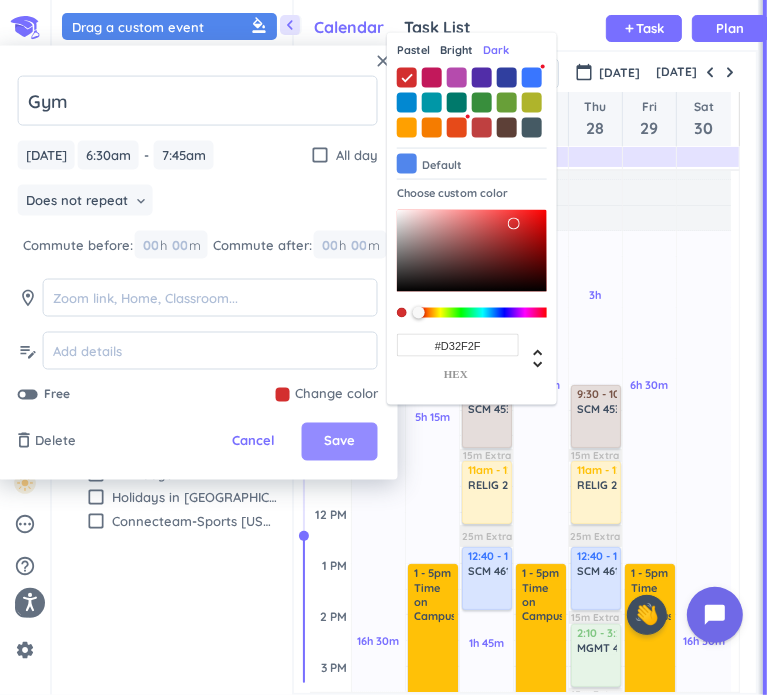 click on "Save" at bounding box center [339, 442] 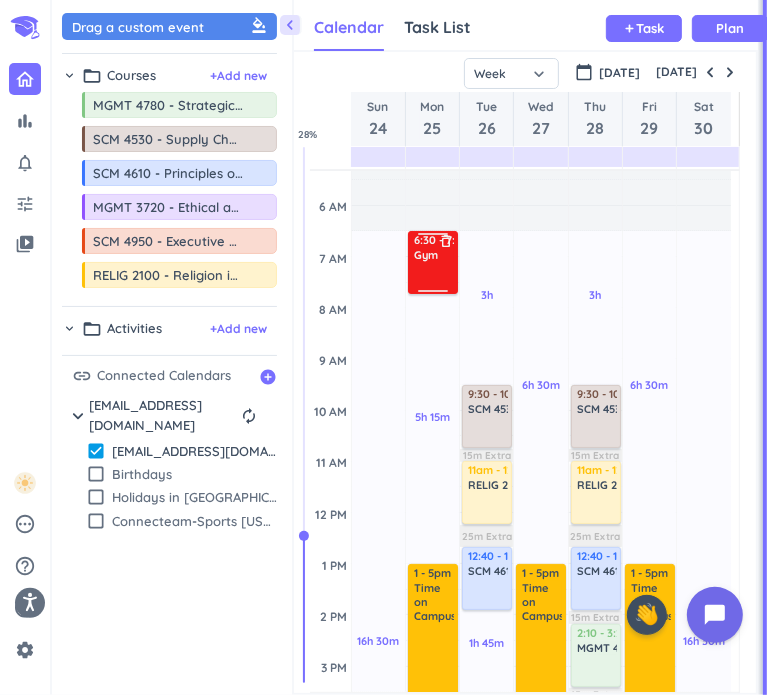 click on "Gym" at bounding box center (434, 255) 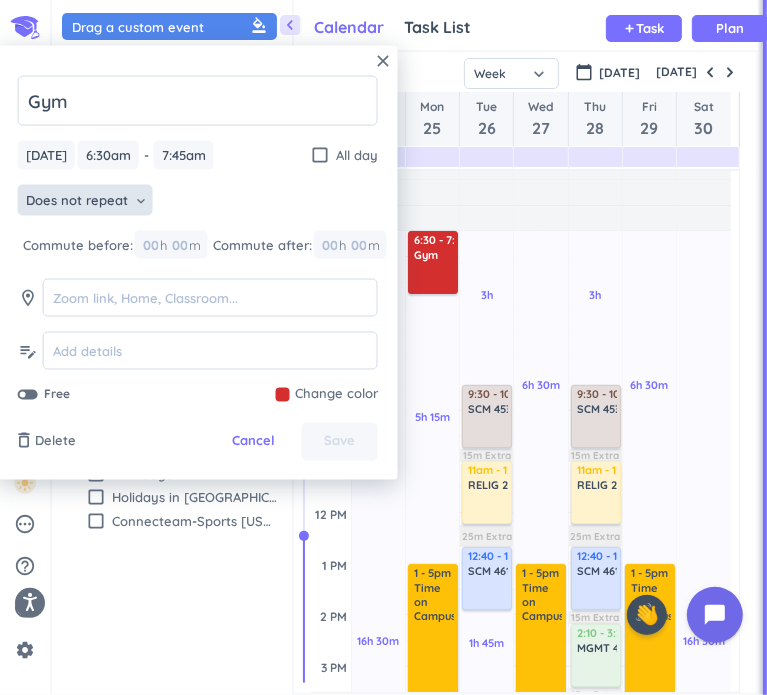 click on "Does not repeat" at bounding box center [77, 200] 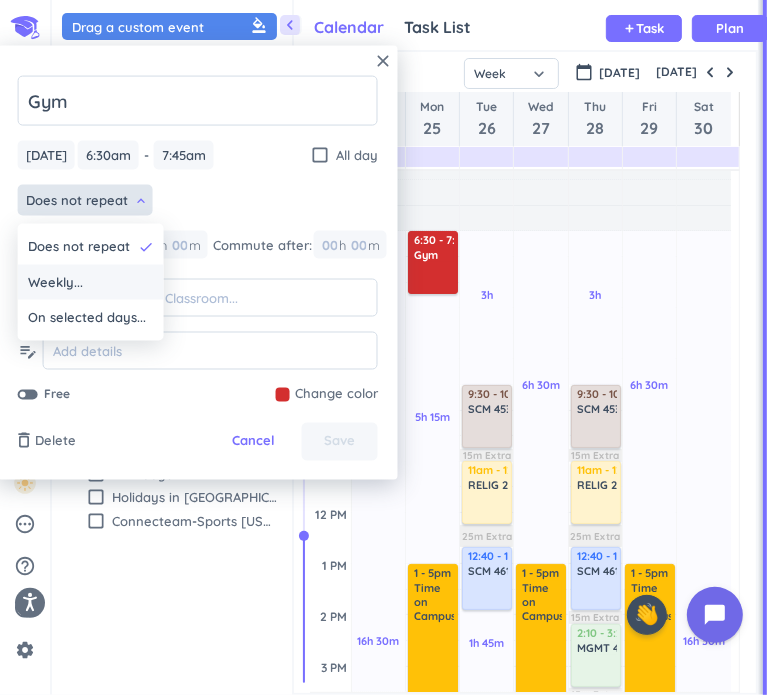 click on "Weekly..." at bounding box center (91, 282) 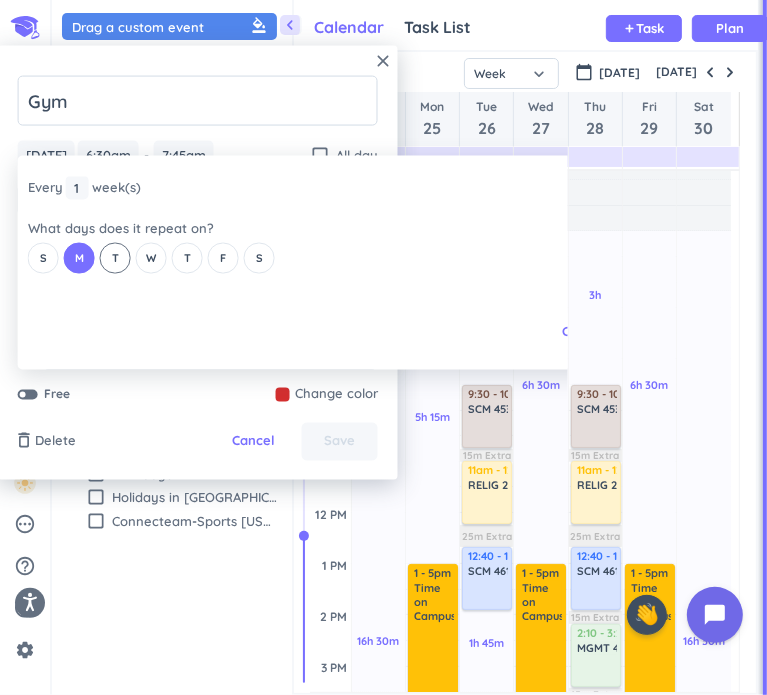 click on "T" at bounding box center [115, 258] 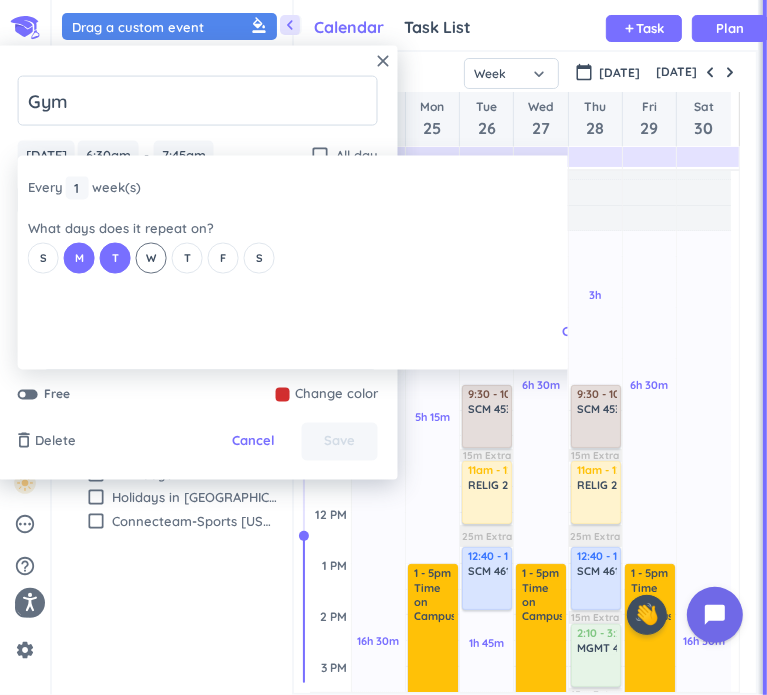 click on "W" at bounding box center (151, 258) 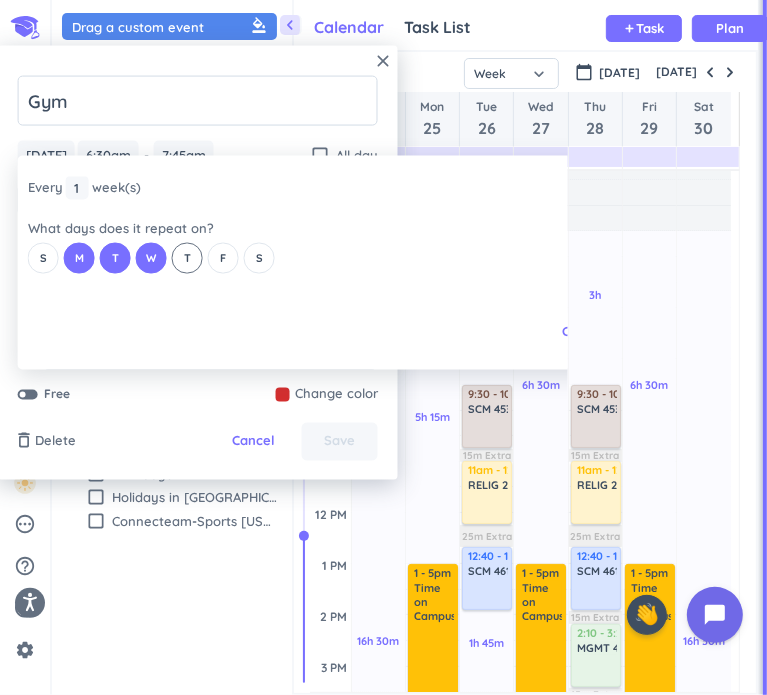 click on "T" at bounding box center [187, 258] 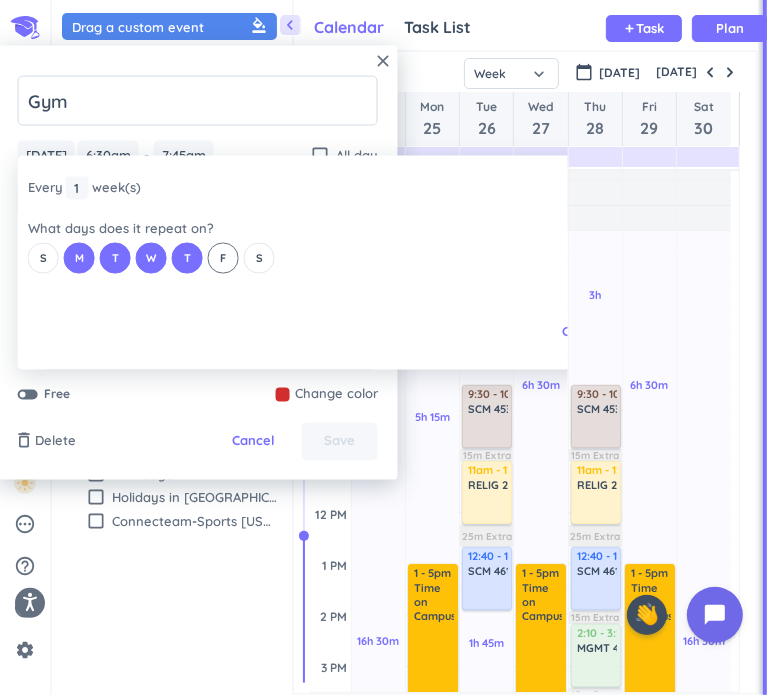 click on "F" at bounding box center (223, 258) 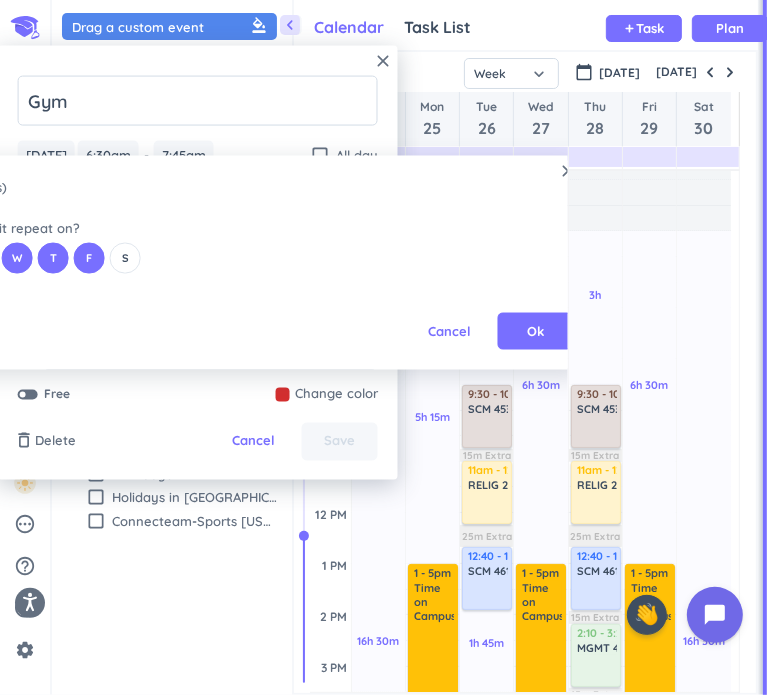 scroll, scrollTop: 0, scrollLeft: 135, axis: horizontal 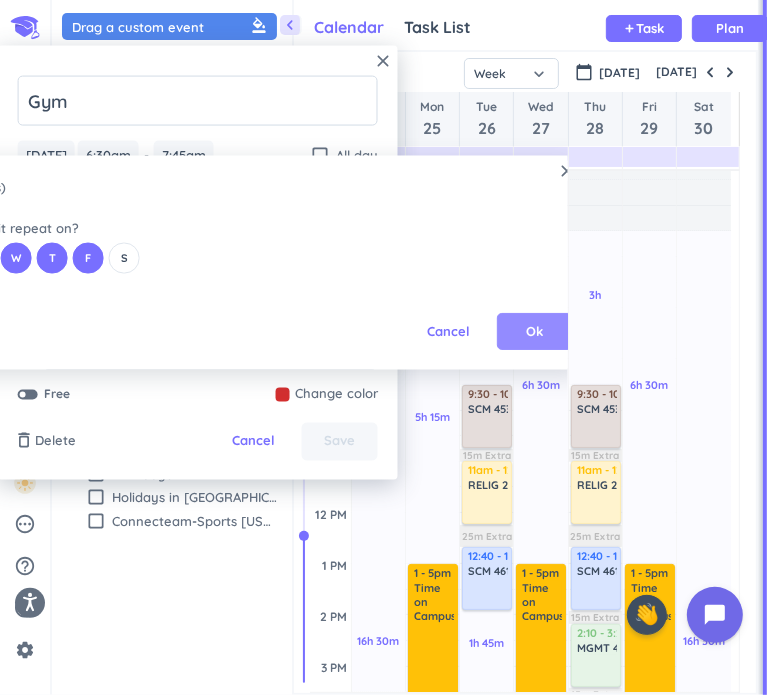 click on "Ok" at bounding box center (535, 331) 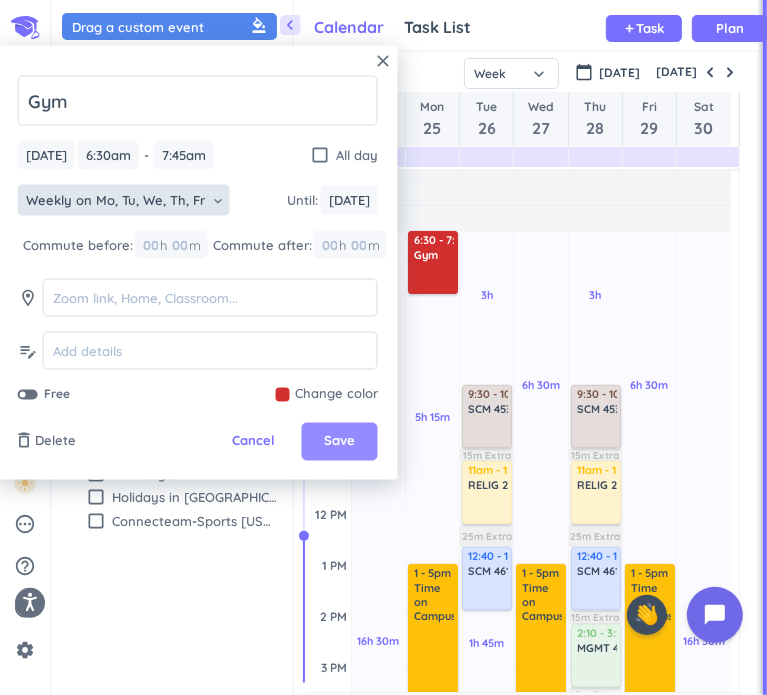 click on "Save" at bounding box center [339, 442] 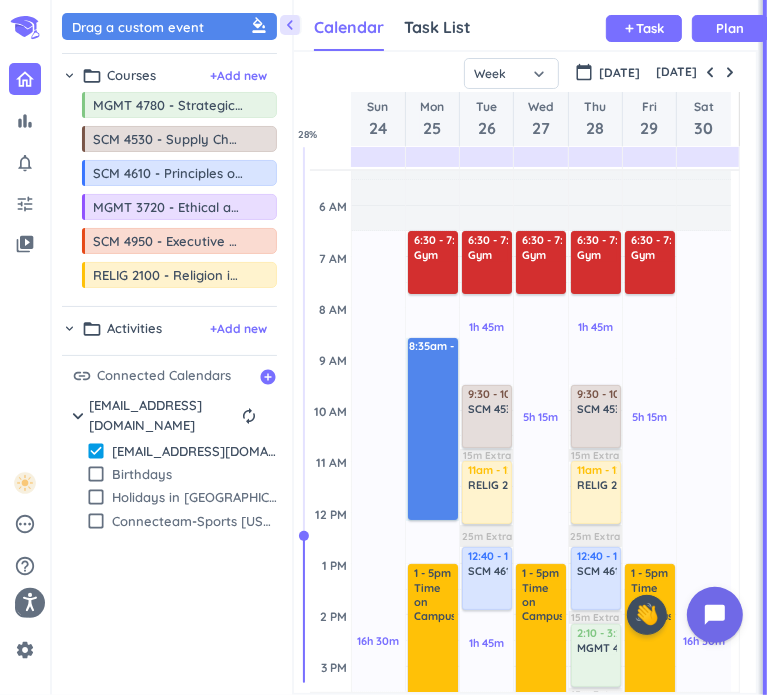 drag, startPoint x: 426, startPoint y: 338, endPoint x: 426, endPoint y: 520, distance: 182 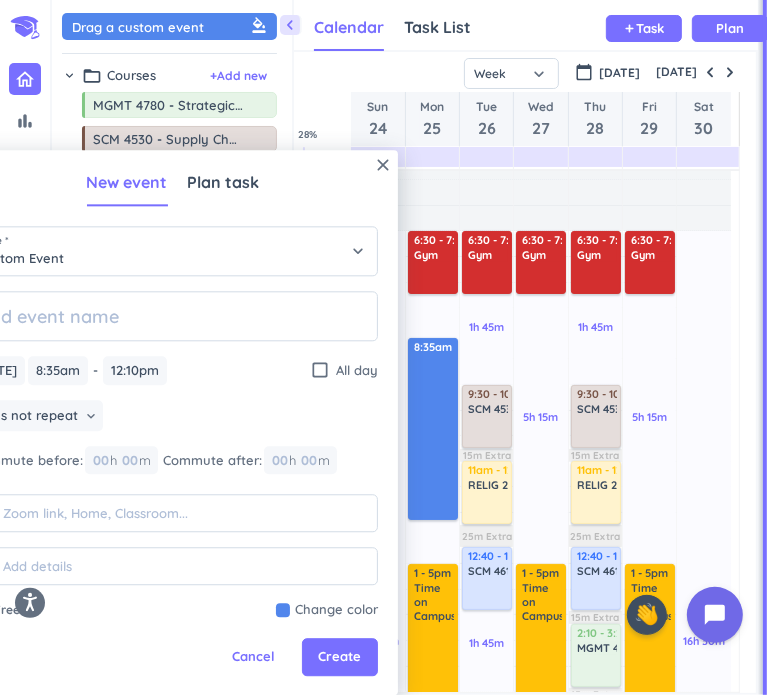 click on "[DATE] [DATE]   8:35am 8:35am - 12:10pm 12:10pm check_box_outline_blank All day" at bounding box center (173, 370) 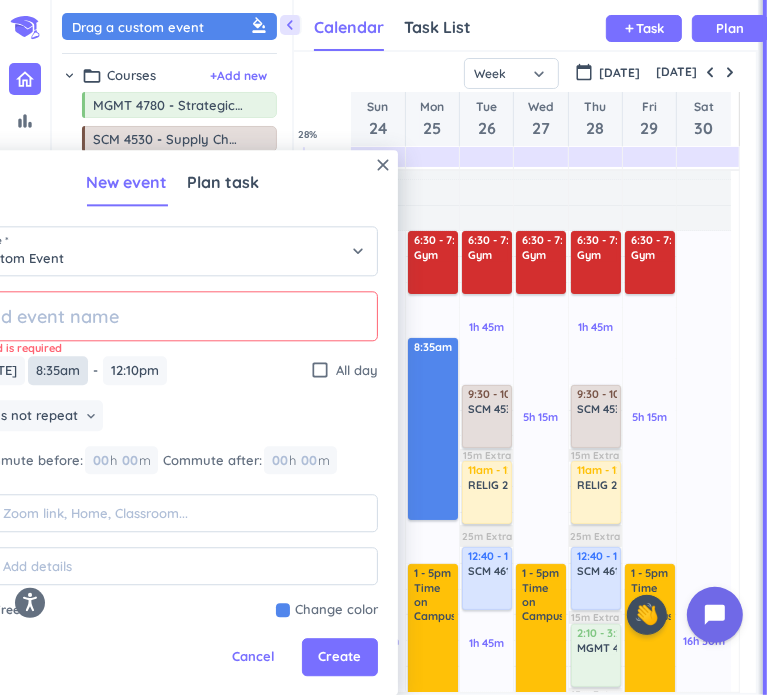 click on "8:35am" at bounding box center [58, 370] 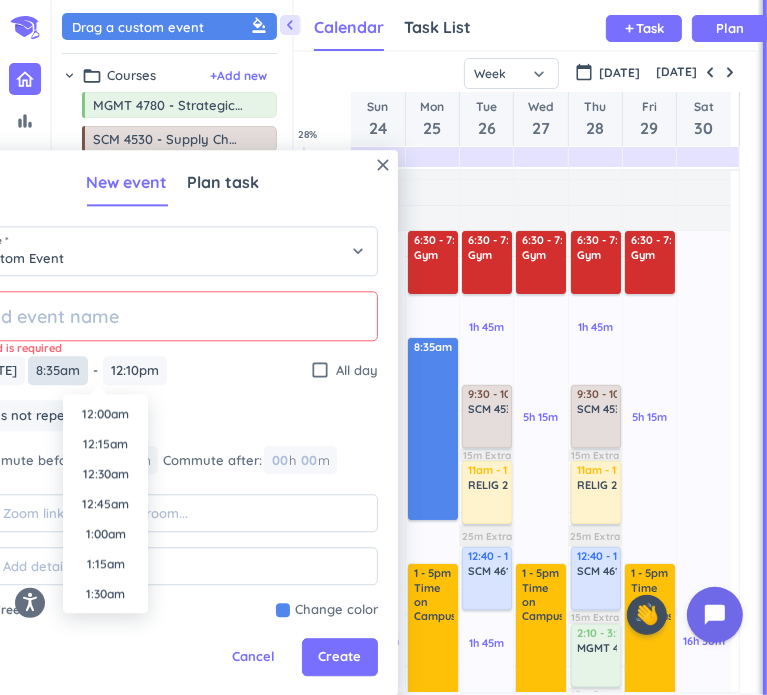 scroll, scrollTop: 930, scrollLeft: 0, axis: vertical 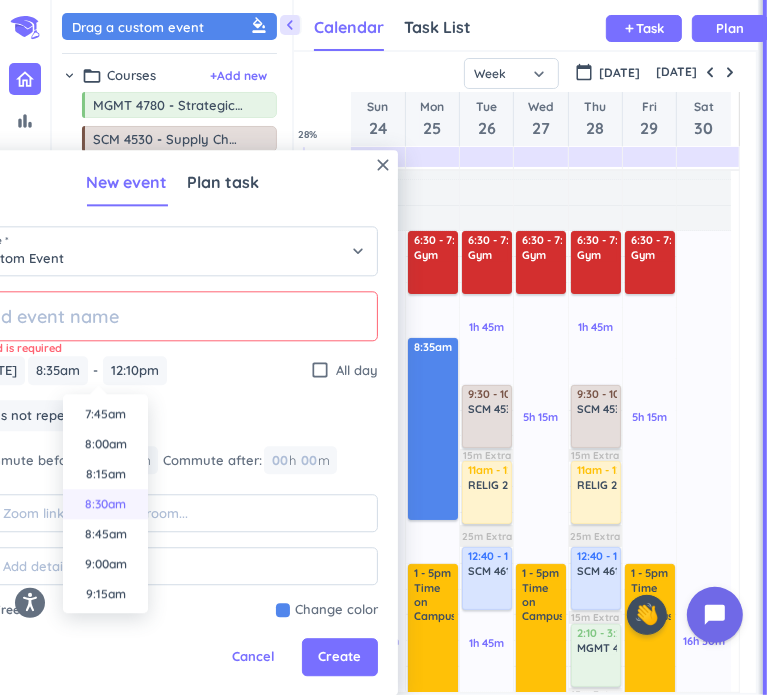 click on "8:30am" at bounding box center (105, 504) 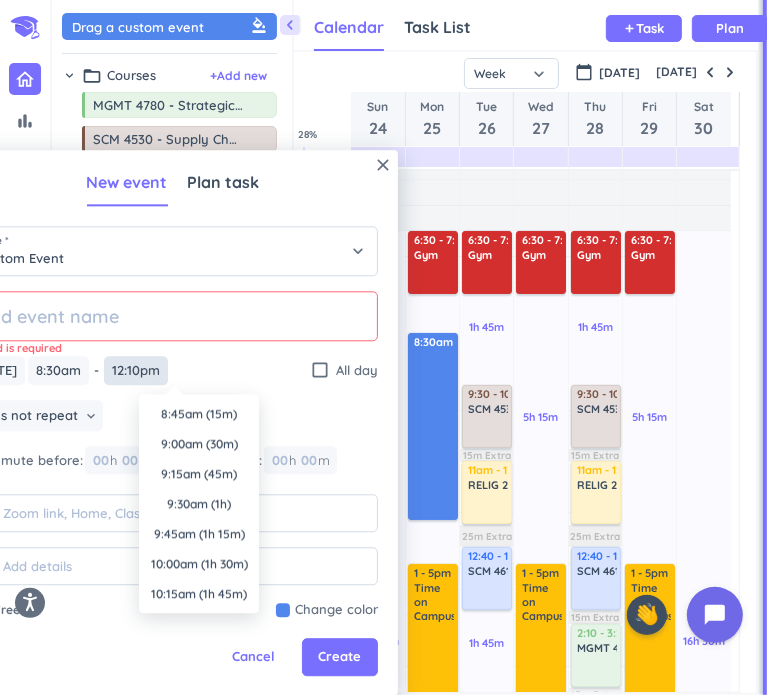 click on "12:10pm" at bounding box center [136, 370] 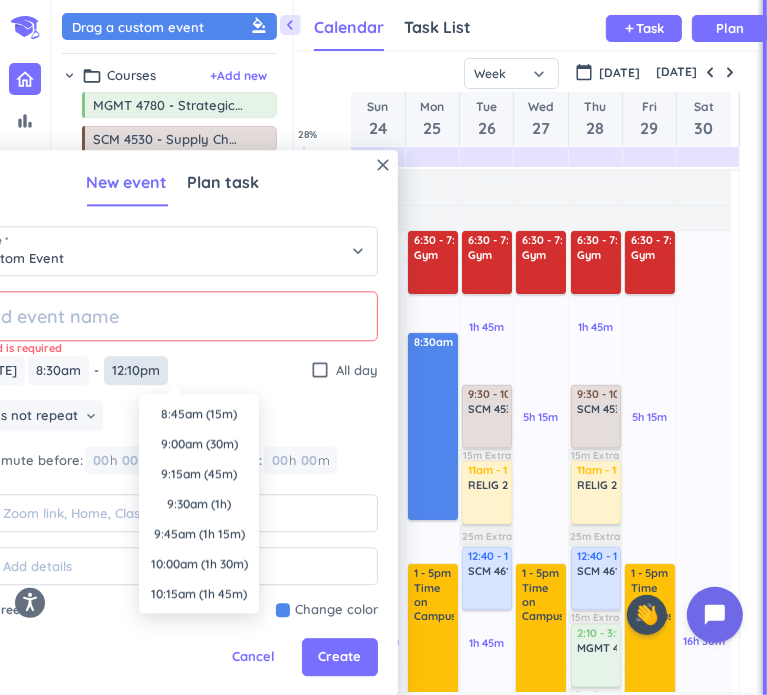 scroll, scrollTop: 1350, scrollLeft: 0, axis: vertical 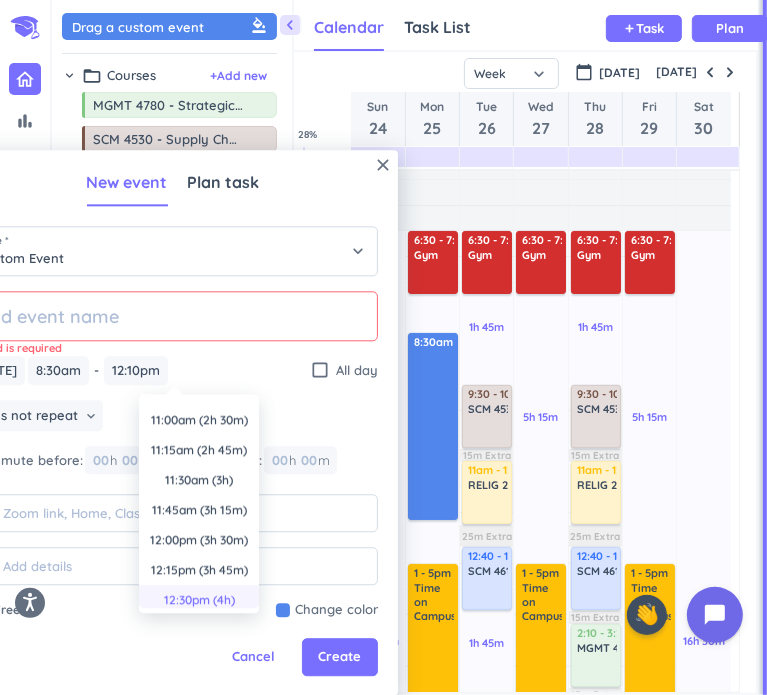 click on "12:30pm (4h)" at bounding box center (199, 600) 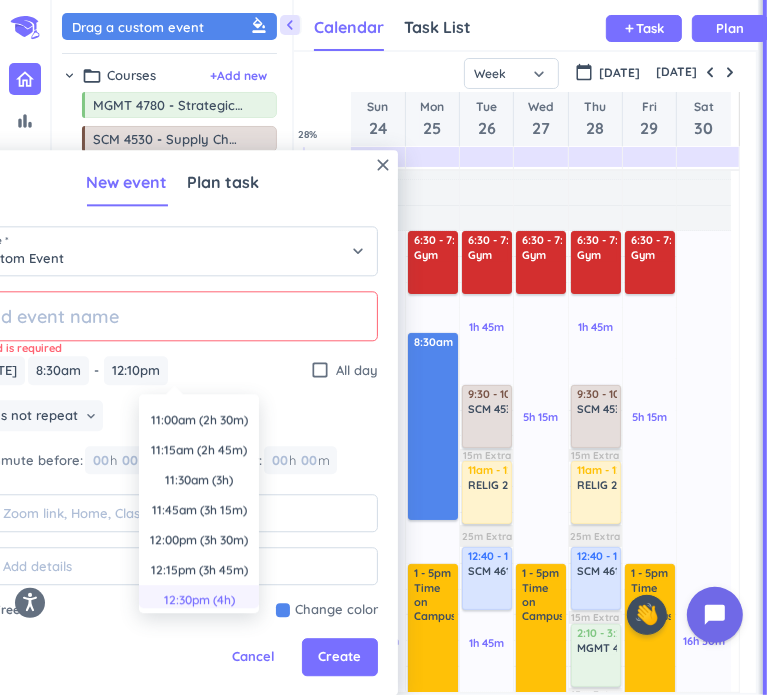 type on "12:30pm" 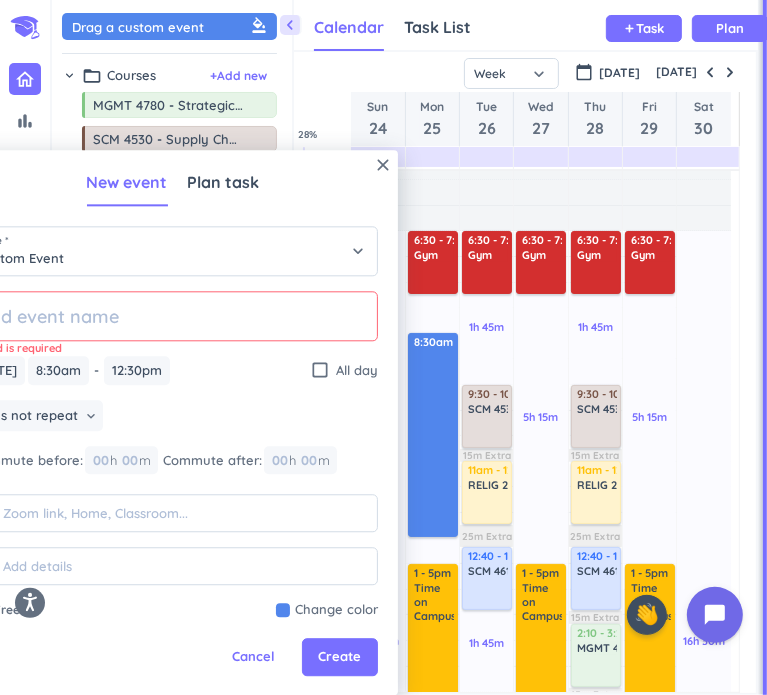 click 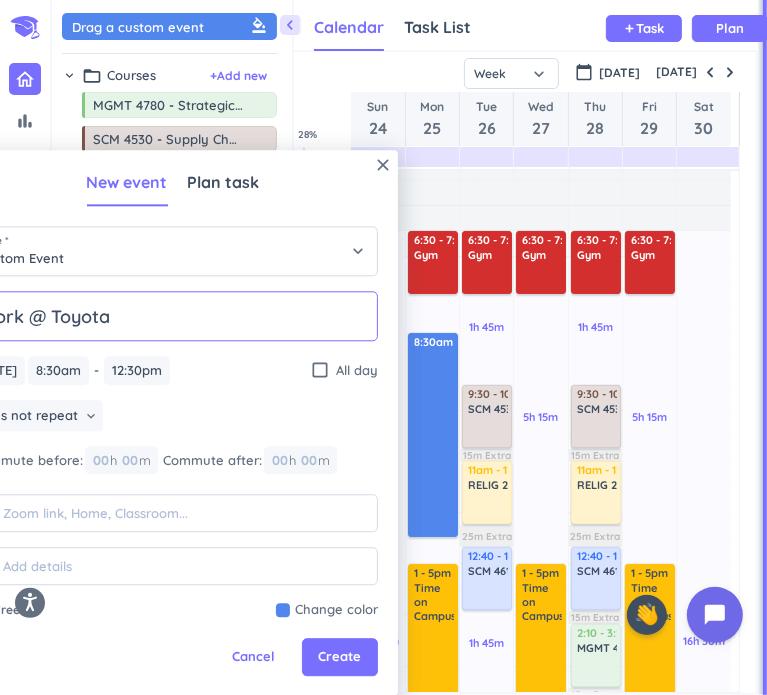 type on "Work @ Toyota" 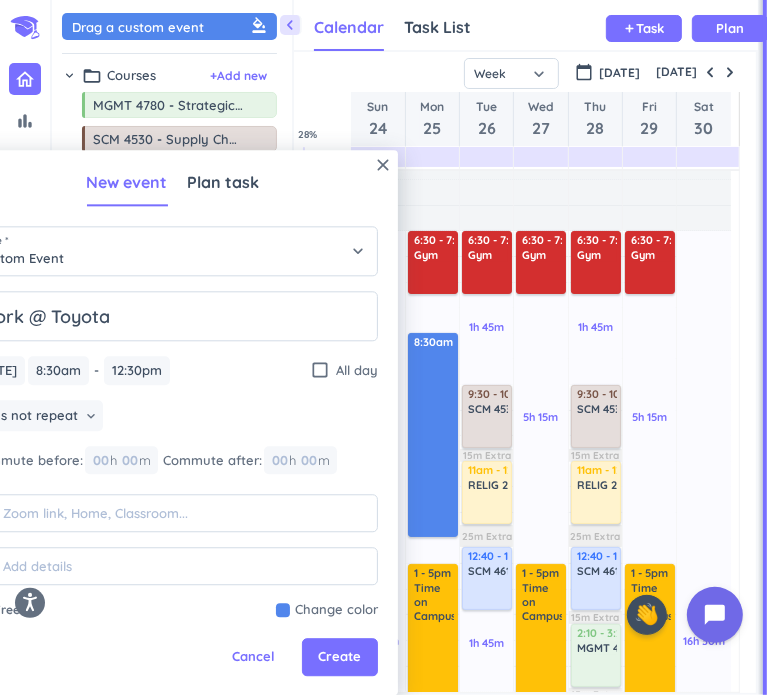 click on "[DATE] [DATE]   8:30am 8:30am - 12:30pm 12:30pm check_box_outline_blank All day" at bounding box center [173, 370] 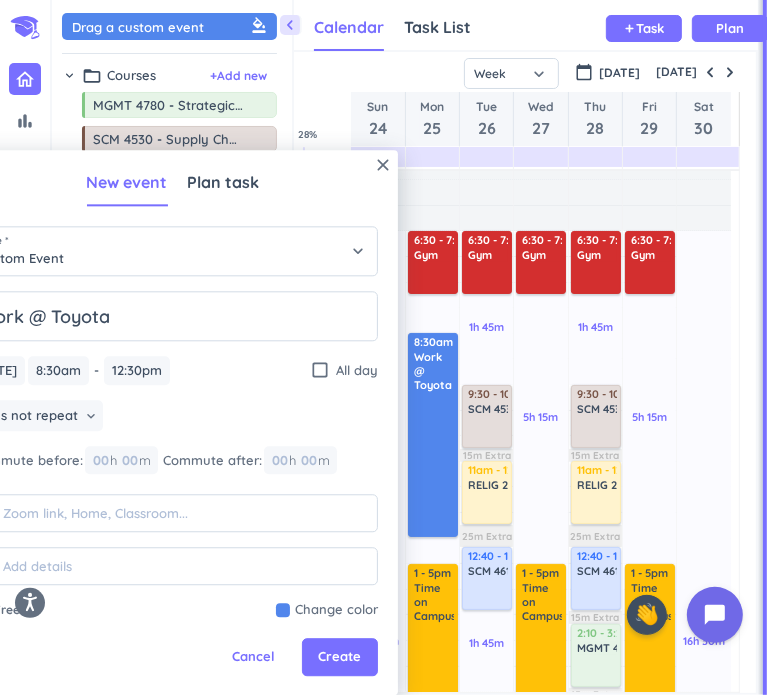 click at bounding box center [327, 611] 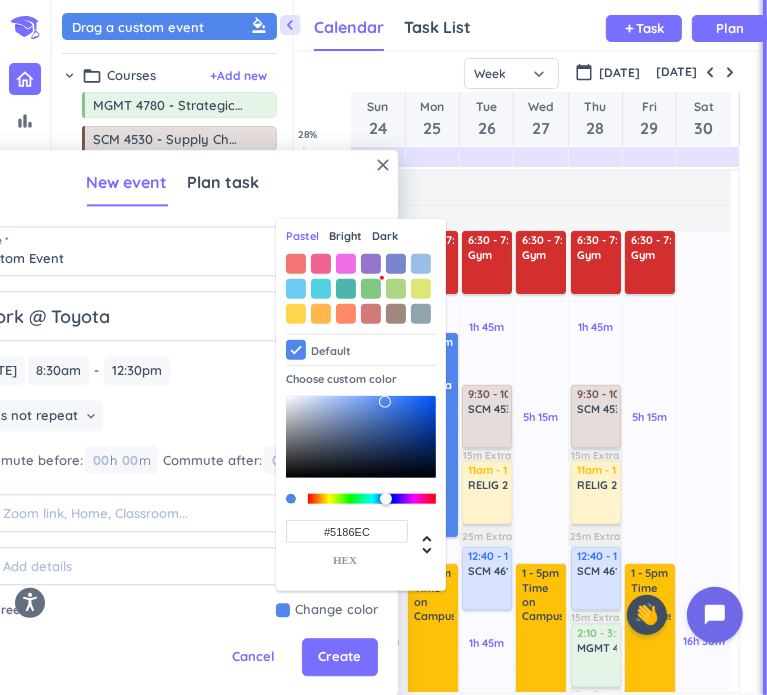 click on "Bright" at bounding box center [345, 236] 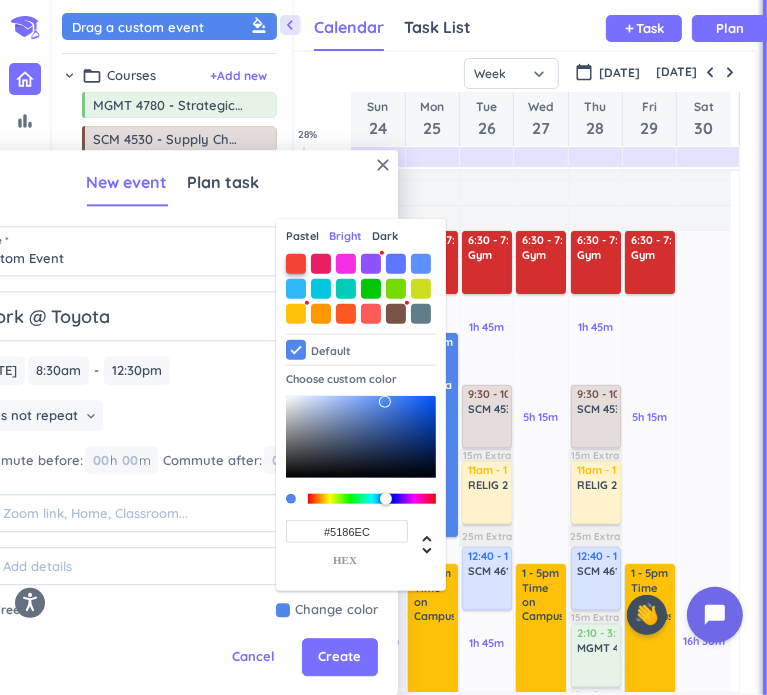 click at bounding box center (296, 264) 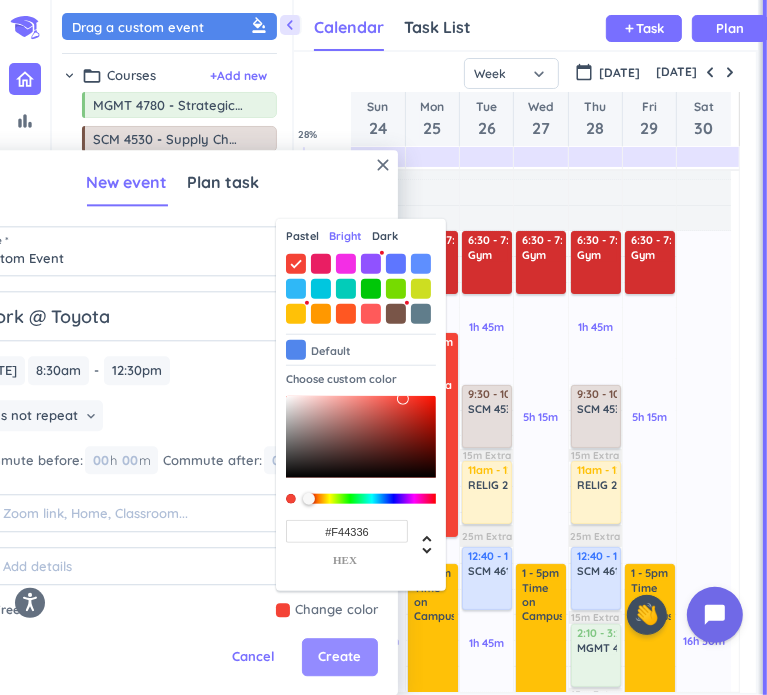 click on "Create" at bounding box center (340, 658) 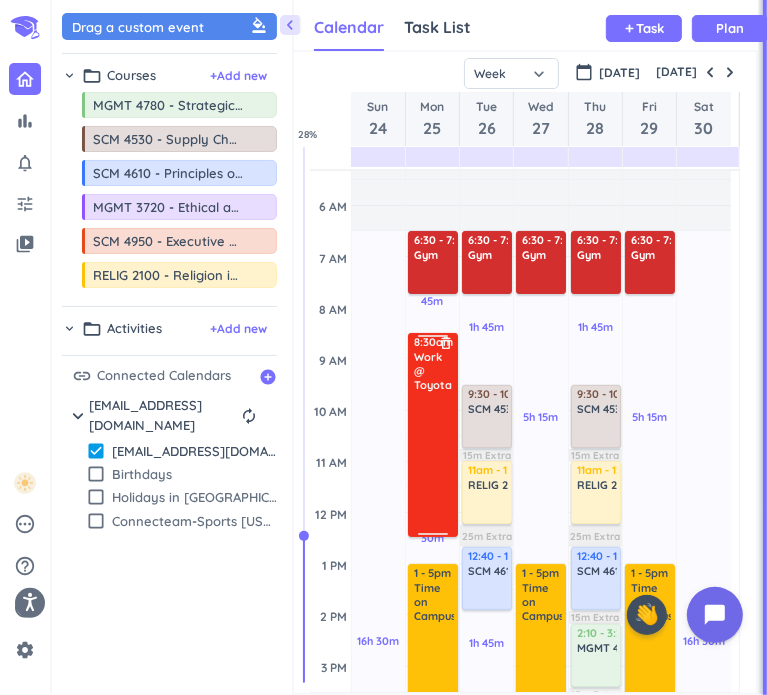 click at bounding box center [434, 463] 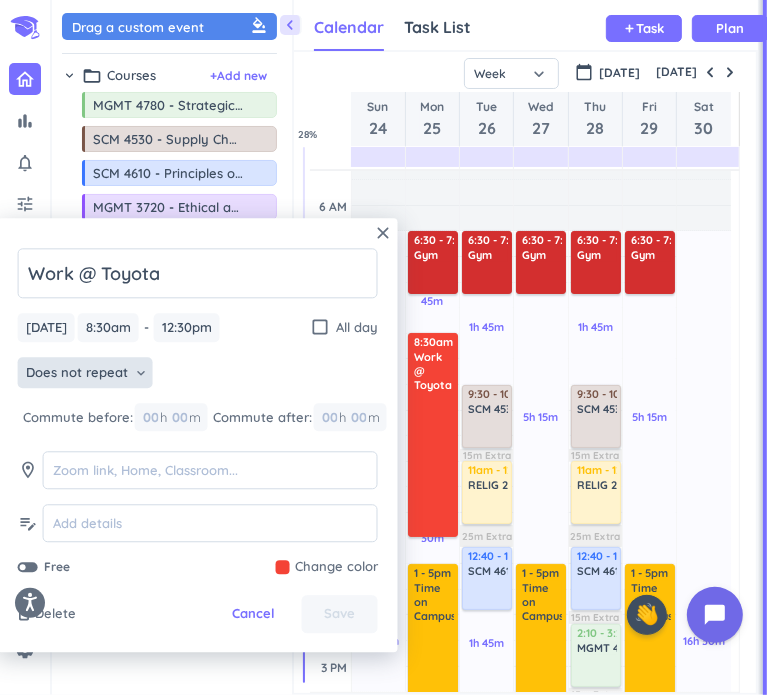 click on "Does not repeat keyboard_arrow_down" at bounding box center [85, 373] 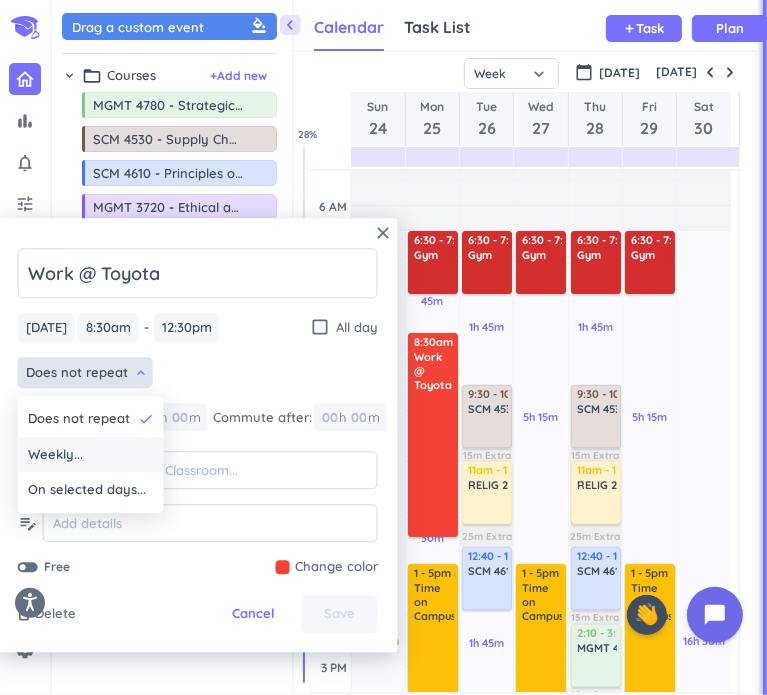 click on "Weekly..." at bounding box center (91, 455) 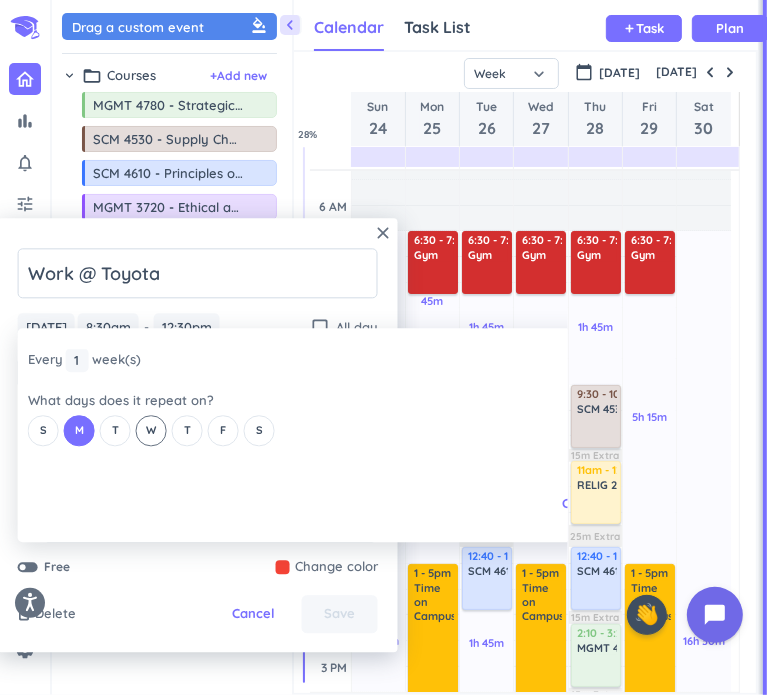 click on "W" at bounding box center (151, 431) 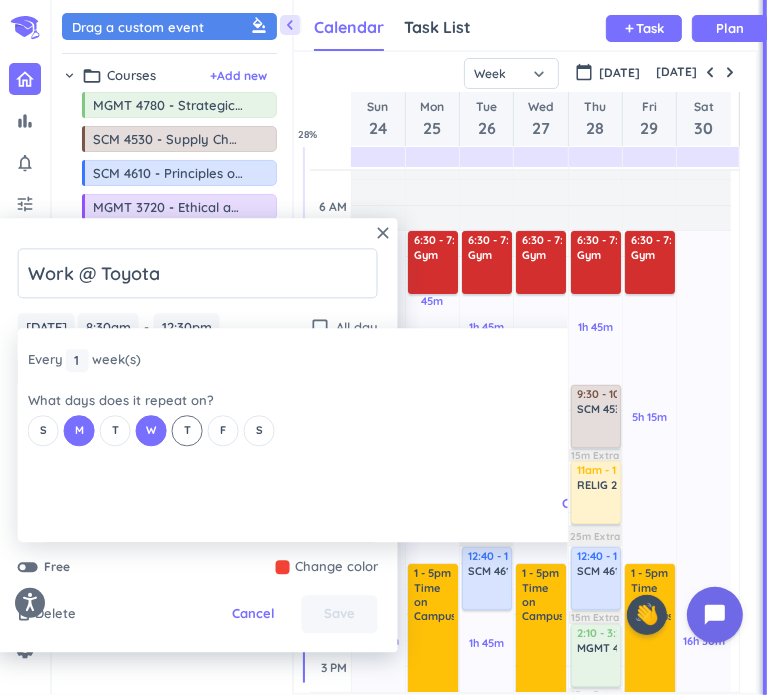 click on "T" at bounding box center [187, 431] 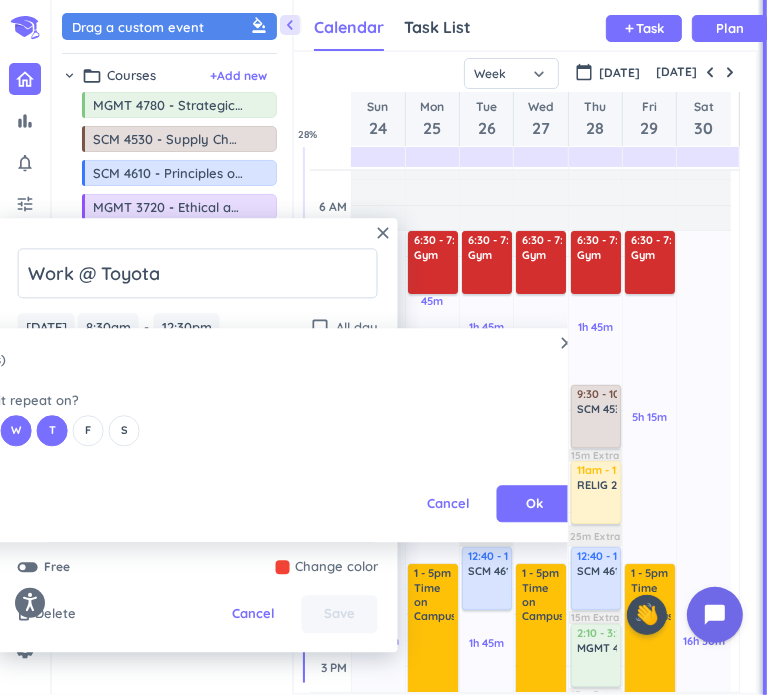 scroll, scrollTop: 0, scrollLeft: 157, axis: horizontal 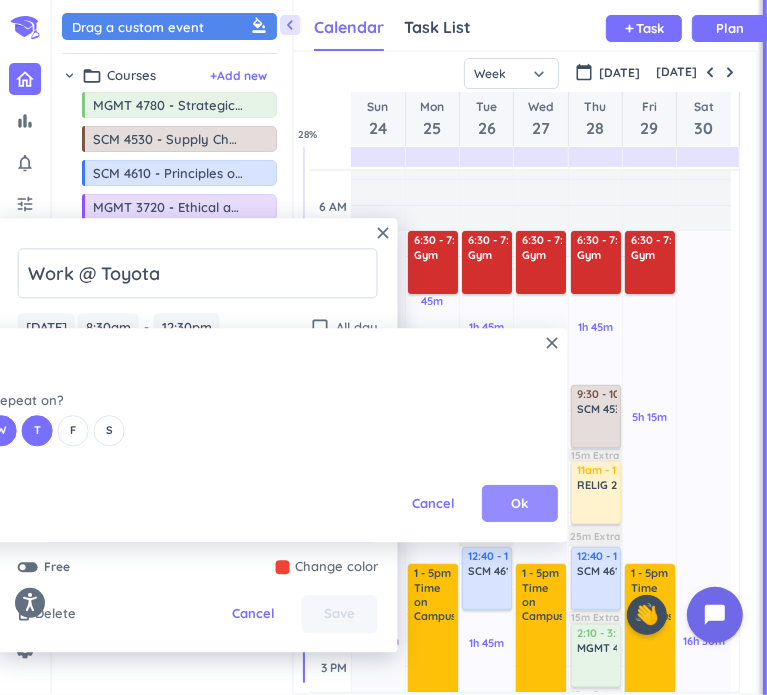 click on "Ok" at bounding box center (520, 504) 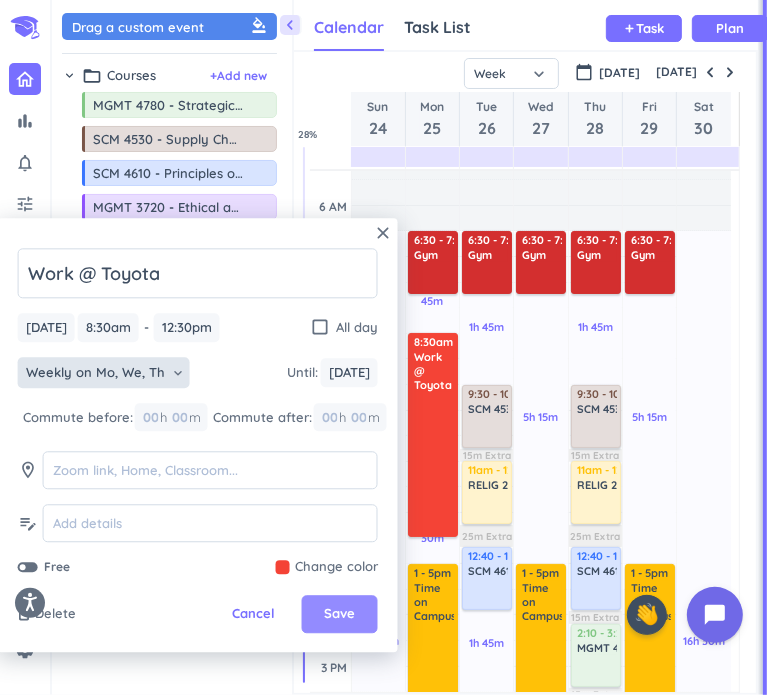 click on "Save" at bounding box center (339, 615) 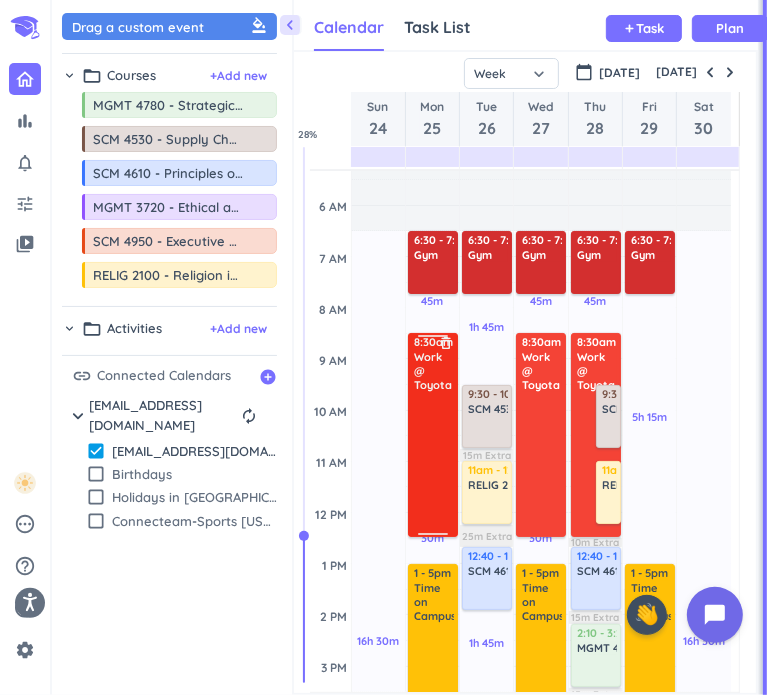 click at bounding box center (434, 463) 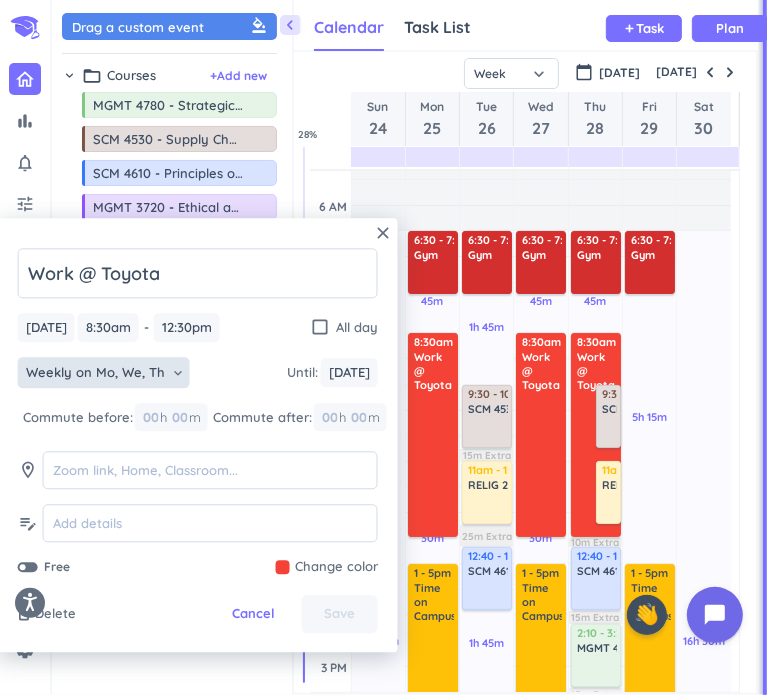 click on "Weekly on Mo, We, Th" at bounding box center [95, 373] 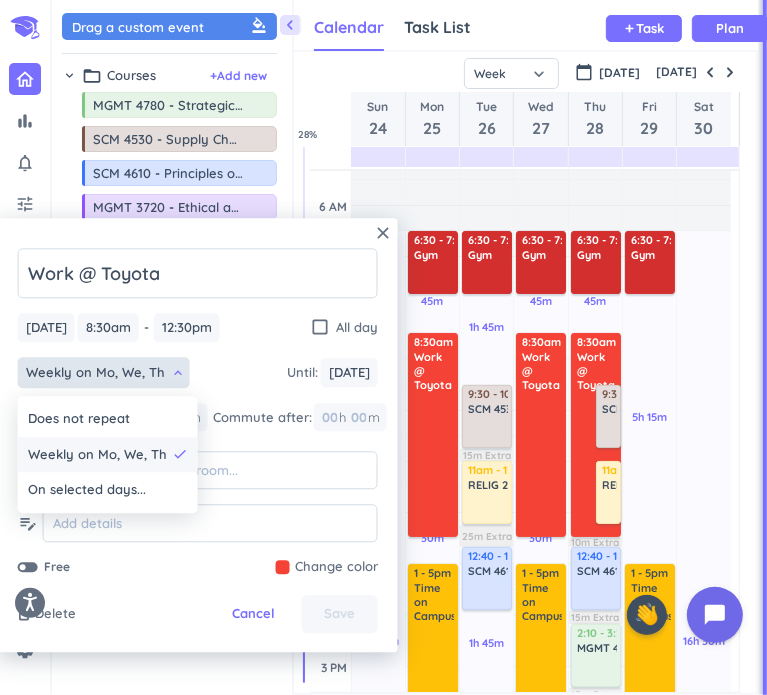 click on "Weekly on Mo, We, Th" at bounding box center (97, 455) 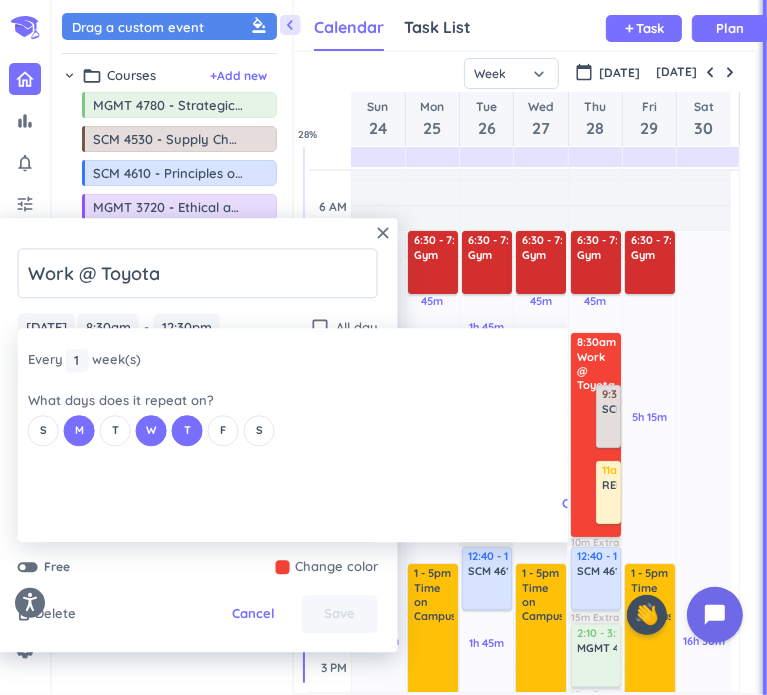 click on "S M T W T F S" at bounding box center [368, 431] 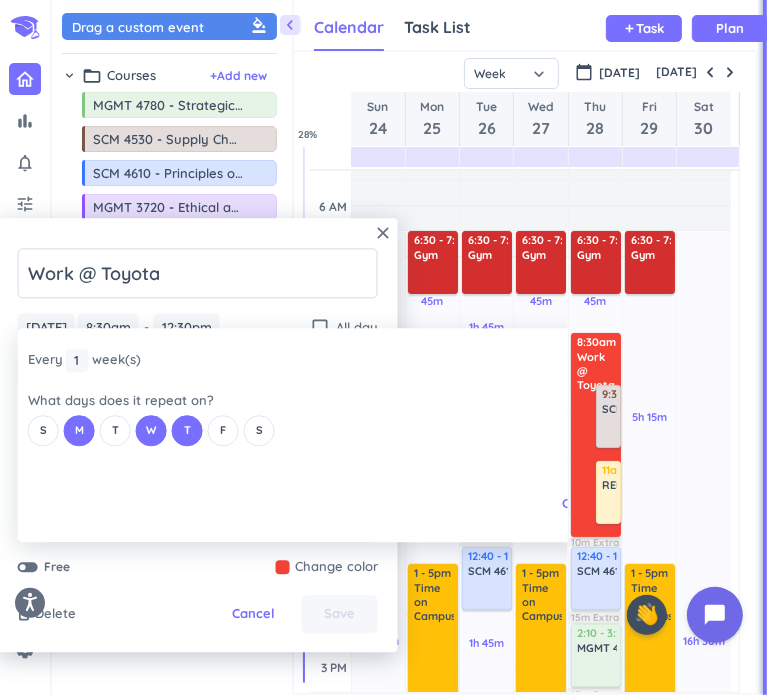 click on "S M T W T F S" at bounding box center [368, 431] 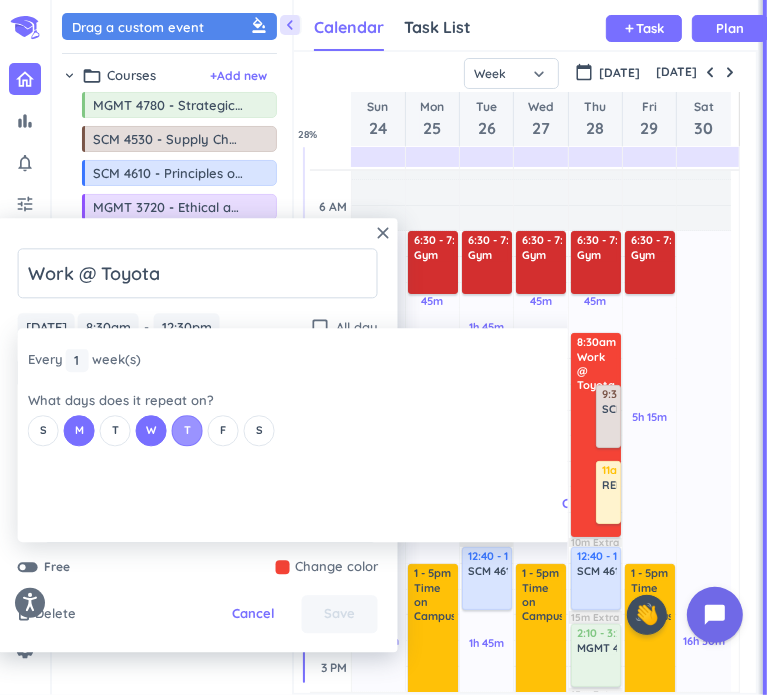 click on "T" at bounding box center (187, 431) 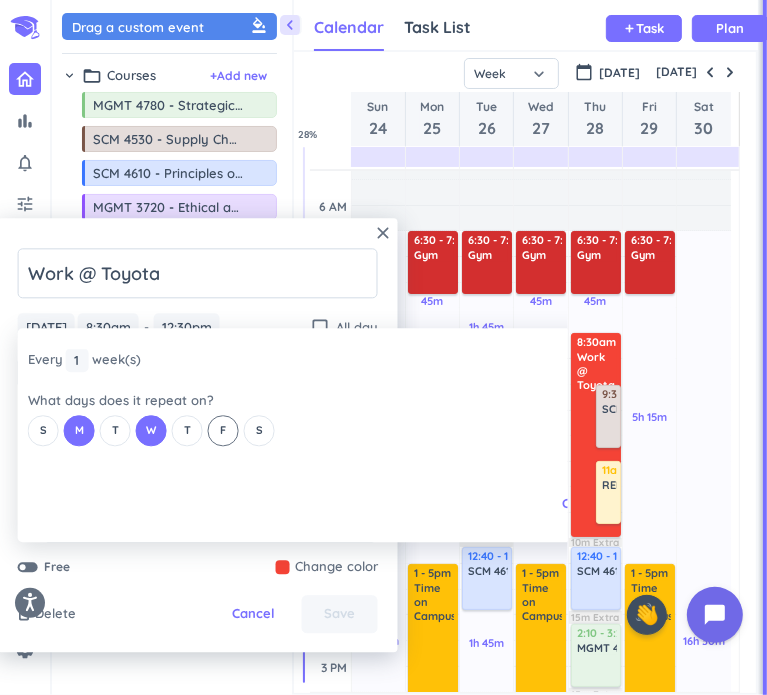 click on "F" at bounding box center (223, 431) 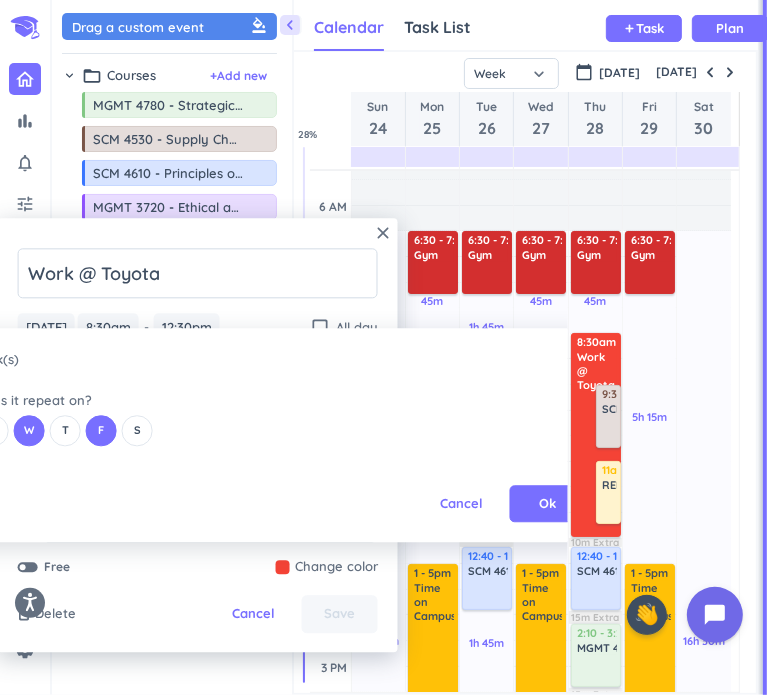 scroll, scrollTop: 0, scrollLeft: 157, axis: horizontal 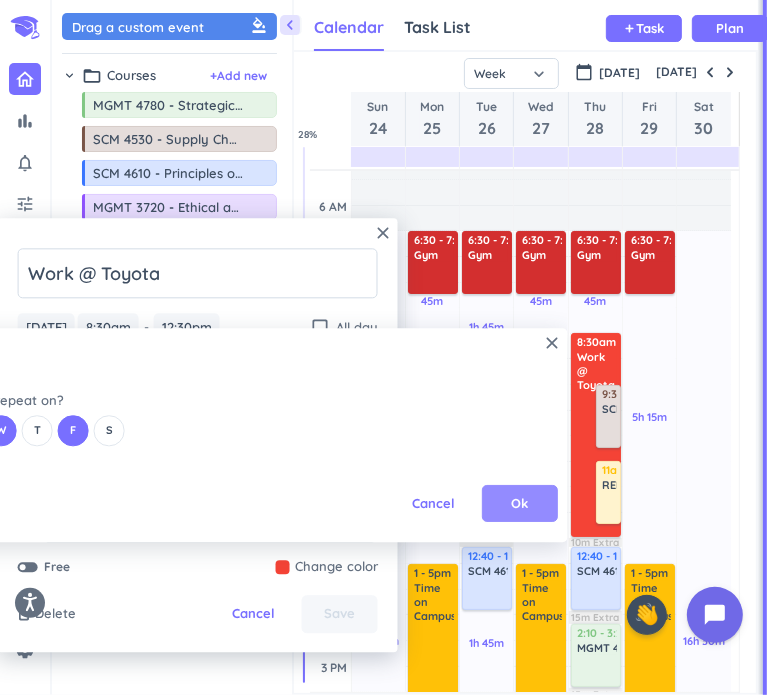 click on "Ok" at bounding box center [520, 504] 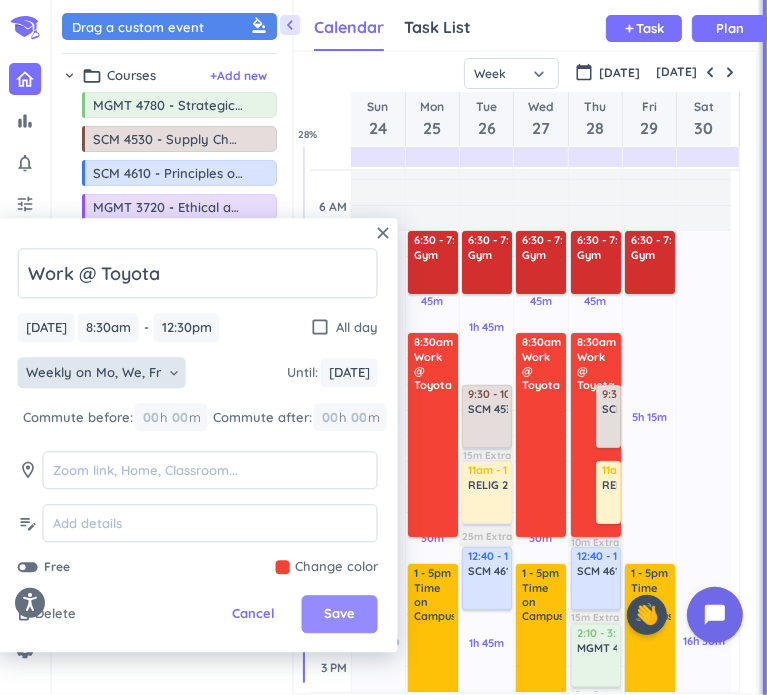 click on "Save" at bounding box center [339, 615] 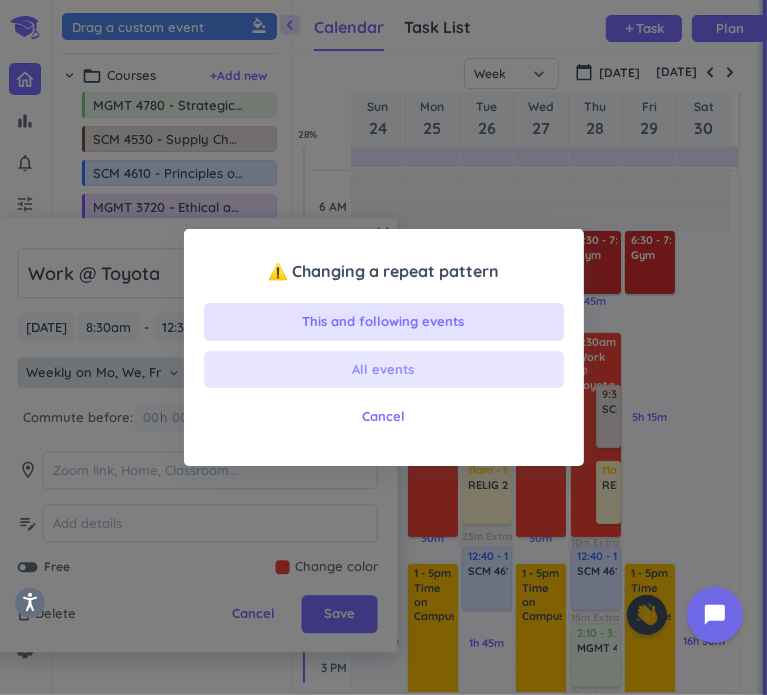 click on "All events" at bounding box center (384, 370) 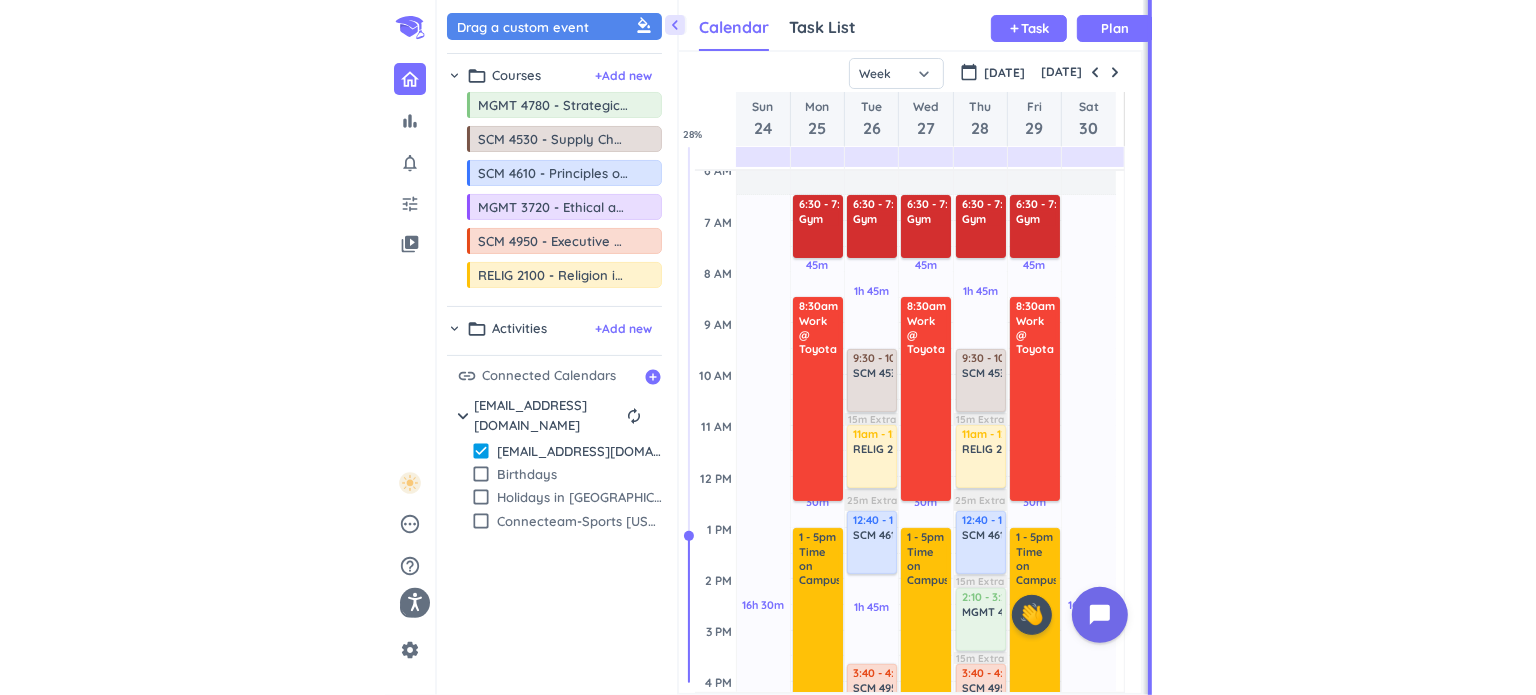 scroll, scrollTop: 101, scrollLeft: 0, axis: vertical 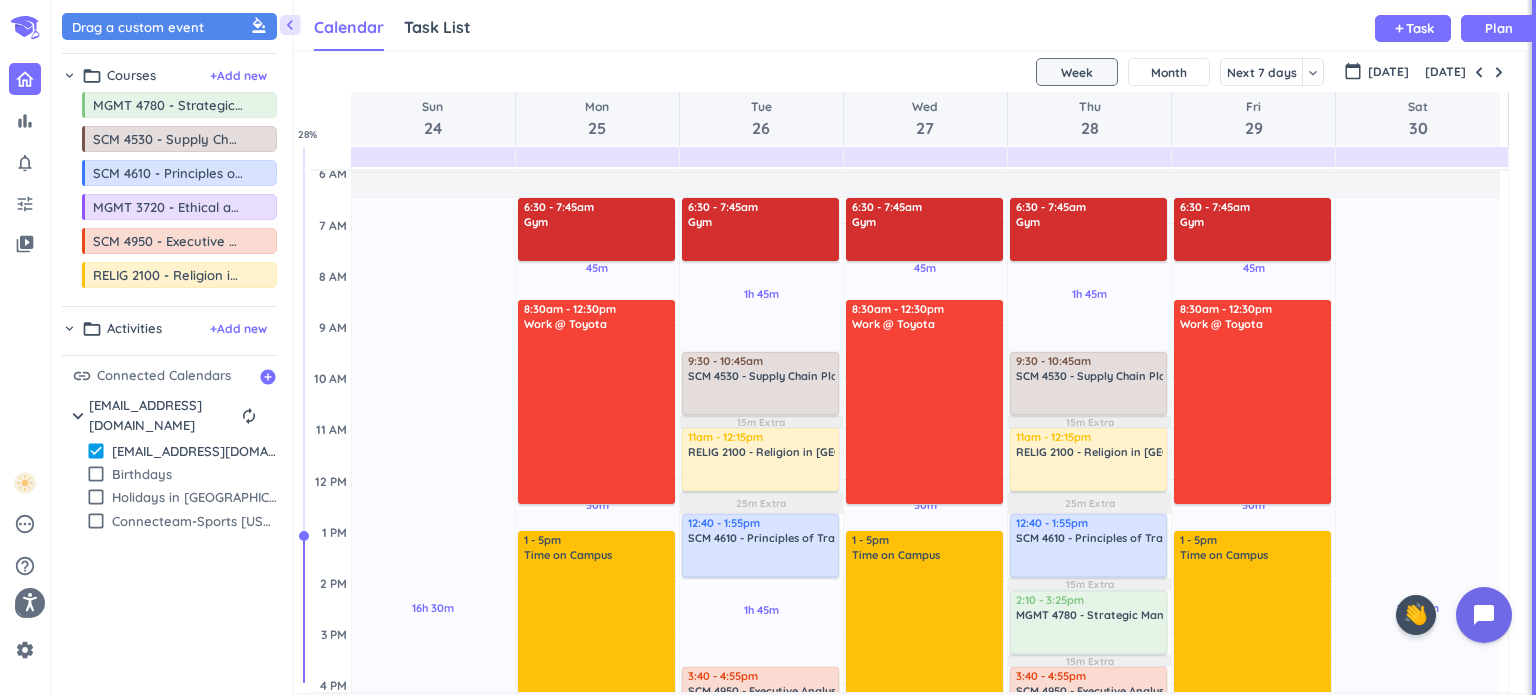drag, startPoint x: 1499, startPoint y: 328, endPoint x: 1503, endPoint y: 311, distance: 17.464249 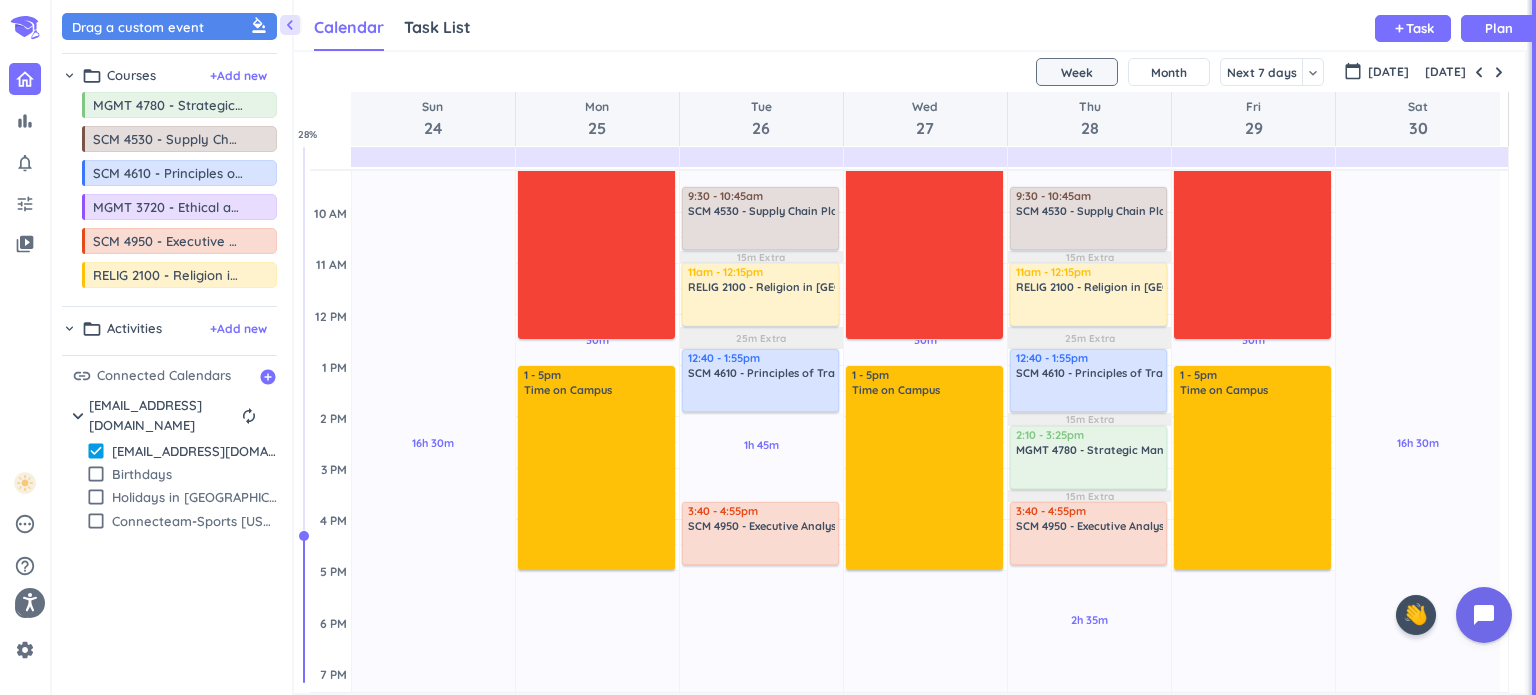 scroll, scrollTop: 264, scrollLeft: 0, axis: vertical 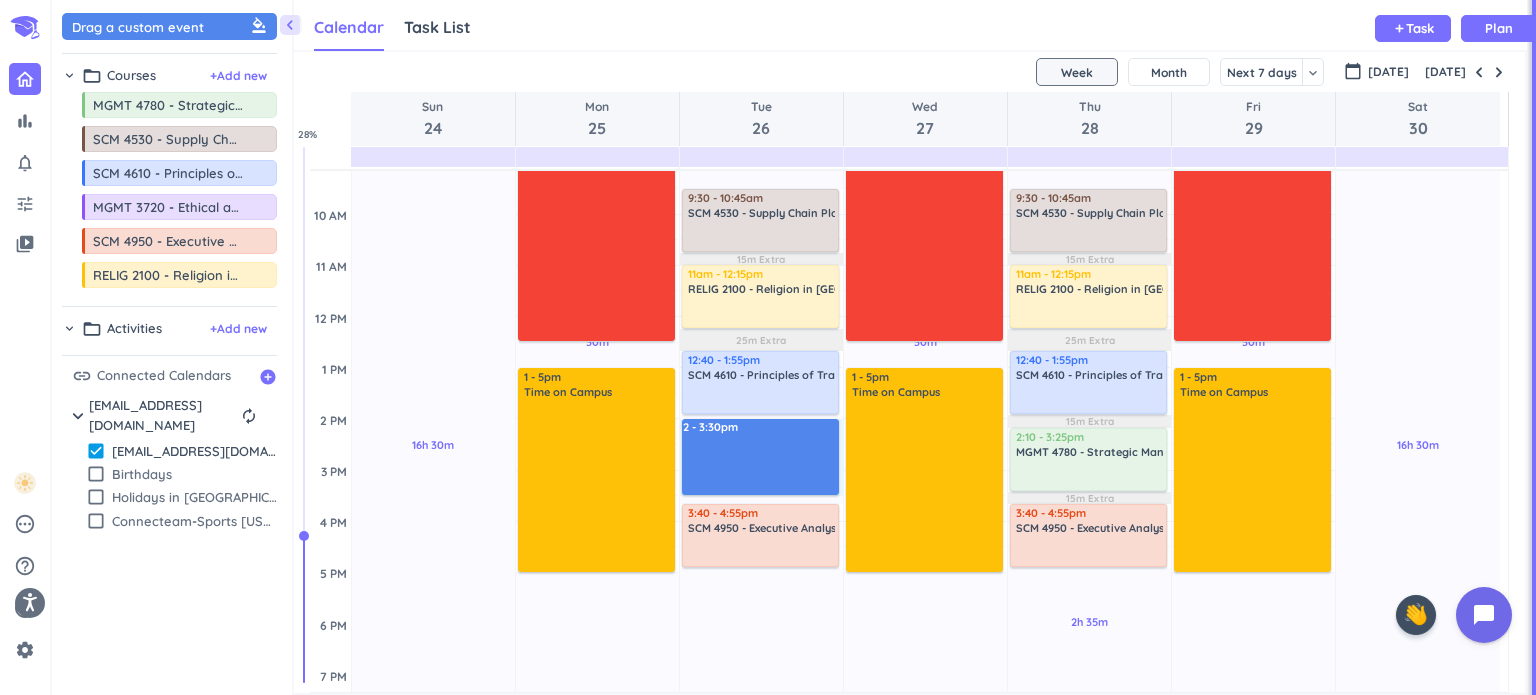 drag, startPoint x: 823, startPoint y: 423, endPoint x: 819, endPoint y: 495, distance: 72.11102 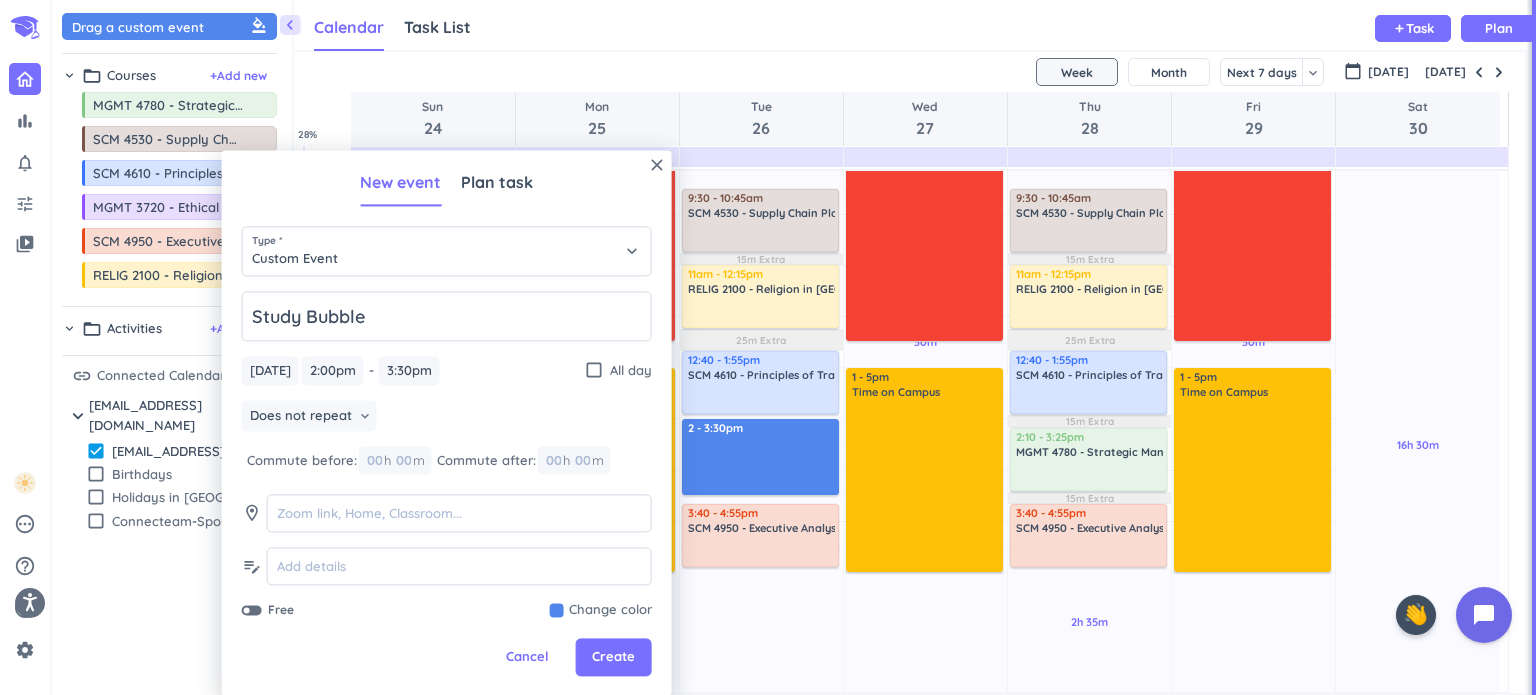 type on "Study Bubble" 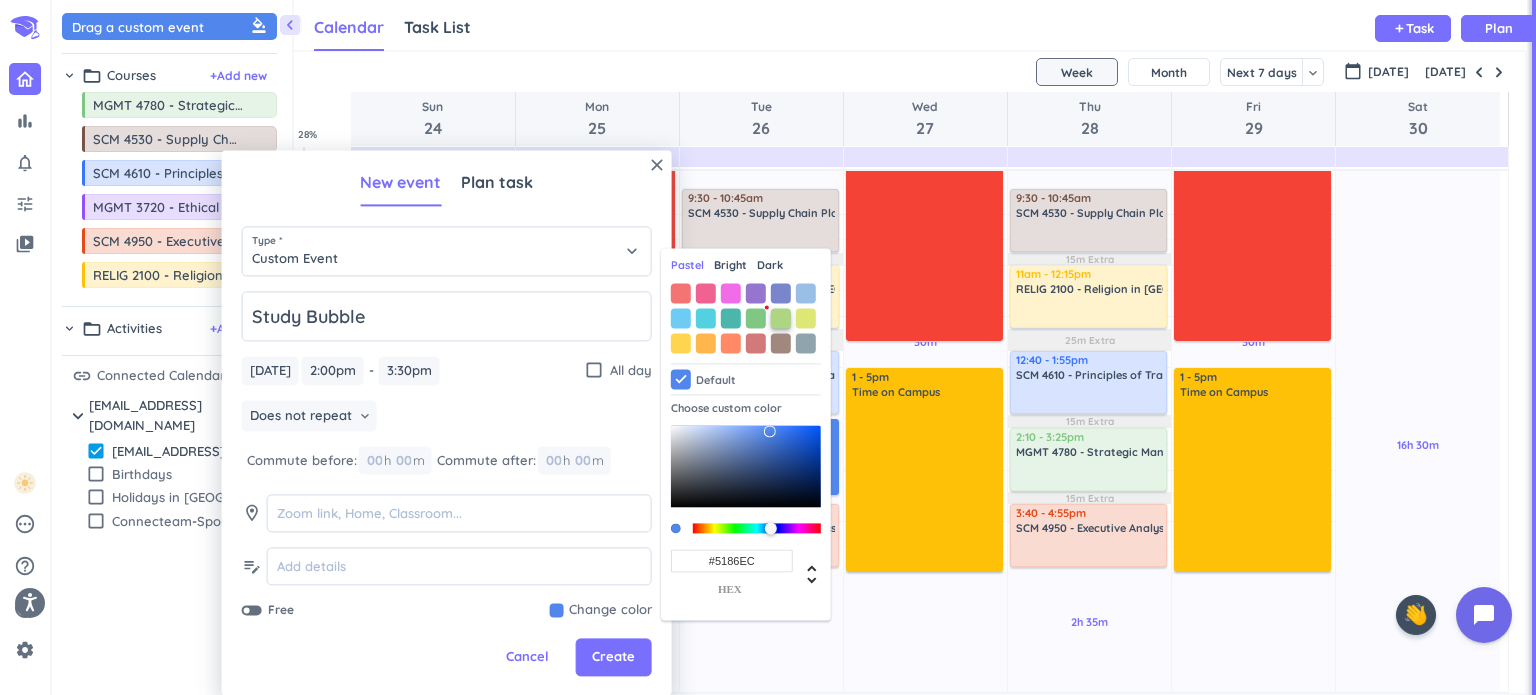 click at bounding box center [781, 318] 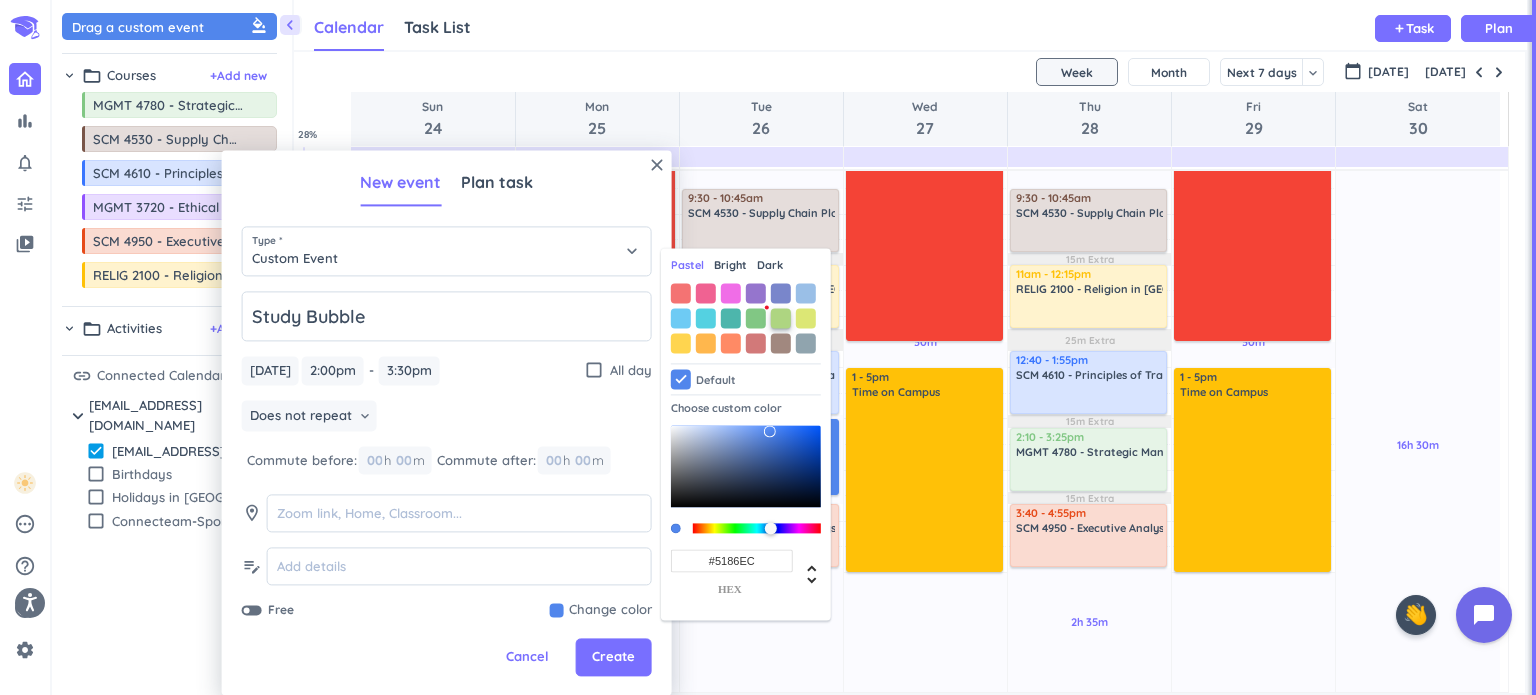 type on "#AED581" 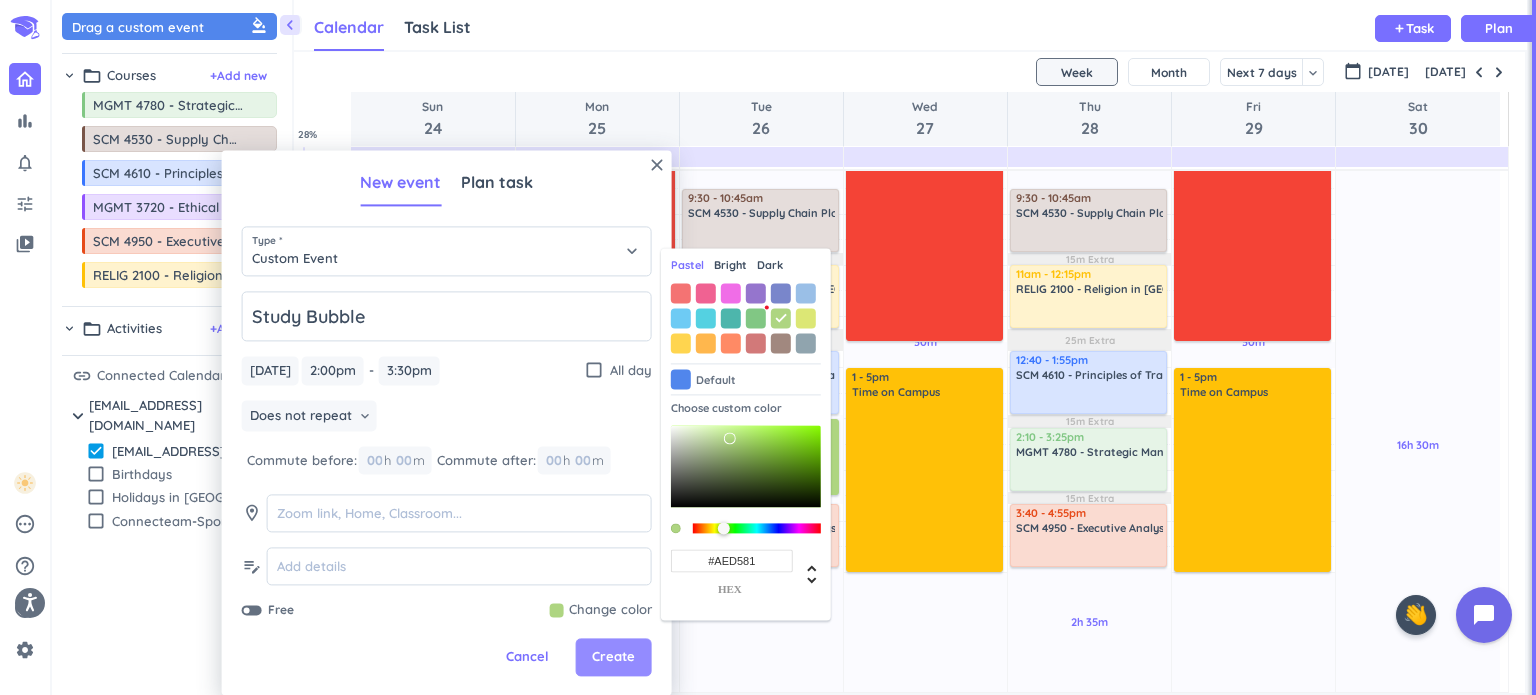 click on "Create" at bounding box center [613, 658] 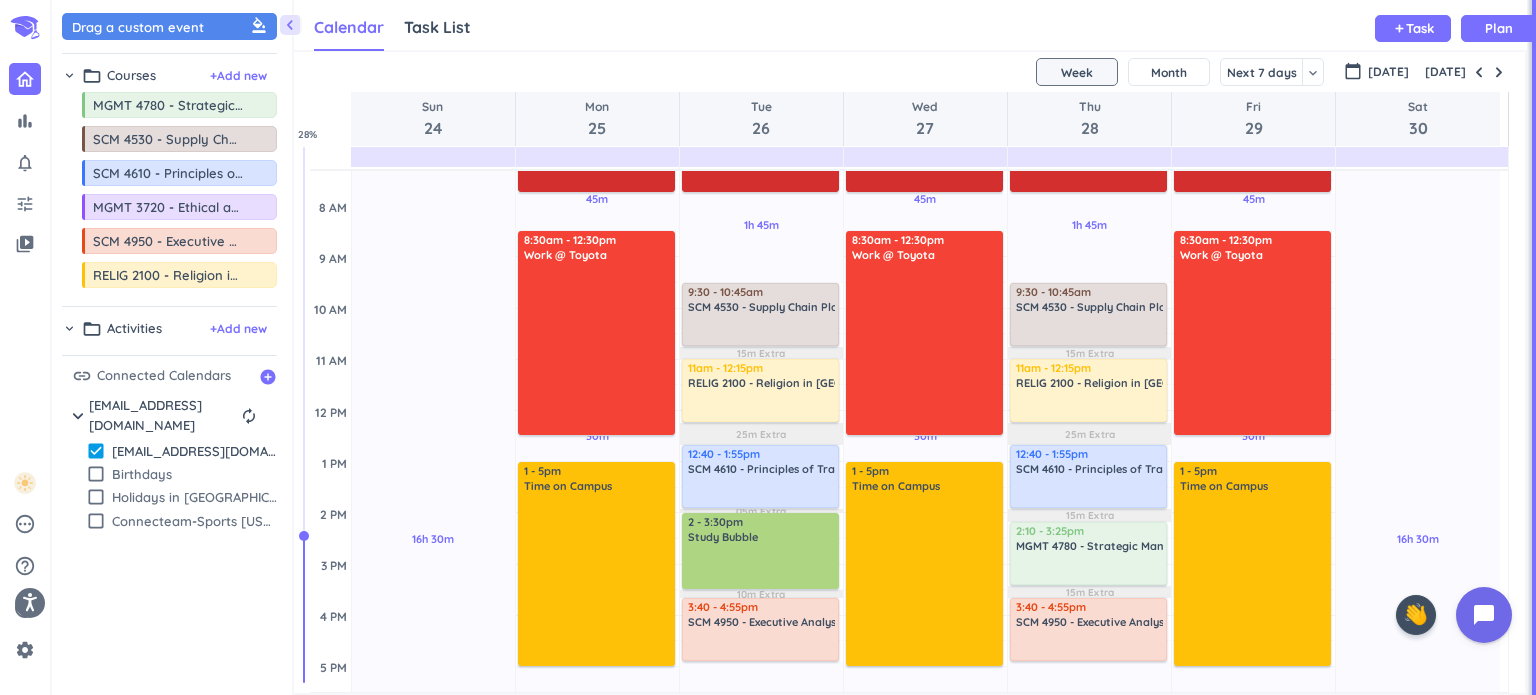 scroll, scrollTop: 171, scrollLeft: 0, axis: vertical 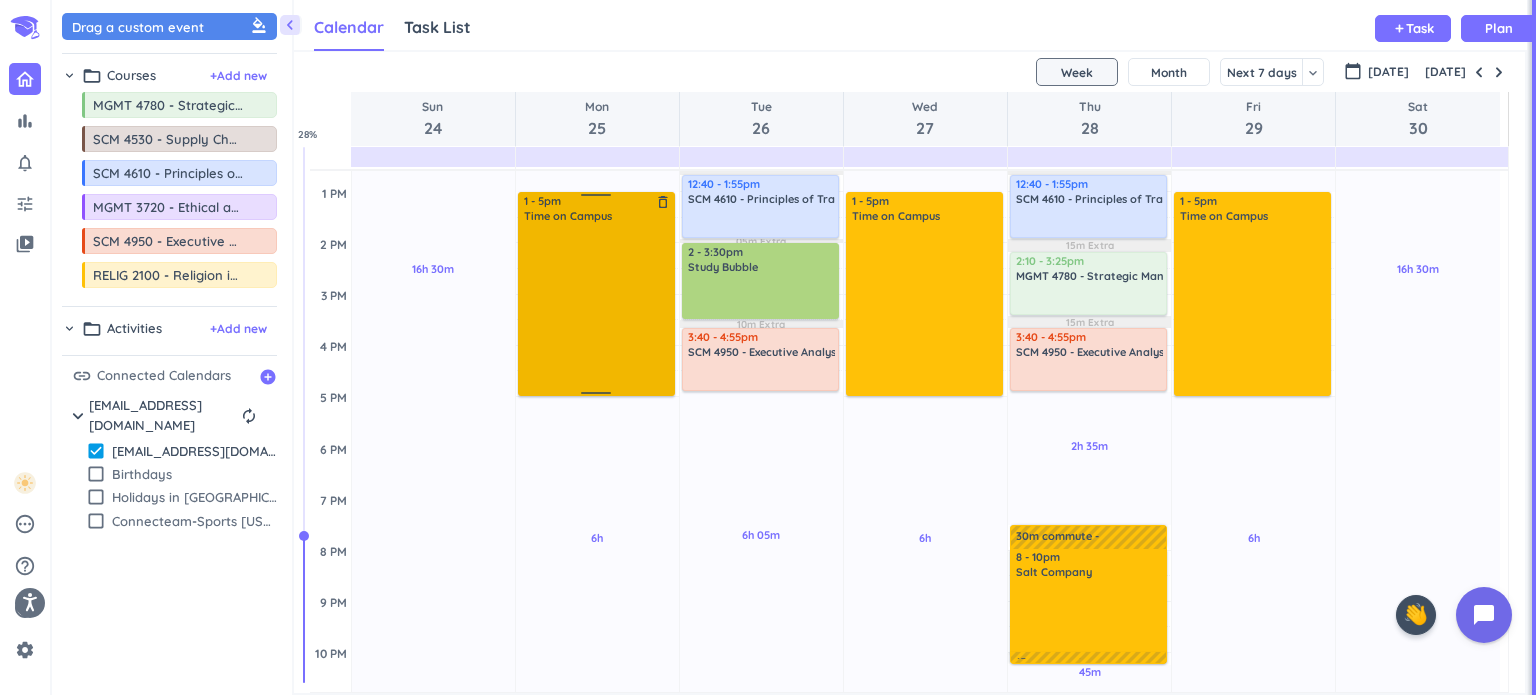 click at bounding box center [597, 308] 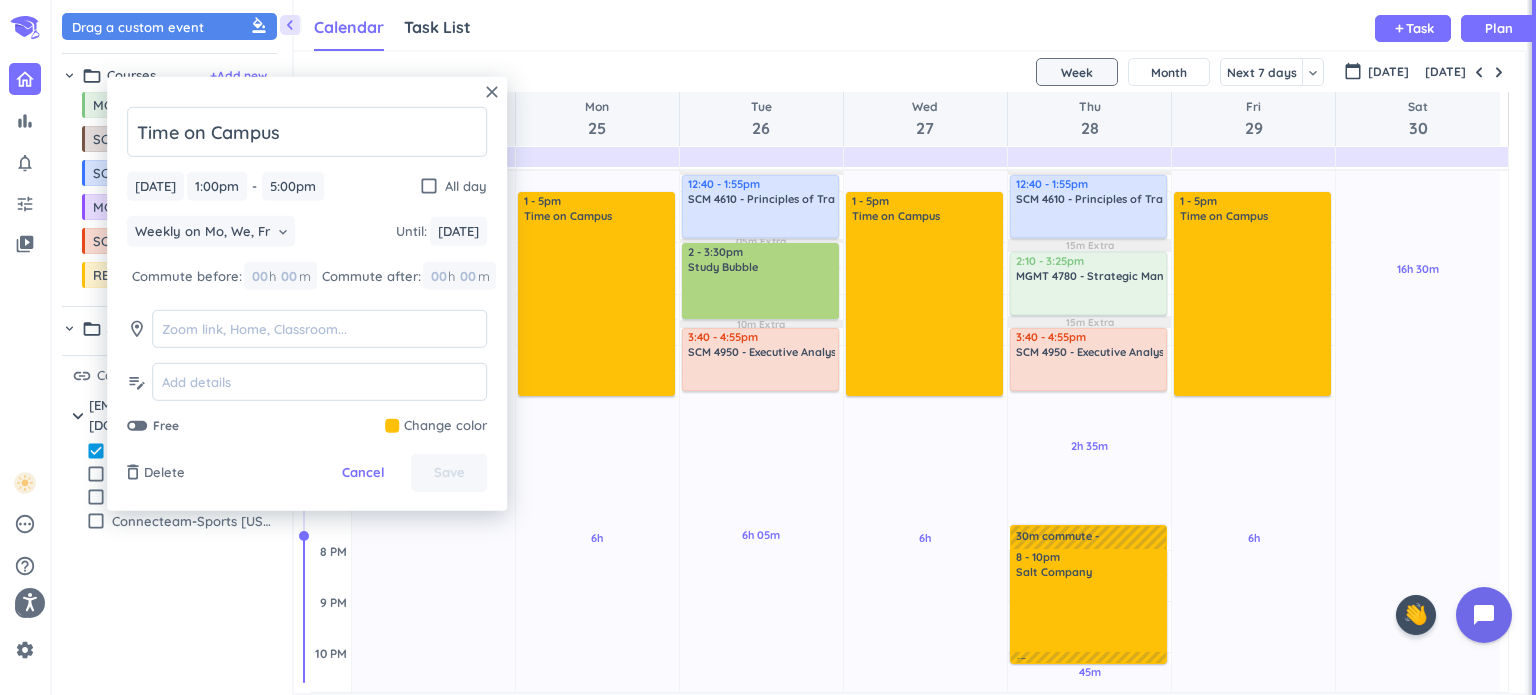 click at bounding box center (436, 426) 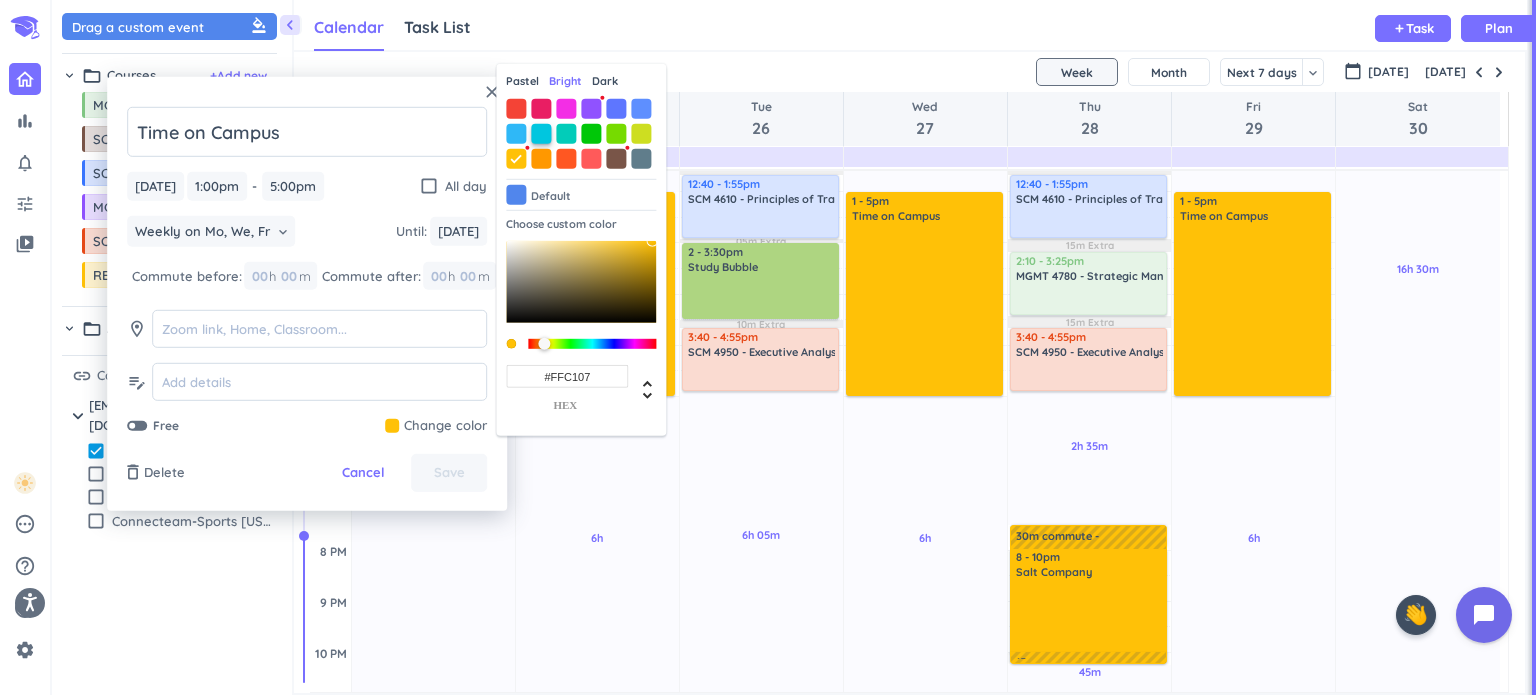 click at bounding box center (541, 134) 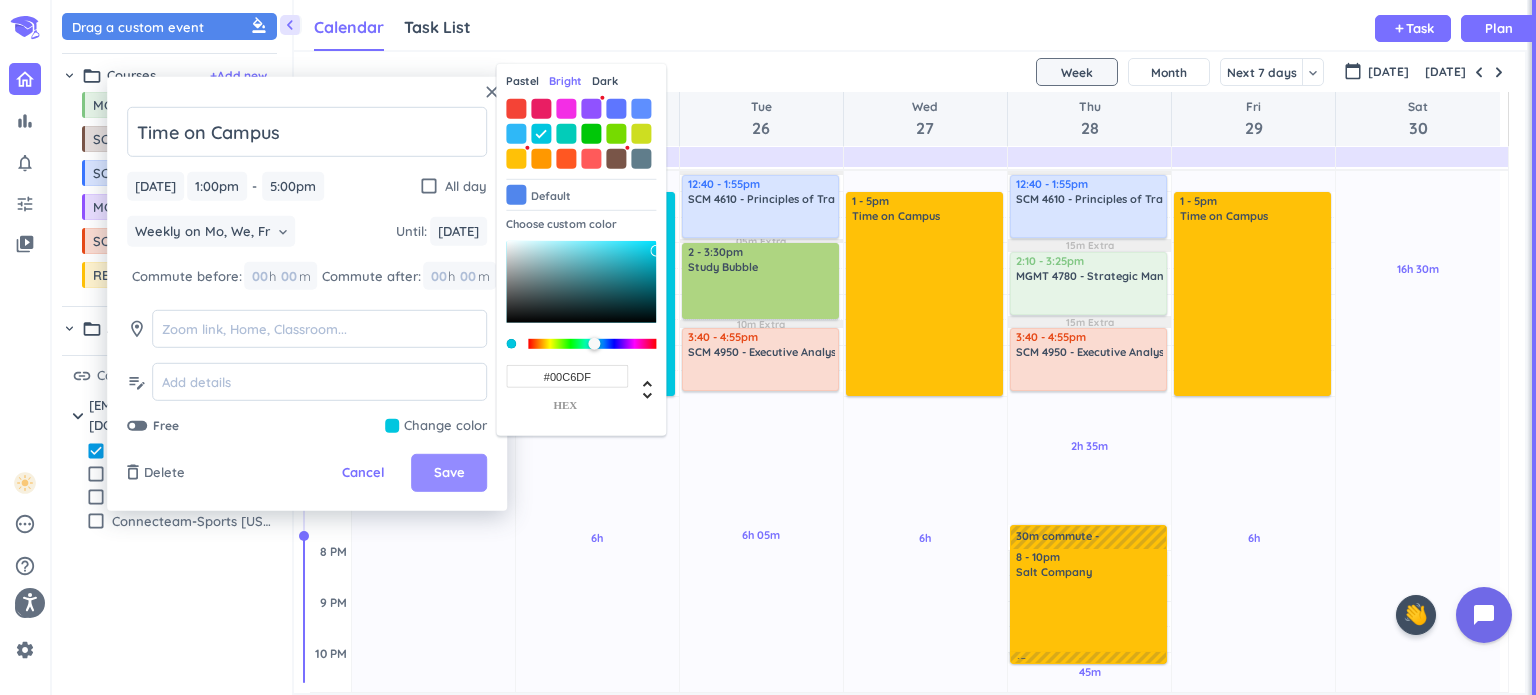 click on "Save" at bounding box center [449, 473] 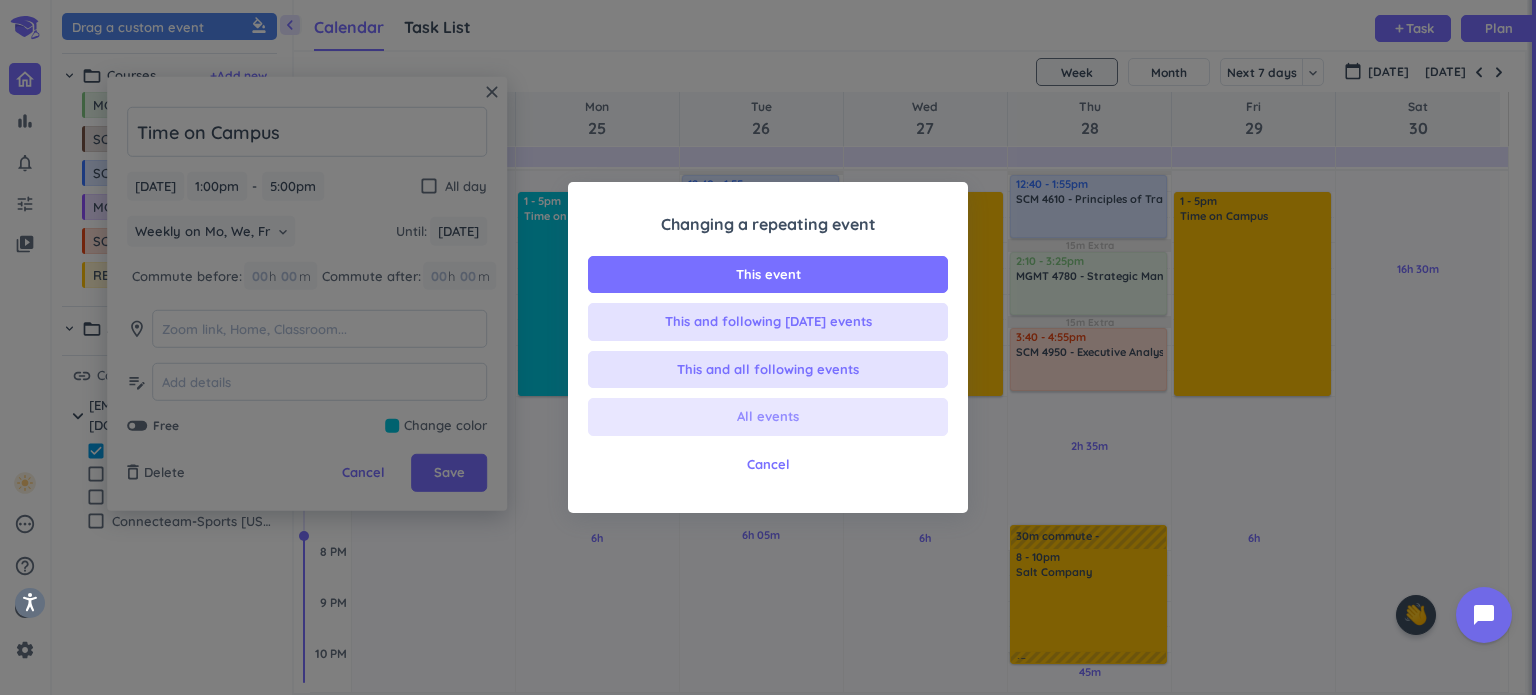 click on "All events" at bounding box center (768, 417) 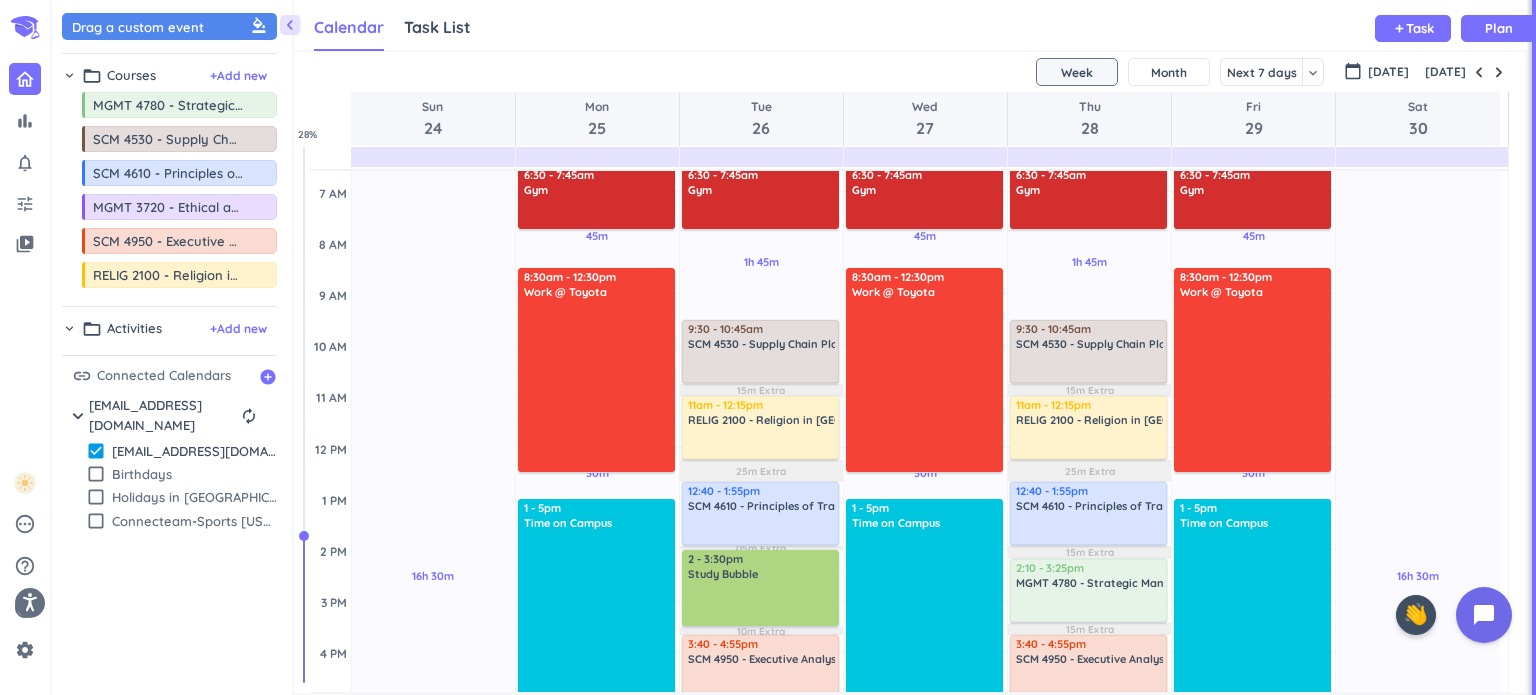 scroll, scrollTop: 141, scrollLeft: 0, axis: vertical 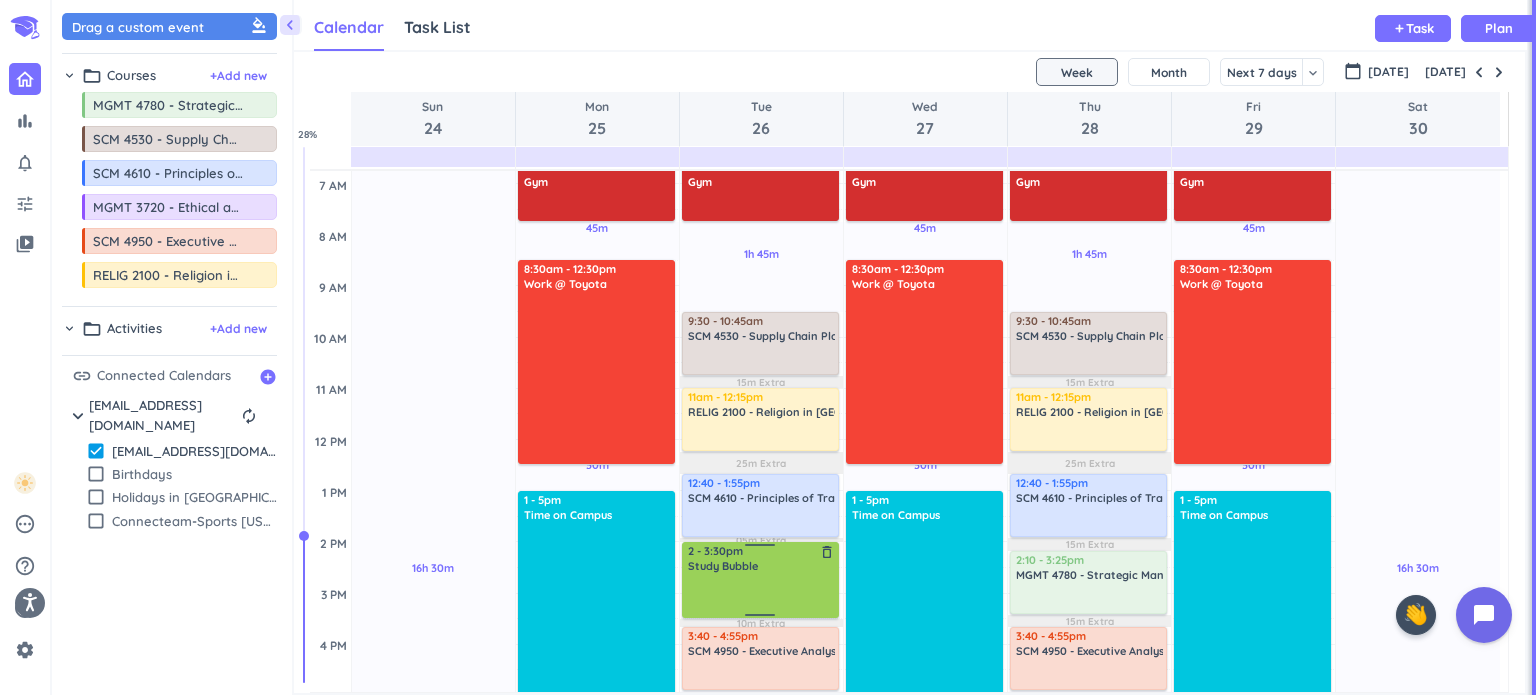 click at bounding box center (761, 594) 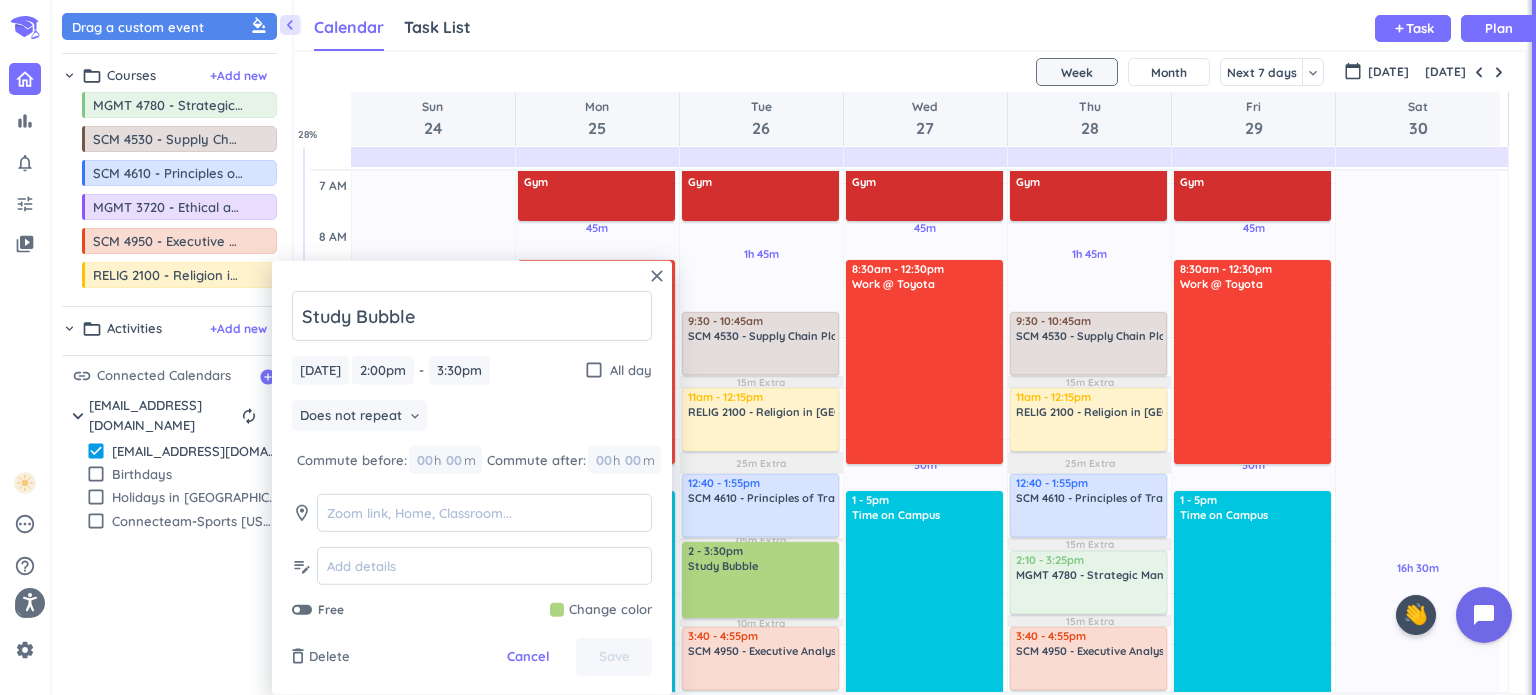 click at bounding box center [601, 610] 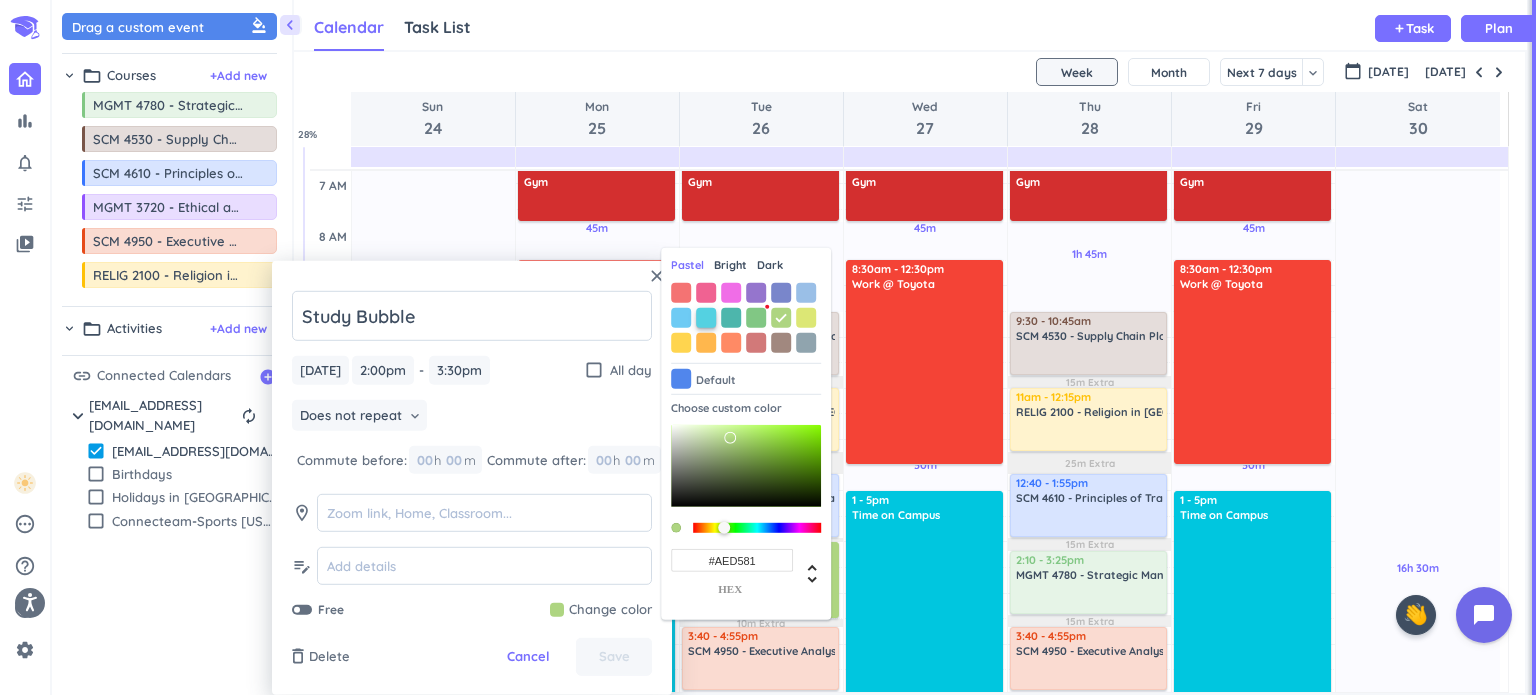 click at bounding box center (706, 318) 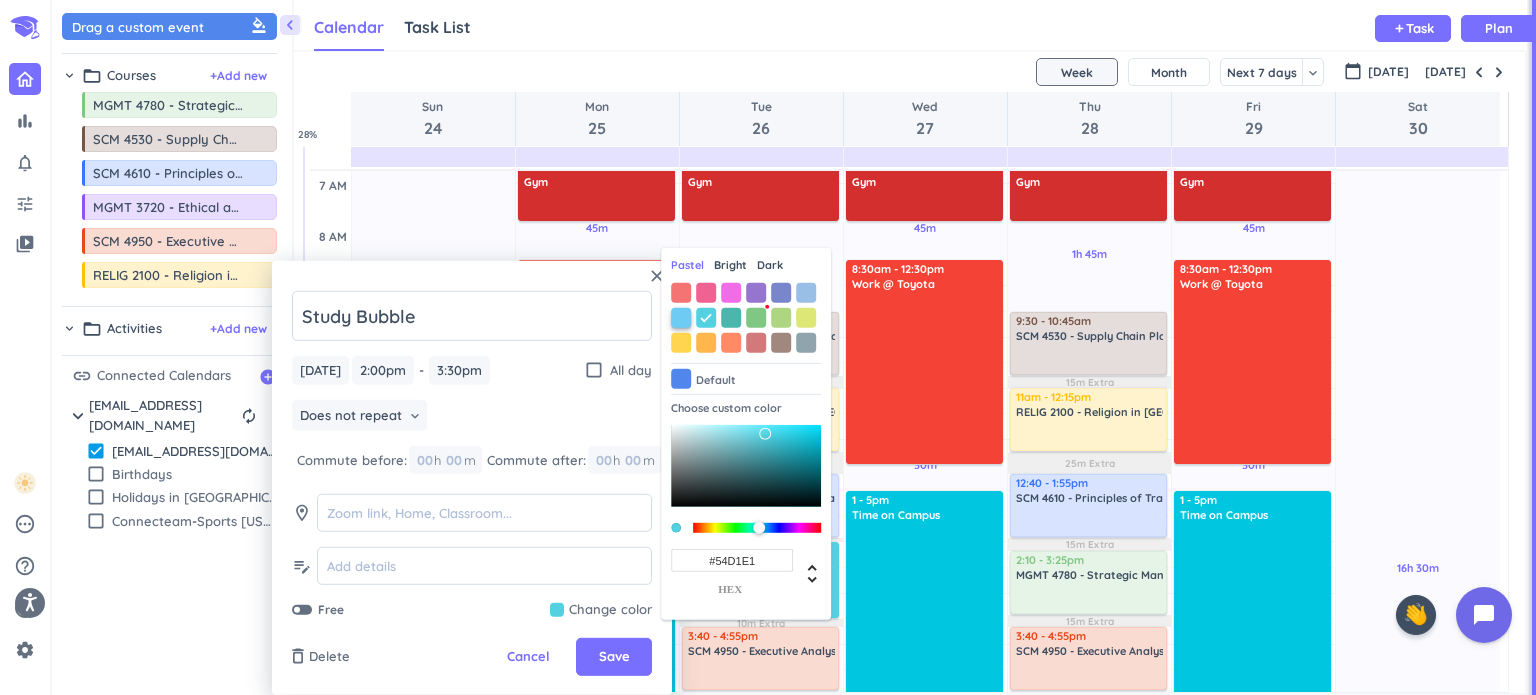click at bounding box center [681, 318] 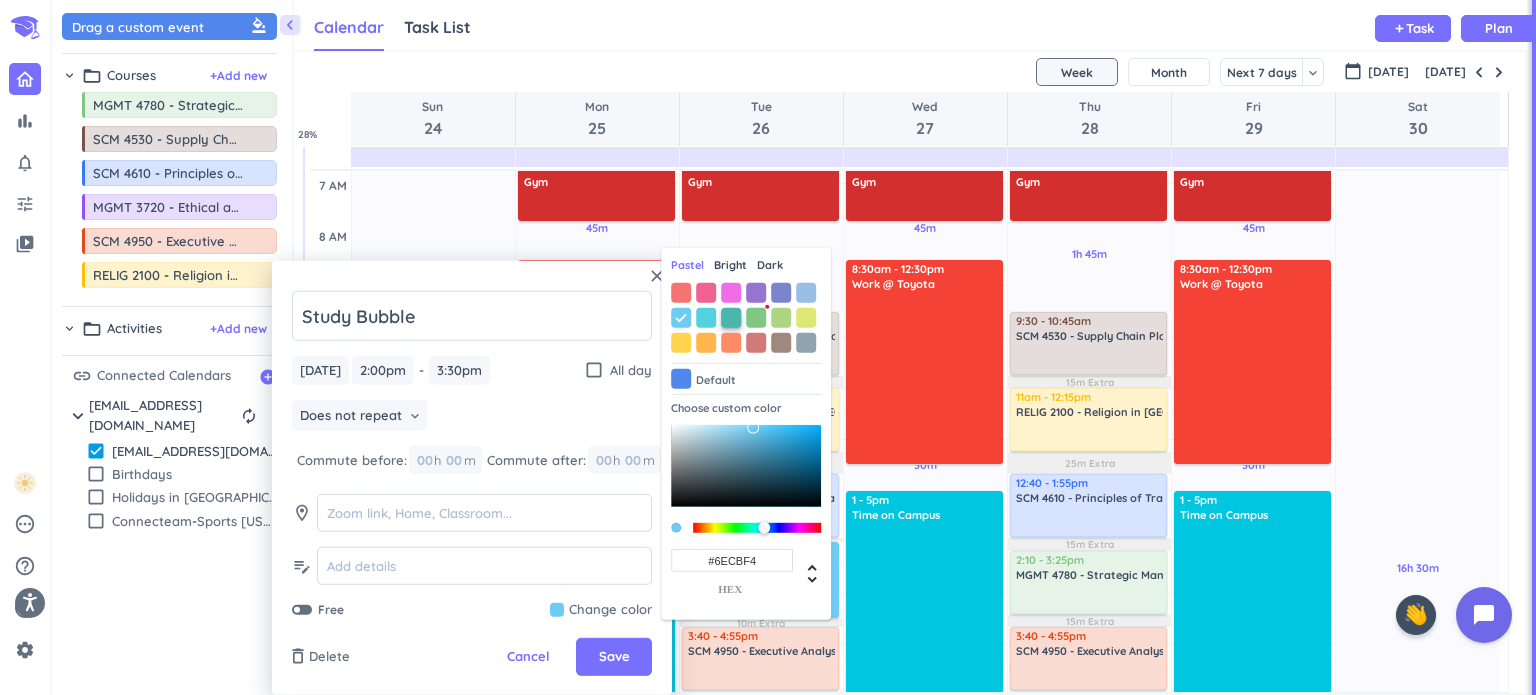 click at bounding box center [731, 318] 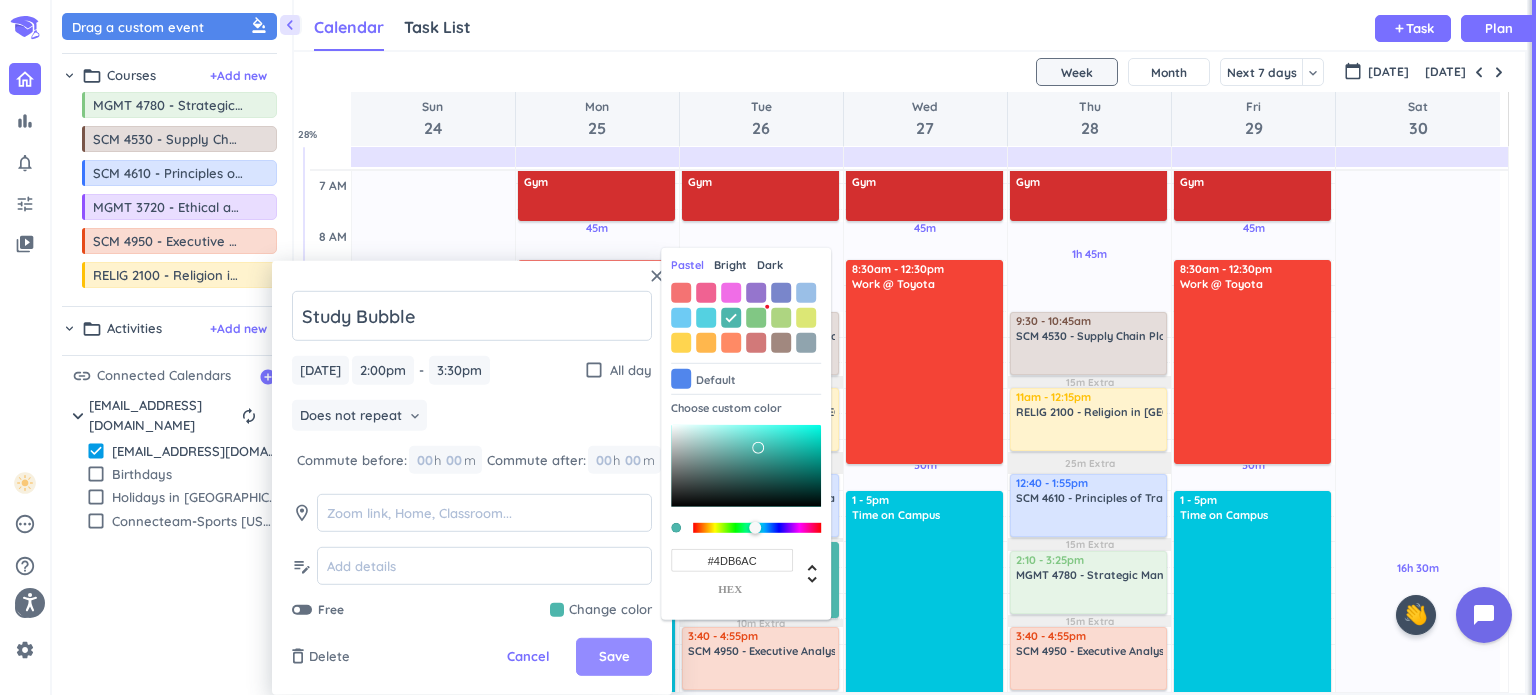 click on "Save" at bounding box center [614, 657] 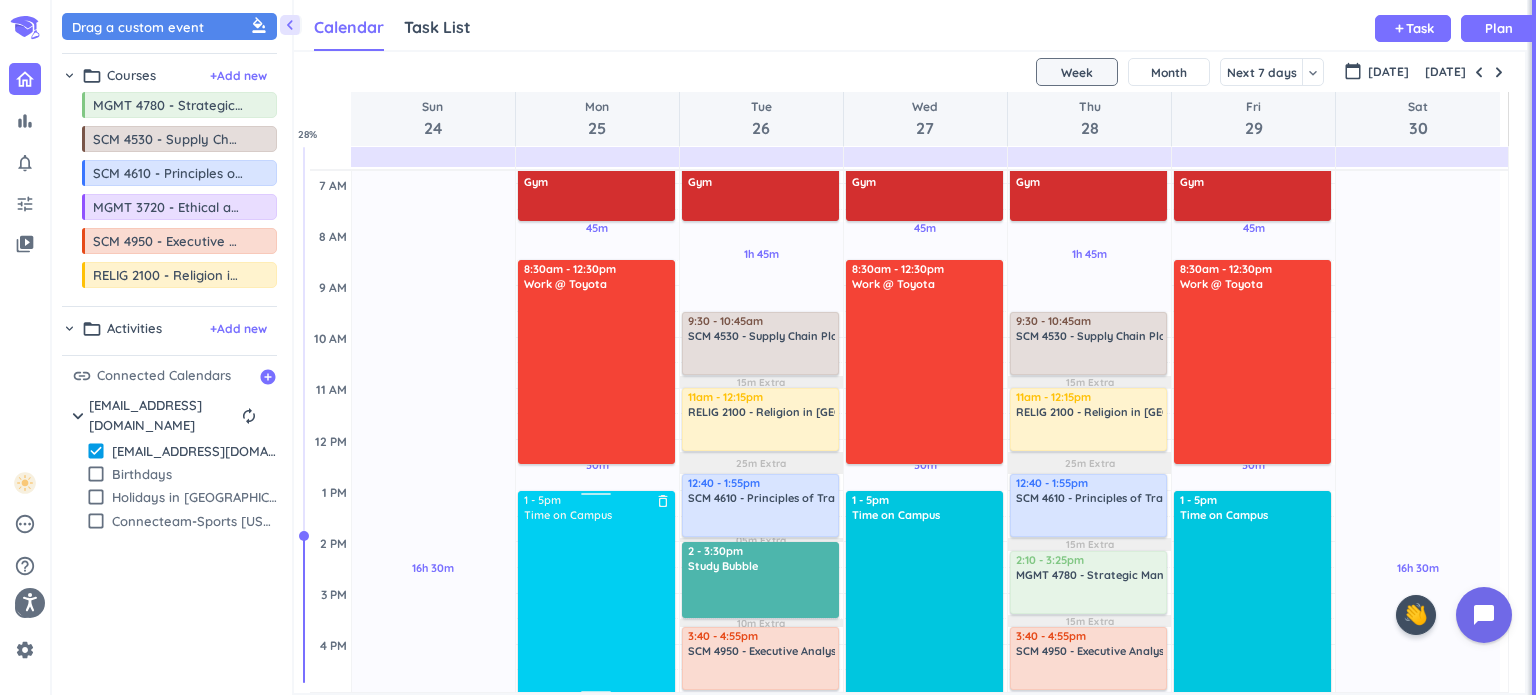 click at bounding box center [597, 607] 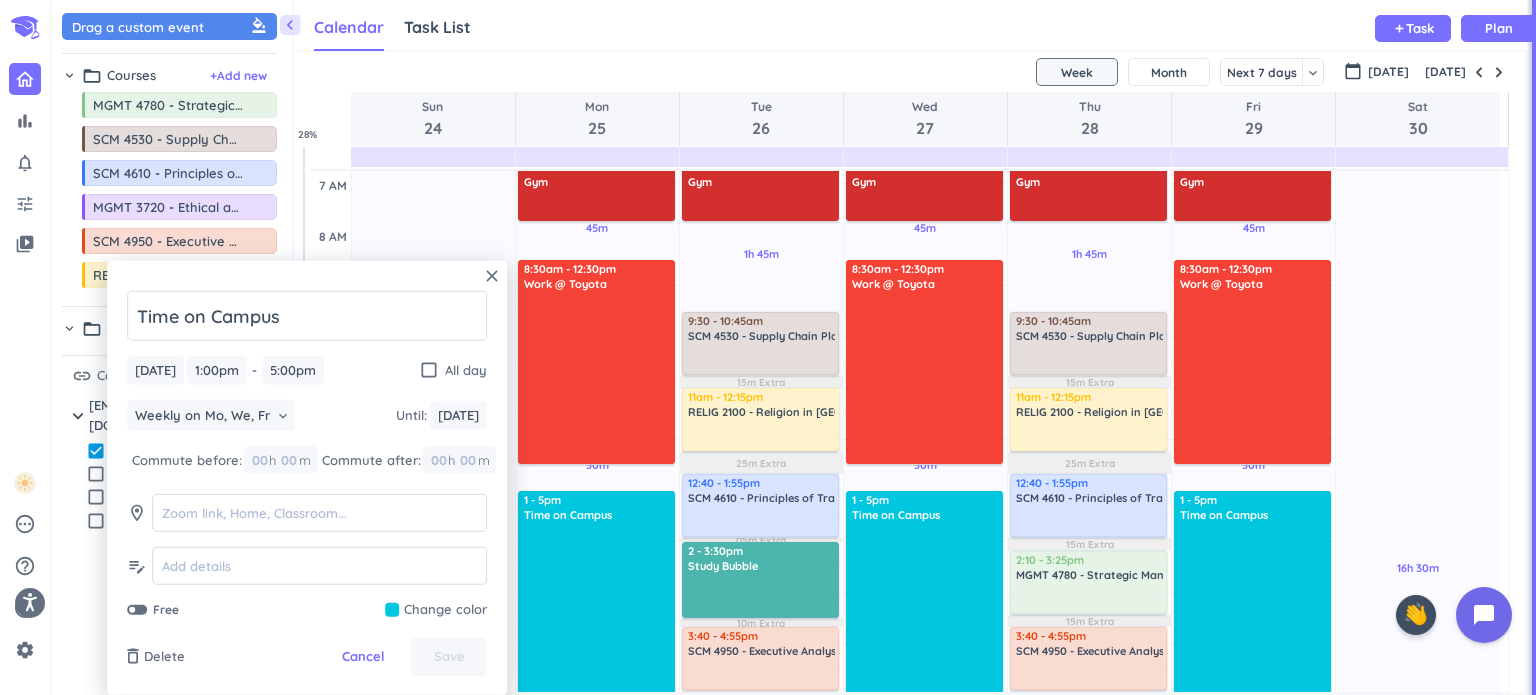 click at bounding box center (436, 610) 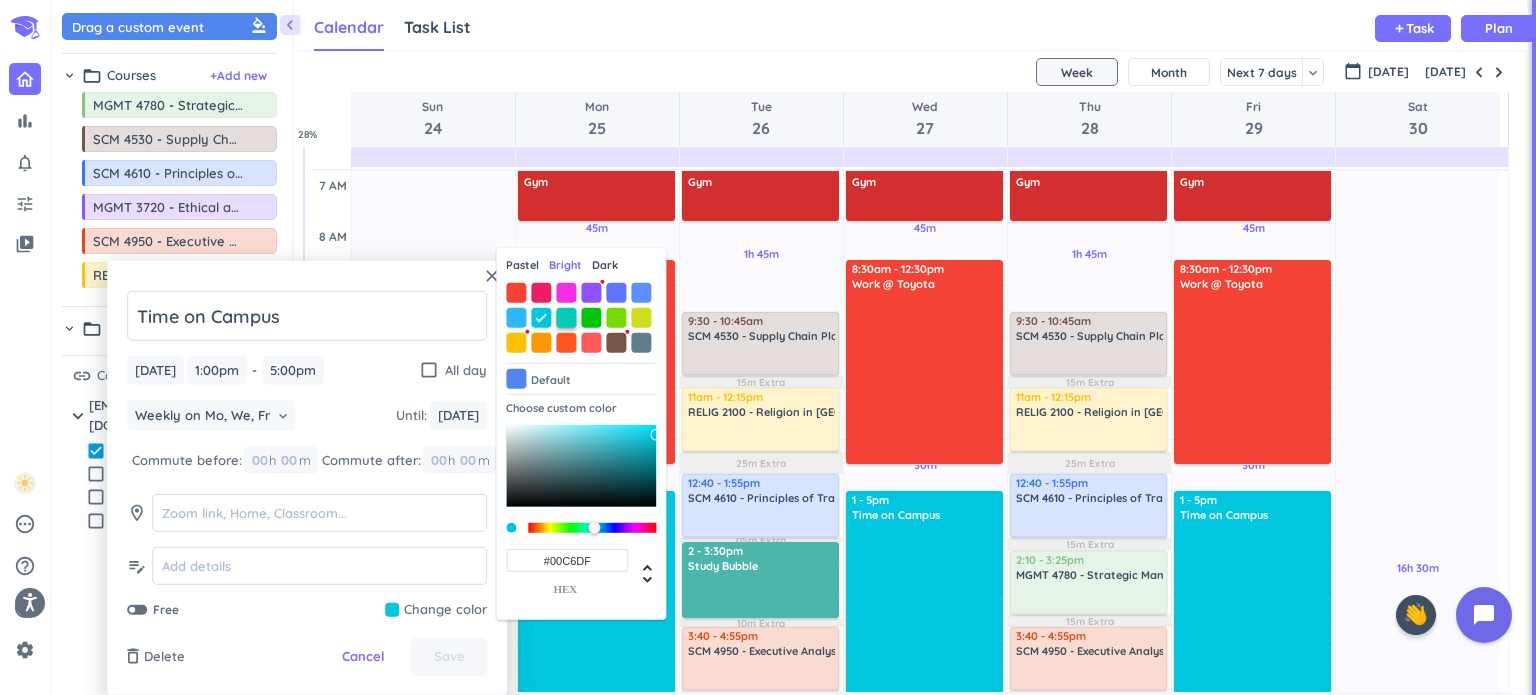 click at bounding box center (566, 318) 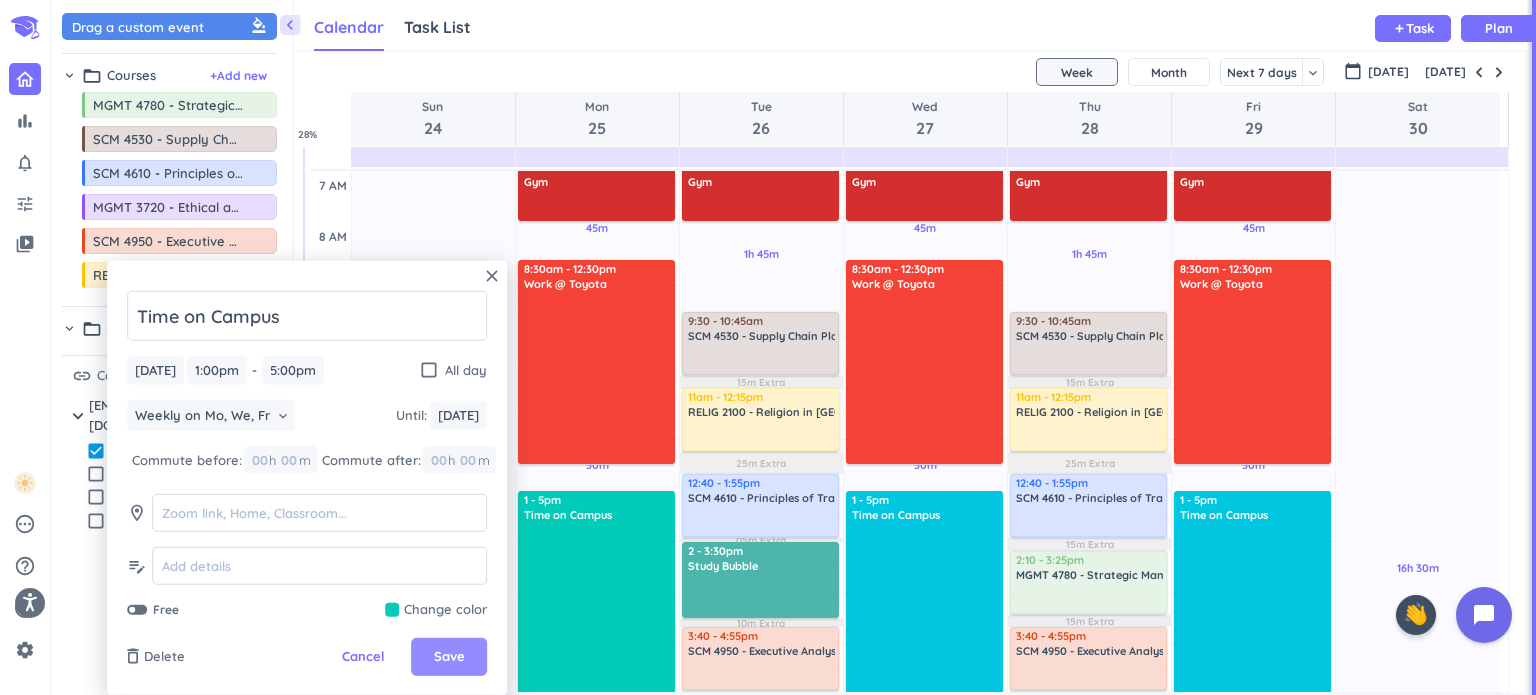 click on "Save" at bounding box center [449, 657] 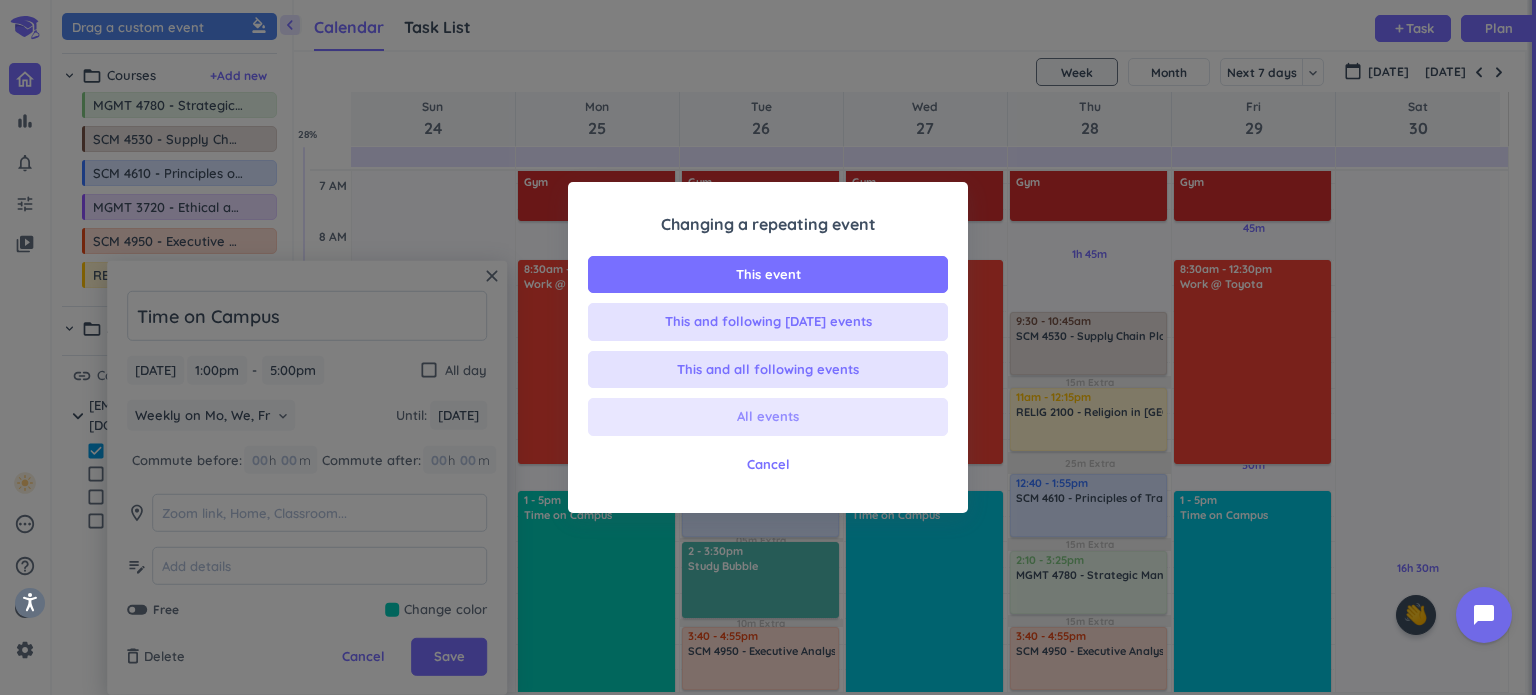 click on "All events" at bounding box center [768, 417] 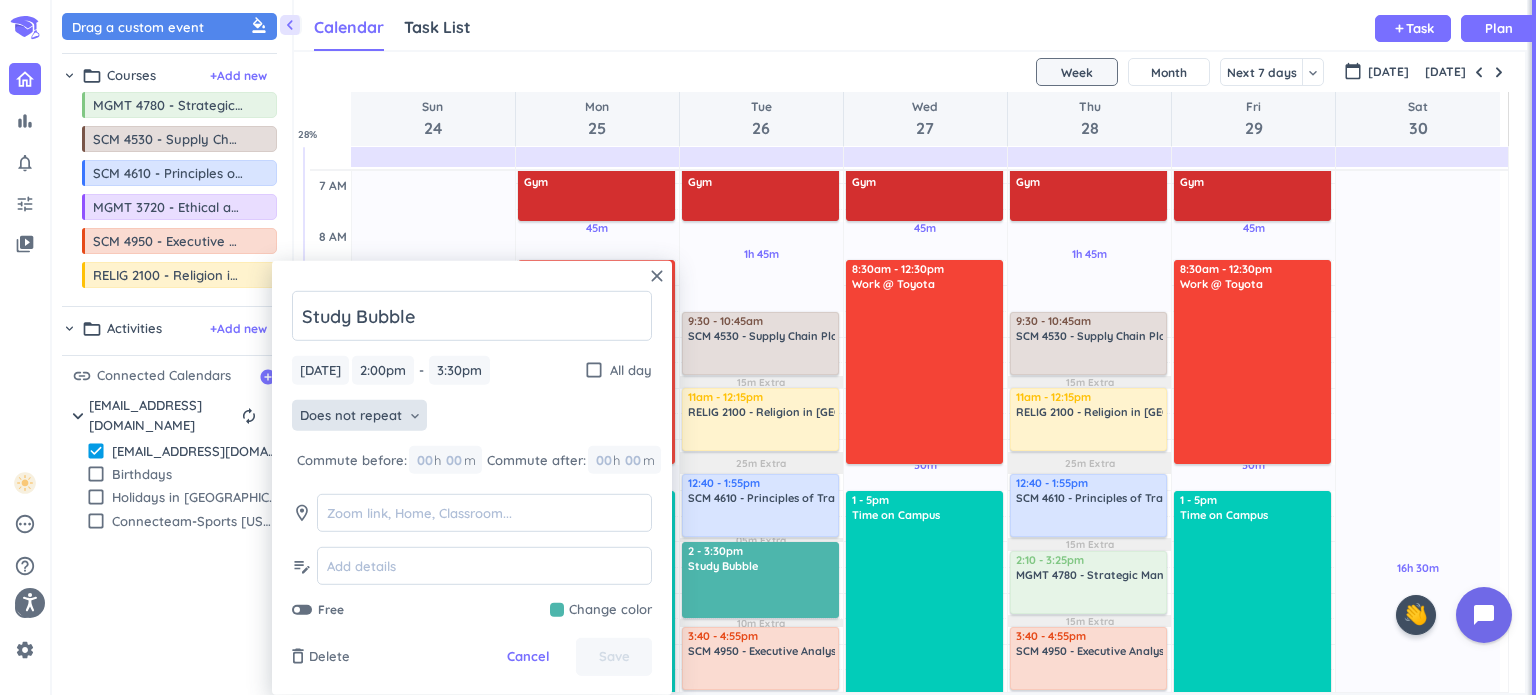 click on "Does not repeat" at bounding box center [351, 416] 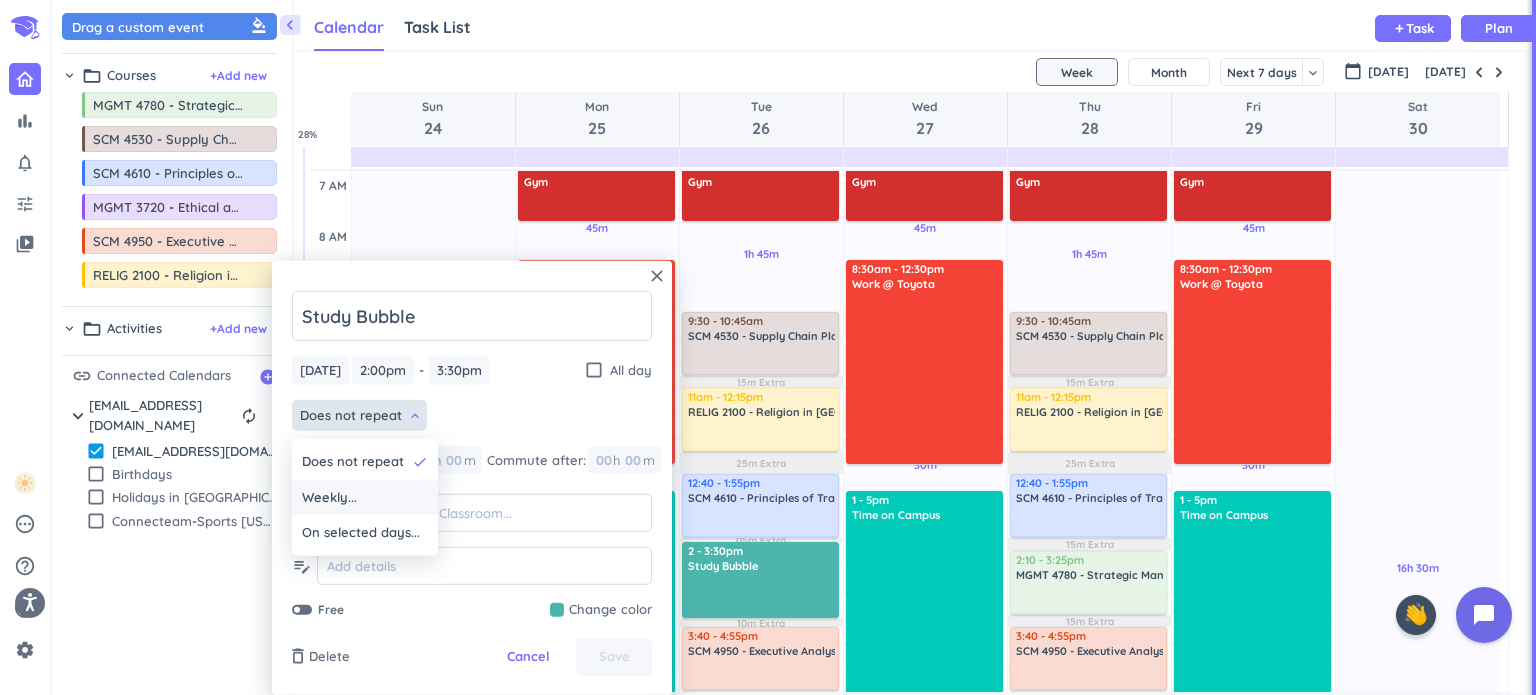 click on "Weekly..." at bounding box center (365, 497) 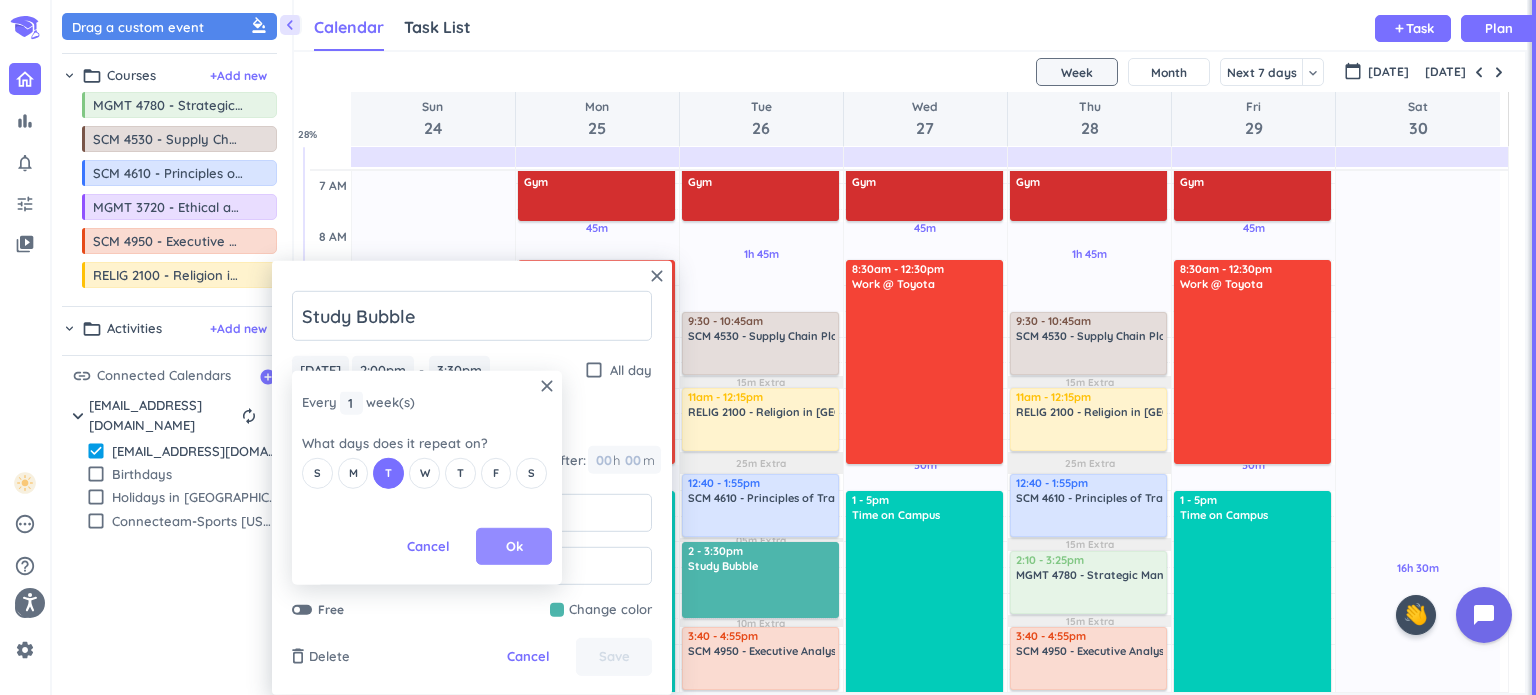 click on "Ok" at bounding box center (514, 546) 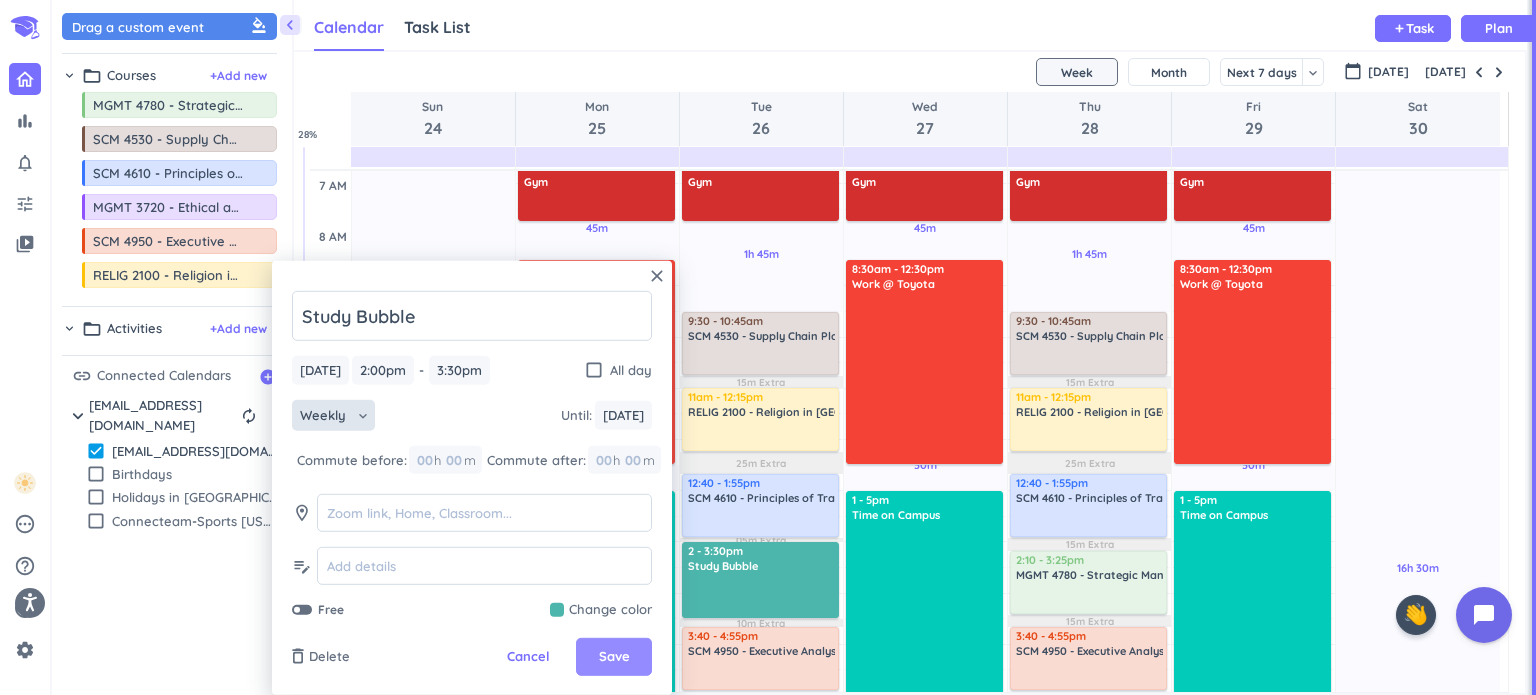 click on "Save" at bounding box center [614, 657] 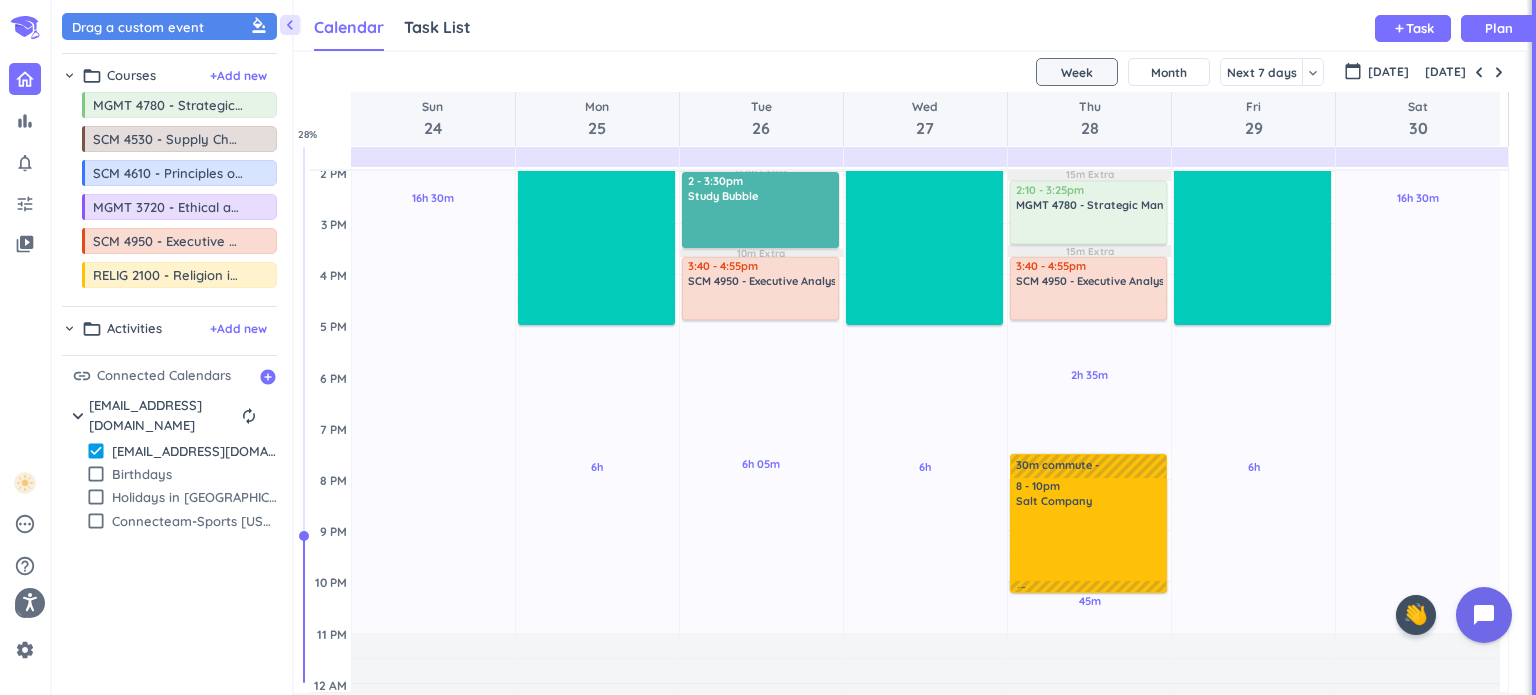 scroll, scrollTop: 503, scrollLeft: 0, axis: vertical 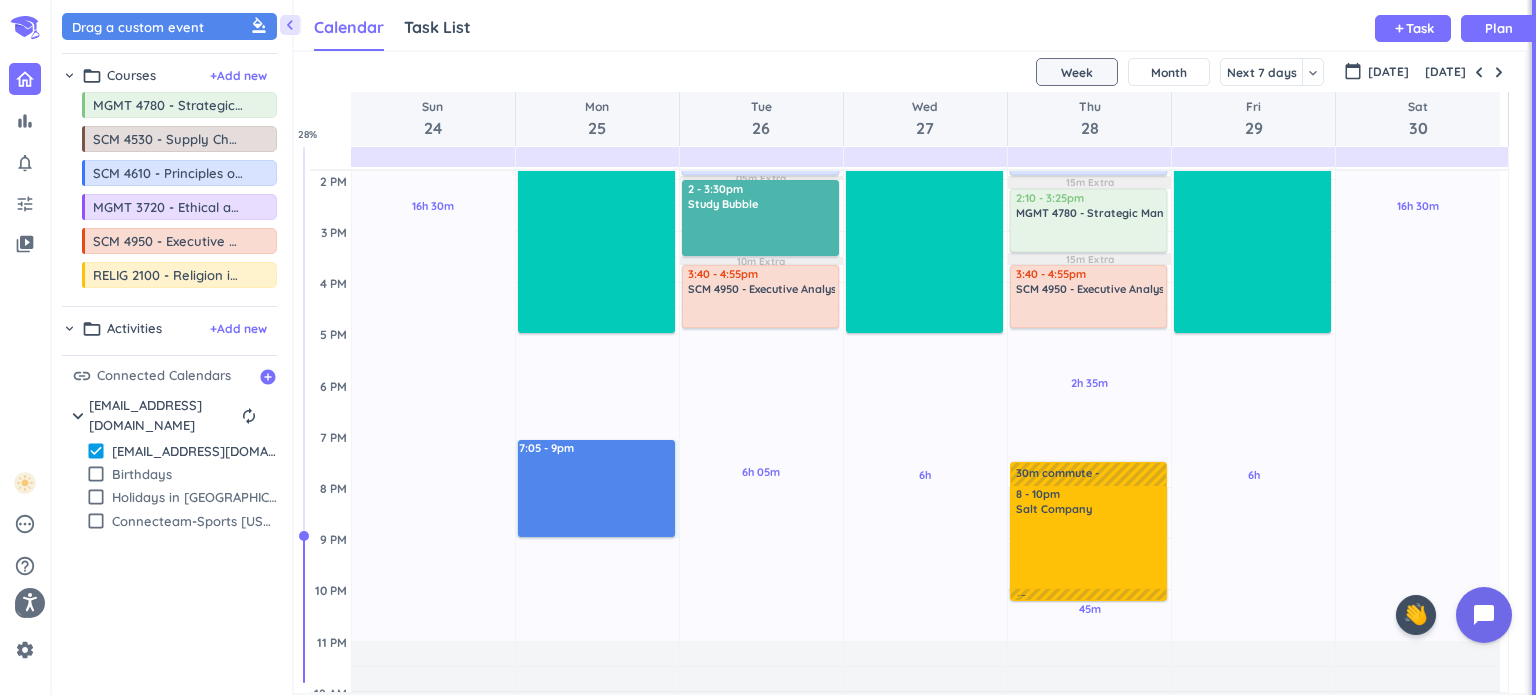 drag, startPoint x: 569, startPoint y: 441, endPoint x: 598, endPoint y: 538, distance: 101.24229 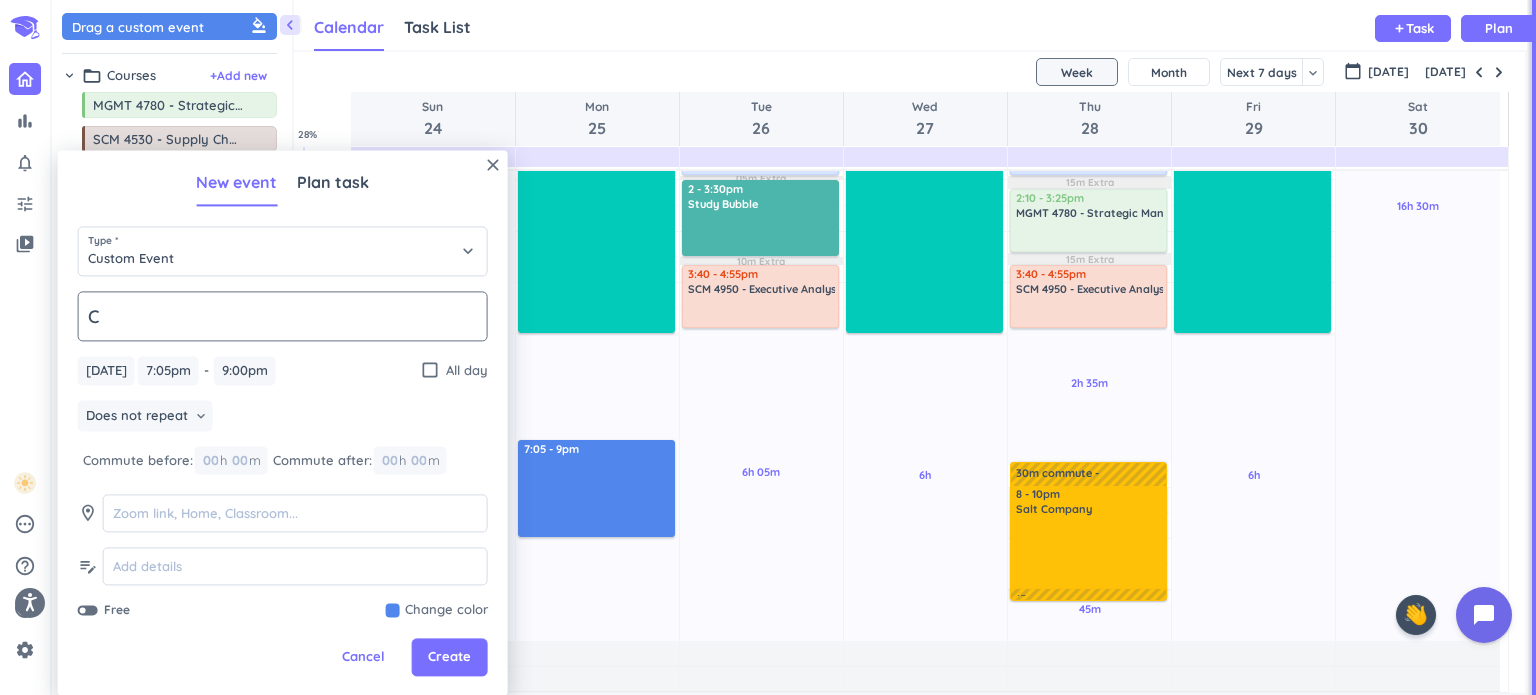 type on "C-Group" 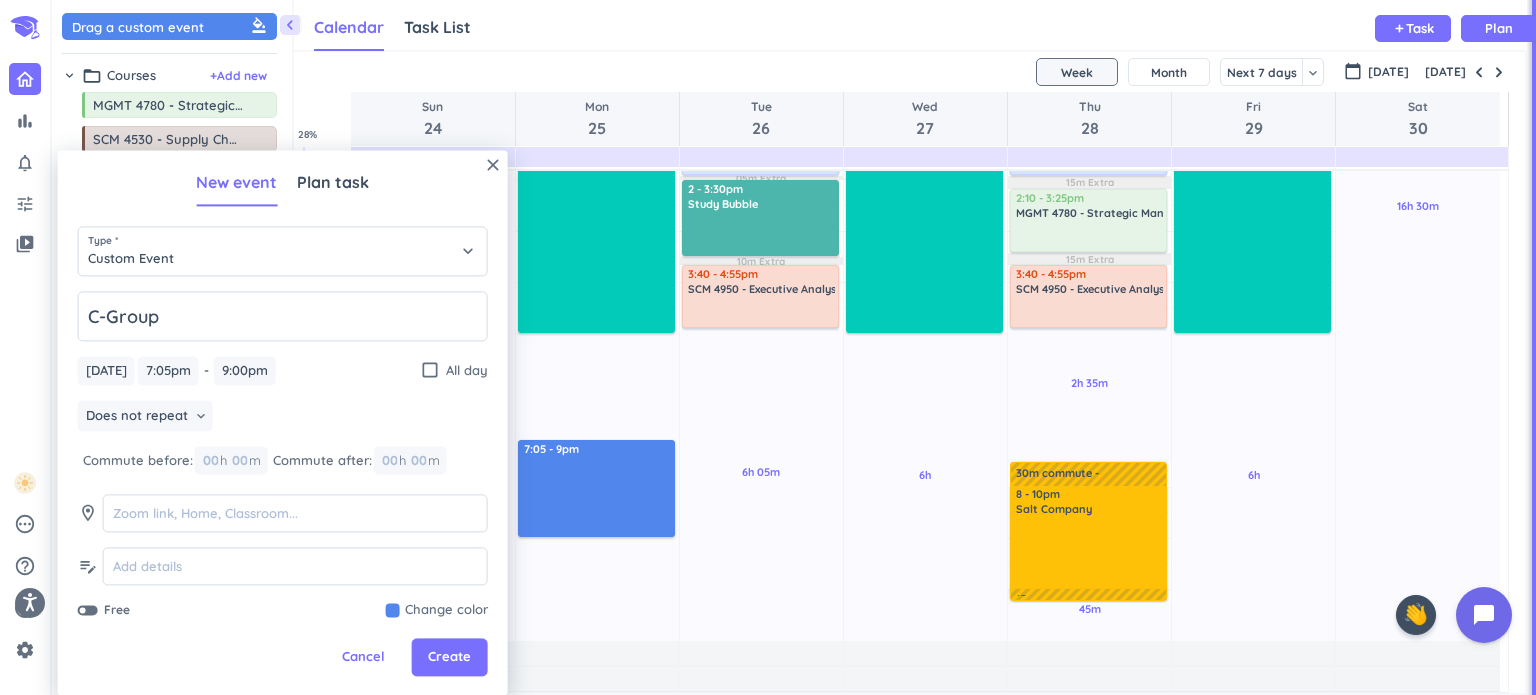 click at bounding box center (437, 611) 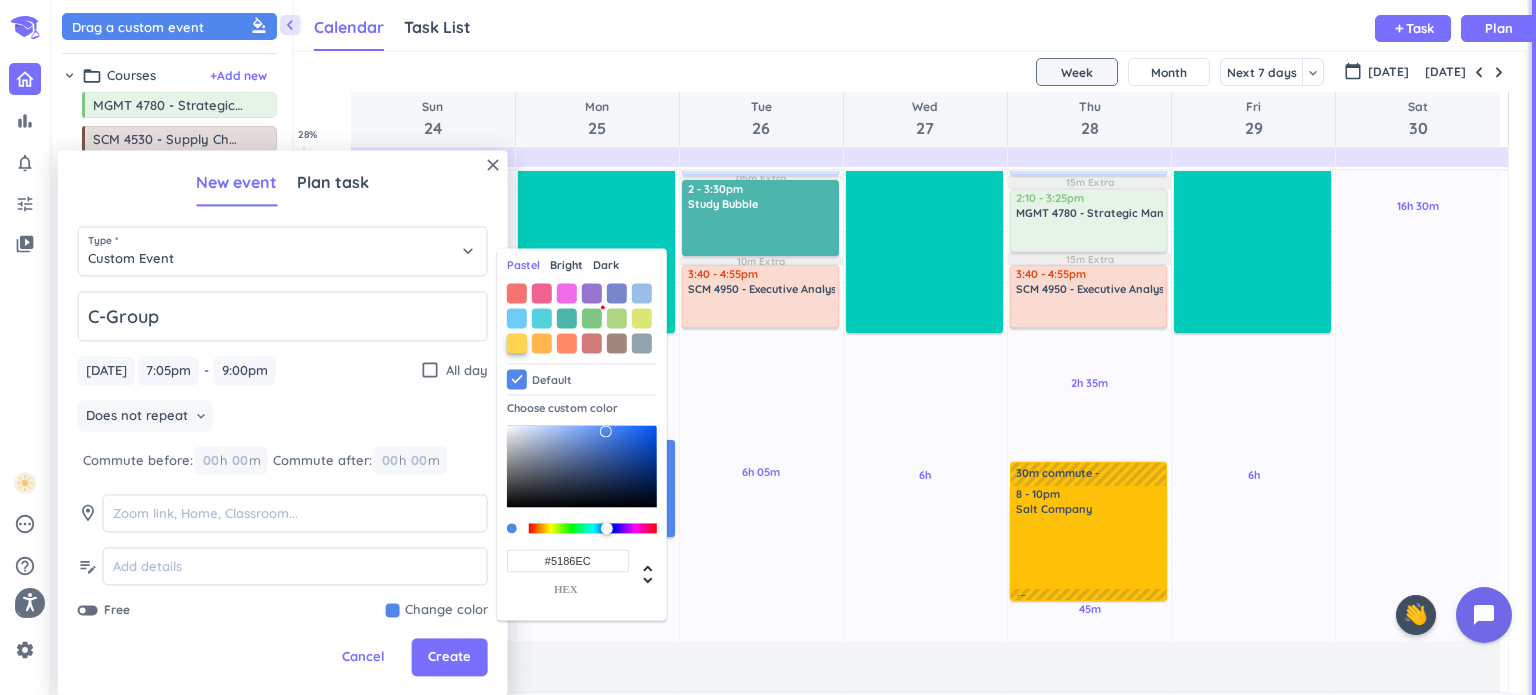 click at bounding box center [517, 343] 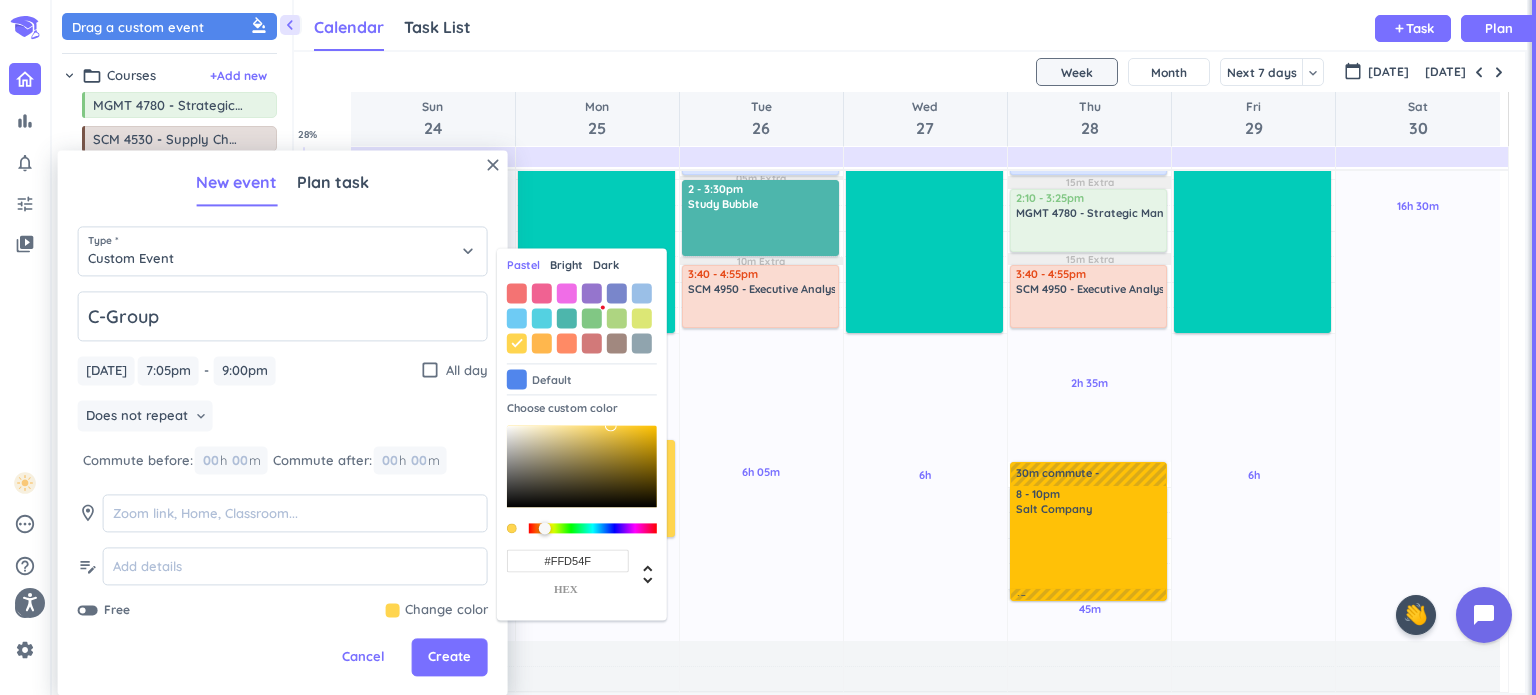 click on "Bright" at bounding box center [566, 266] 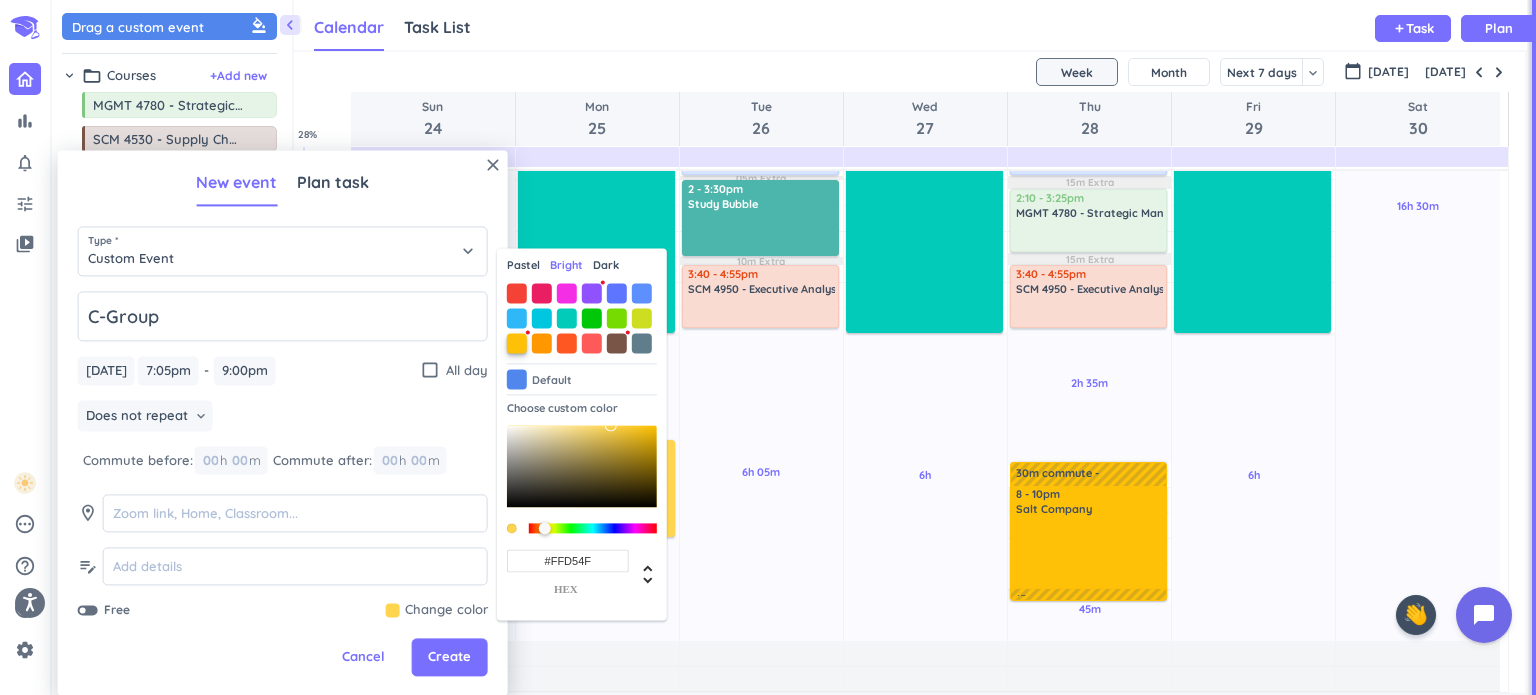 click at bounding box center (517, 343) 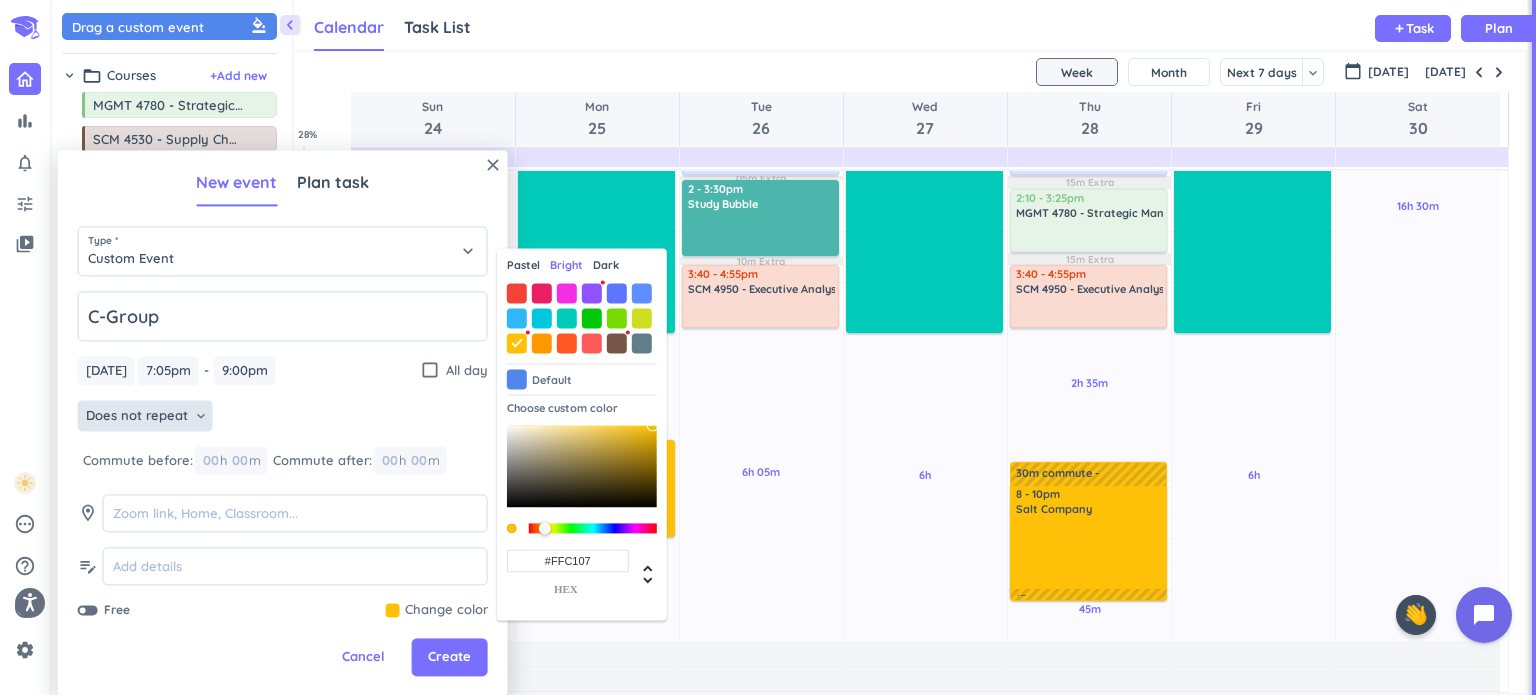 click on "Does not repeat" at bounding box center (137, 416) 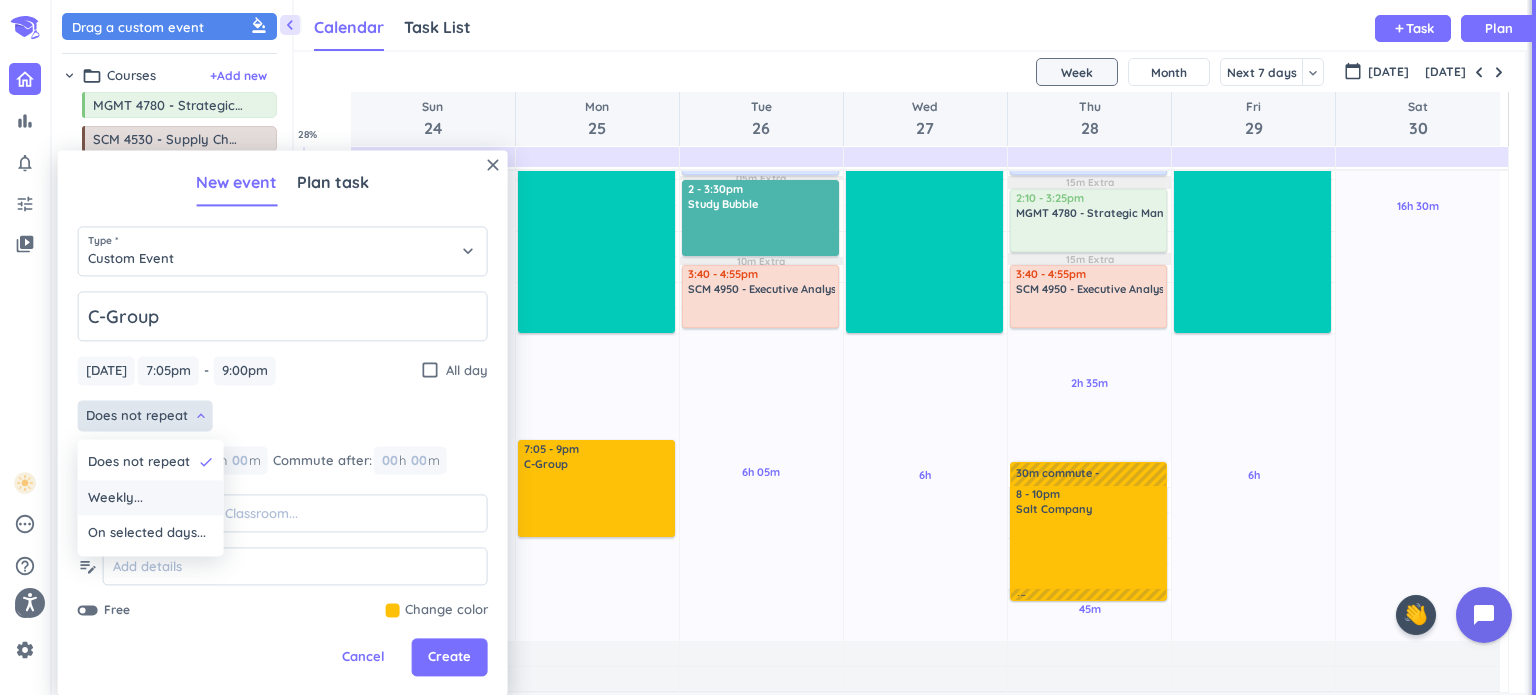 click on "Weekly..." at bounding box center (151, 498) 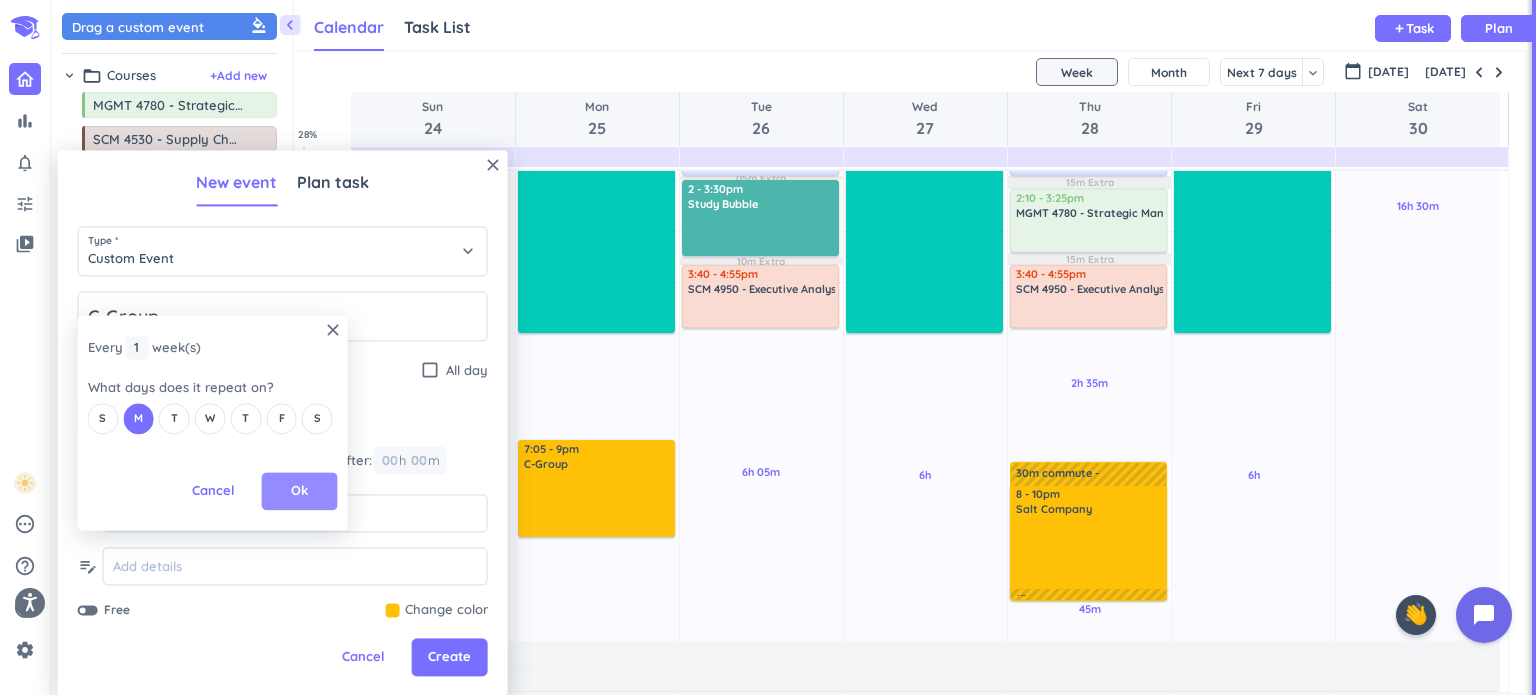 click on "Ok" at bounding box center (300, 492) 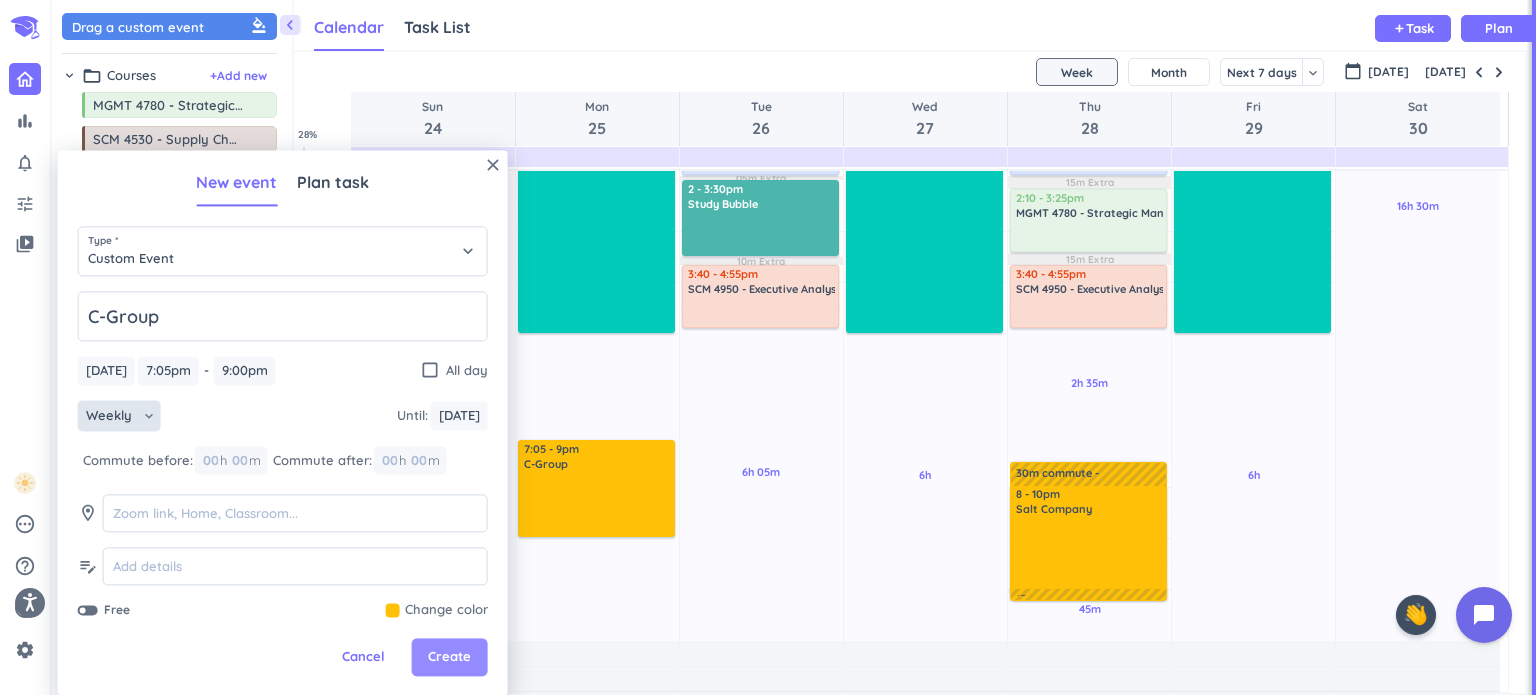 click on "Create" at bounding box center (449, 658) 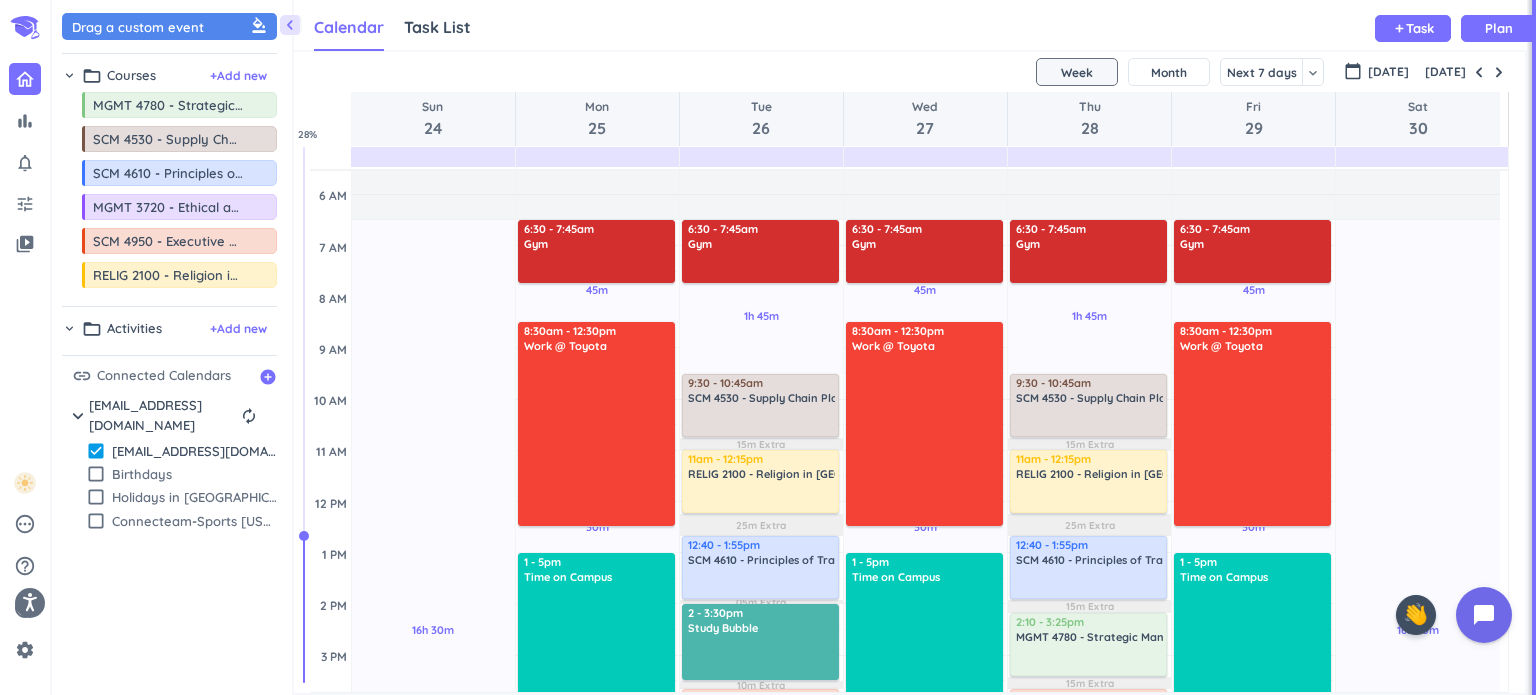 scroll, scrollTop: 86, scrollLeft: 0, axis: vertical 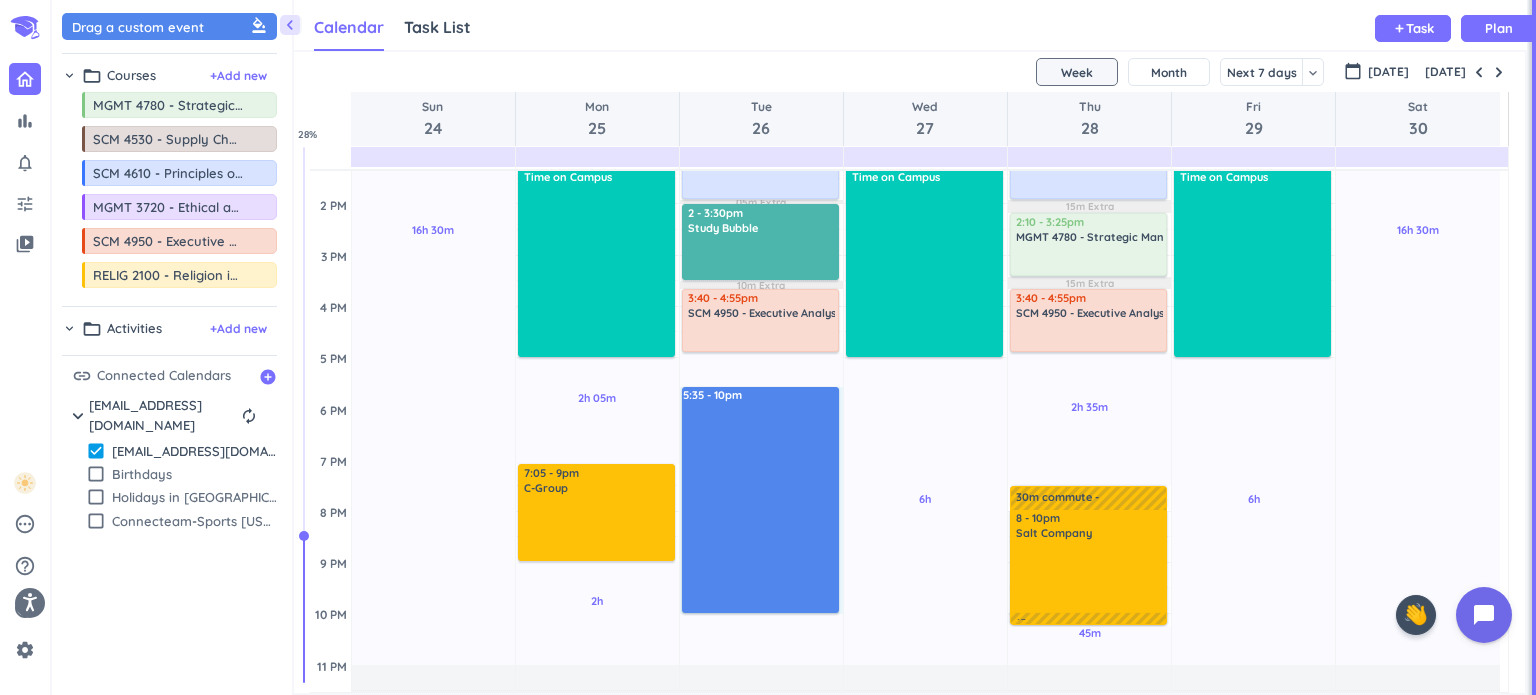 drag, startPoint x: 718, startPoint y: 489, endPoint x: 756, endPoint y: 610, distance: 126.82665 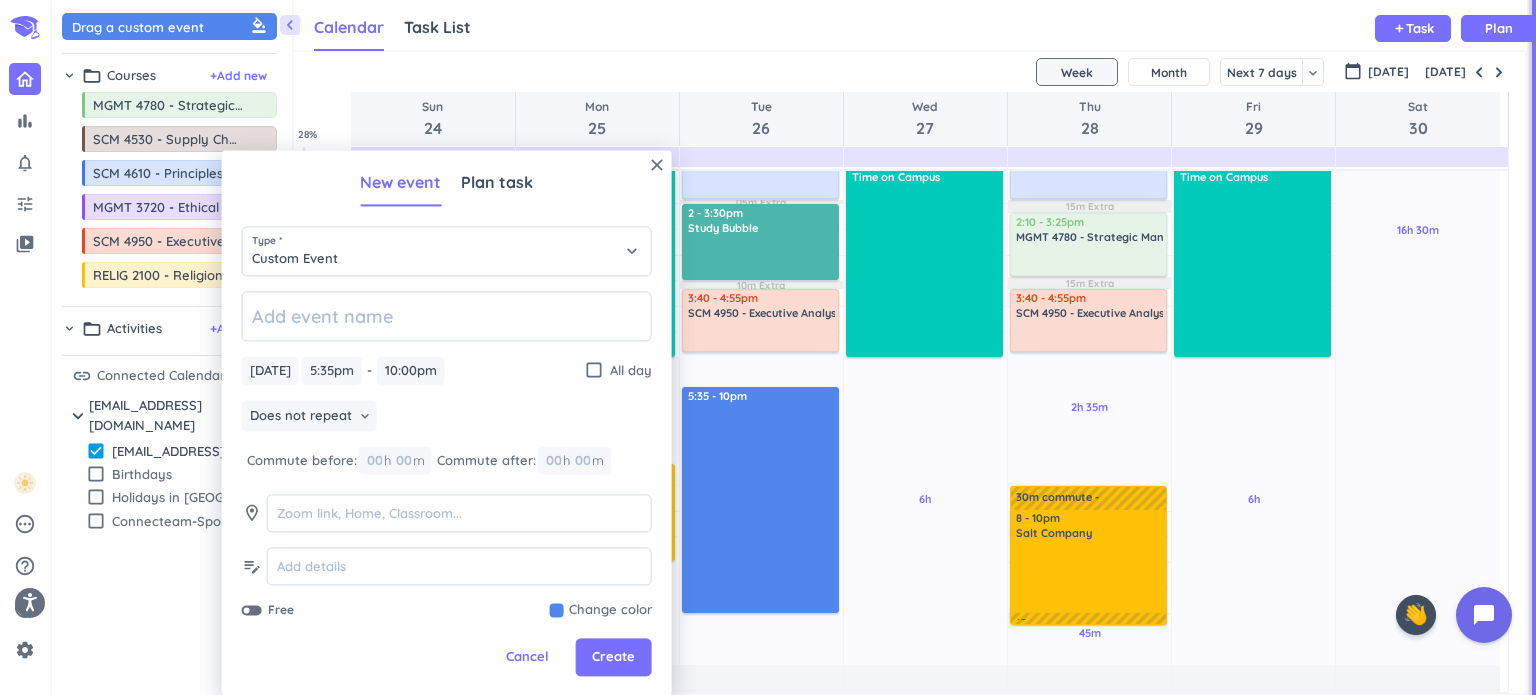 click on "[DATE] [DATE]   5:35pm 5:35pm - 10:00pm 10:00pm check_box_outline_blank All day Does not repeat keyboard_arrow_down Commute before: 00 h 00 m Commute after: 00 h 00 m room edit_note Free Change color" at bounding box center [447, 455] 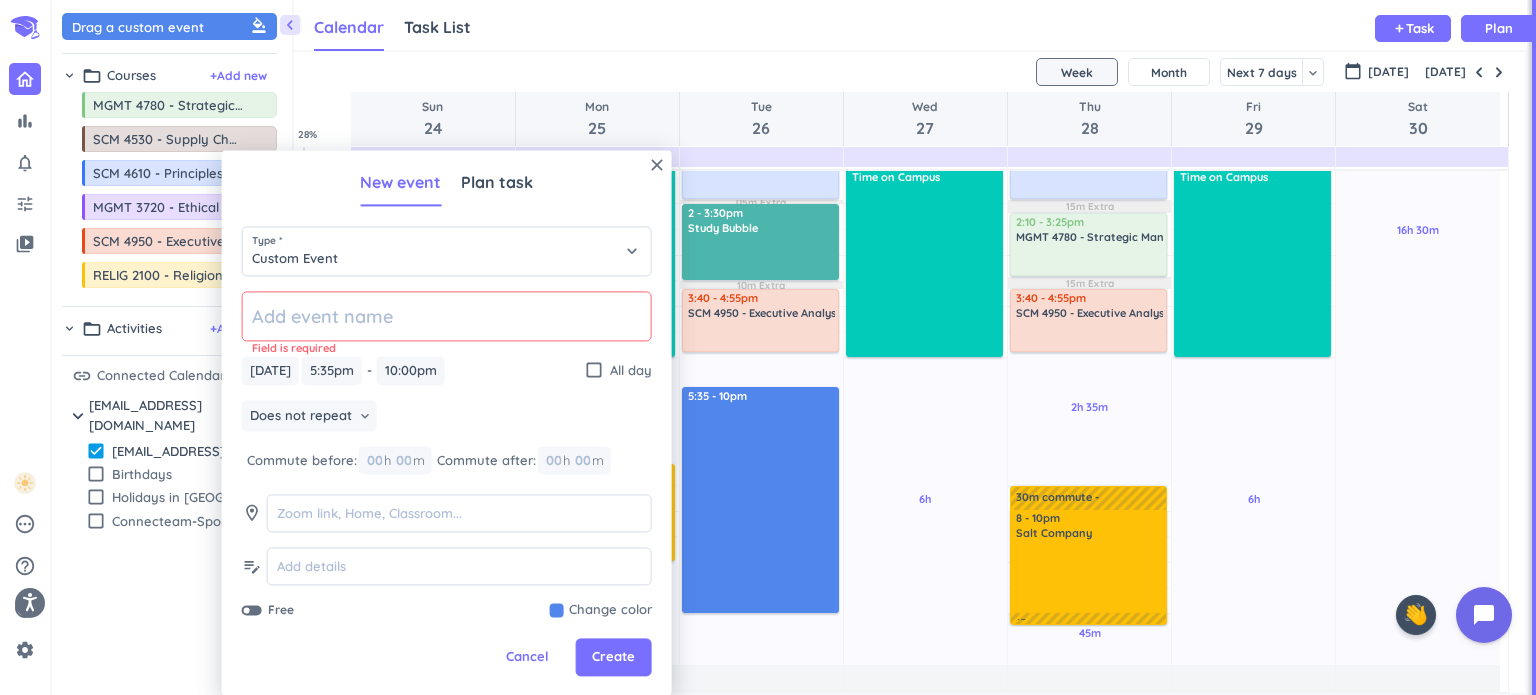 click on "Field is required [DATE] [DATE]   5:35pm 5:35pm - 10:00pm 10:00pm check_box_outline_blank All day Does not repeat keyboard_arrow_down Commute before: 00 h 00 m Commute after: 00 h 00 m room edit_note Free Change color" at bounding box center (447, 455) 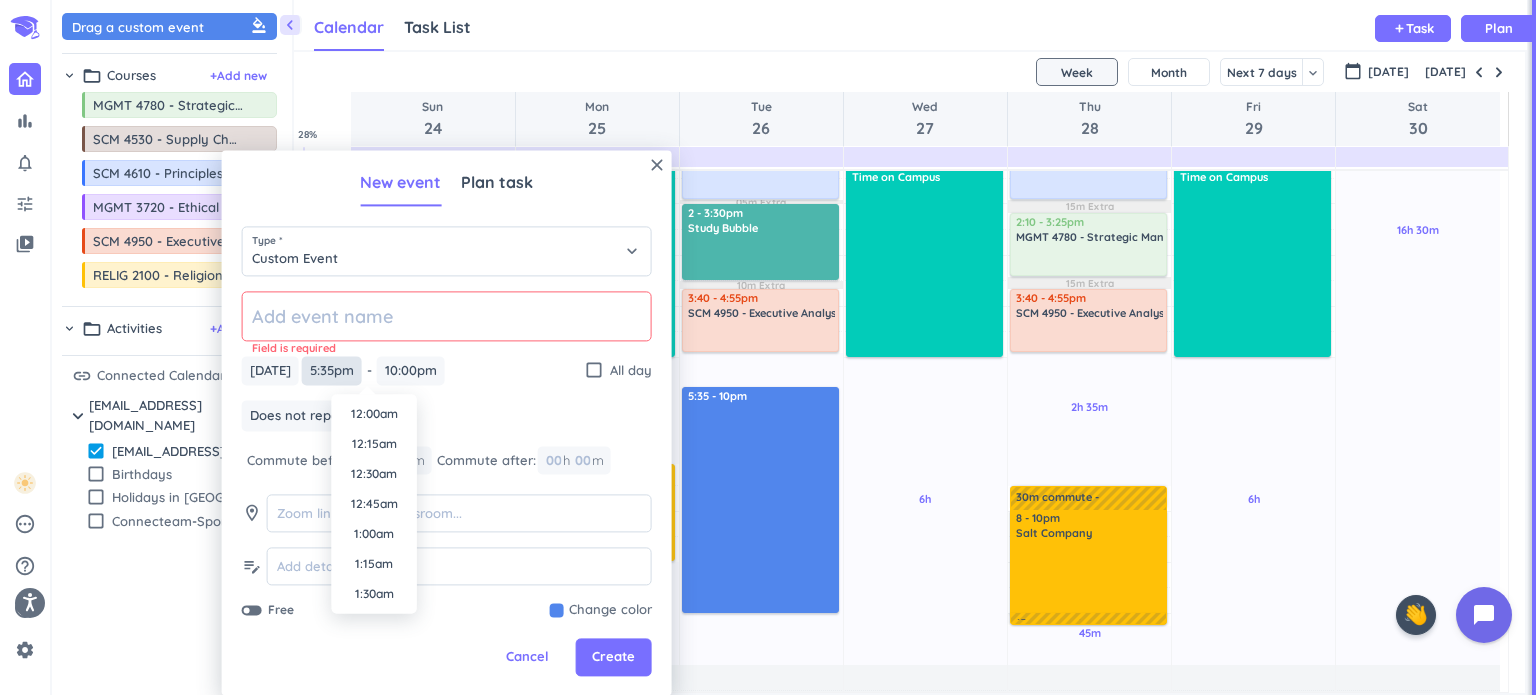 click on "5:35pm" at bounding box center [332, 370] 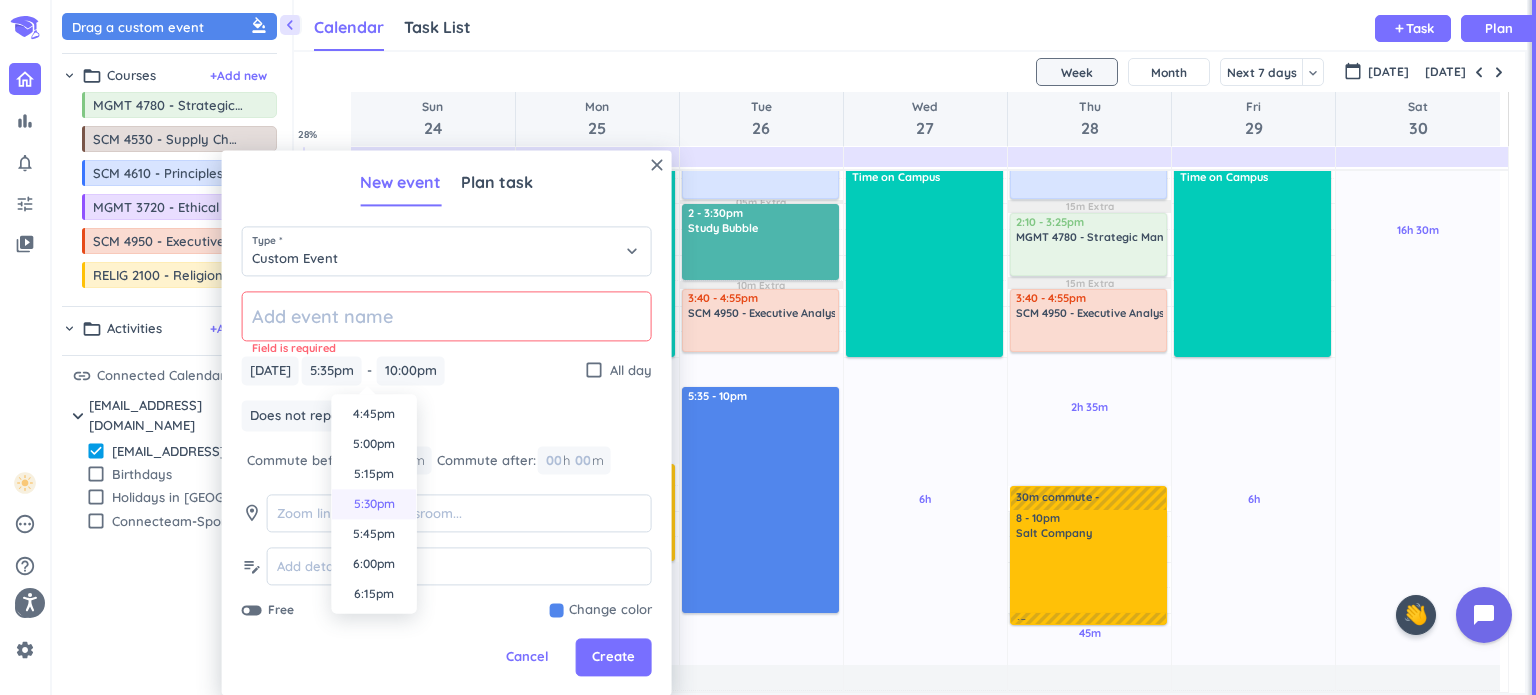click on "5:30pm" at bounding box center (374, 504) 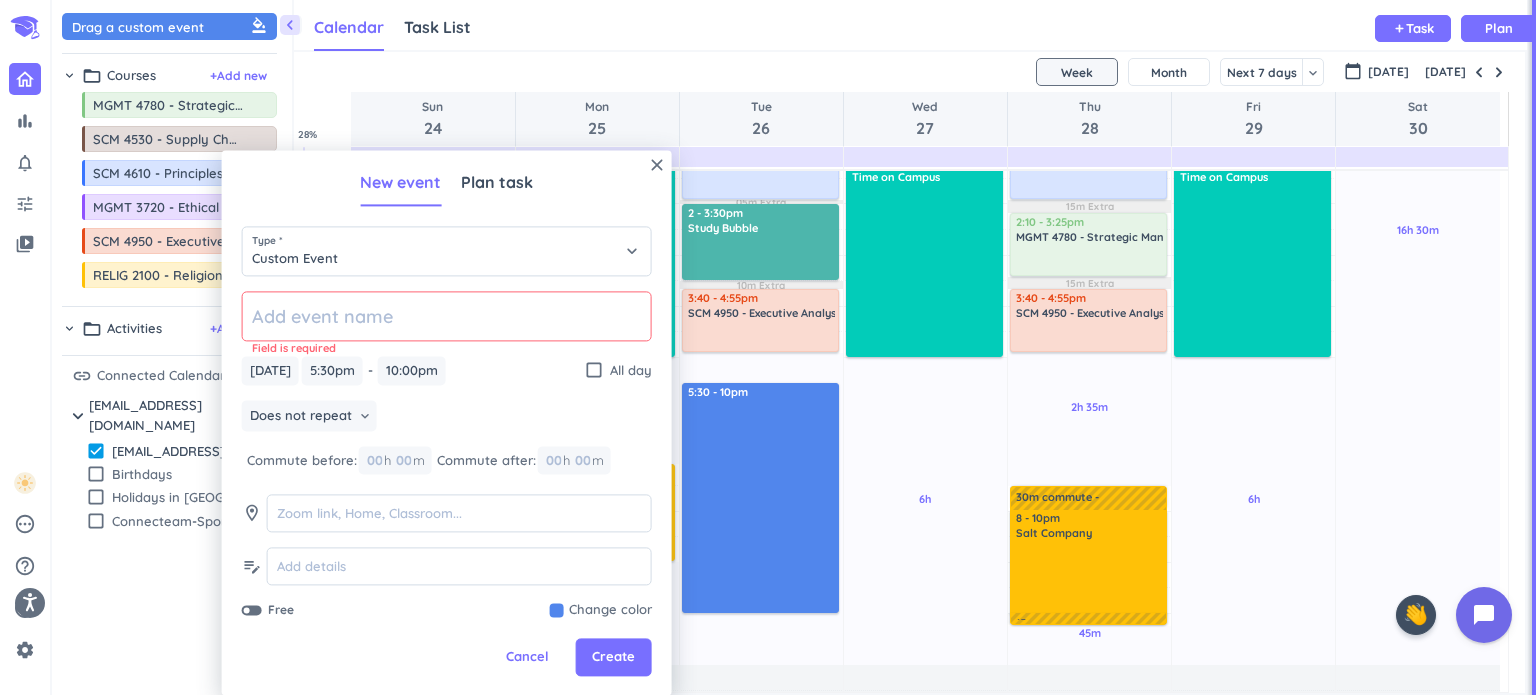 click 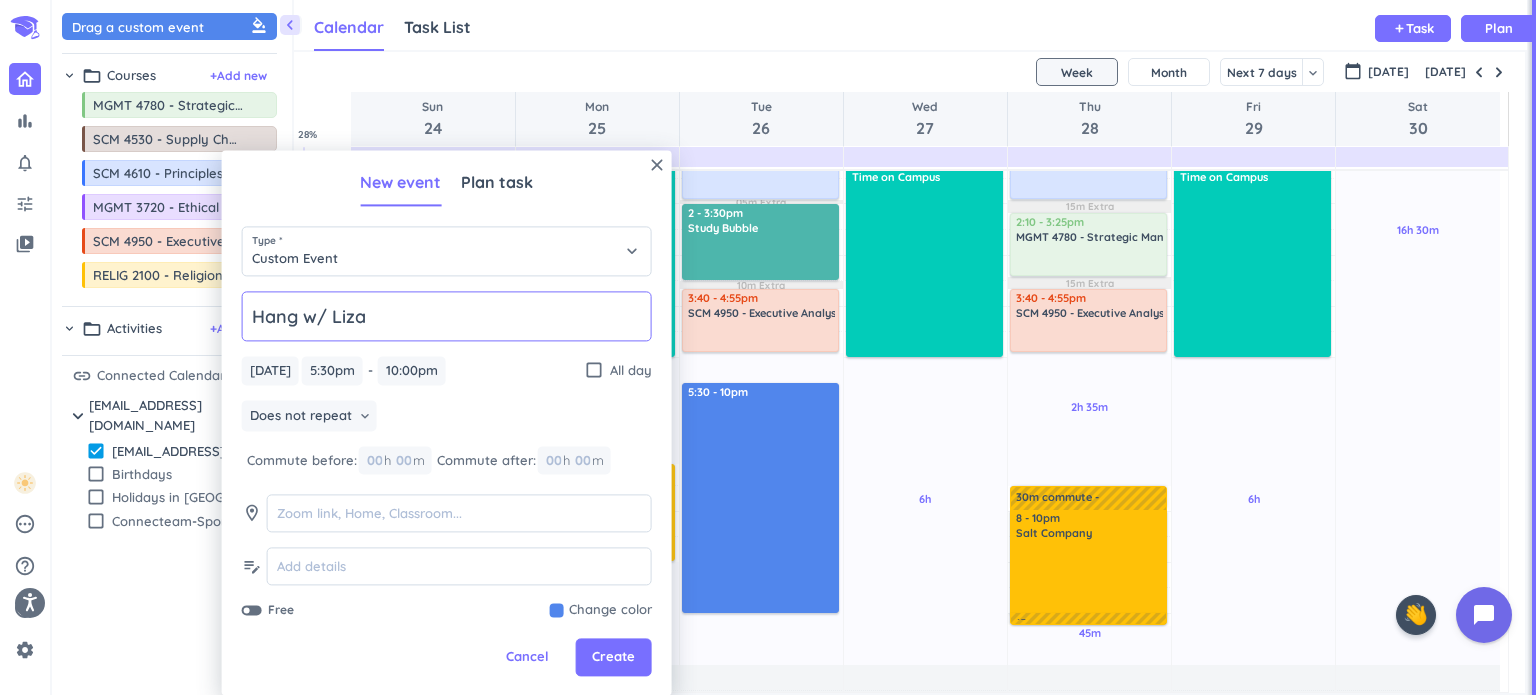 type on "Hang w/ Liza" 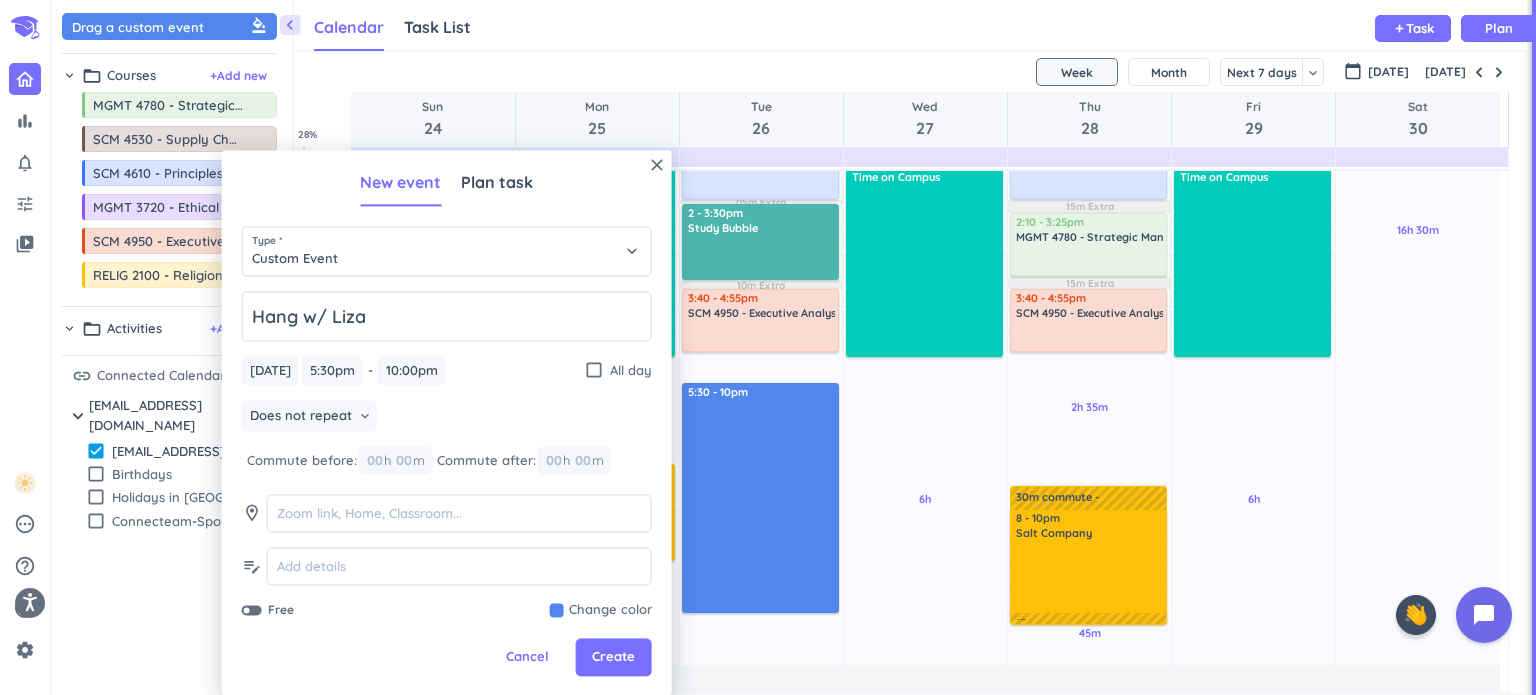 click on "close New event Plan task Type * Custom Event keyboard_arrow_down Hang w/ [PERSON_NAME][DATE] [DATE]   5:30pm 5:30pm - 10:00pm 10:00pm check_box_outline_blank All day Does not repeat keyboard_arrow_down Commute before: 00 h 00 m Commute after: 00 h 00 m room edit_note Free Change color Cancel Create" at bounding box center [447, 422] 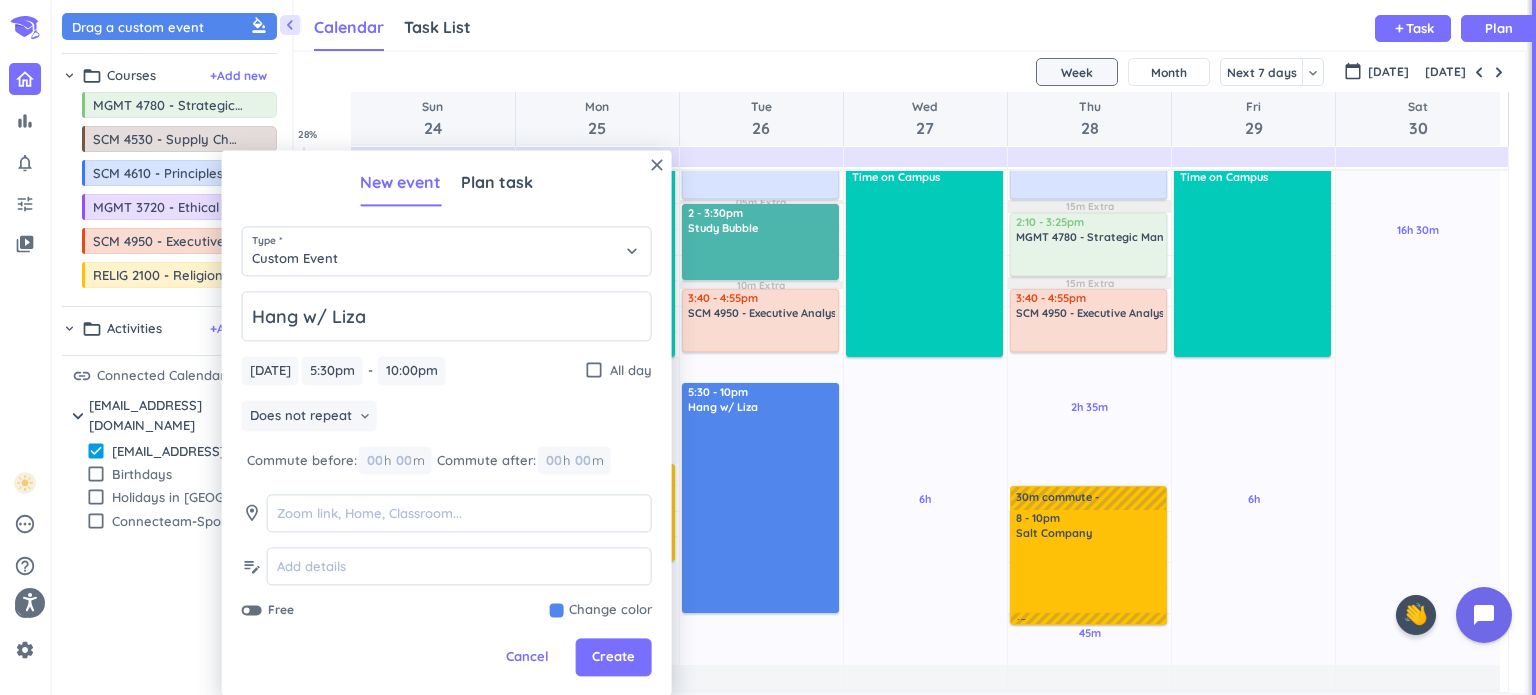 click at bounding box center [601, 611] 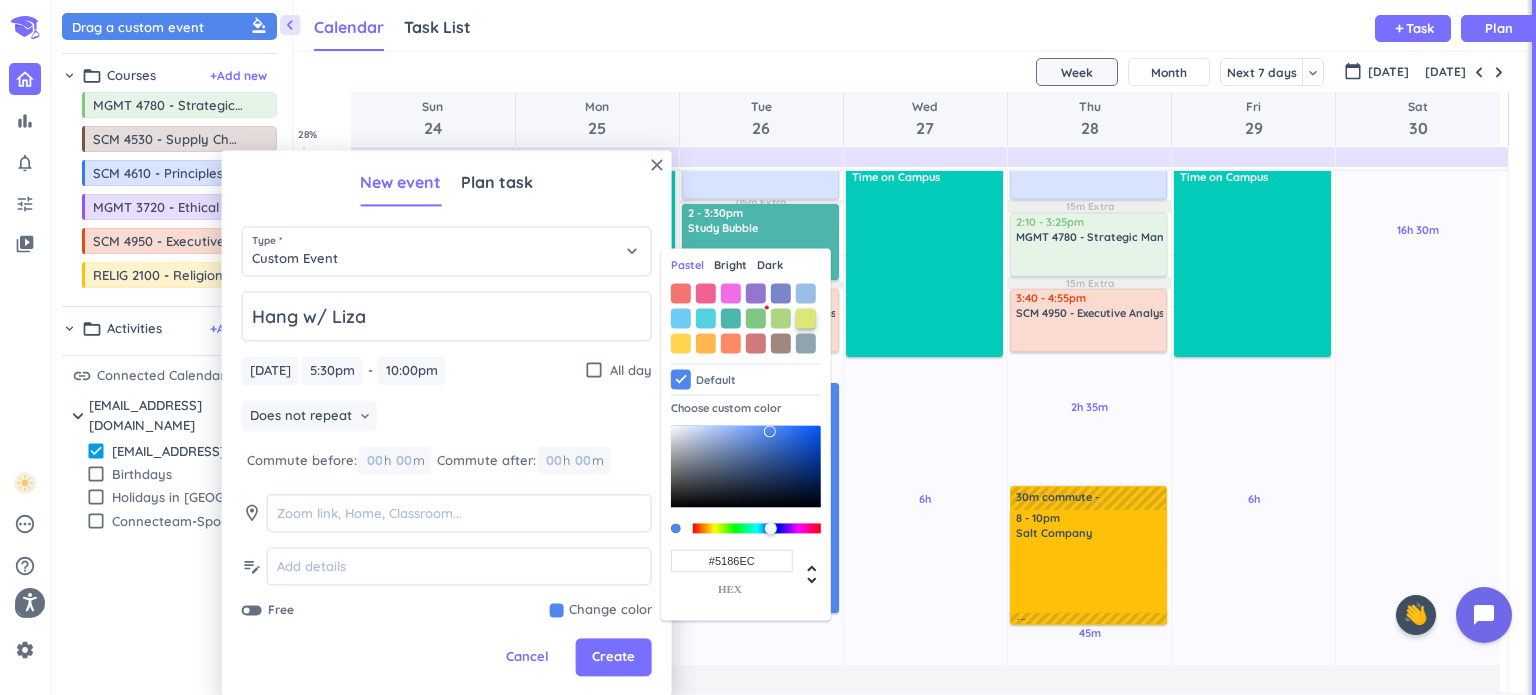 click at bounding box center [806, 318] 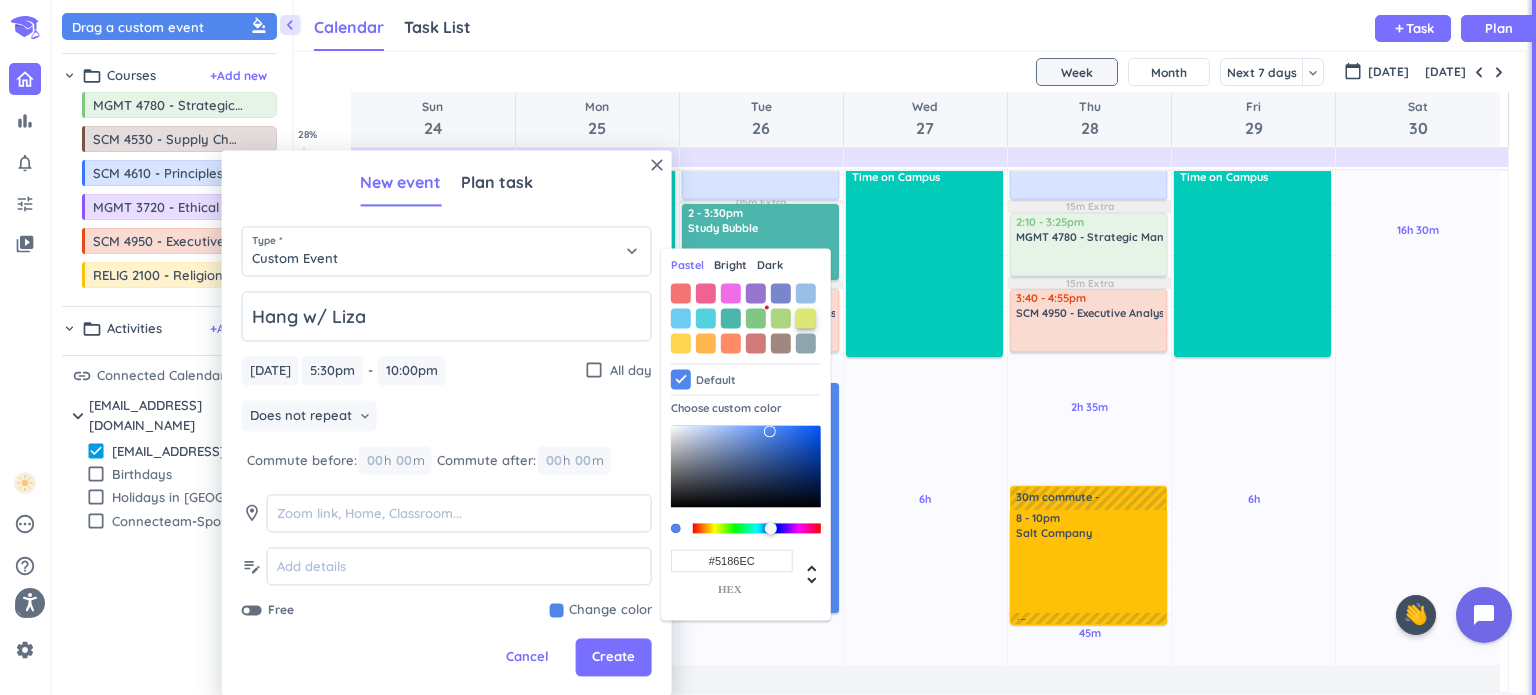 type on "#DCE775" 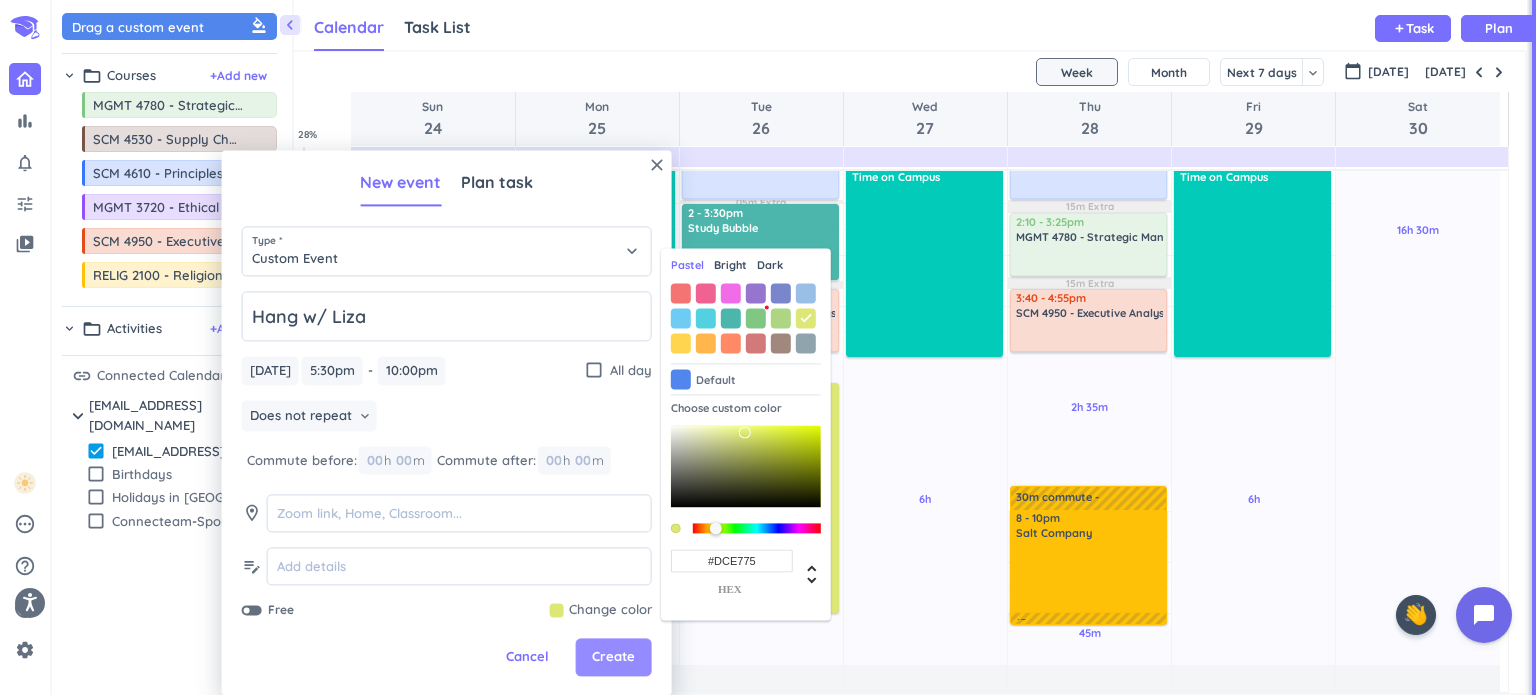 click on "Create" at bounding box center (614, 658) 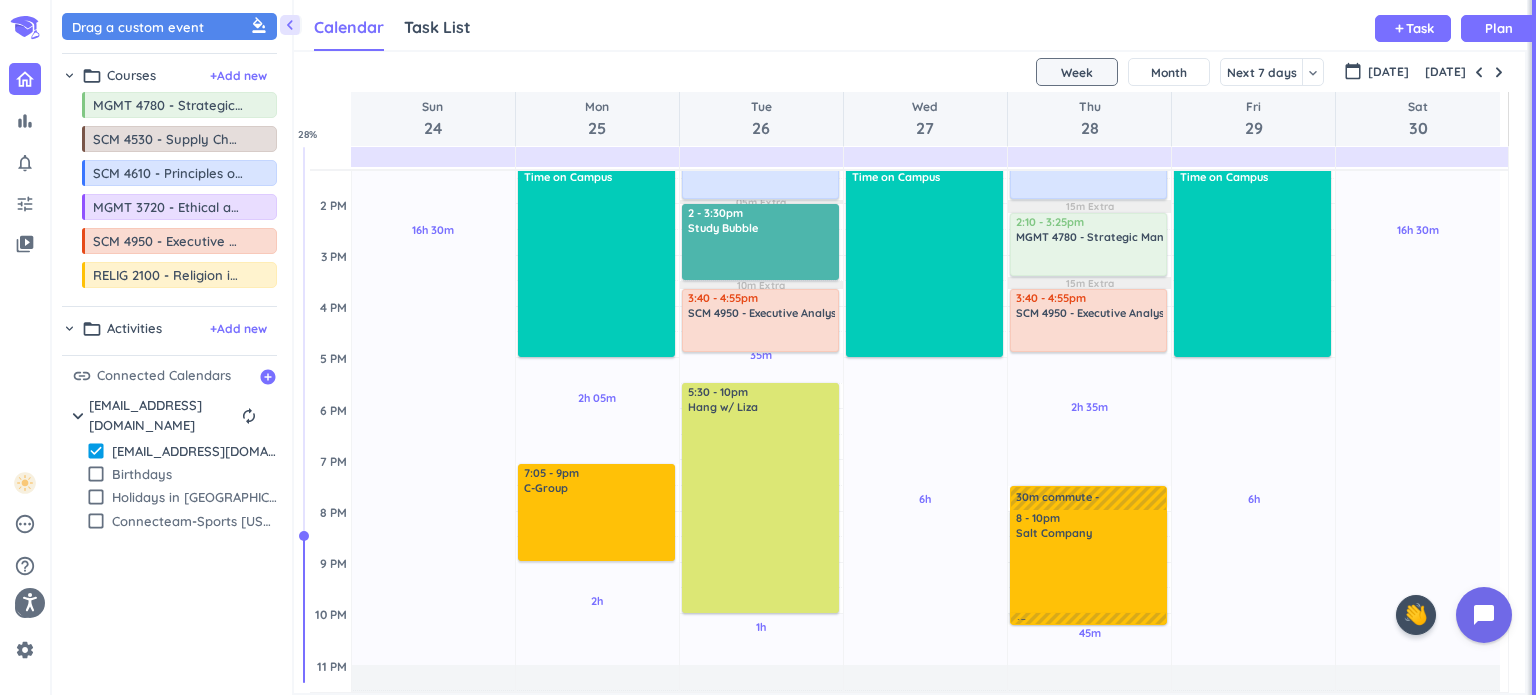 click at bounding box center (761, 512) 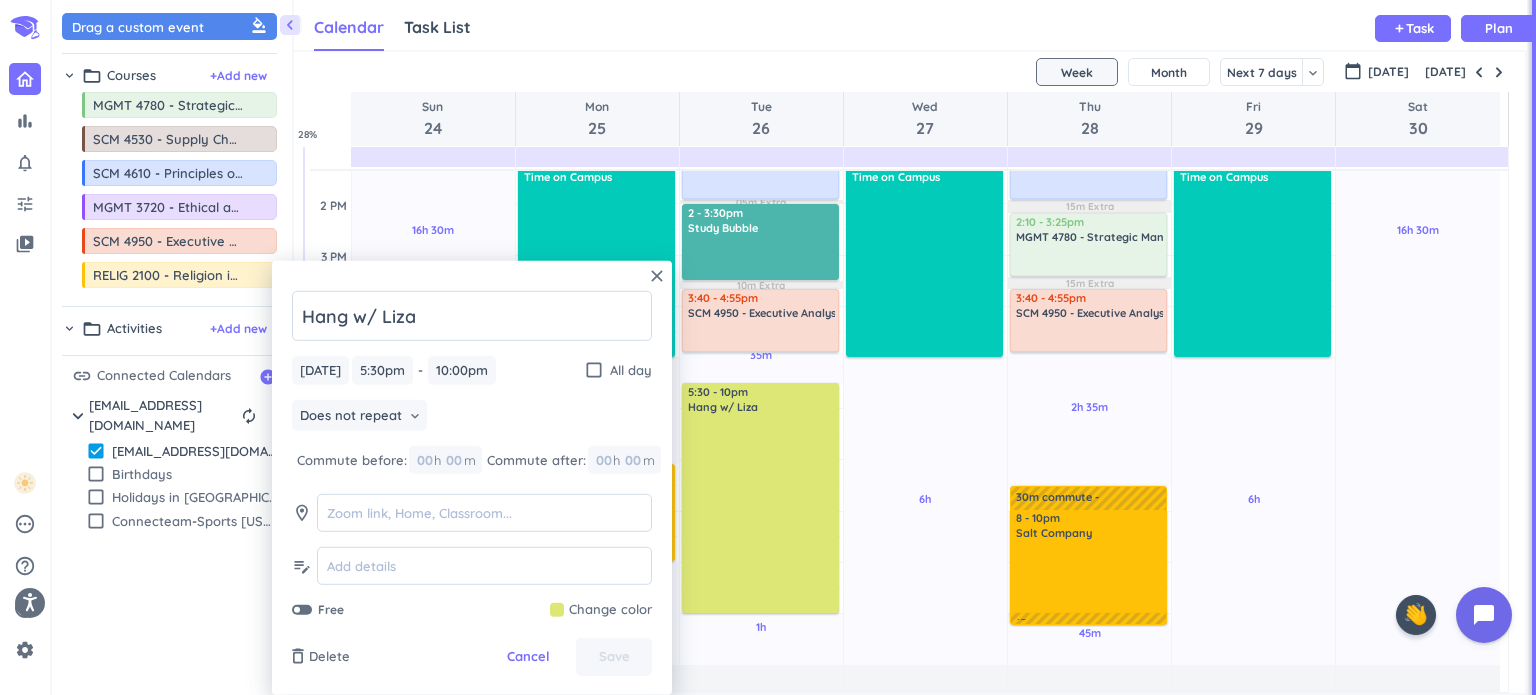 click at bounding box center [601, 610] 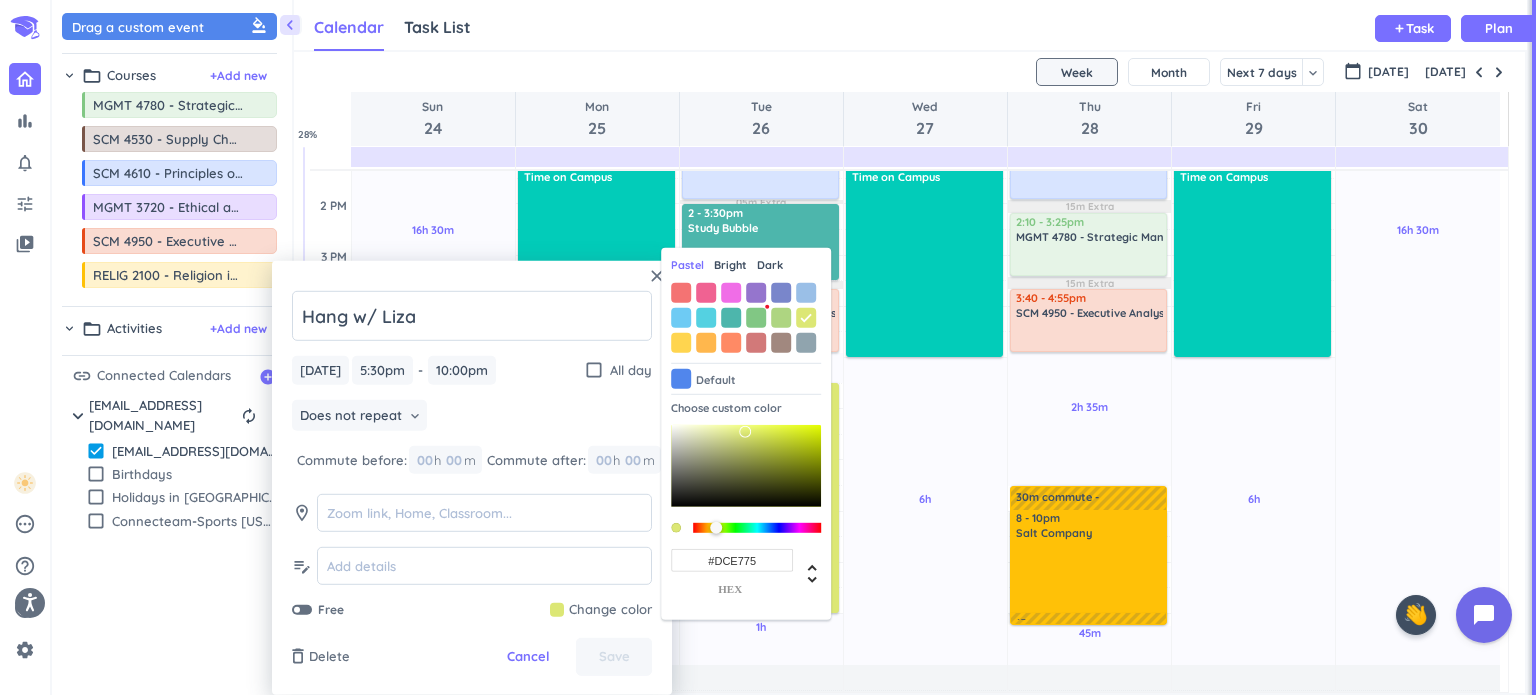 click on "Bright" at bounding box center (730, 265) 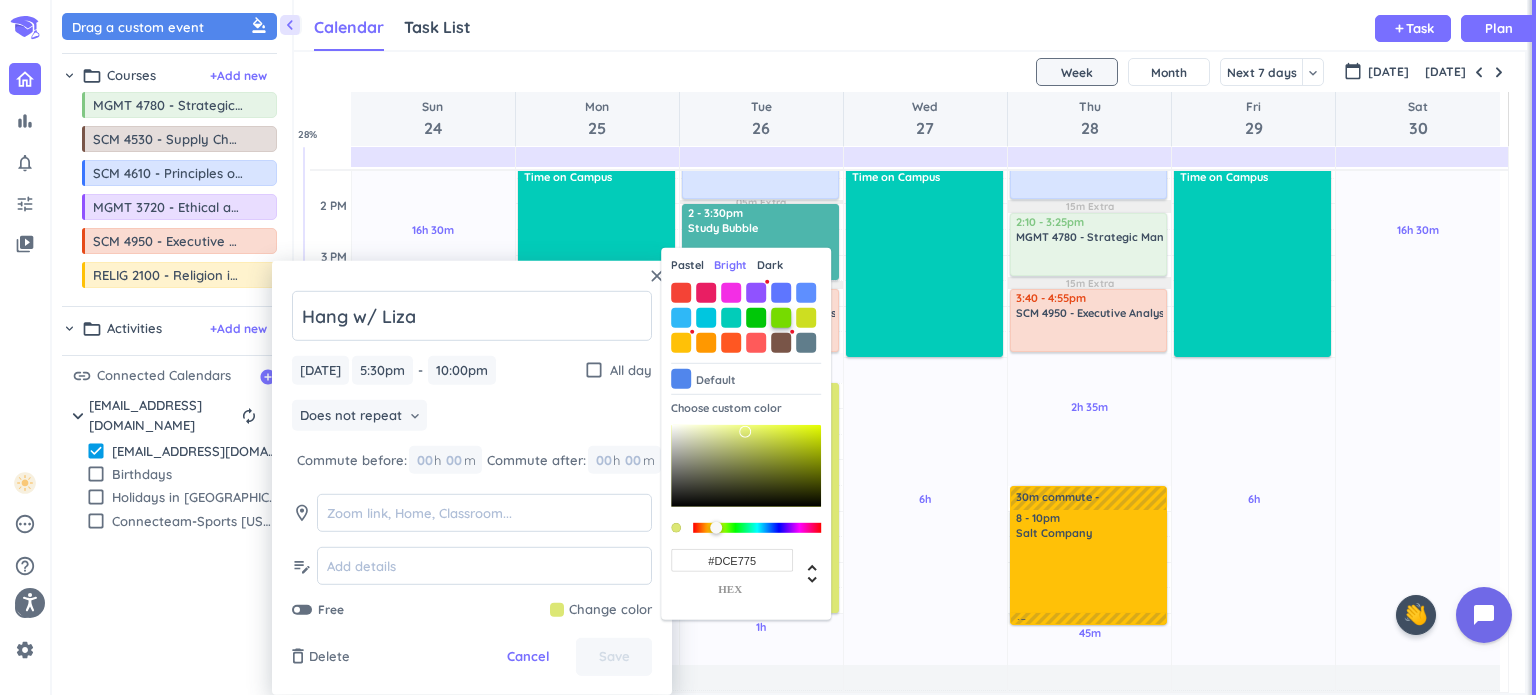 click at bounding box center (781, 318) 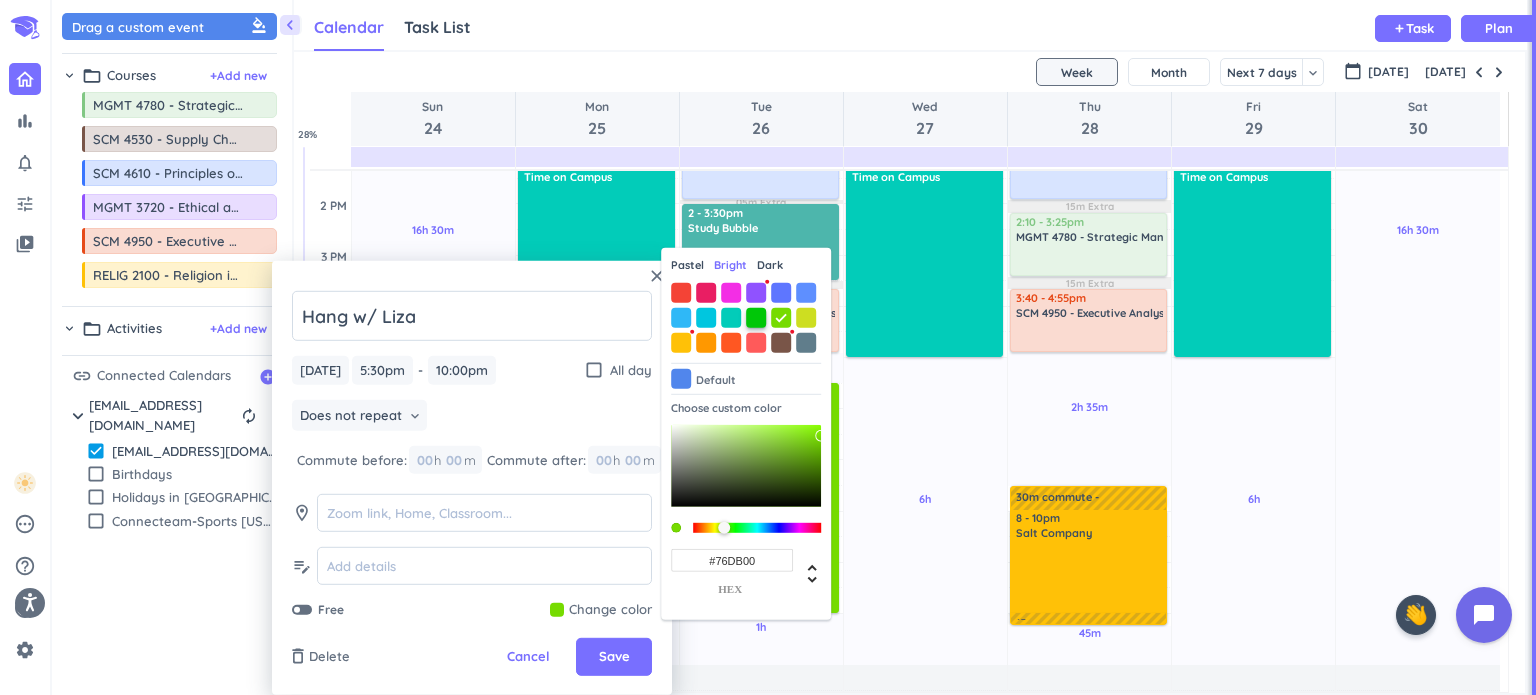click at bounding box center [756, 318] 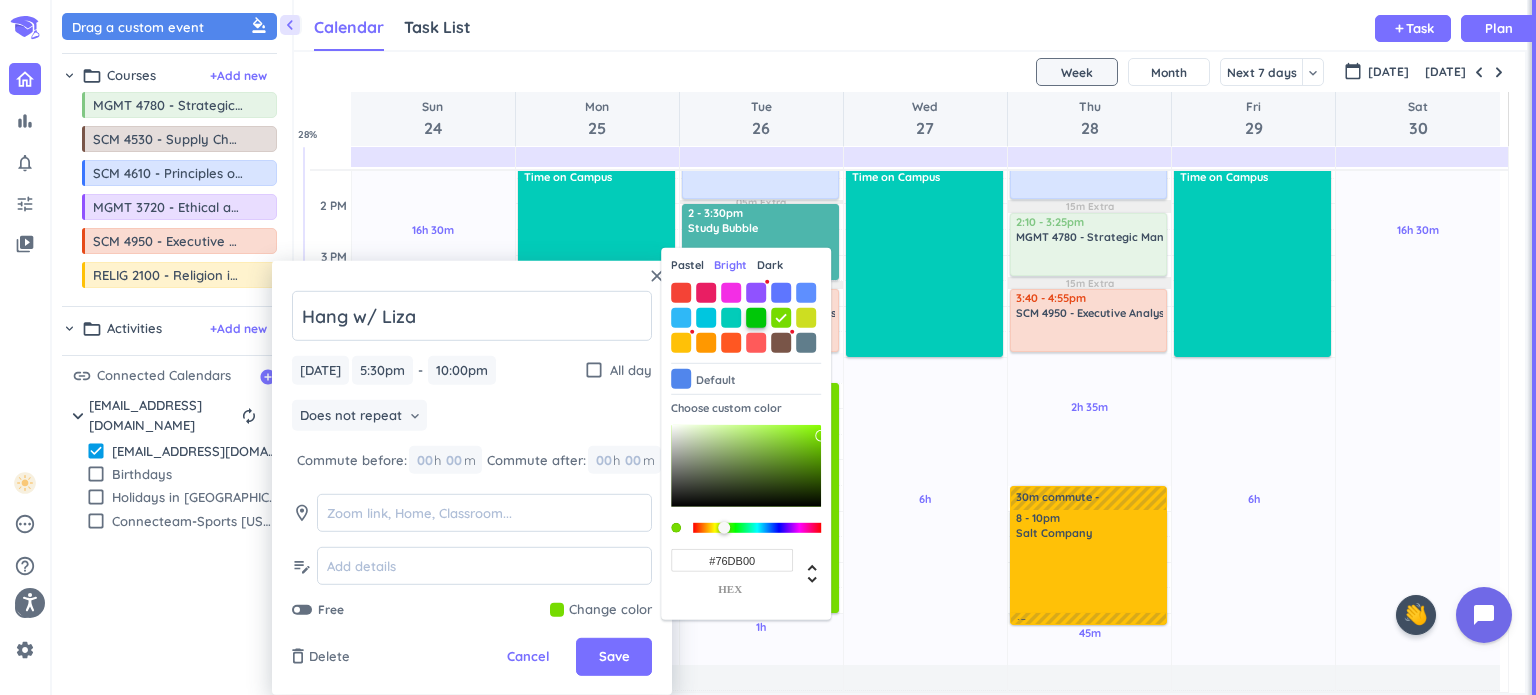 type on "#00C708" 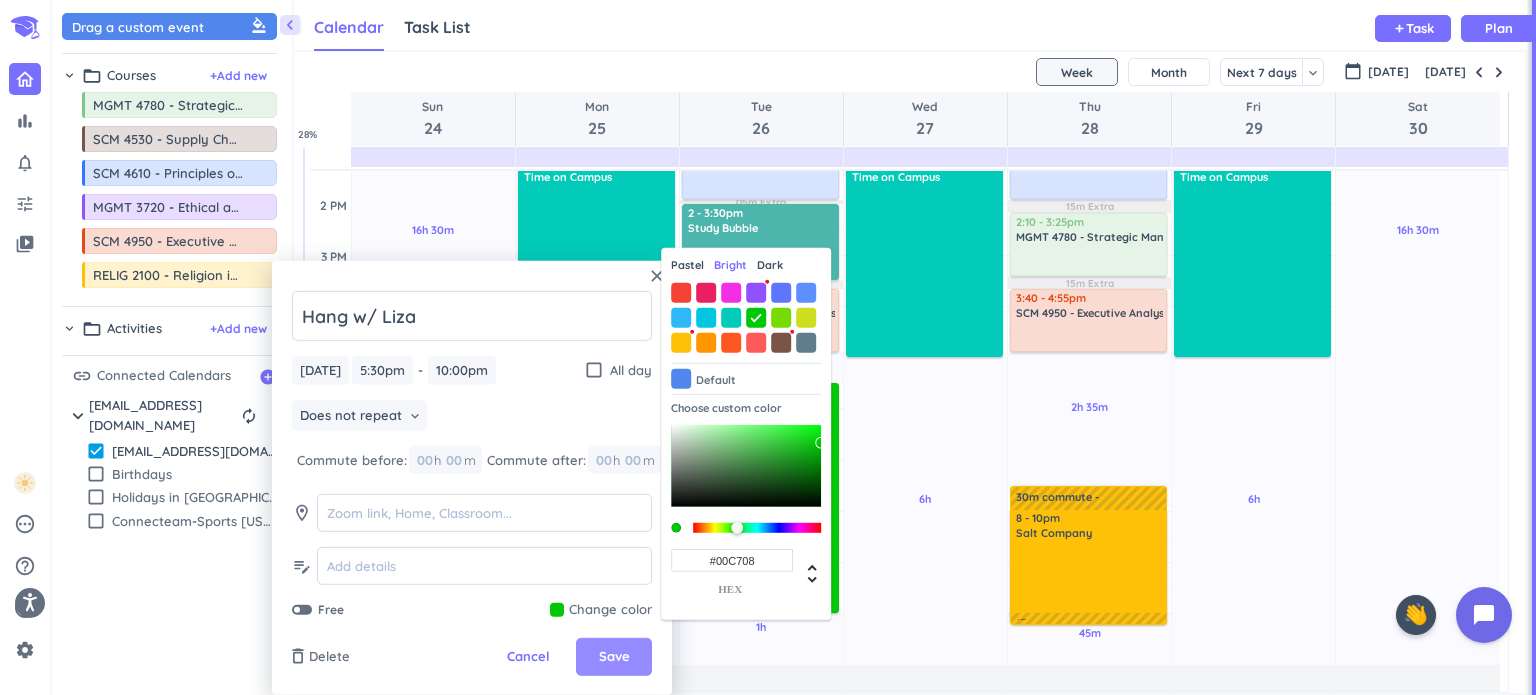 click on "Save" at bounding box center [614, 657] 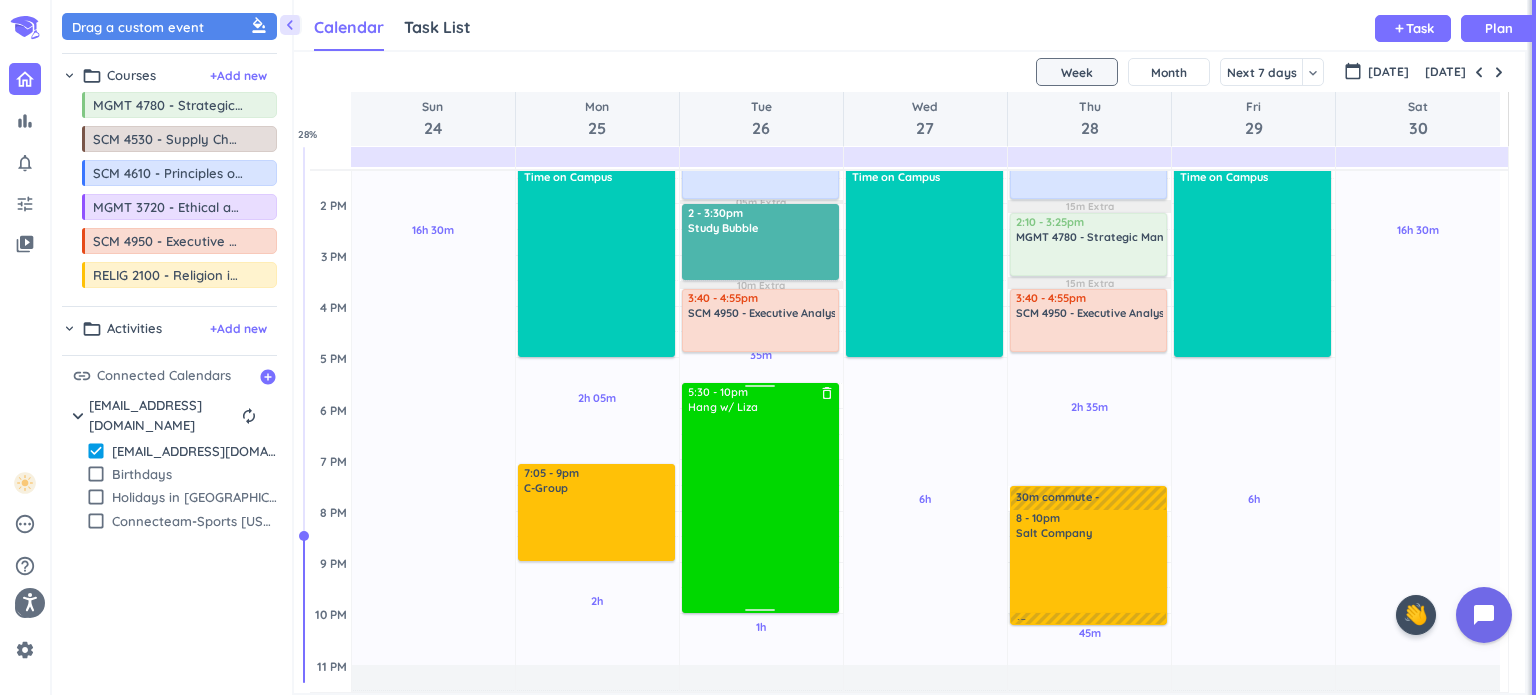click at bounding box center (761, 512) 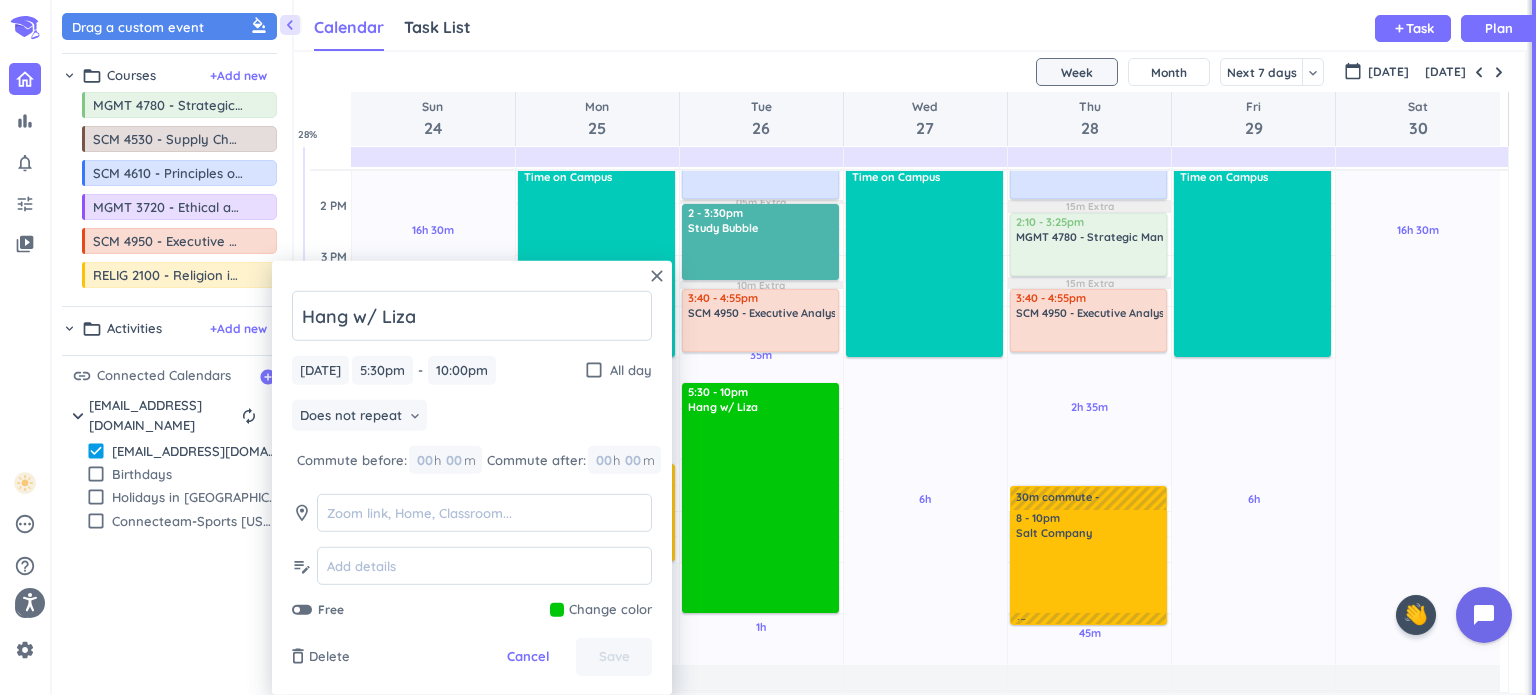 click at bounding box center (601, 610) 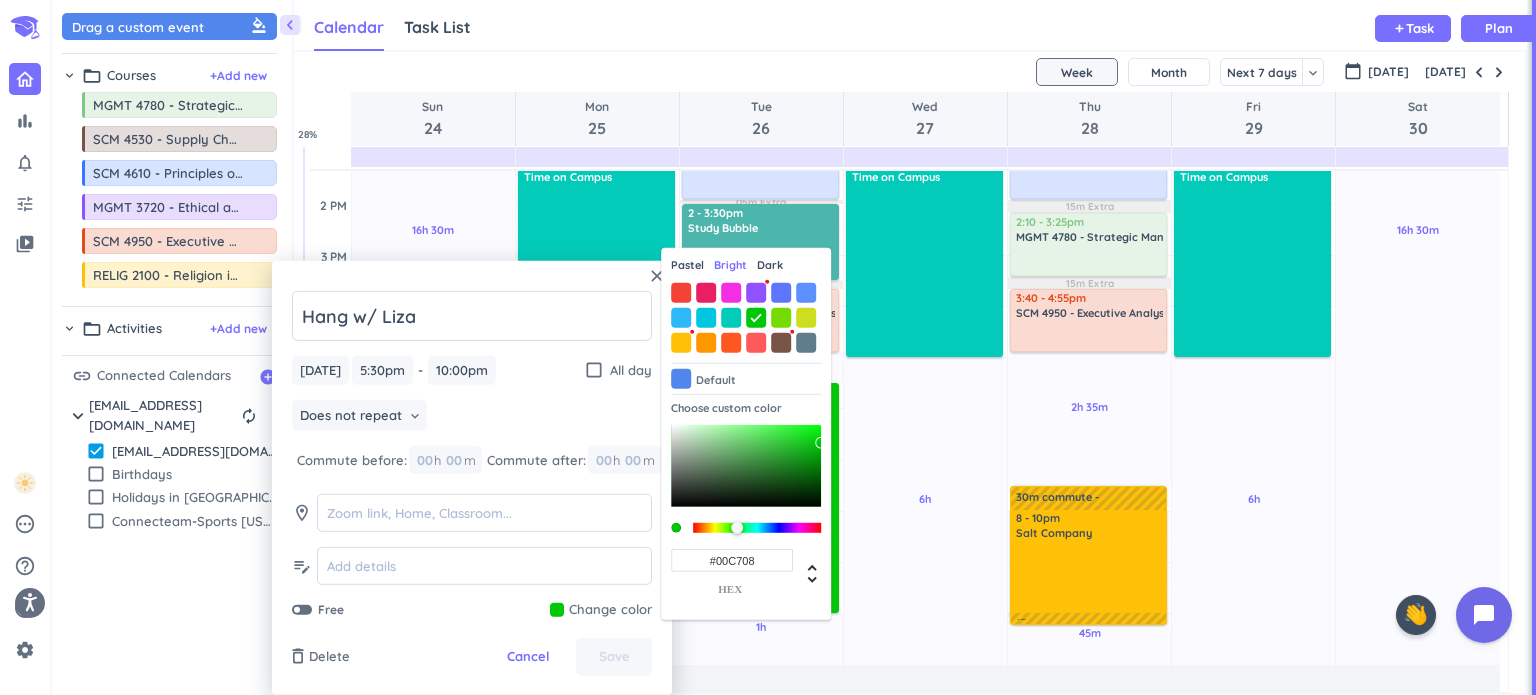 click on "Dark" at bounding box center [770, 265] 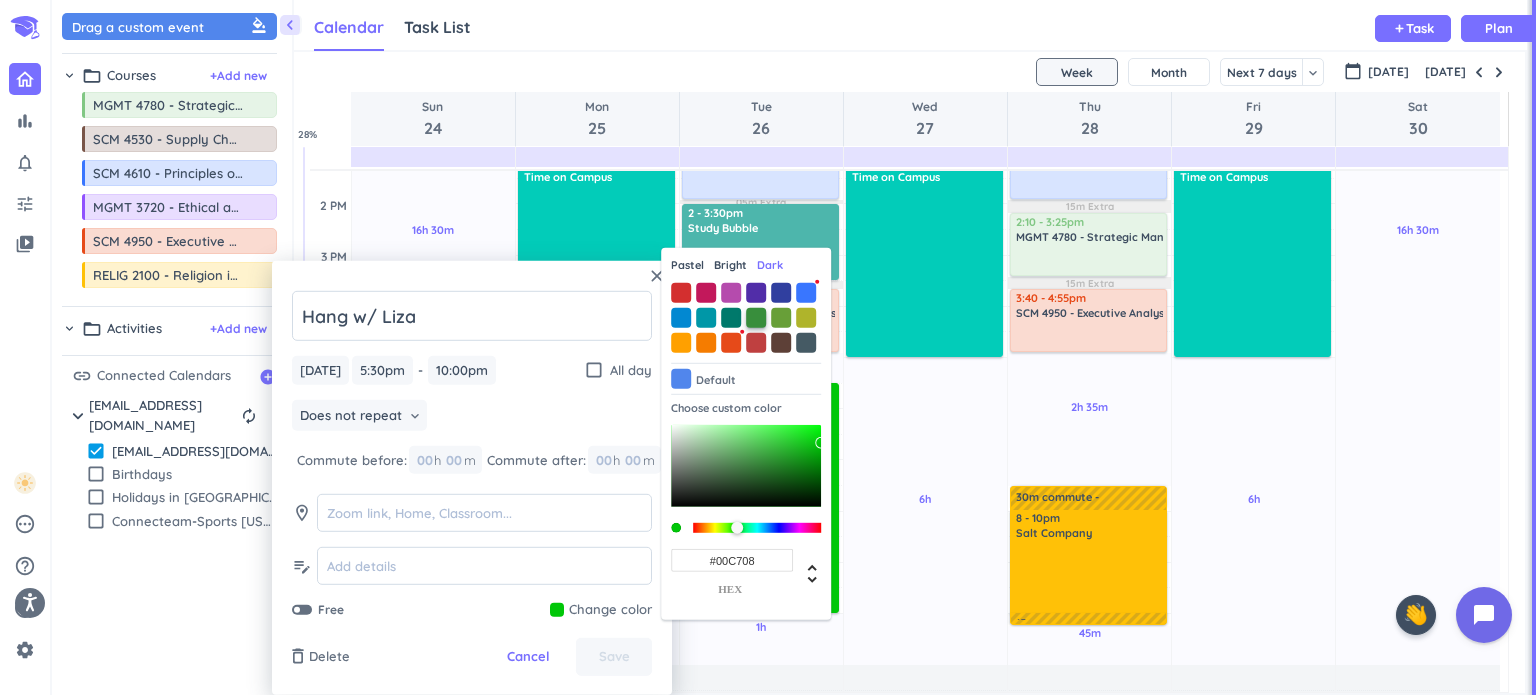 click at bounding box center (756, 318) 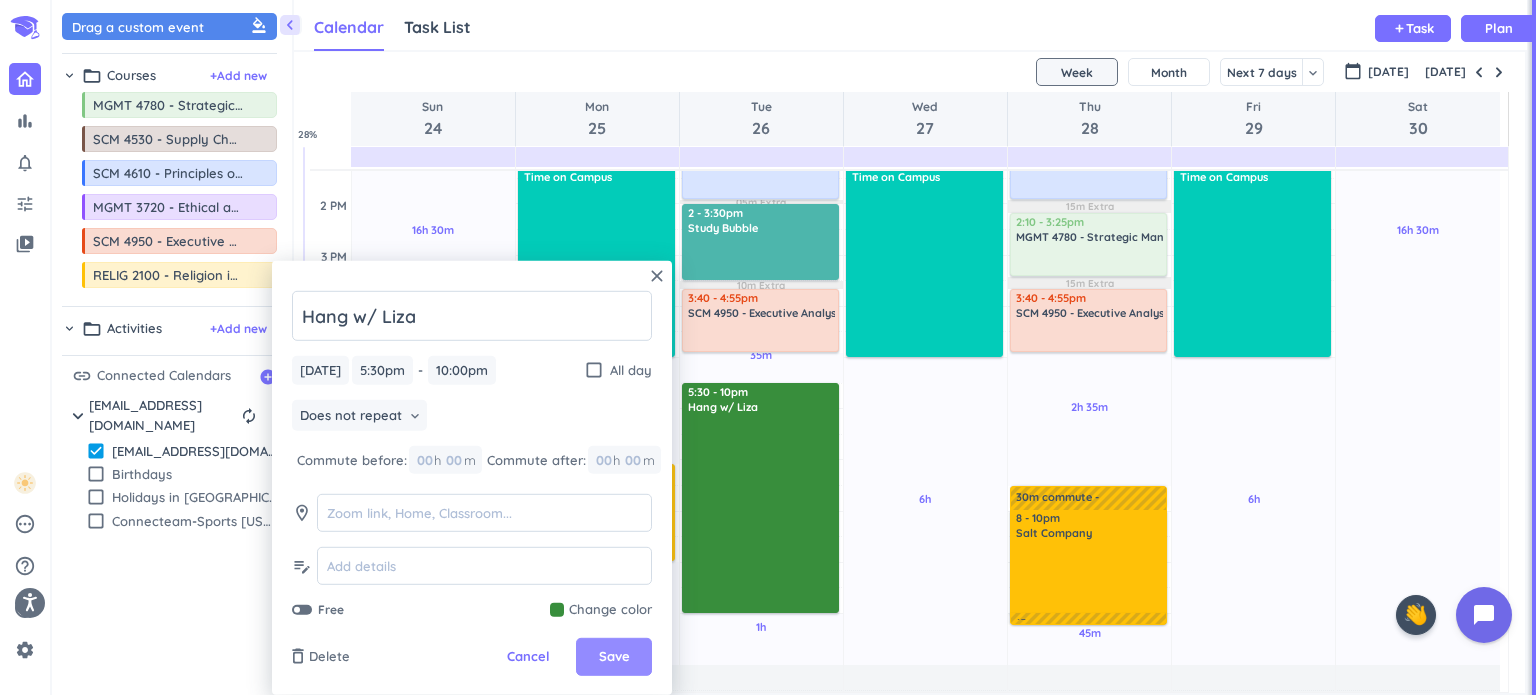 click on "Save" at bounding box center (614, 657) 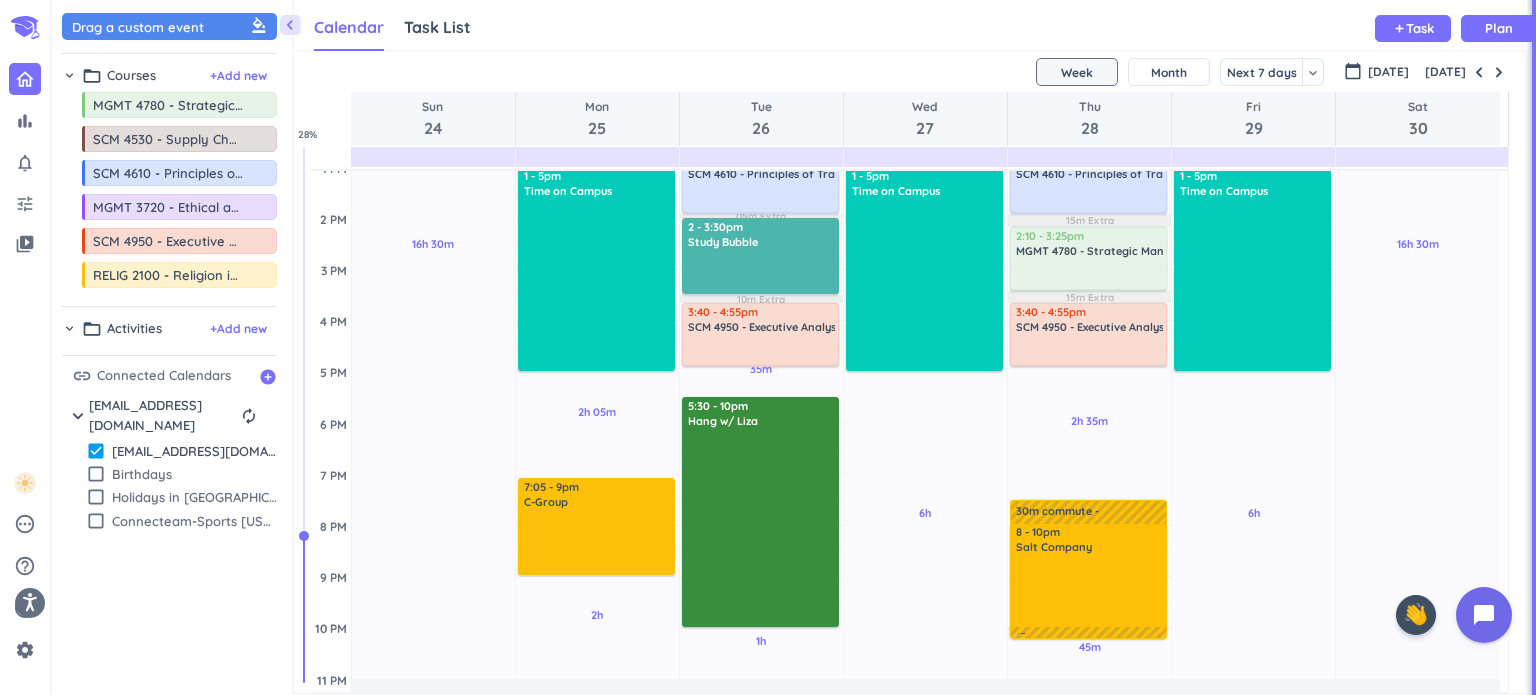 scroll, scrollTop: 460, scrollLeft: 0, axis: vertical 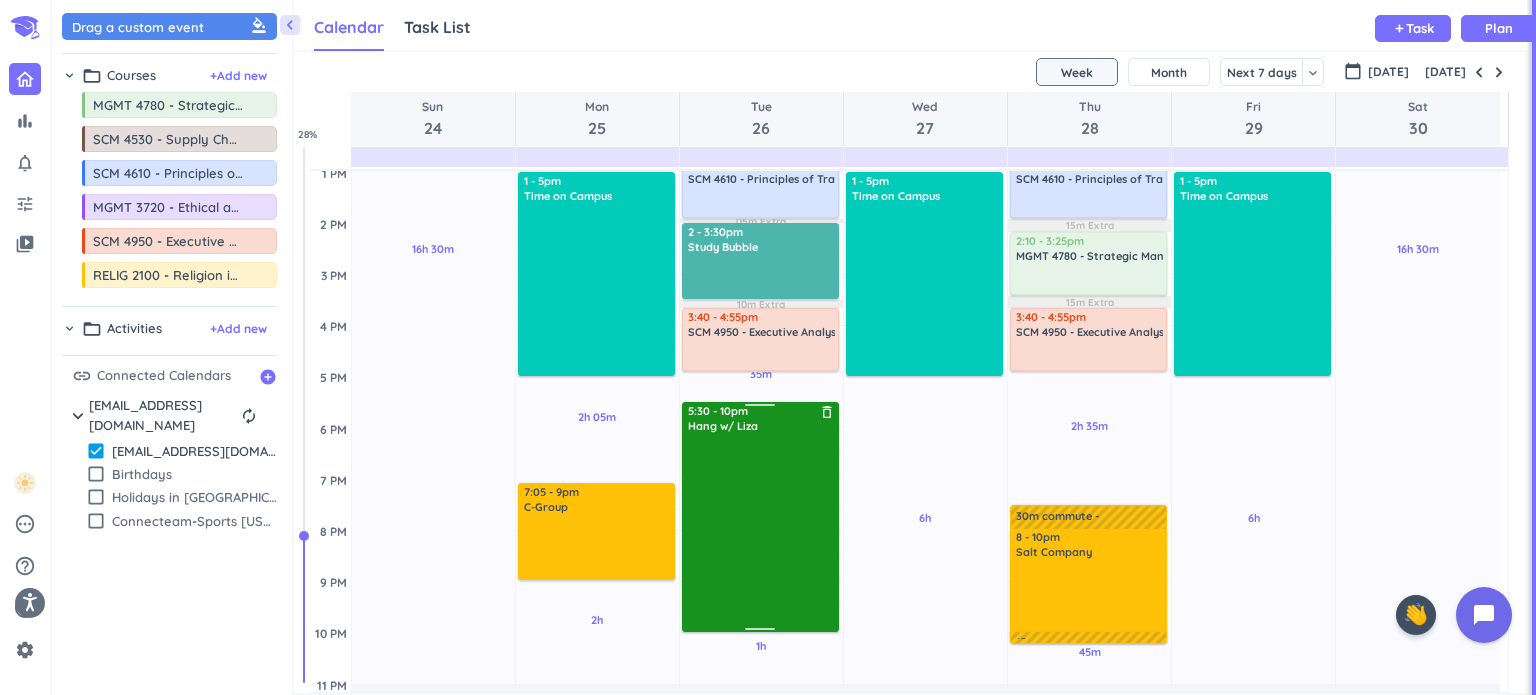 click at bounding box center (761, 531) 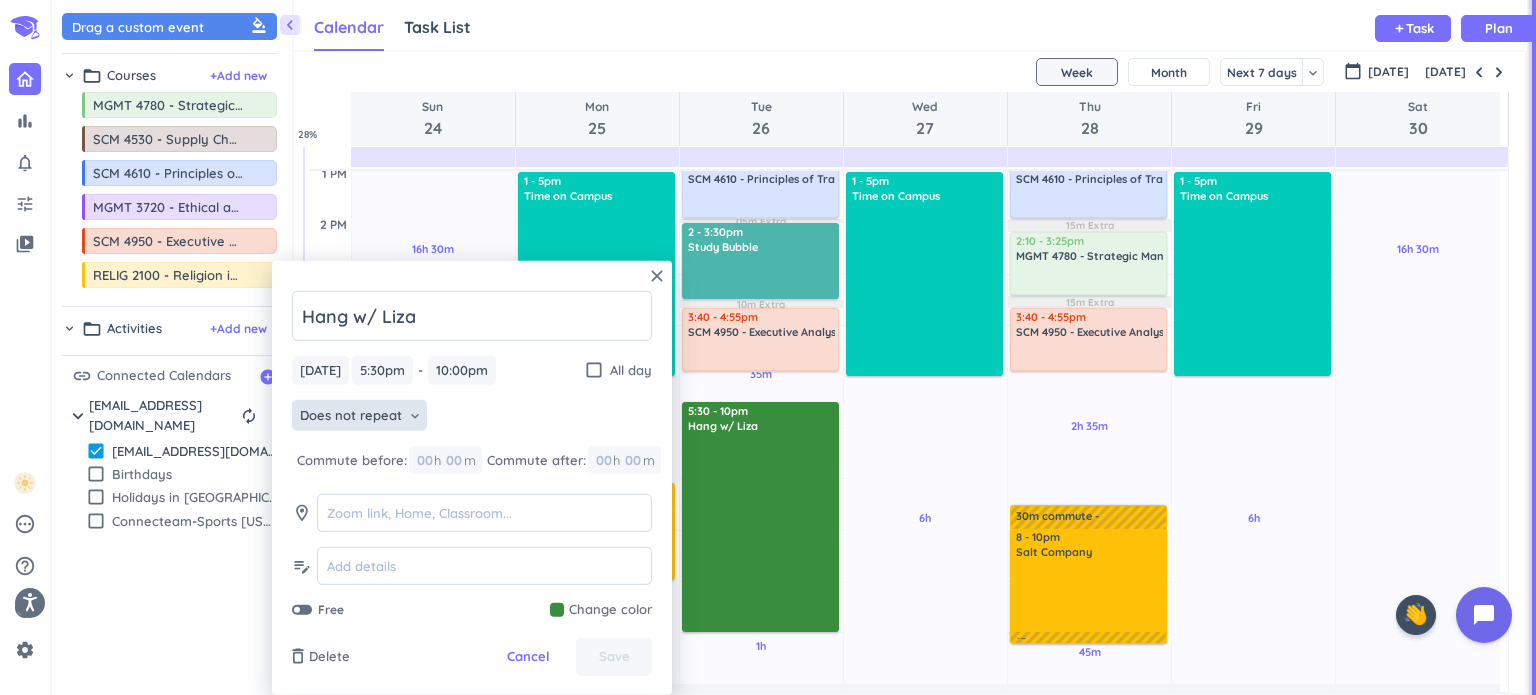 click on "Does not repeat" at bounding box center (351, 416) 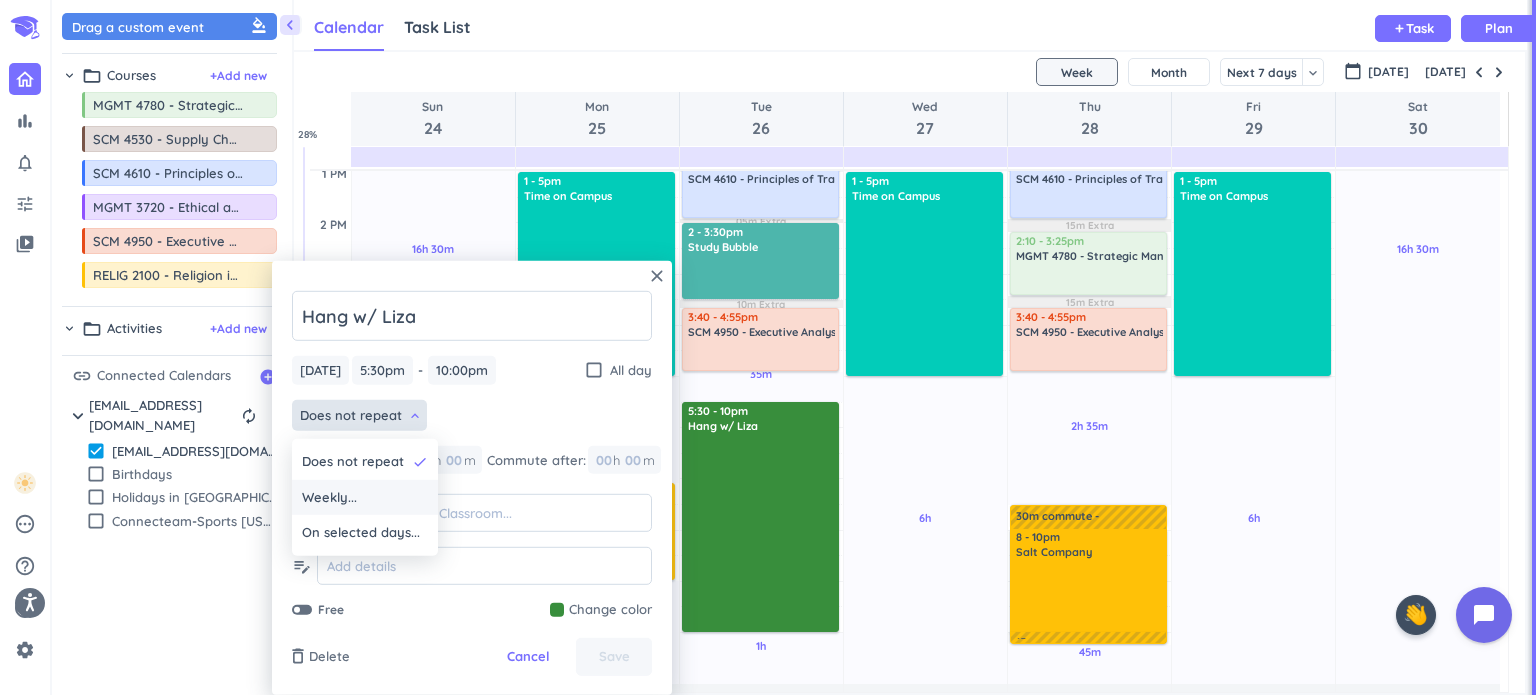 click on "Weekly..." at bounding box center [365, 497] 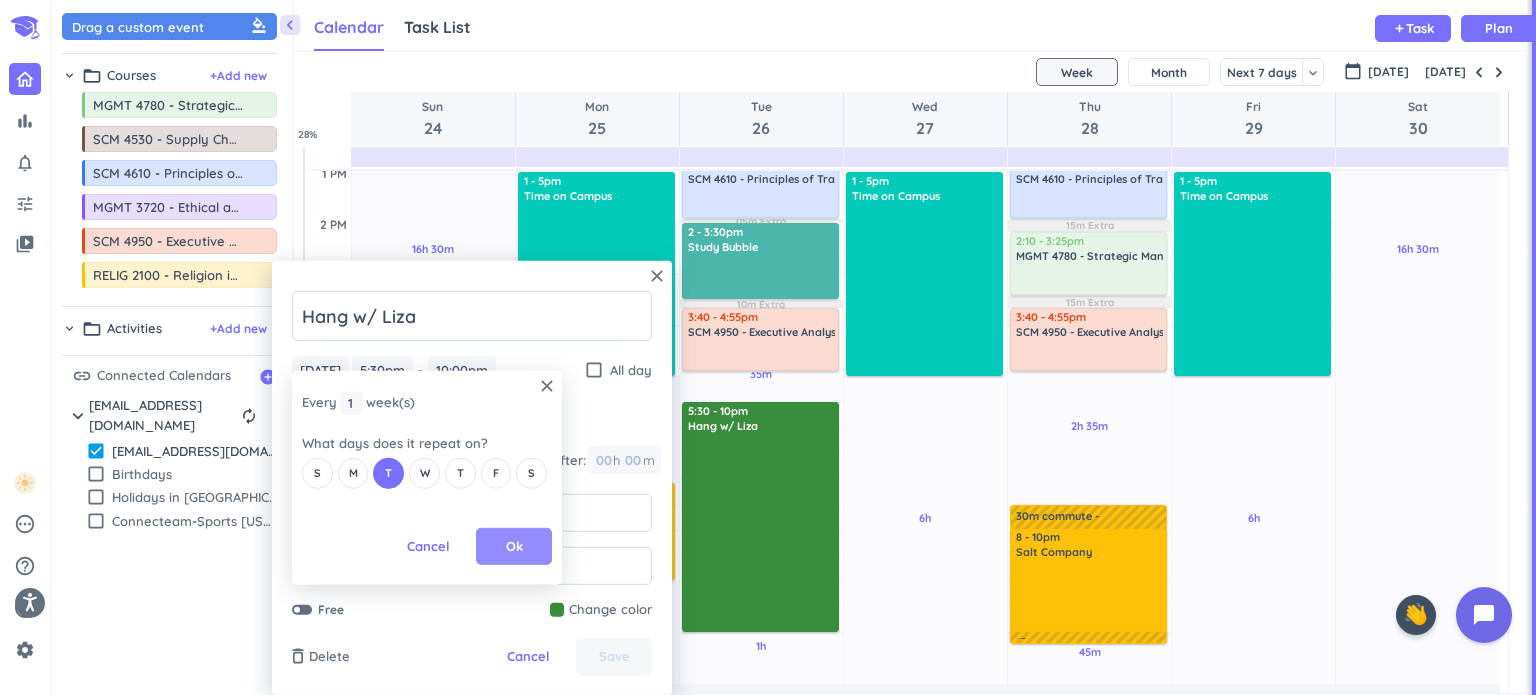 click on "Ok" at bounding box center [514, 546] 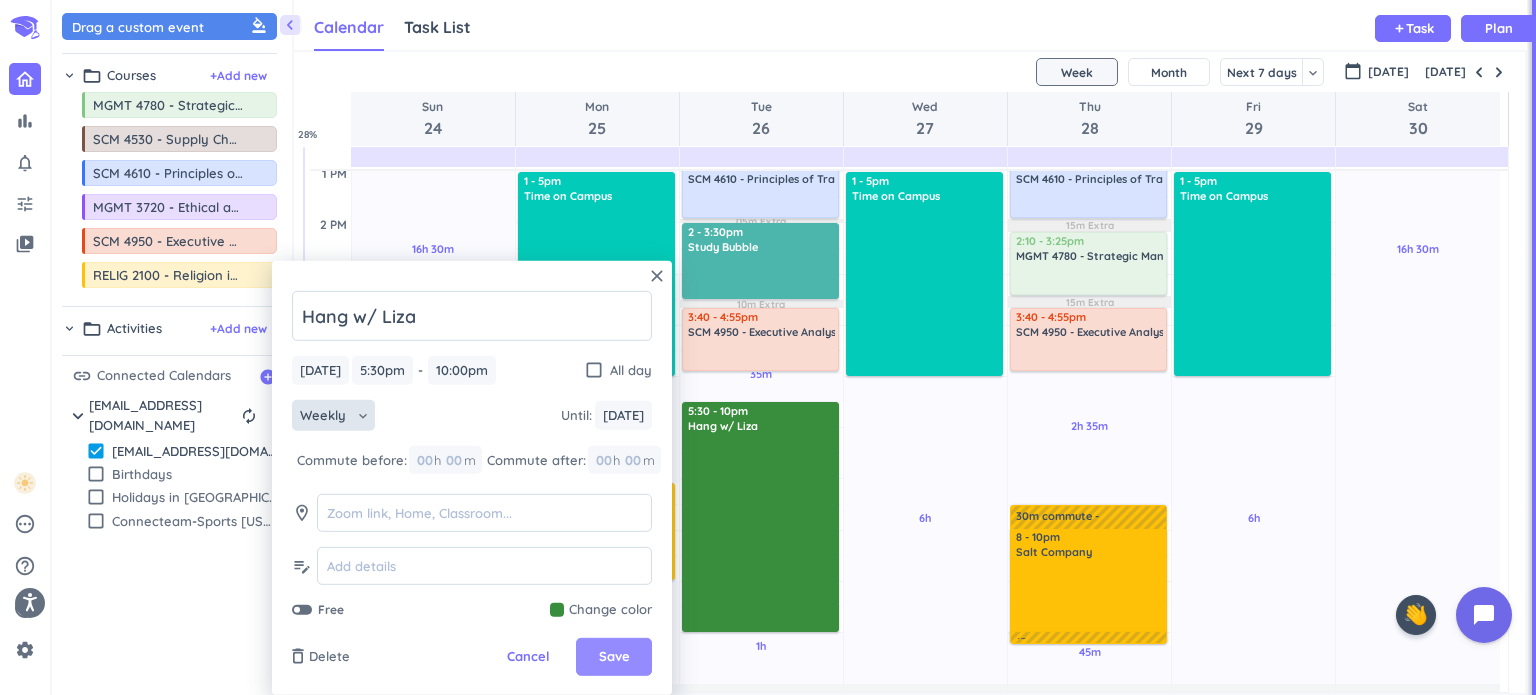 click on "Save" at bounding box center [614, 657] 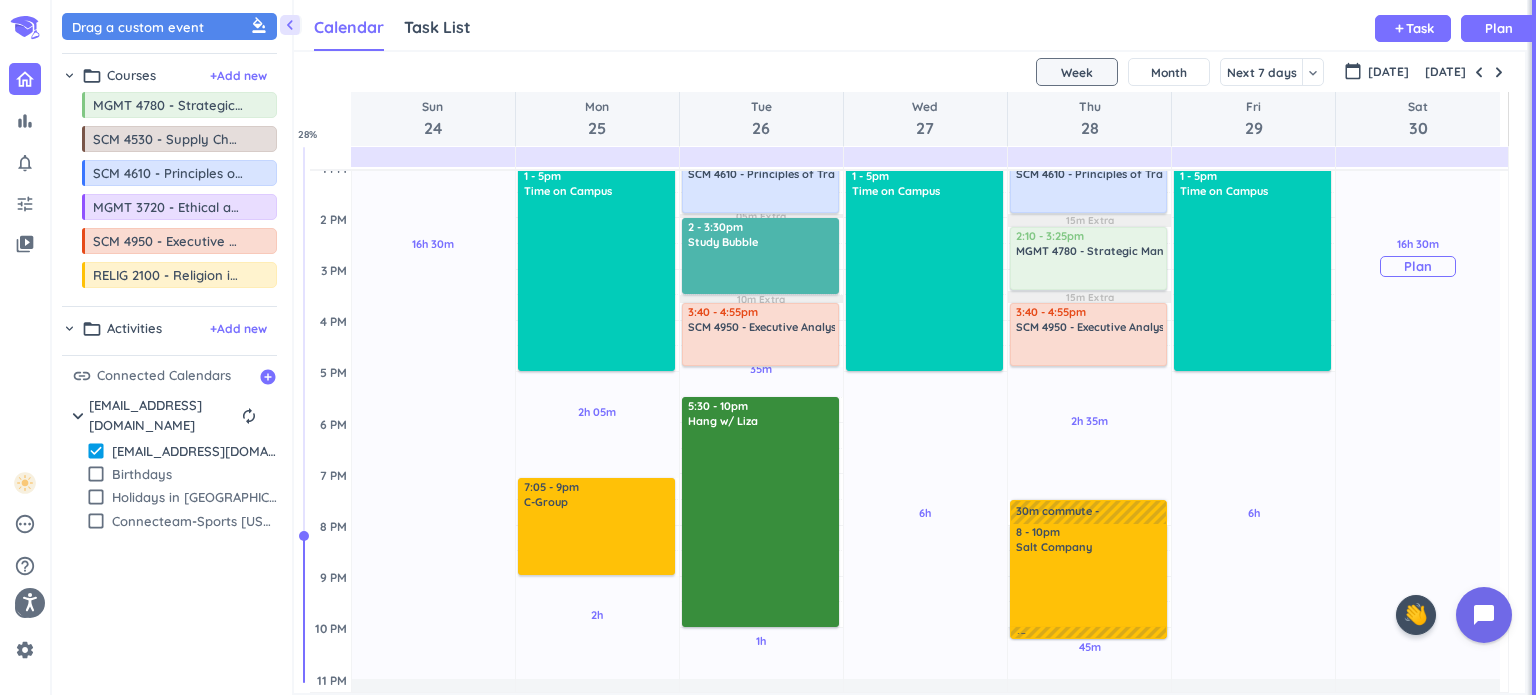 scroll, scrollTop: 480, scrollLeft: 0, axis: vertical 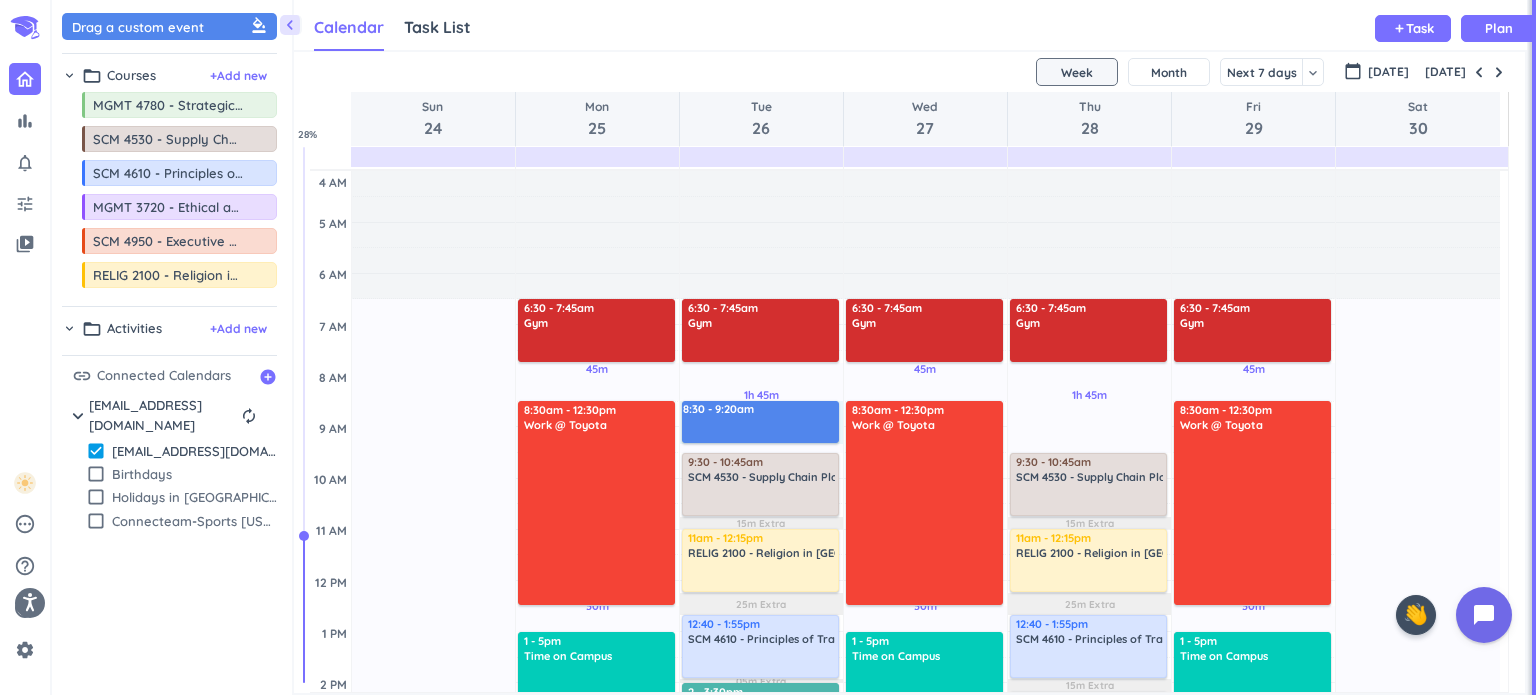 drag, startPoint x: 700, startPoint y: 403, endPoint x: 715, endPoint y: 442, distance: 41.785164 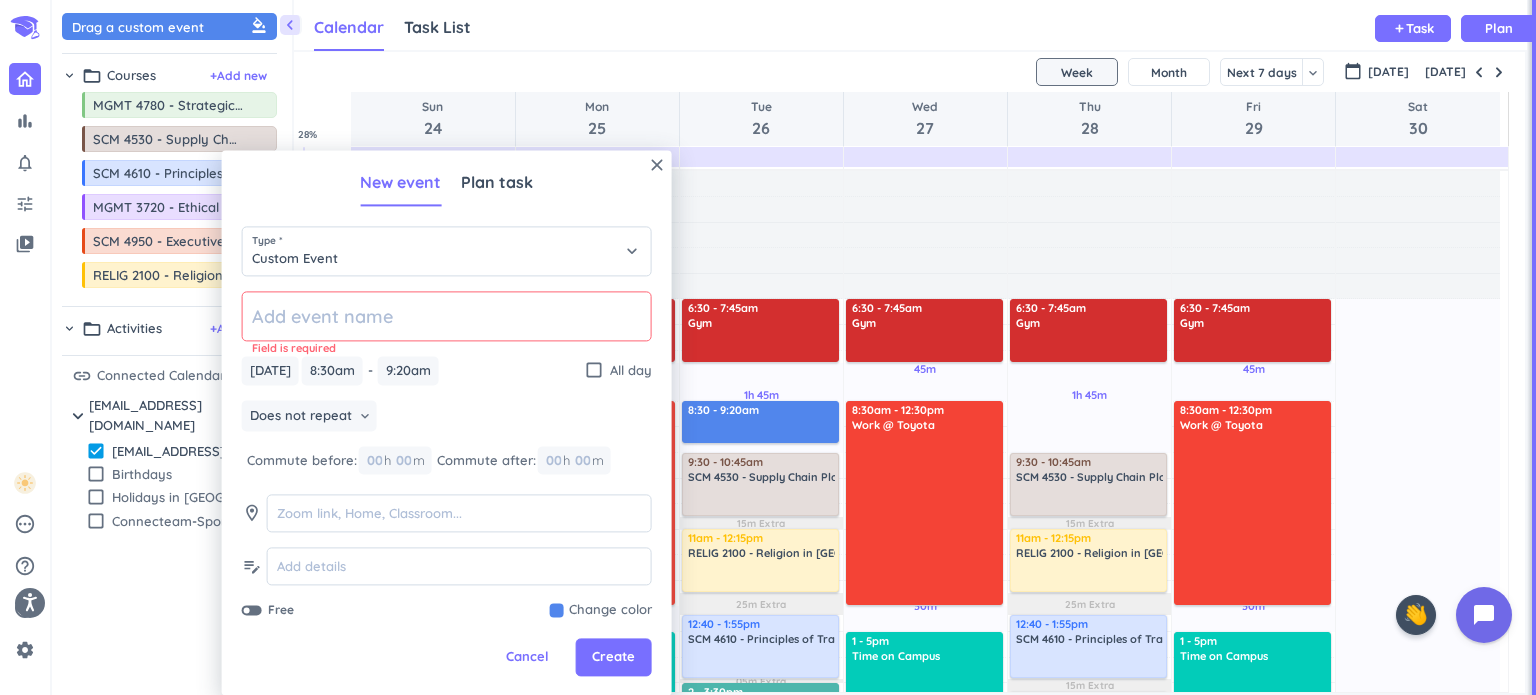 click on "[DATE] [DATE]   8:30am 8:30am - 9:20am 9:20am check_box_outline_blank All day" at bounding box center [447, 370] 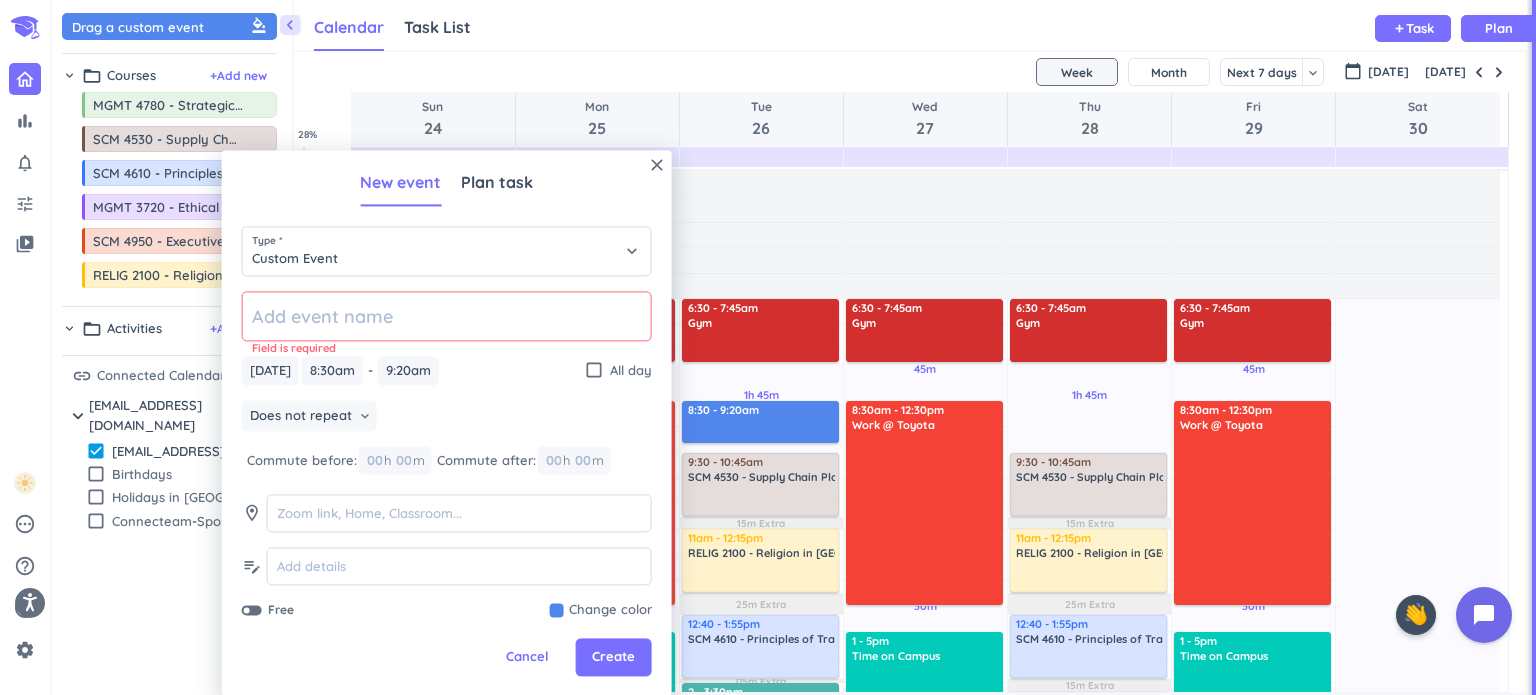 click 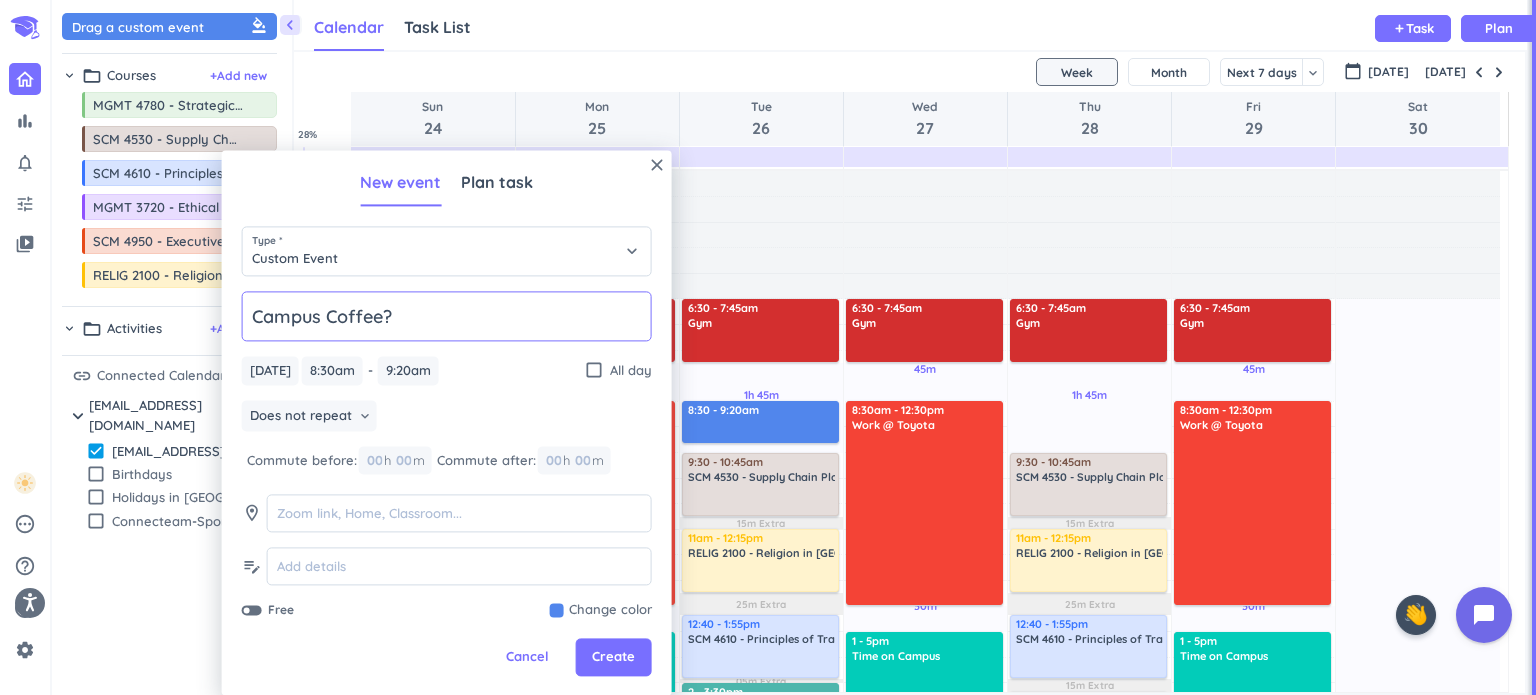 type on "Campus Coffee?" 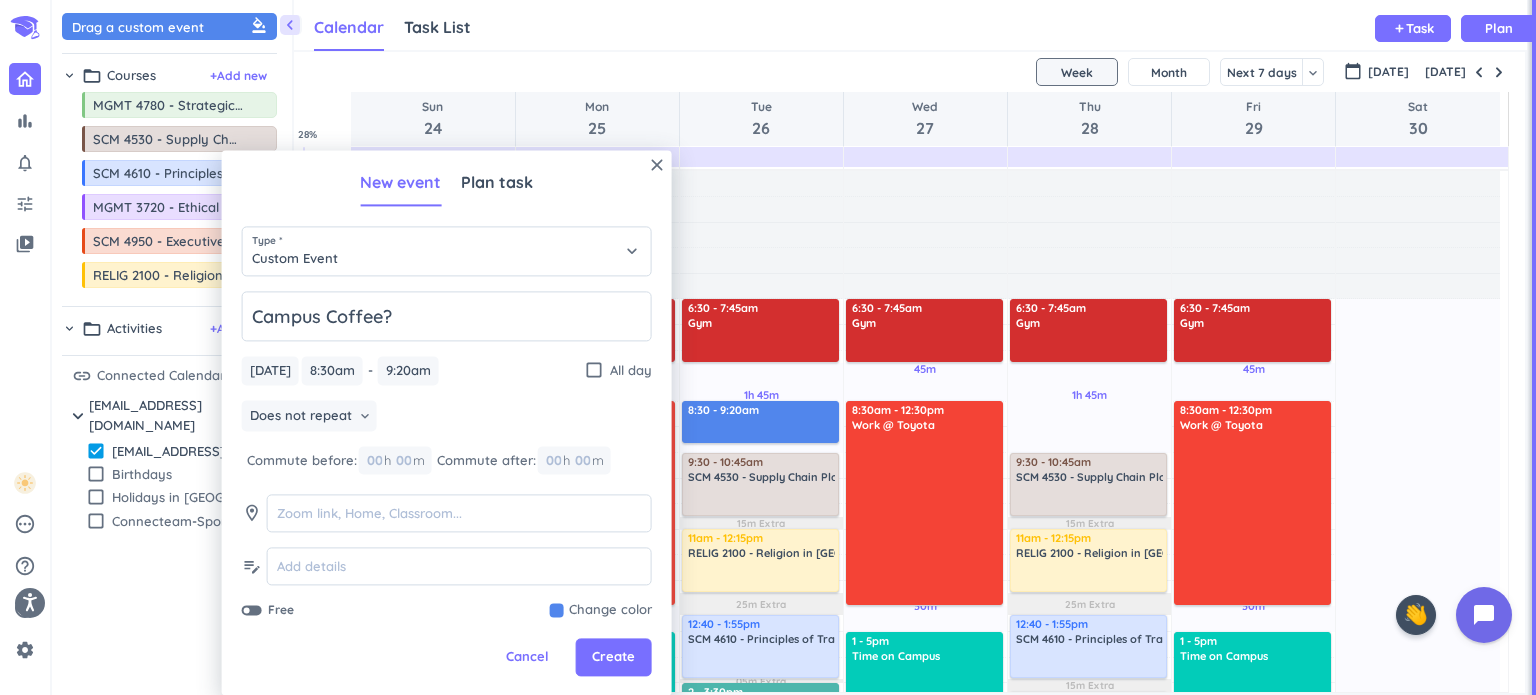 click at bounding box center (601, 611) 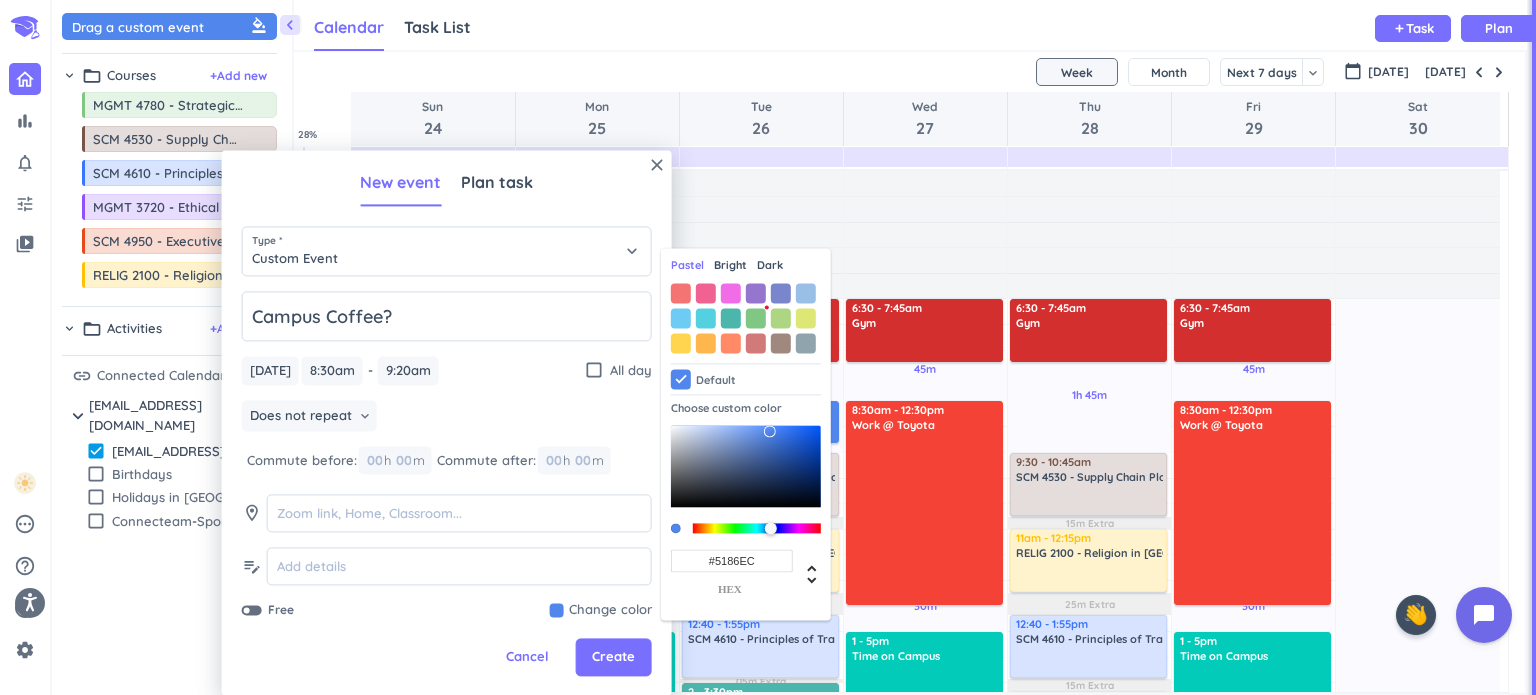 click on "Dark" at bounding box center (770, 266) 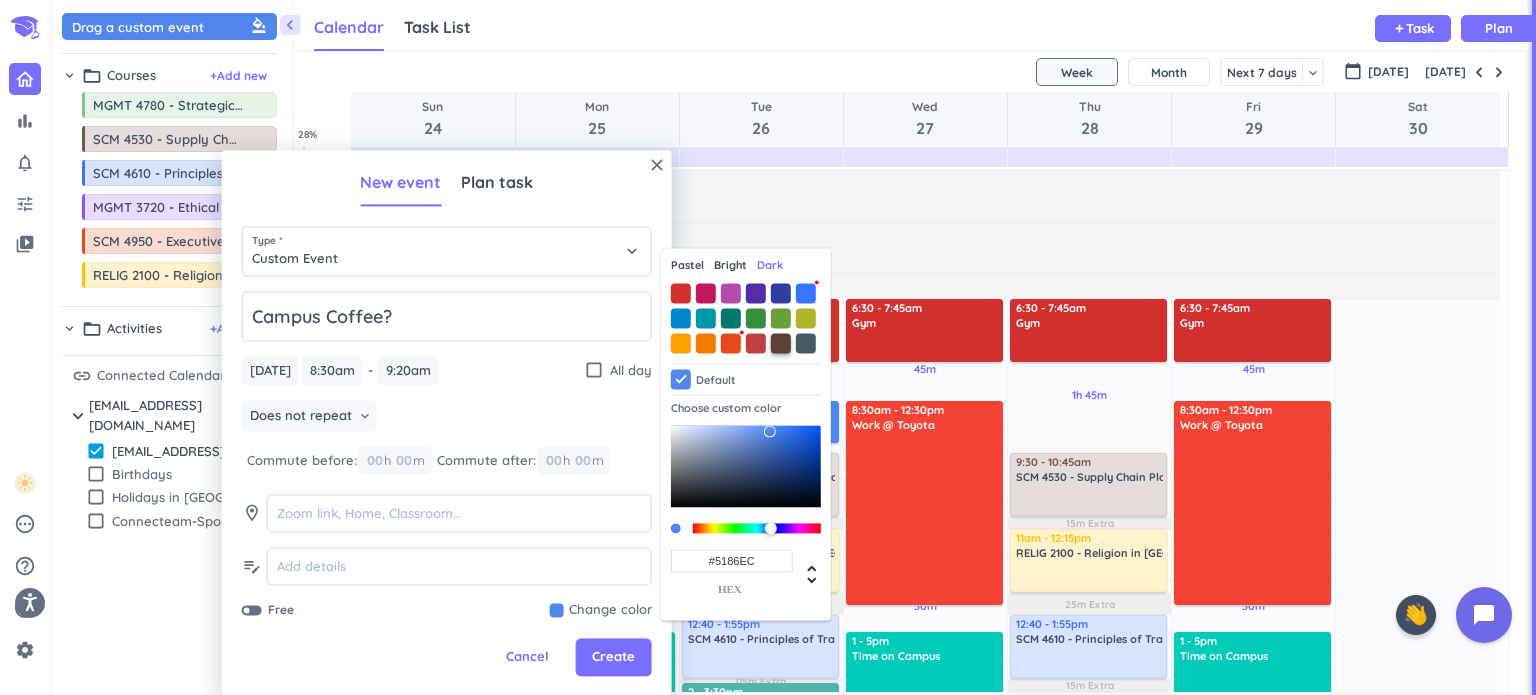 click at bounding box center (781, 343) 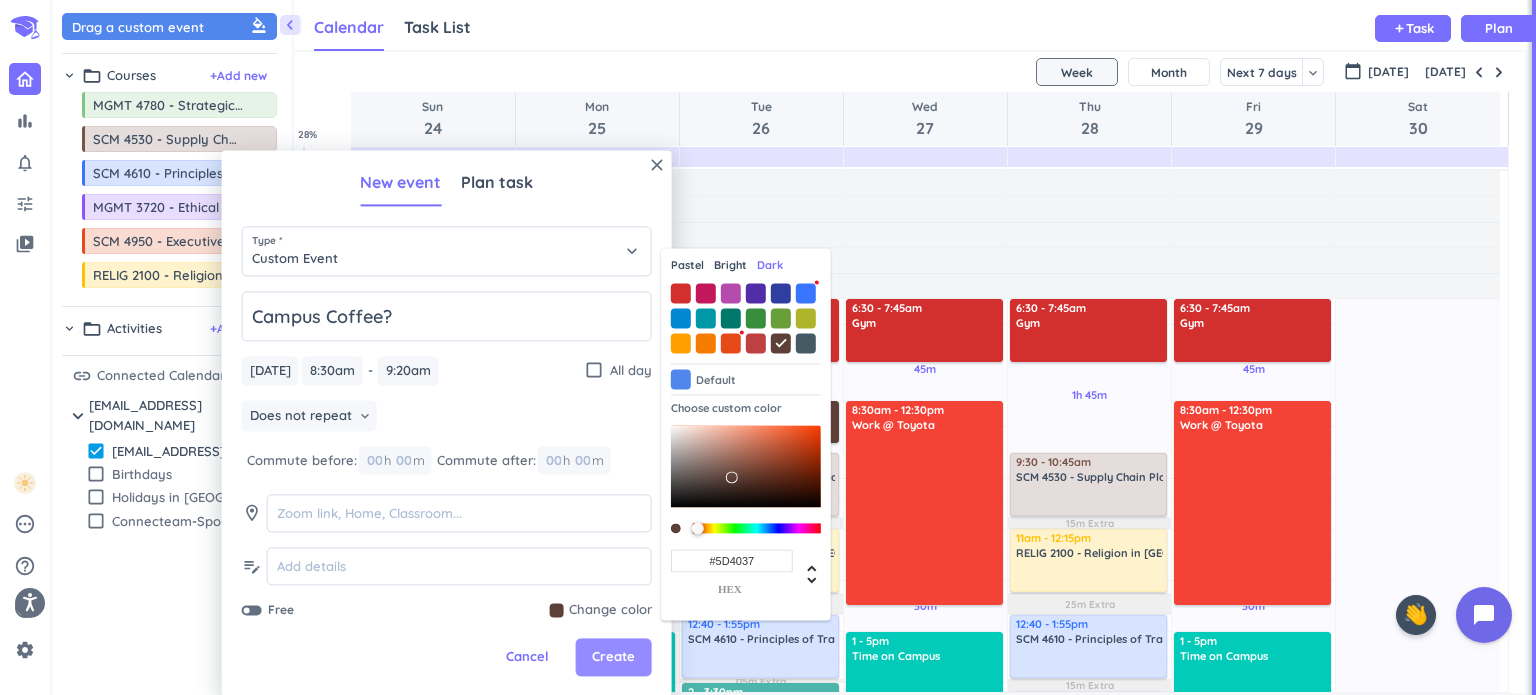 click on "Create" at bounding box center [613, 658] 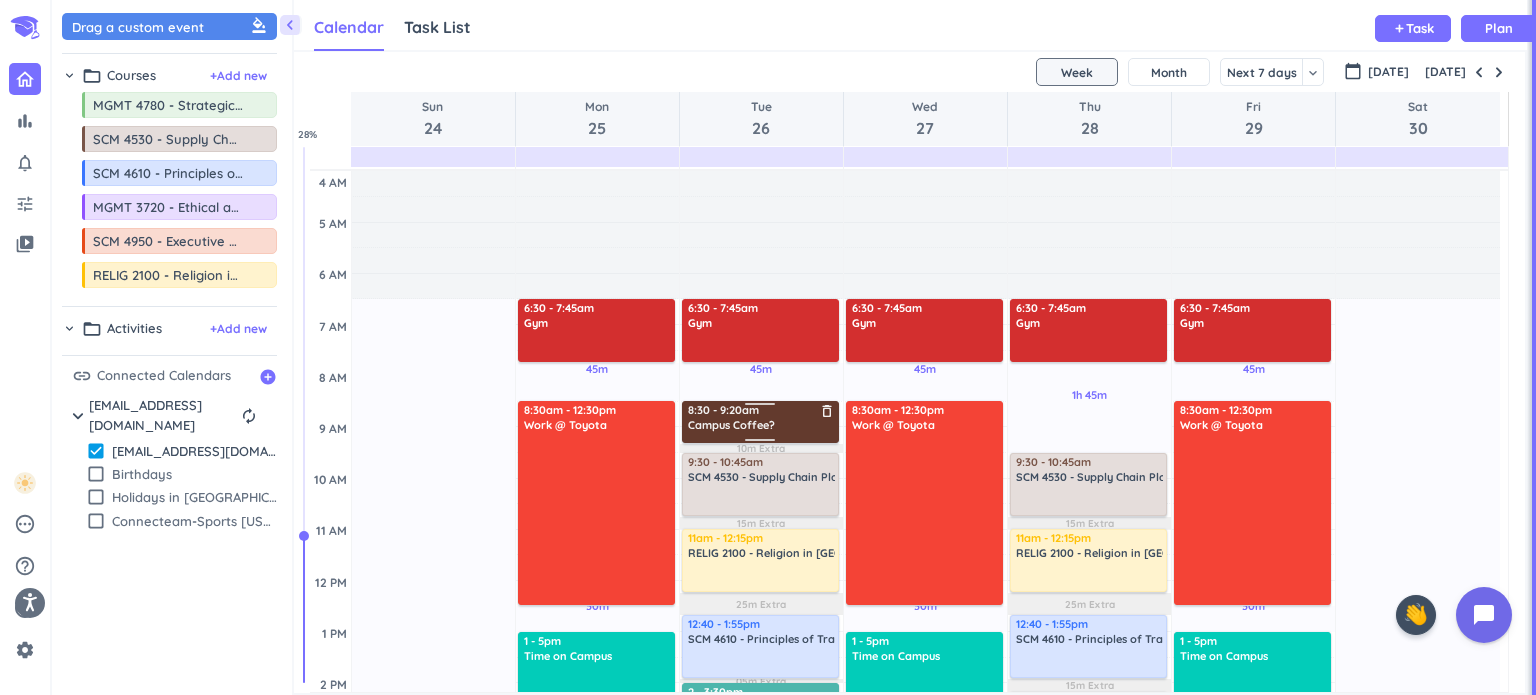 click on "Campus Coffee?" at bounding box center (761, 425) 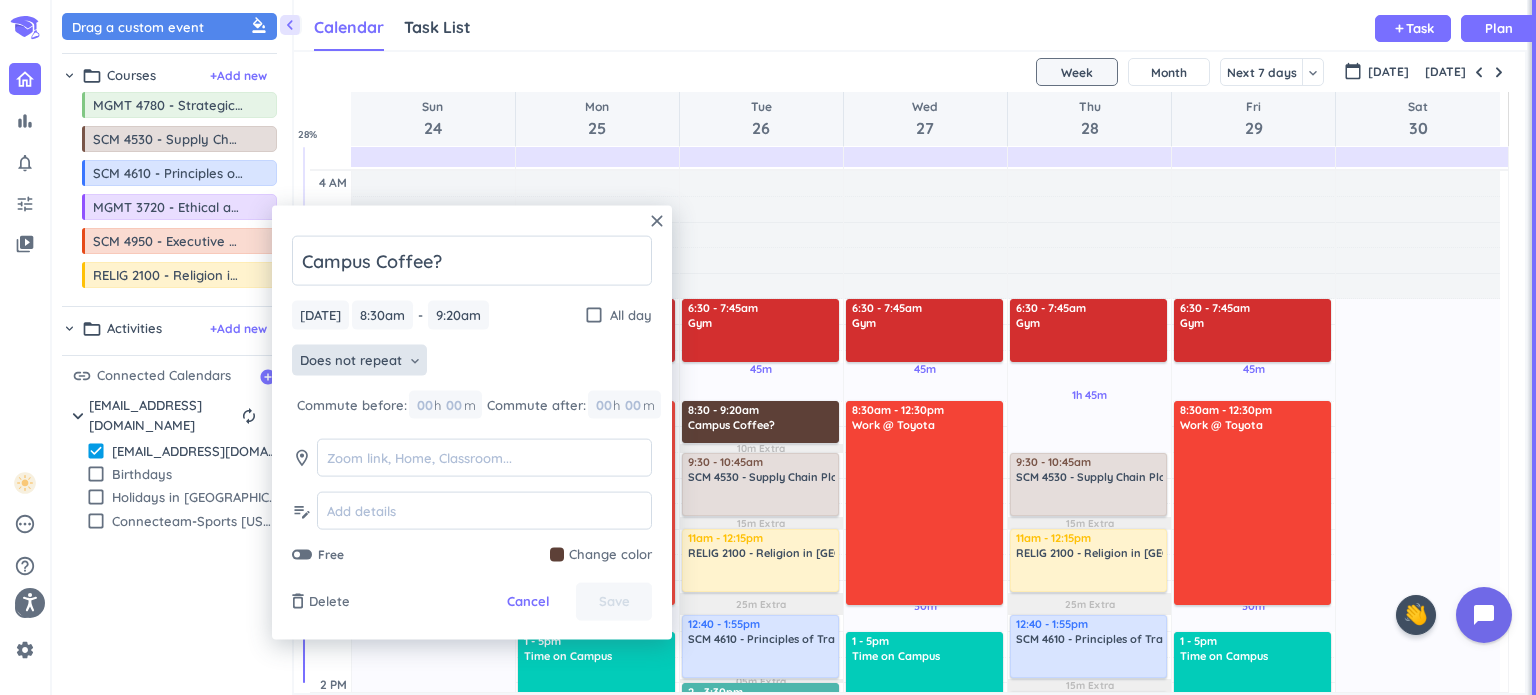 click on "Does not repeat" at bounding box center [351, 360] 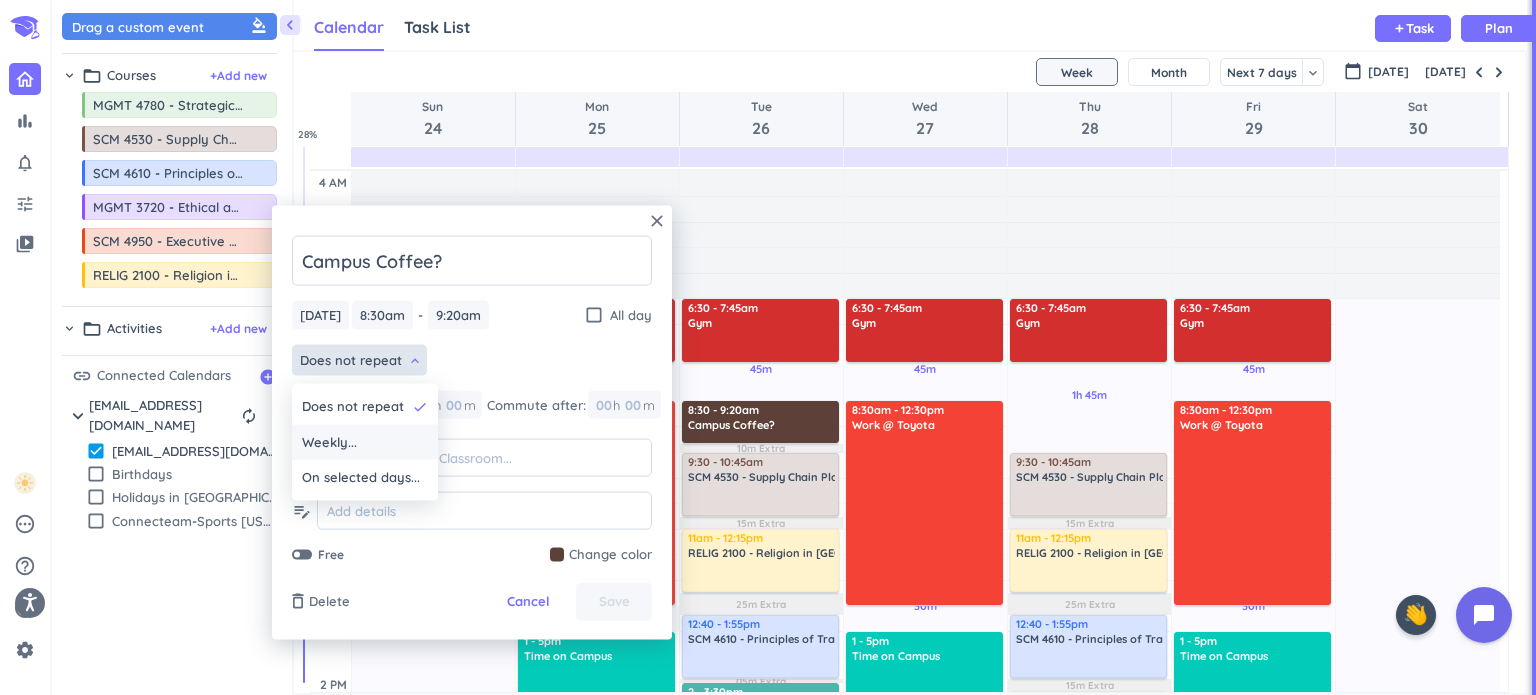 click on "Weekly..." at bounding box center [365, 442] 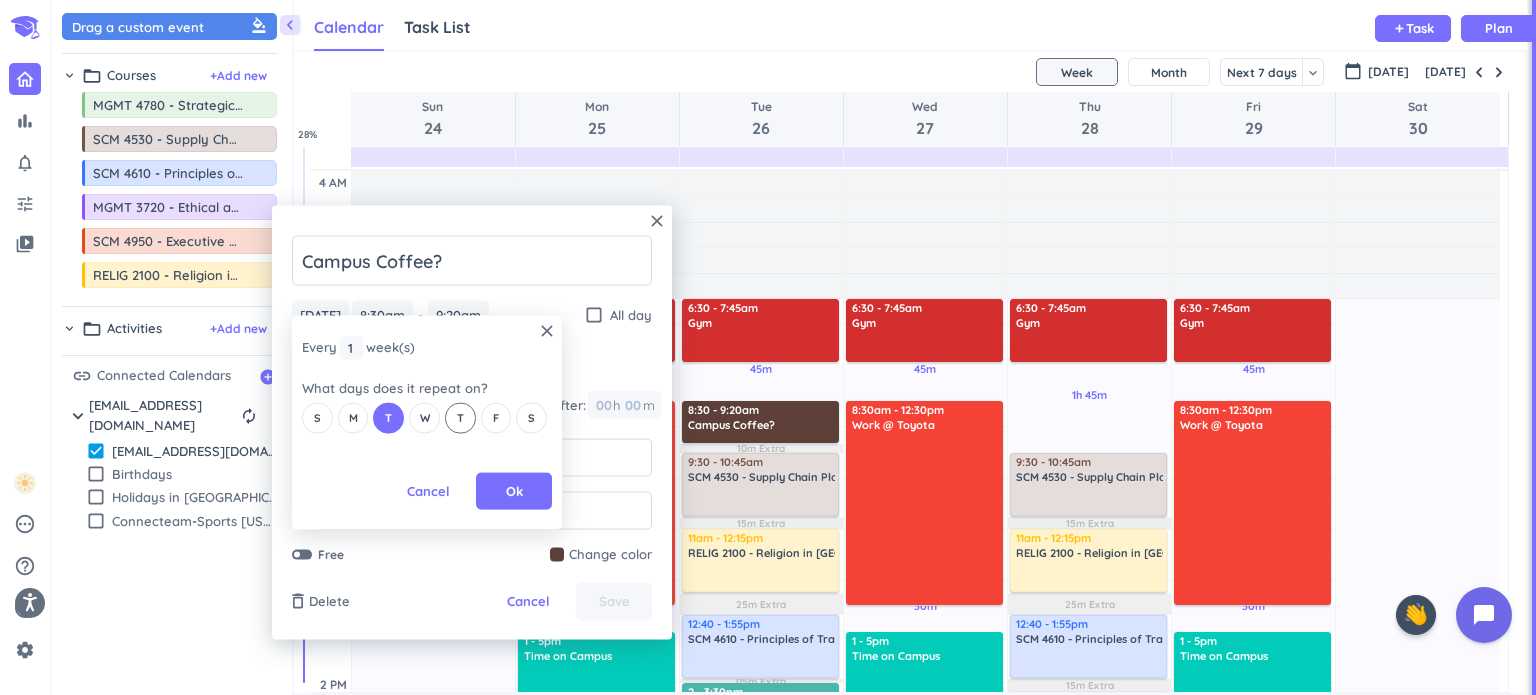 click on "T" at bounding box center [460, 418] 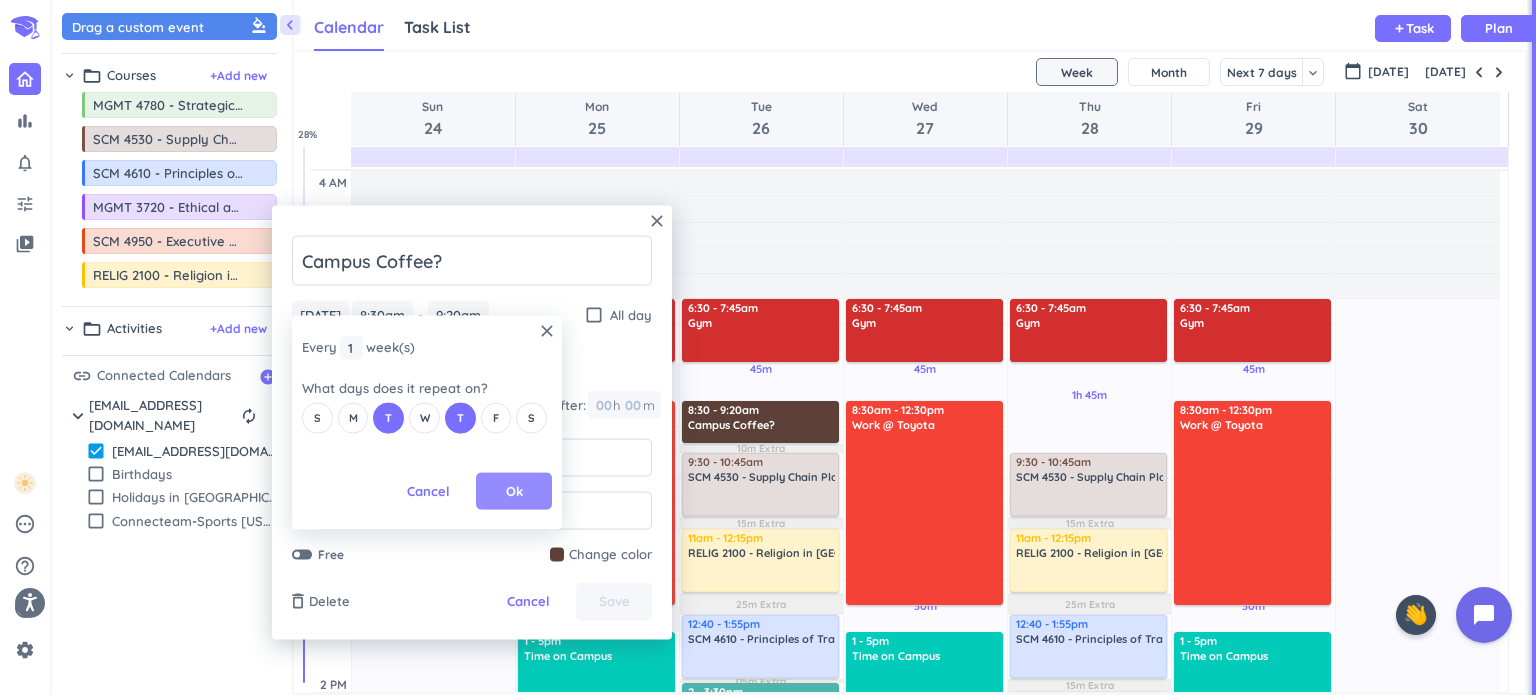 click on "Ok" at bounding box center (514, 491) 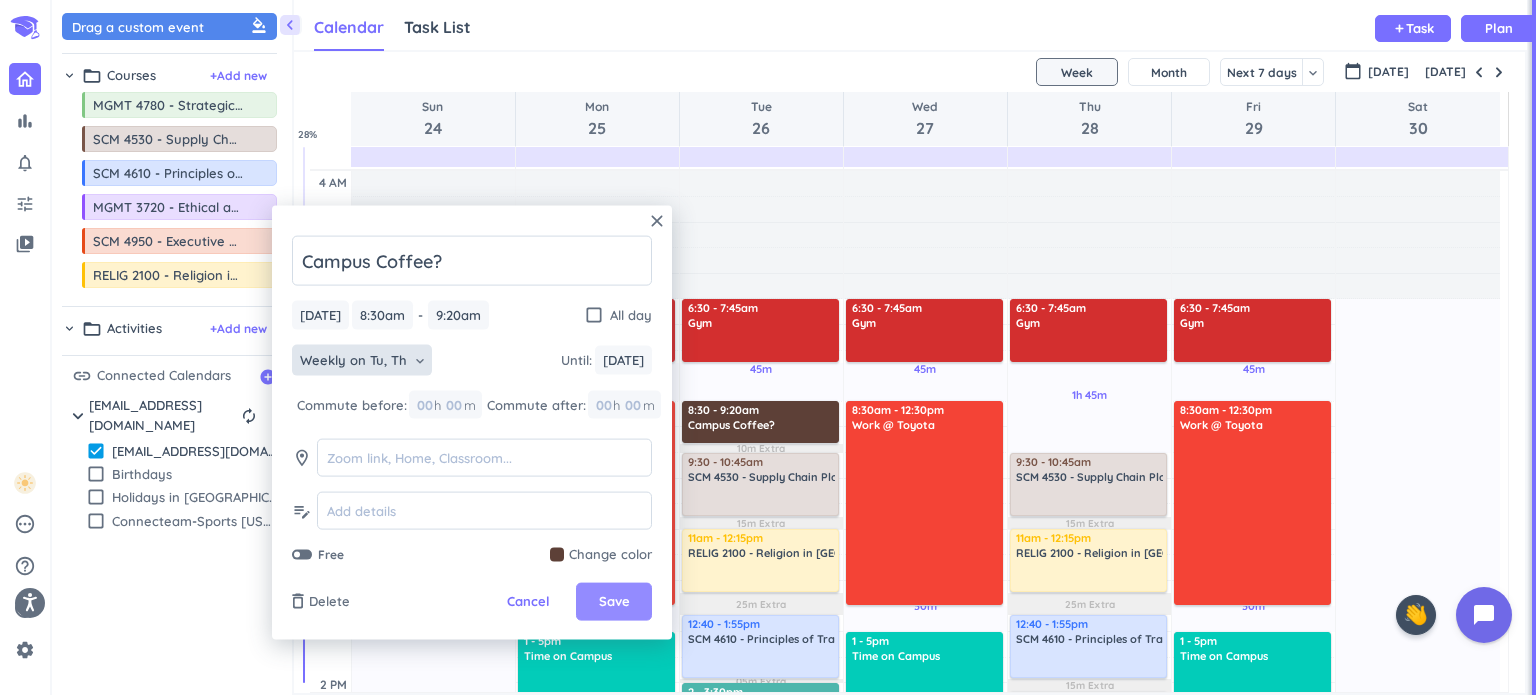 click on "Save" at bounding box center (614, 602) 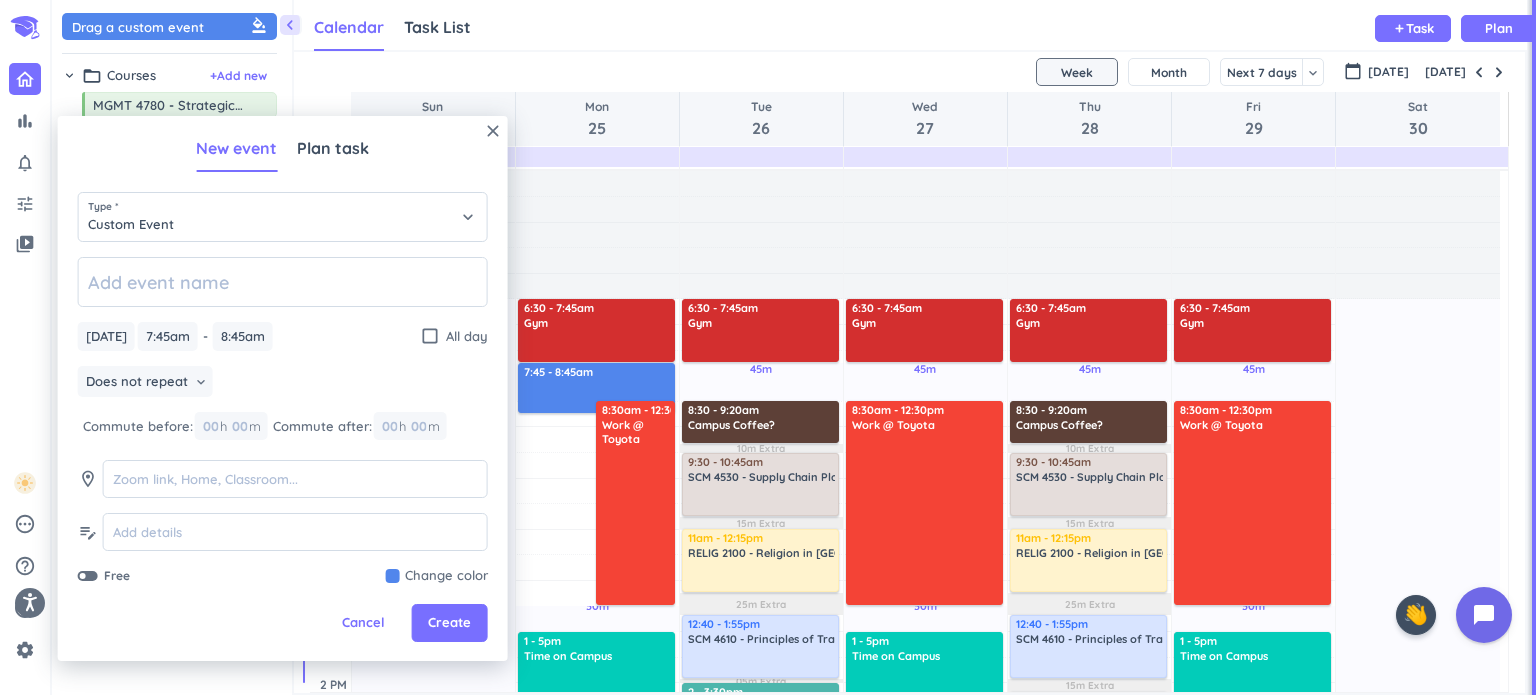 drag, startPoint x: 496, startPoint y: 124, endPoint x: 498, endPoint y: 159, distance: 35.057095 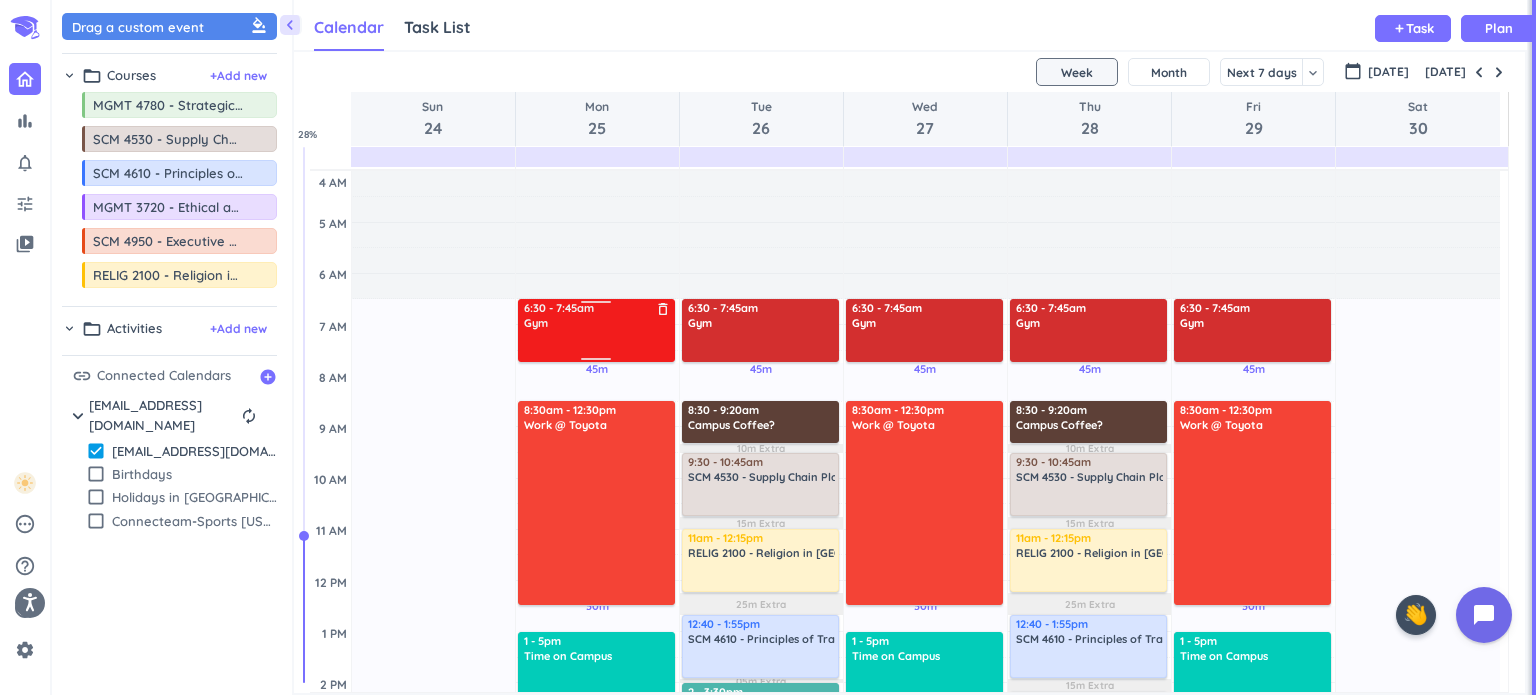 click at bounding box center [597, 345] 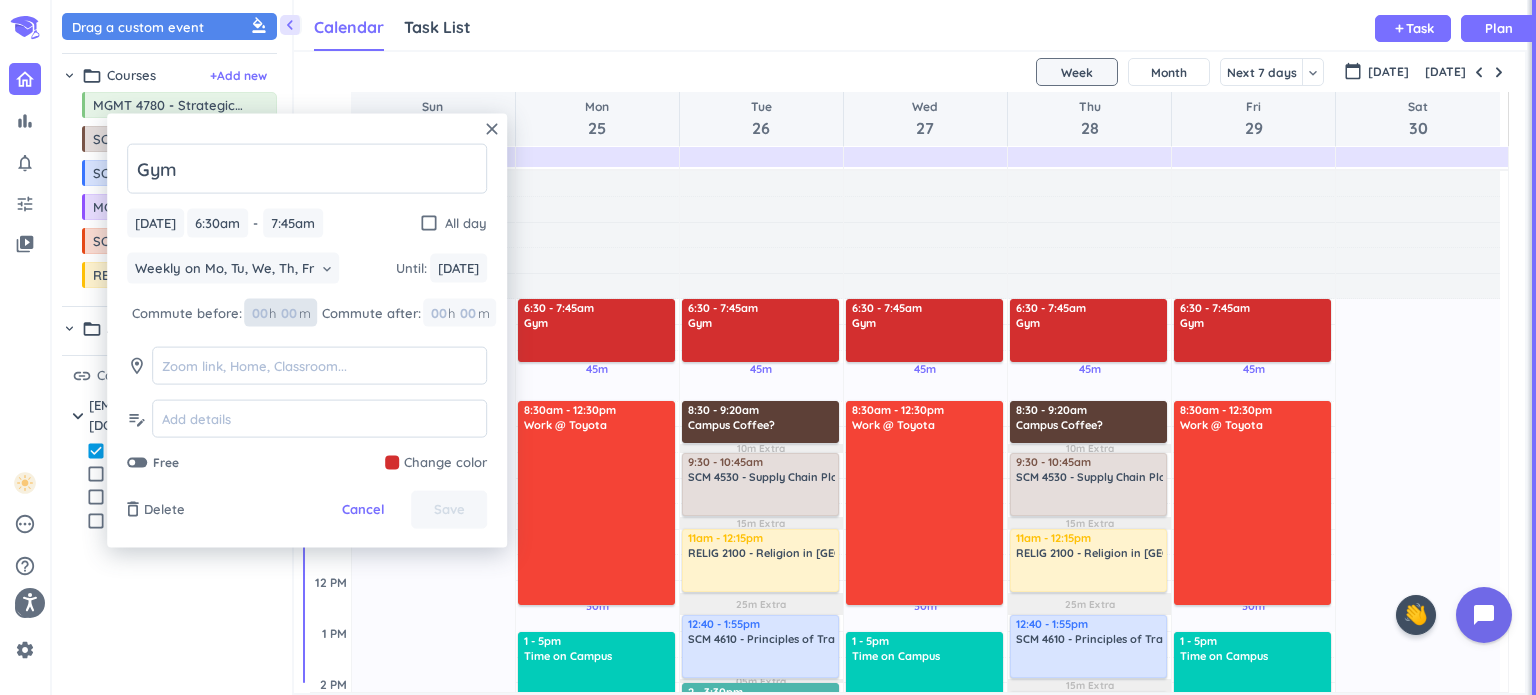 click at bounding box center [288, 313] 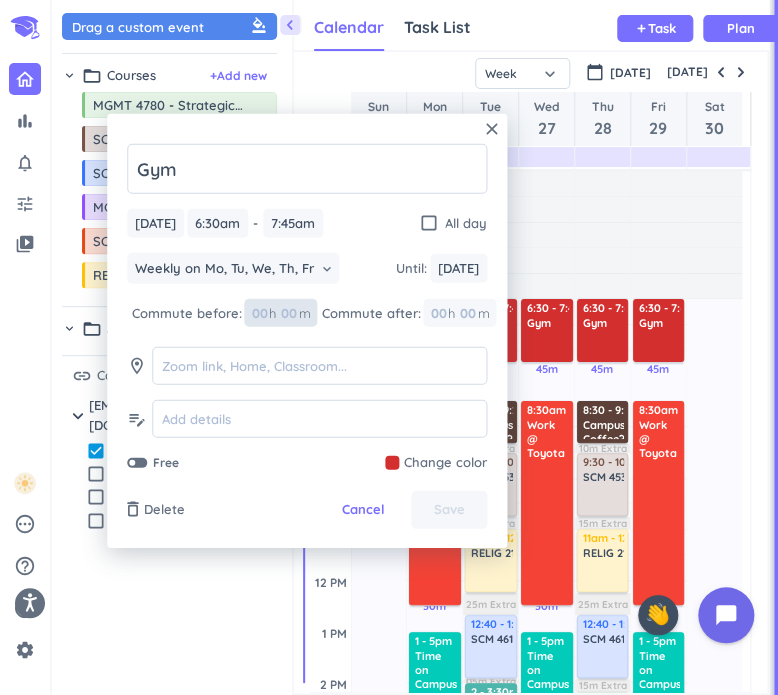 scroll, scrollTop: 41, scrollLeft: 467, axis: both 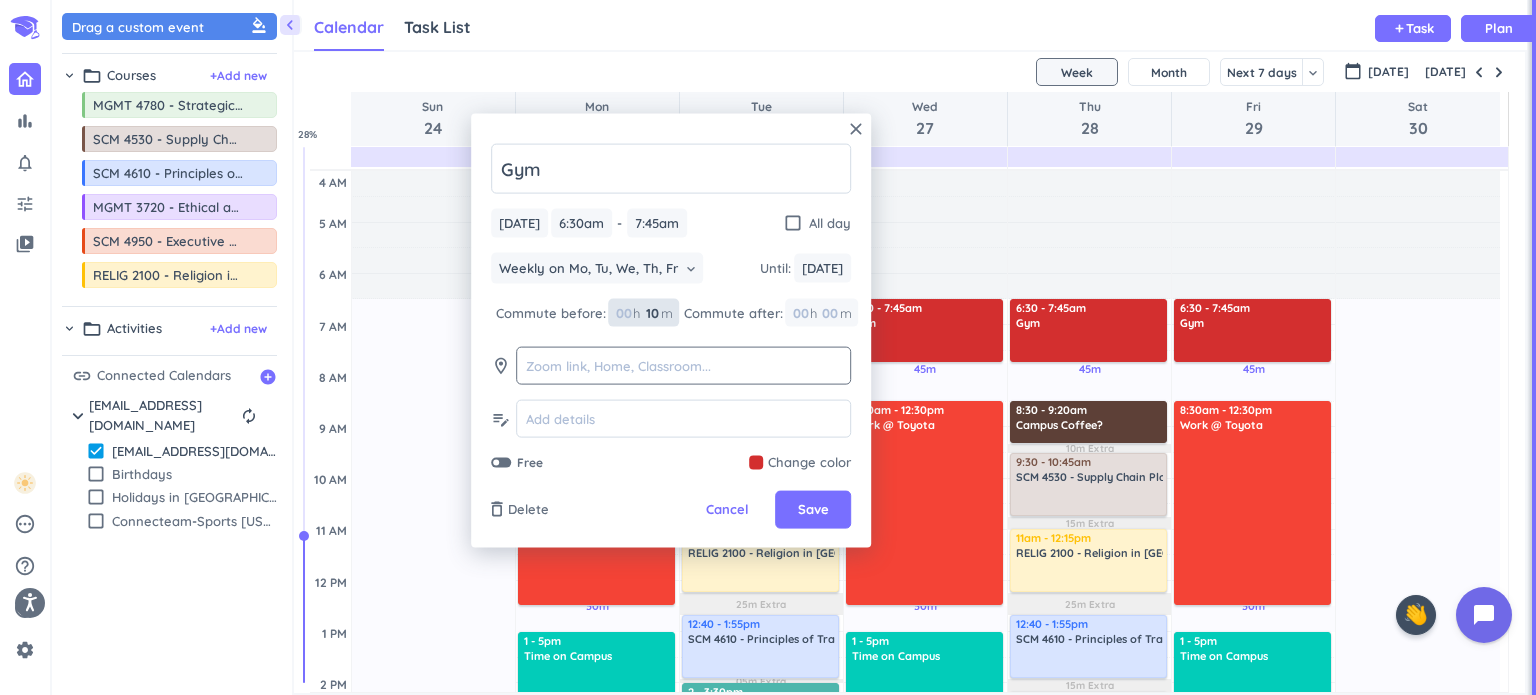 type on "10" 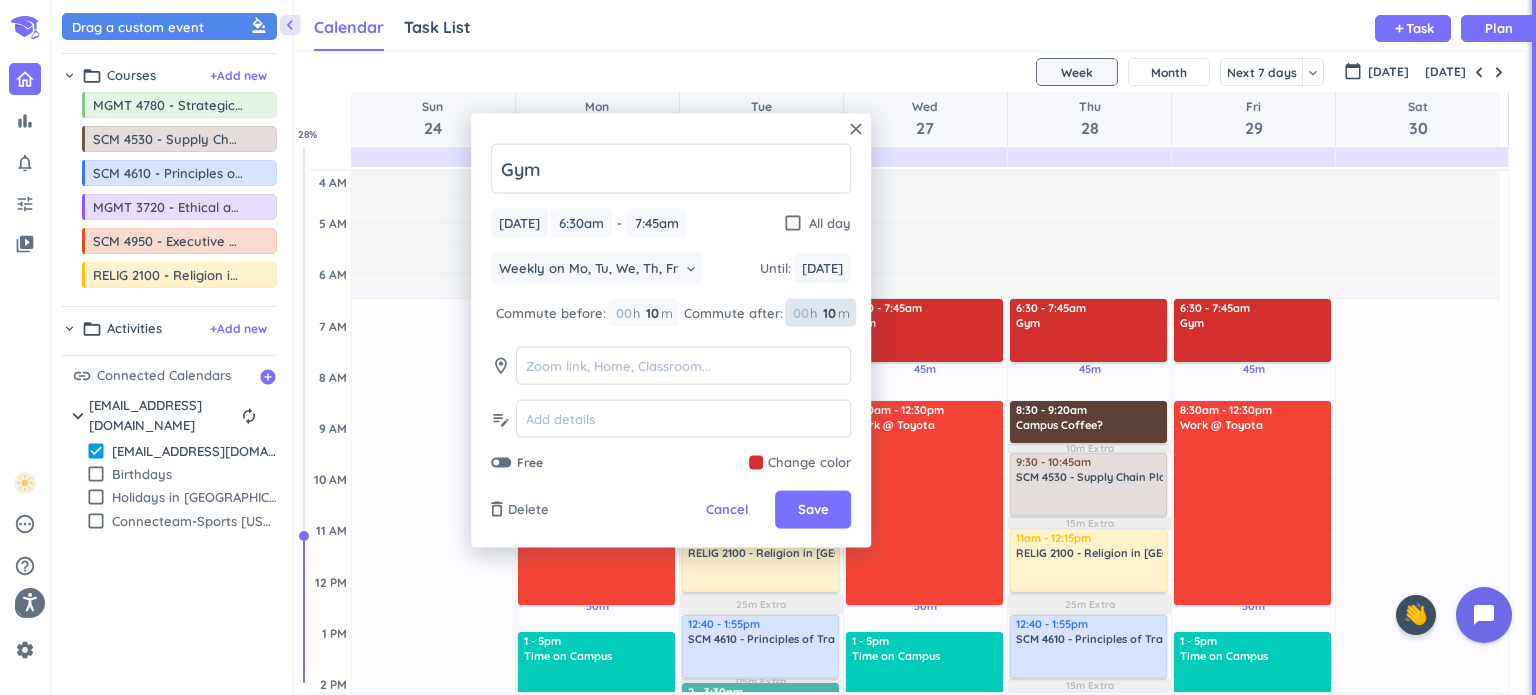 type on "10" 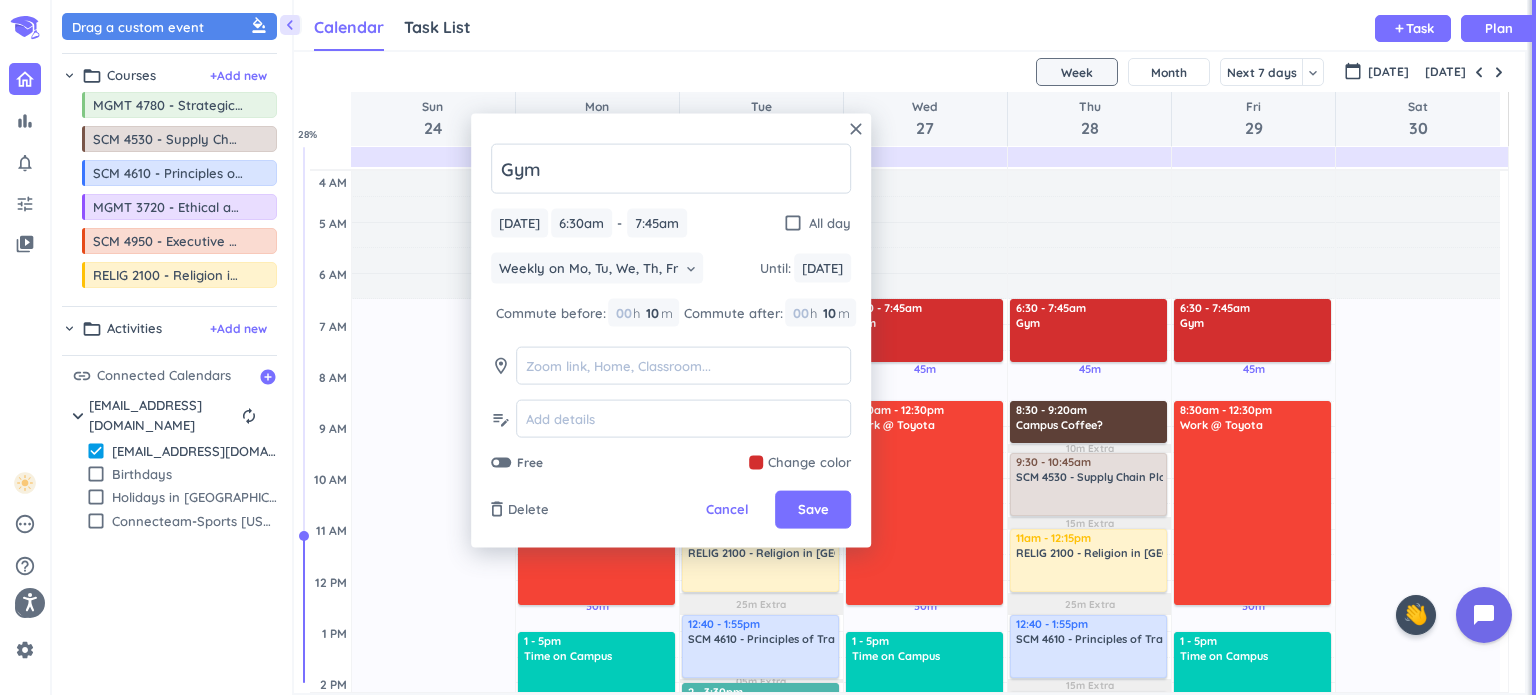 click on "[DATE] [DATE]   6:30am 6:30am - 7:45am 7:45am check_box_outline_blank All day" at bounding box center (671, 223) 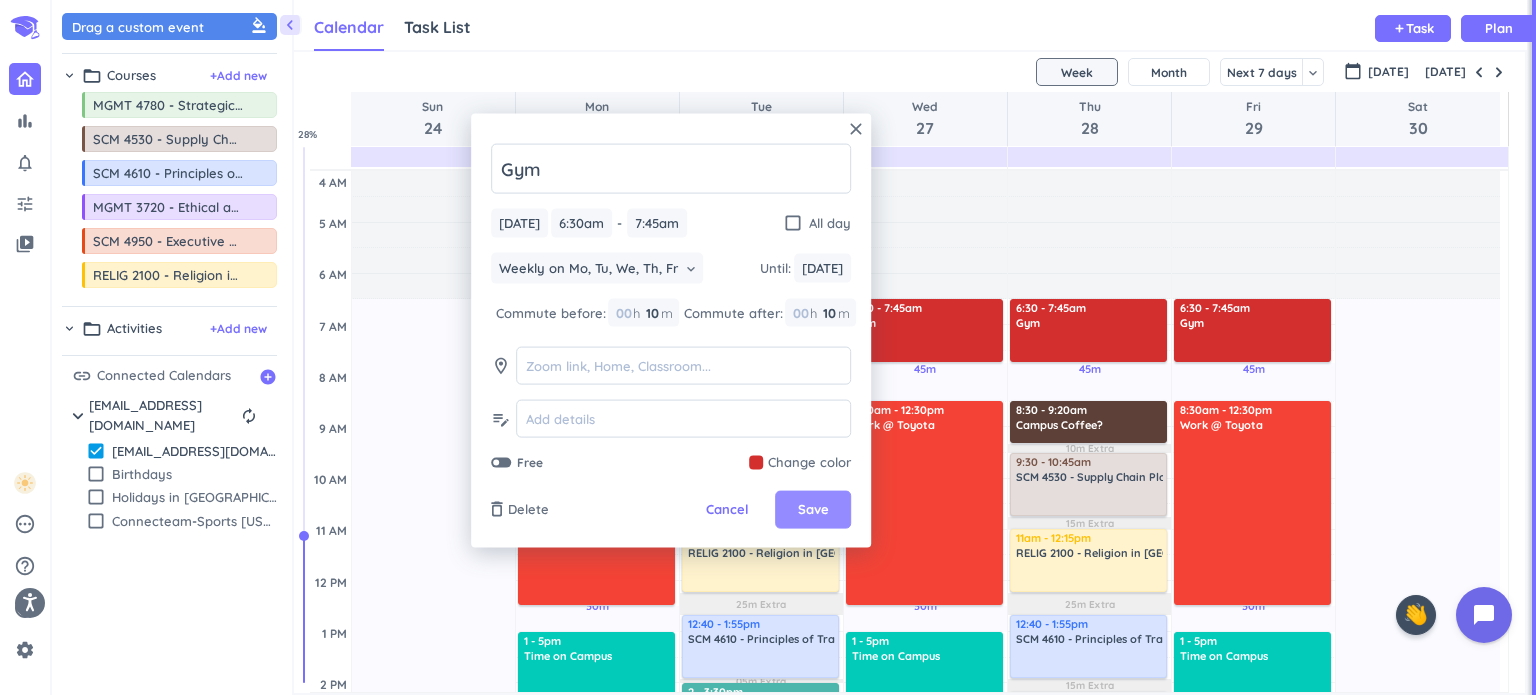 click on "Save" at bounding box center (813, 509) 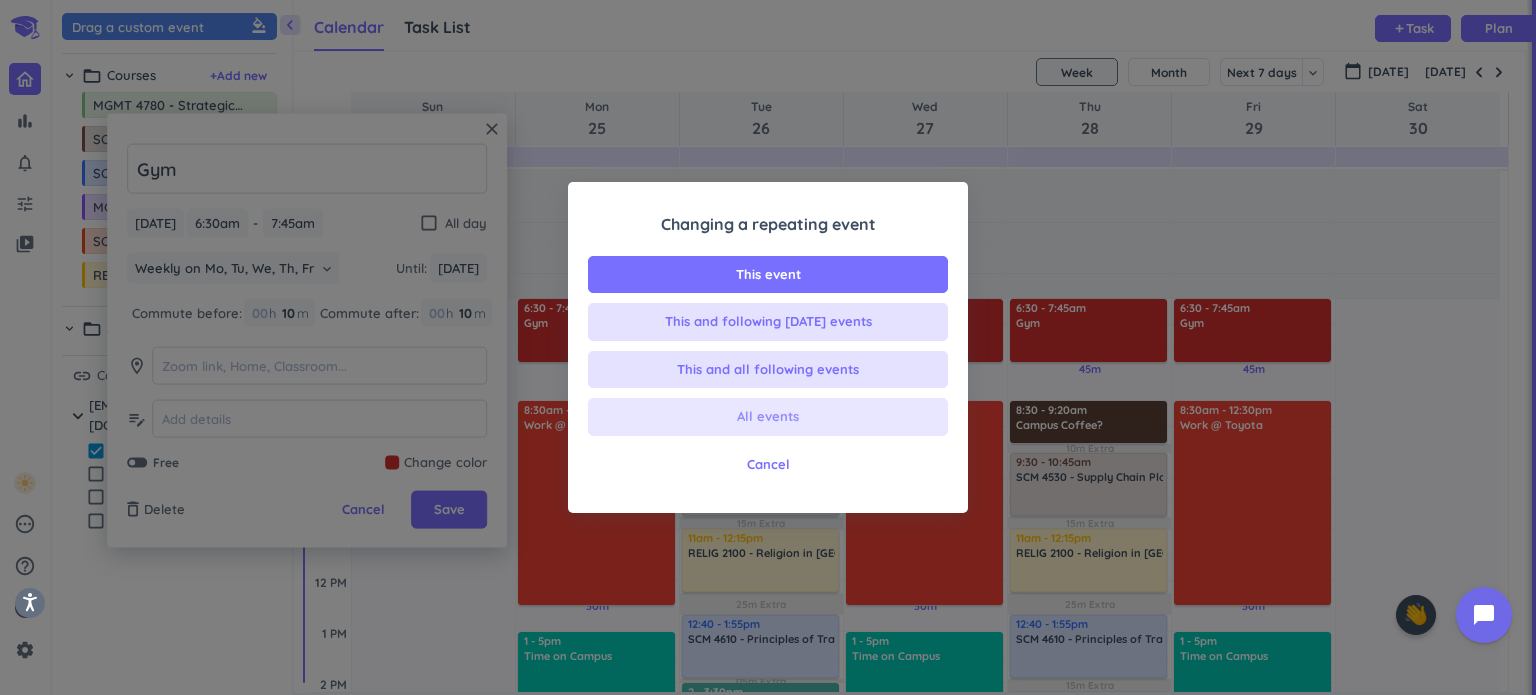 click on "All events" at bounding box center [768, 417] 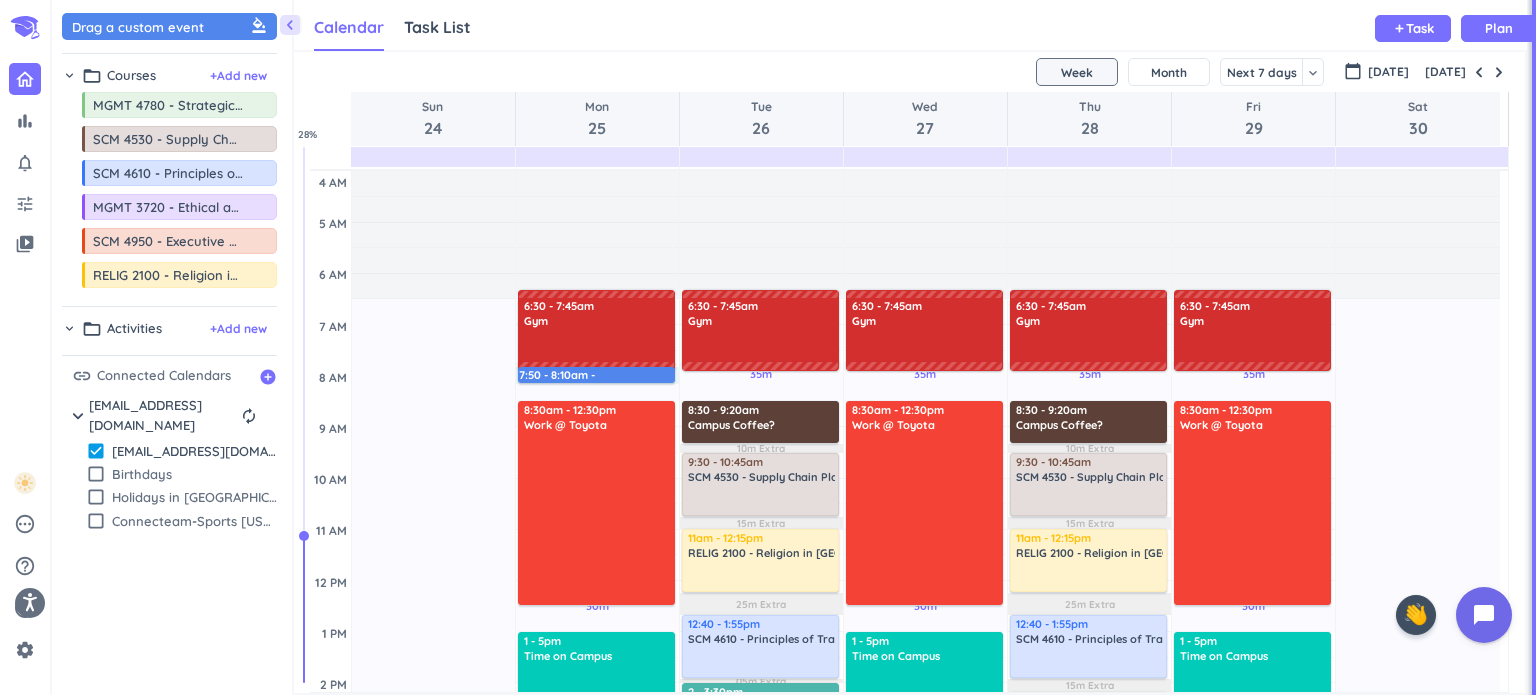 drag, startPoint x: 657, startPoint y: 371, endPoint x: 653, endPoint y: 382, distance: 11.7046995 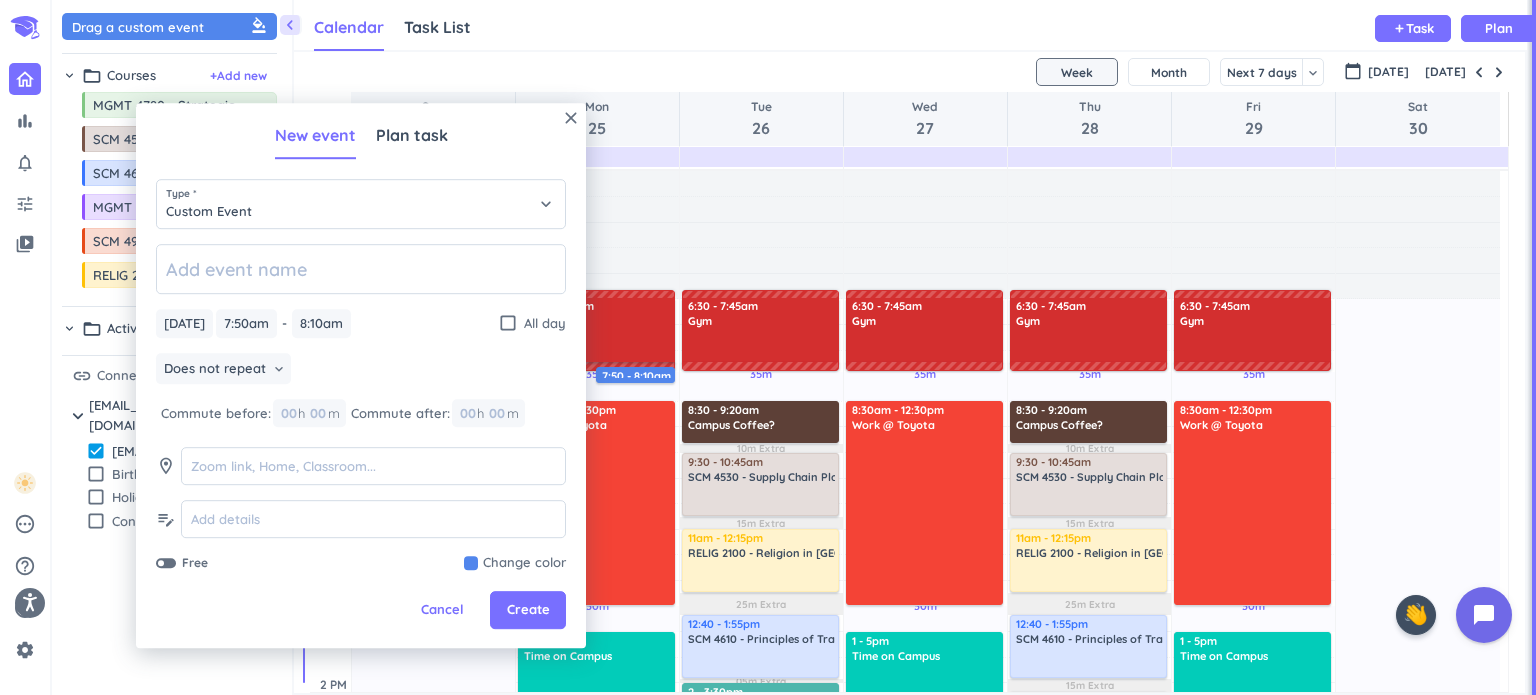 click on "[DATE] [DATE]   7:50am 7:50am - 8:10am 8:10am check_box_outline_blank All day Does not repeat keyboard_arrow_down Commute before: 00 h 00 m Commute after: 00 h 00 m room edit_note Free Change color" at bounding box center [361, 408] 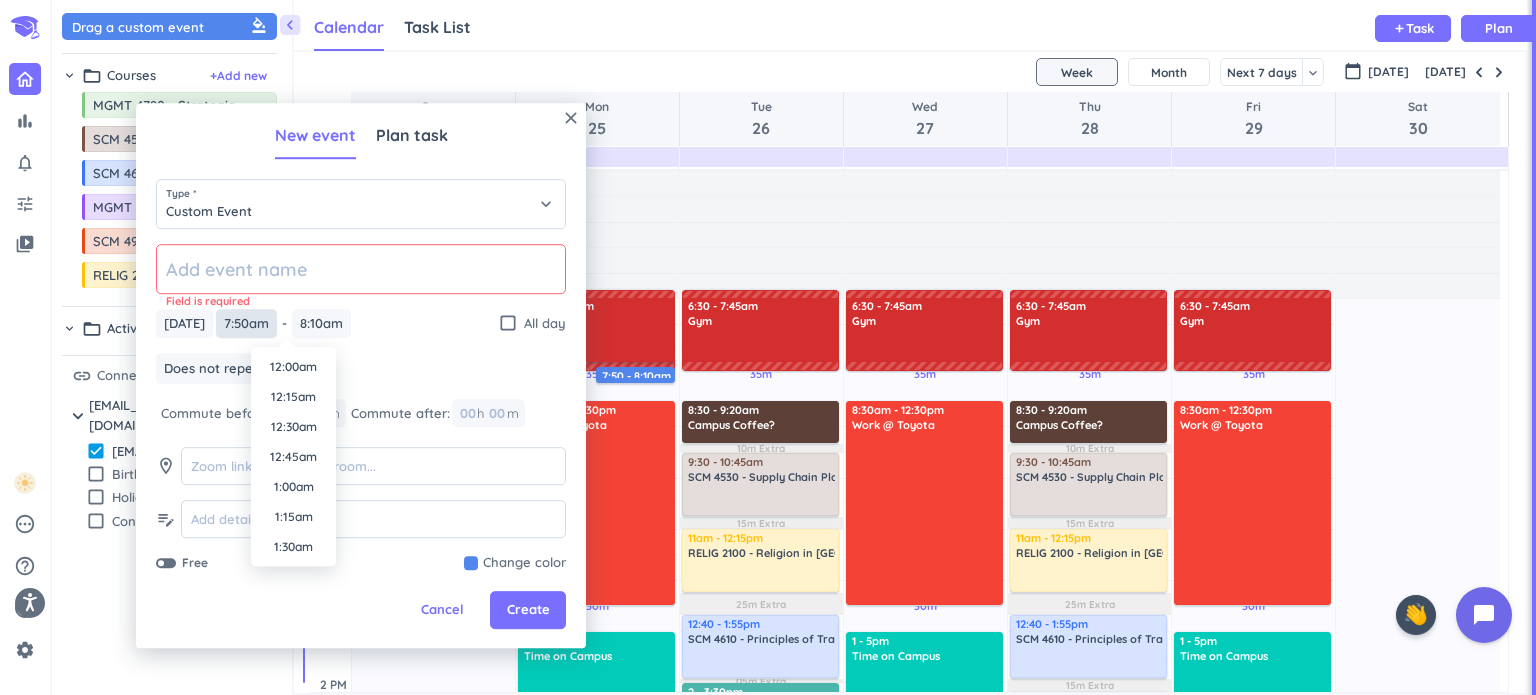 click on "7:50am" at bounding box center [246, 323] 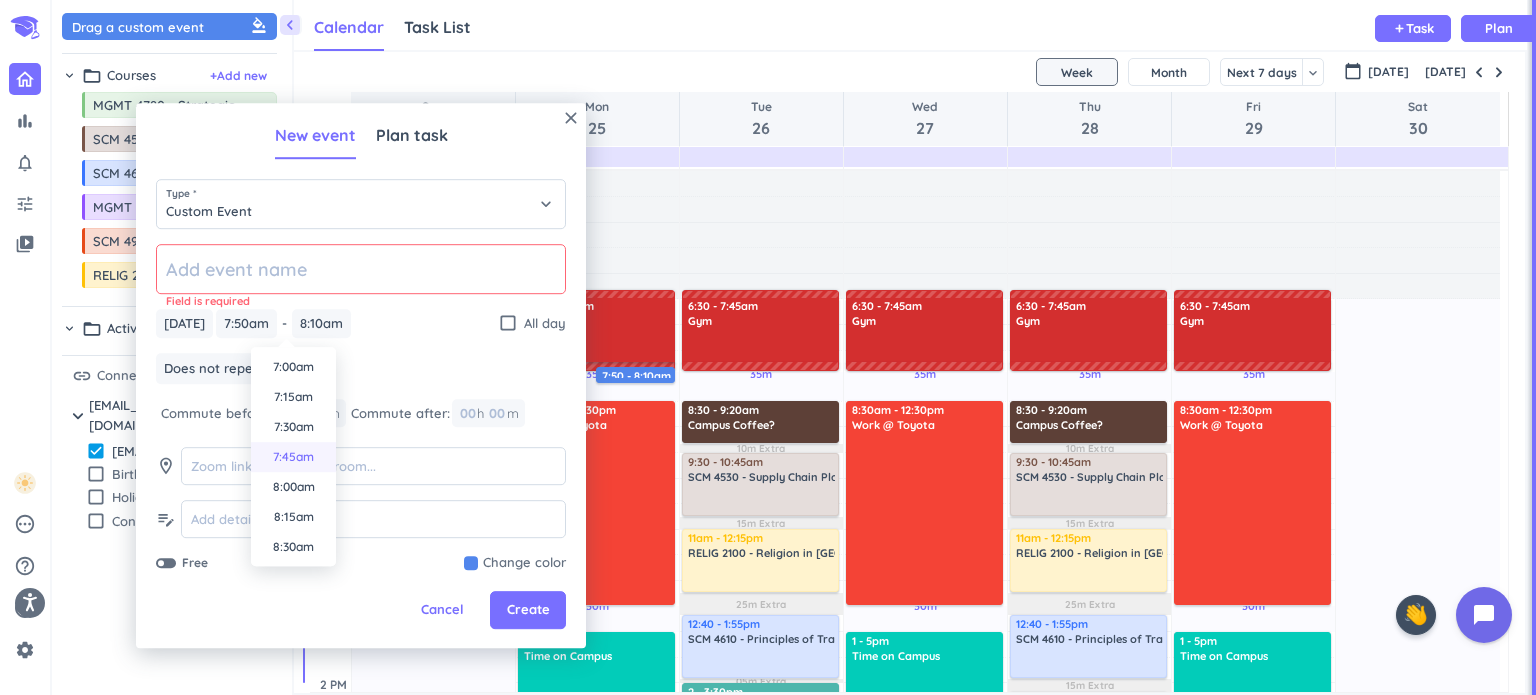 click on "7:45am" at bounding box center [293, 457] 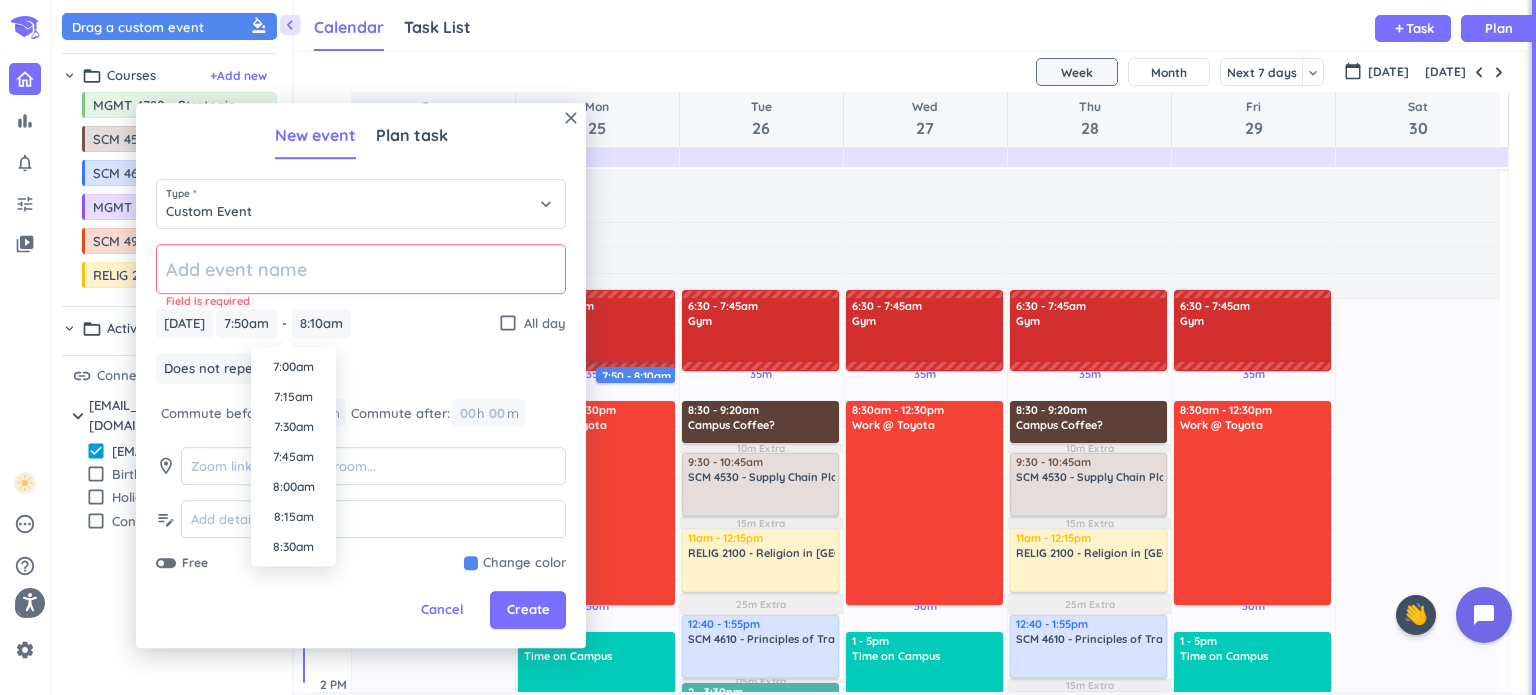 type on "7:45am" 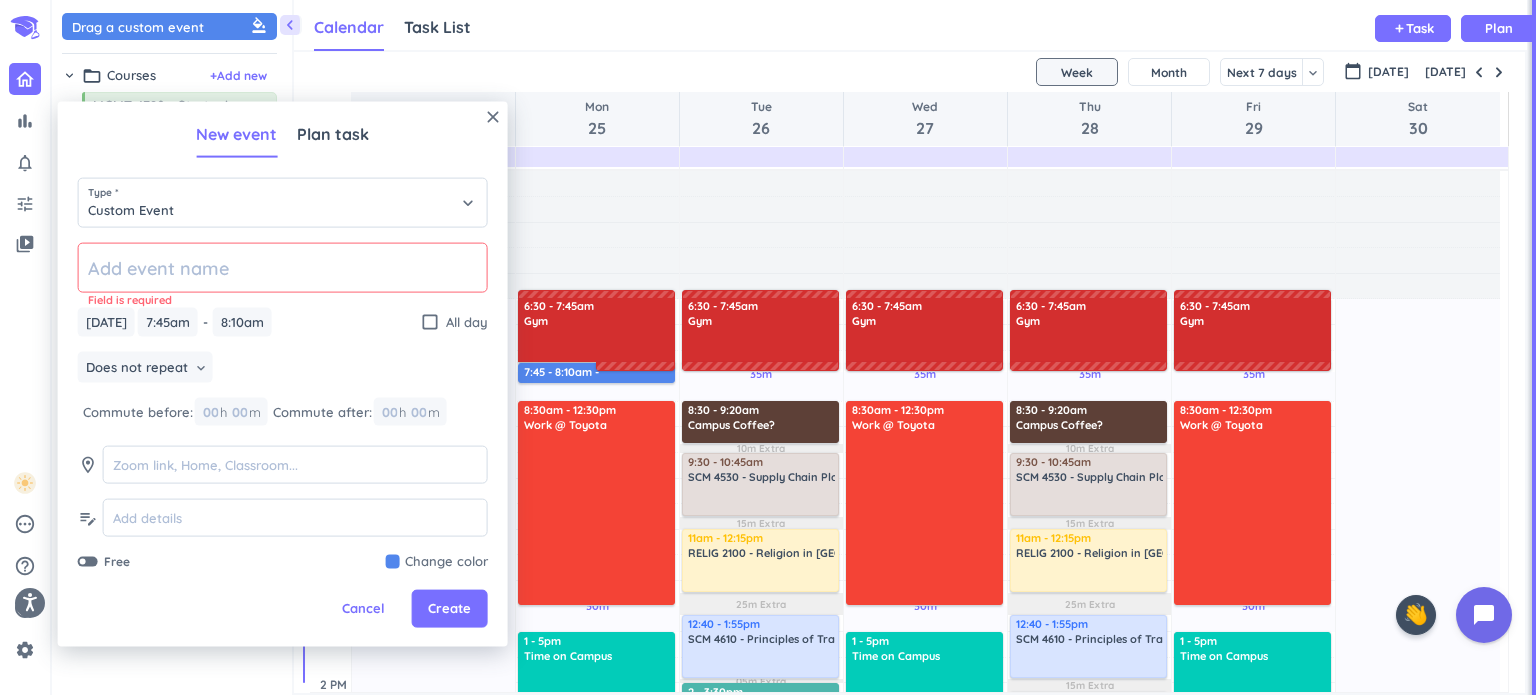 click 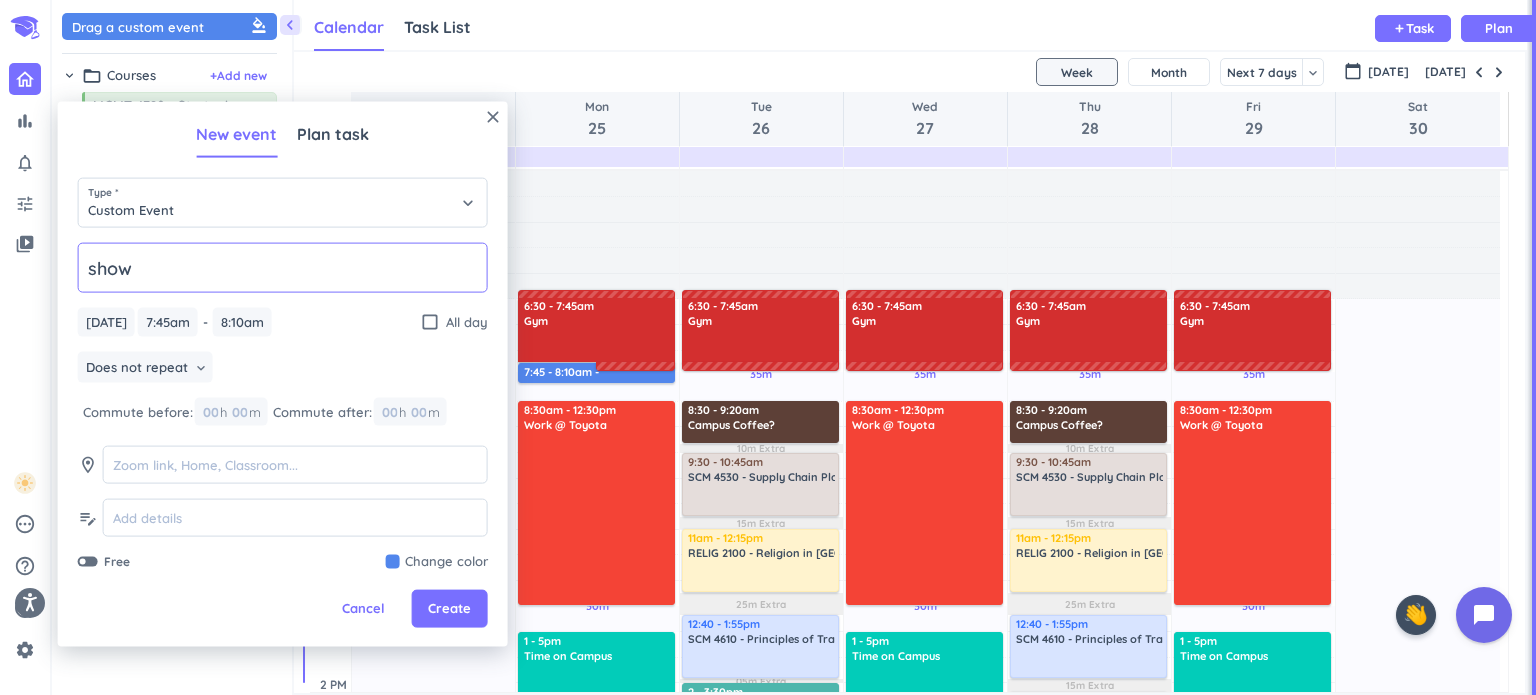 type on "Shower & Refresh" 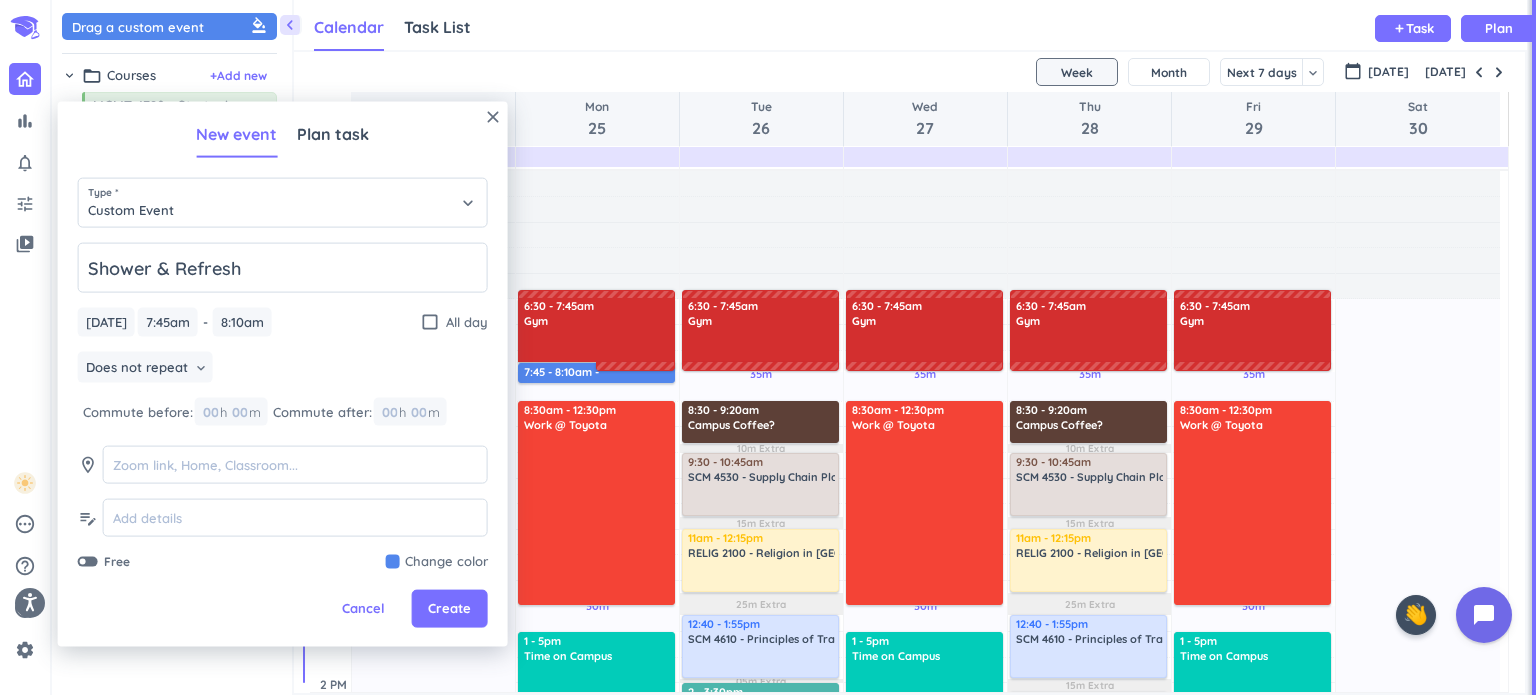click on "Shower & Refresh [DATE] [DATE]   7:45am 7:45am - 8:10am 8:10am check_box_outline_blank All day Does not repeat keyboard_arrow_down Commute before: 00 h 00 m Commute after: 00 h 00 m room edit_note Free Change color" at bounding box center [283, 407] 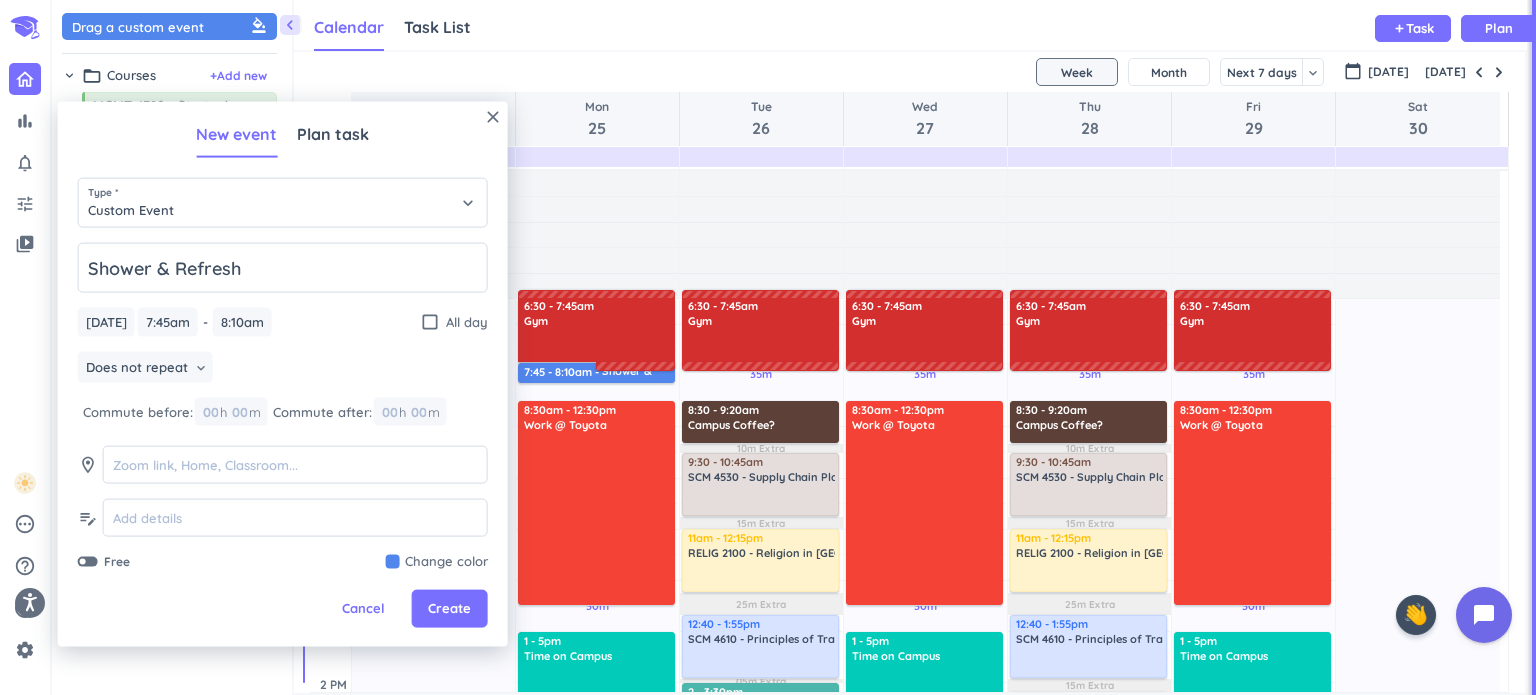 click at bounding box center [437, 562] 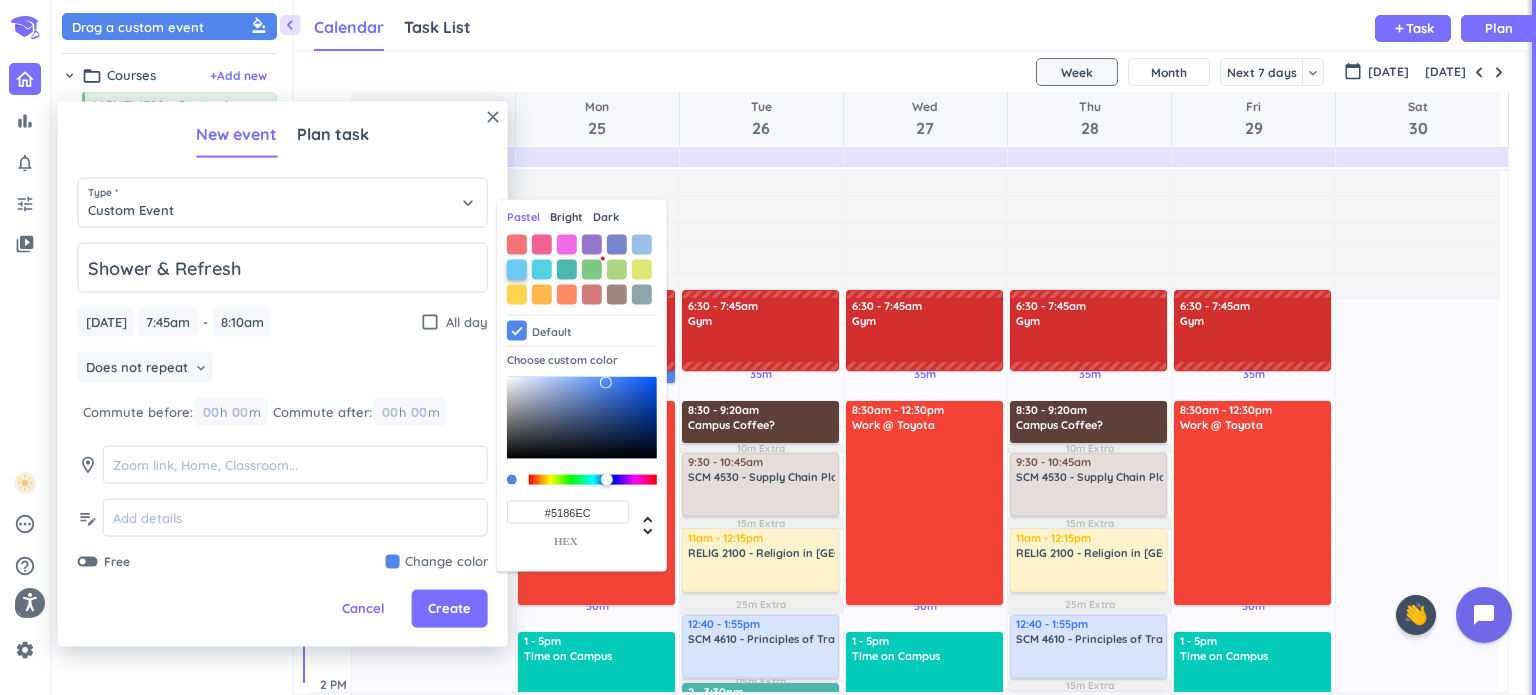 click at bounding box center (517, 269) 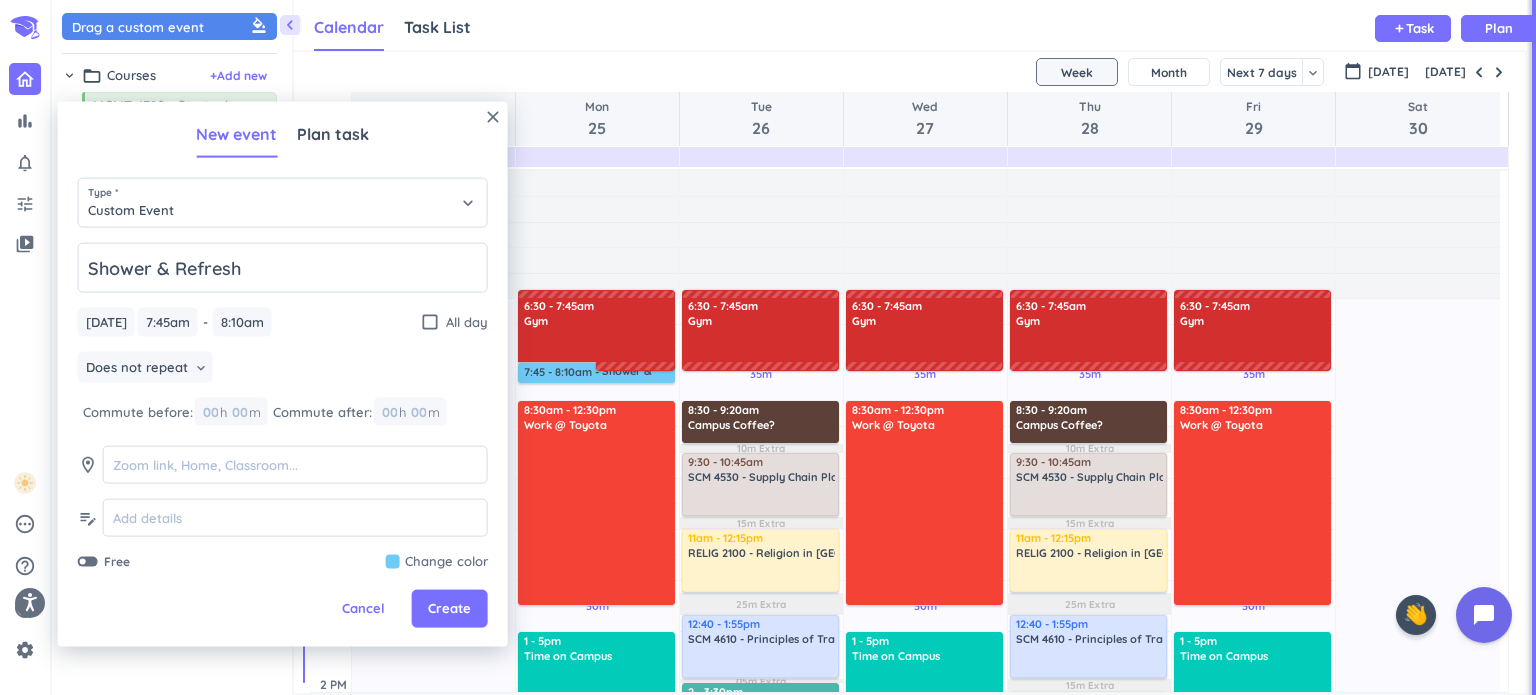 click on "Does not repeat keyboard_arrow_down" at bounding box center (283, 369) 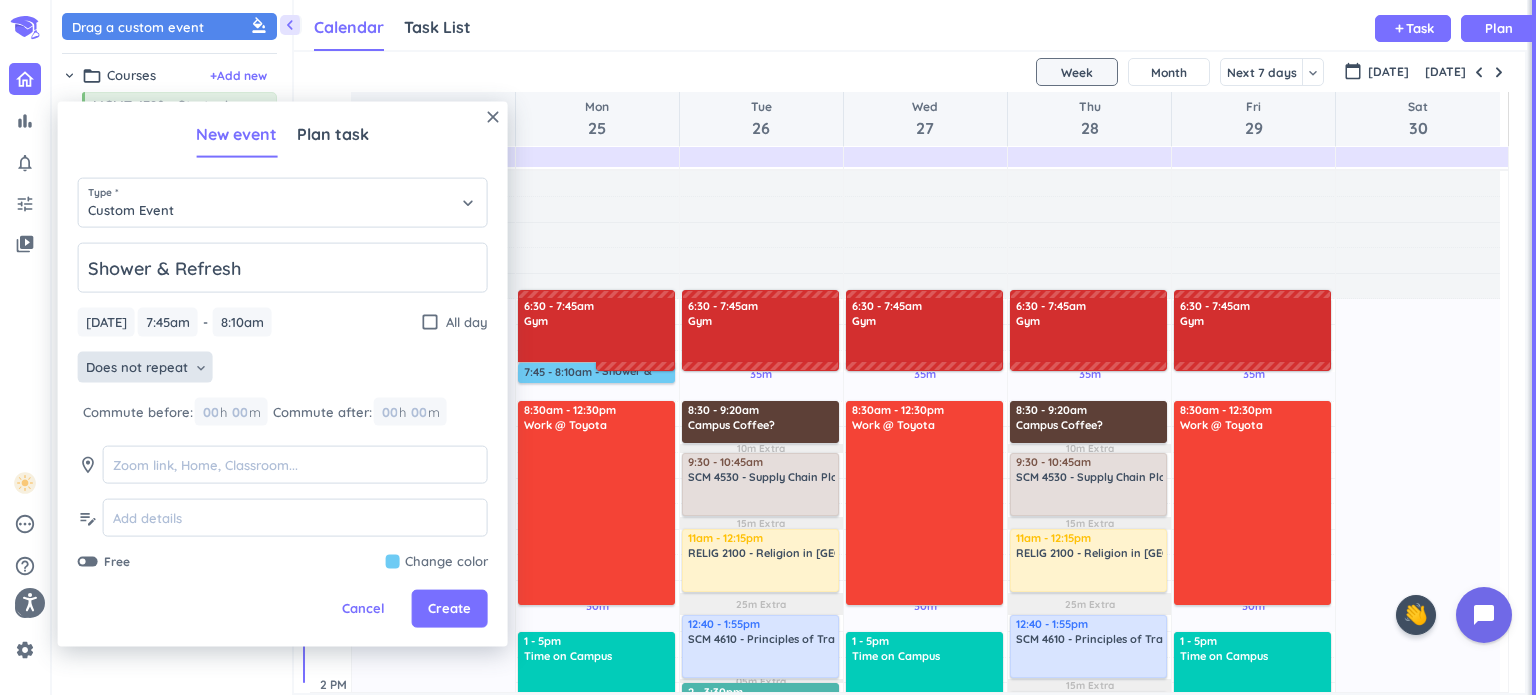 click on "Does not repeat" at bounding box center [137, 367] 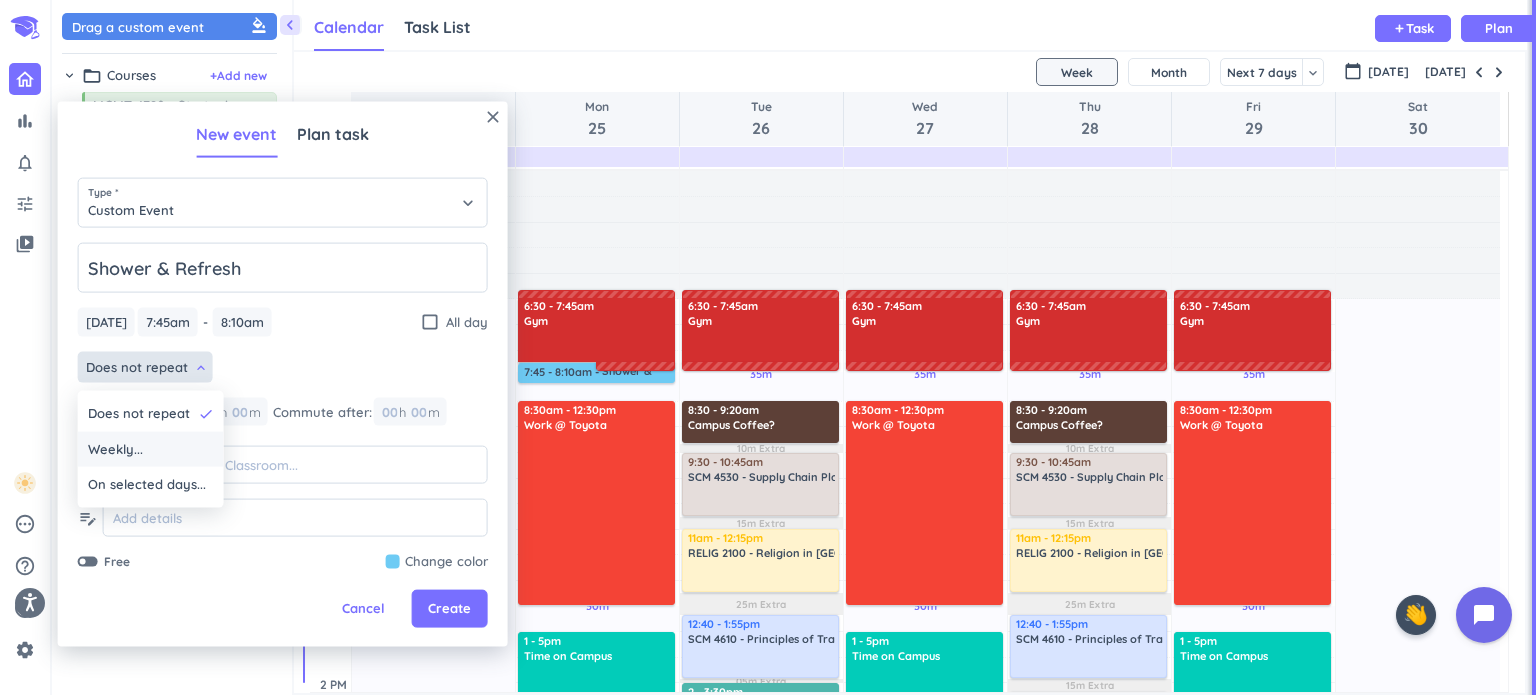 click on "Weekly..." at bounding box center [151, 449] 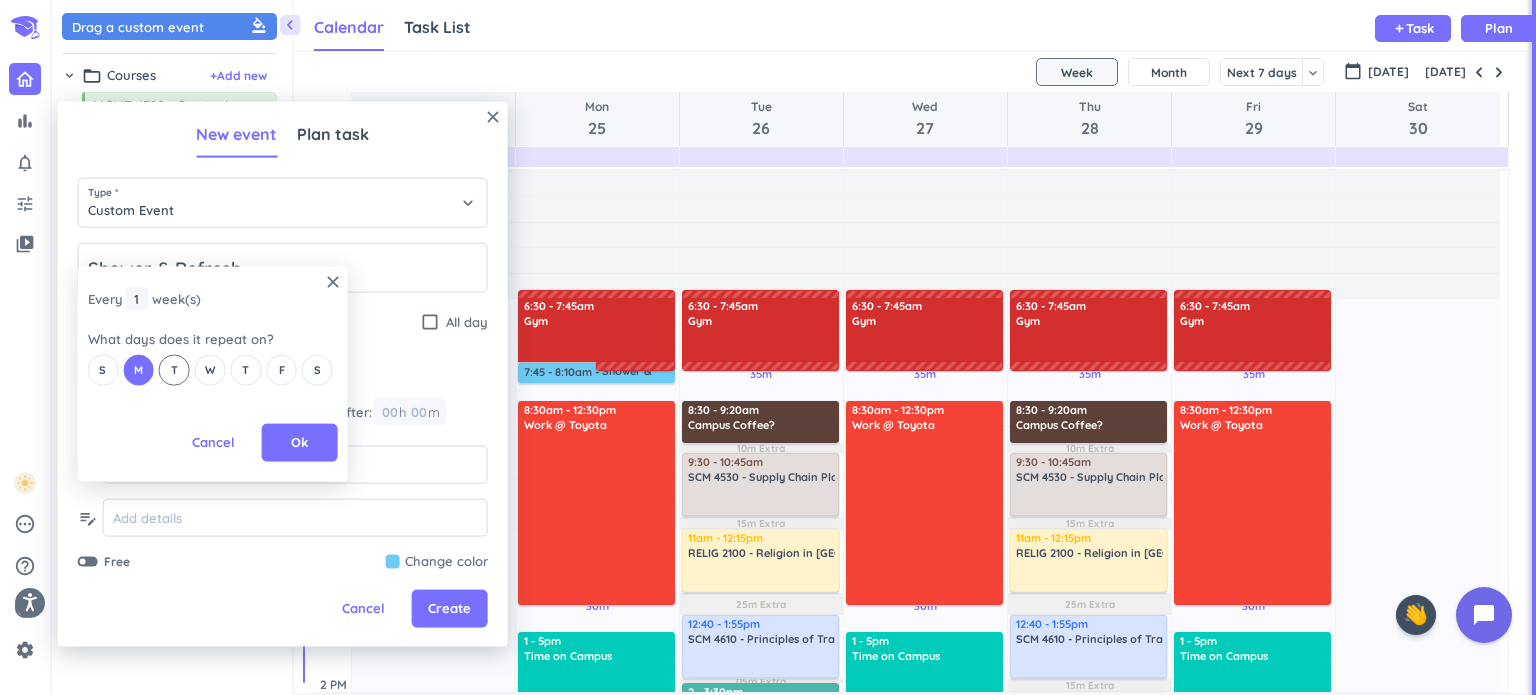 click on "T" at bounding box center (174, 369) 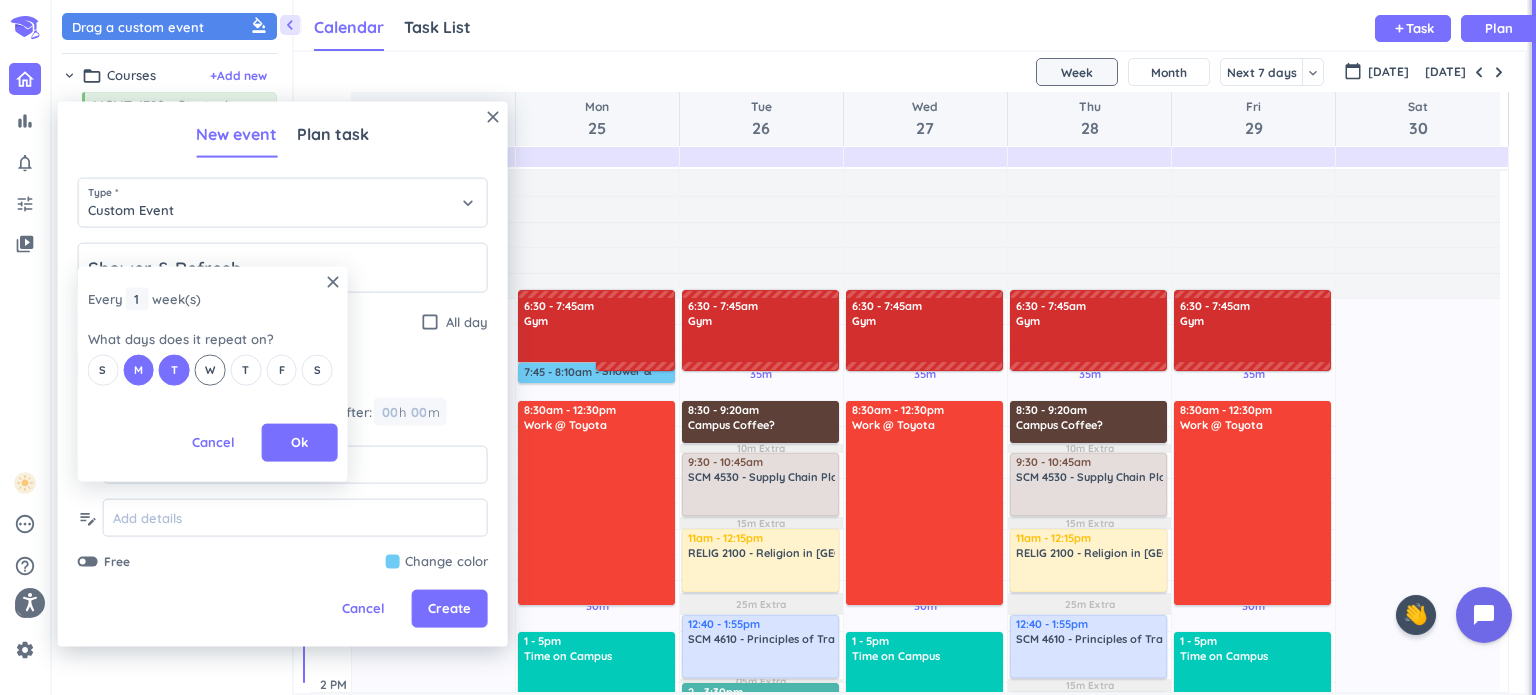 click on "W" at bounding box center (210, 369) 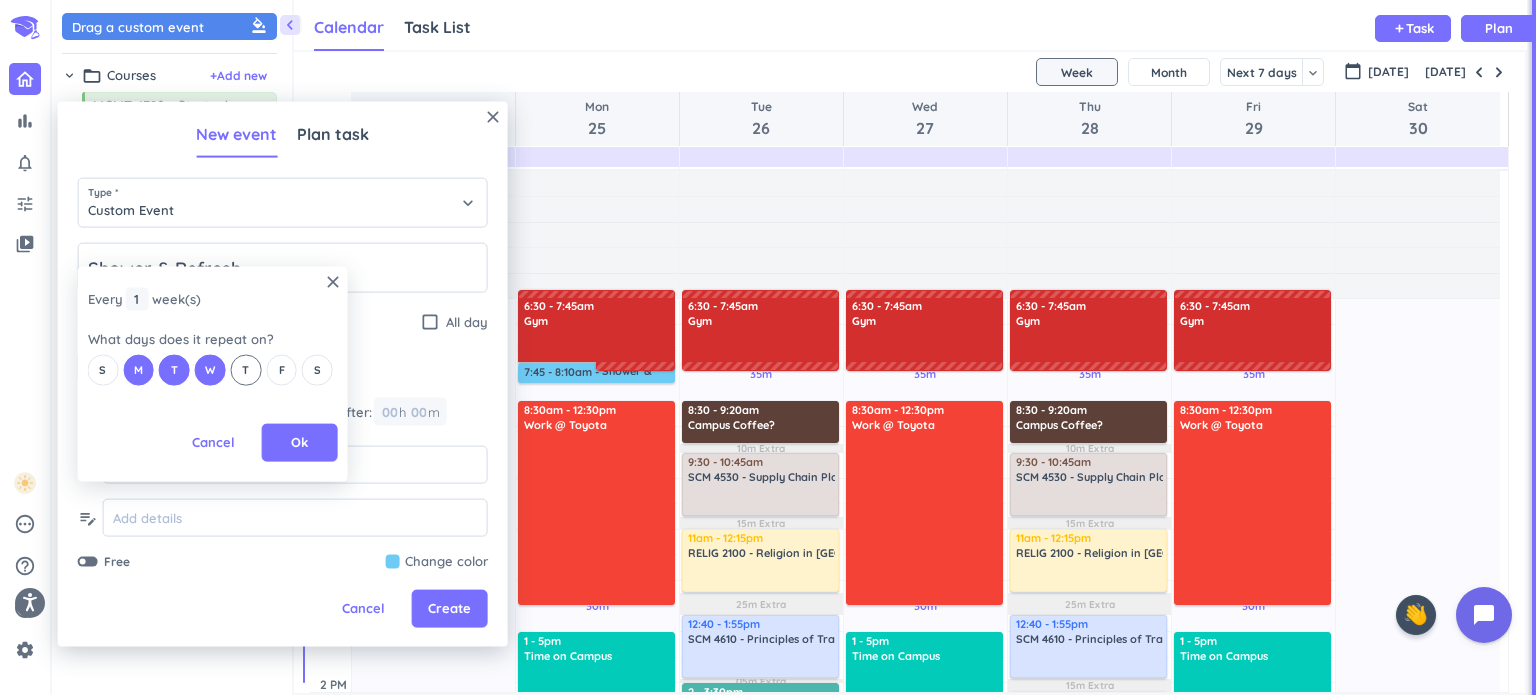 click on "T" at bounding box center [245, 370] 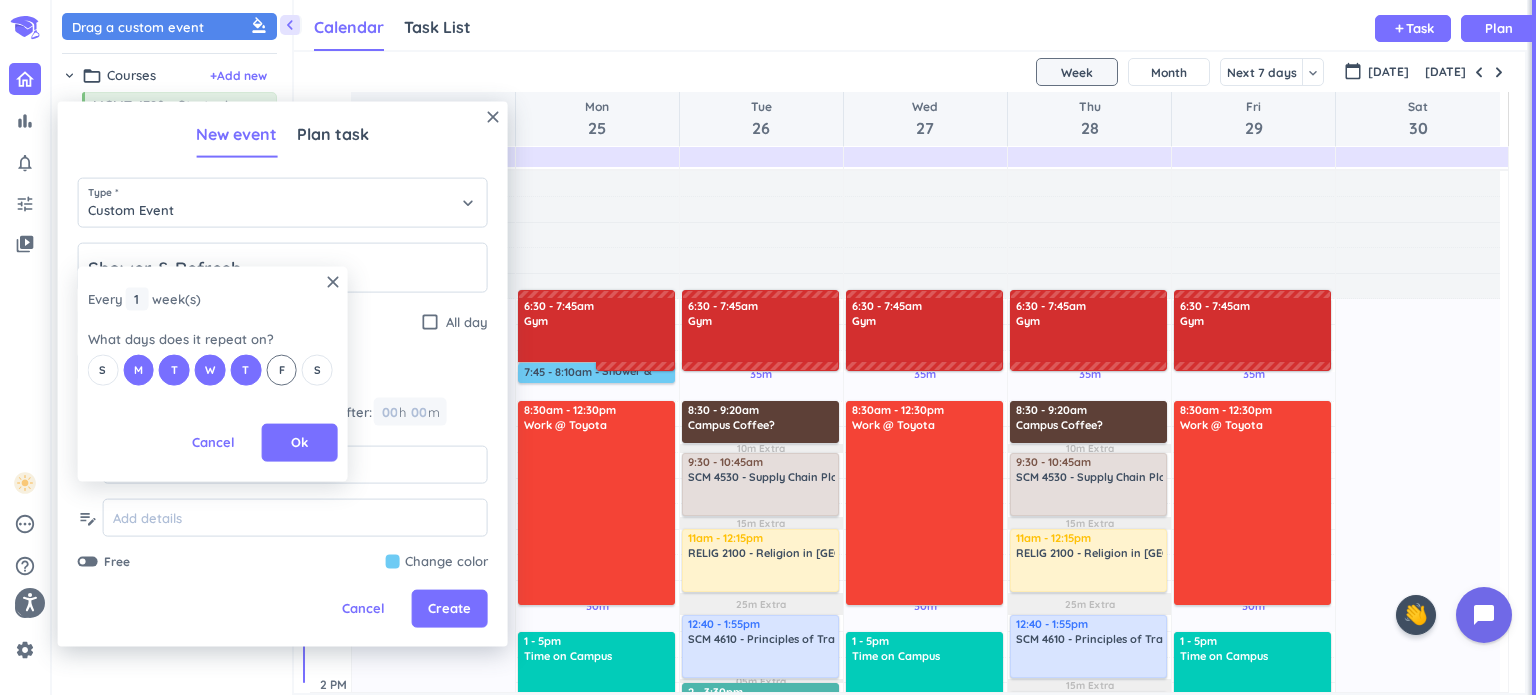 click on "F" at bounding box center [282, 370] 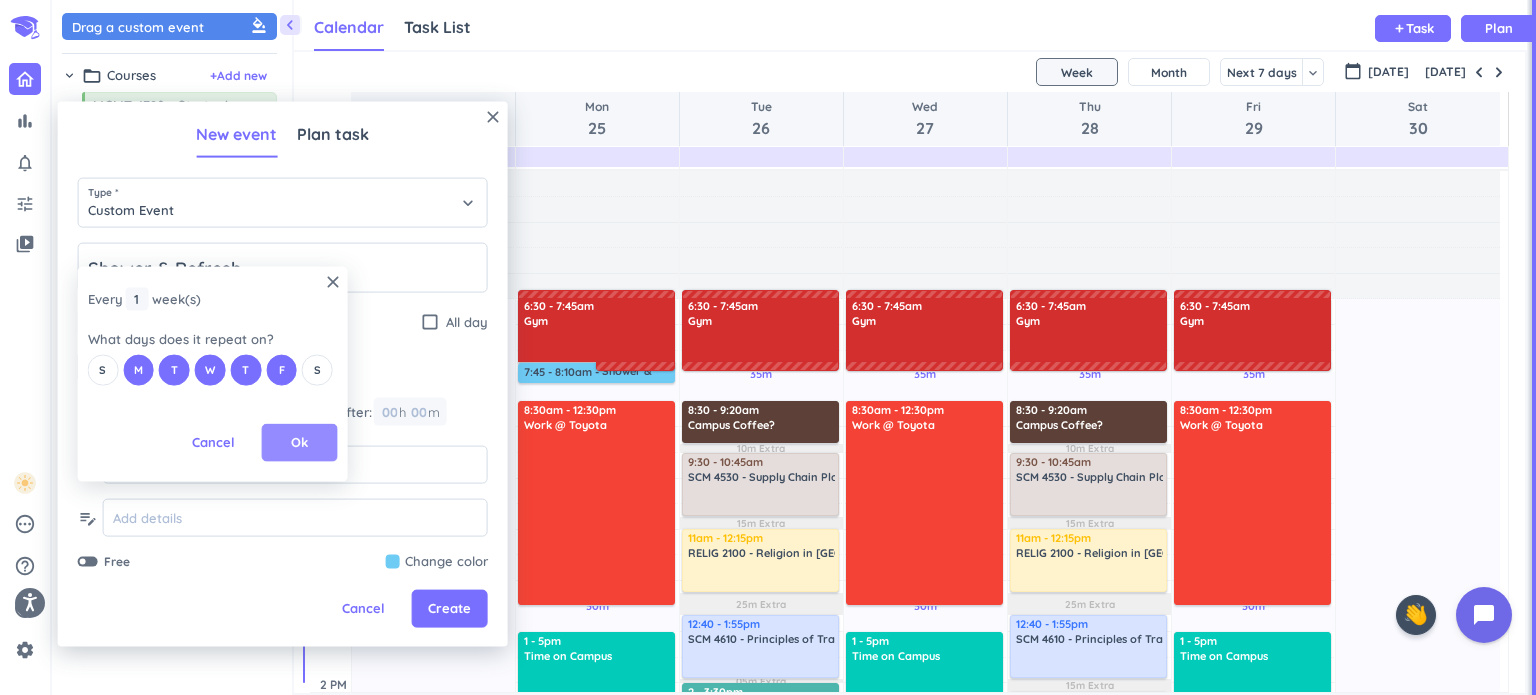 click on "Ok" at bounding box center (300, 443) 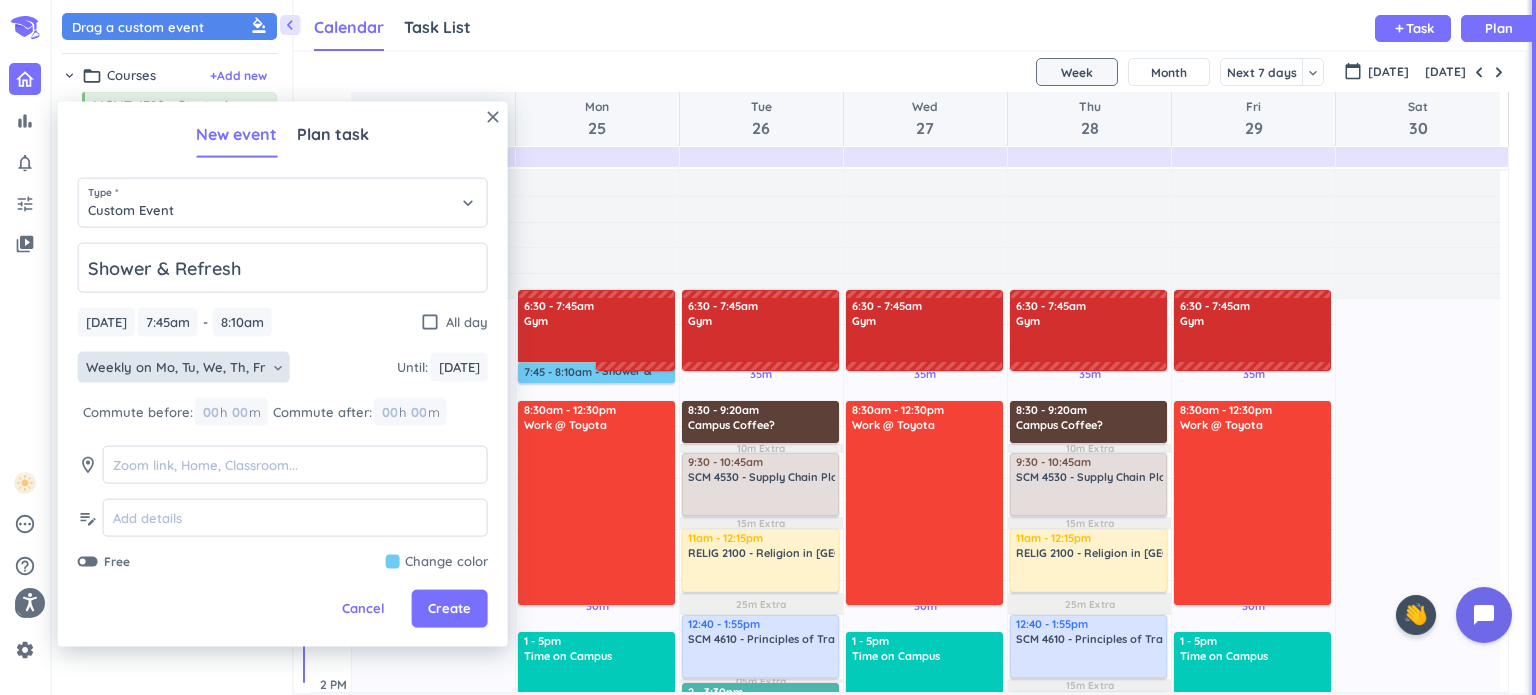 click on "Weekly on Mo, Tu, We, Th, Fr keyboard_arrow_down Until :  [DATE] [DATE]" at bounding box center [283, 369] 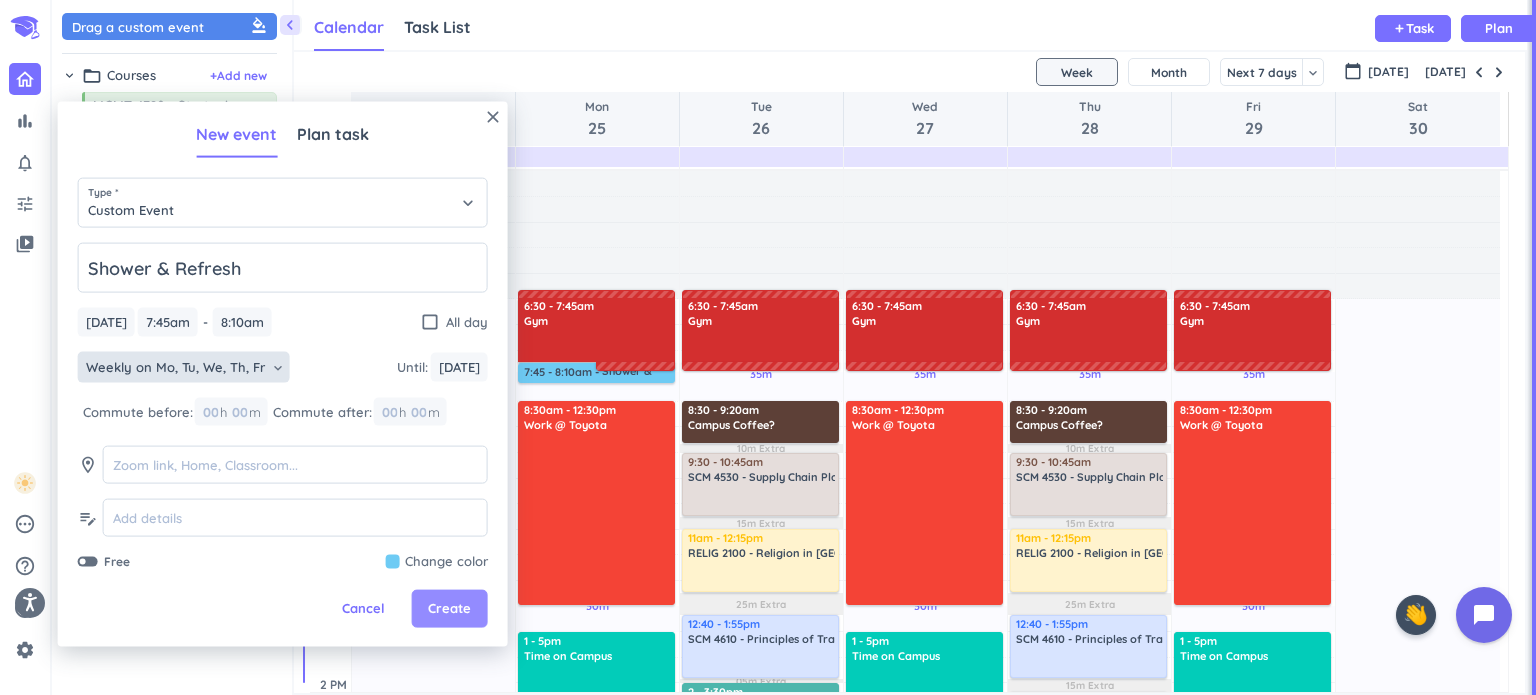 click on "Create" at bounding box center (449, 609) 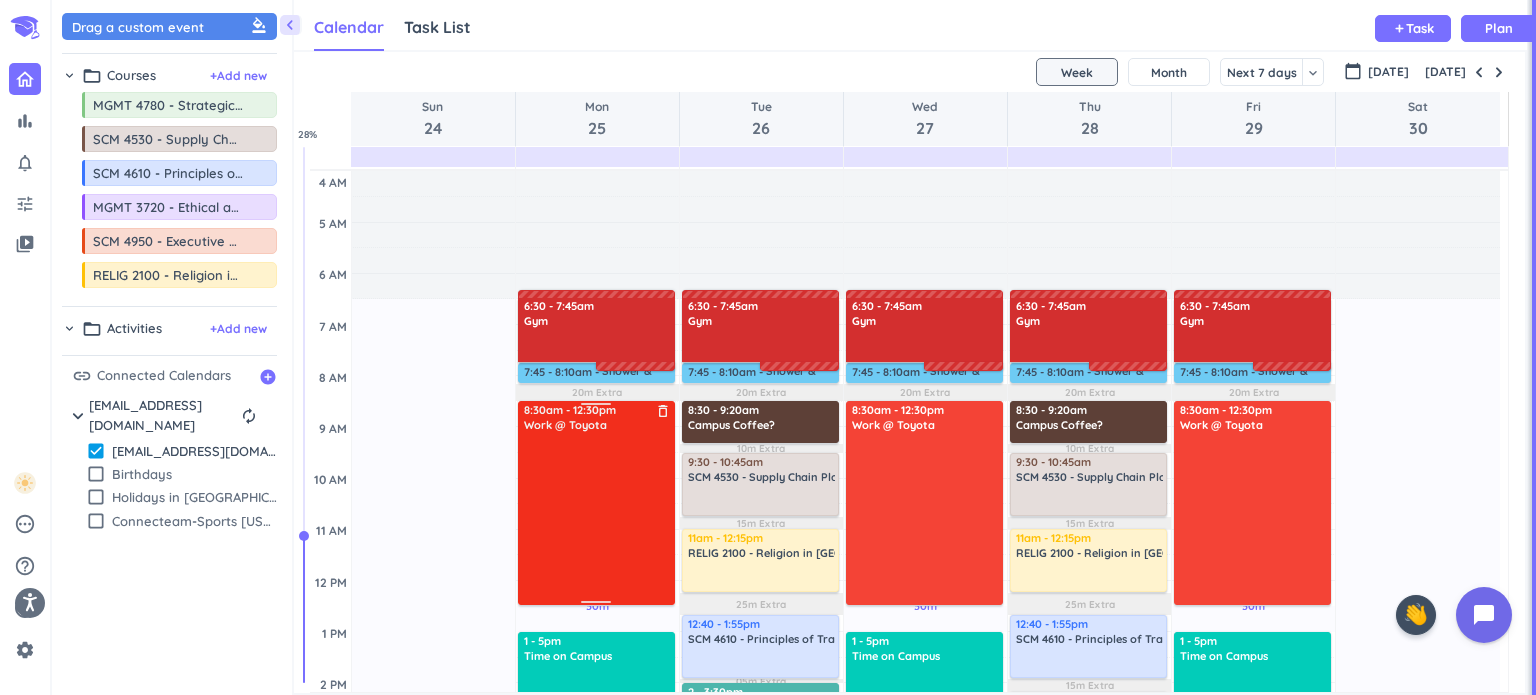 click at bounding box center (597, 517) 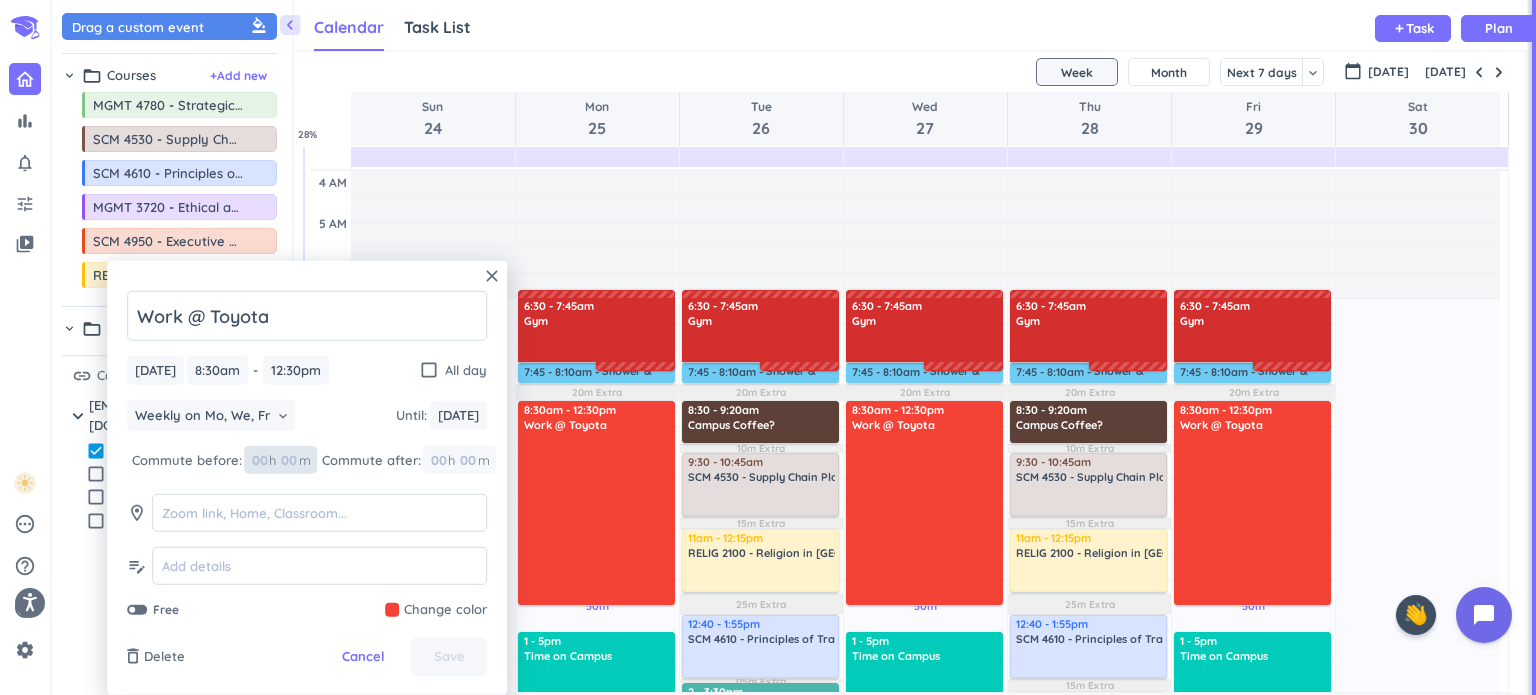 click at bounding box center (288, 460) 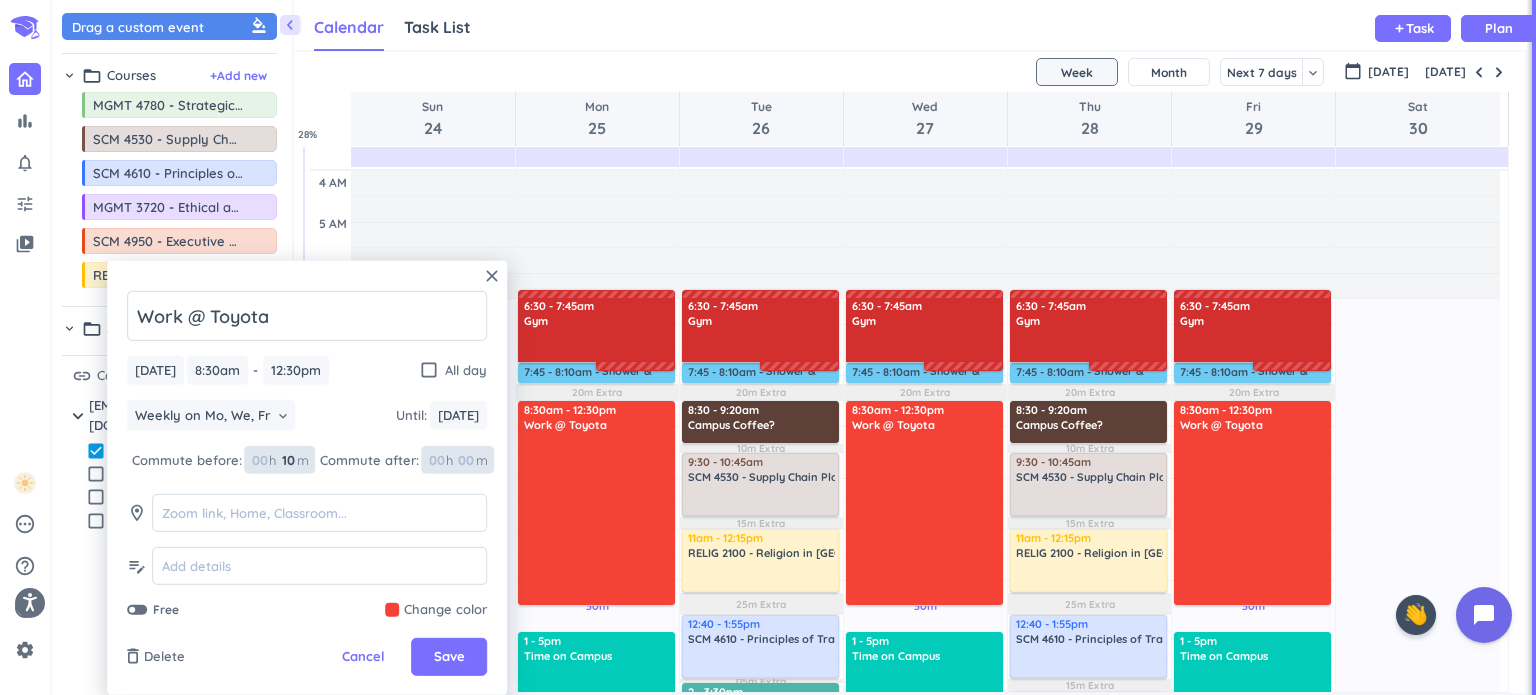 type on "10" 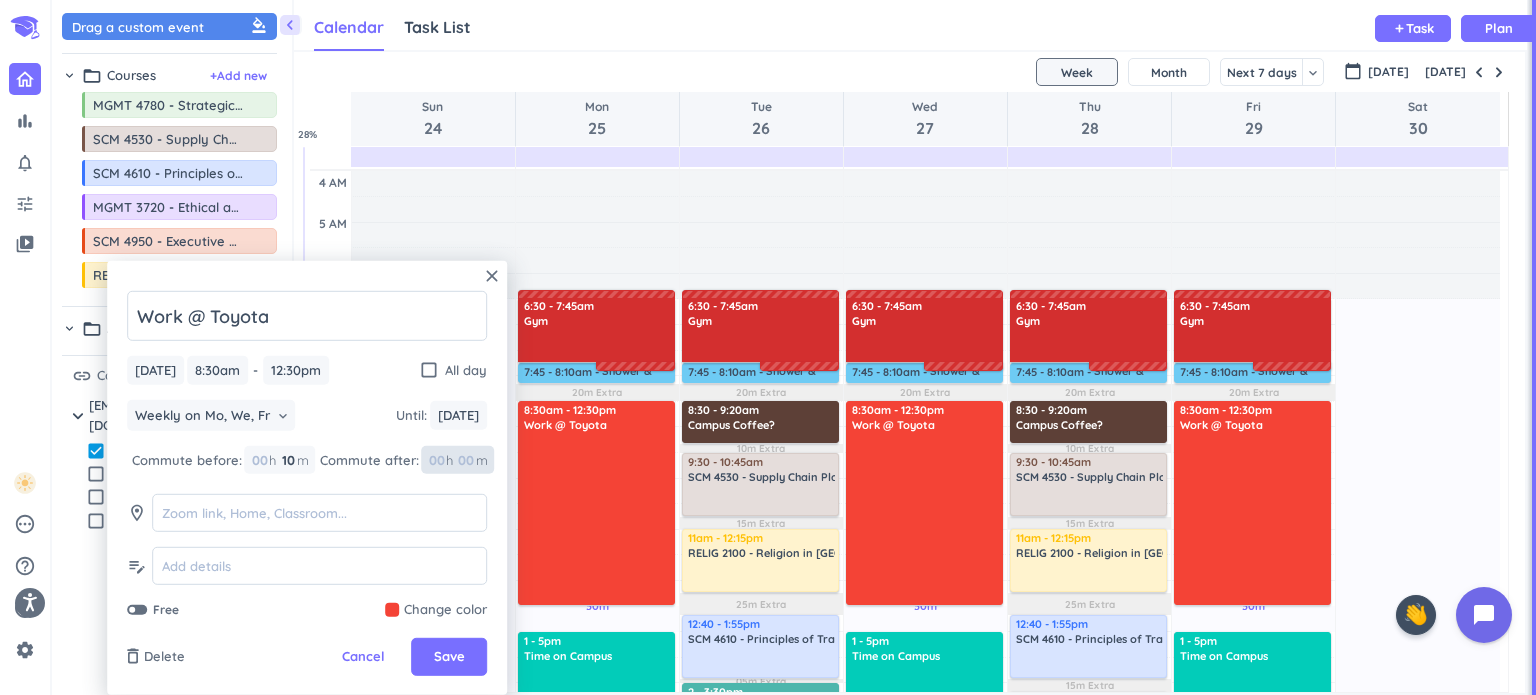 click at bounding box center (465, 460) 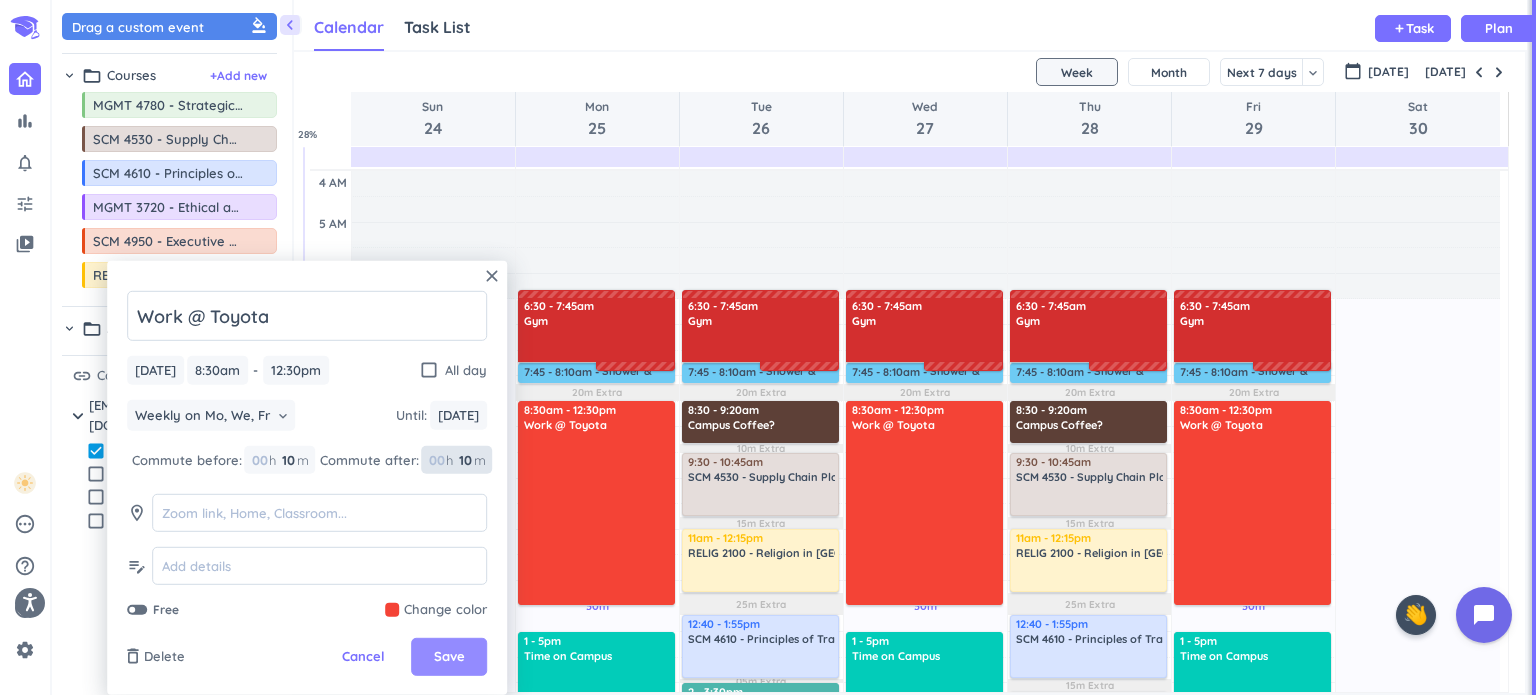 type on "10" 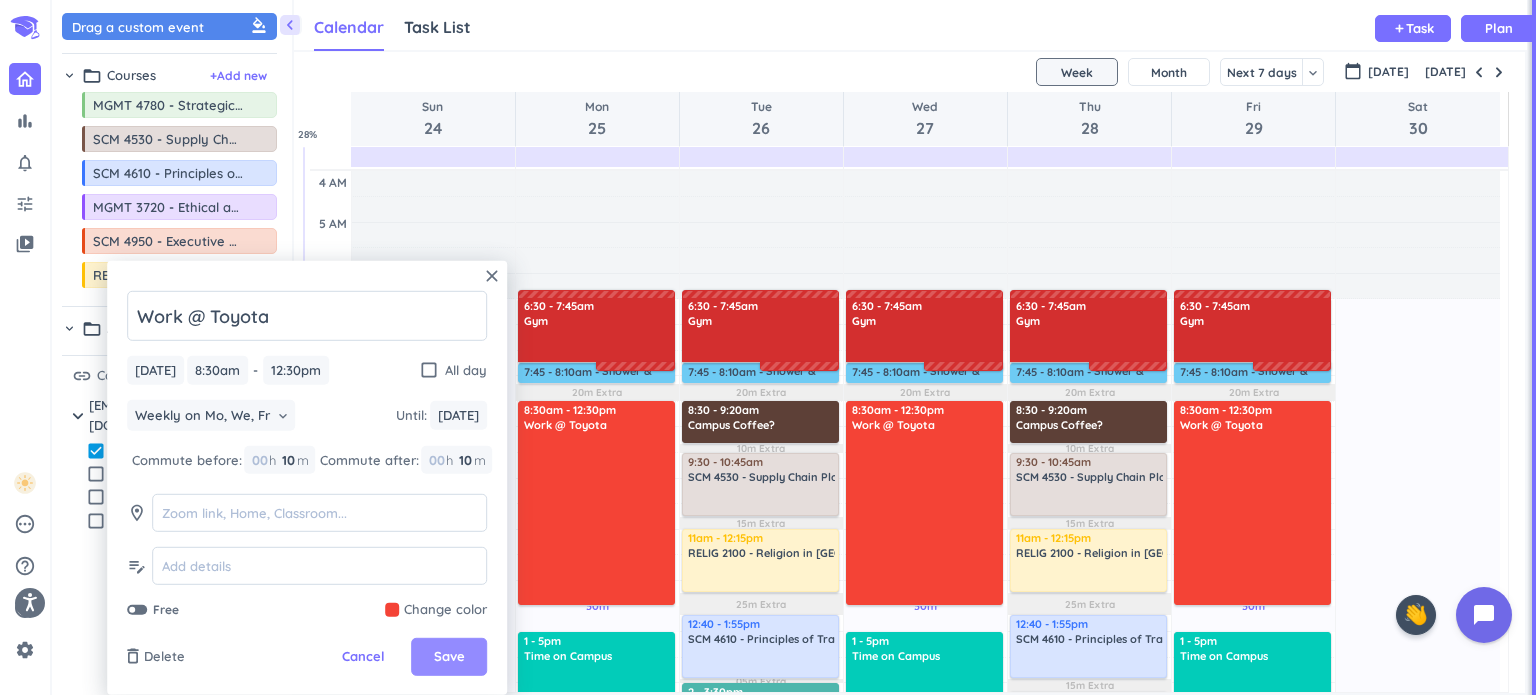 click on "Save" at bounding box center [449, 657] 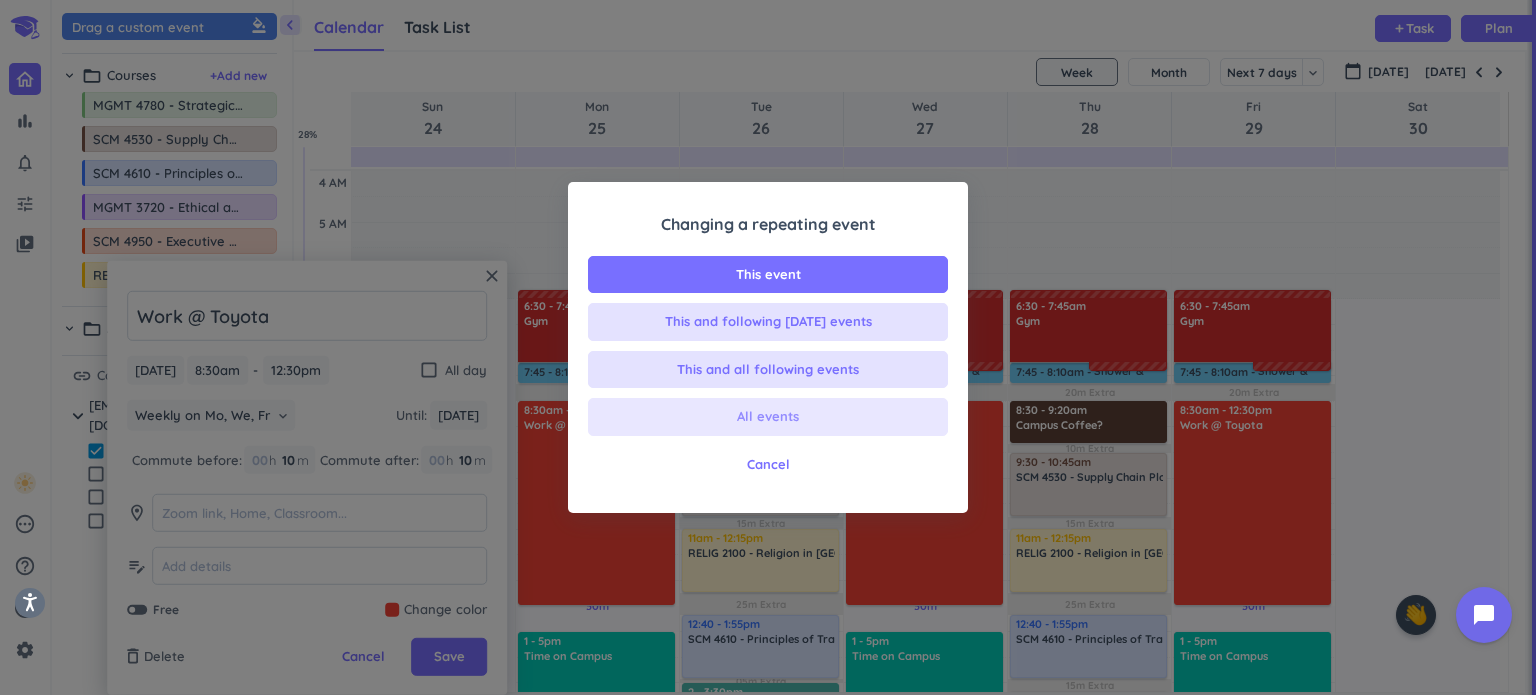 click on "All events" at bounding box center (768, 417) 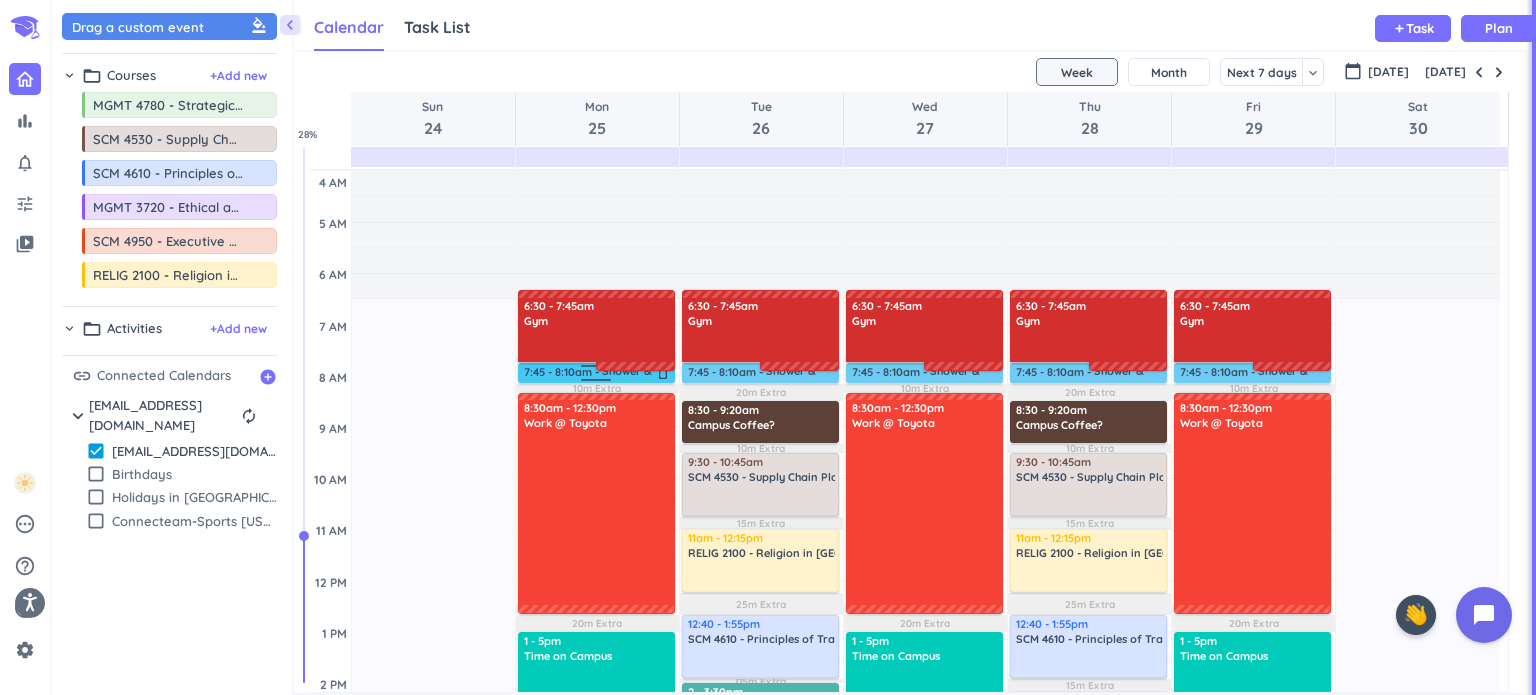 click on "7:45 - 8:10am" at bounding box center [563, 371] 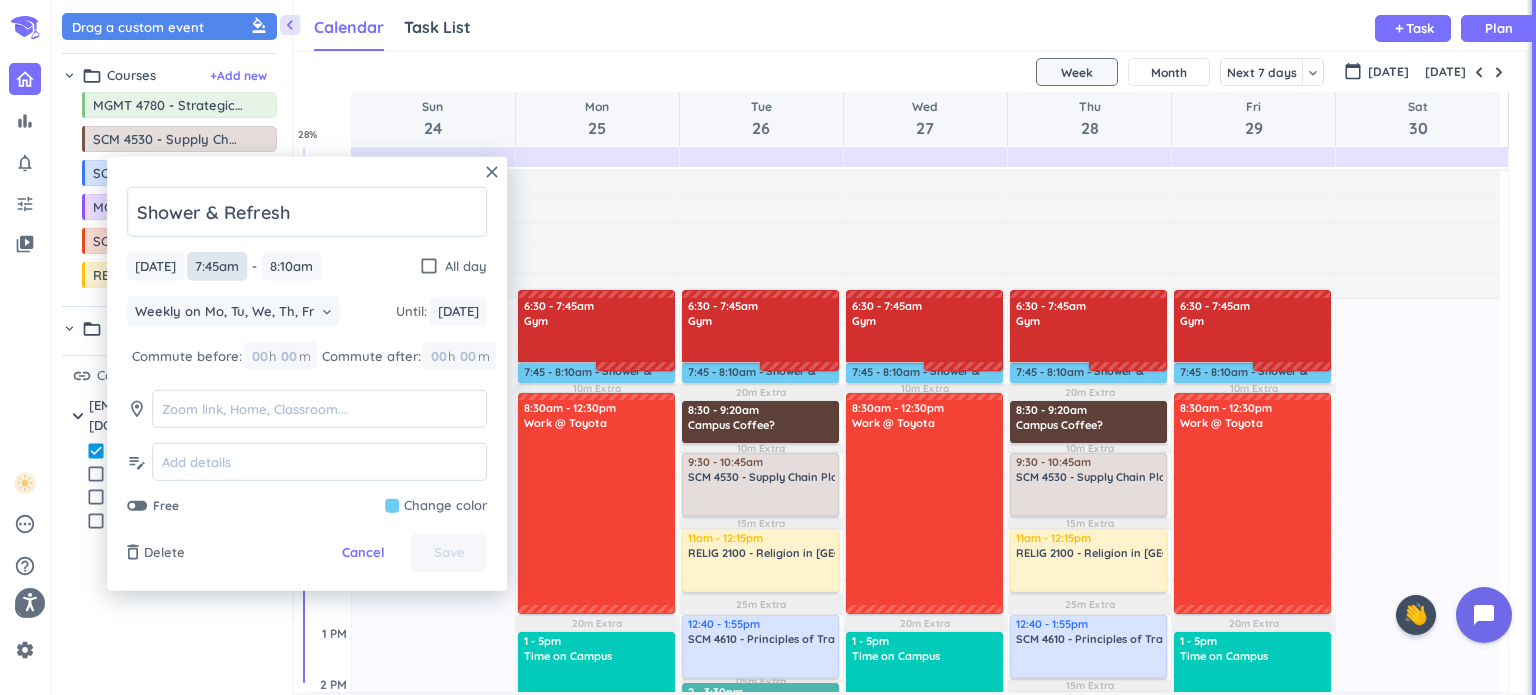 click on "7:45am" at bounding box center (217, 266) 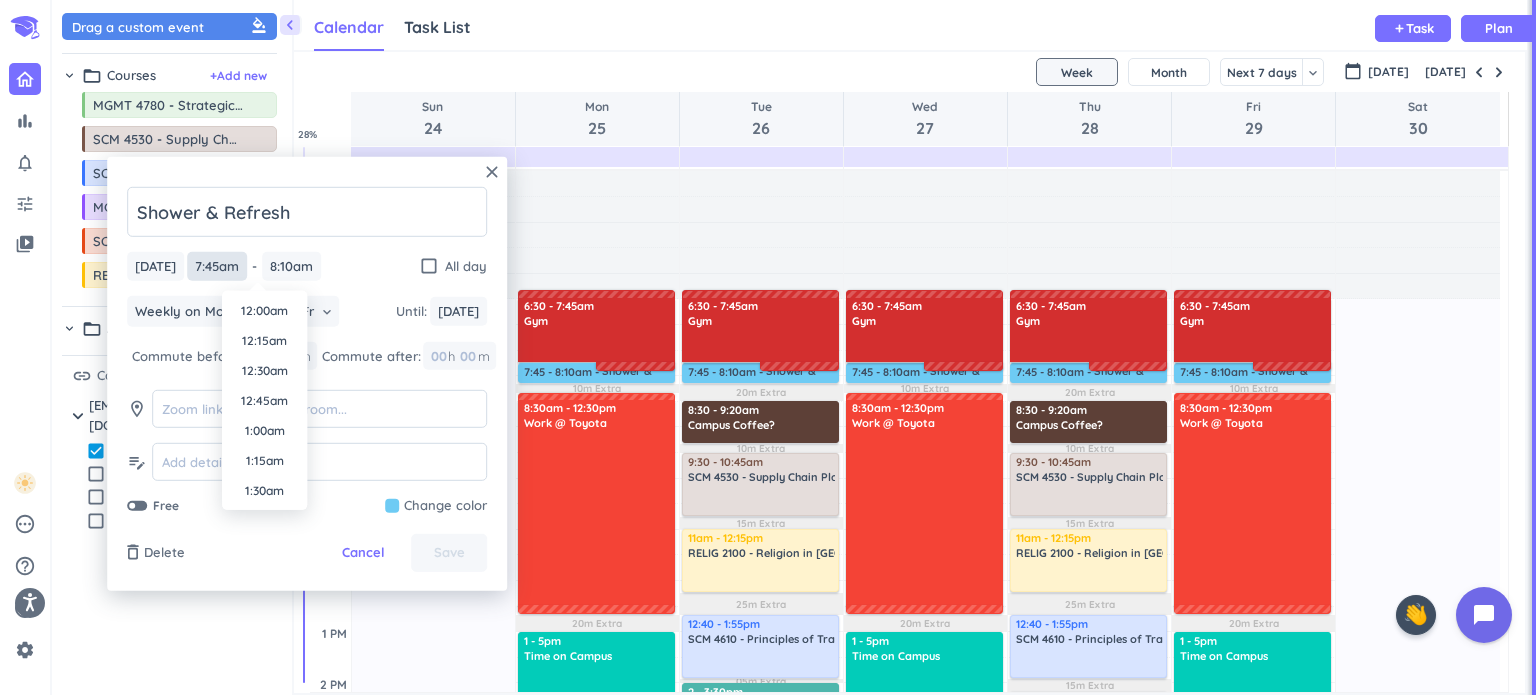 scroll, scrollTop: 840, scrollLeft: 0, axis: vertical 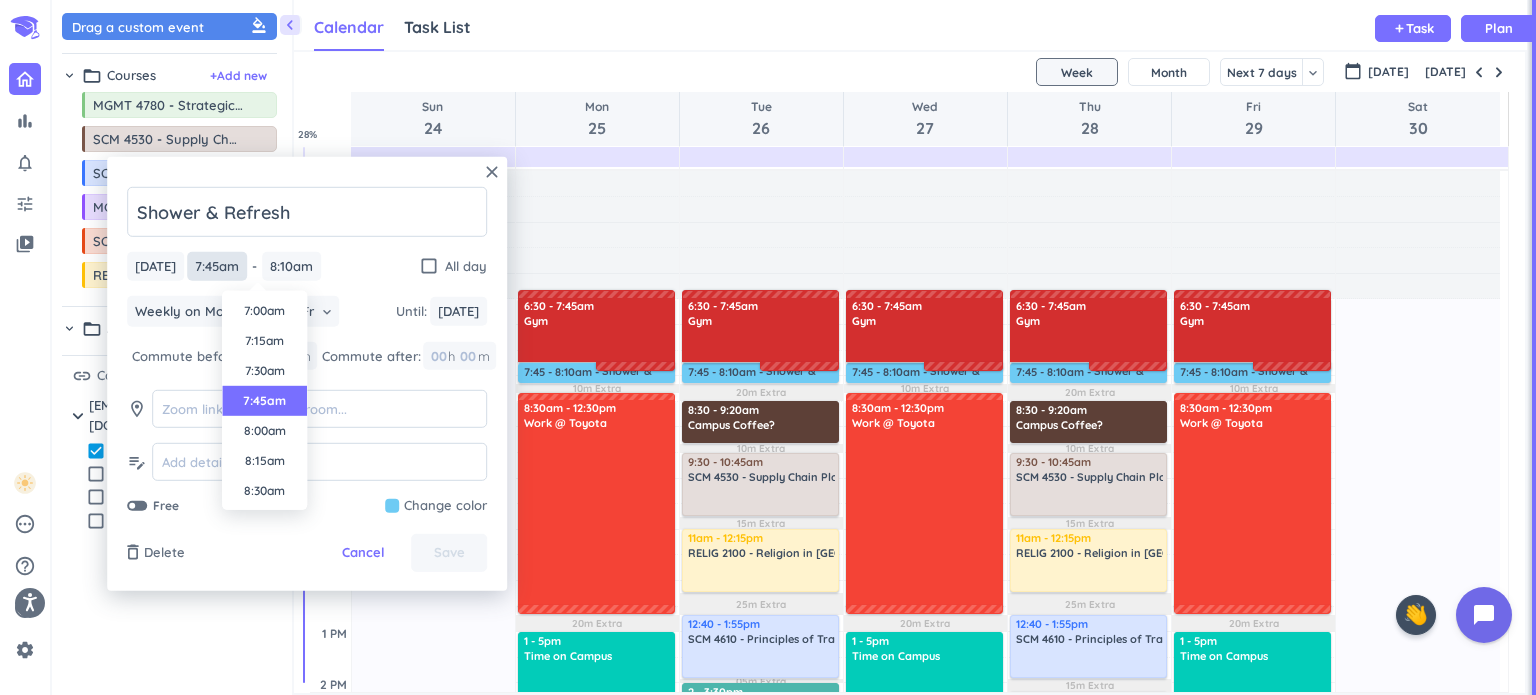 click on "7:45am" at bounding box center (217, 266) 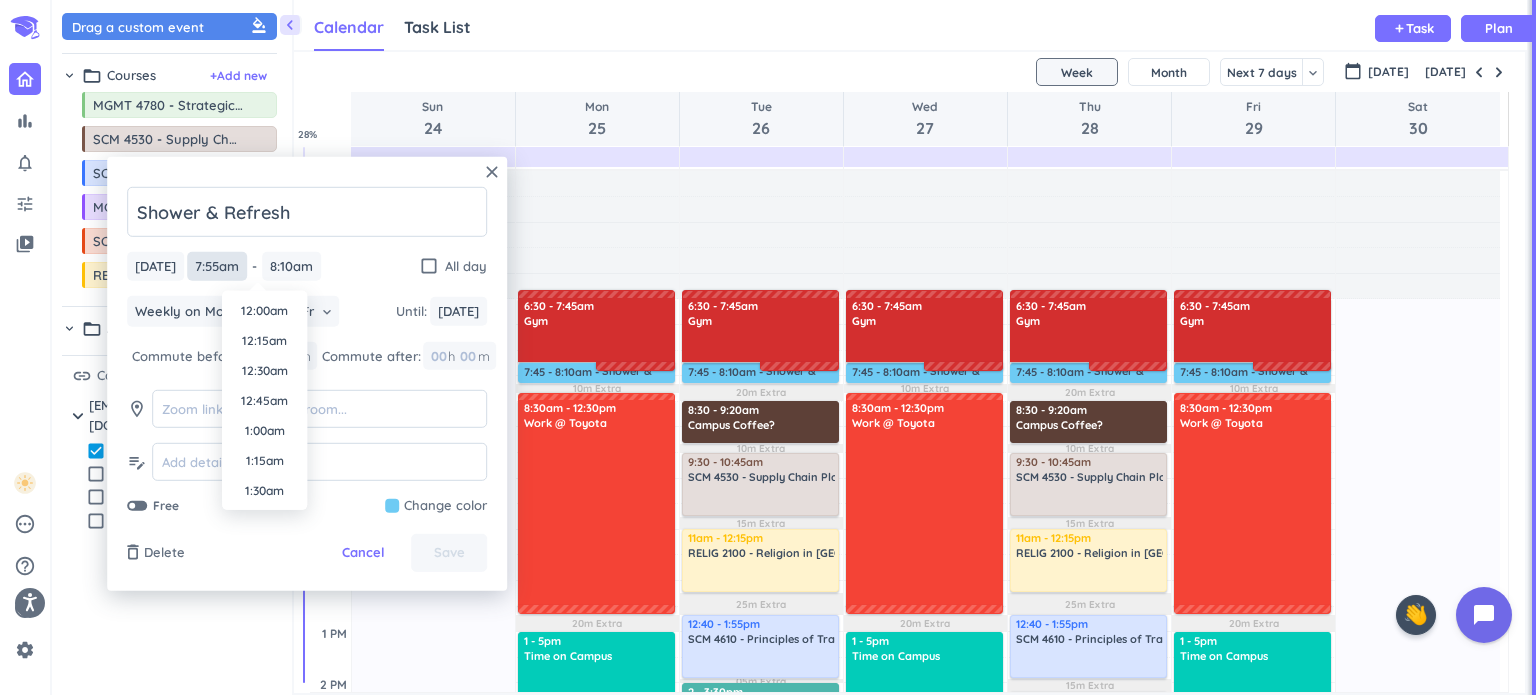 scroll, scrollTop: 840, scrollLeft: 0, axis: vertical 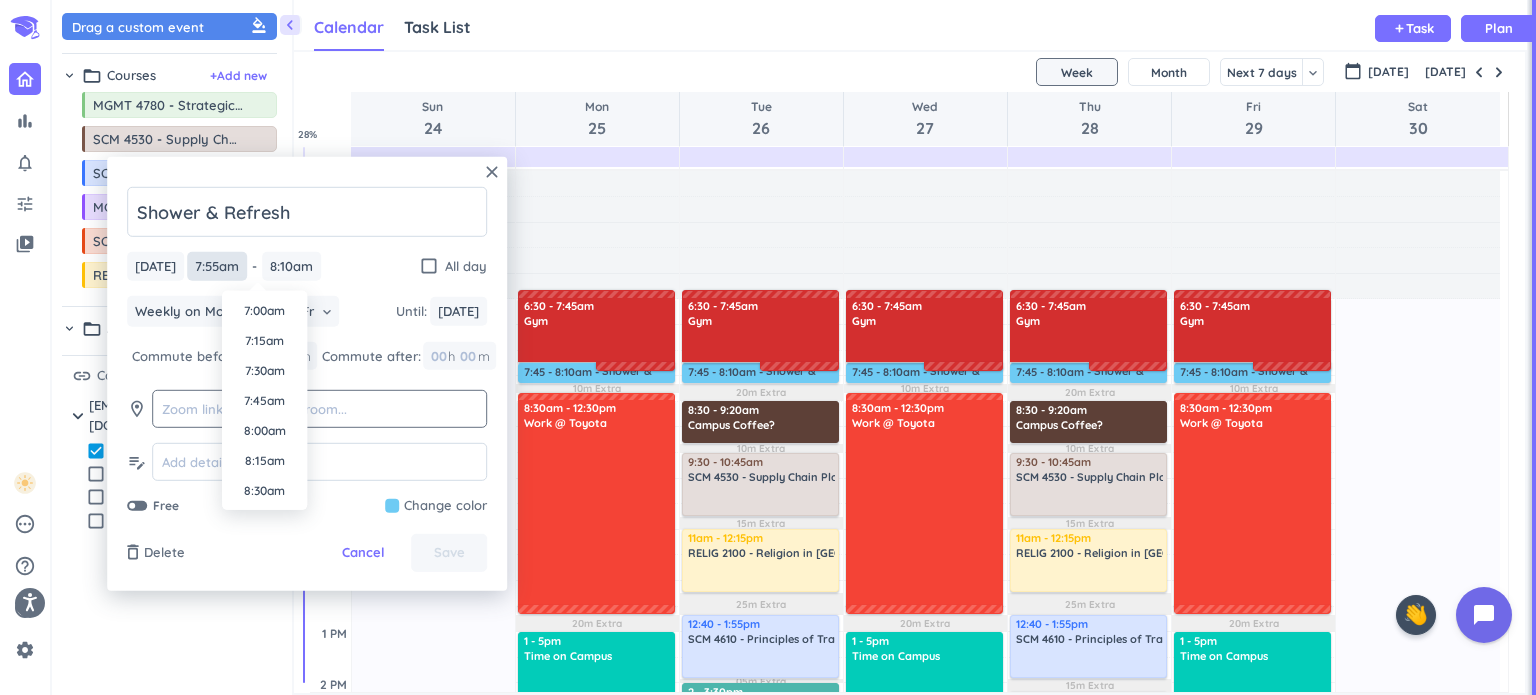 type on "7:55am" 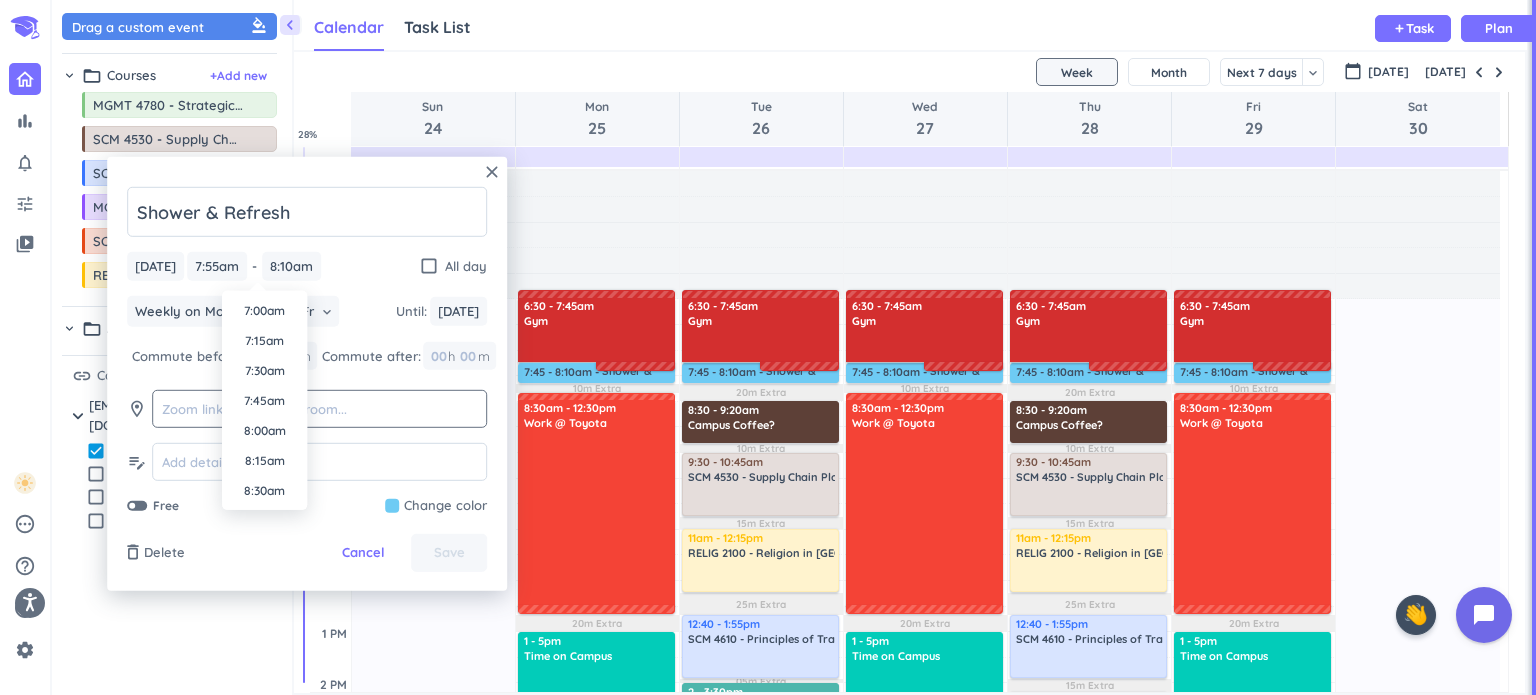 click 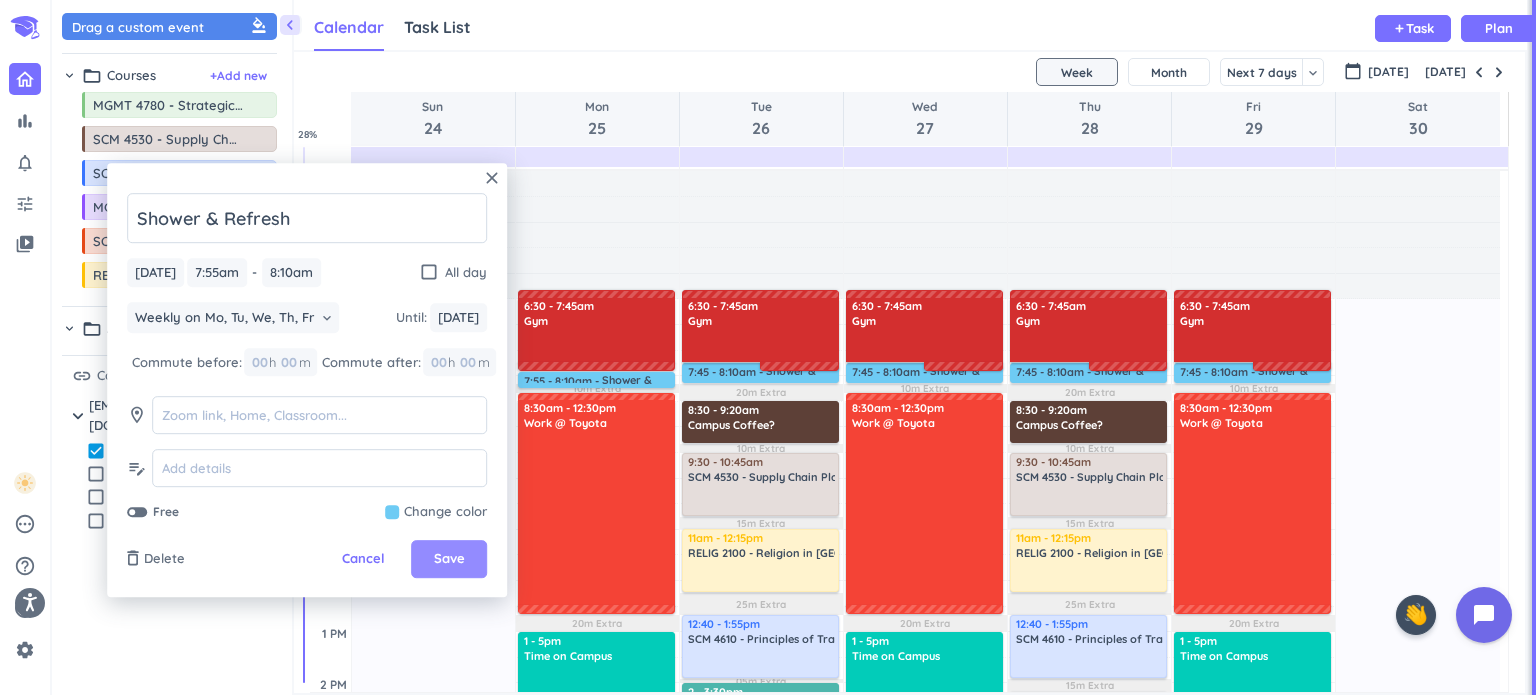 click on "Save" at bounding box center (449, 560) 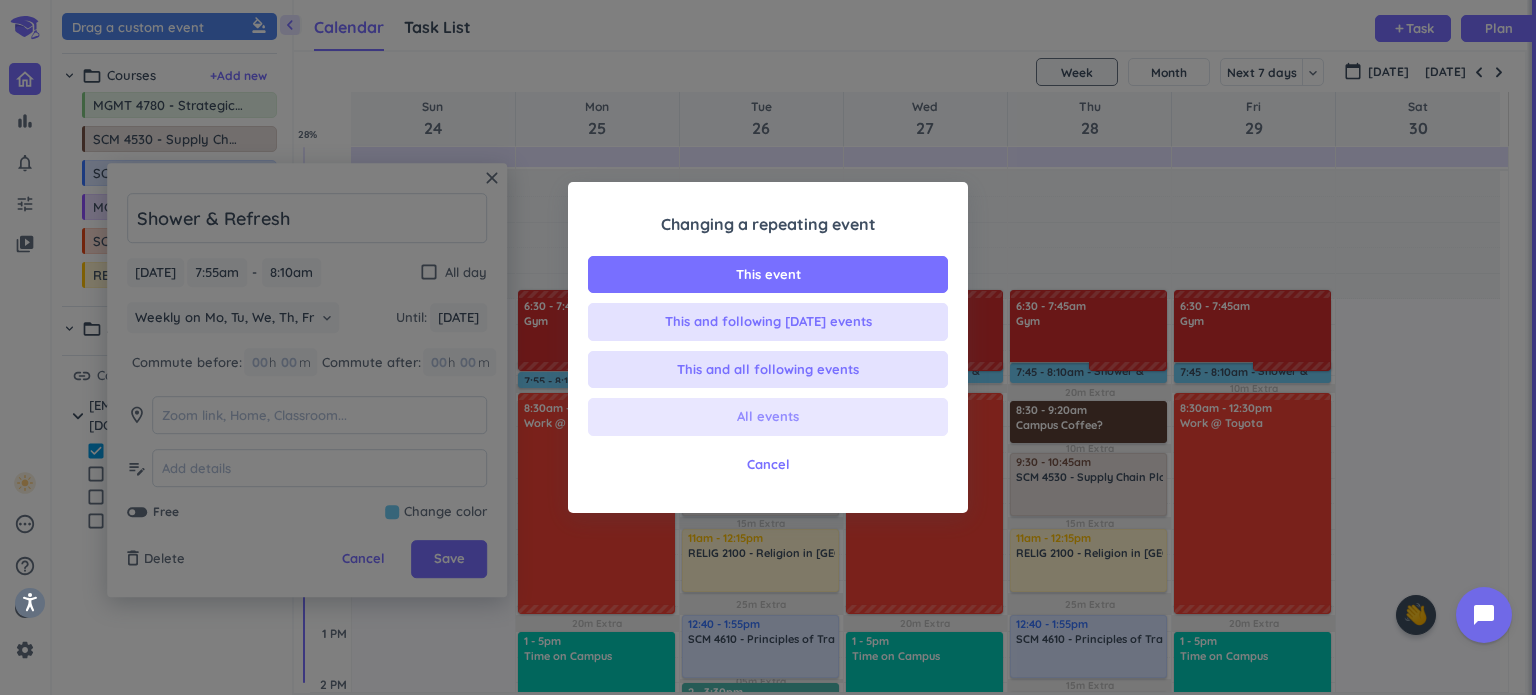 click on "All events" at bounding box center [768, 417] 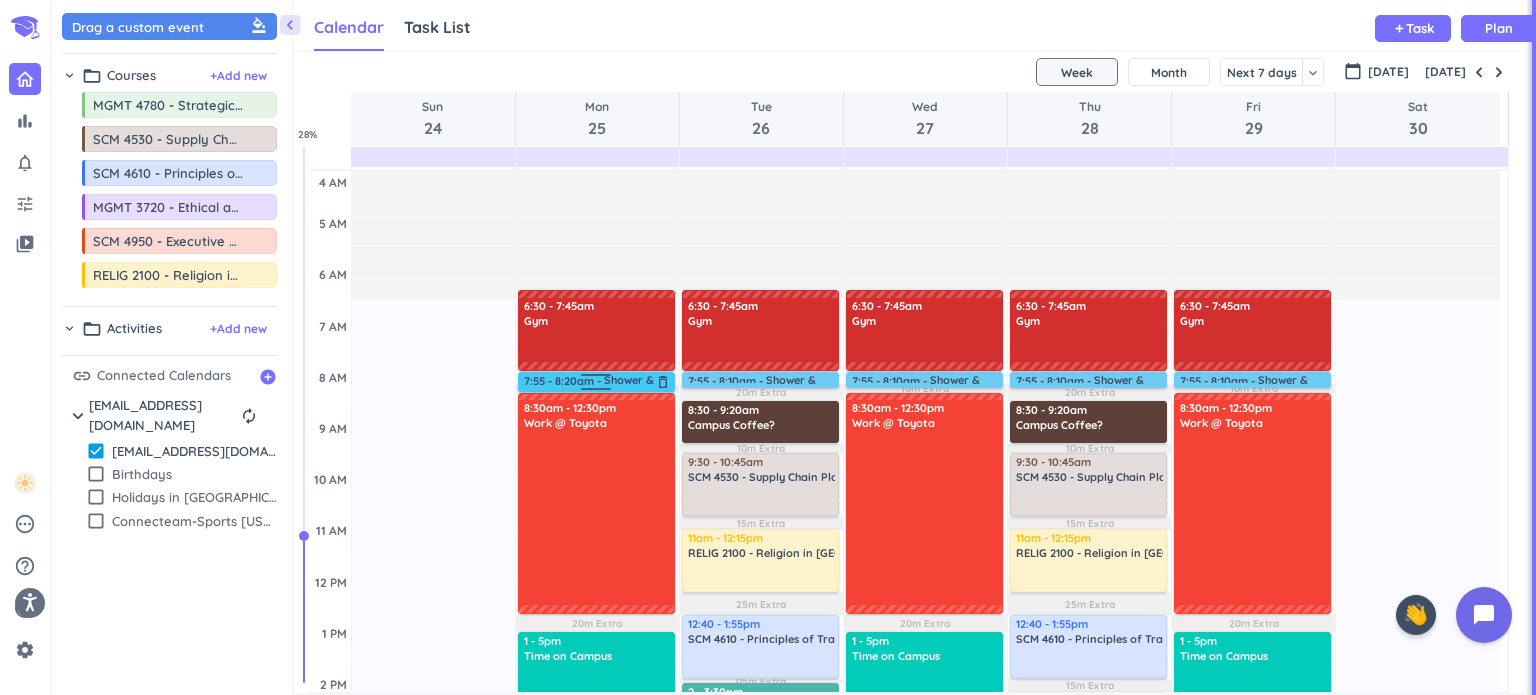 click on "2h 05m Past due Plan 2h  Past due Plan 10m Extra 20m Extra Adjust Awake Time Adjust Awake Time 6:30 - 7:45am Gym delete_outline 7:55 - 8:10am Shower & Refresh delete_outline 8:30am - 12:30pm Work @ Toyota delete_outline 1 - 5pm Time on Campus delete_outline 7:05 - 9pm C-Group delete_outline 7:55 - 8:20am Shower & Refresh delete_outline" at bounding box center [597, 785] 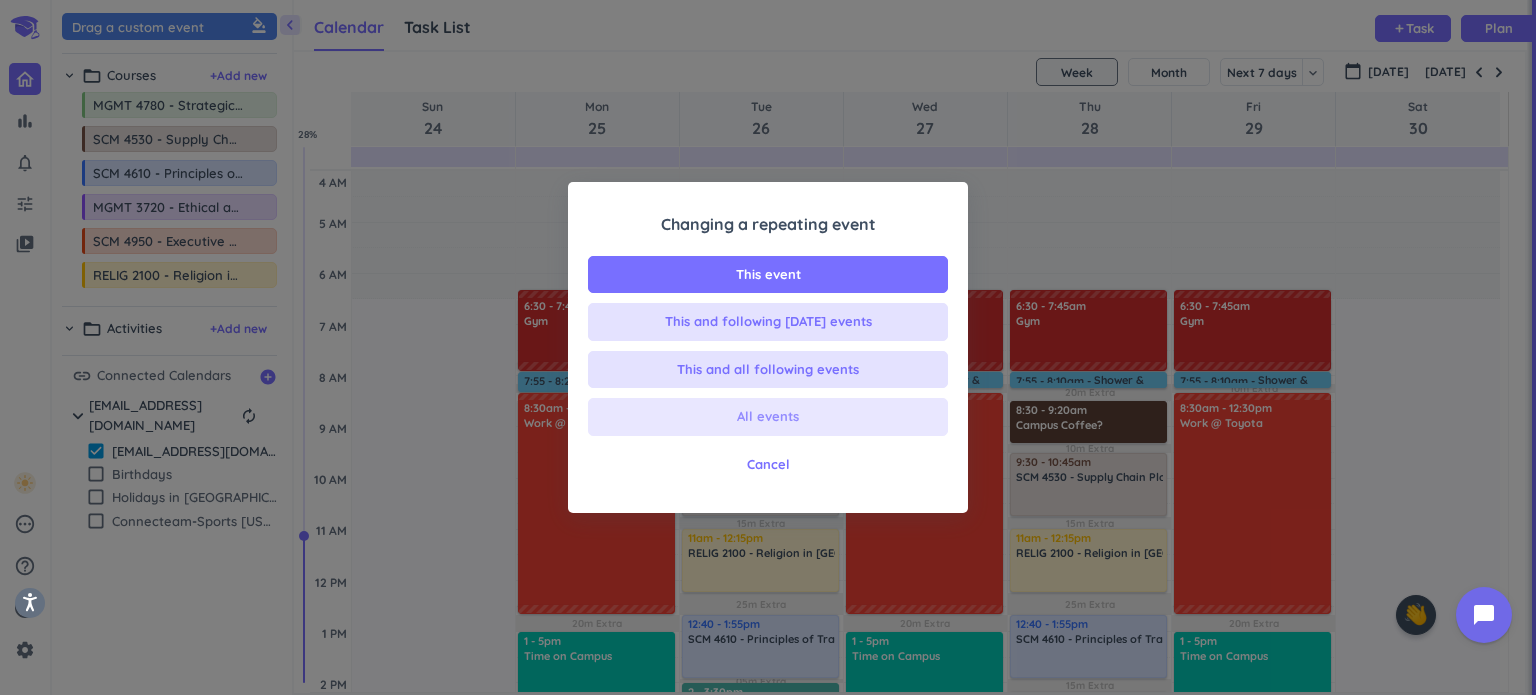 click on "All events" at bounding box center [768, 417] 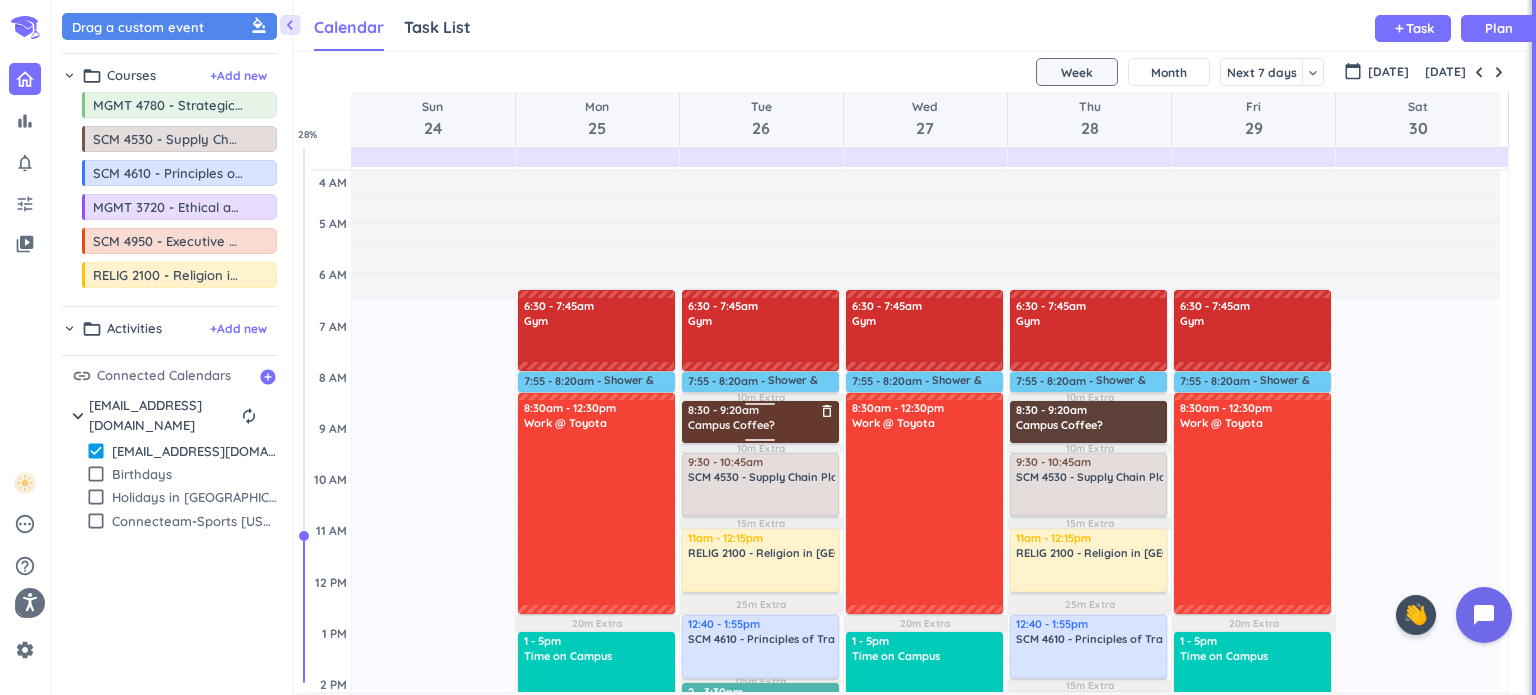 click on "Campus Coffee?" at bounding box center (731, 425) 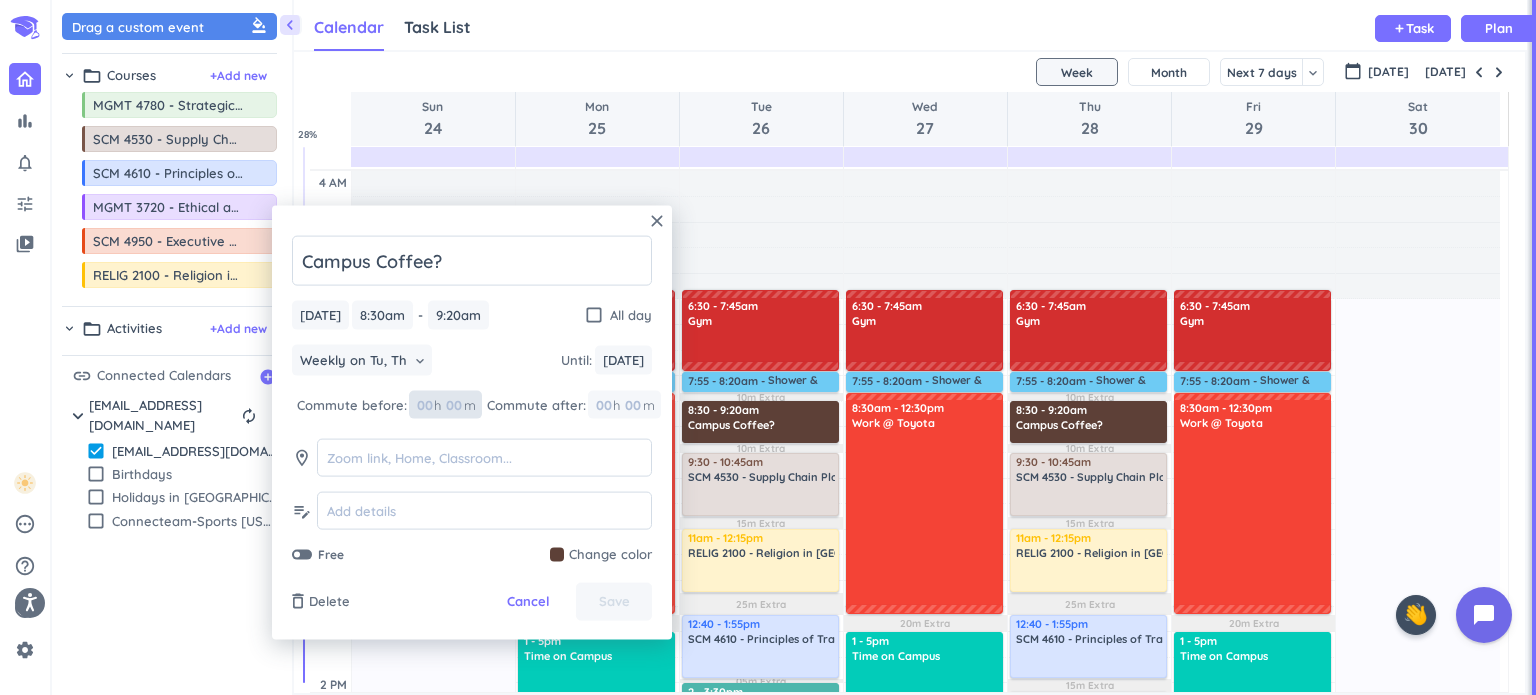 click at bounding box center (453, 405) 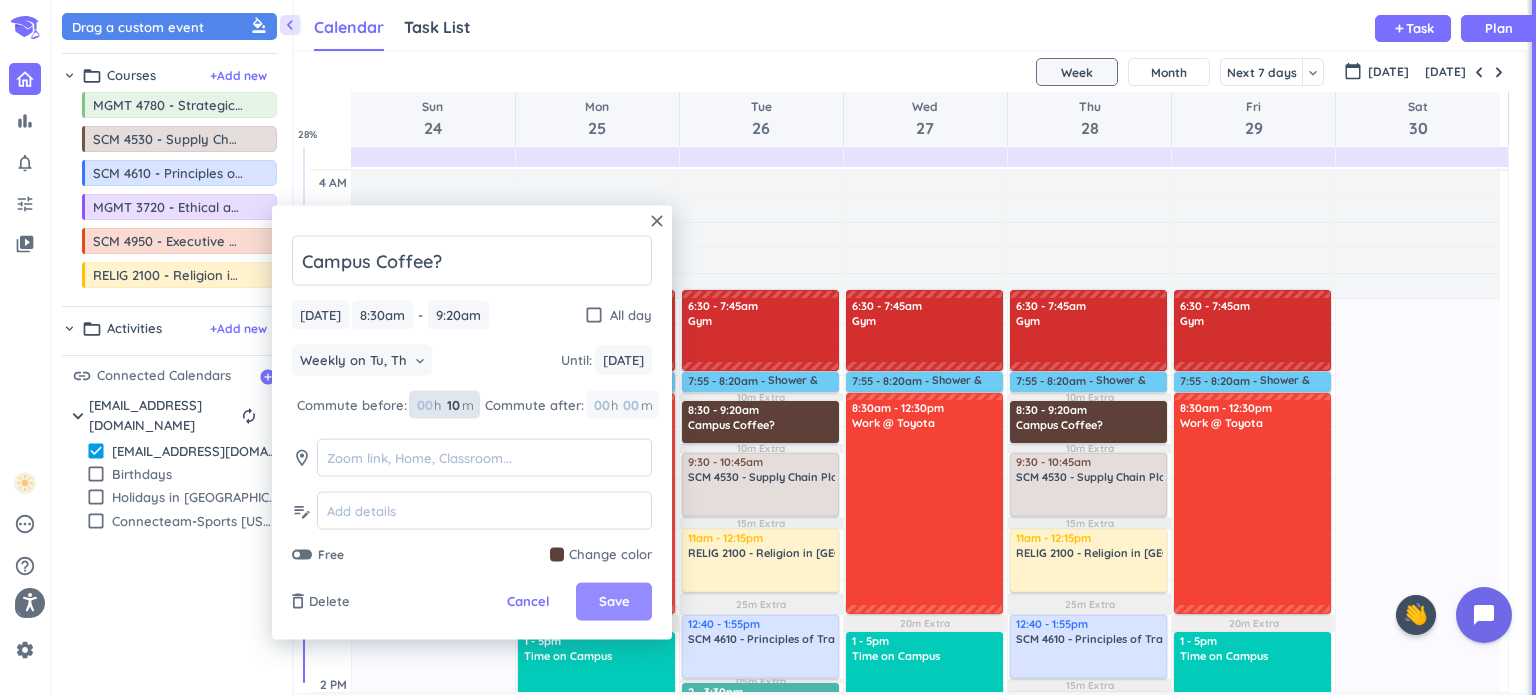 type on "10" 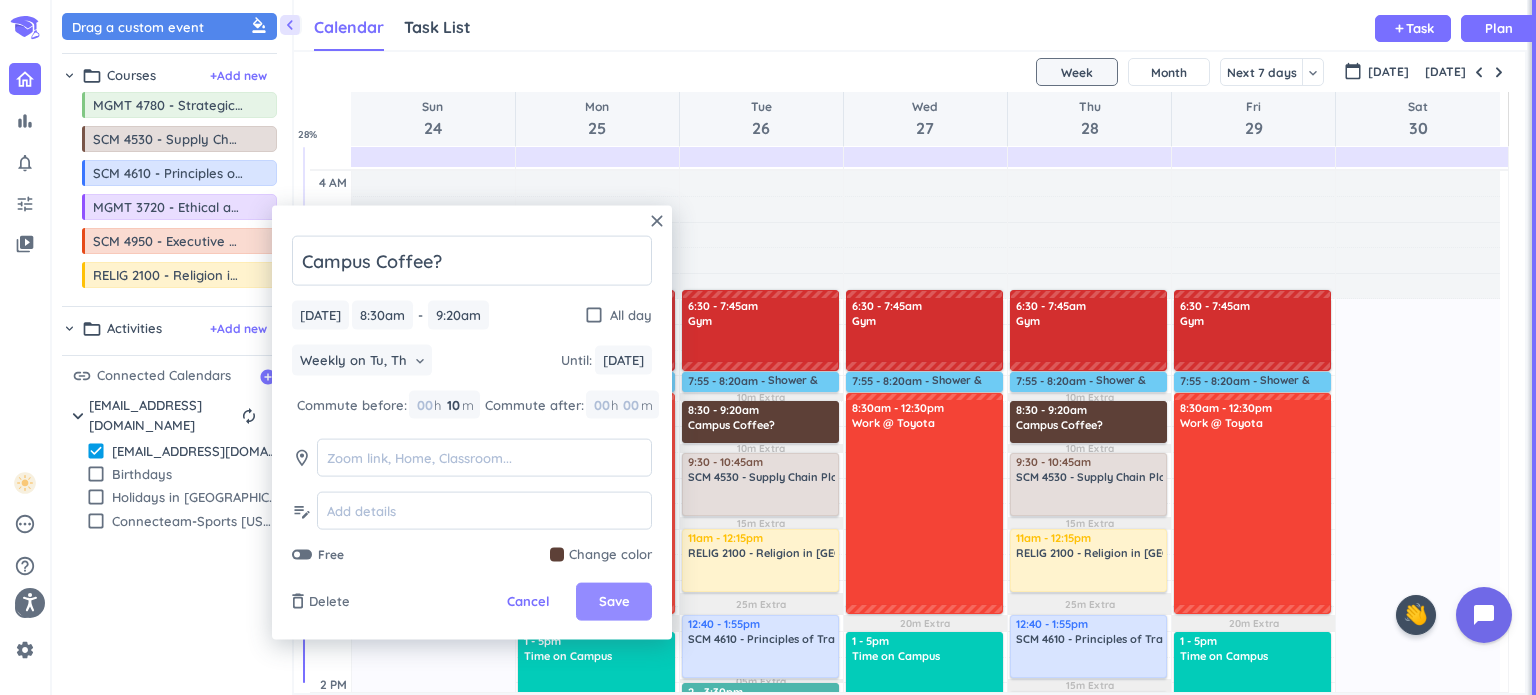 click on "Save" at bounding box center (614, 602) 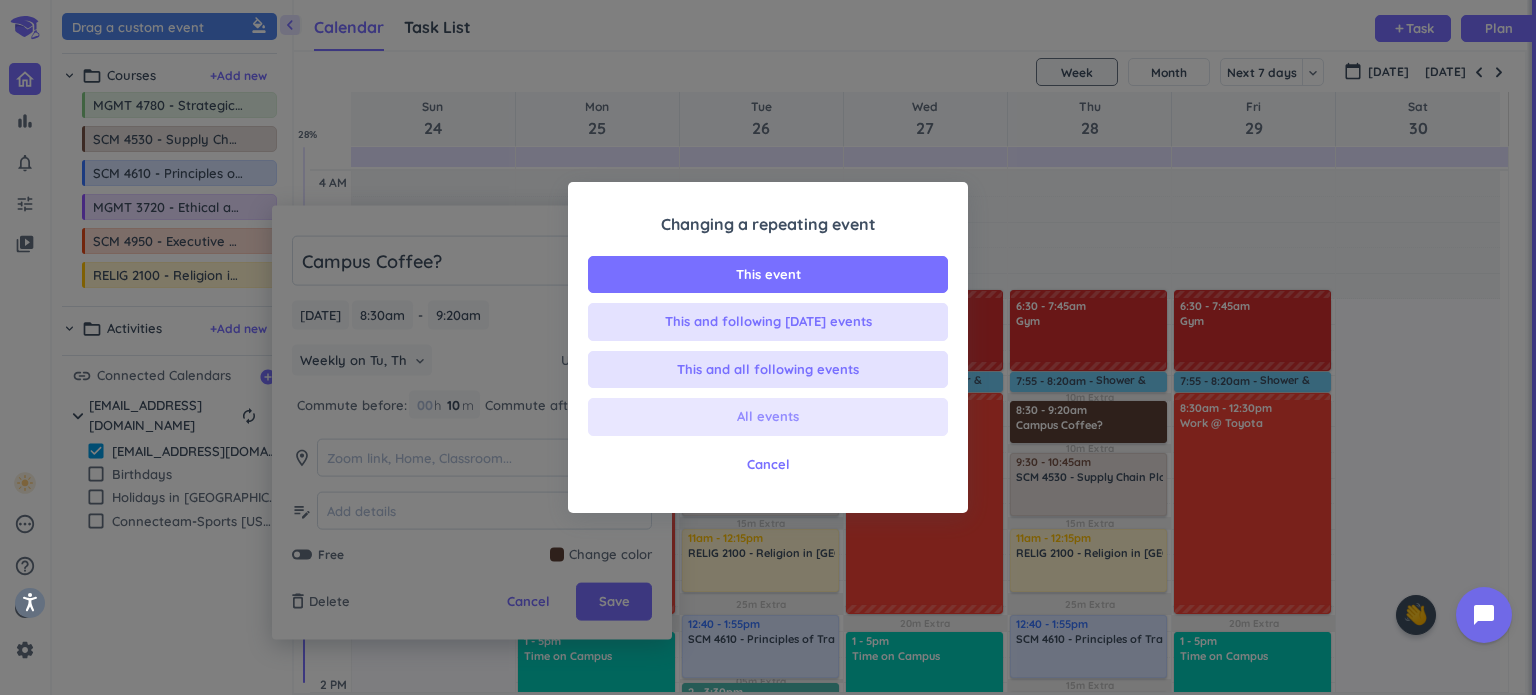 click on "All events" at bounding box center [768, 417] 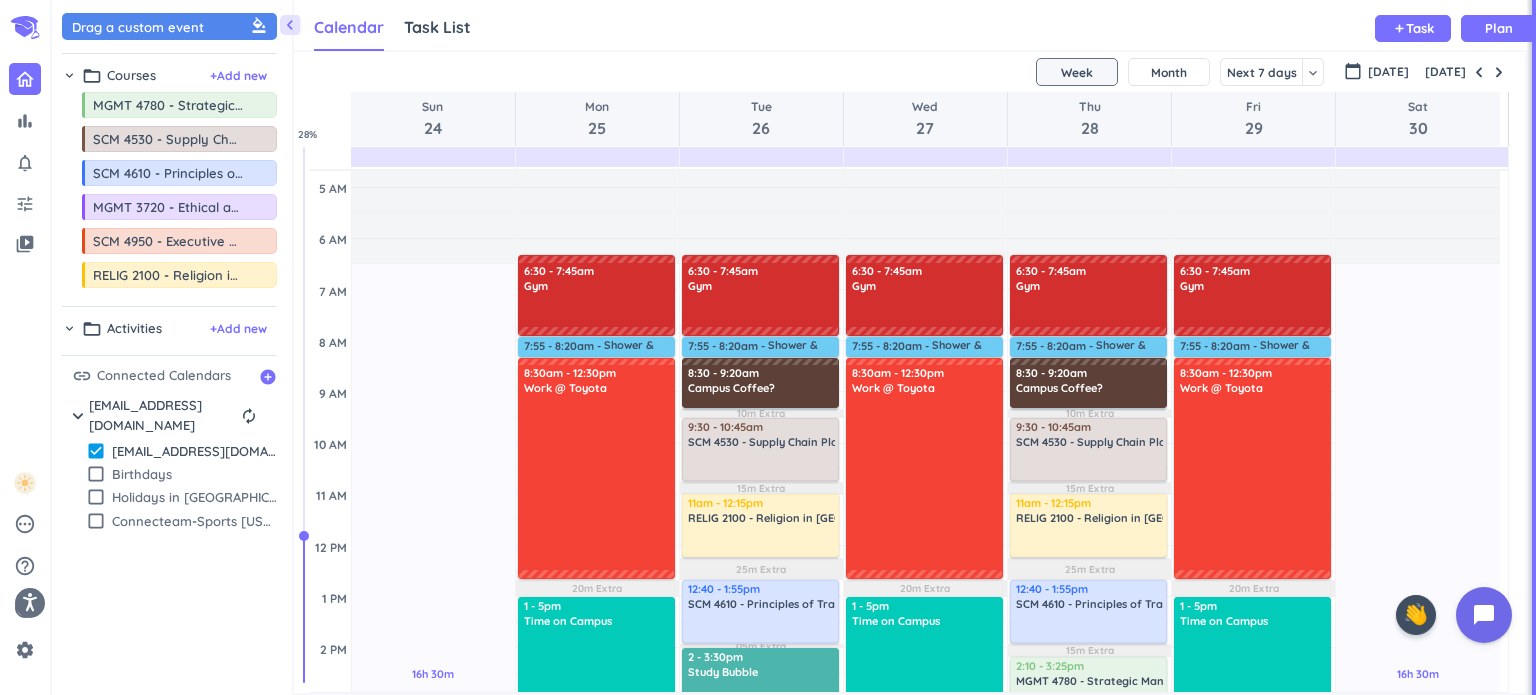 scroll, scrollTop: 22, scrollLeft: 0, axis: vertical 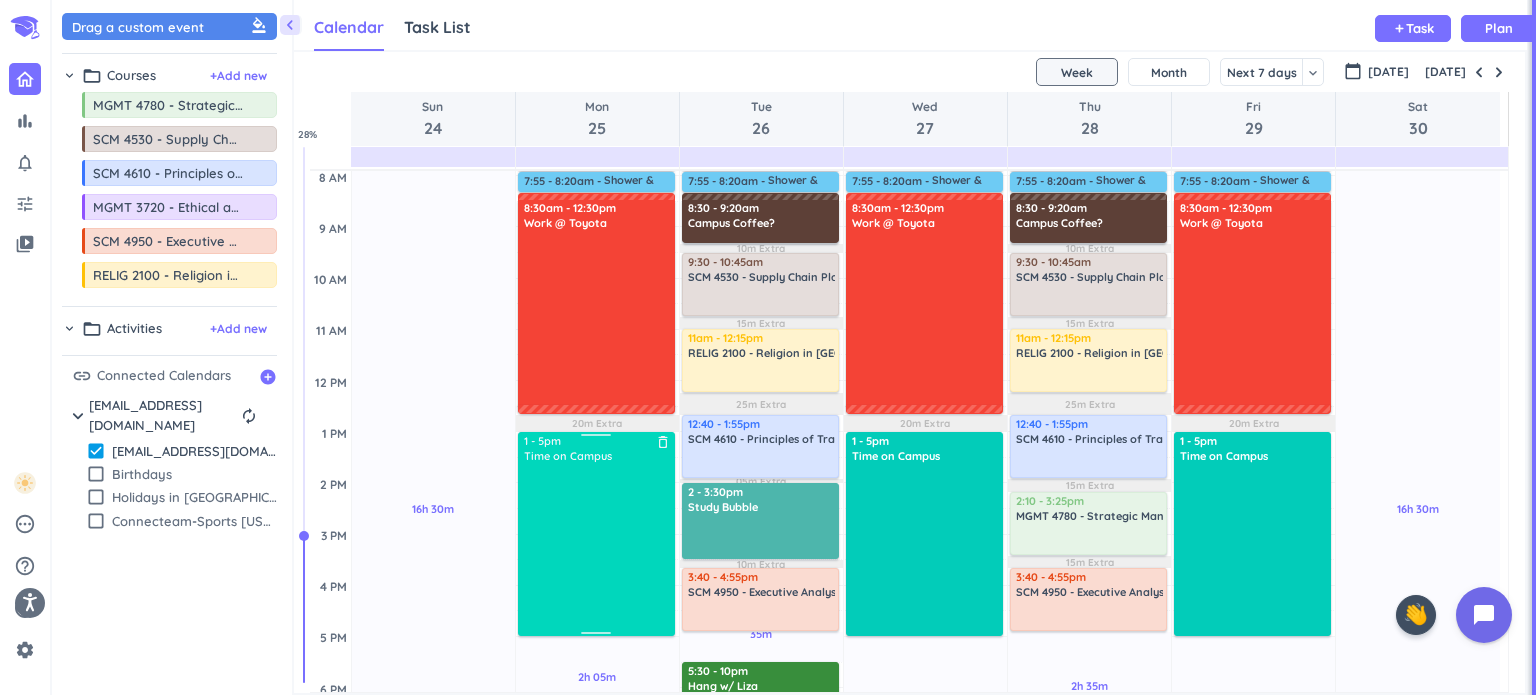 click at bounding box center (596, 438) 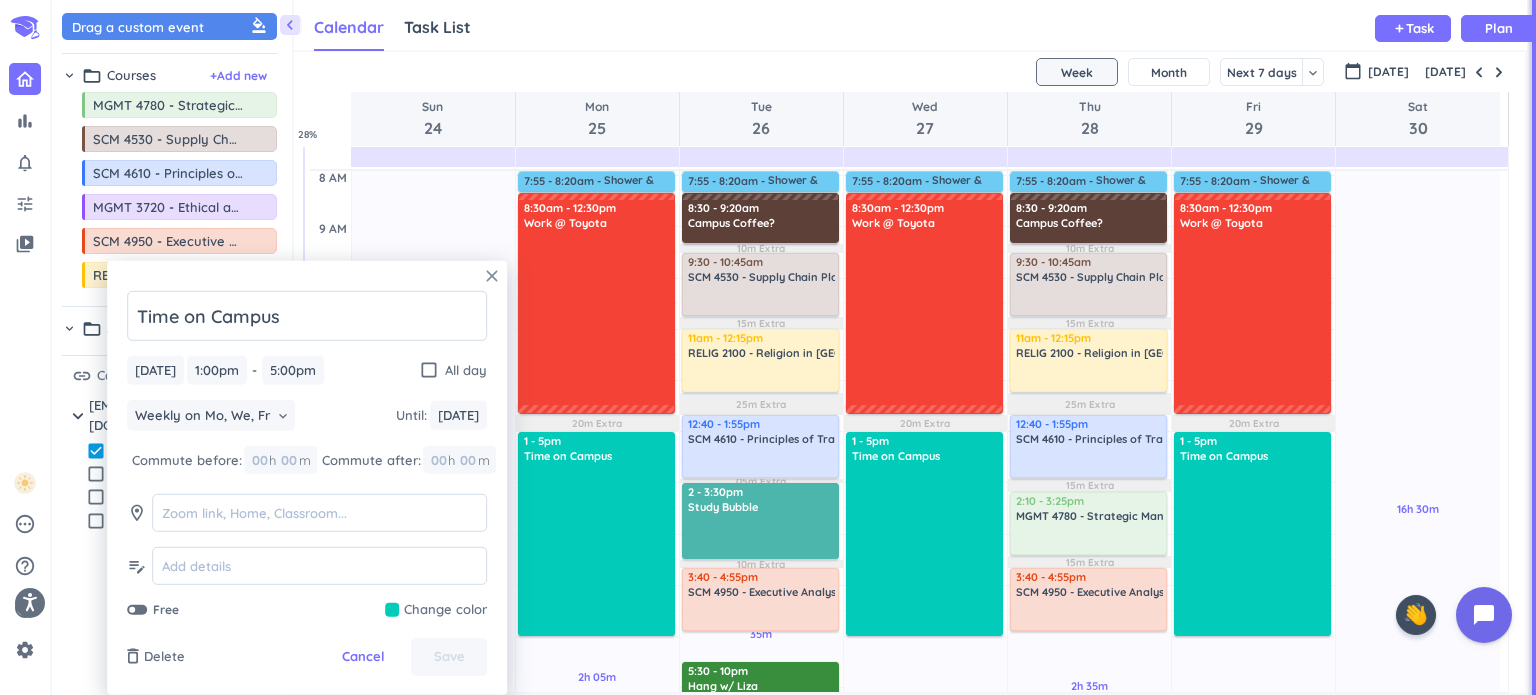 click on "close" at bounding box center (492, 276) 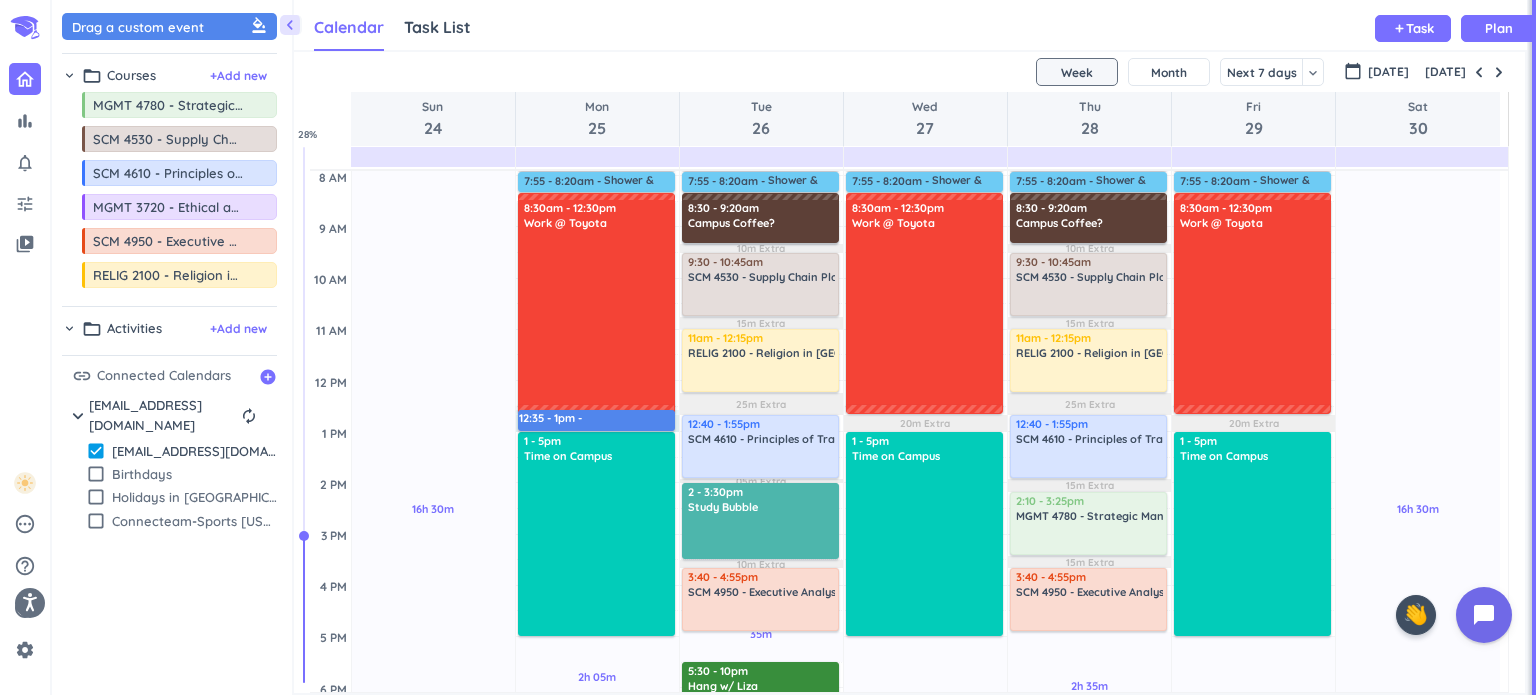 drag, startPoint x: 554, startPoint y: 414, endPoint x: 554, endPoint y: 429, distance: 15 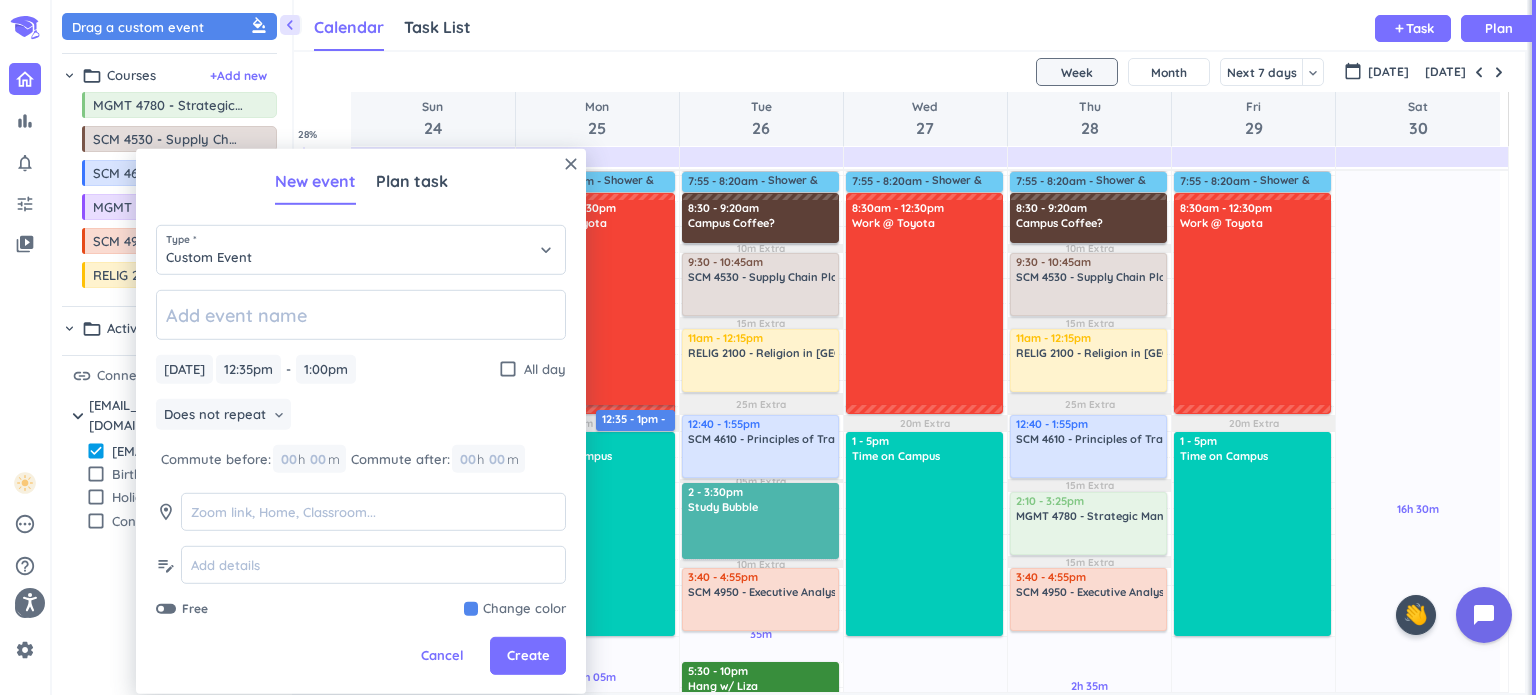 click on "[DATE] [DATE]   12:35pm 12:35pm - 1:00pm 1:00pm check_box_outline_blank All day" at bounding box center (361, 369) 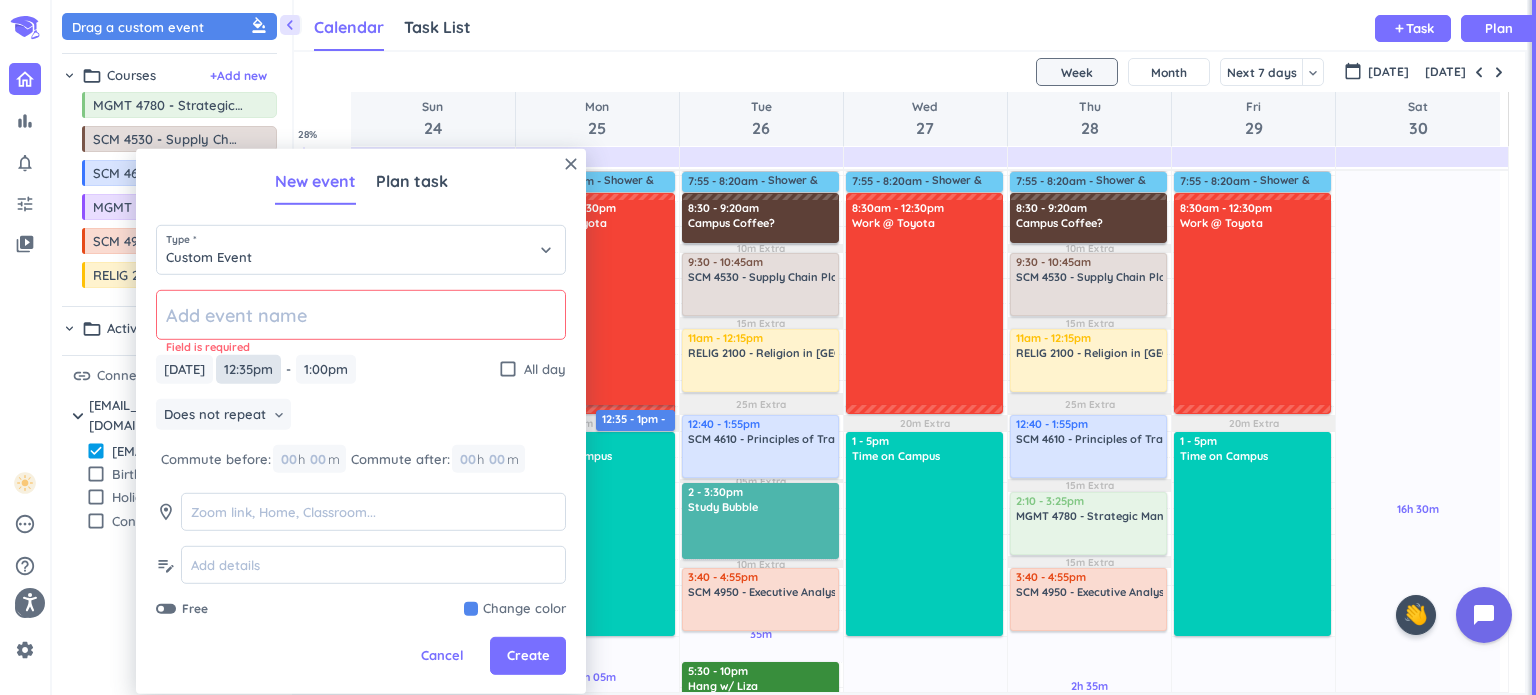 click on "12:35pm" at bounding box center (248, 369) 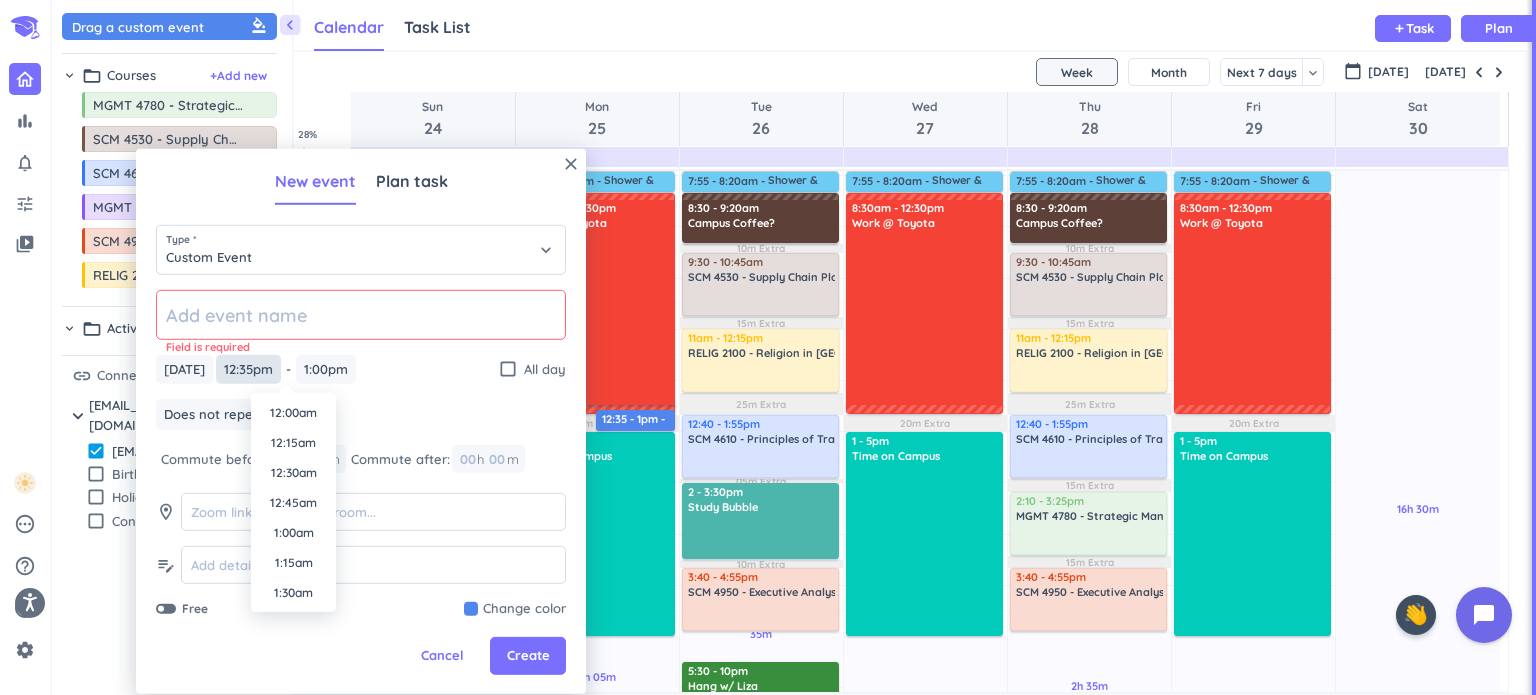 scroll, scrollTop: 1410, scrollLeft: 0, axis: vertical 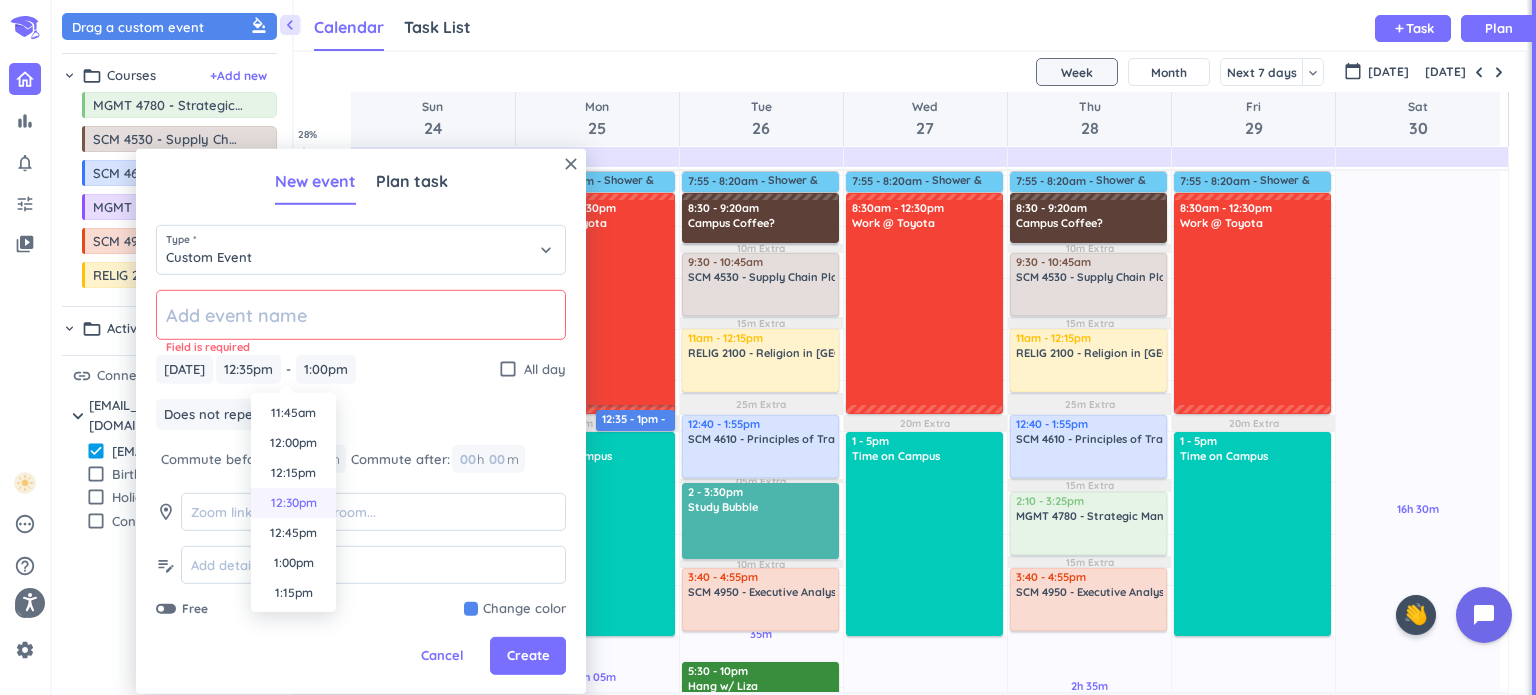 click on "12:30pm" at bounding box center (293, 503) 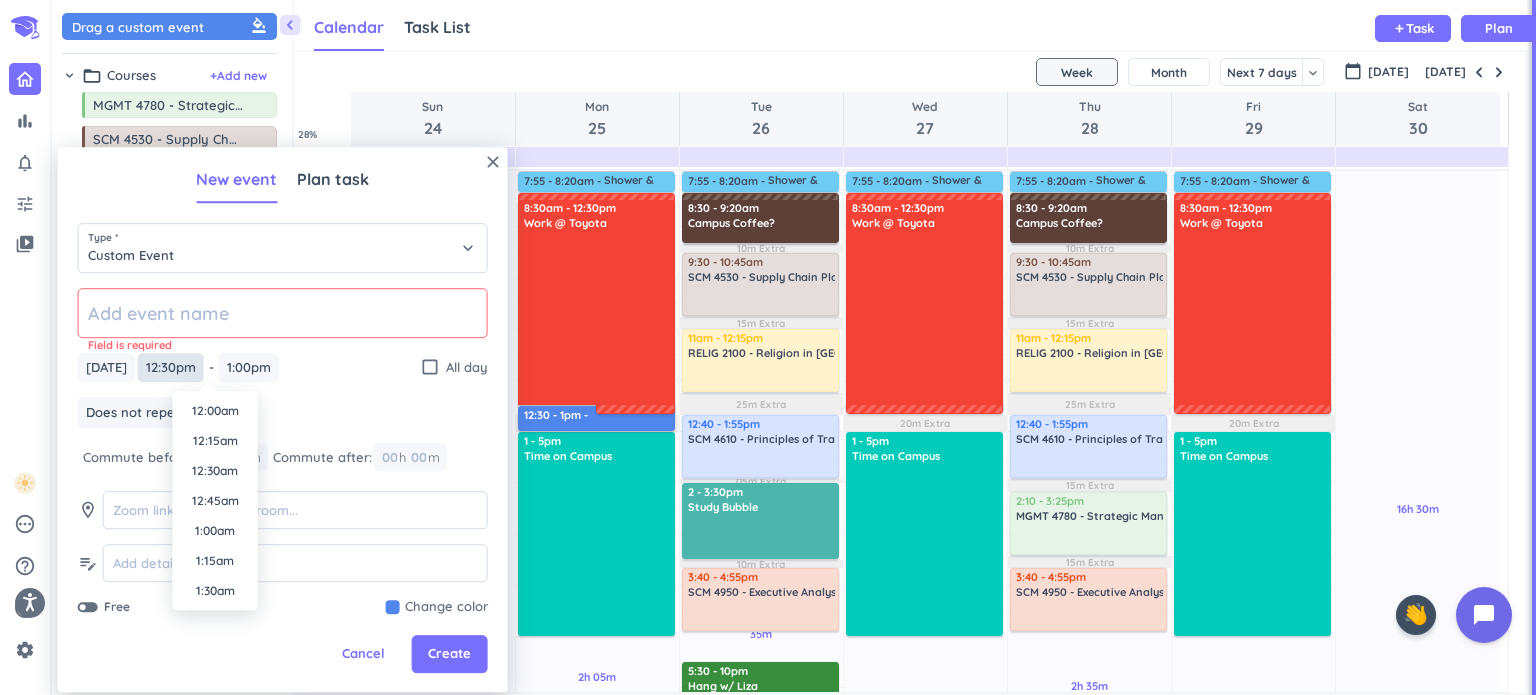 click on "12:30pm" at bounding box center [171, 367] 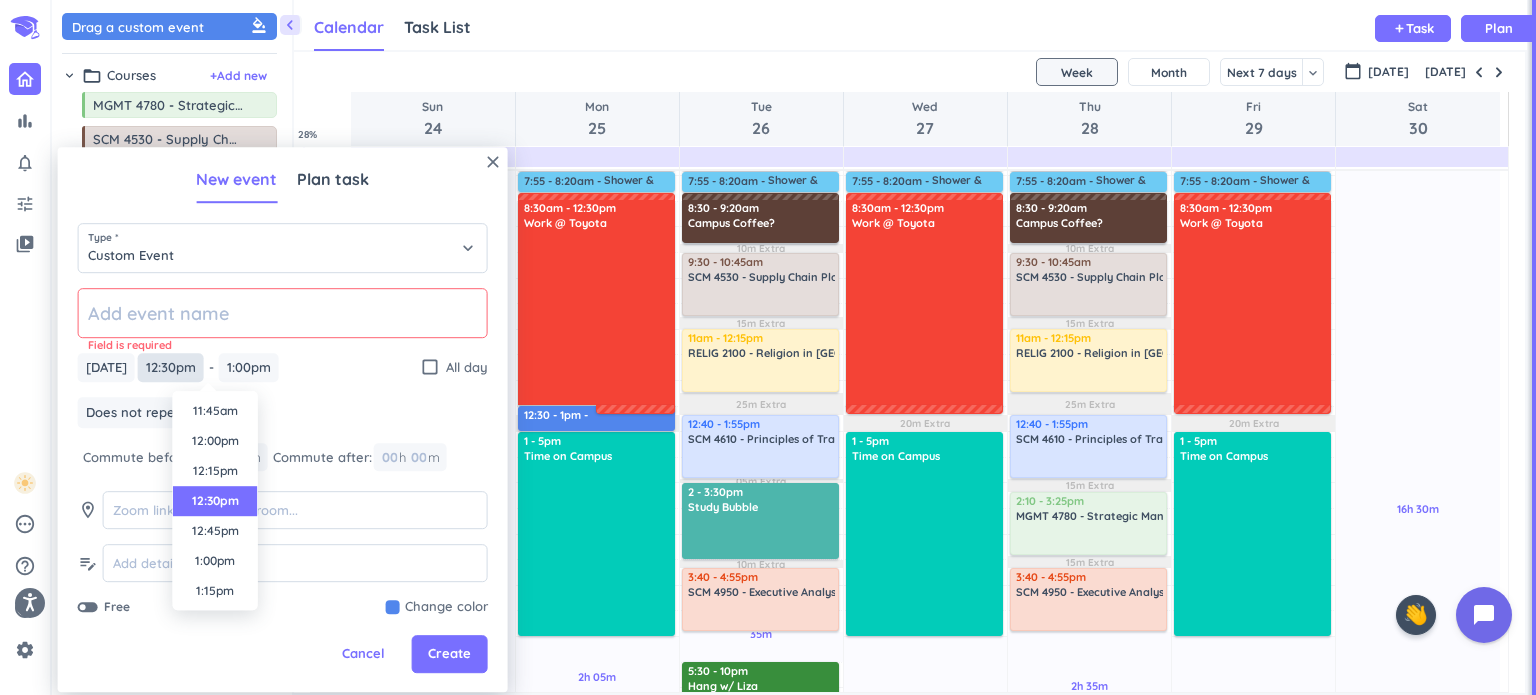 click on "12:30pm" at bounding box center (171, 367) 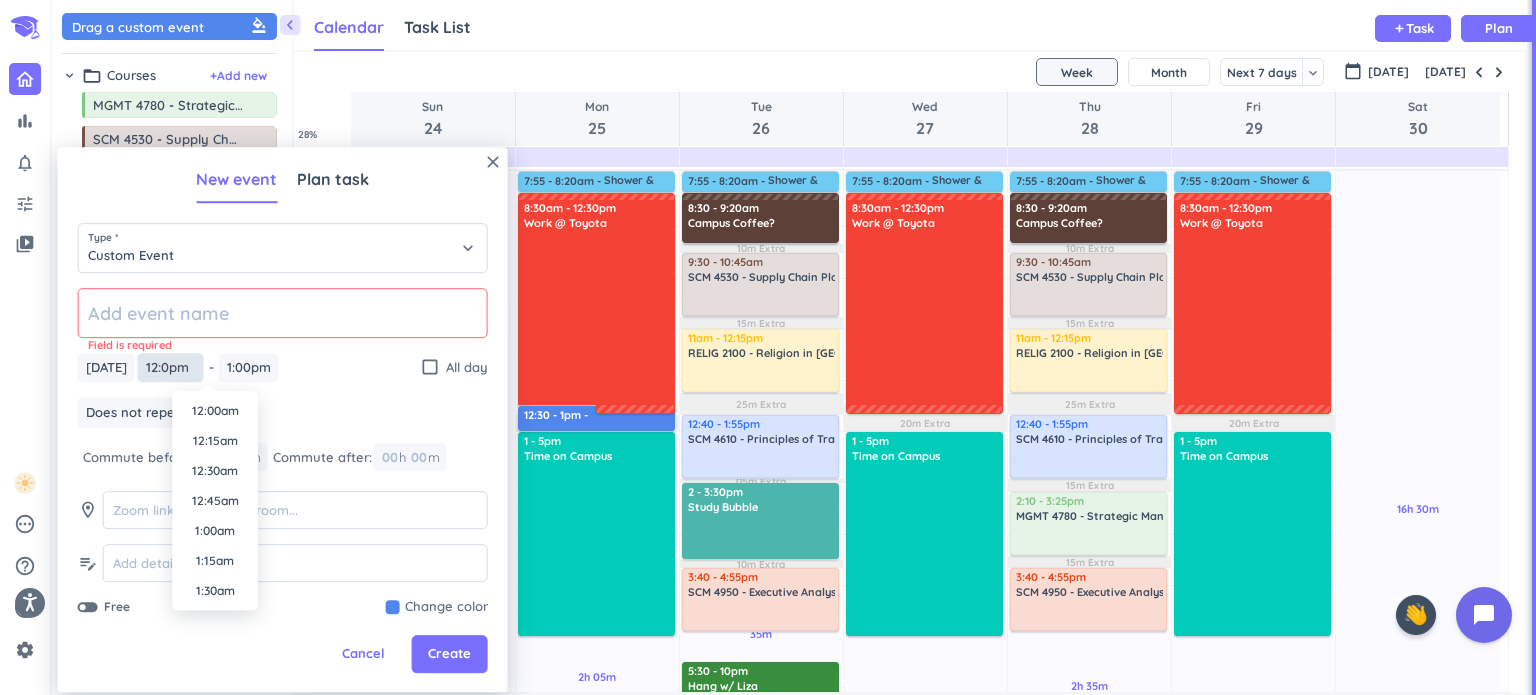 scroll, scrollTop: 1350, scrollLeft: 0, axis: vertical 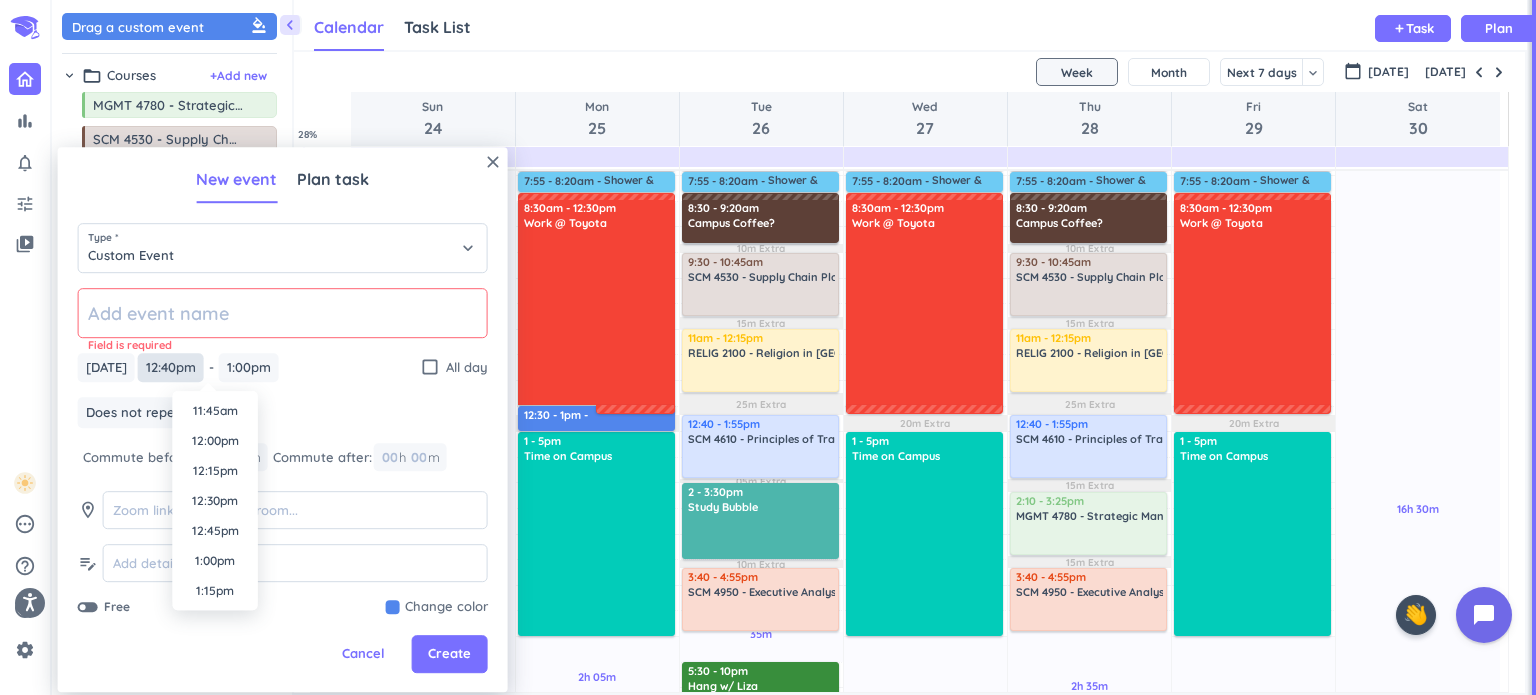 type on "12:40pm" 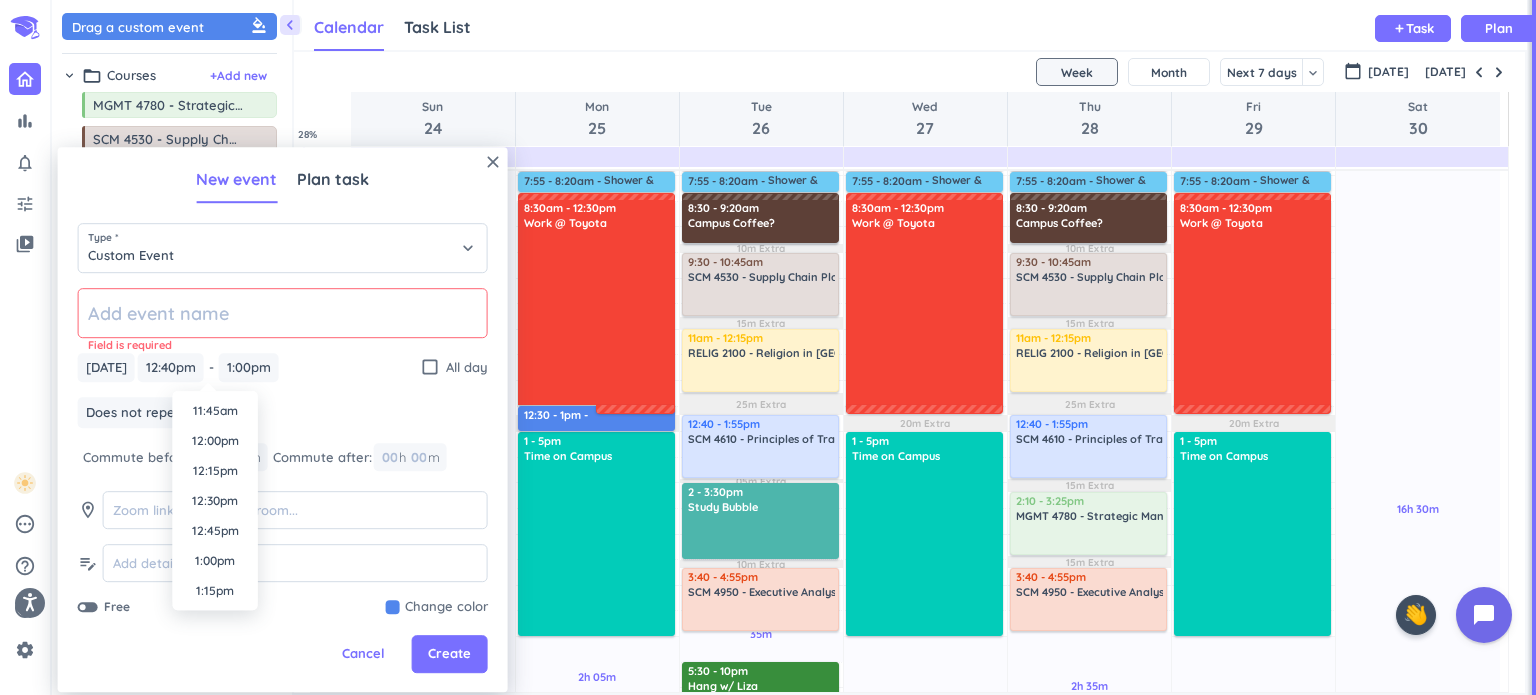 click on "bar_chart notifications_none tune video_library pending help_outline settings 3 / 9 check_circle_outline check_circle_outline check_circle_outline 🤘 ✨ close 👋 chevron_left Drag a custom event format_color_fill chevron_right folder_open Courses   +  Add new drag_indicator MGMT 4780 - Strategic Management more_horiz drag_indicator SCM 4530 - Supply Chain Planning and Control more_horiz drag_indicator SCM 4610 - Principles of Transportation more_horiz drag_indicator MGMT 3720 - Ethical and Responsible Management more_horiz drag_indicator SCM 4950 - Executive Analysis and Presentation more_horiz drag_indicator RELIG 2100 - Religion in [GEOGRAPHIC_DATA] more_horiz chevron_right folder_open Activities   +  Add new link Connected Calendars add_circle chevron_right [EMAIL_ADDRESS][DOMAIN_NAME] autorenew delete_outline check_box [EMAIL_ADDRESS][DOMAIN_NAME] check_box_outline_blank Birthdays check_box_outline_blank Holidays in [GEOGRAPHIC_DATA] check_box_outline_blank Connecteam-Sports [US_STATE]  Calendar Task List Calendar add Task Plan %" at bounding box center [768, 347] 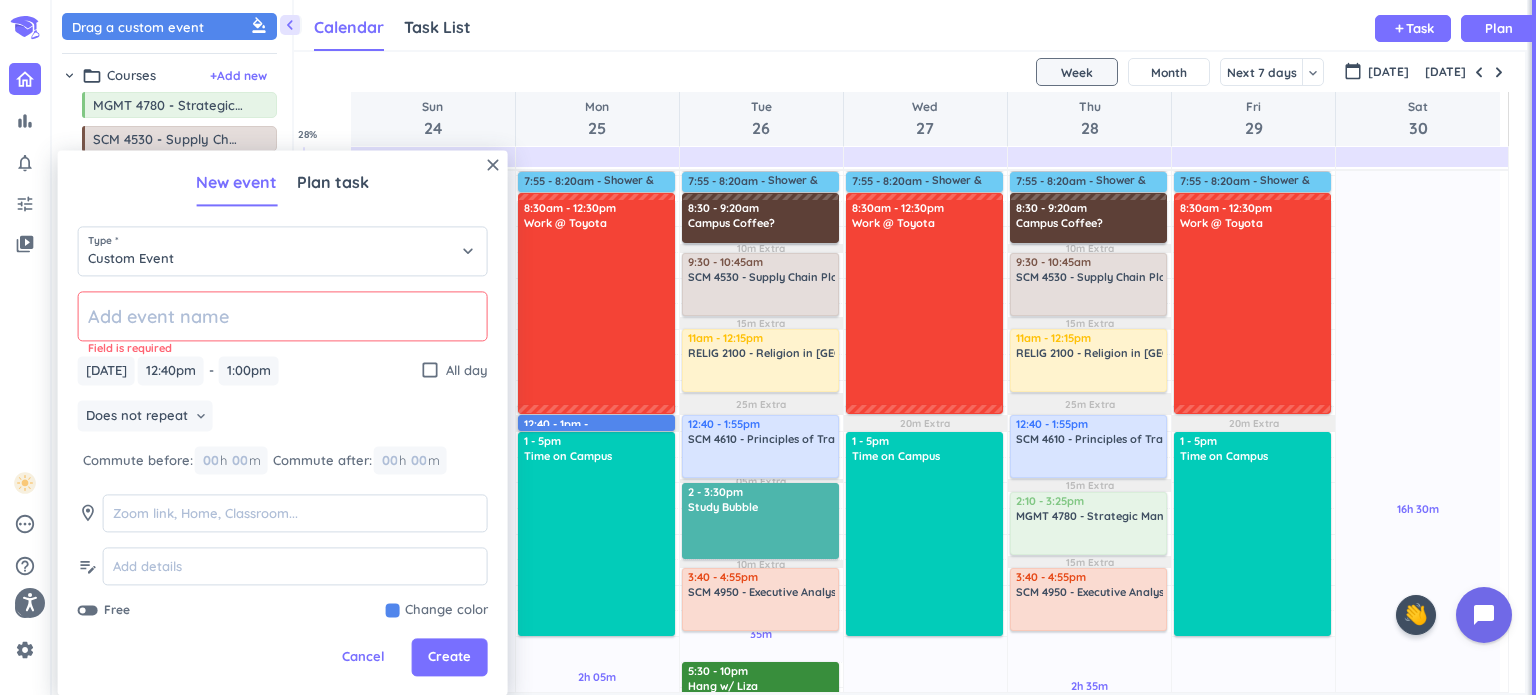 click 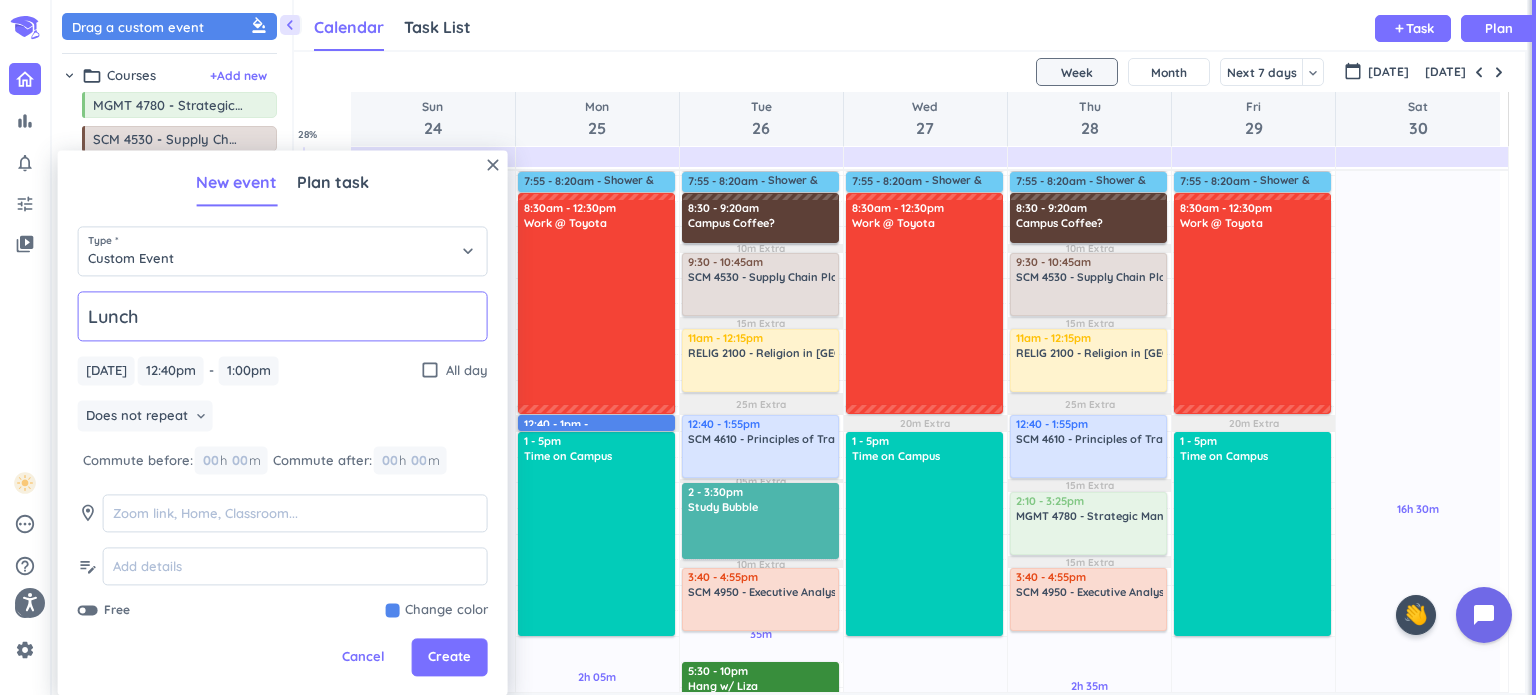 type on "Lunch" 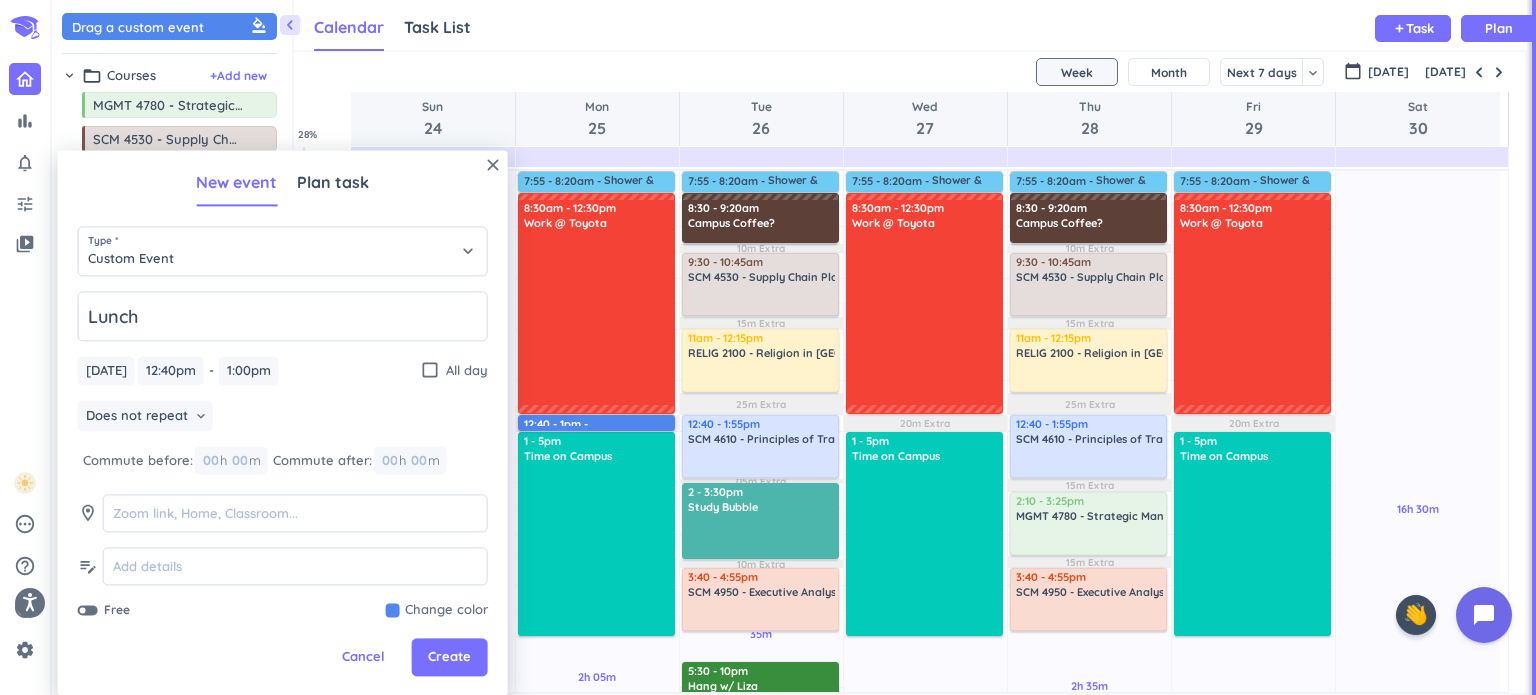 click at bounding box center (437, 611) 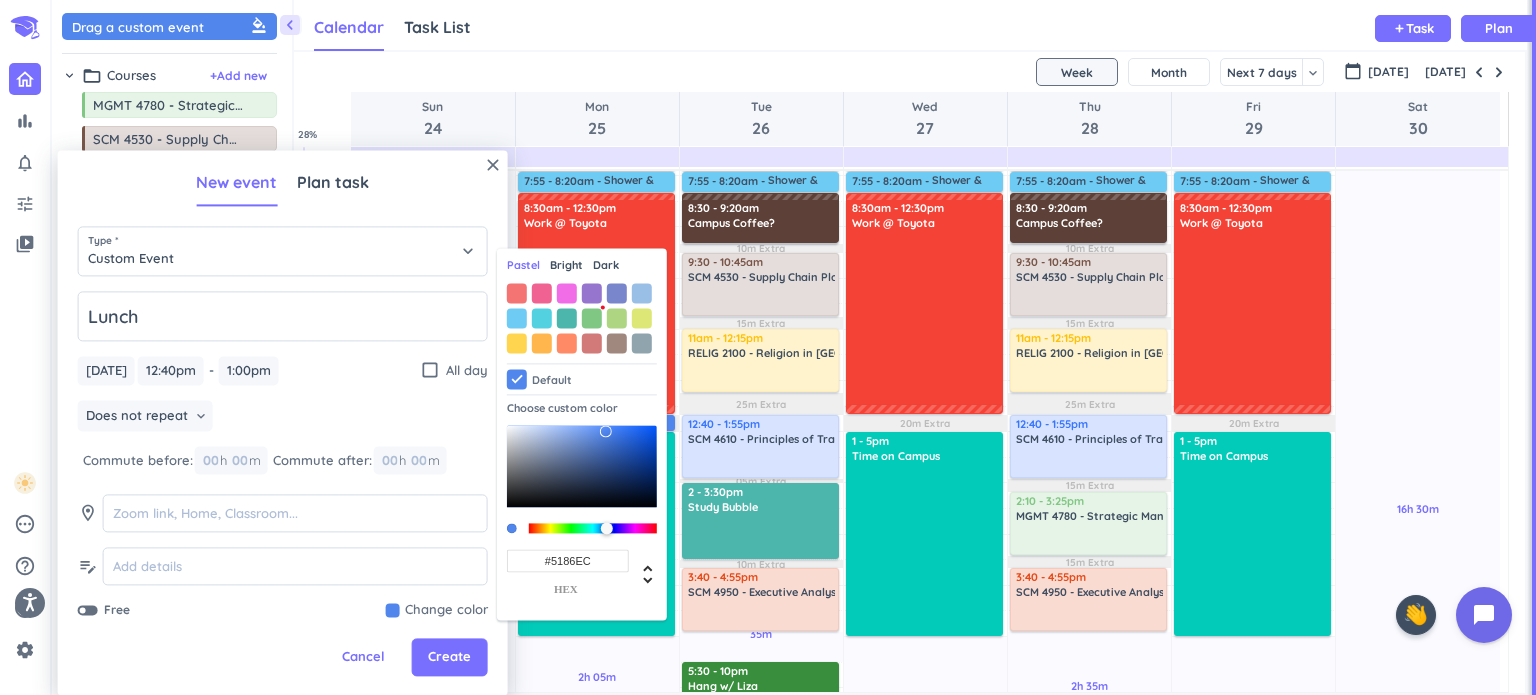 click on "Dark" at bounding box center [606, 266] 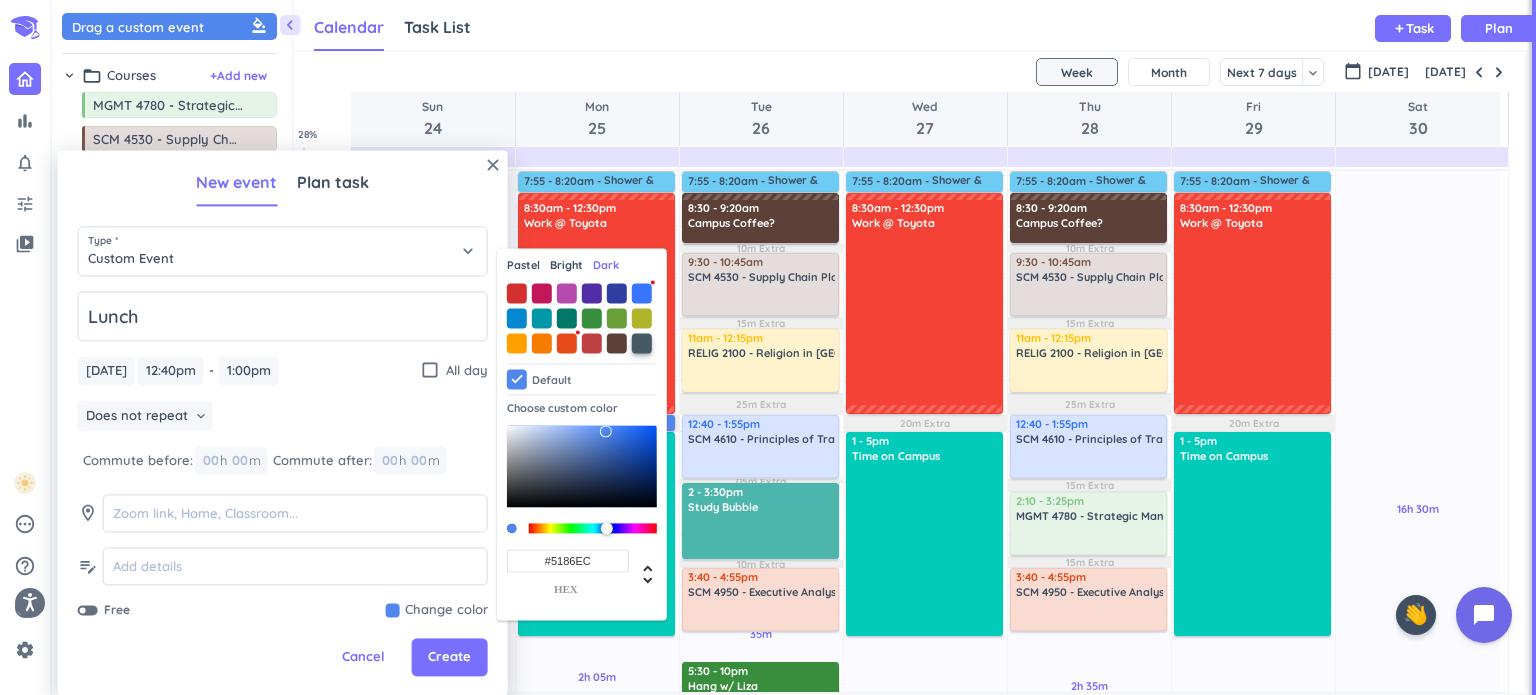 click at bounding box center [642, 343] 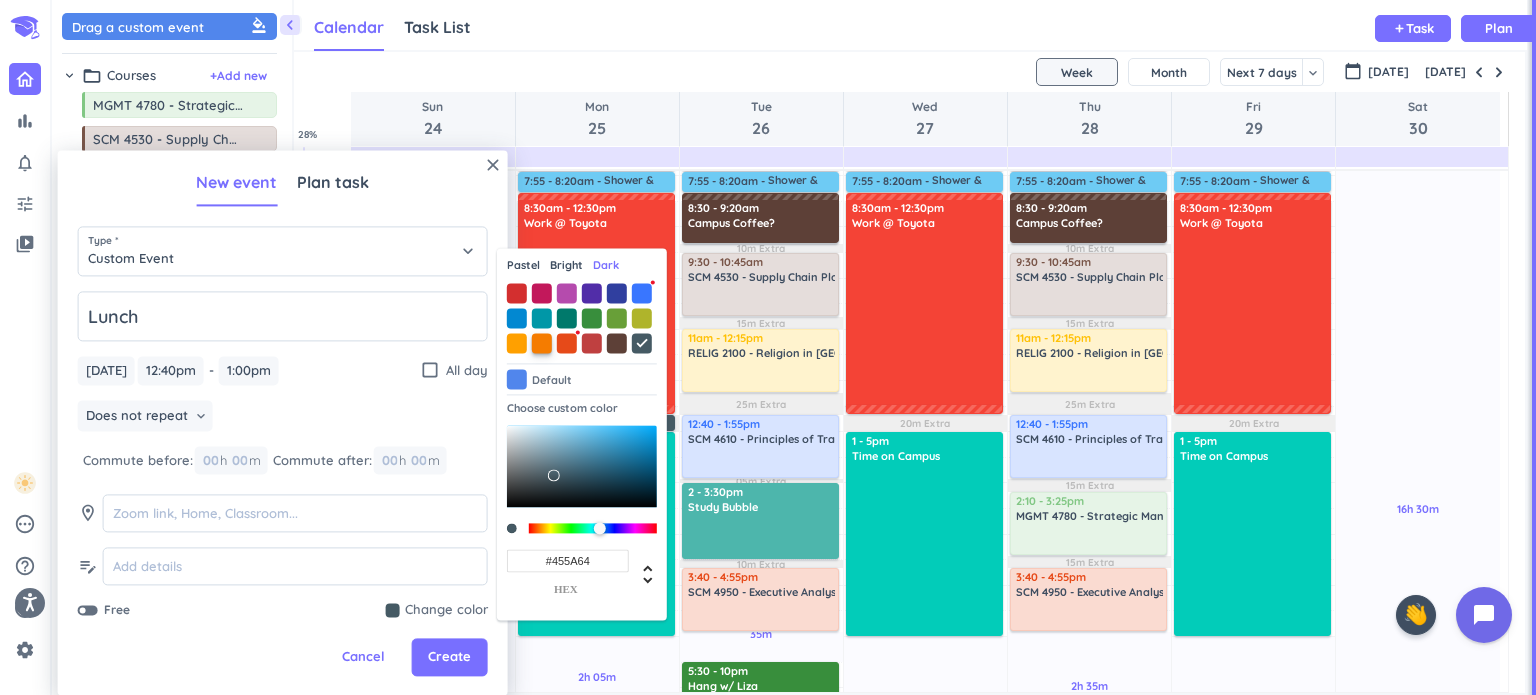 click at bounding box center (542, 343) 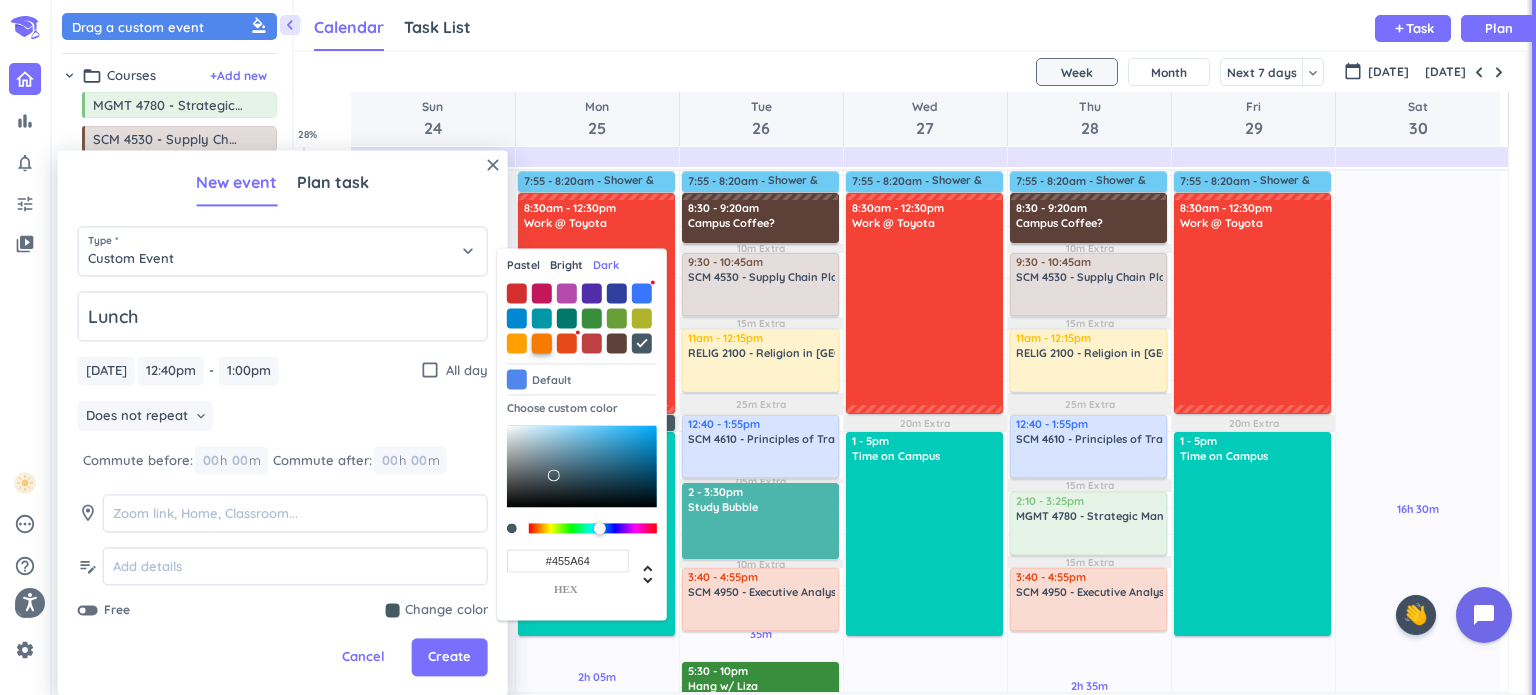 type on "#F57C00" 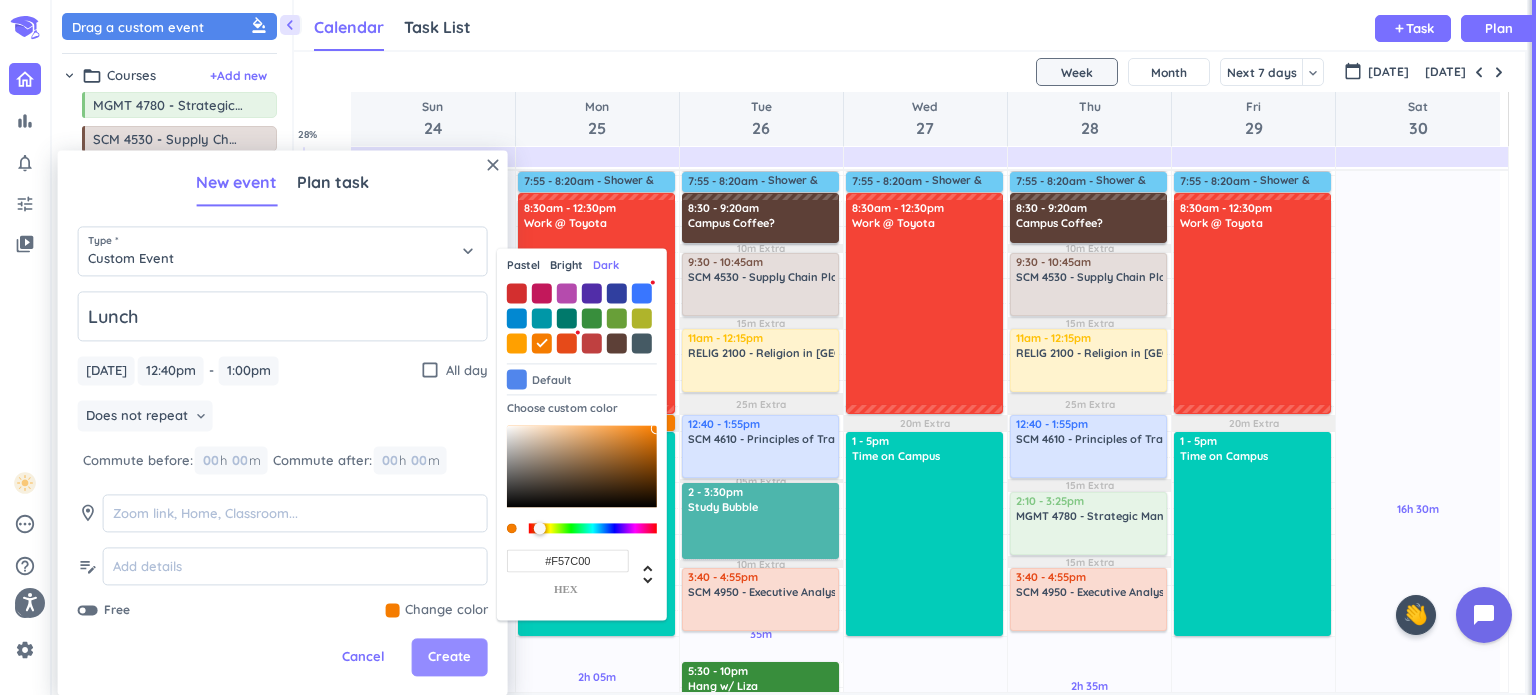 click on "Create" at bounding box center [450, 658] 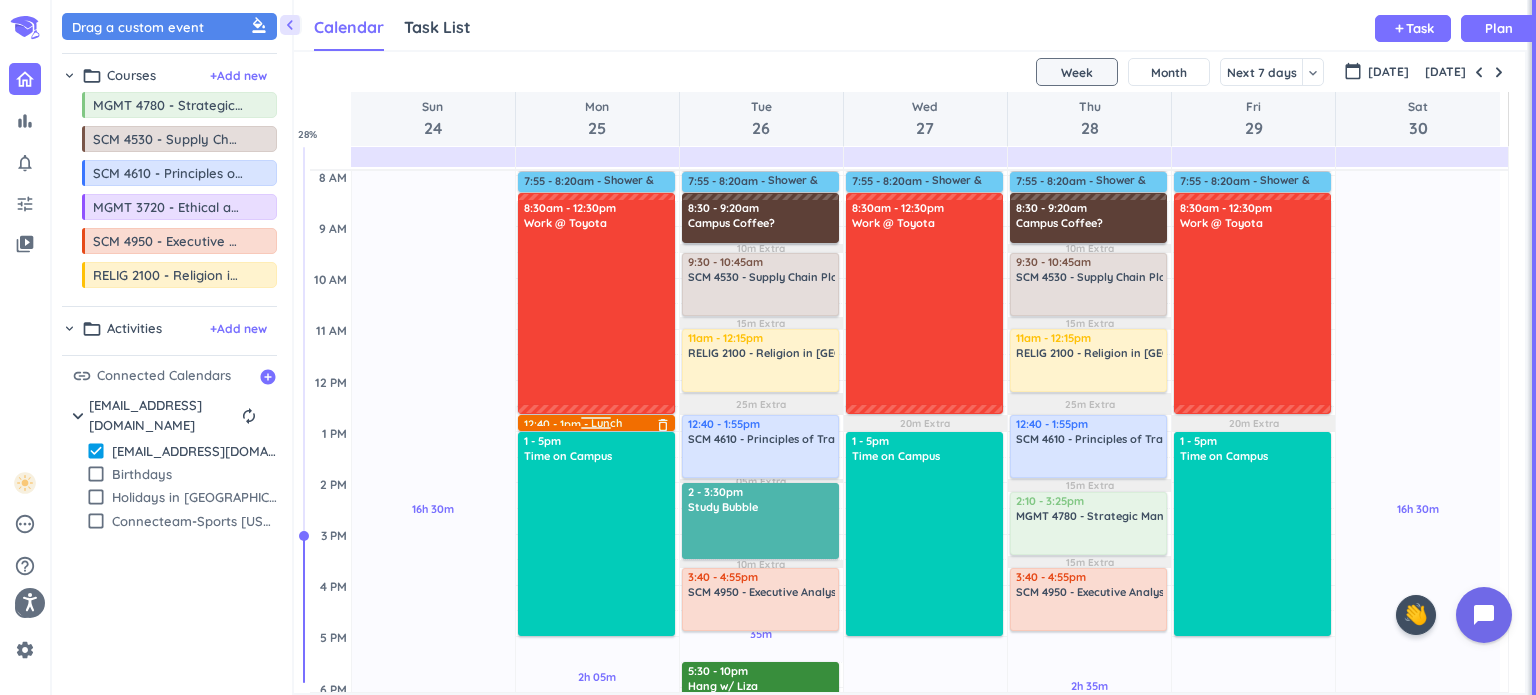 click at bounding box center (596, 421) 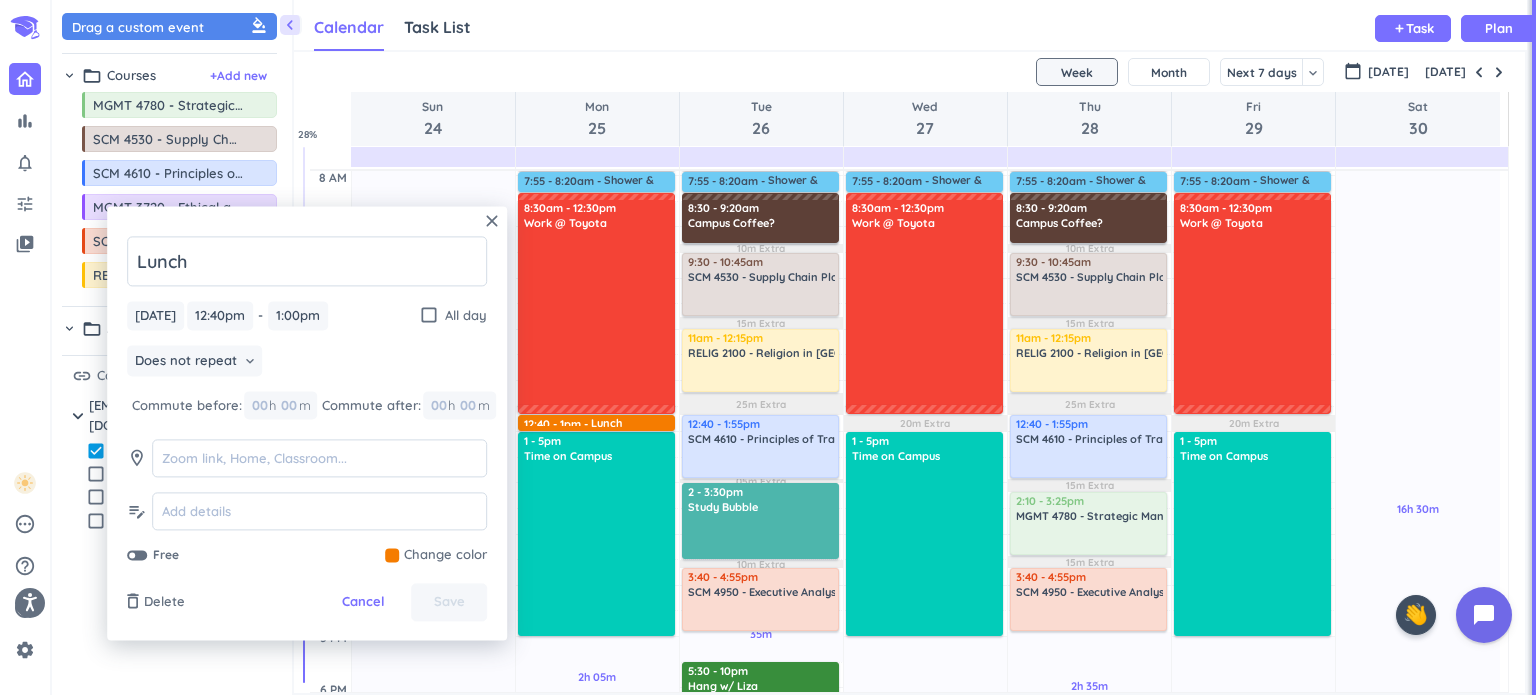 click on "Does not repeat keyboard_arrow_down" at bounding box center (307, 363) 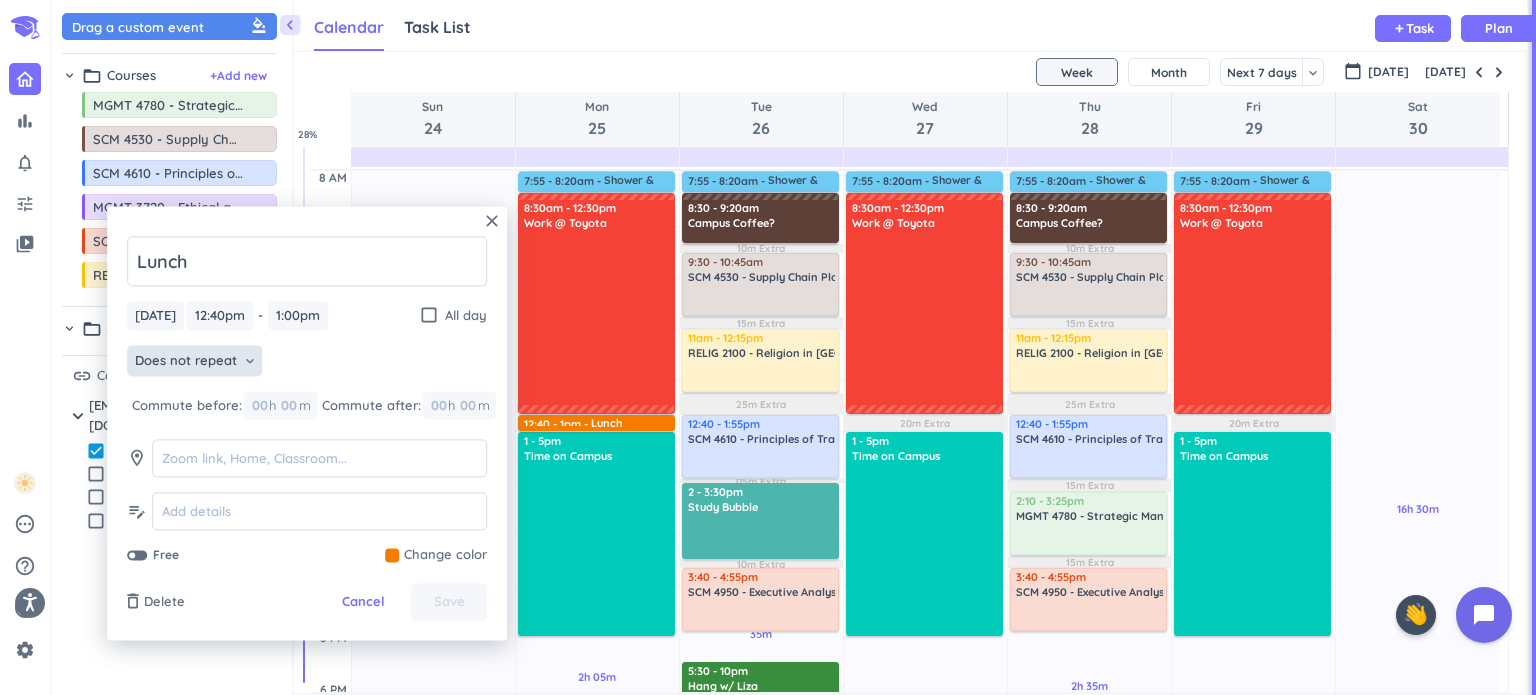 click on "Does not repeat" at bounding box center [186, 361] 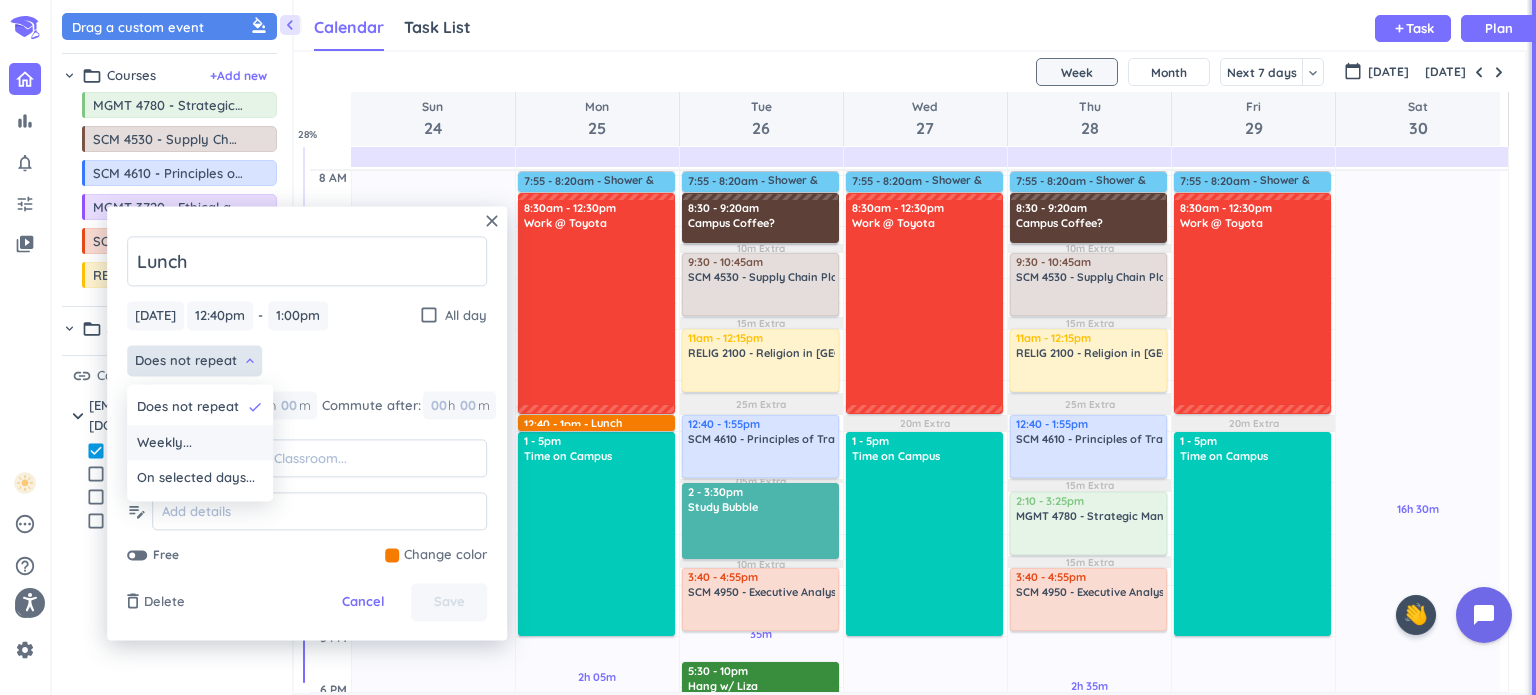 click on "Weekly..." at bounding box center [200, 443] 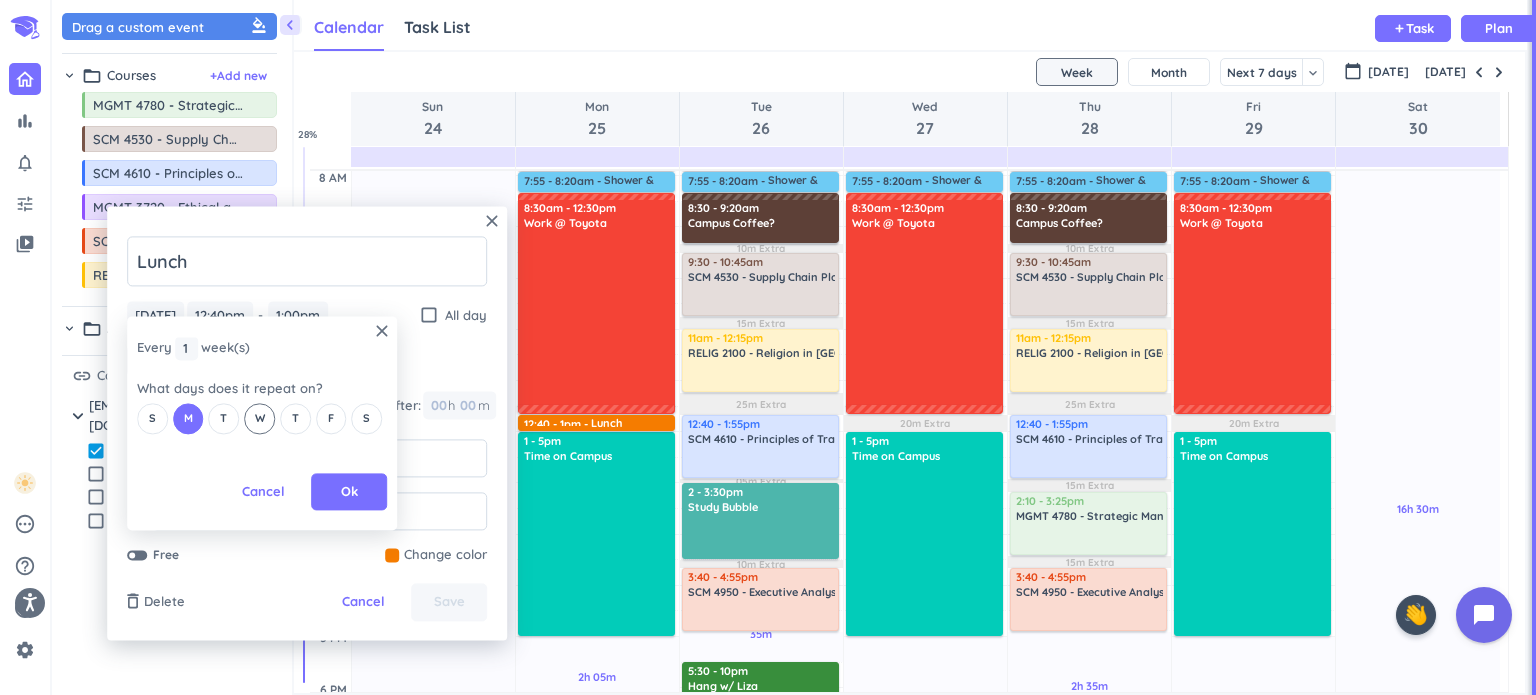 click on "W" at bounding box center [259, 419] 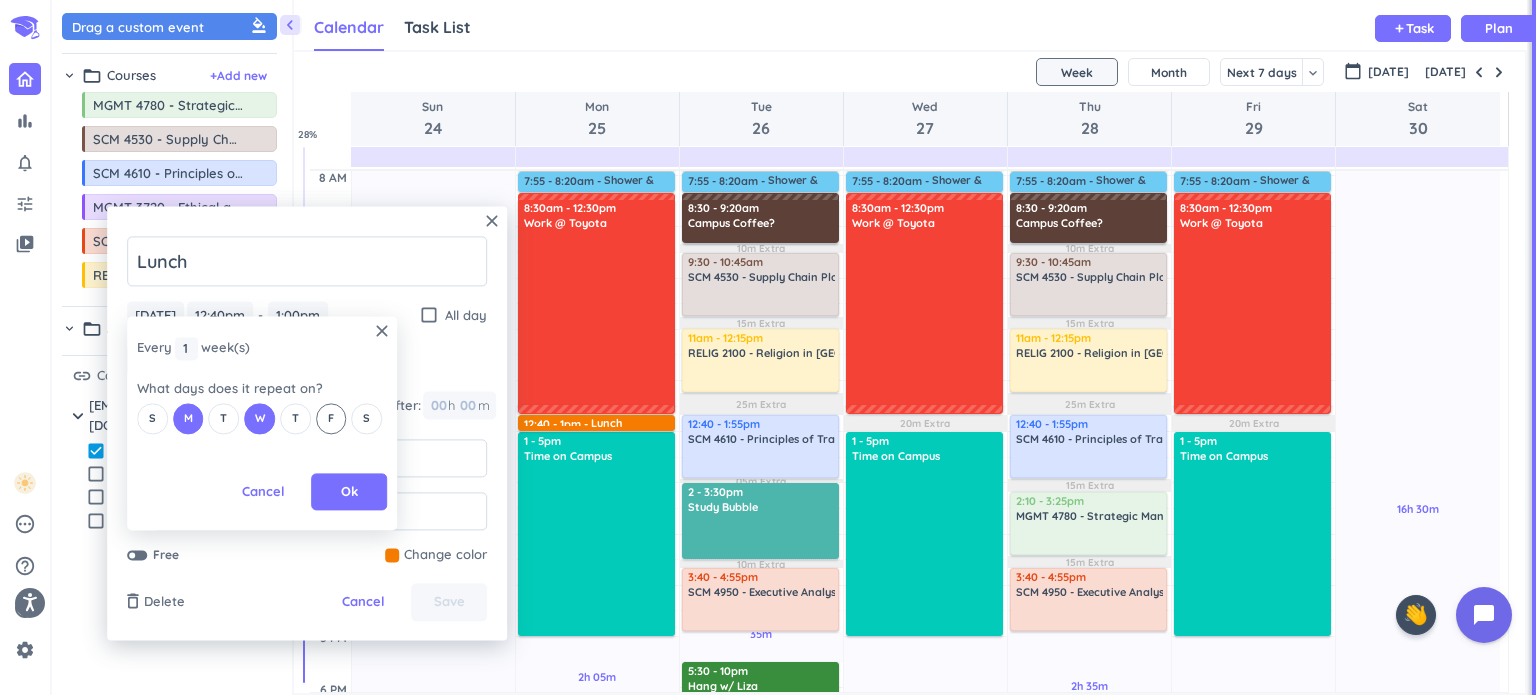 click on "F" at bounding box center (331, 419) 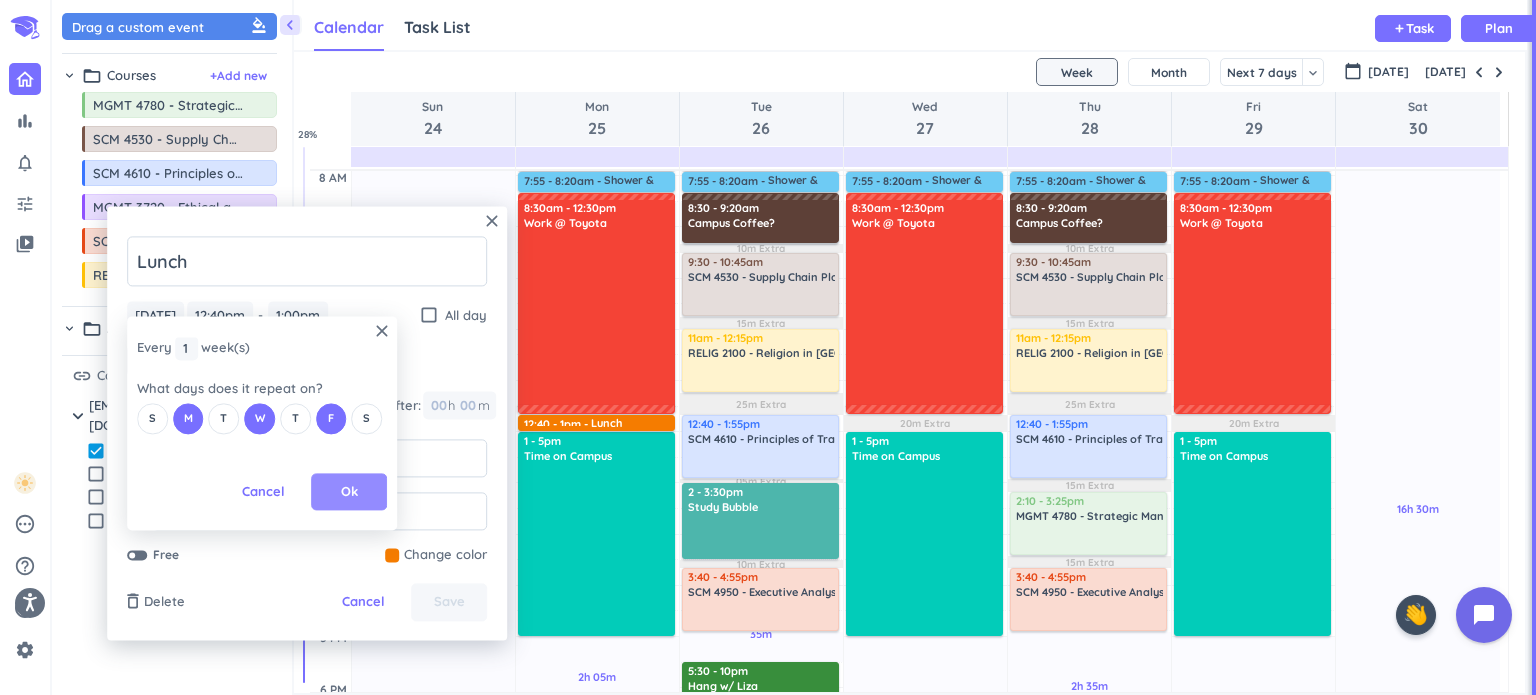 click on "Ok" at bounding box center (349, 492) 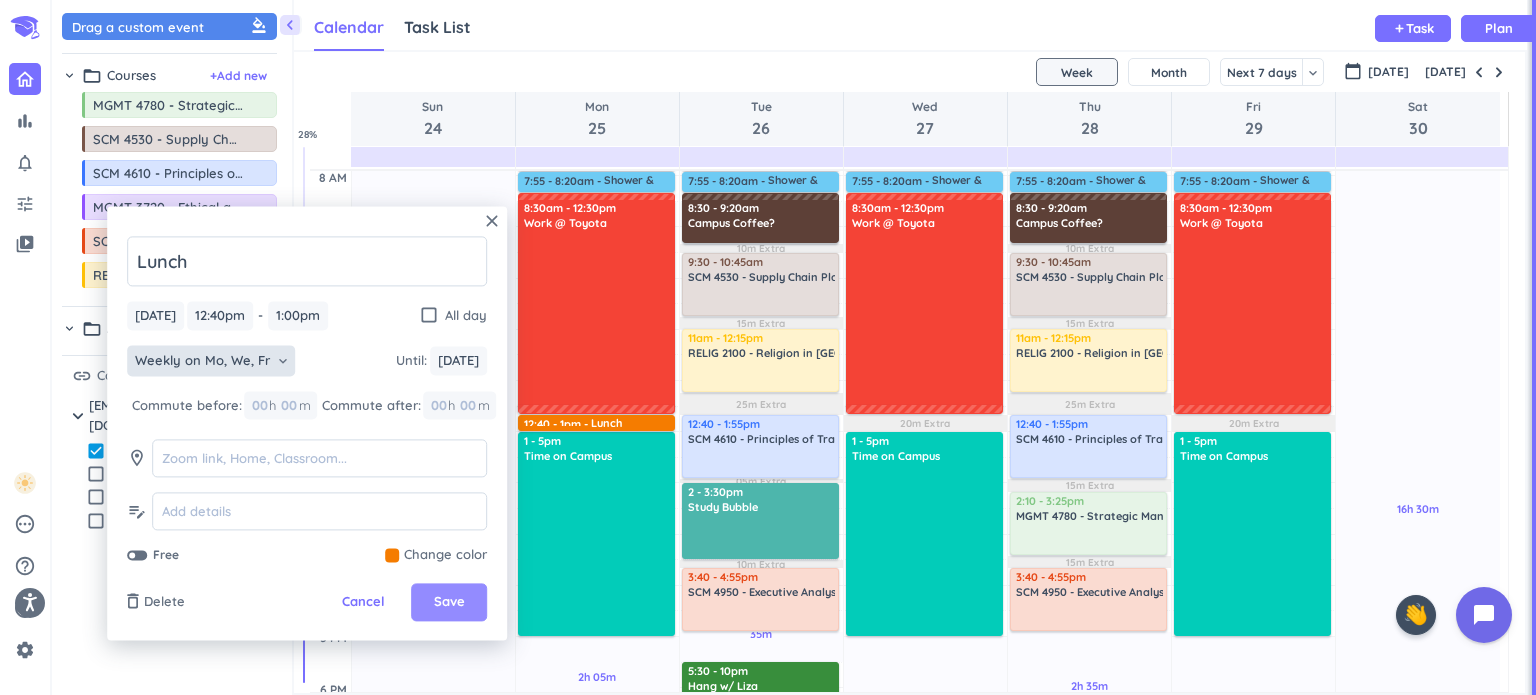 click on "Save" at bounding box center (449, 603) 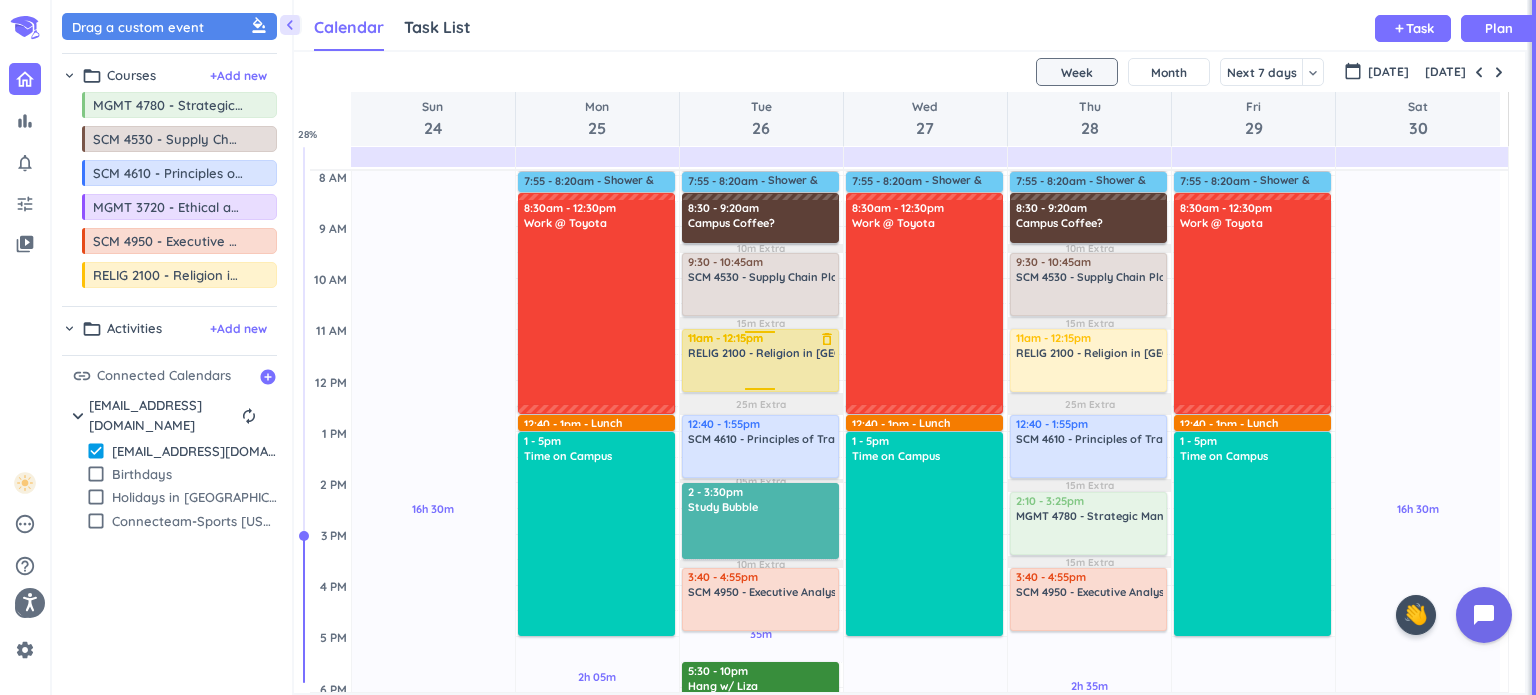 click at bounding box center (761, 375) 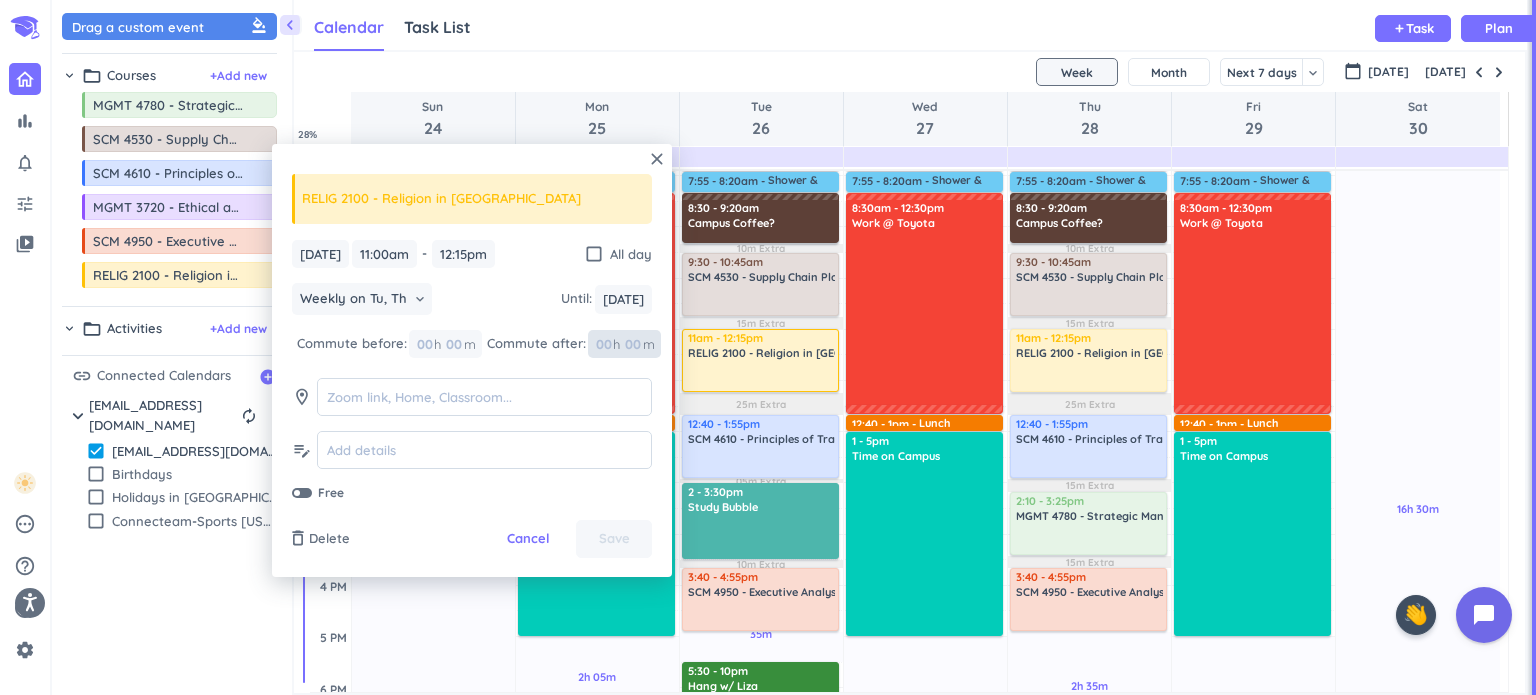 click at bounding box center (632, 344) 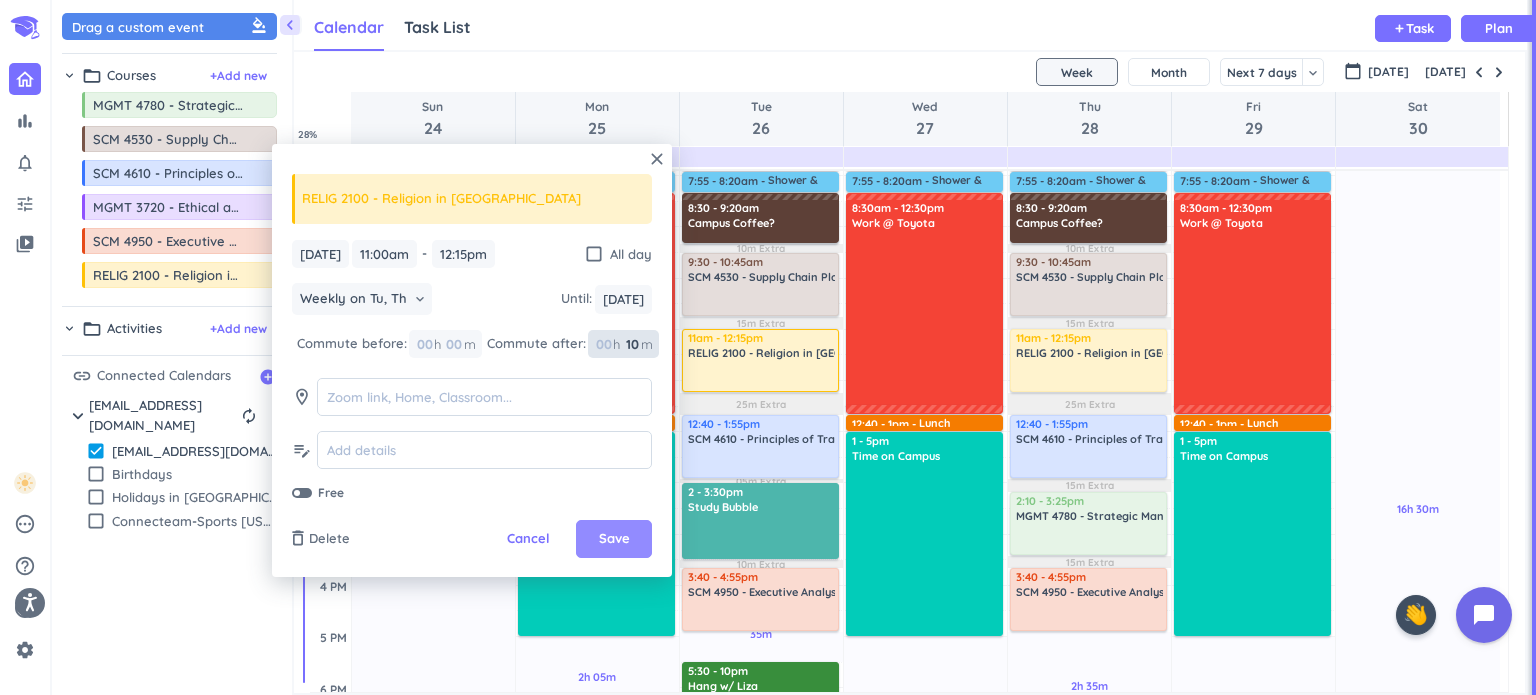 type on "10" 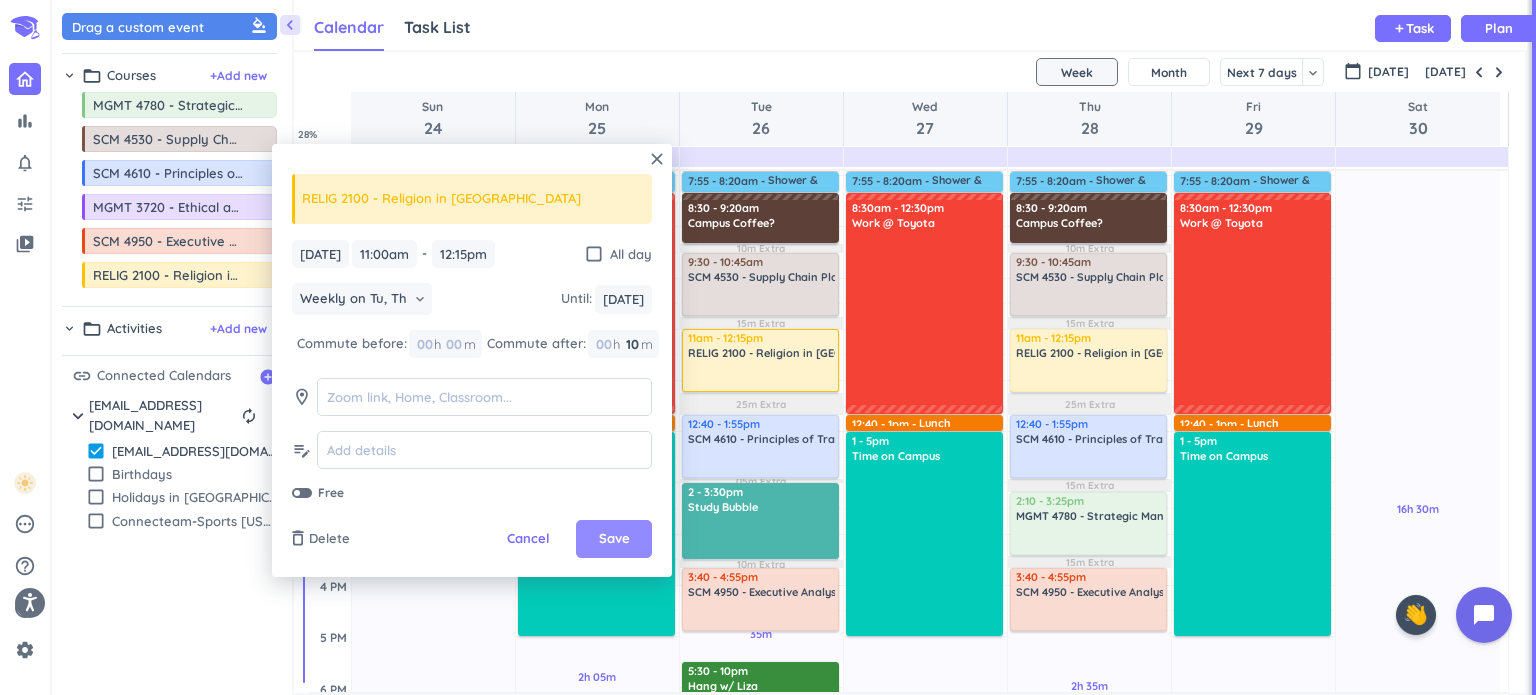 click on "Save" at bounding box center (614, 539) 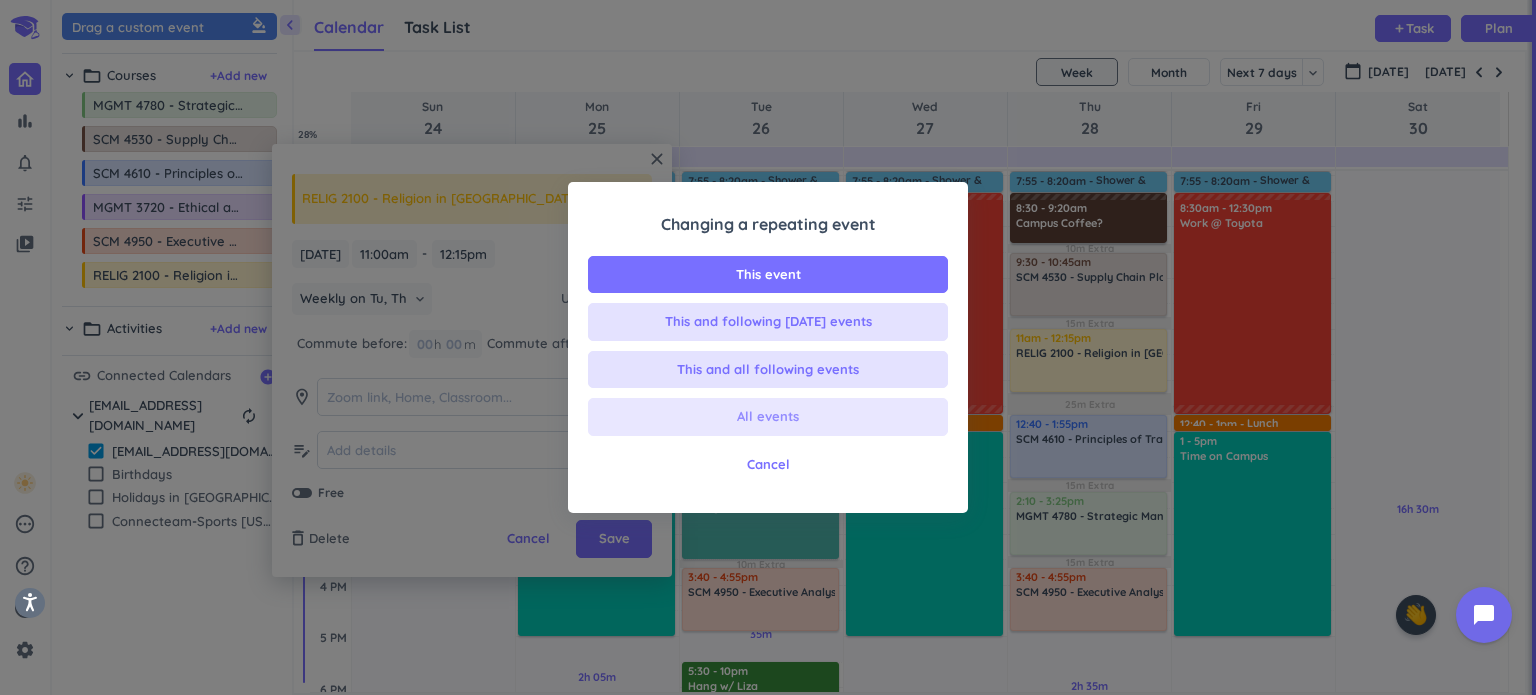 click on "All events" at bounding box center [768, 417] 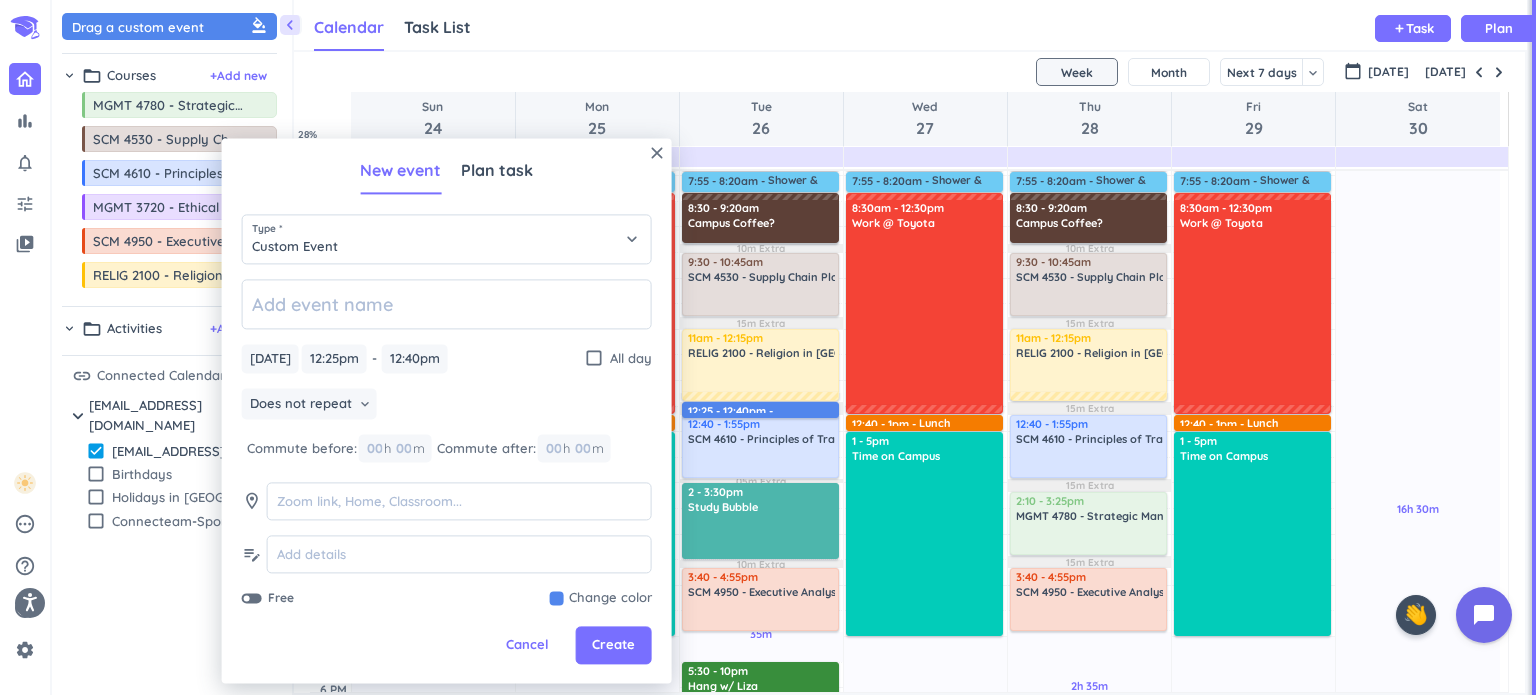 type on "Lunch" 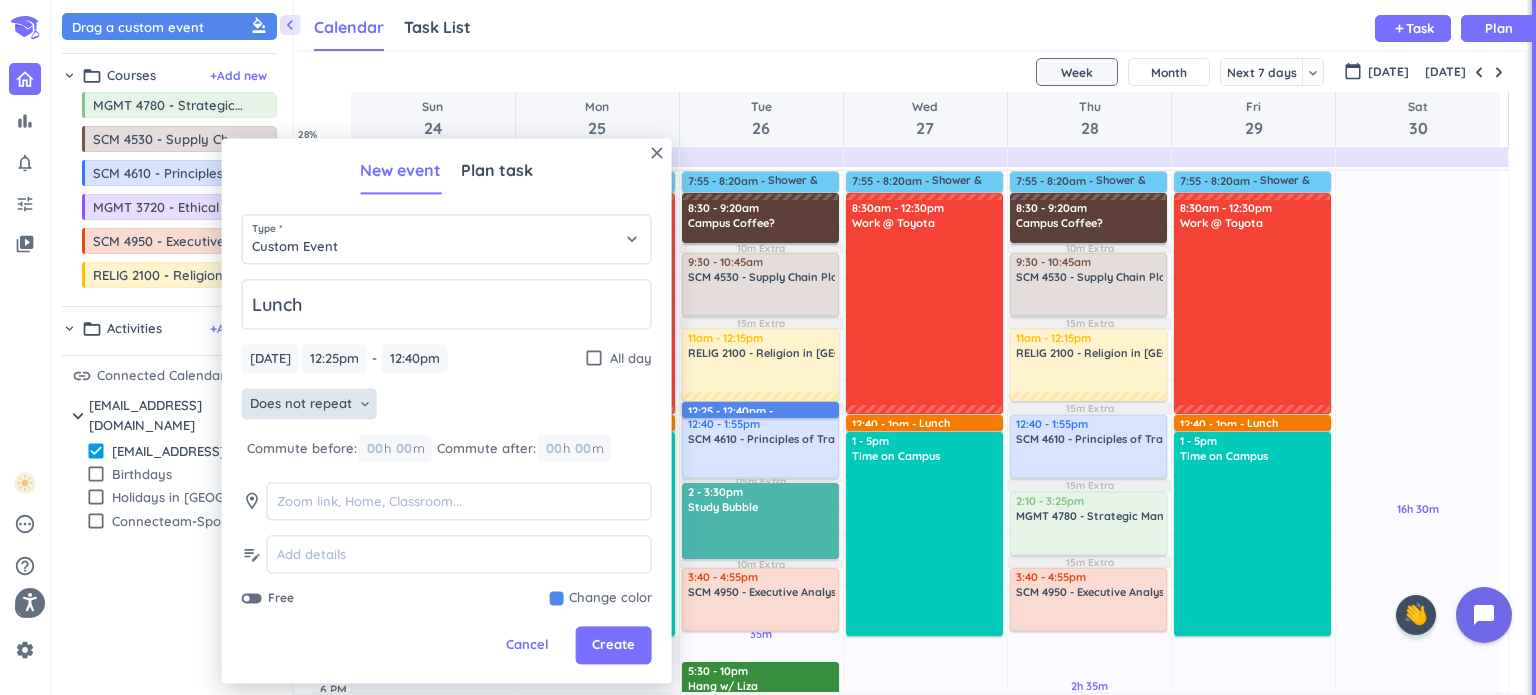 click on "Does not repeat" at bounding box center [301, 404] 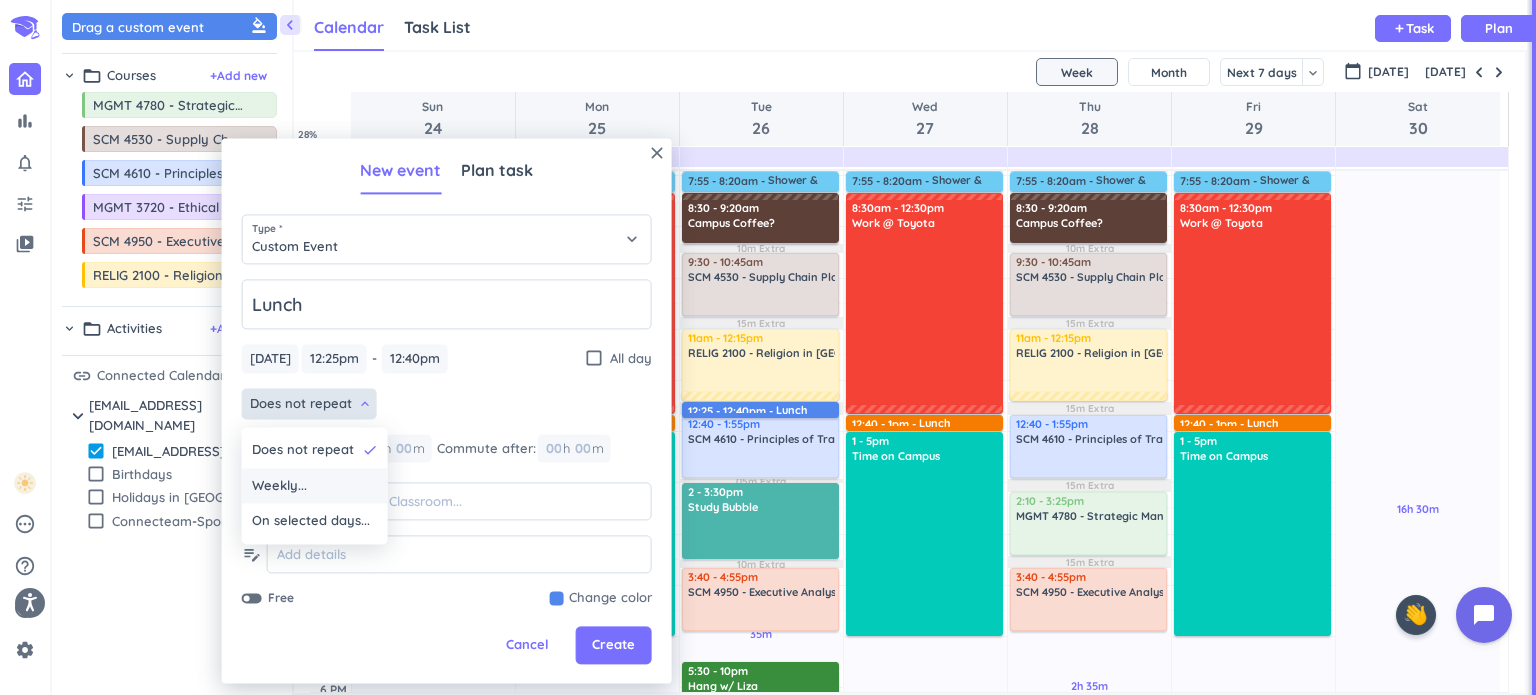 click on "Weekly..." at bounding box center [315, 486] 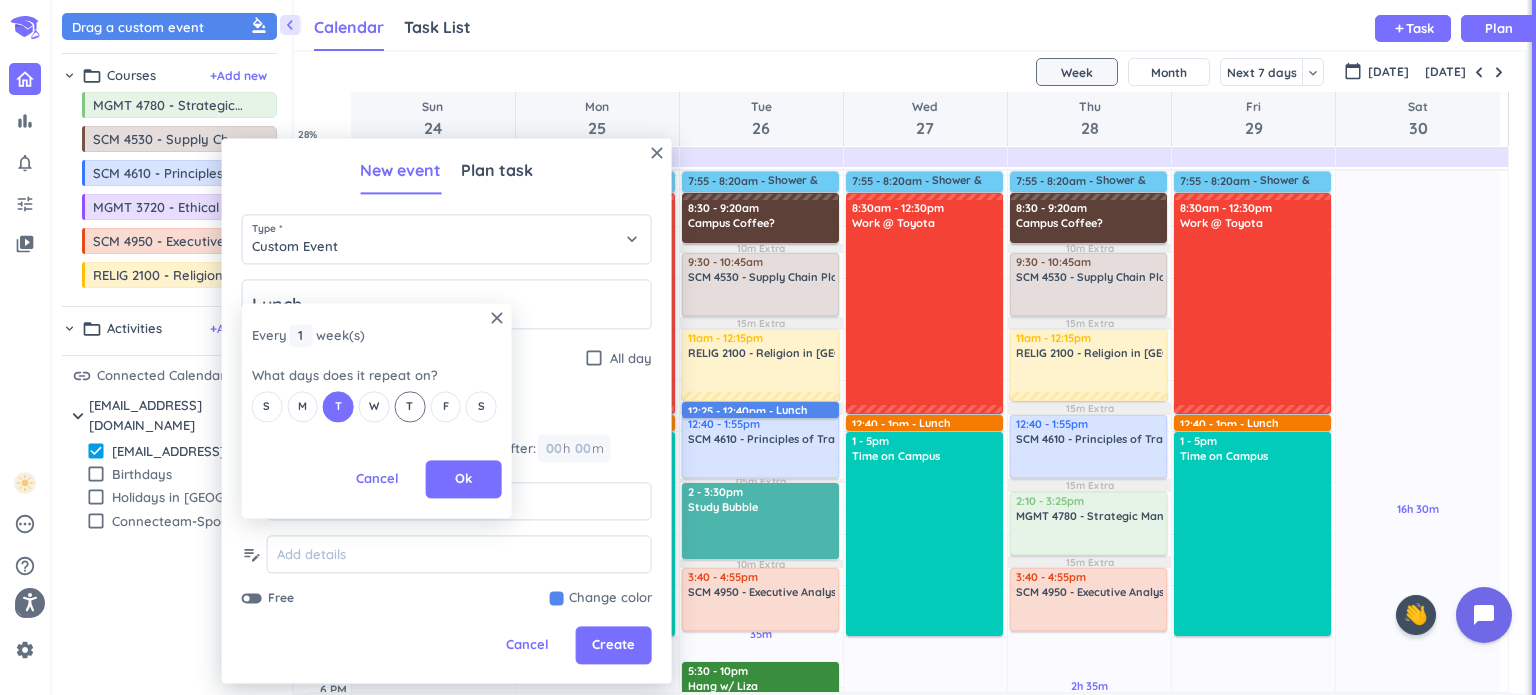 click on "T" at bounding box center (409, 406) 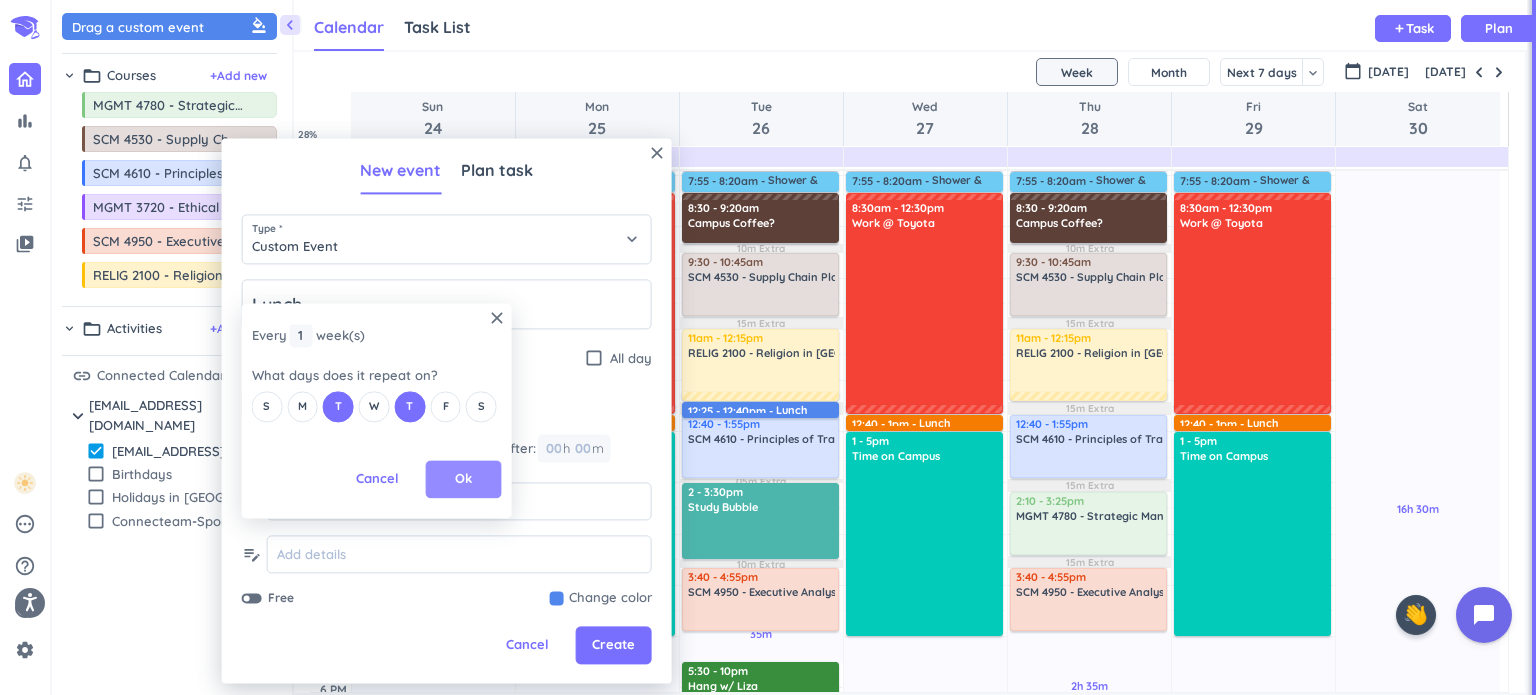 click on "Ok" at bounding box center (463, 480) 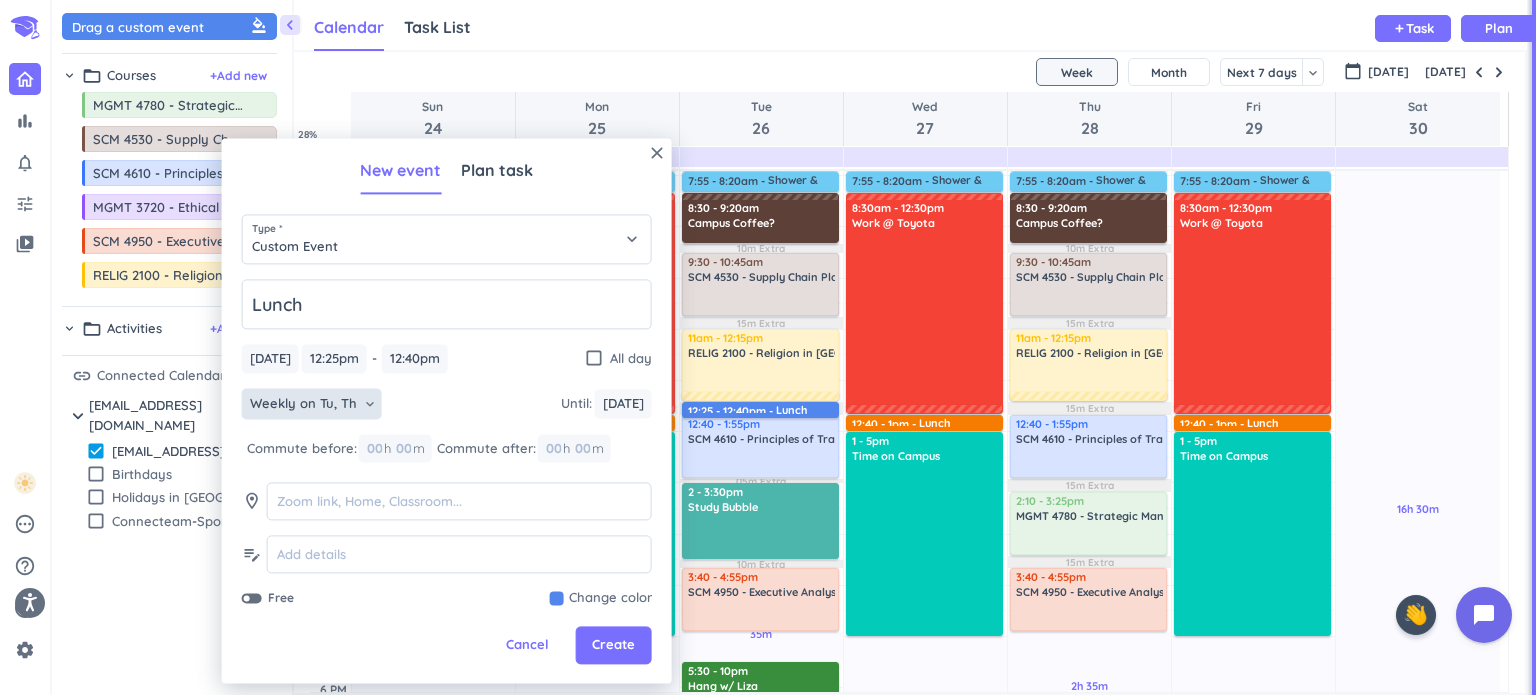 click at bounding box center (601, 599) 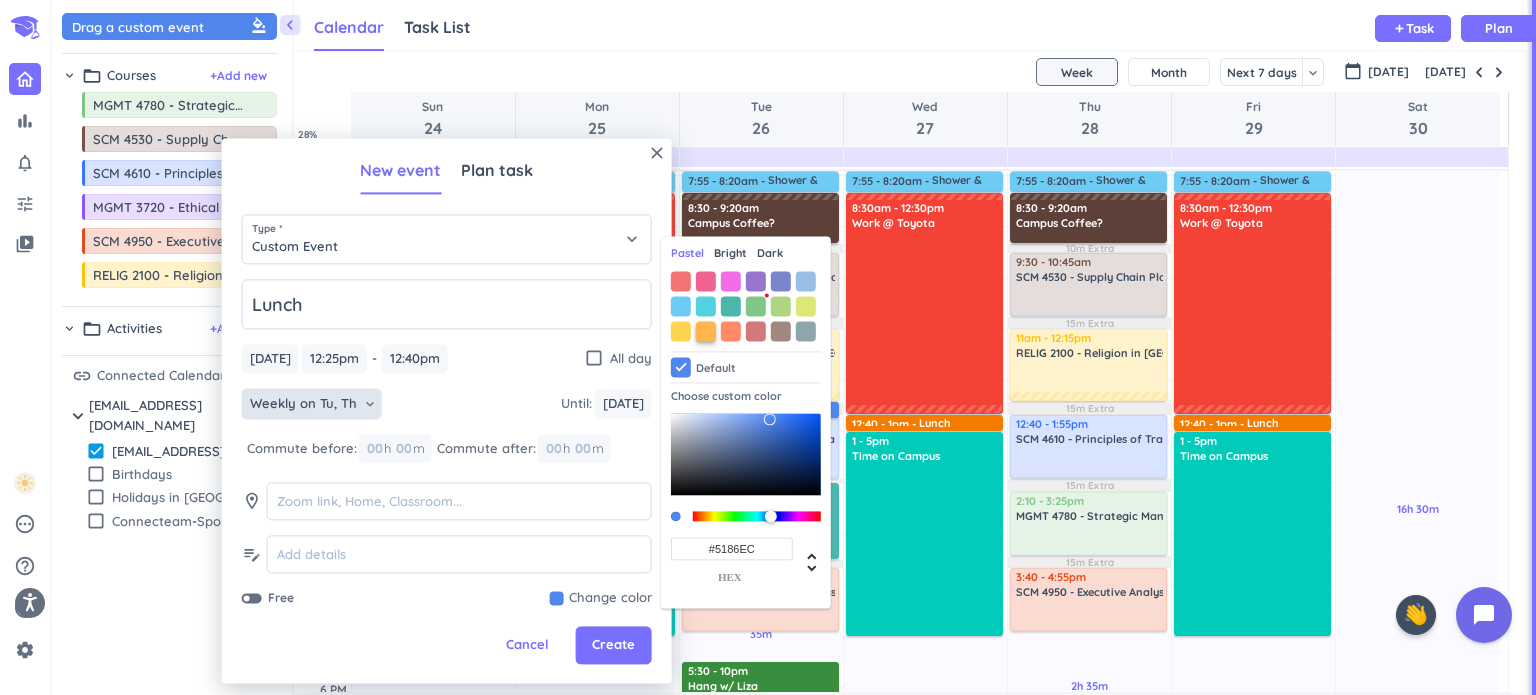 click at bounding box center [706, 331] 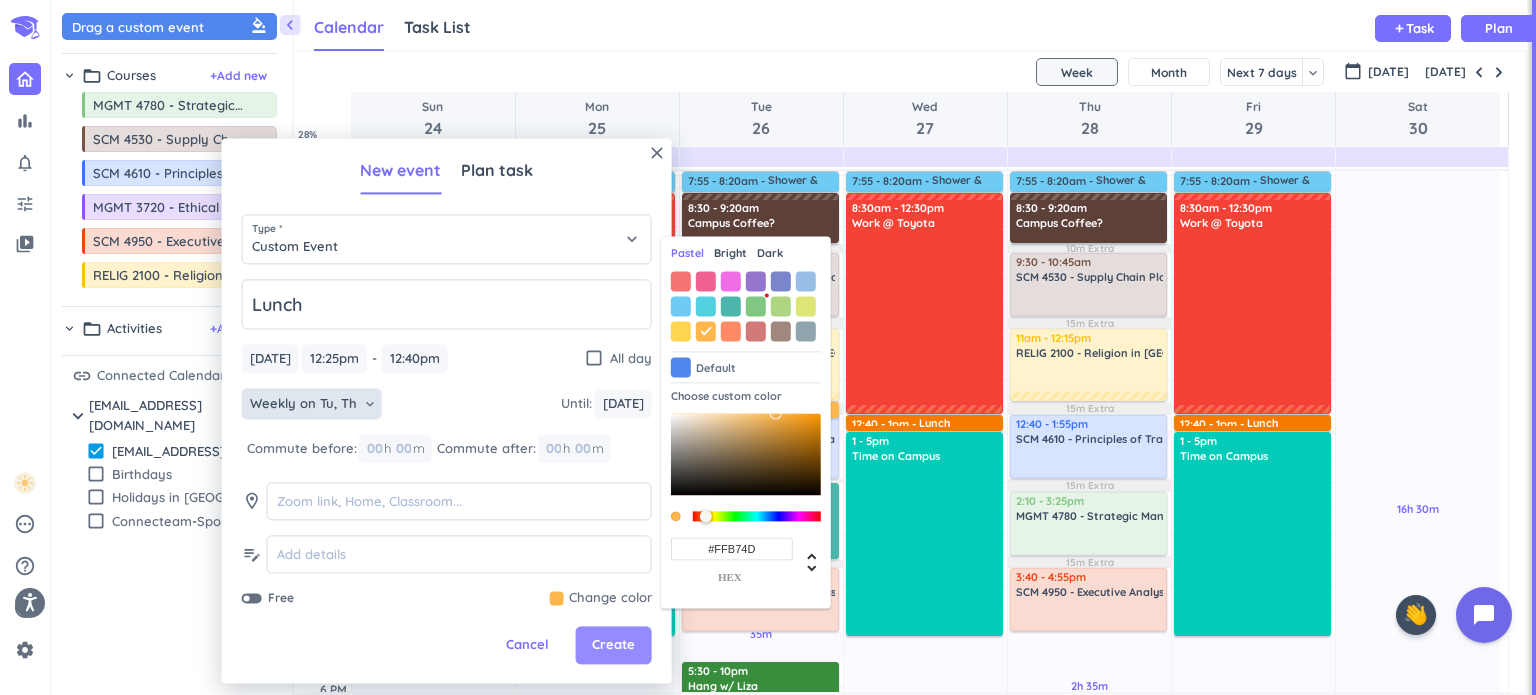 click on "Create" at bounding box center (613, 646) 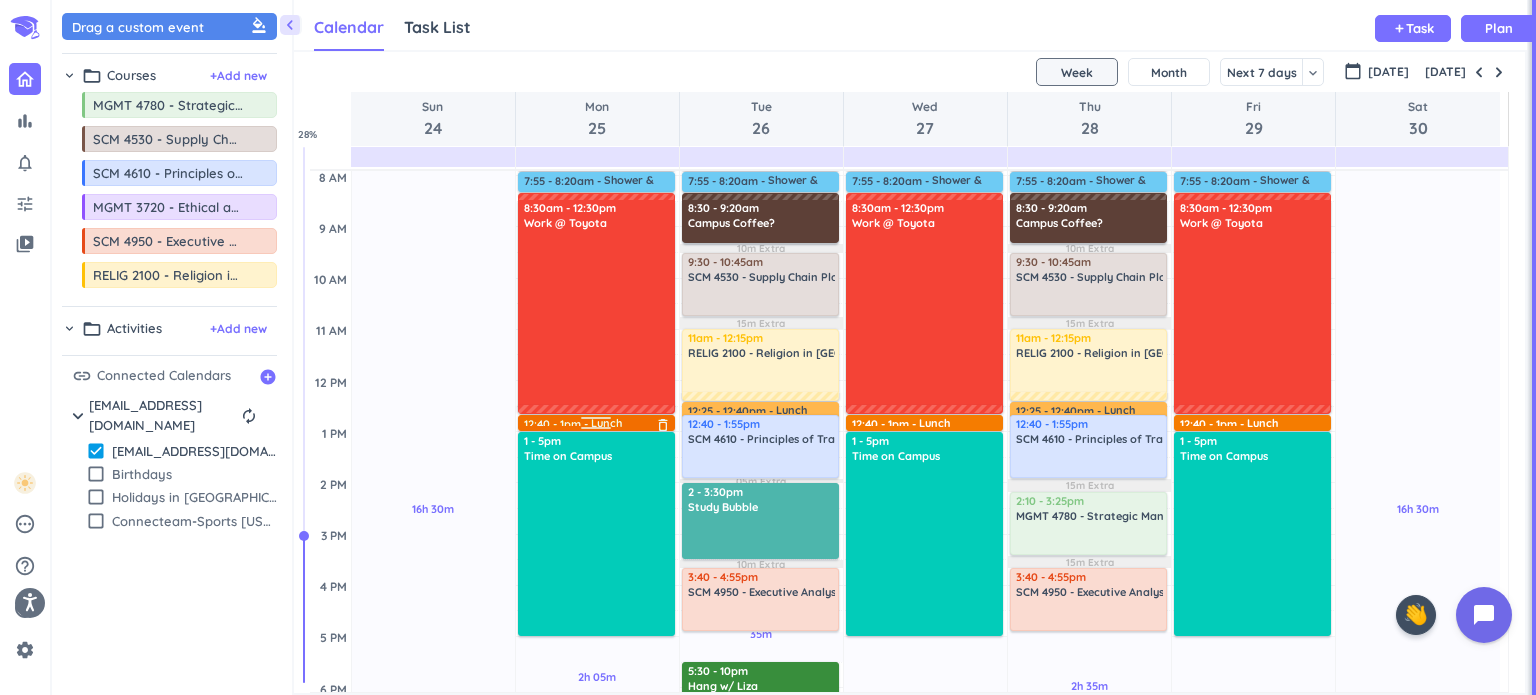 click at bounding box center [596, 431] 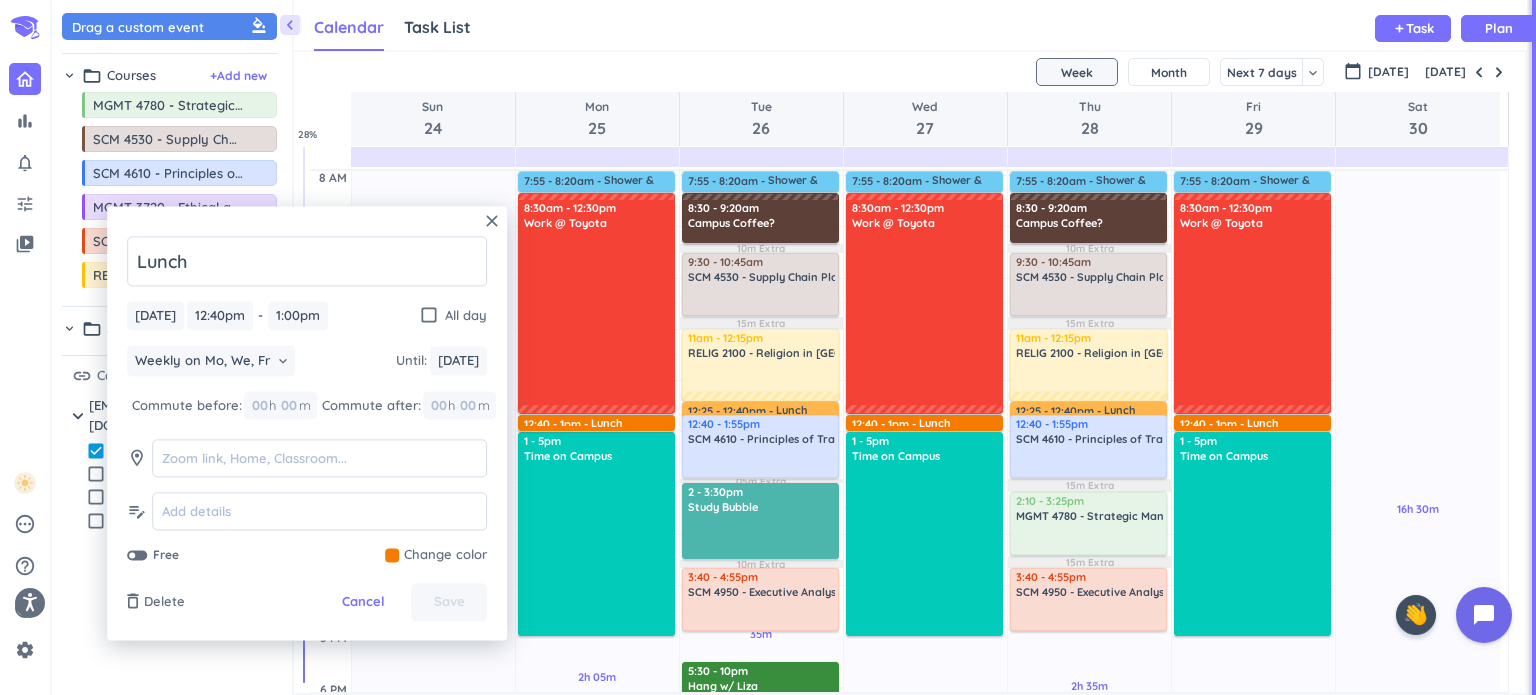 click on "Lunch [DATE] [DATE]   12:40pm 12:40pm - 1:00pm 1:00pm check_box_outline_blank All day Weekly on Mo, We, Fr keyboard_arrow_down Until :  [DATE] [DATE] Commute before: 00 h 00 m Commute after: 00 h 00 m room edit_note Free Change color" at bounding box center [307, 400] 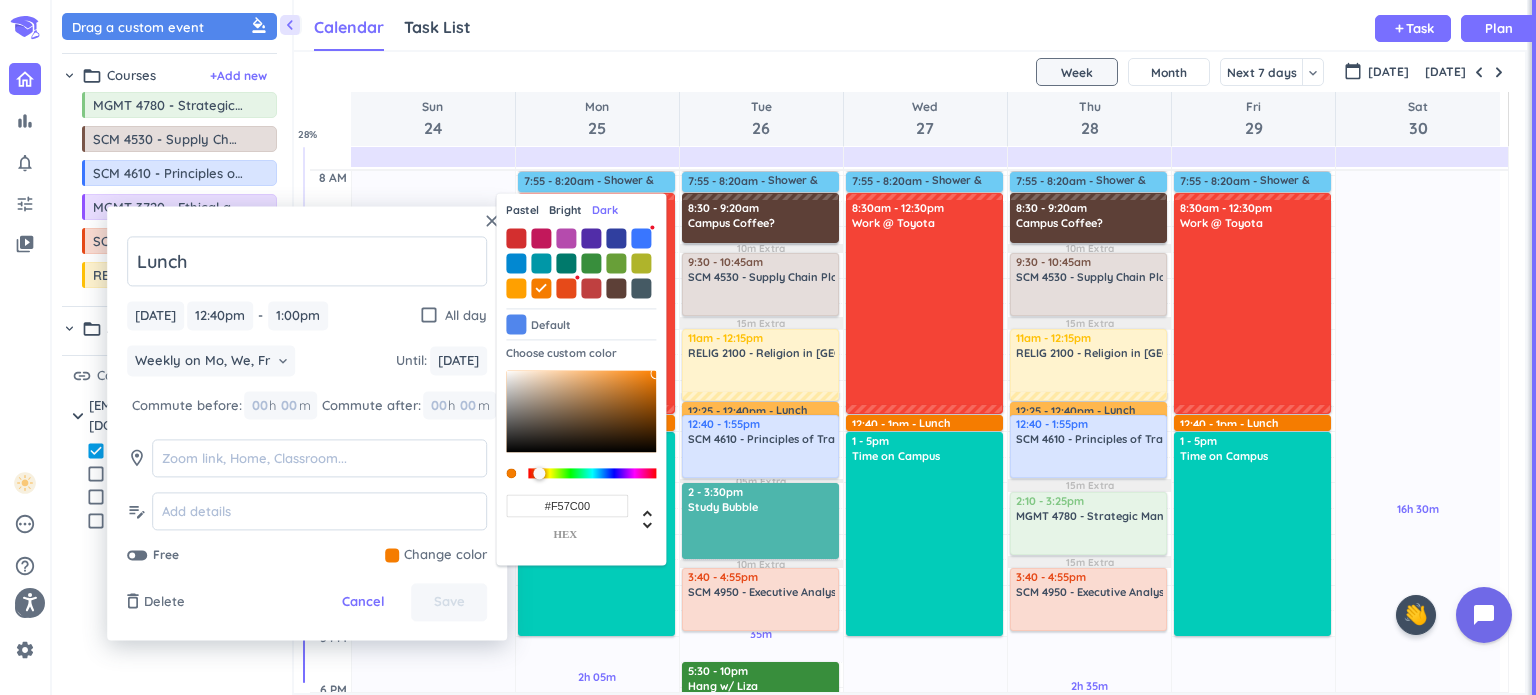 click on "Pastel" at bounding box center (522, 211) 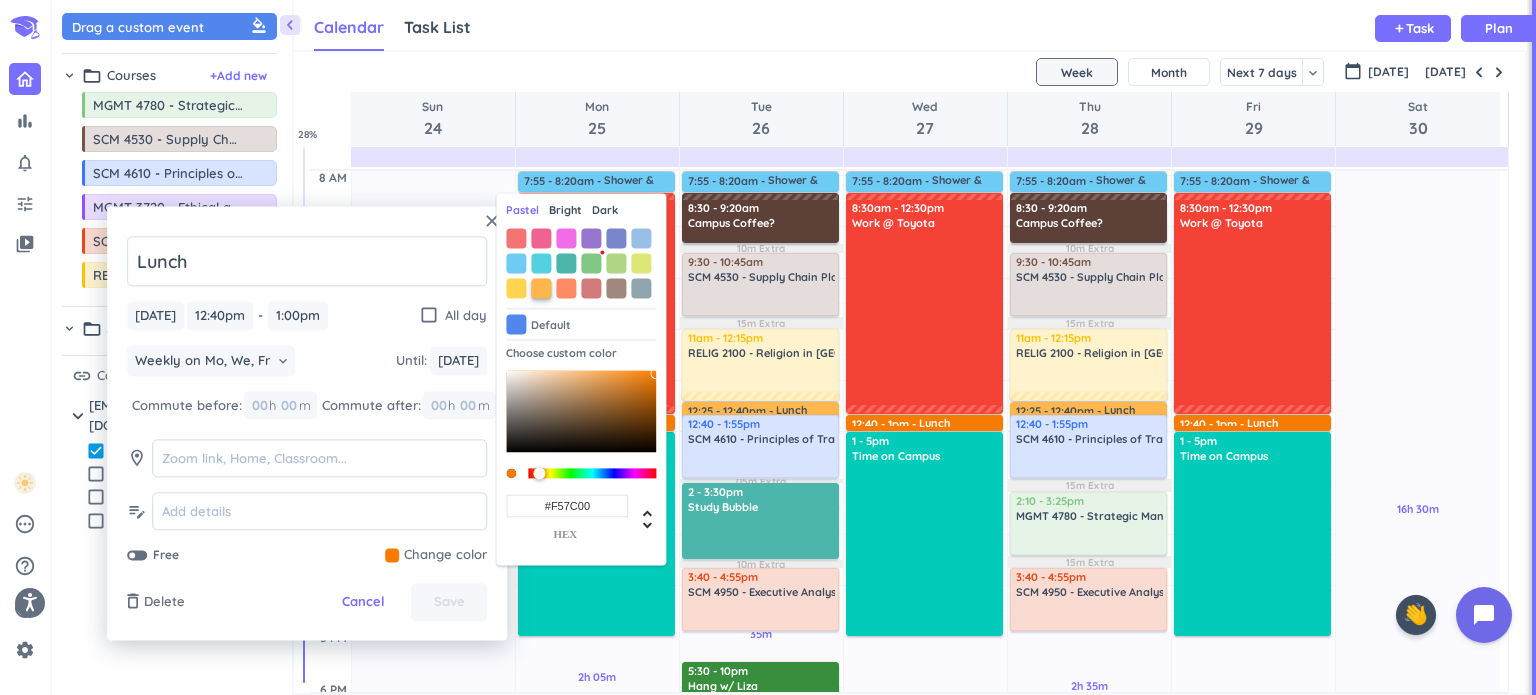 click at bounding box center (541, 288) 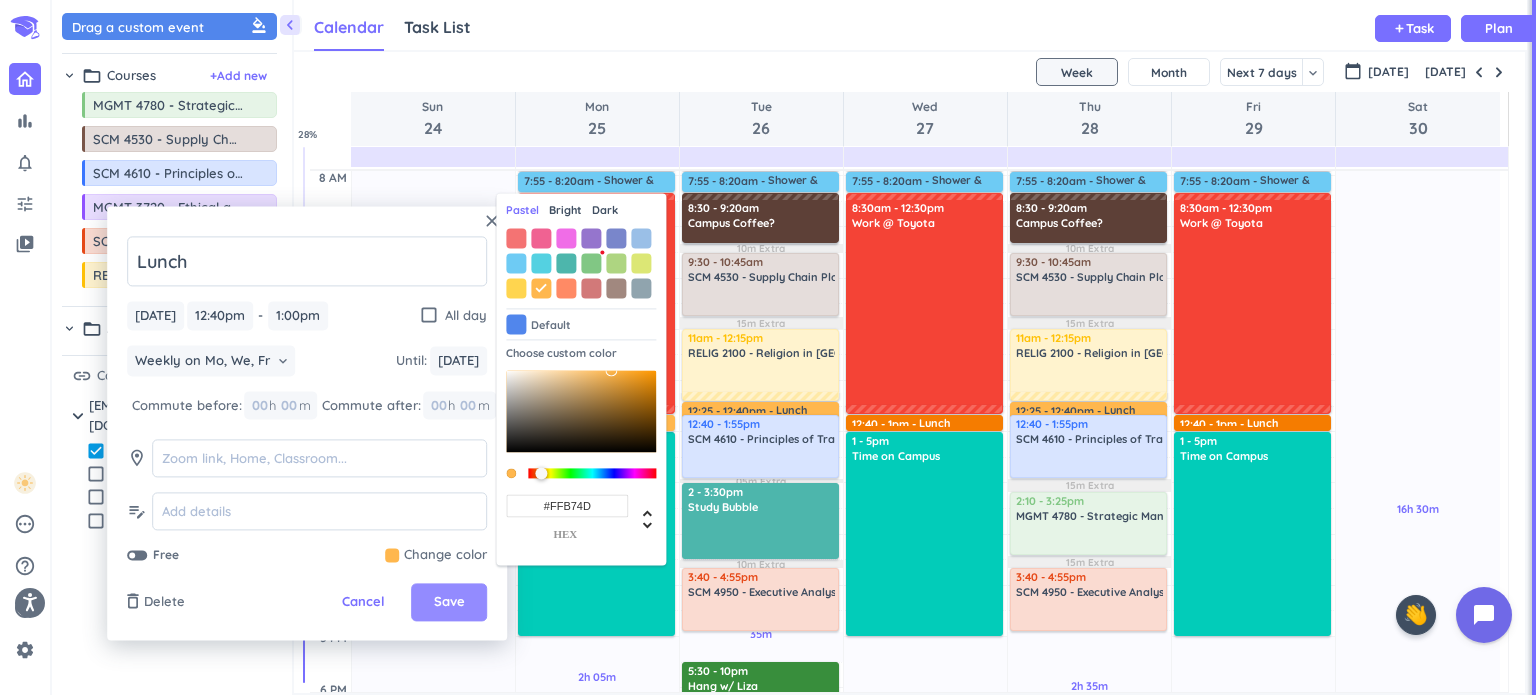 click on "Save" at bounding box center [449, 603] 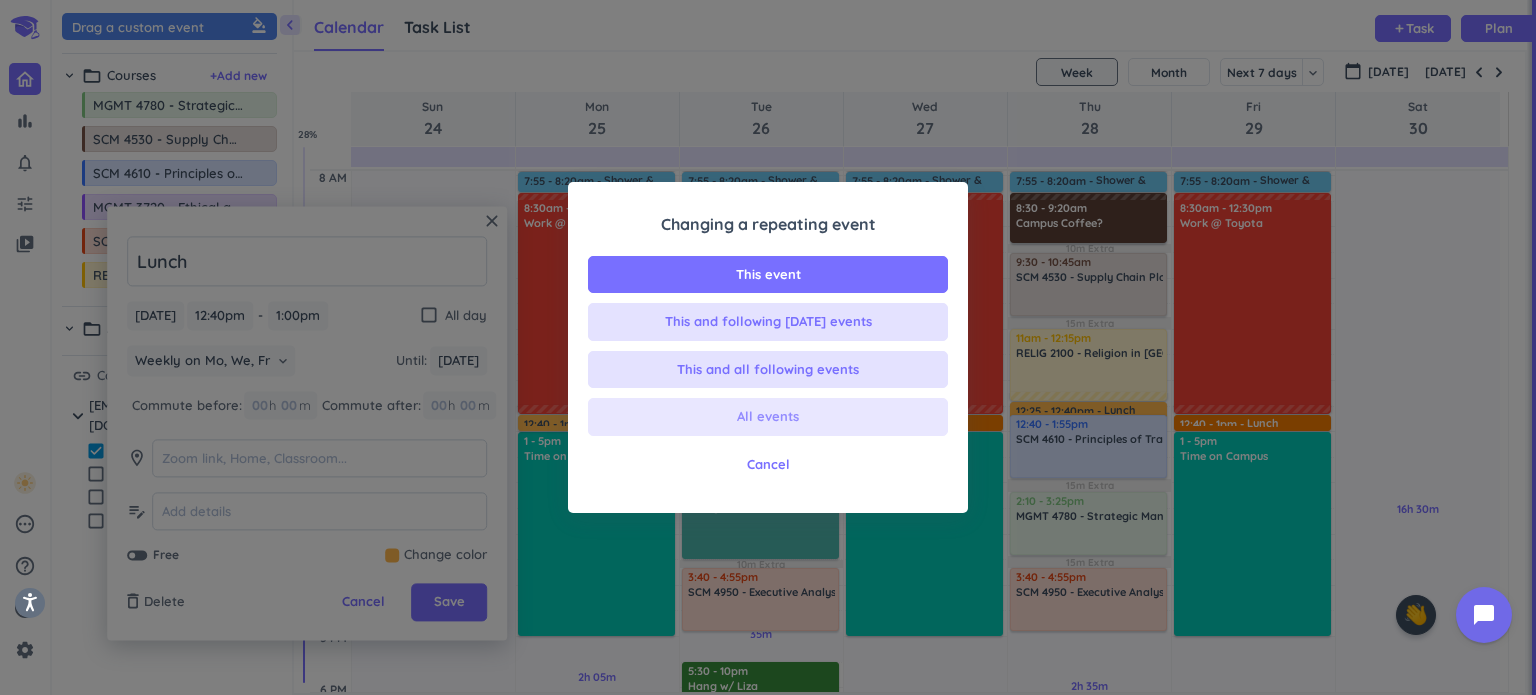 click on "All events" at bounding box center [768, 417] 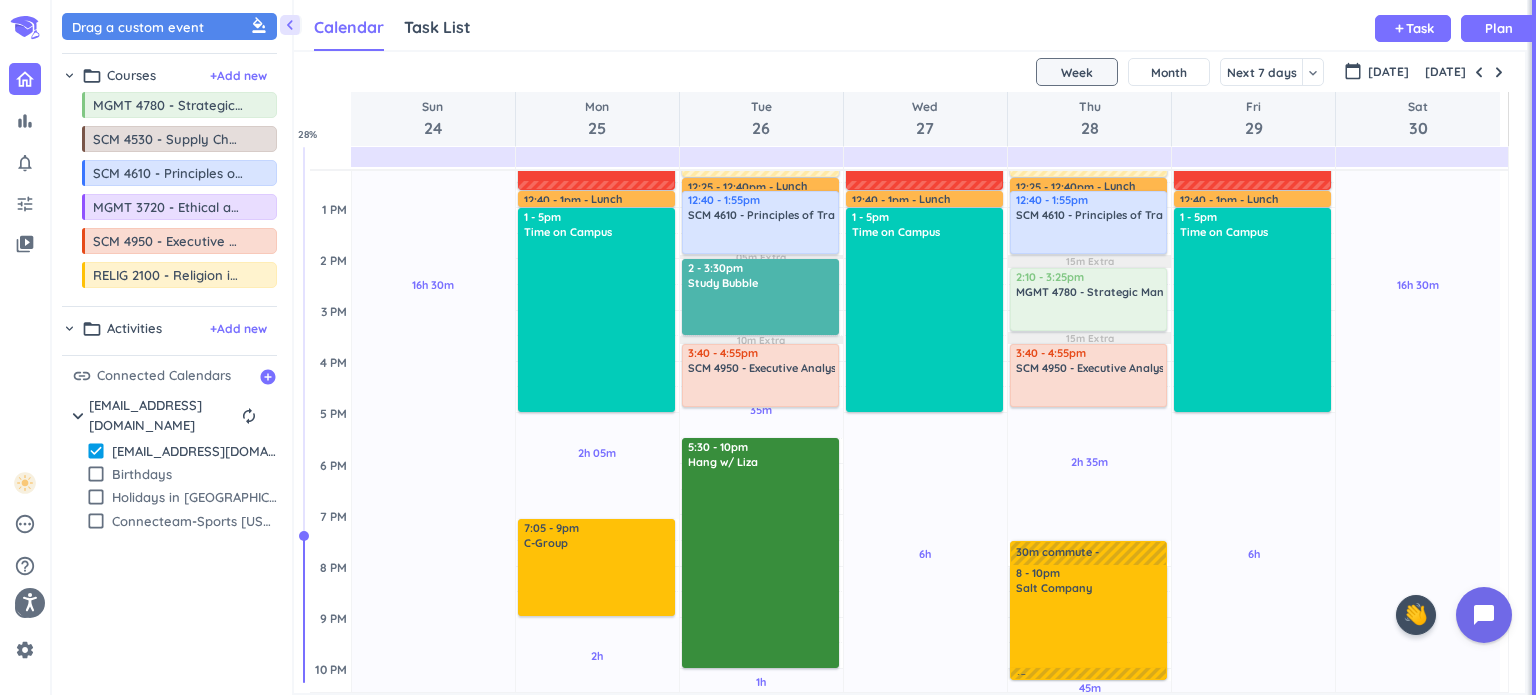 scroll, scrollTop: 418, scrollLeft: 0, axis: vertical 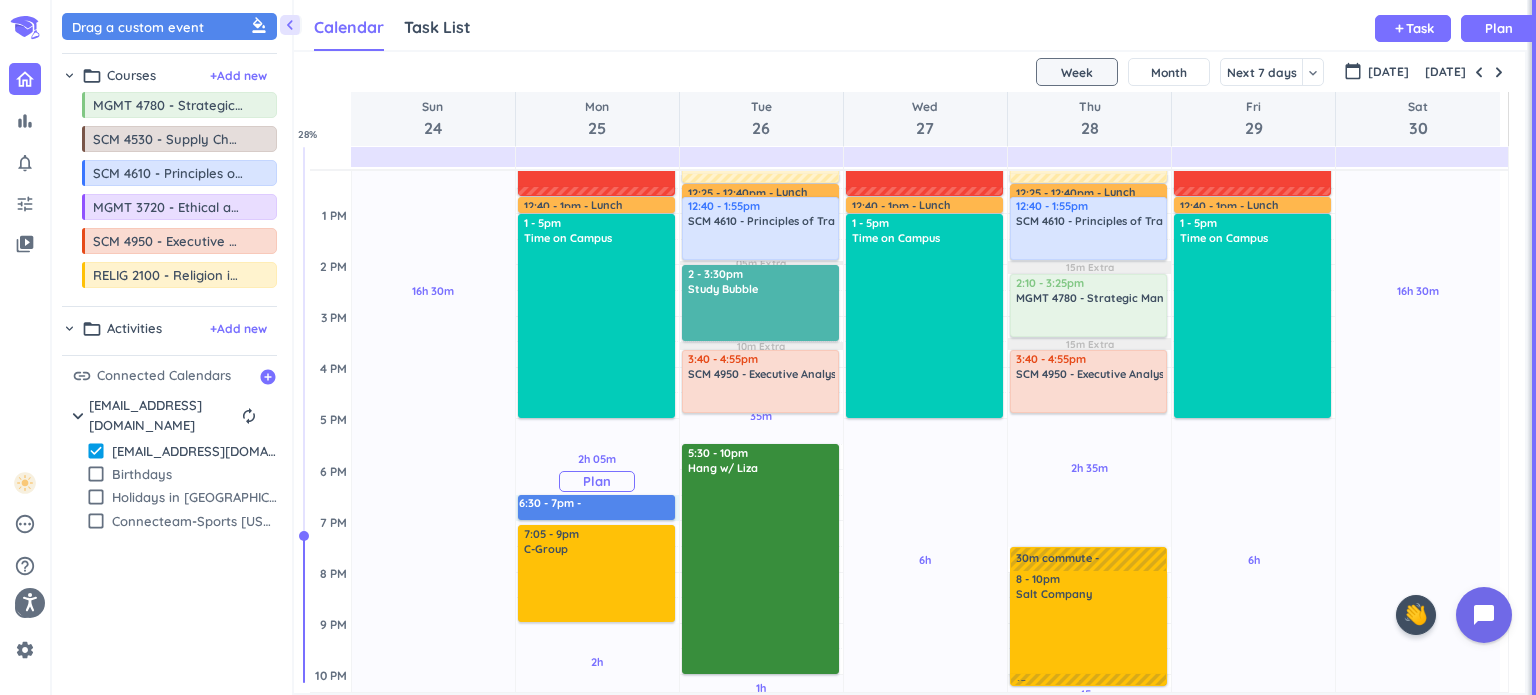 drag, startPoint x: 633, startPoint y: 495, endPoint x: 628, endPoint y: 517, distance: 22.561028 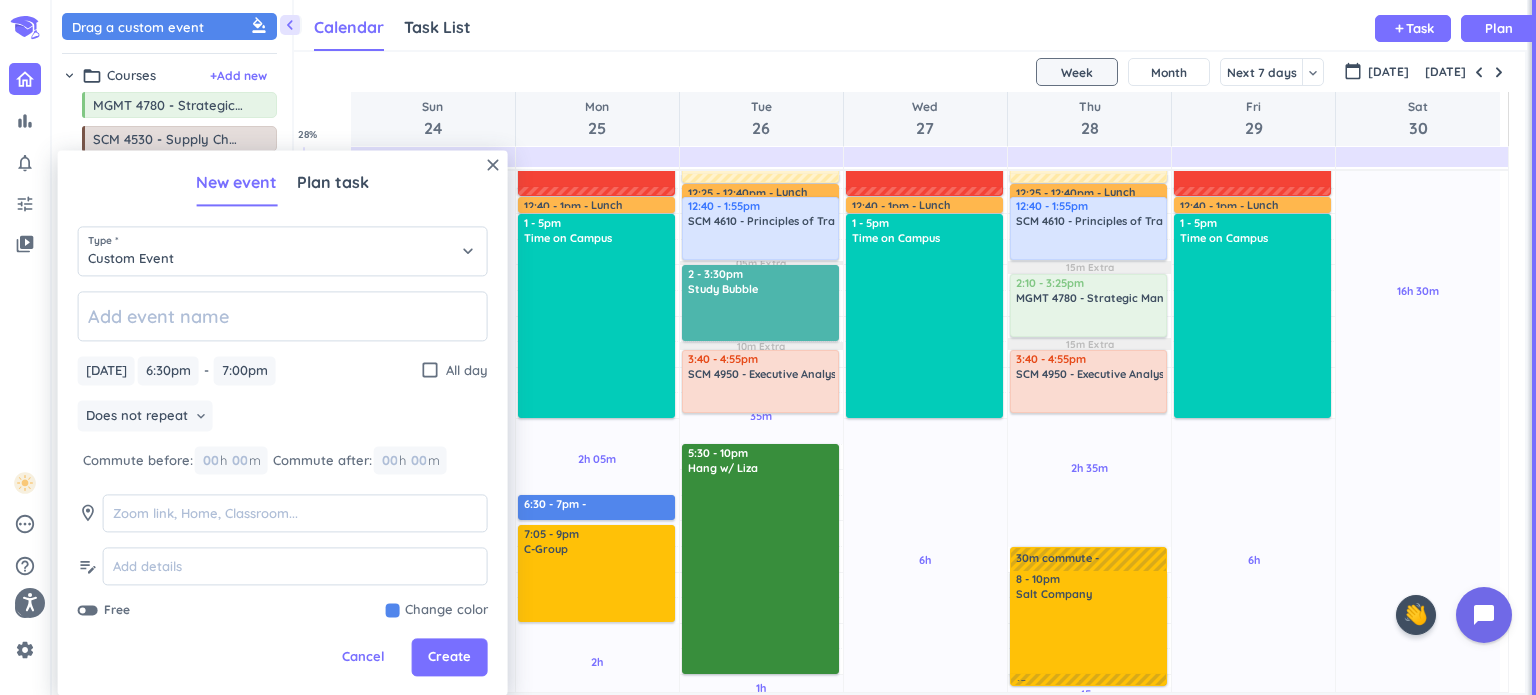 click on "Does not repeat keyboard_arrow_down" at bounding box center (283, 418) 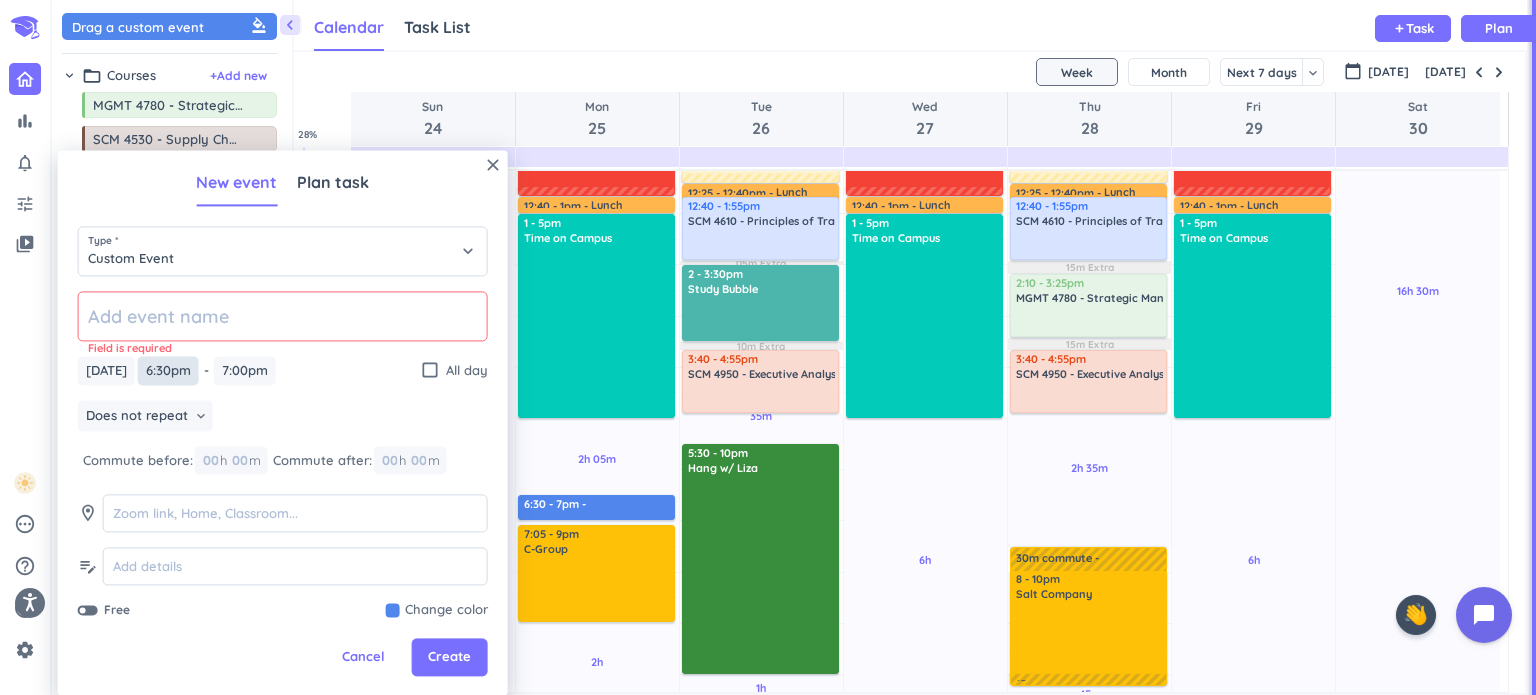 click on "6:30pm" at bounding box center [168, 370] 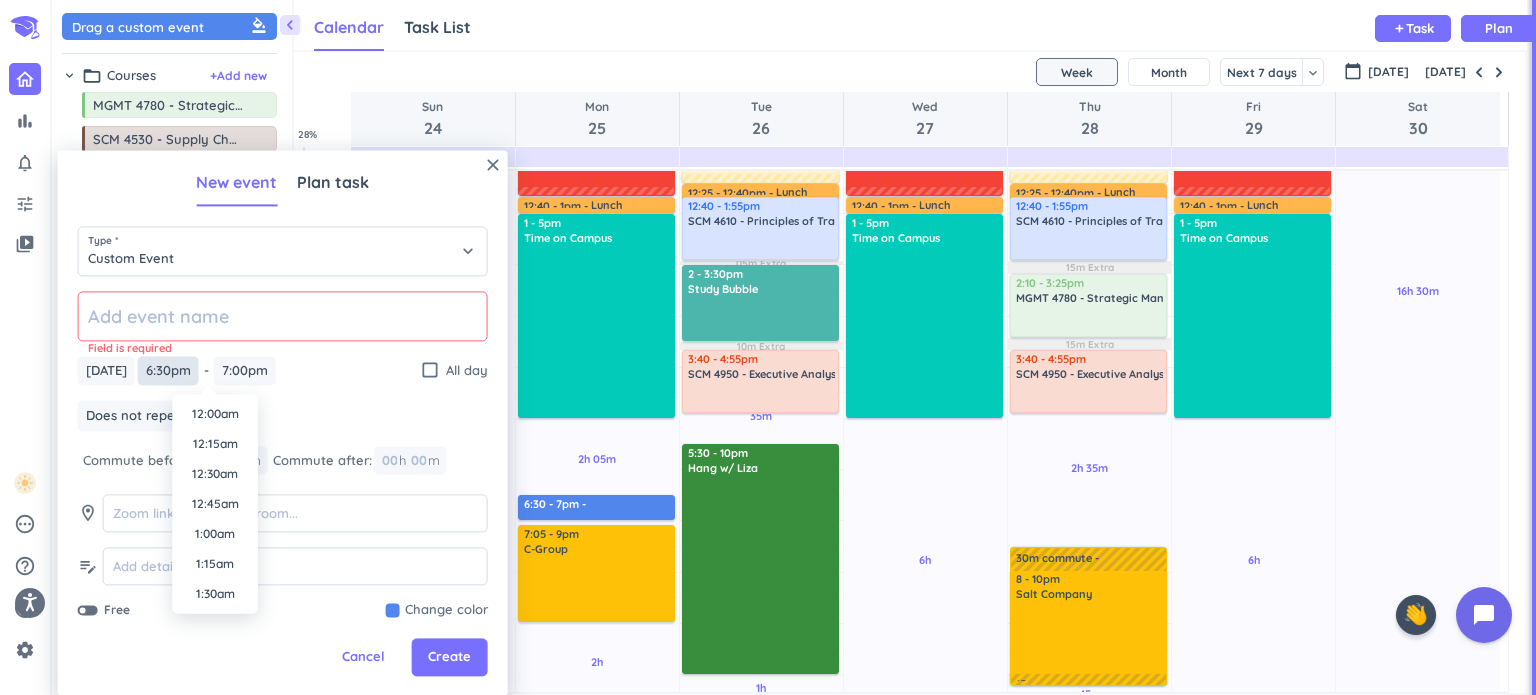 scroll, scrollTop: 2130, scrollLeft: 0, axis: vertical 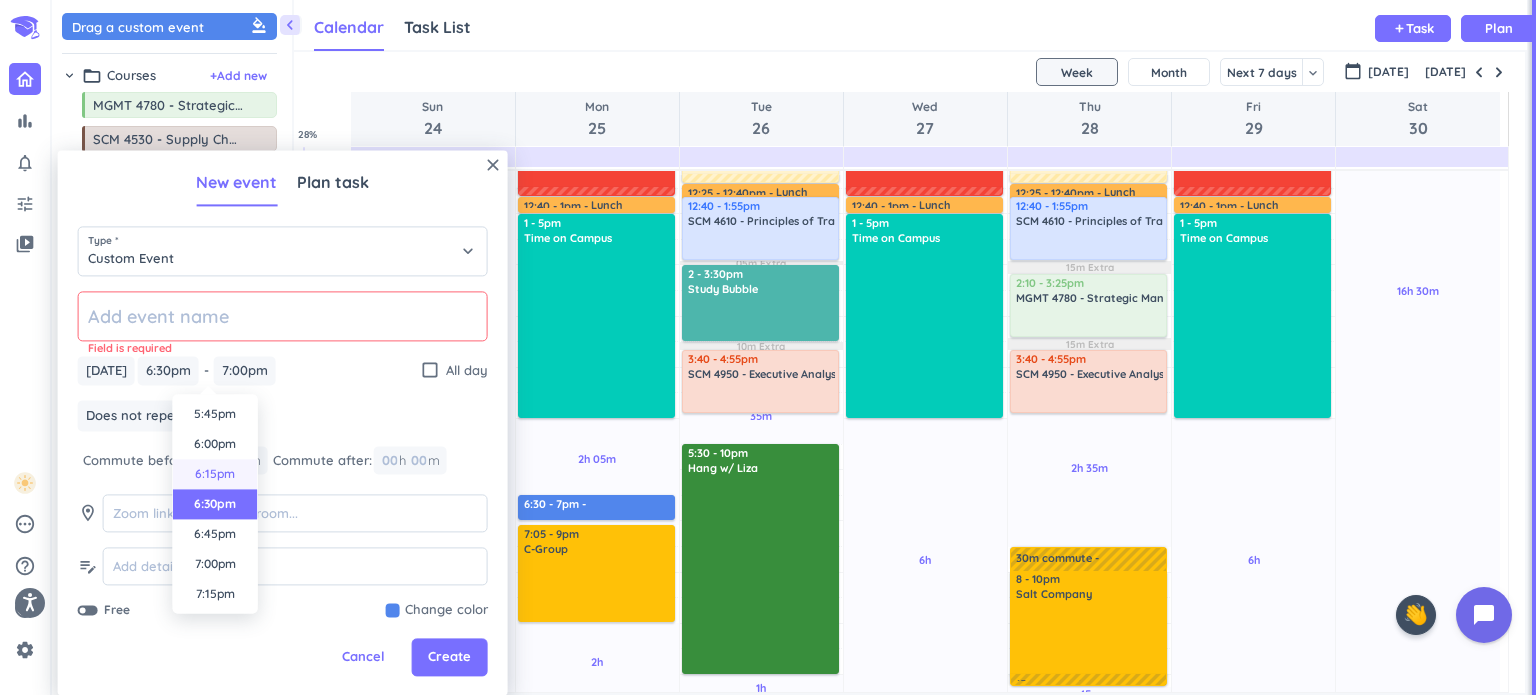 click on "6:15pm" at bounding box center (215, 474) 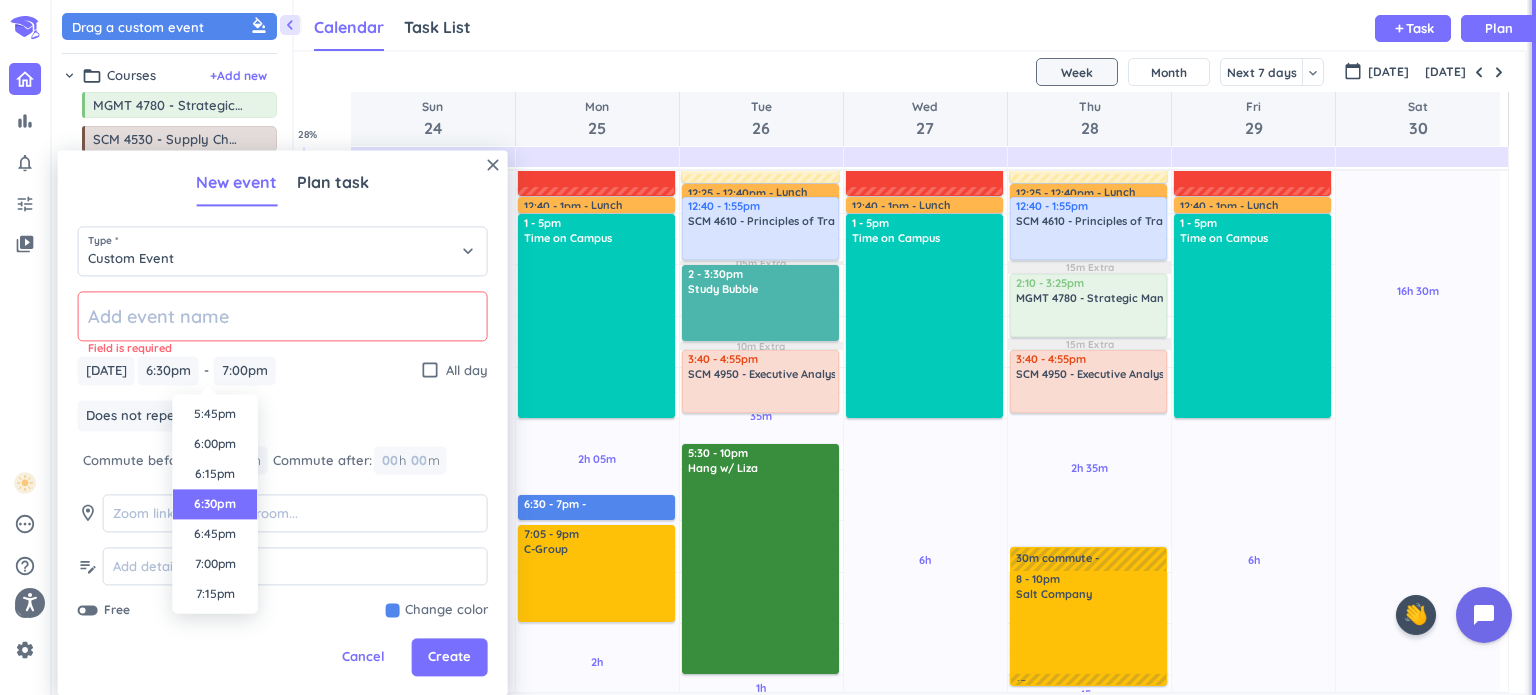 type on "6:15pm" 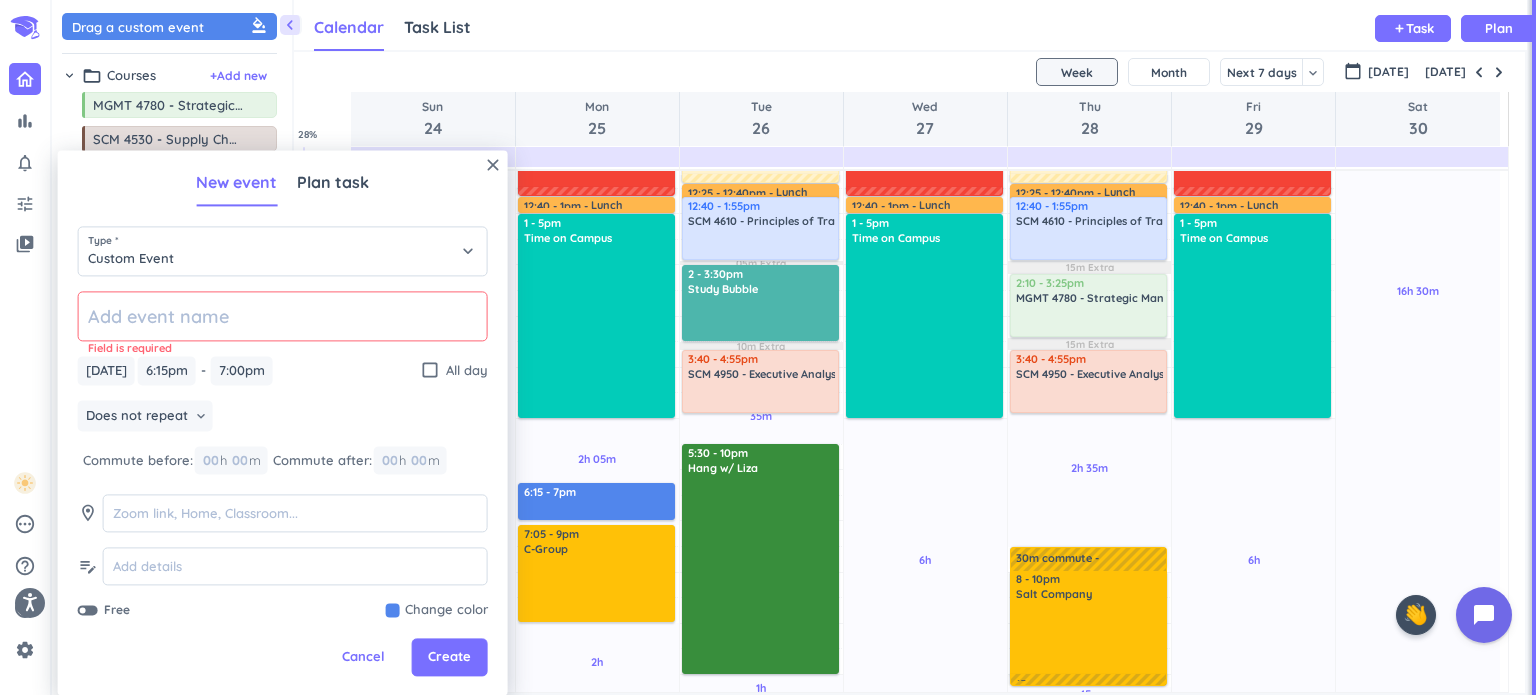click 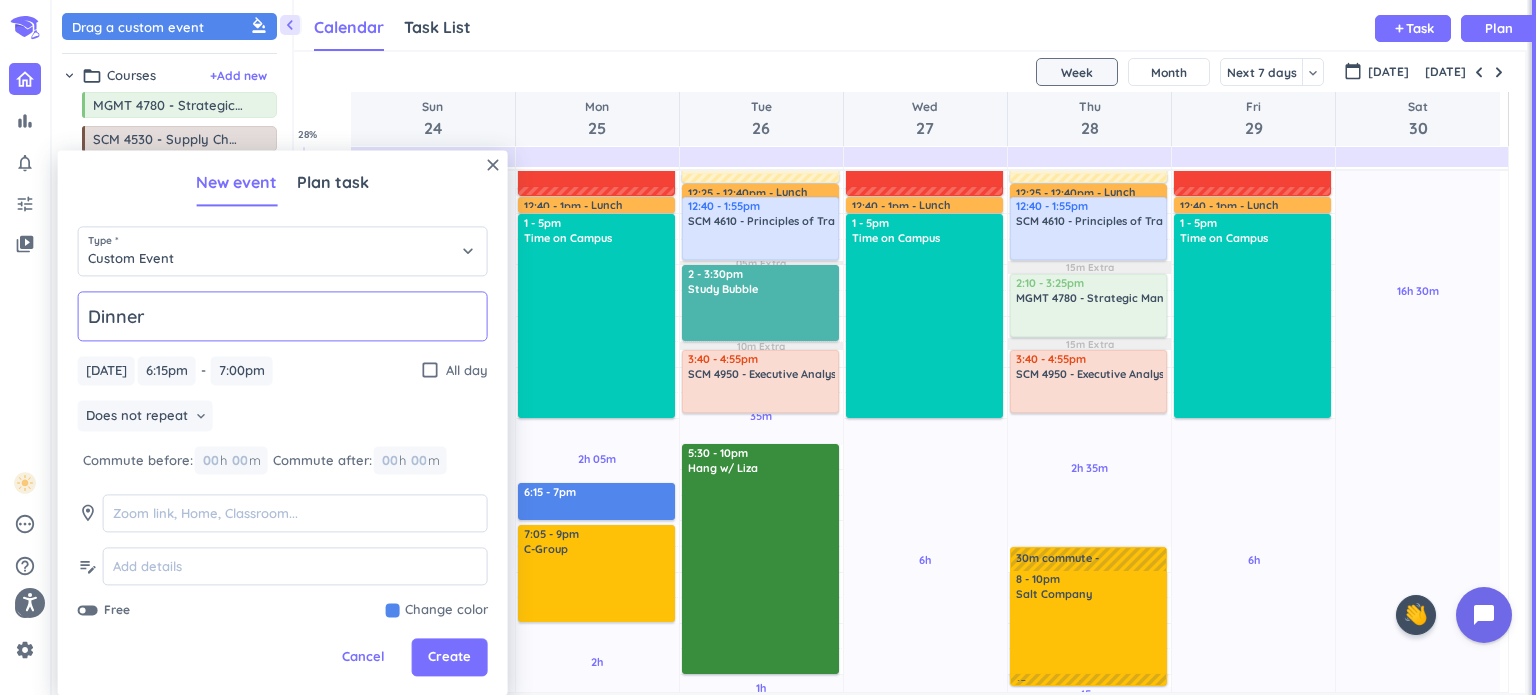 type on "Dinner" 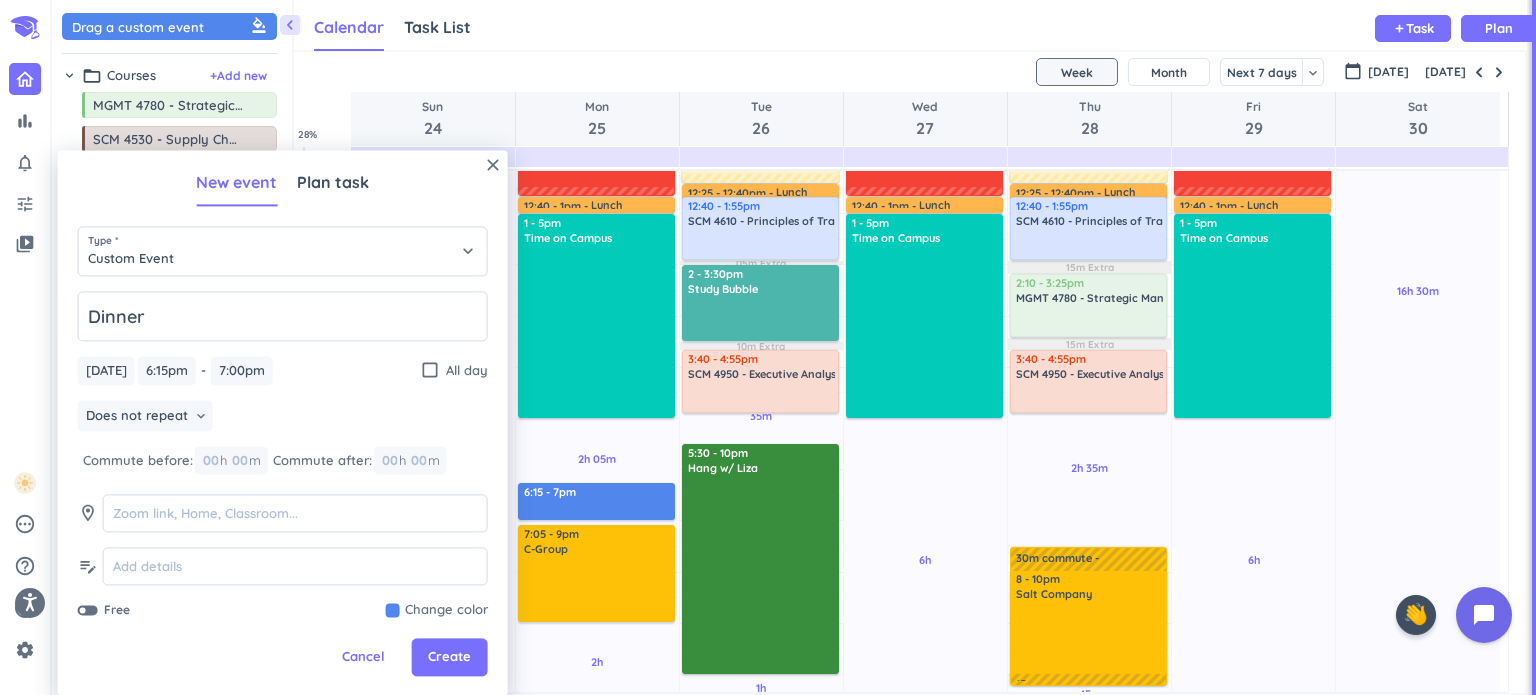 click on "Does not repeat keyboard_arrow_down" at bounding box center [283, 418] 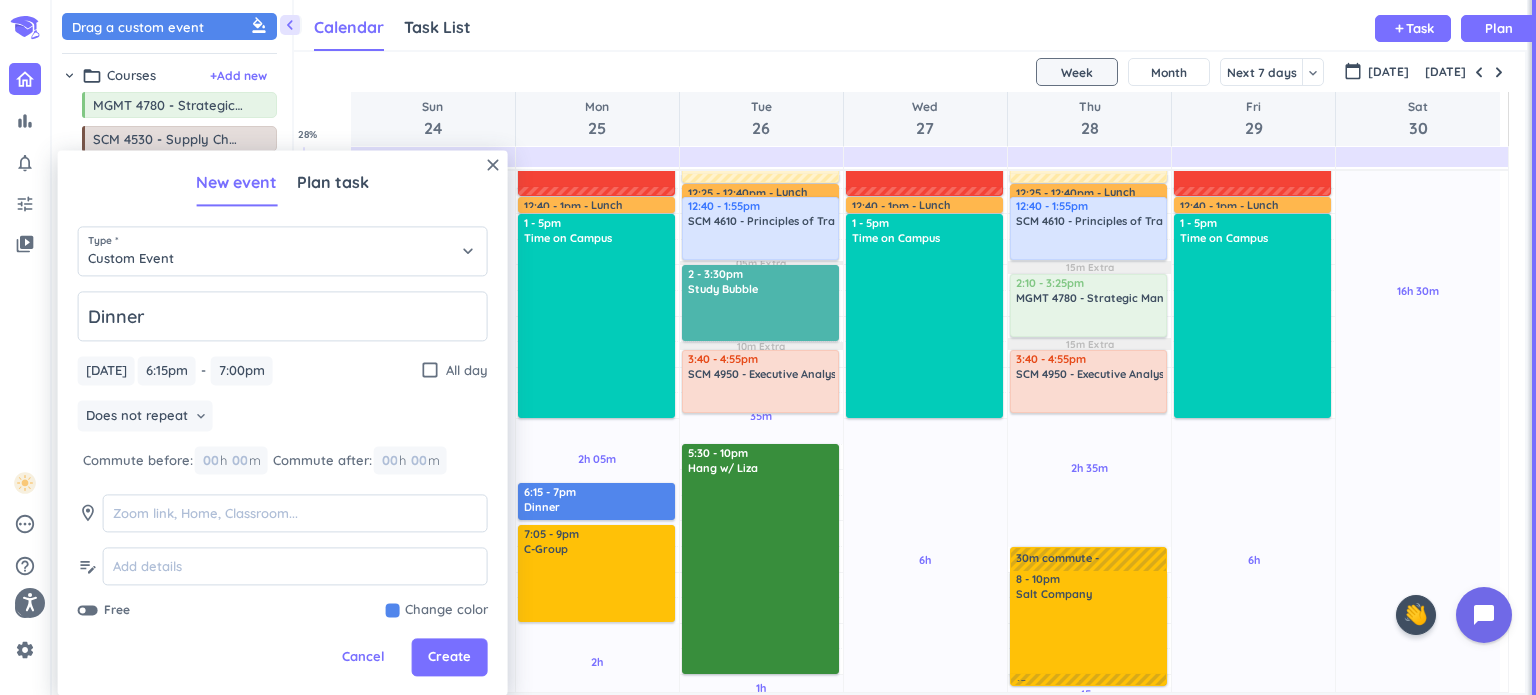 click at bounding box center (437, 611) 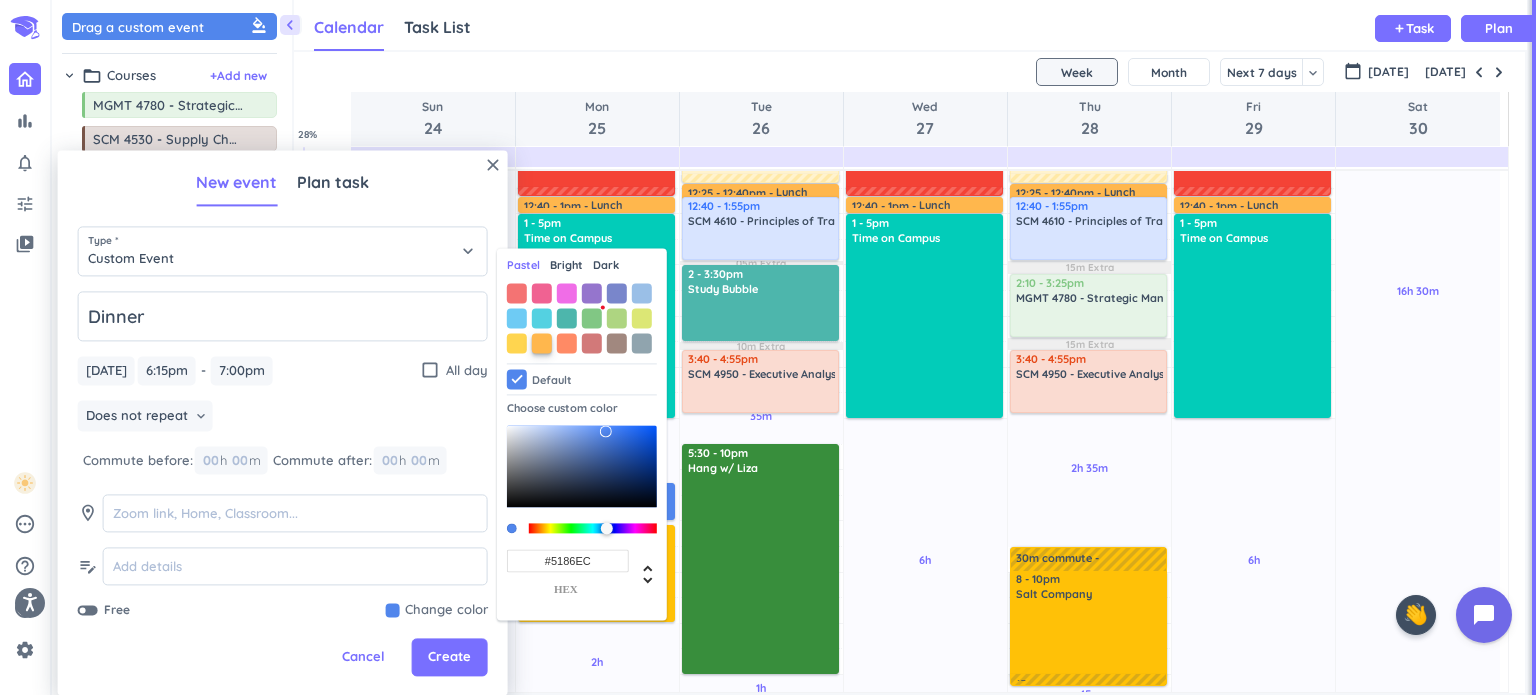 click at bounding box center (542, 343) 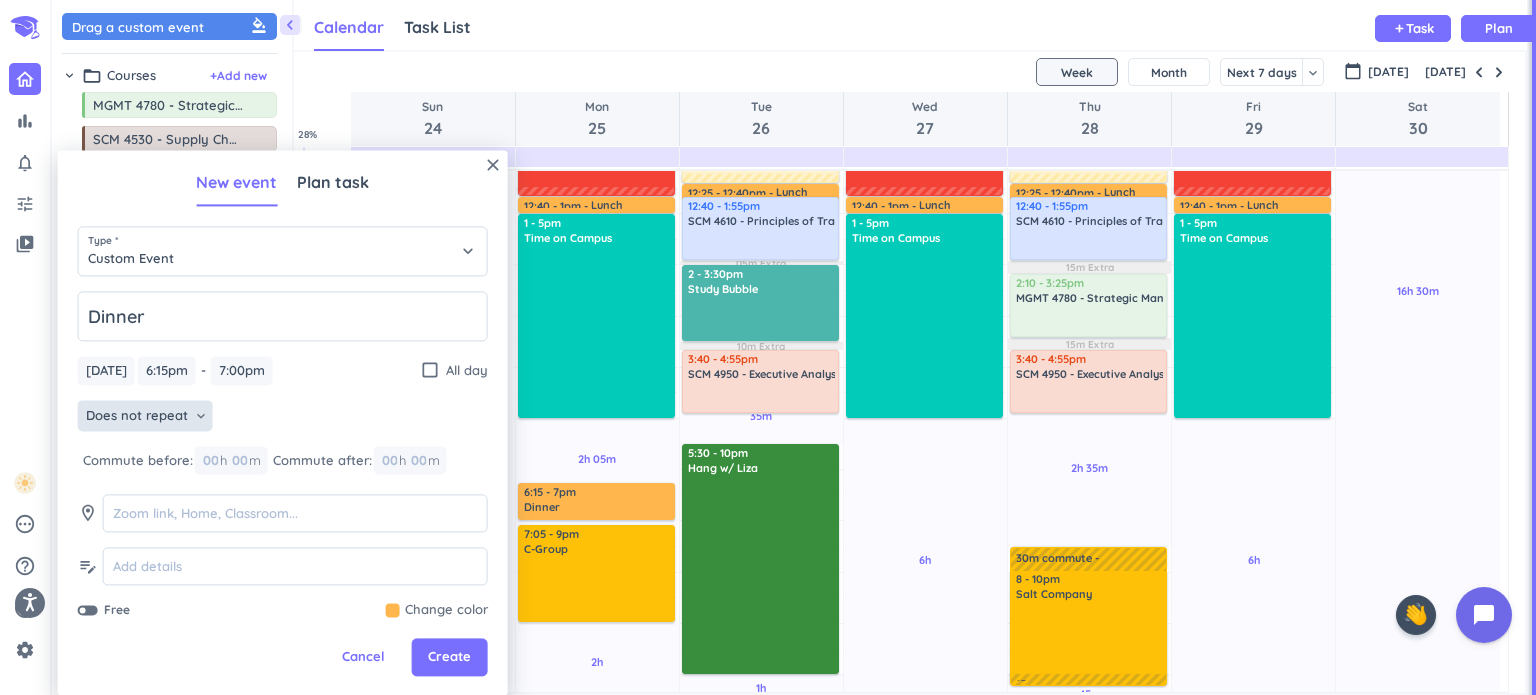 click on "Does not repeat" at bounding box center [137, 416] 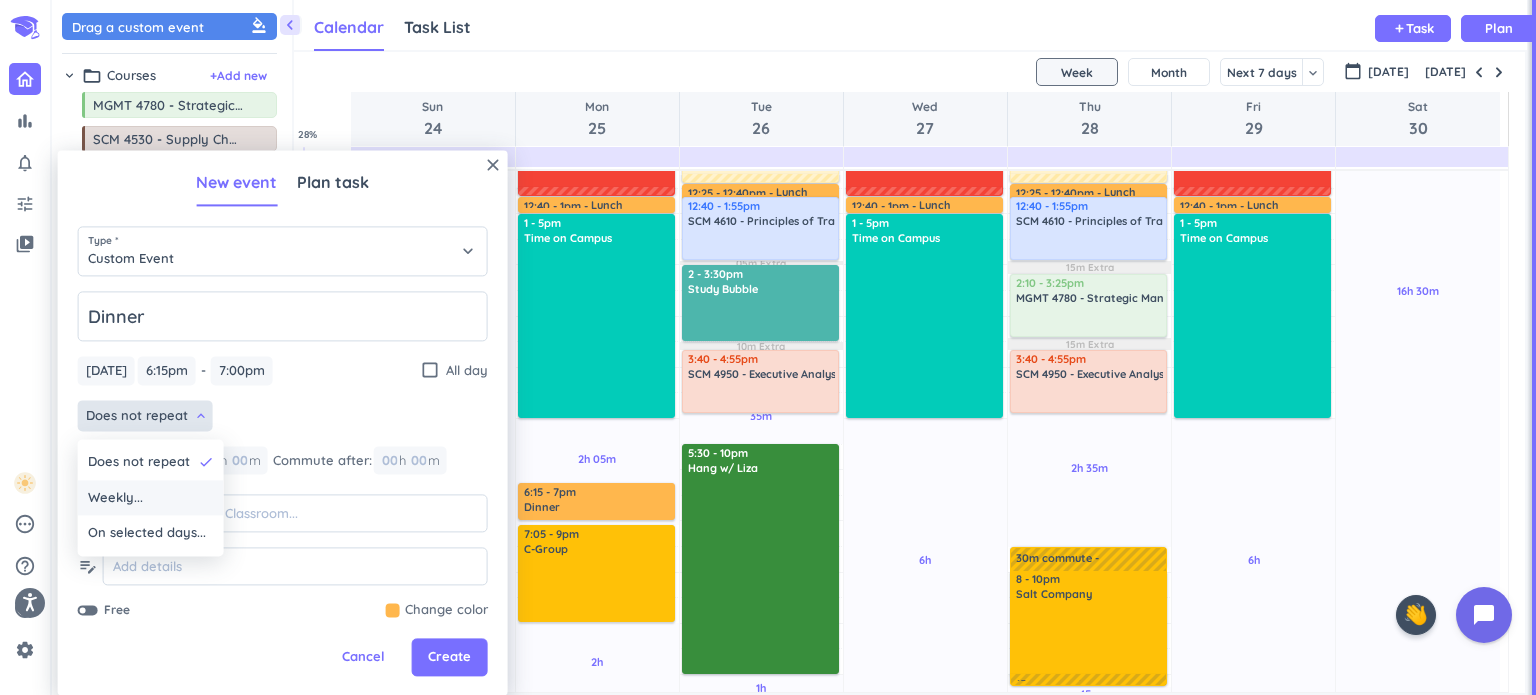 click on "Weekly..." at bounding box center [151, 498] 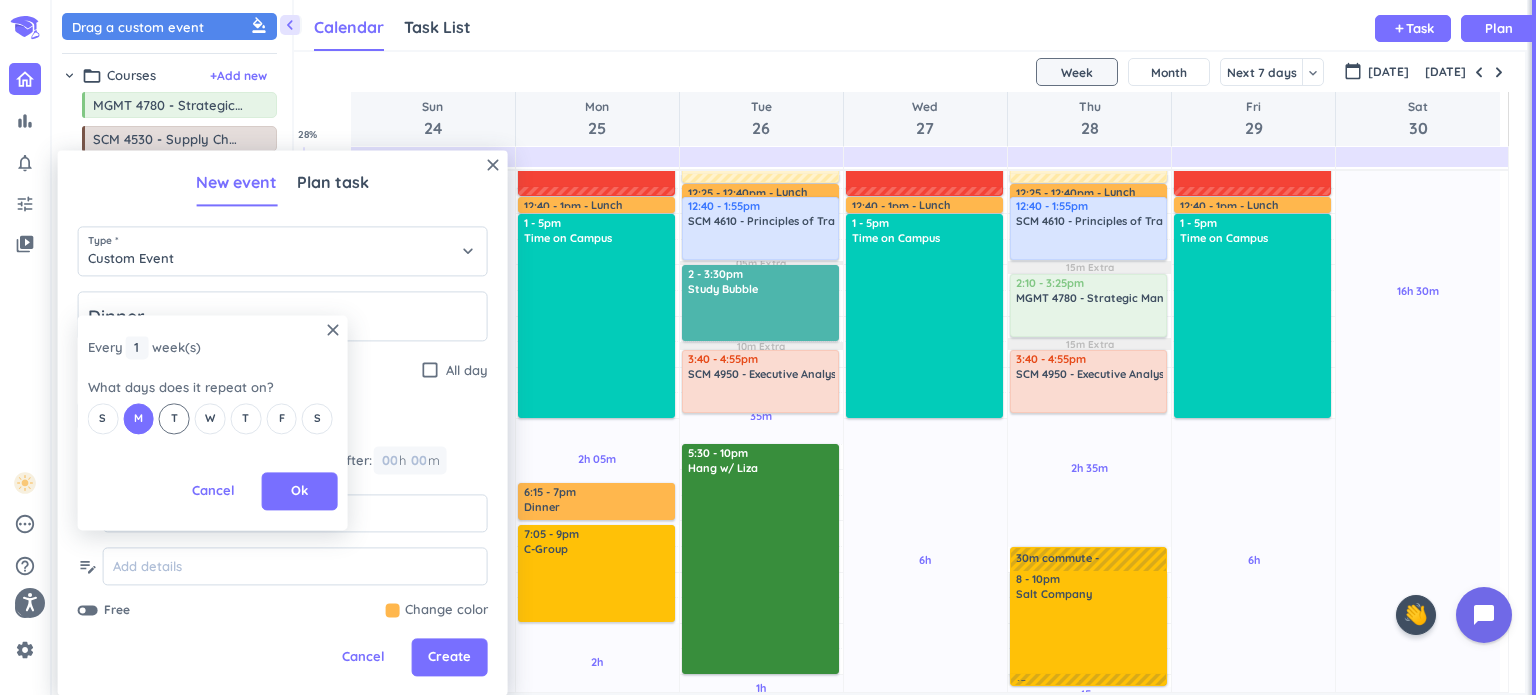 click on "T" at bounding box center [174, 418] 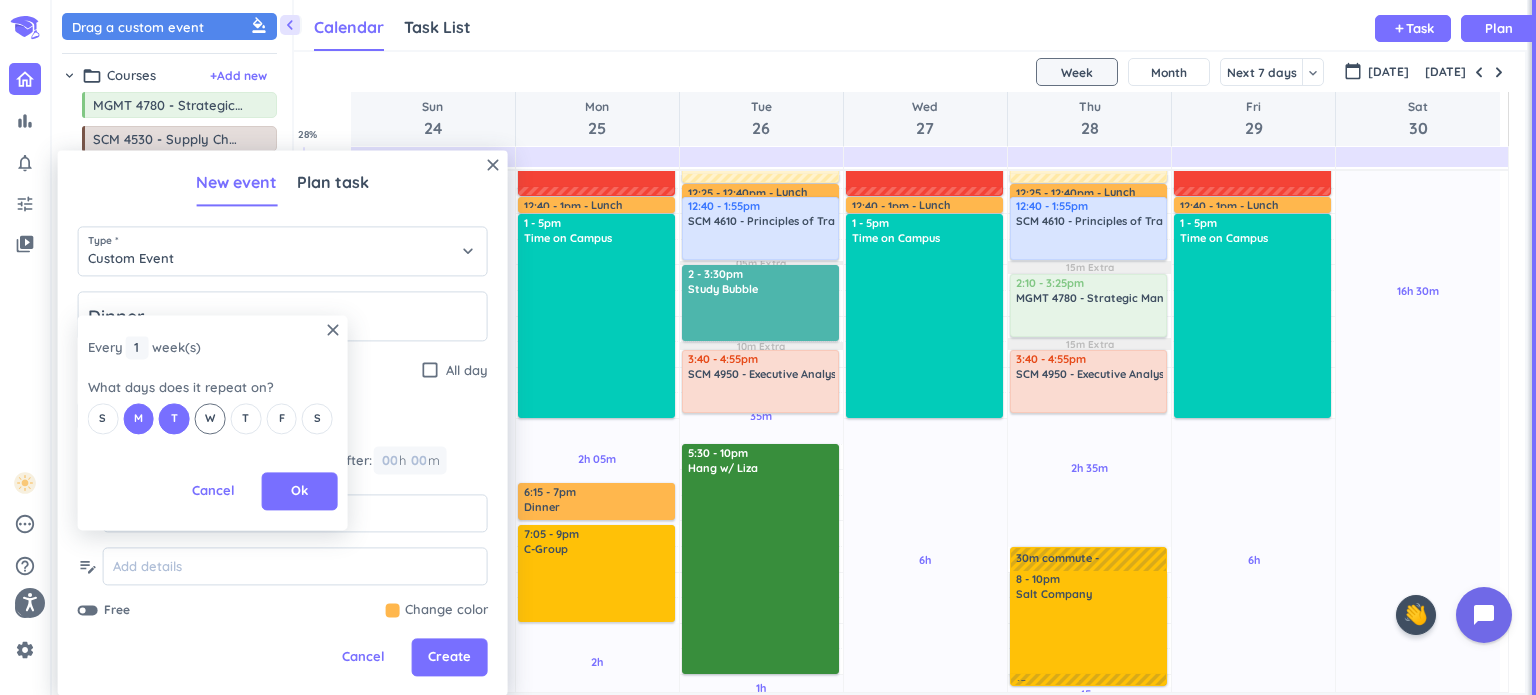 click on "W" at bounding box center (210, 418) 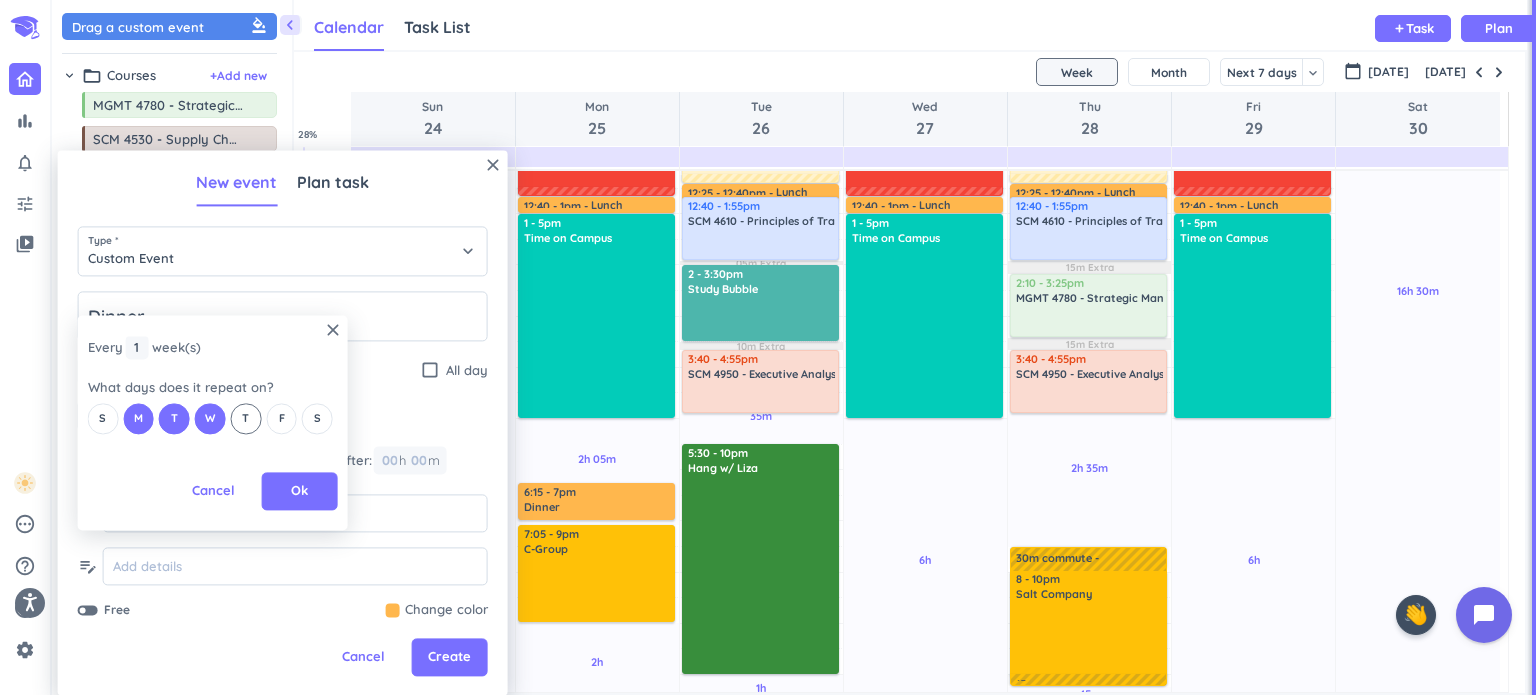 click on "T" at bounding box center [245, 418] 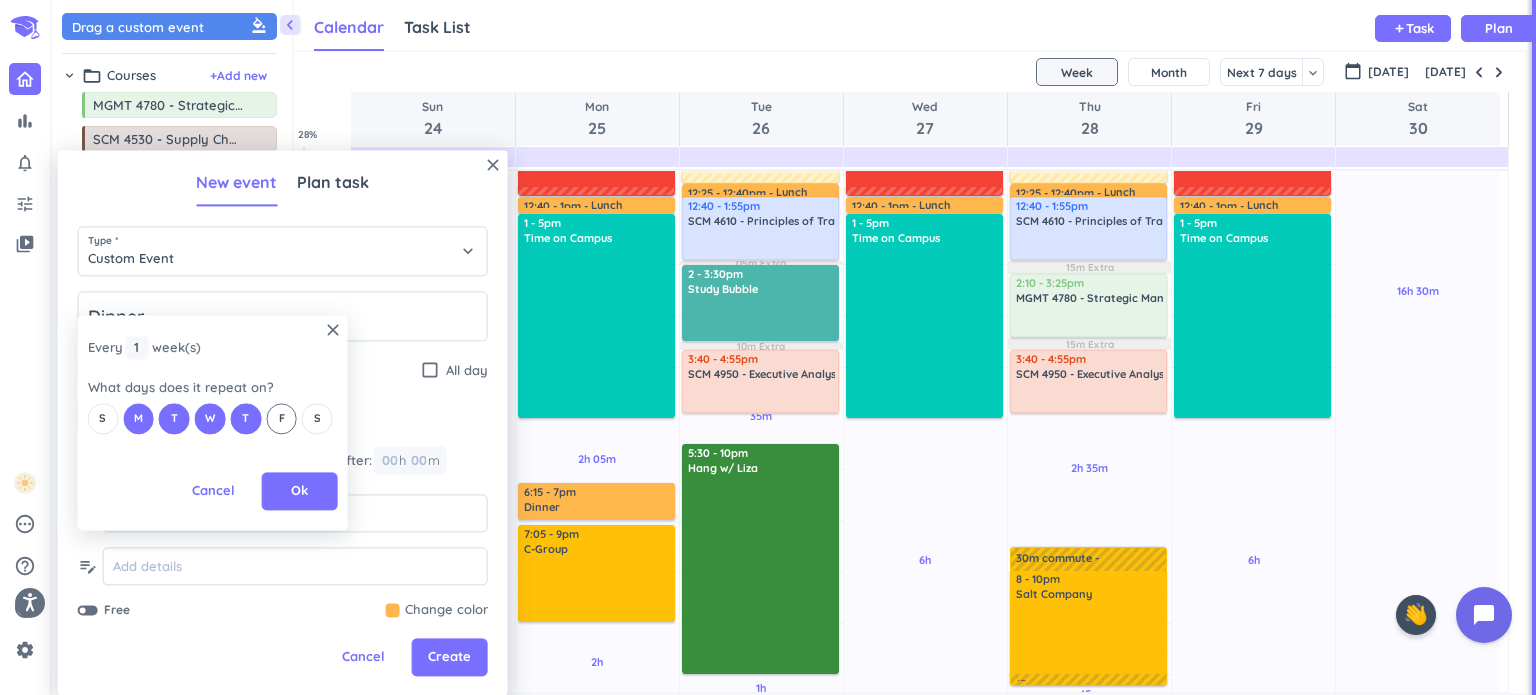 click on "F" at bounding box center (282, 418) 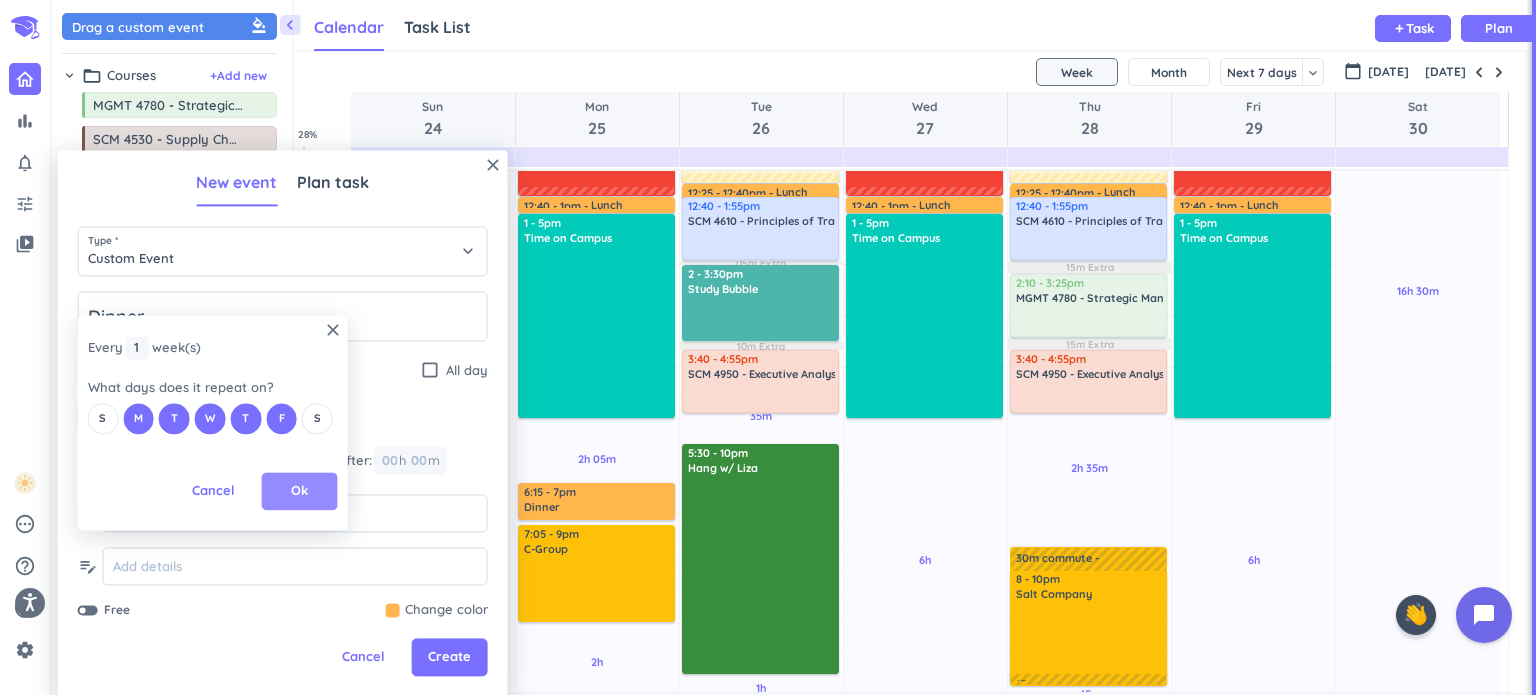 click on "Ok" at bounding box center [299, 492] 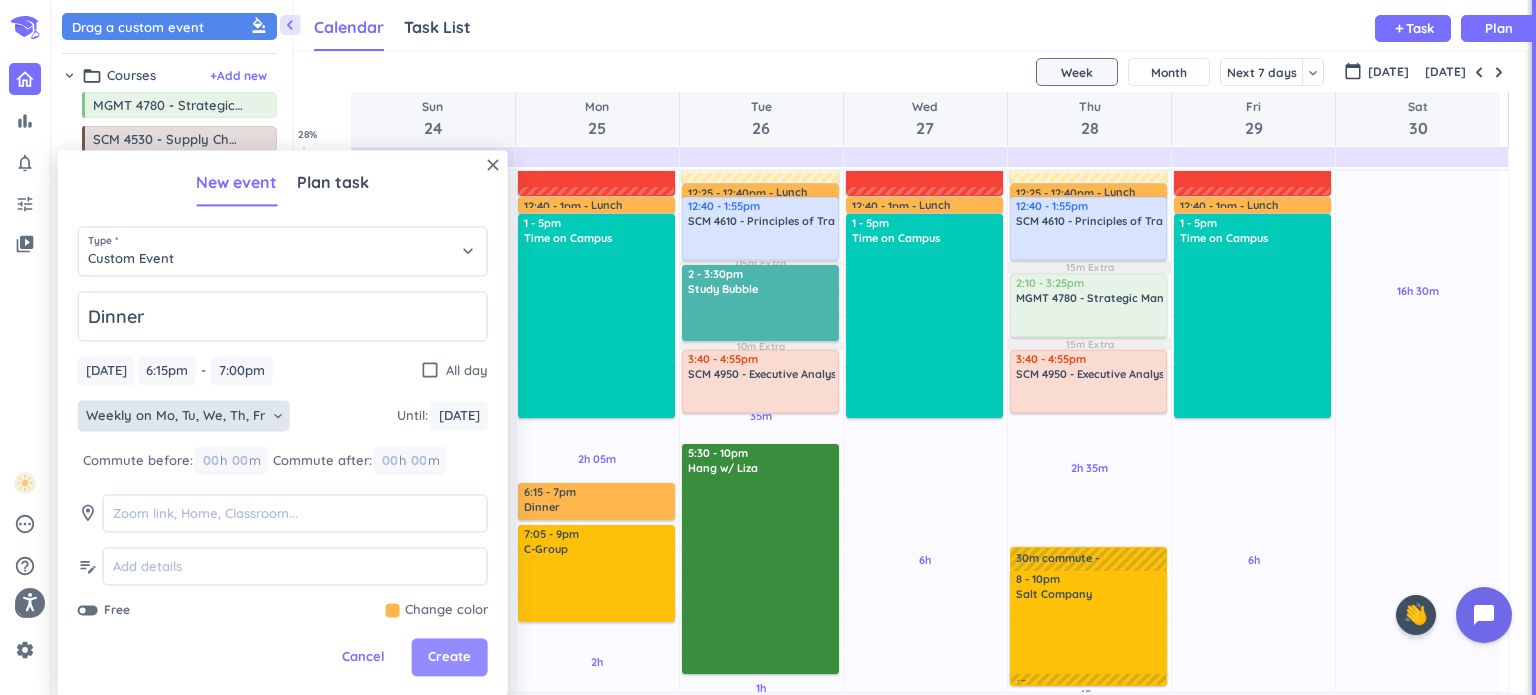 click on "Create" at bounding box center (449, 658) 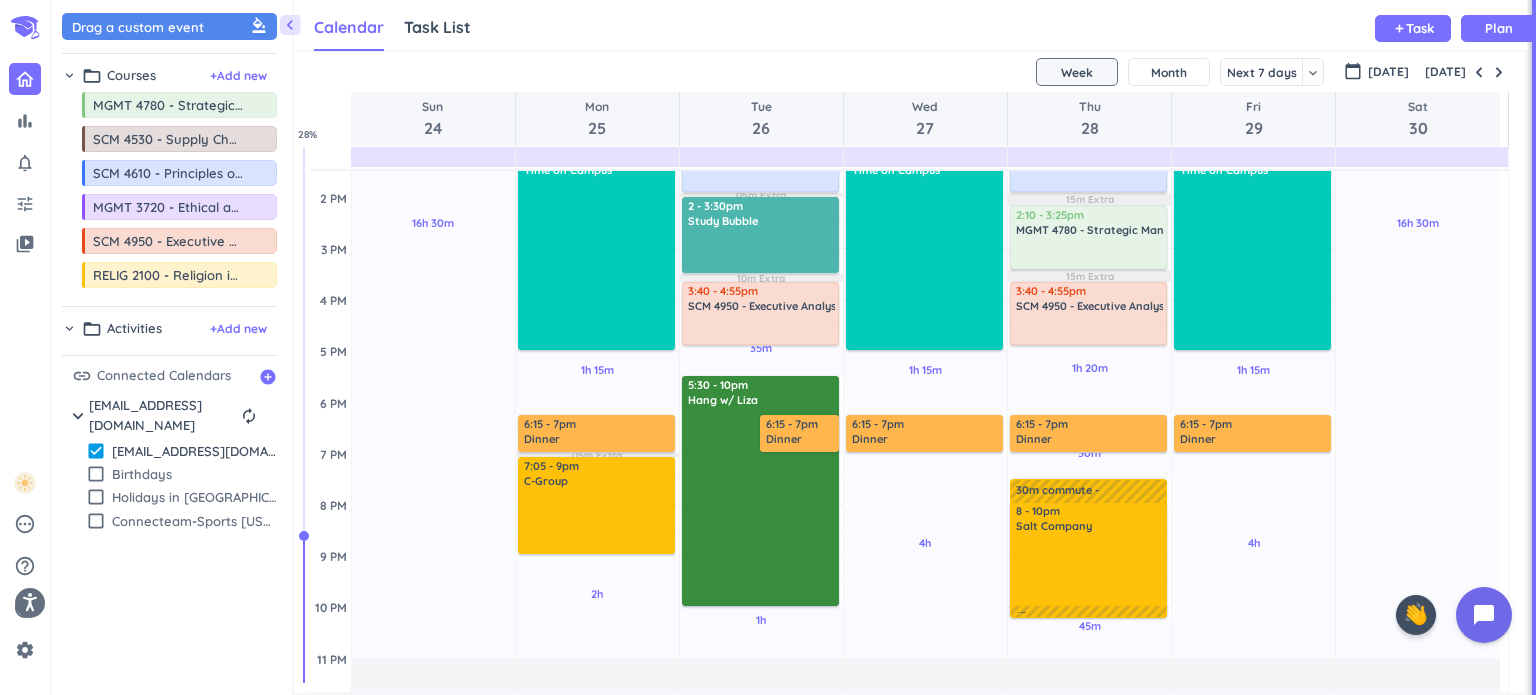 scroll, scrollTop: 476, scrollLeft: 0, axis: vertical 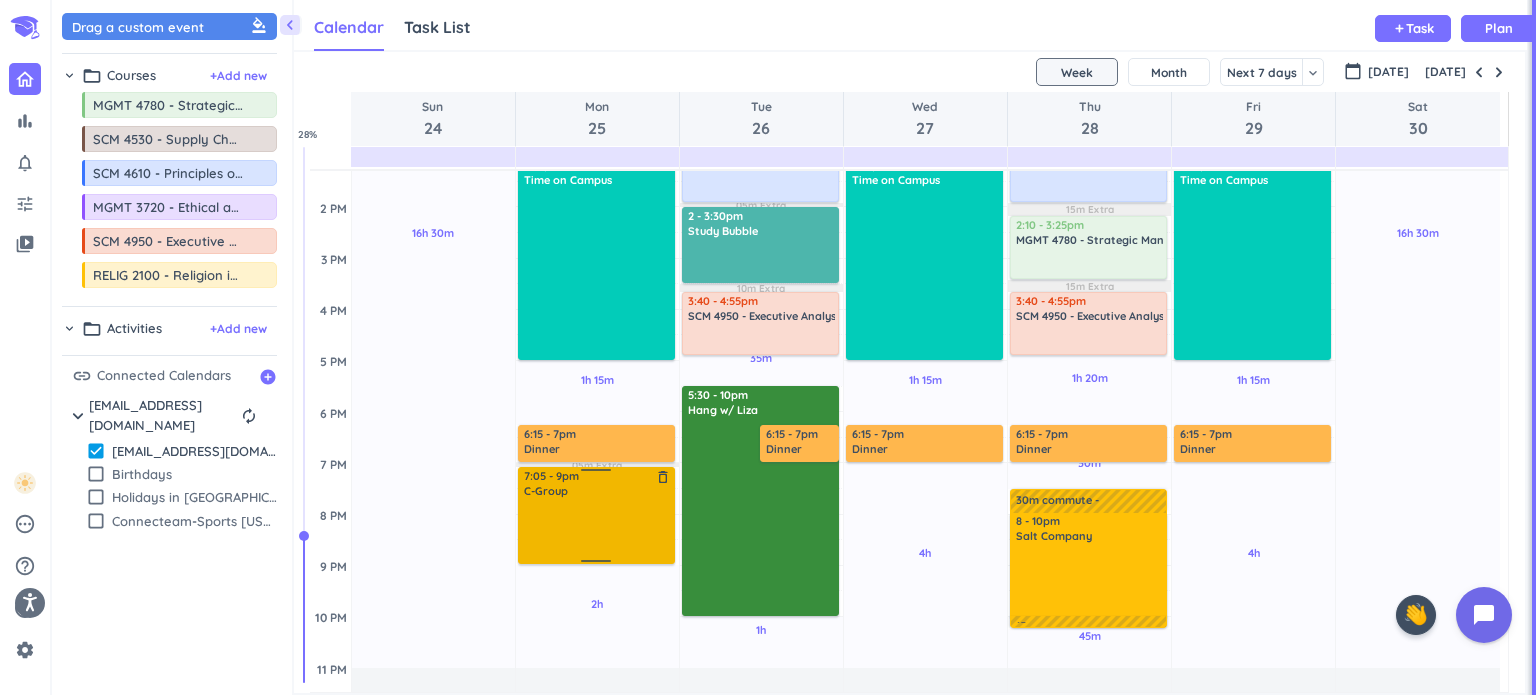 click at bounding box center [597, 530] 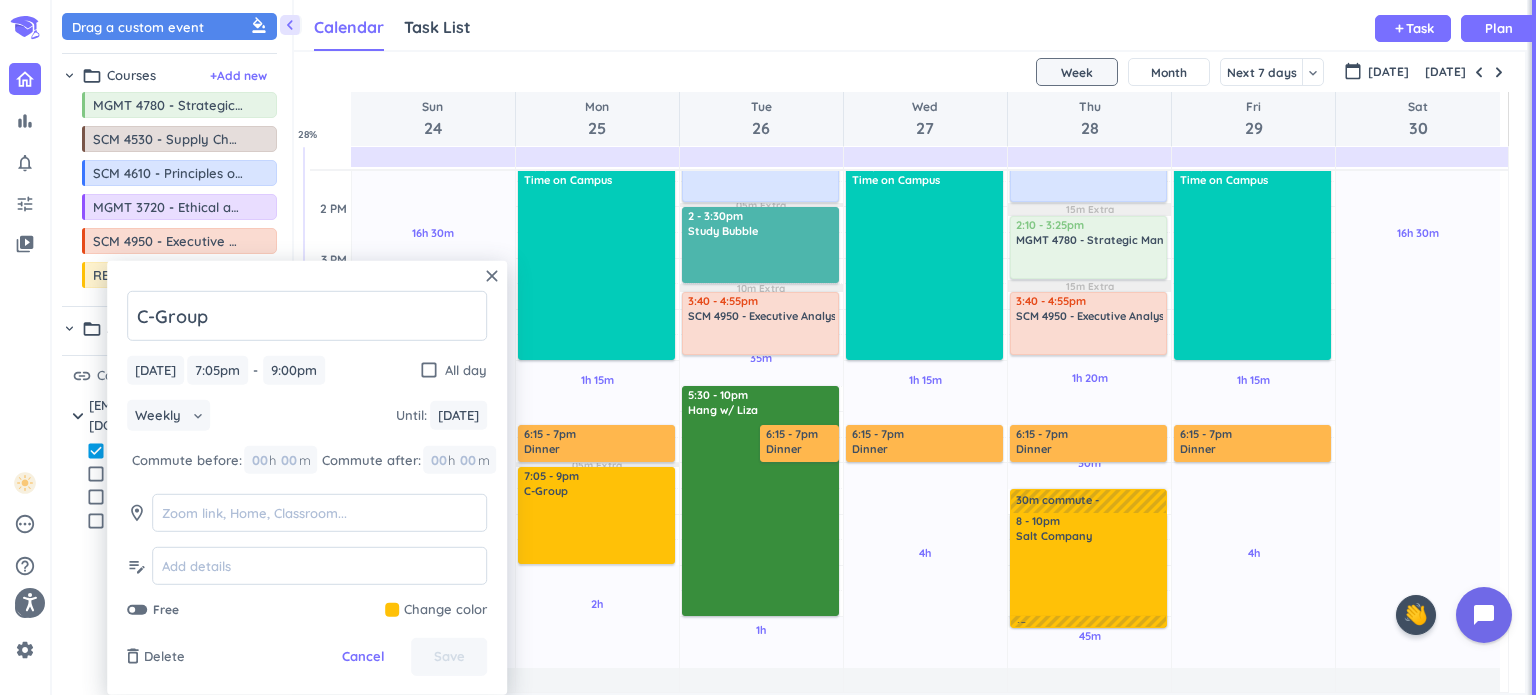 click at bounding box center [436, 610] 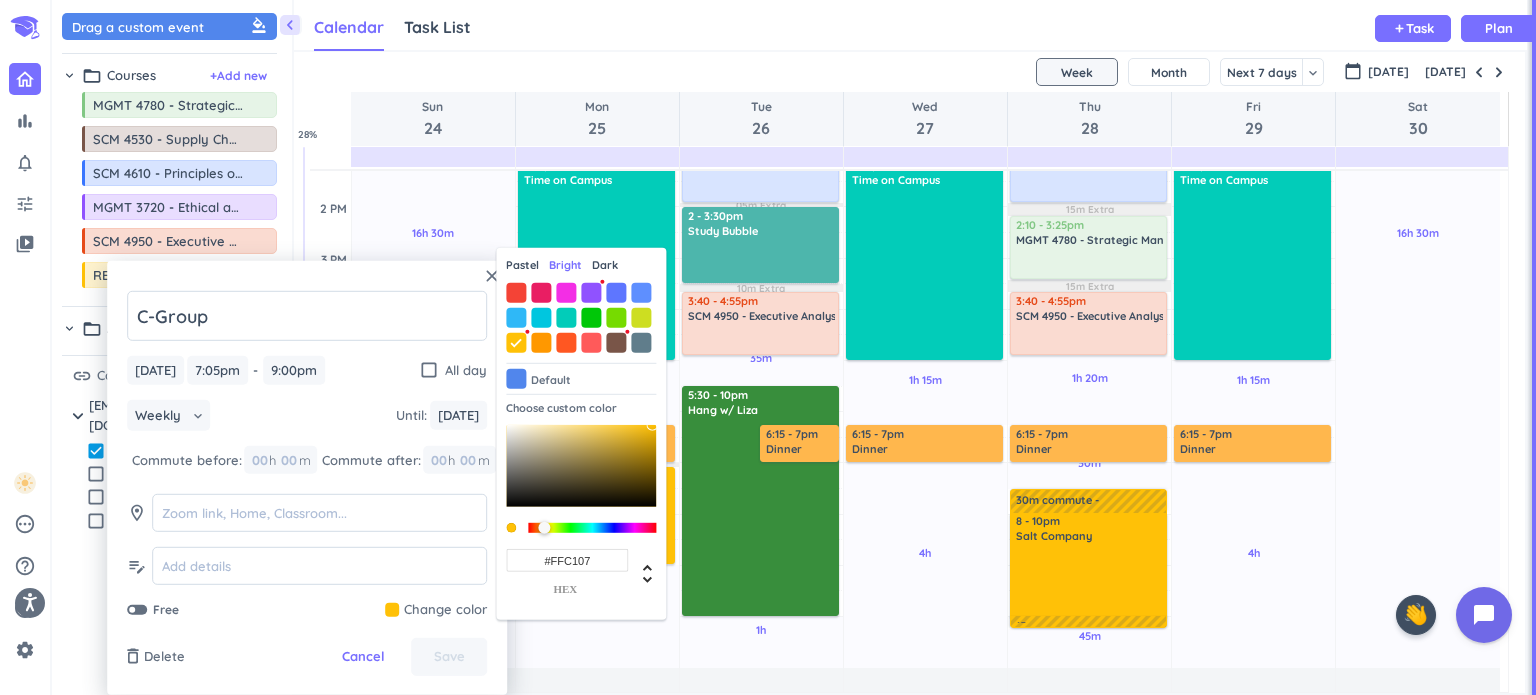 type on "#E3FF07" 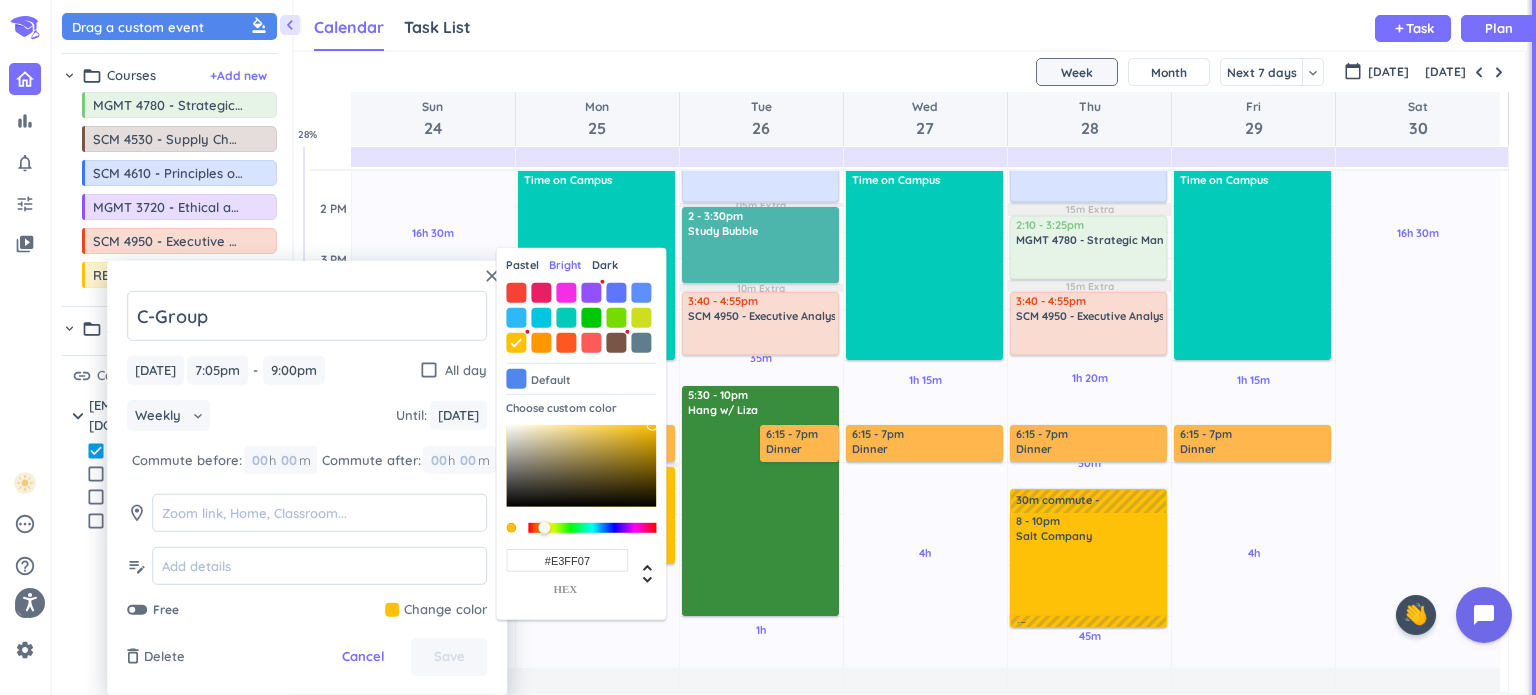 click at bounding box center (550, 529) 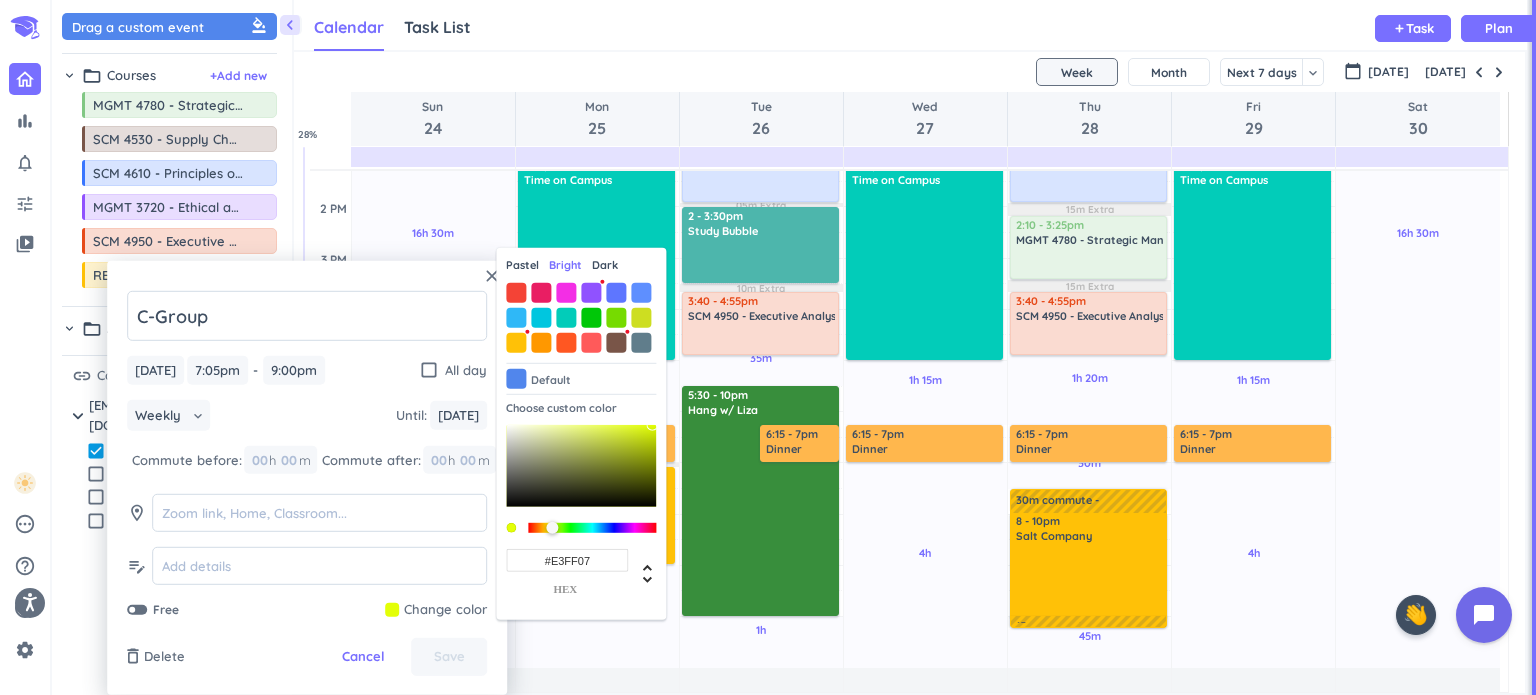 click on "Free Change color Pastel Bright Dark Default Choose custom color #E3FF07 hex" at bounding box center [307, 610] 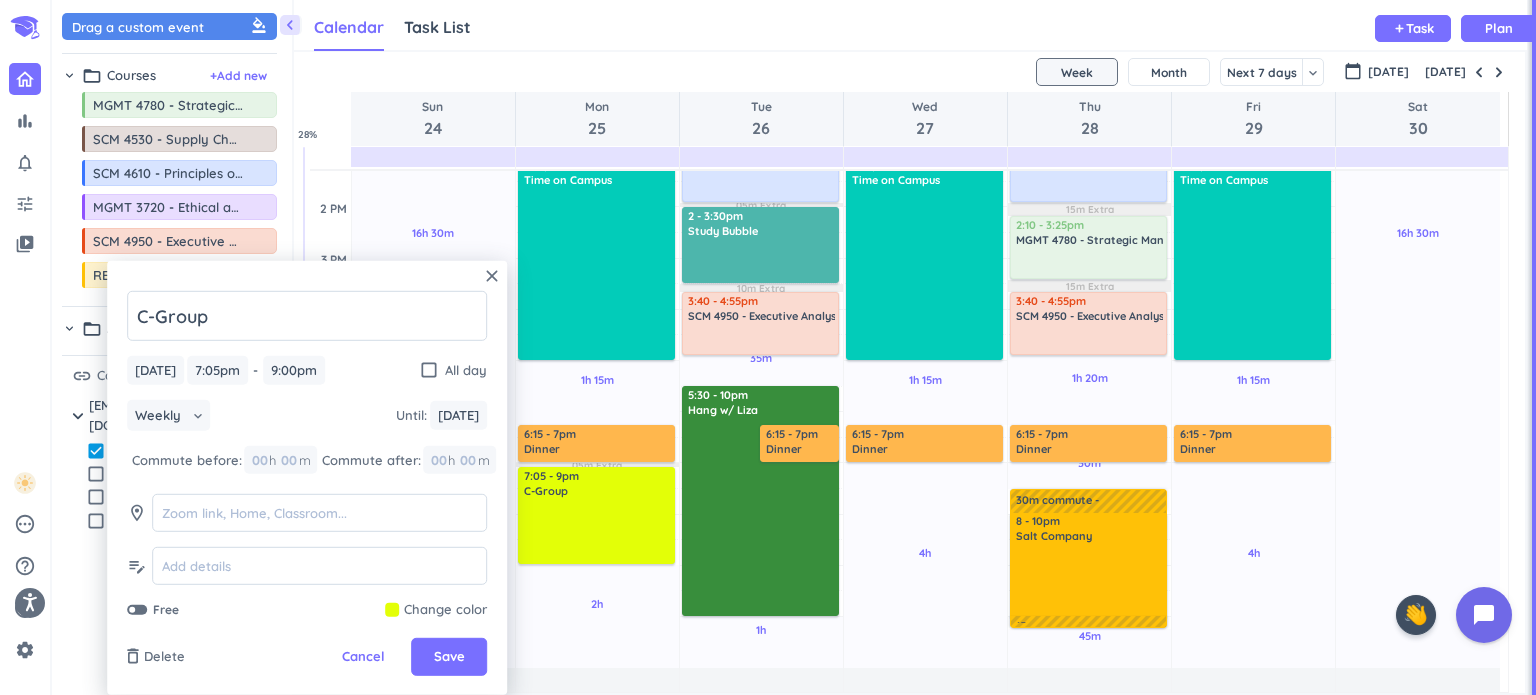 click at bounding box center [436, 610] 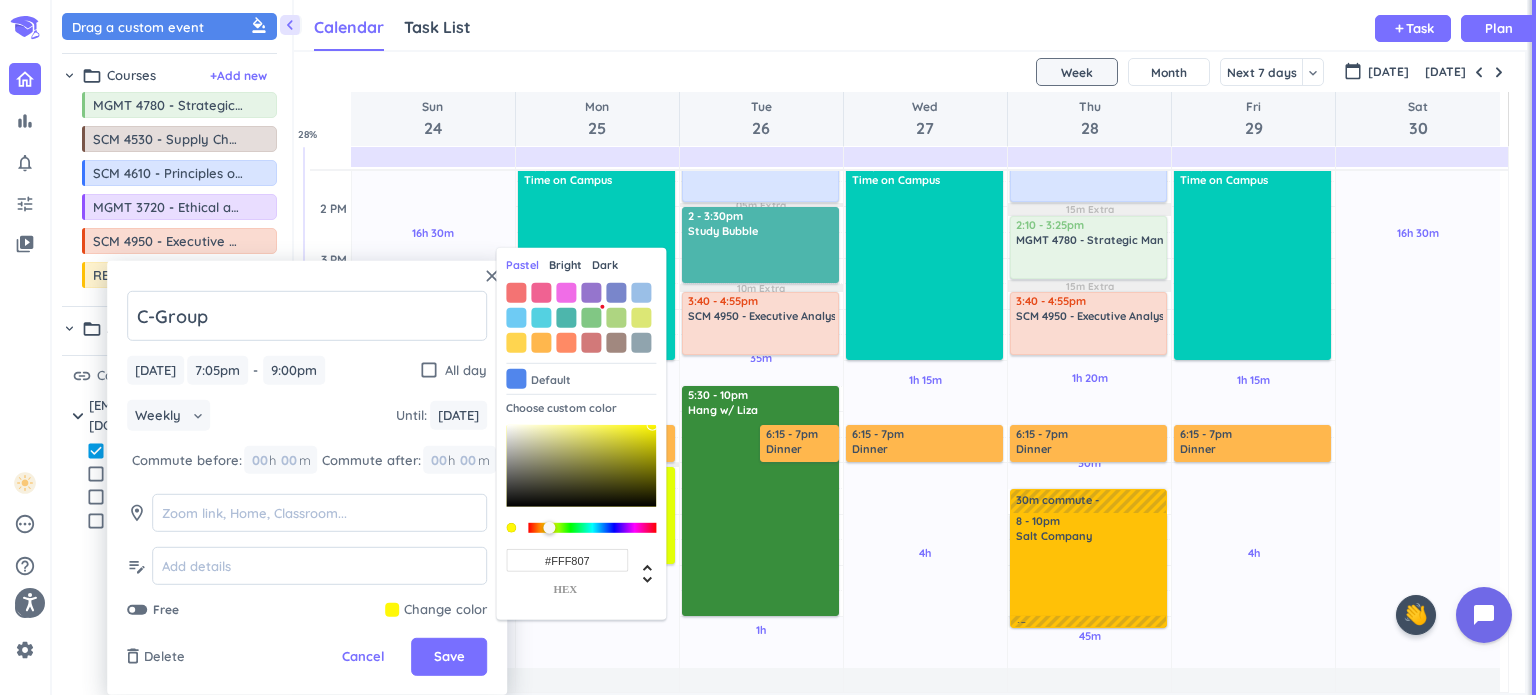 click at bounding box center [549, 528] 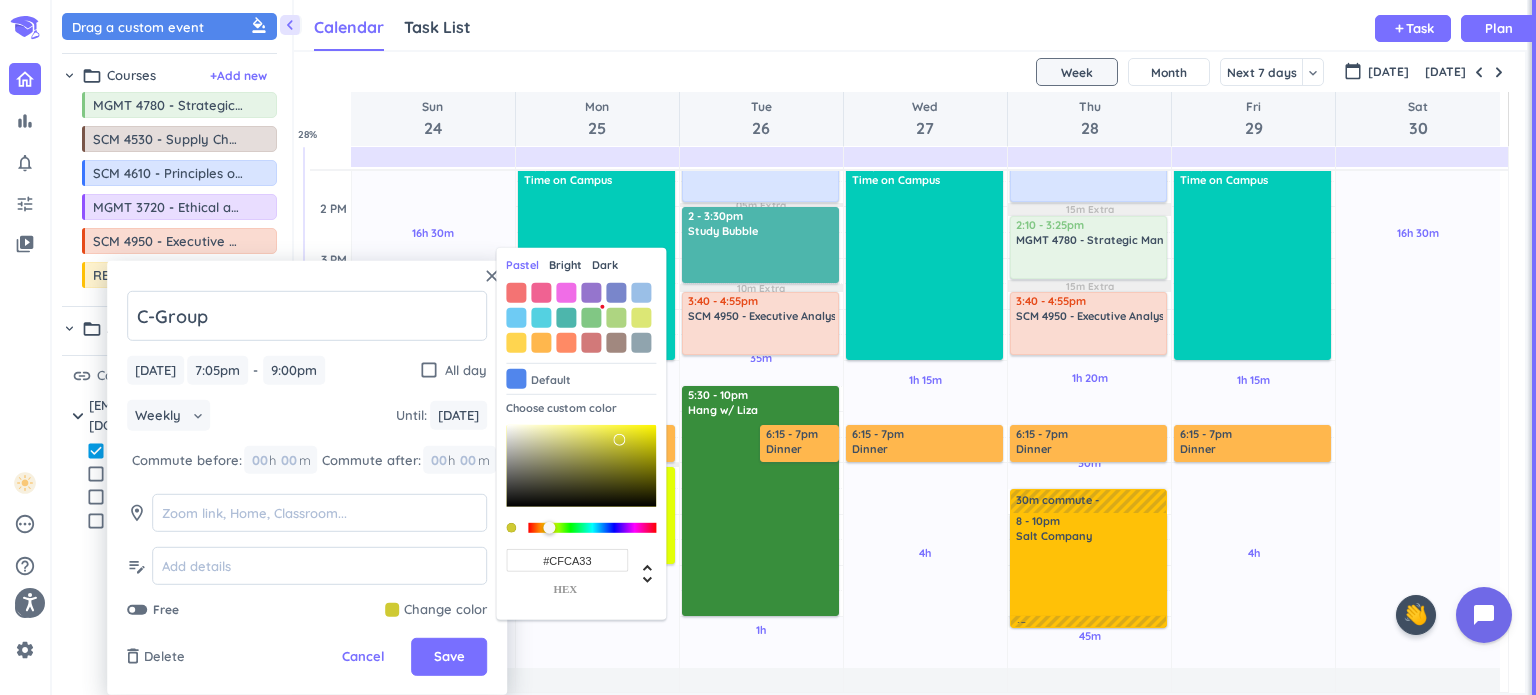 click at bounding box center (581, 465) 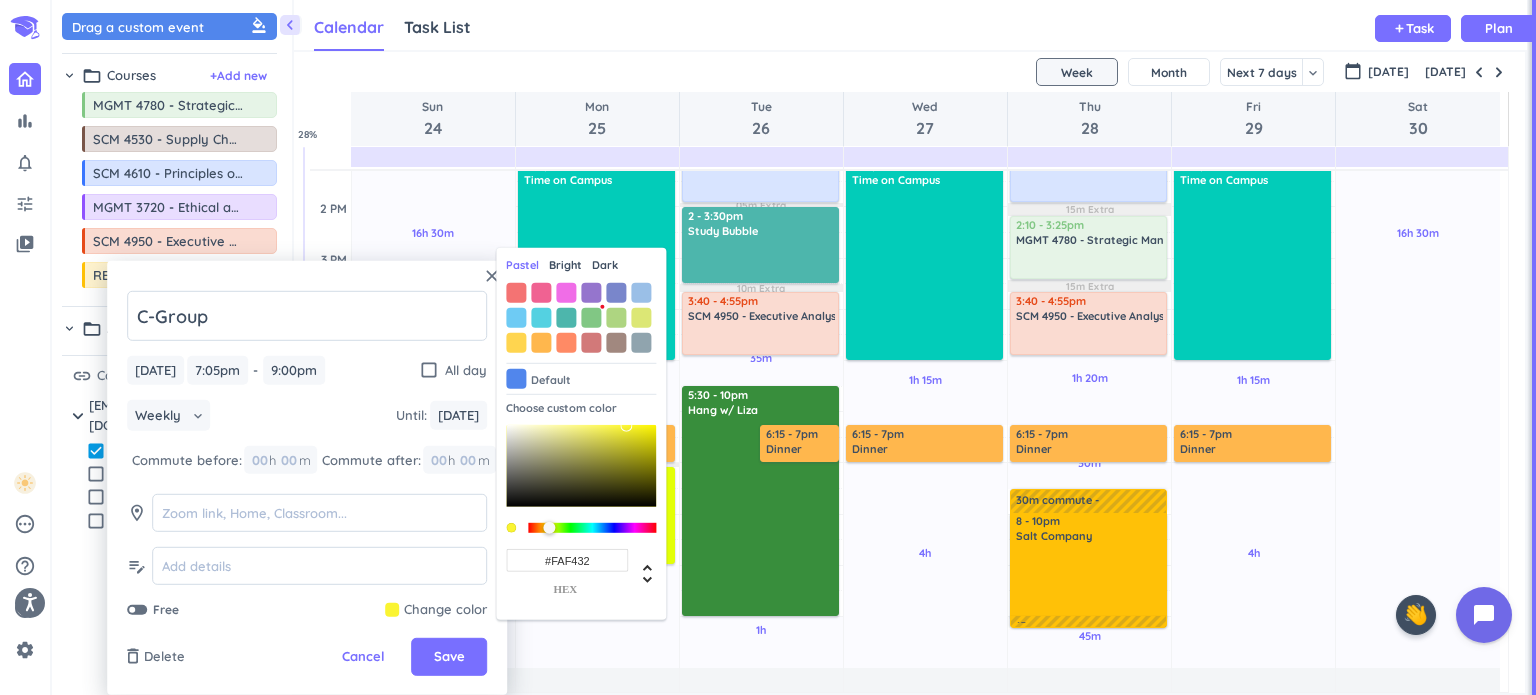 click at bounding box center (581, 465) 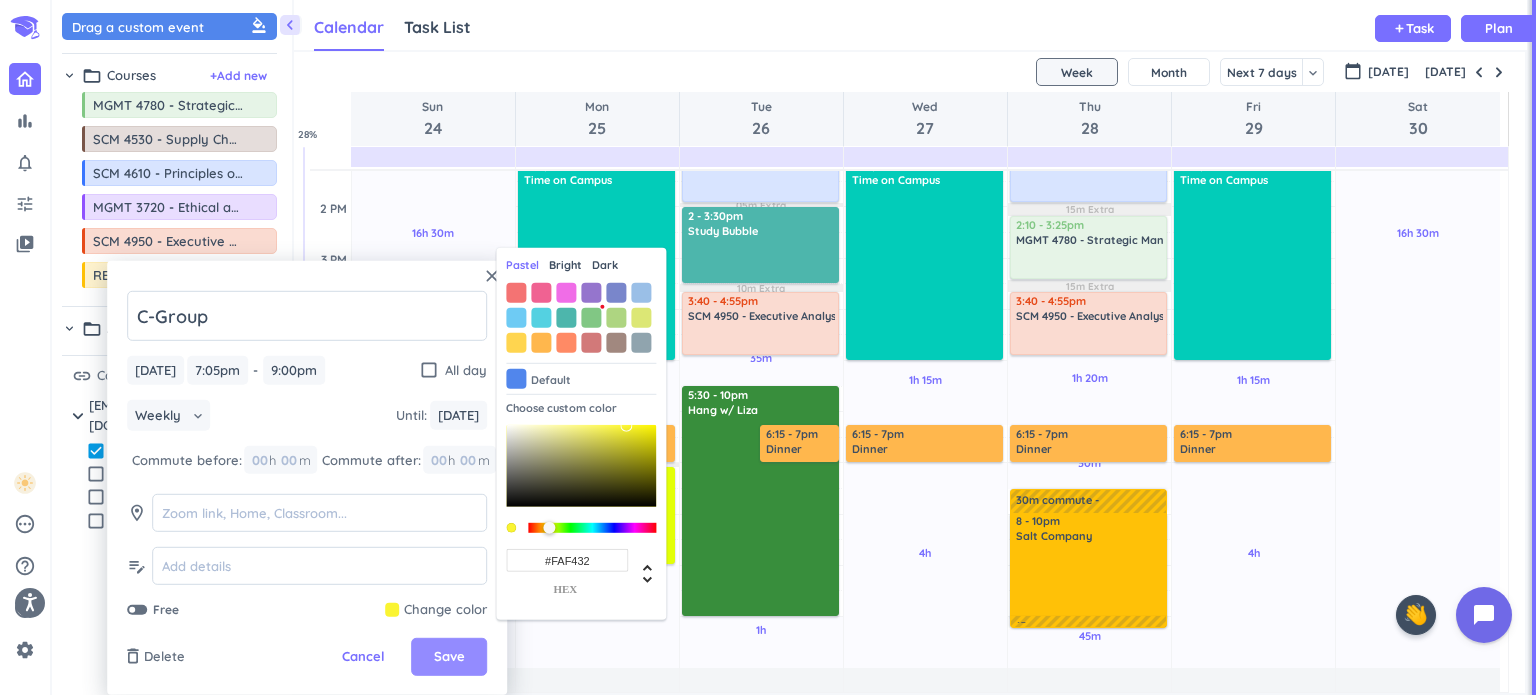 click on "Save" at bounding box center (449, 657) 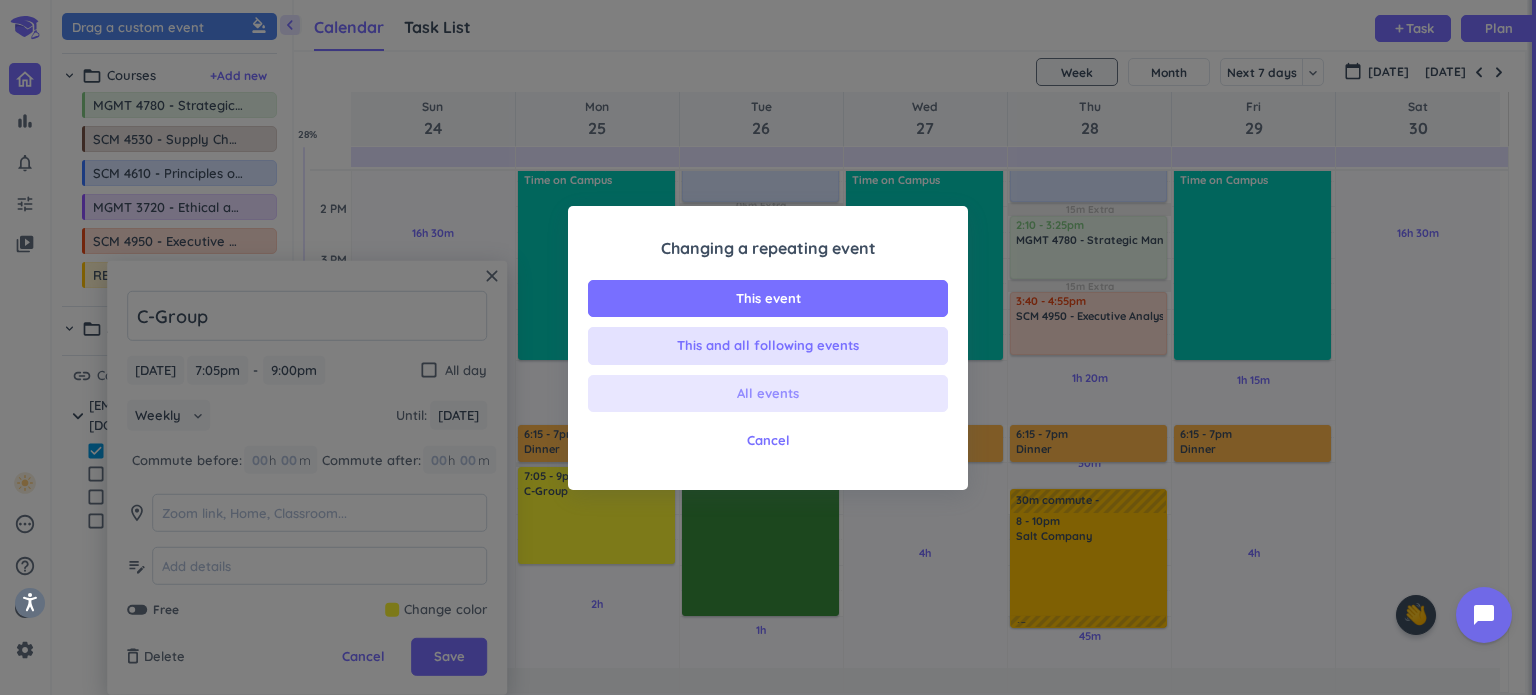 click on "All events" at bounding box center [768, 394] 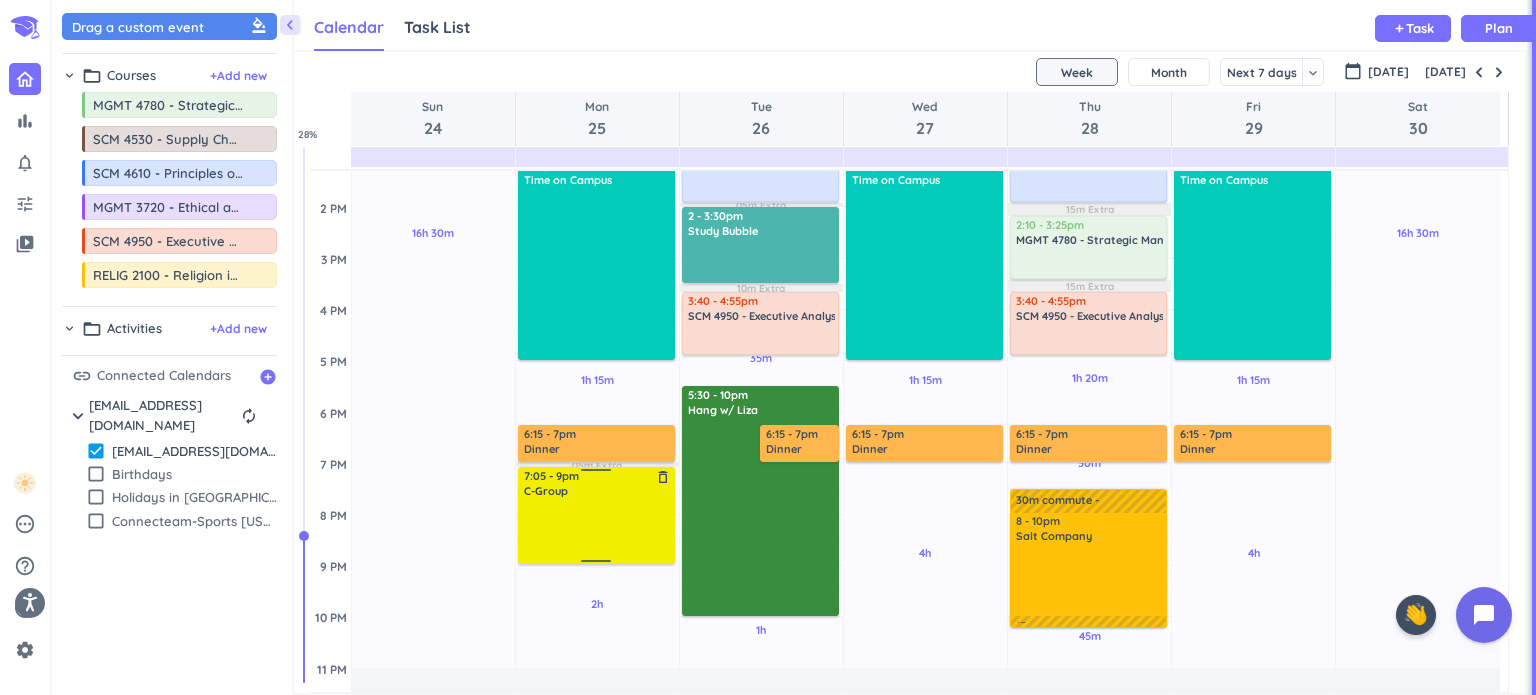 click at bounding box center (597, 530) 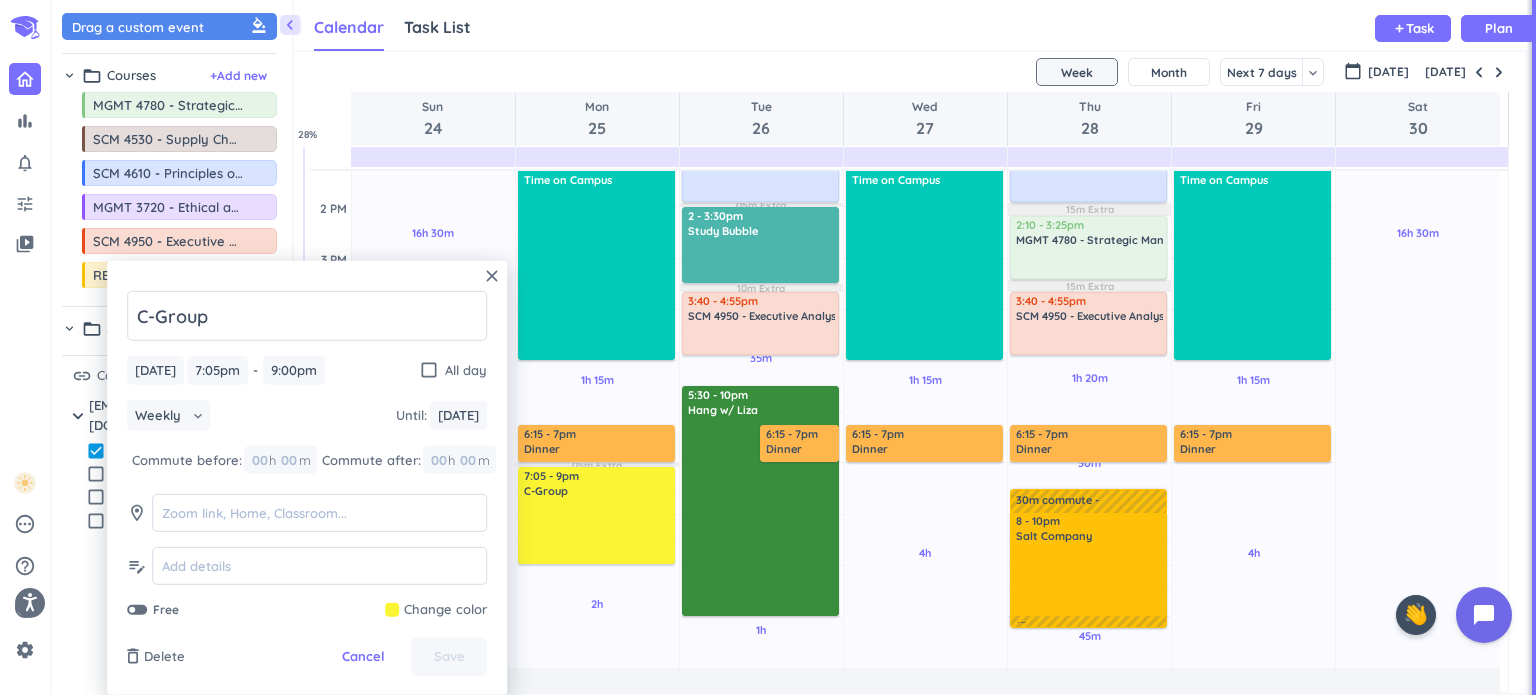 click at bounding box center (436, 610) 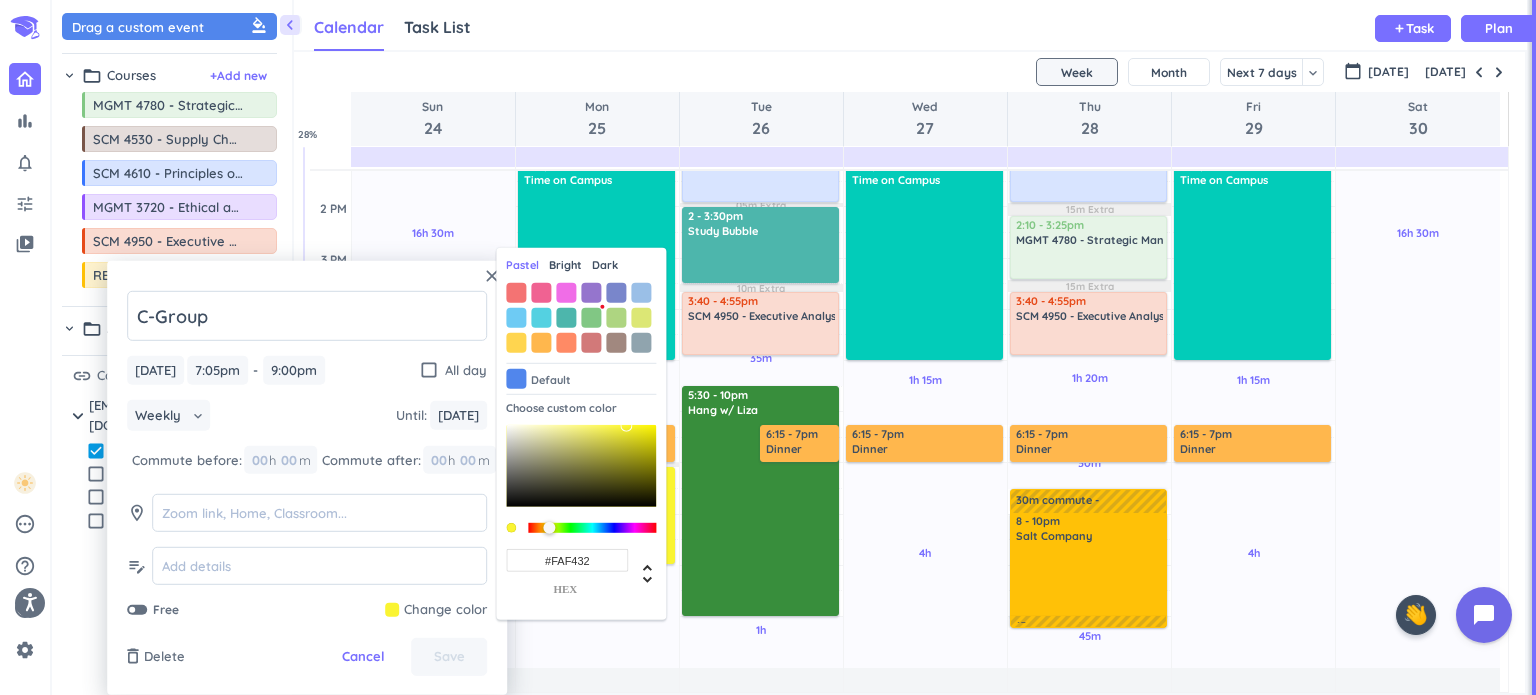drag, startPoint x: 589, startPoint y: 566, endPoint x: 516, endPoint y: 558, distance: 73.43705 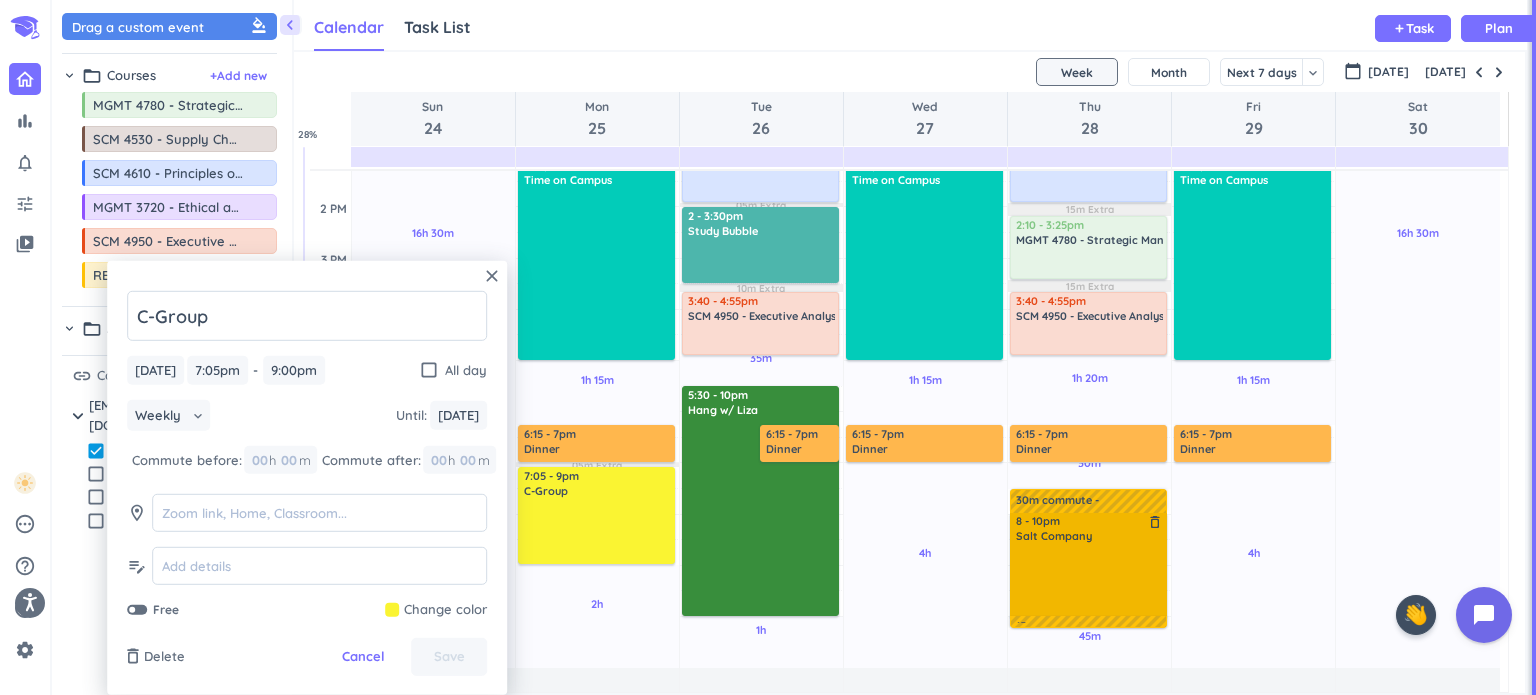 click at bounding box center [1089, 579] 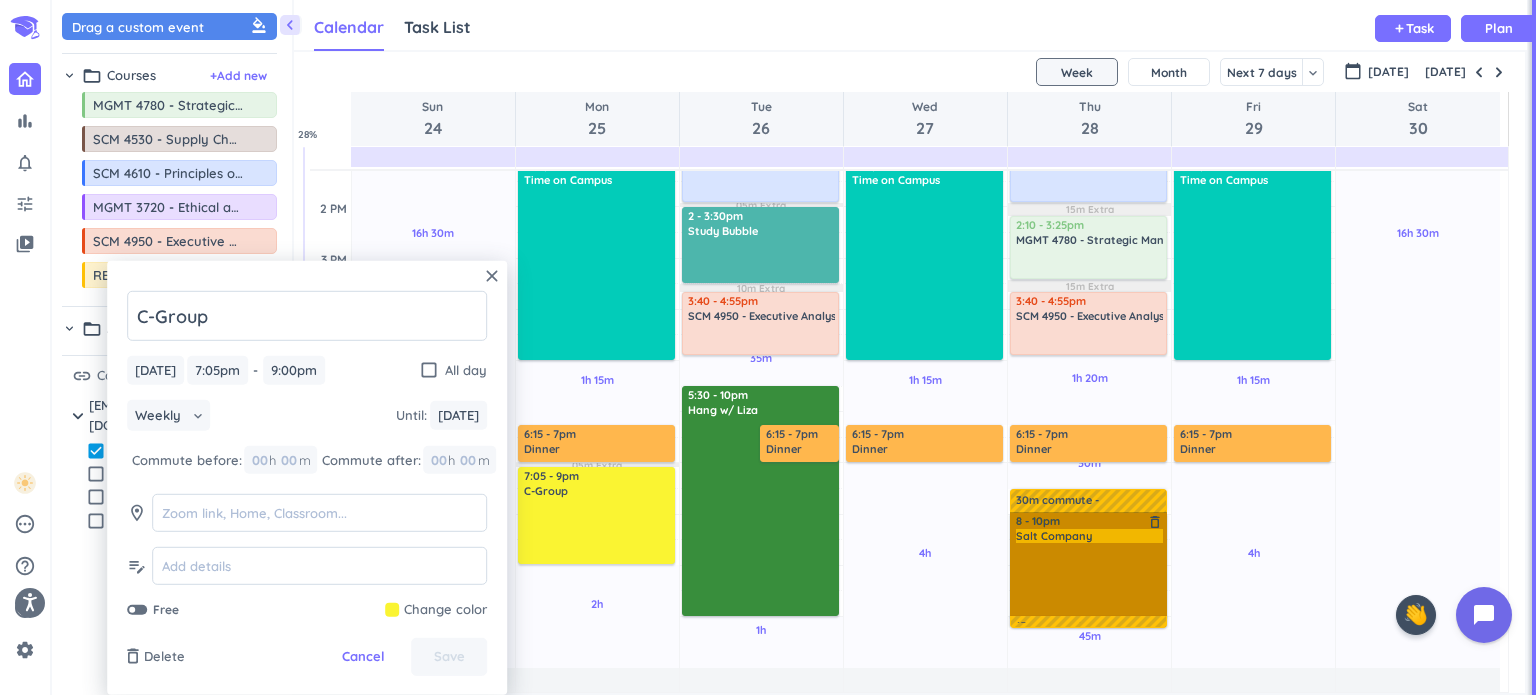 click on "8 - 10pm Salt Company delete_outline" at bounding box center [1088, 564] 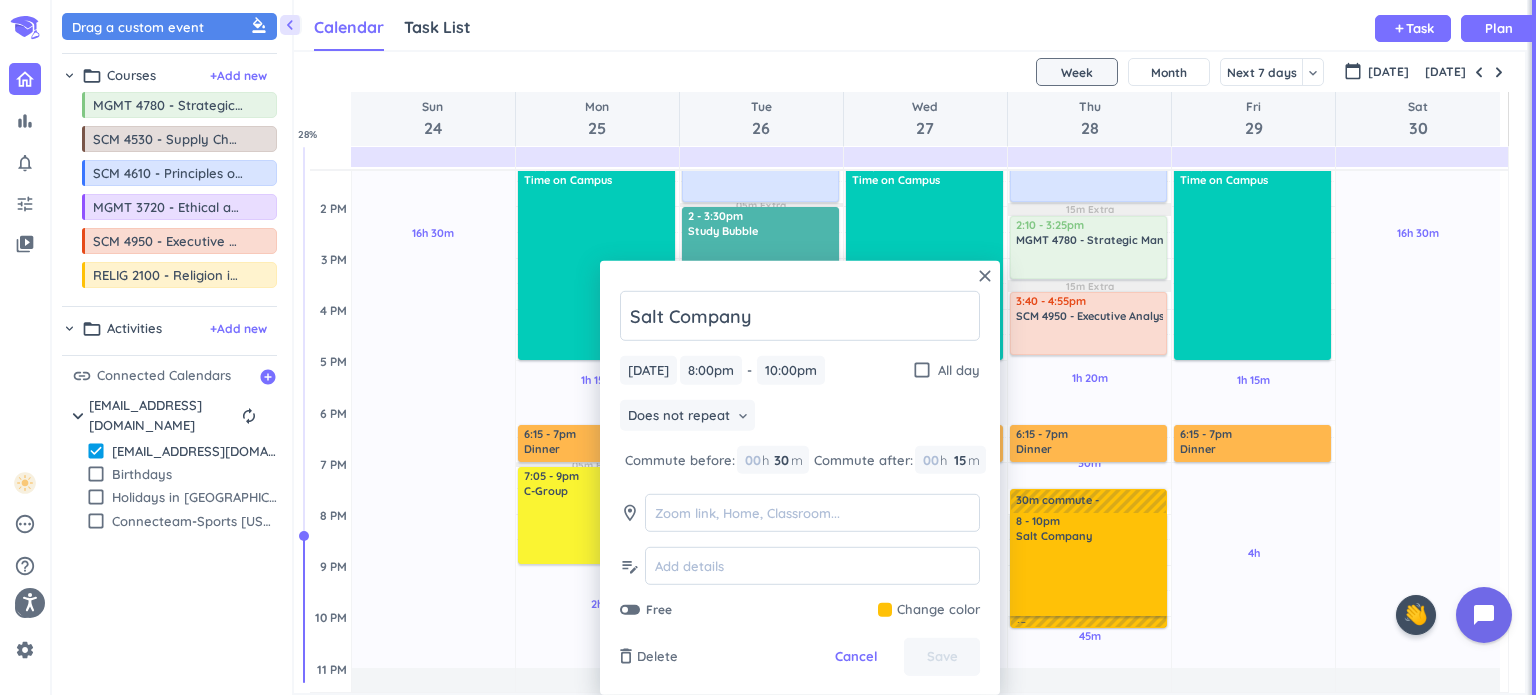 click at bounding box center [929, 610] 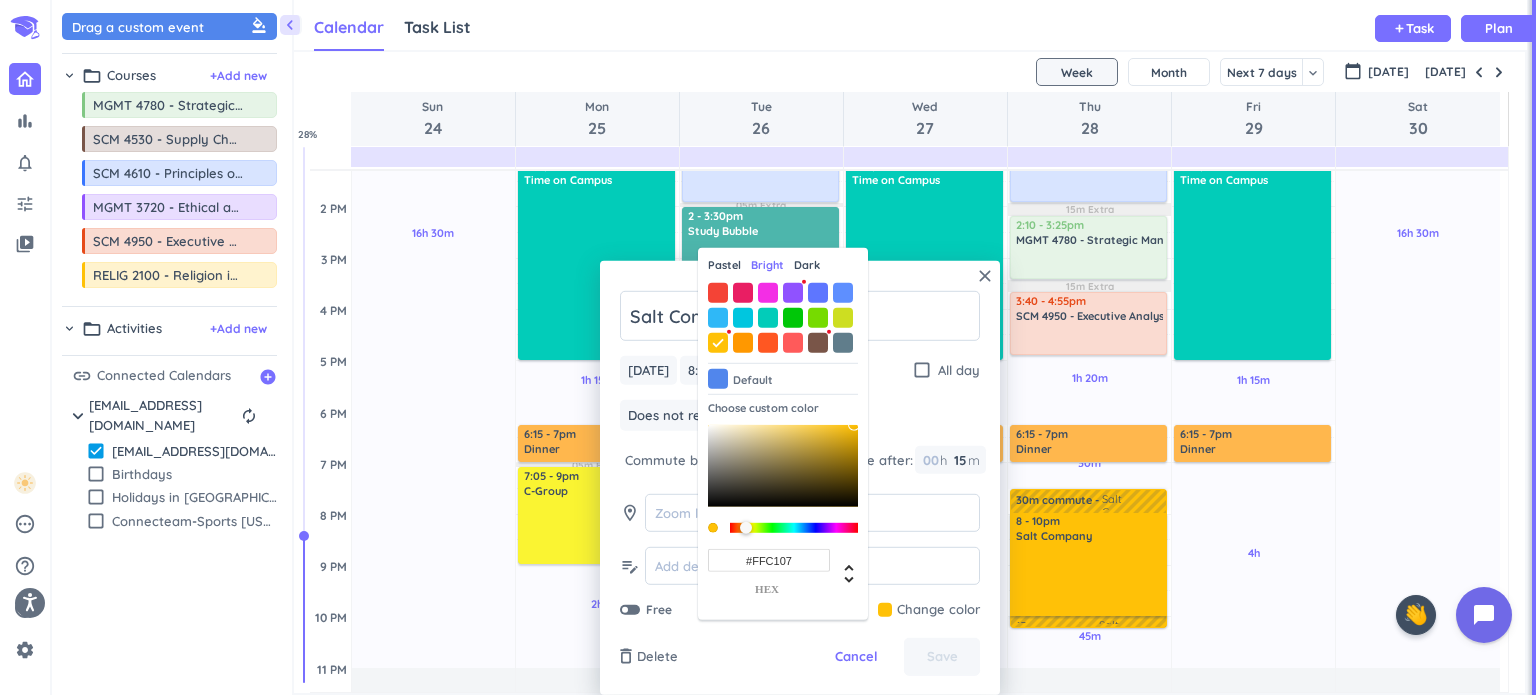 click on "#FFC107" at bounding box center [769, 560] 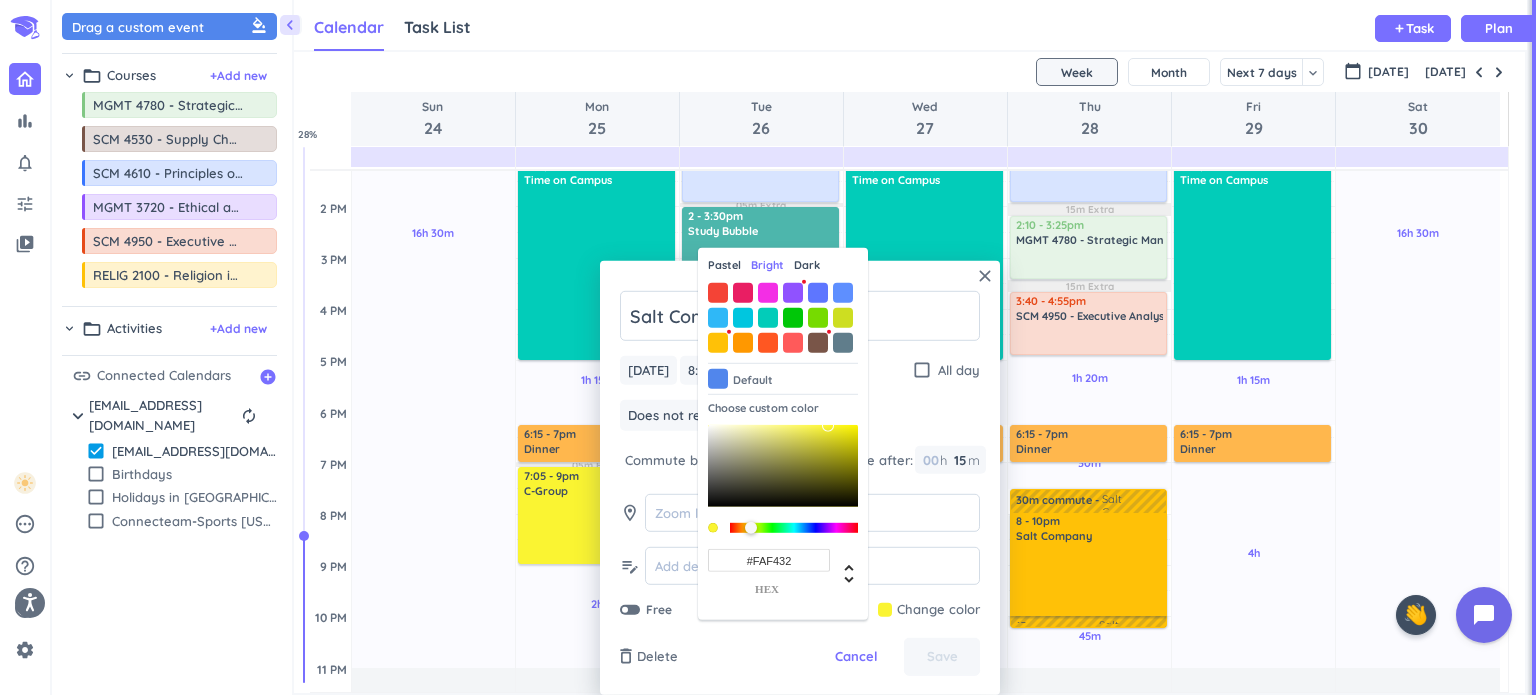 type on "#FAF432" 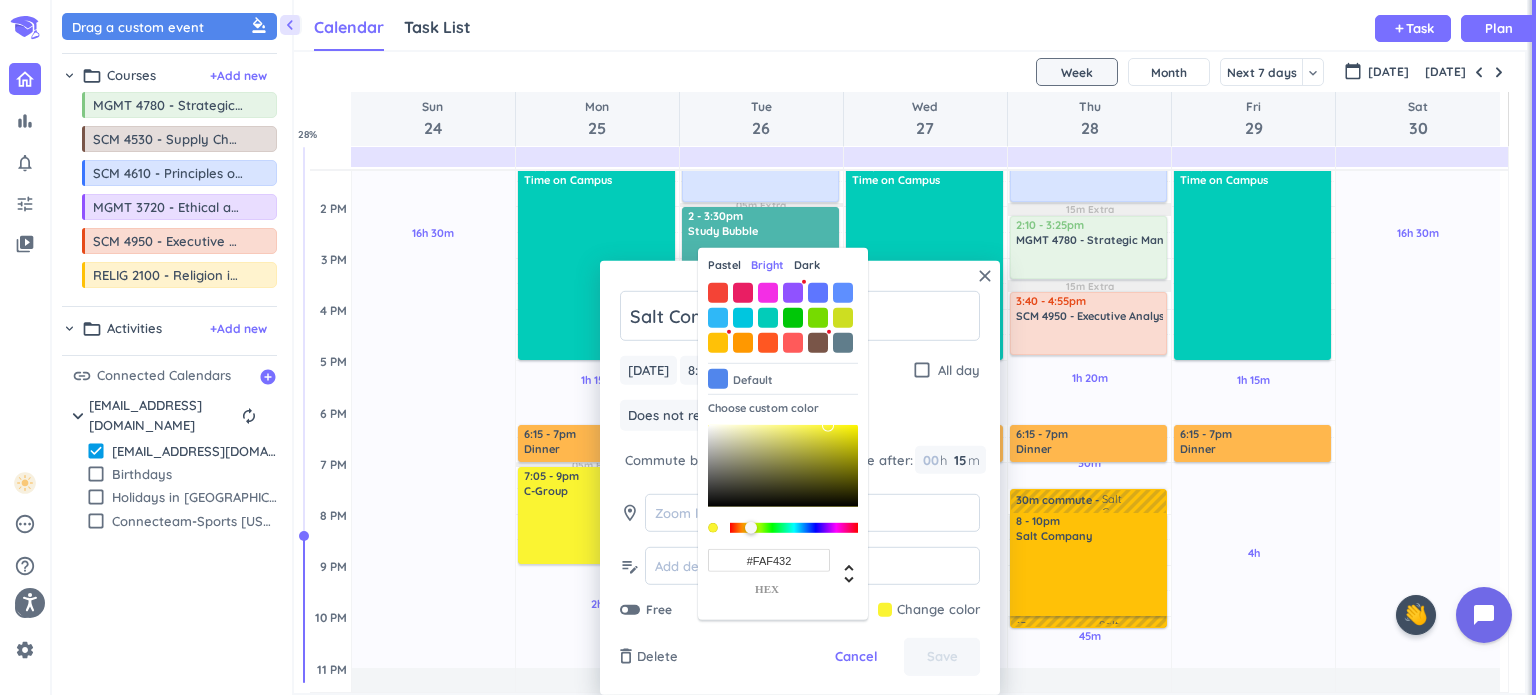click on "close Salt Company [DATE] [DATE]   8:00pm 8:00pm - 10:00pm 10:00pm check_box_outline_blank All day Does not repeat keyboard_arrow_down Commute before: 00 h 30 30 00 m Commute after: 00 h 15 15 00 m room edit_note Free Change color Pastel Bright Dark Default Choose custom color #FAF432 hex delete_outline Delete Cancel Save" at bounding box center [800, 478] 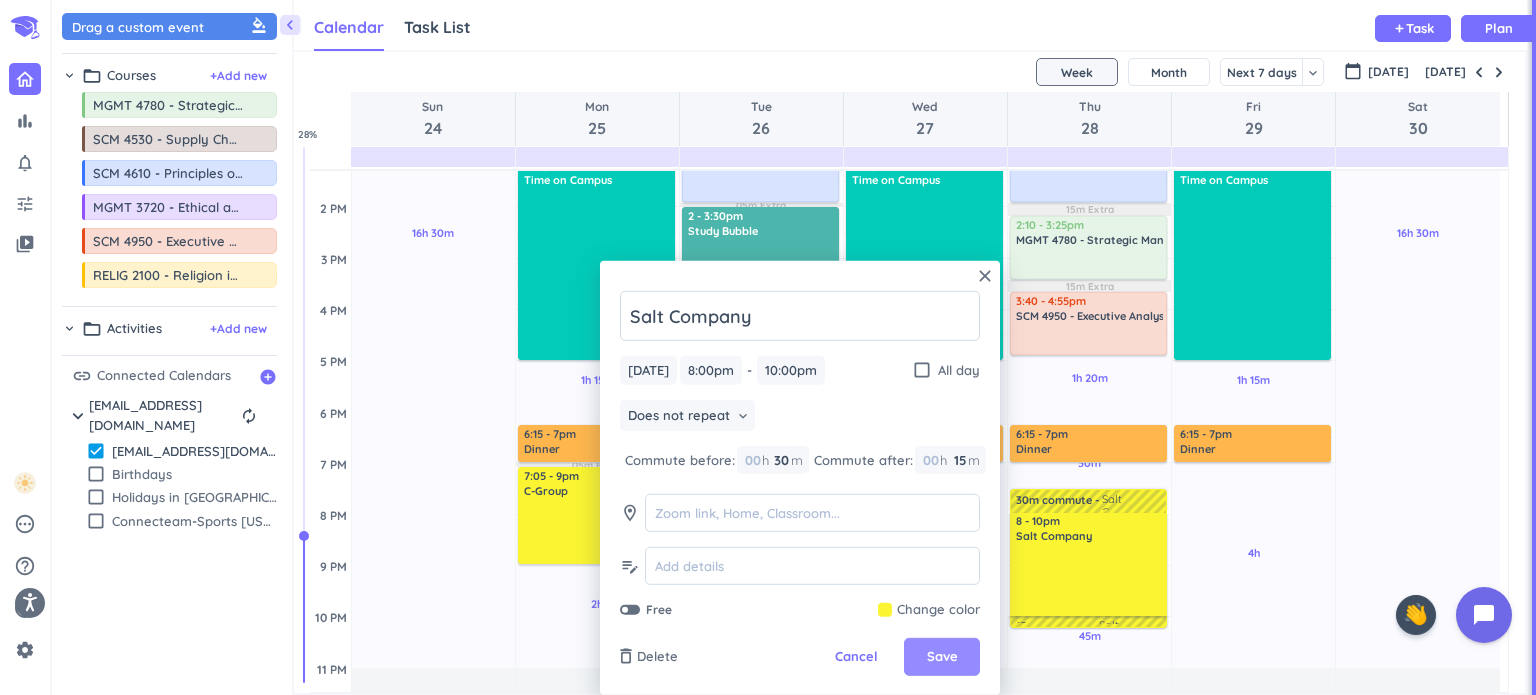 click on "Save" at bounding box center [942, 657] 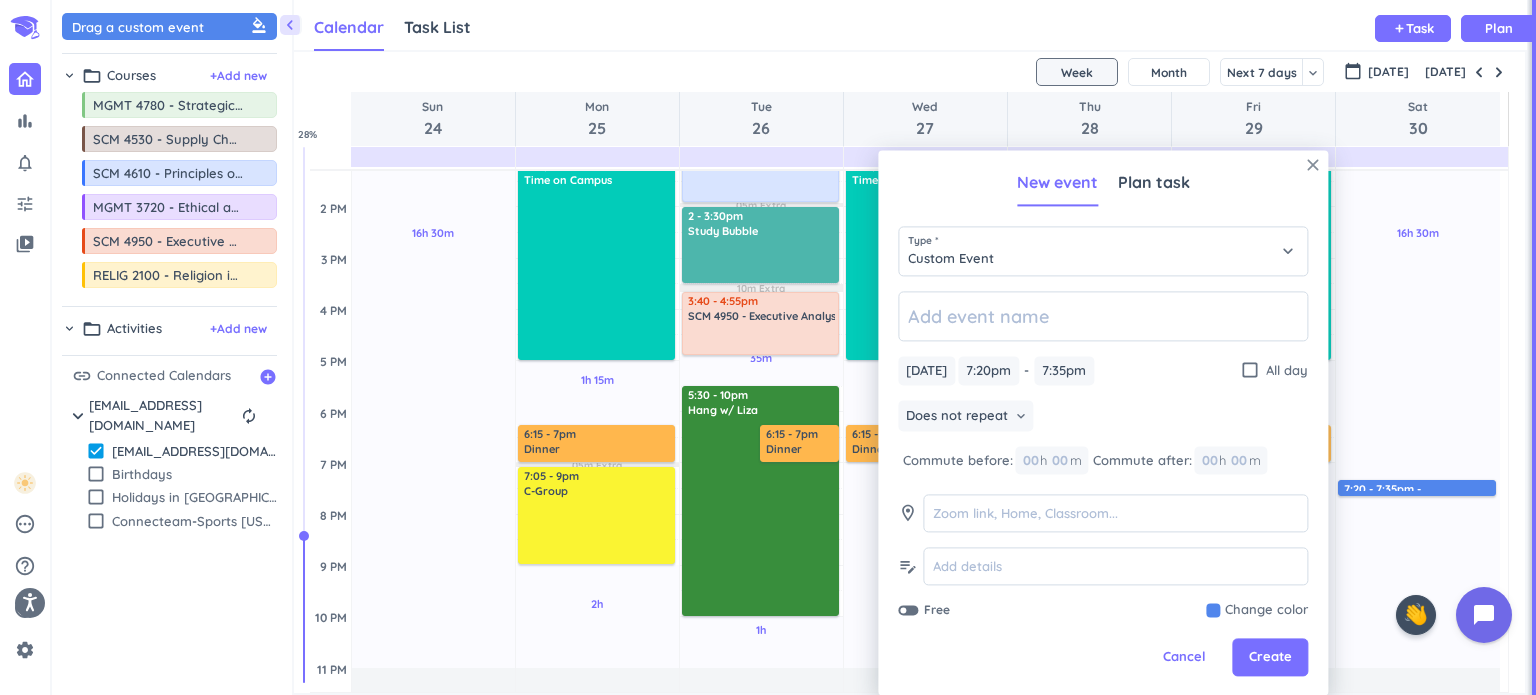 drag, startPoint x: 1314, startPoint y: 163, endPoint x: 1345, endPoint y: 231, distance: 74.73286 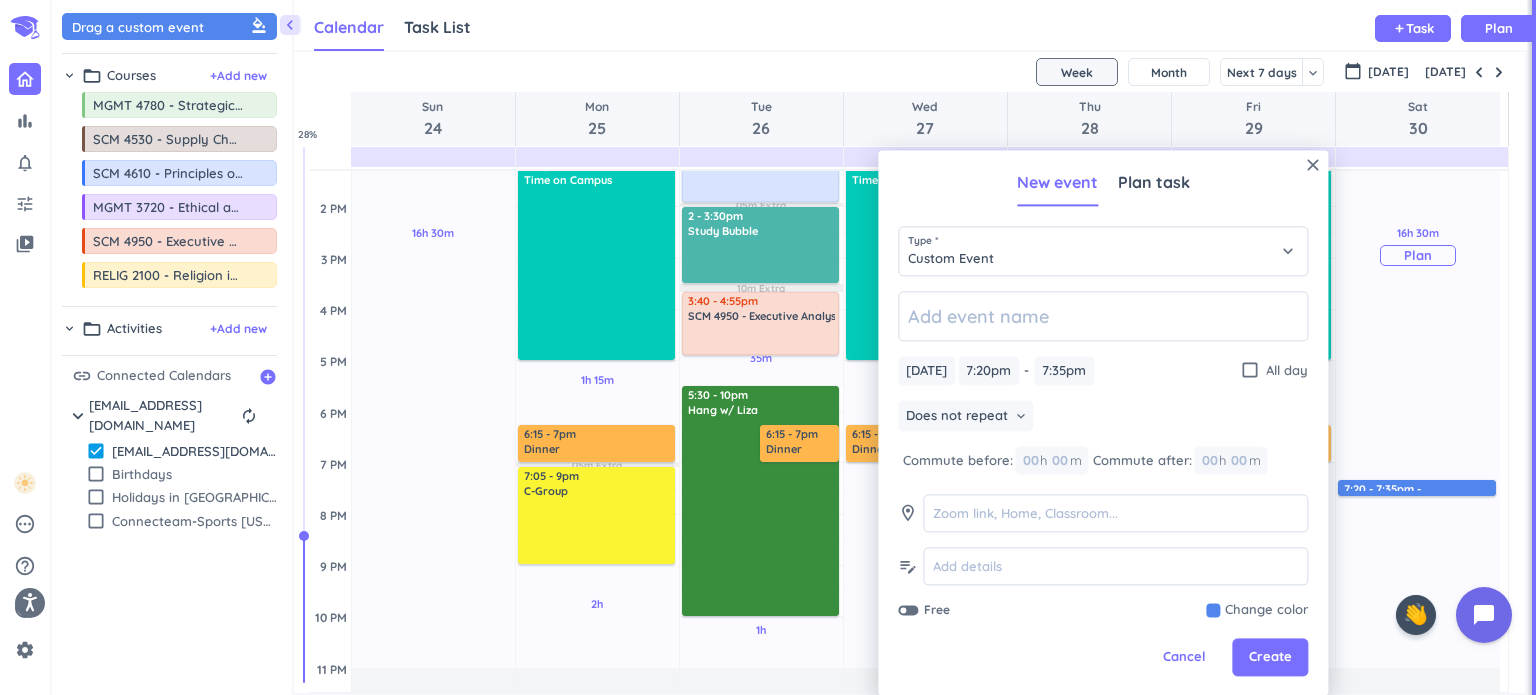 click on "close" at bounding box center [1313, 165] 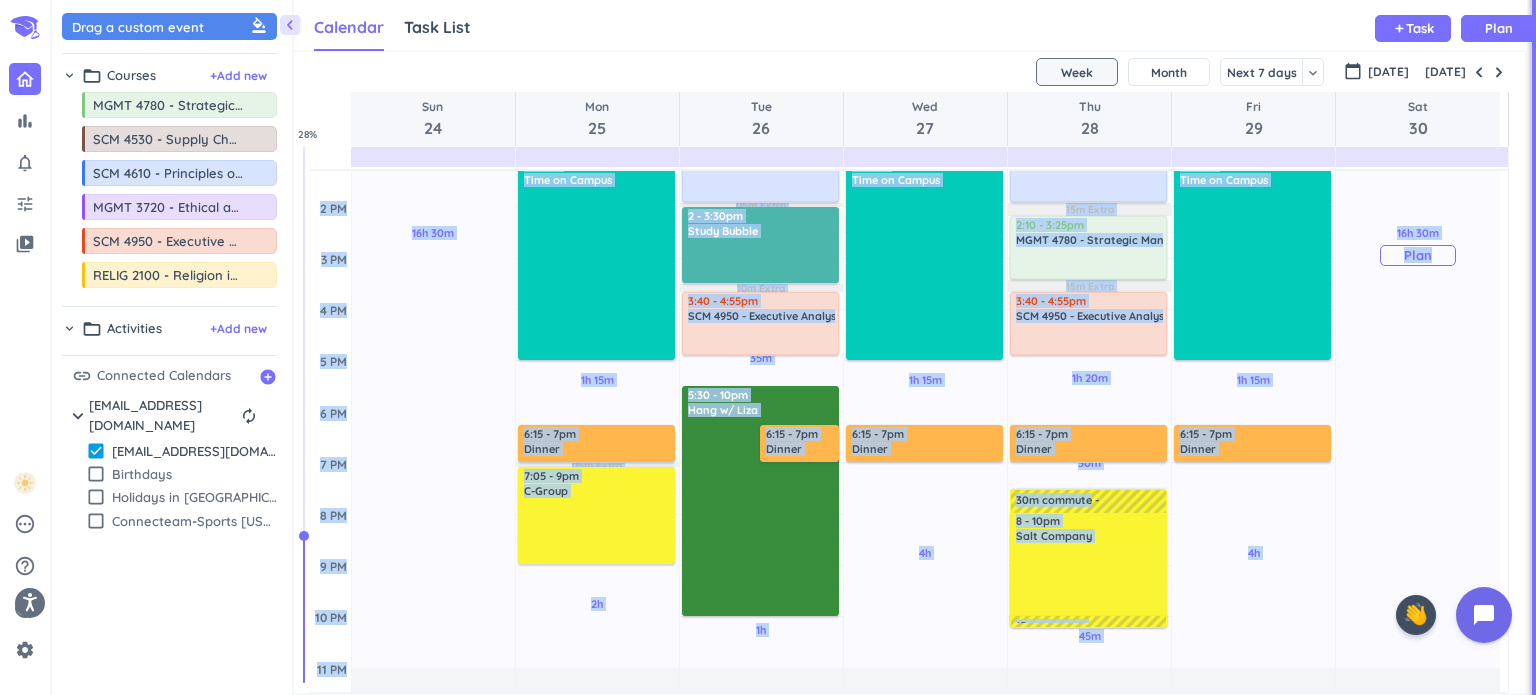 drag, startPoint x: 1508, startPoint y: 530, endPoint x: 1499, endPoint y: 449, distance: 81.49847 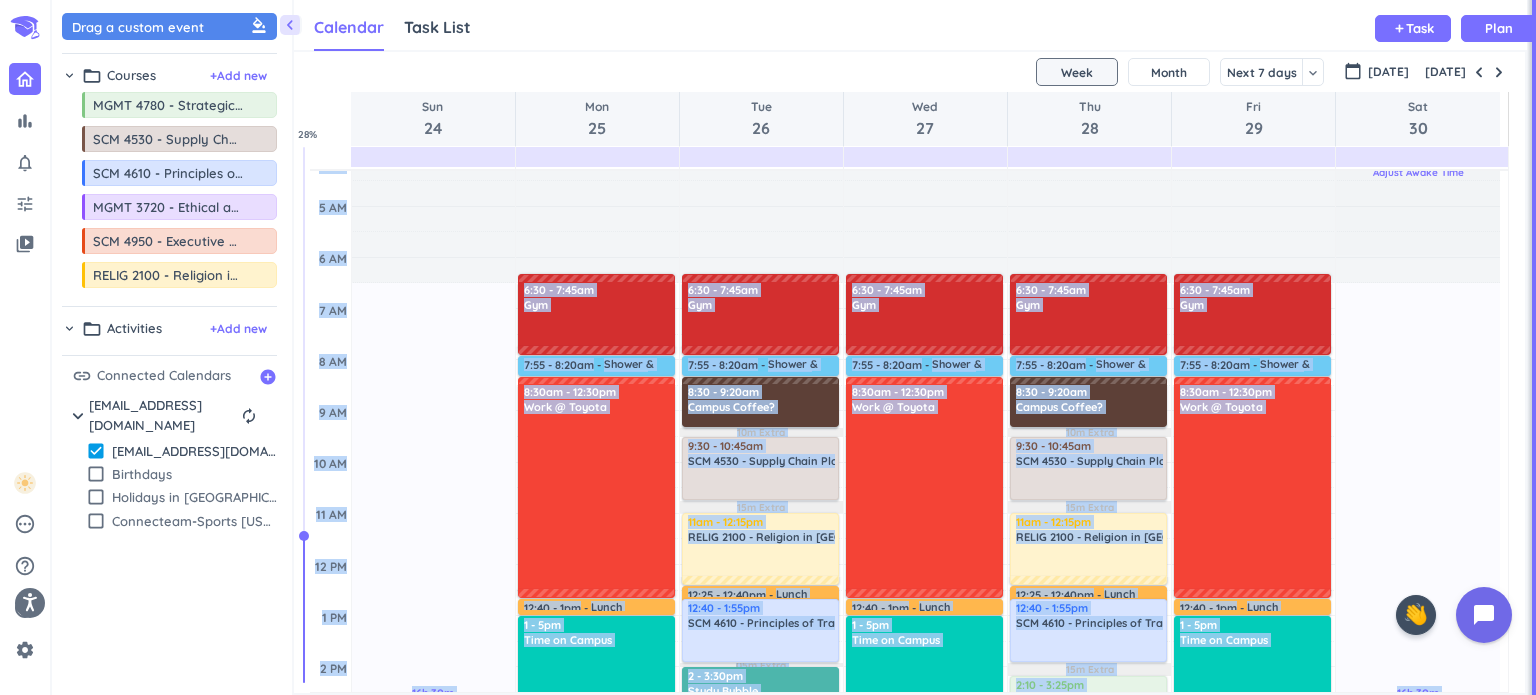 scroll, scrollTop: 12, scrollLeft: 0, axis: vertical 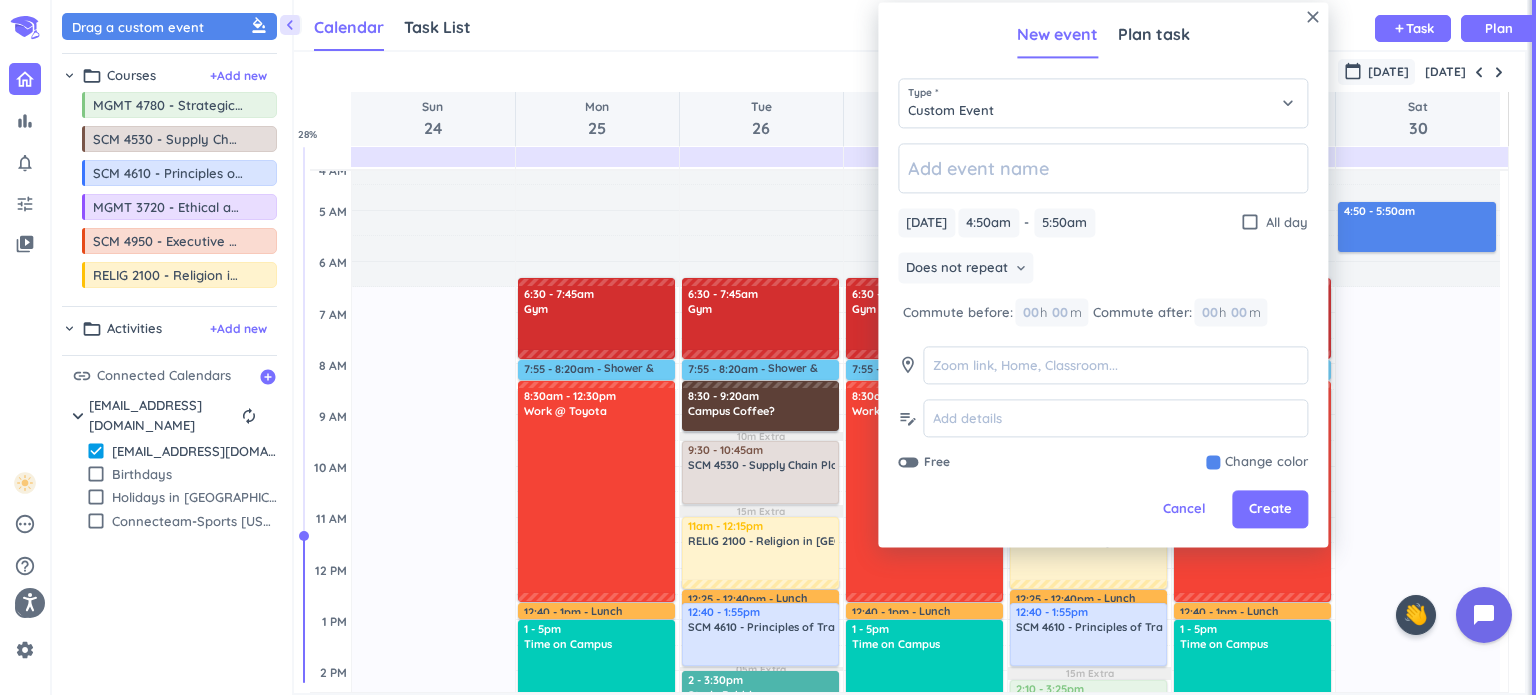 drag, startPoint x: 1314, startPoint y: 12, endPoint x: 1345, endPoint y: 83, distance: 77.47257 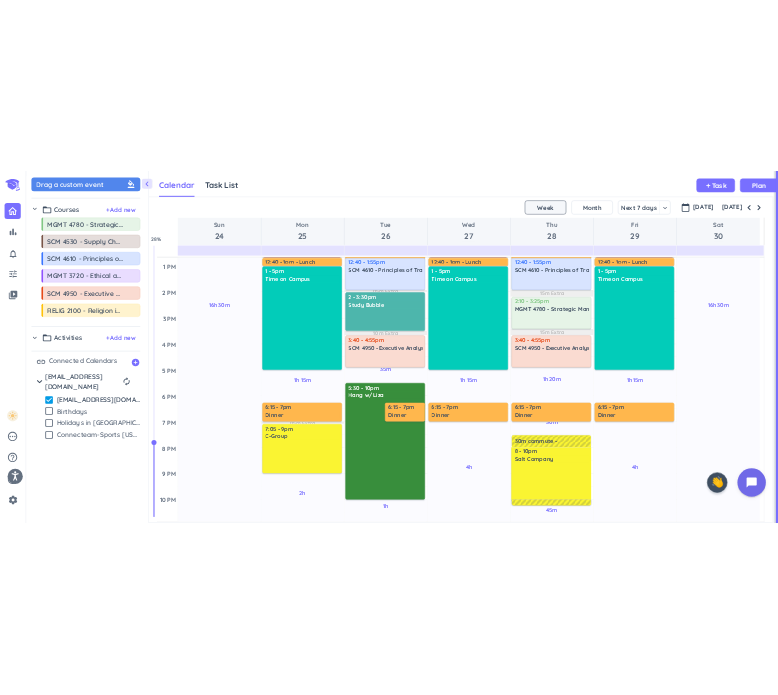 scroll, scrollTop: 450, scrollLeft: 0, axis: vertical 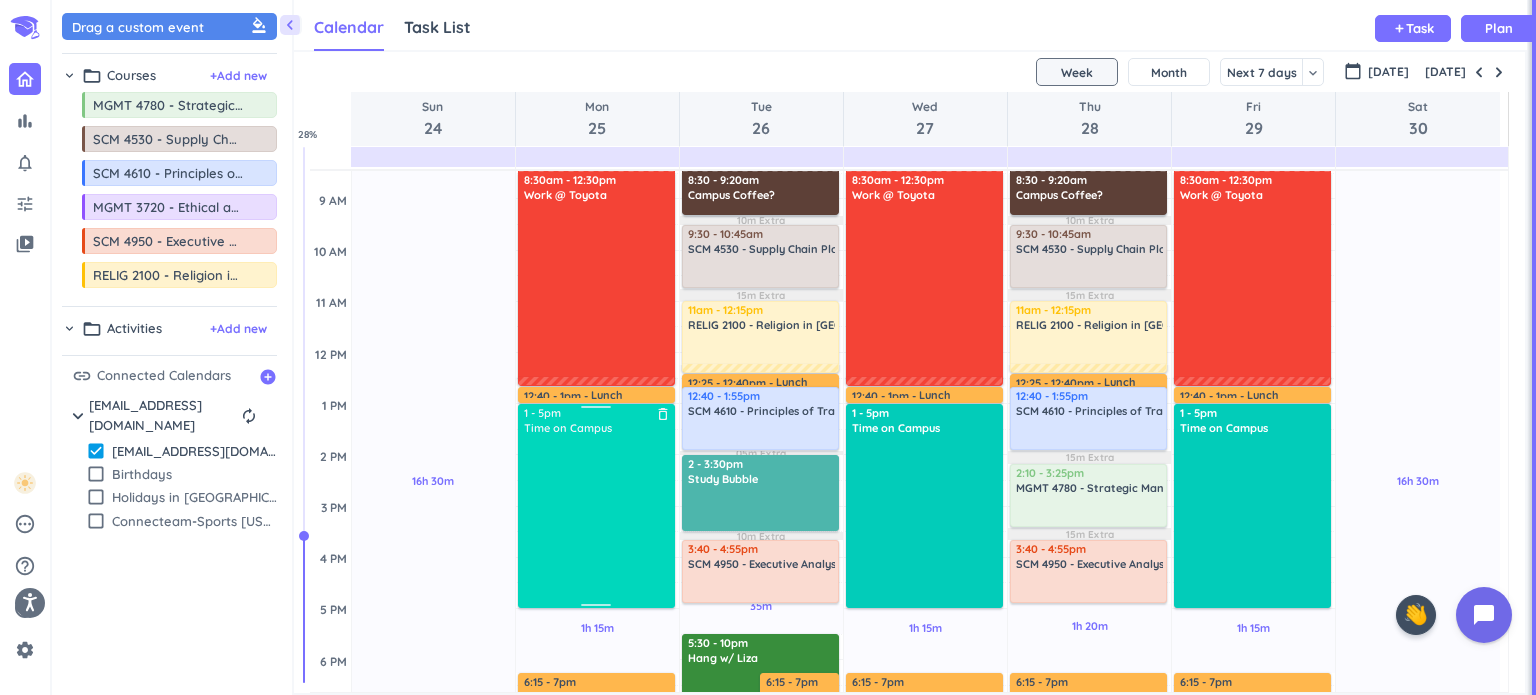 click at bounding box center (597, 520) 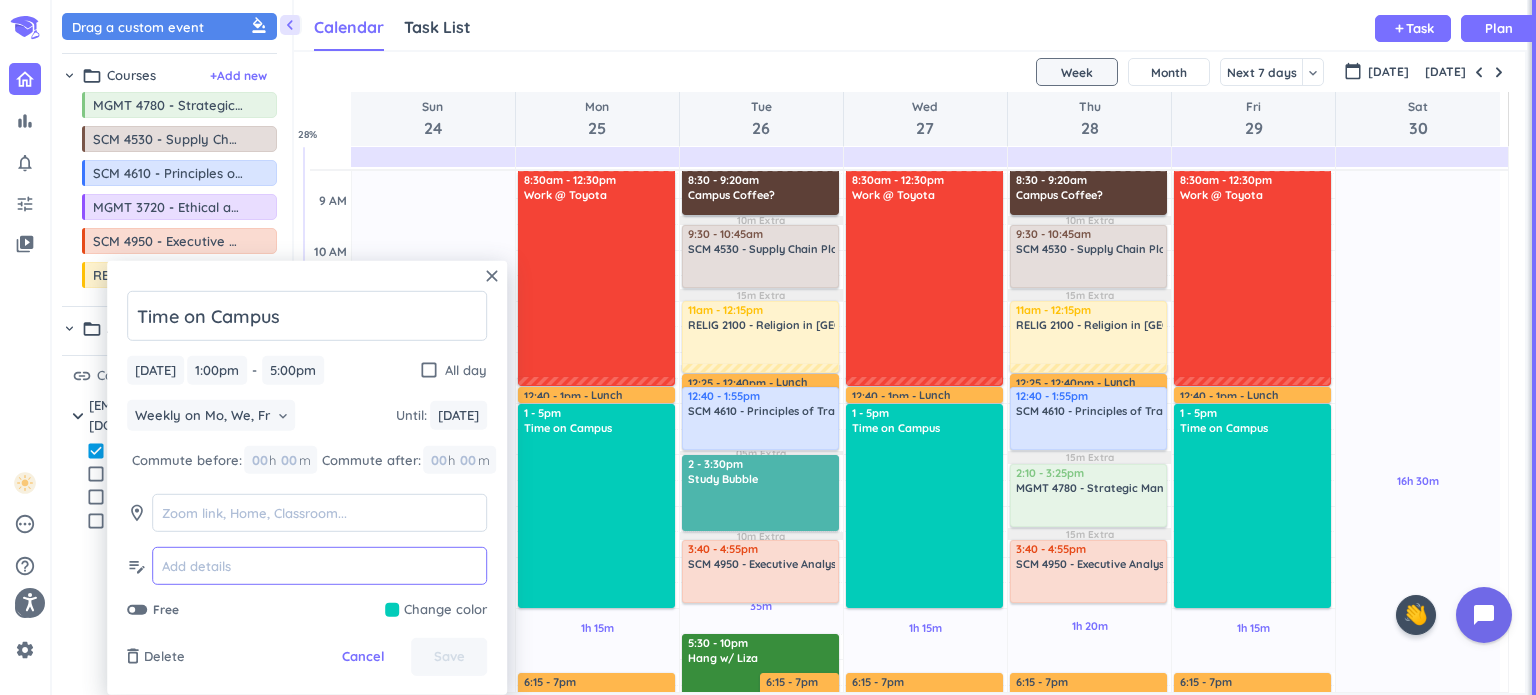 click at bounding box center [319, 566] 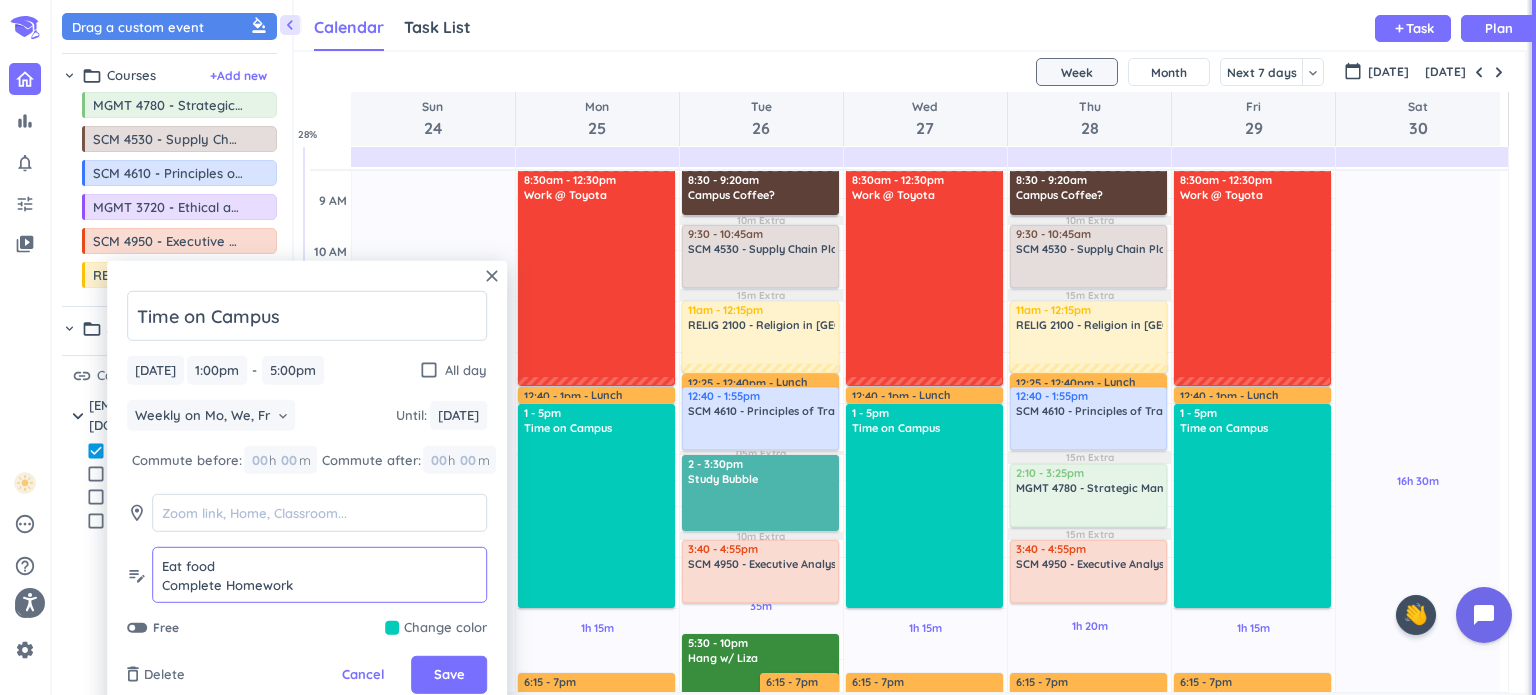 scroll, scrollTop: 17, scrollLeft: 0, axis: vertical 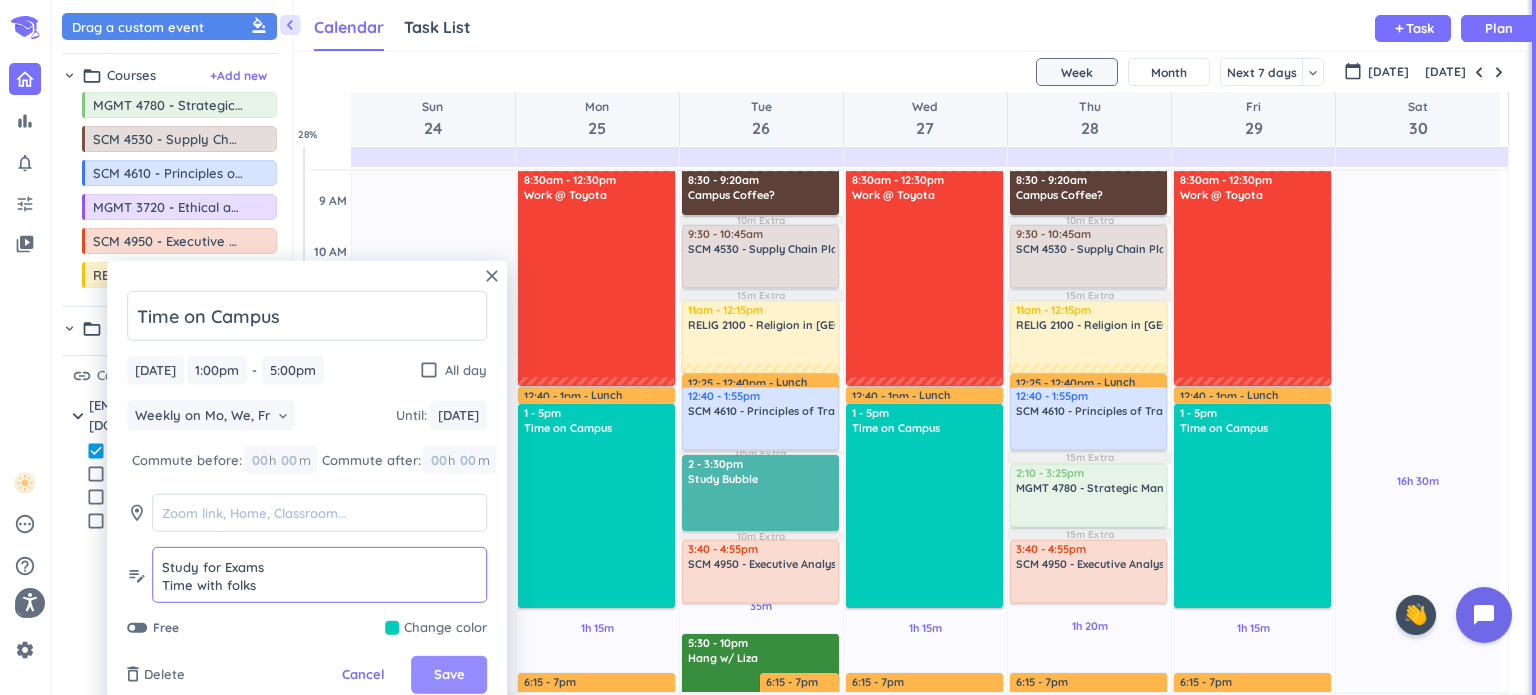 type on "Eat food
Complete Homework
Study for Exams
Time with folks" 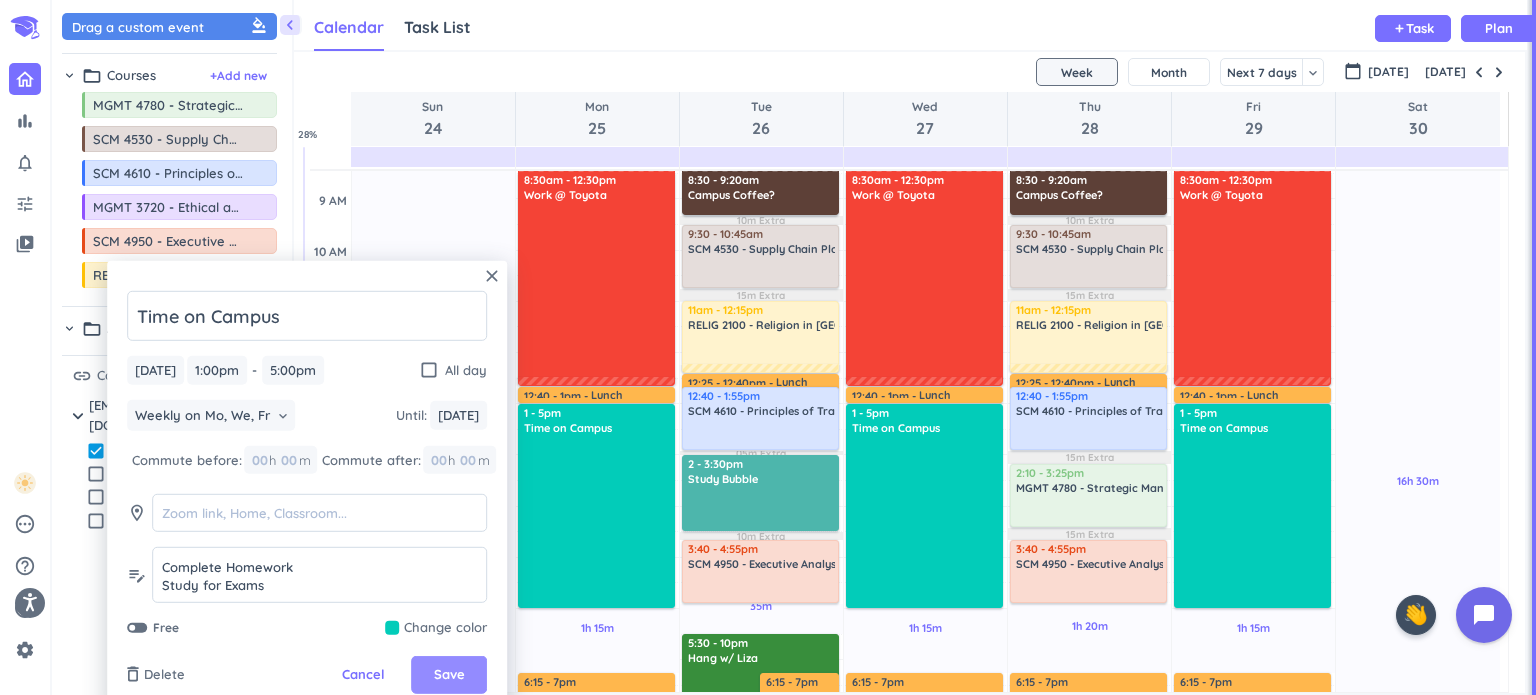 scroll, scrollTop: 0, scrollLeft: 0, axis: both 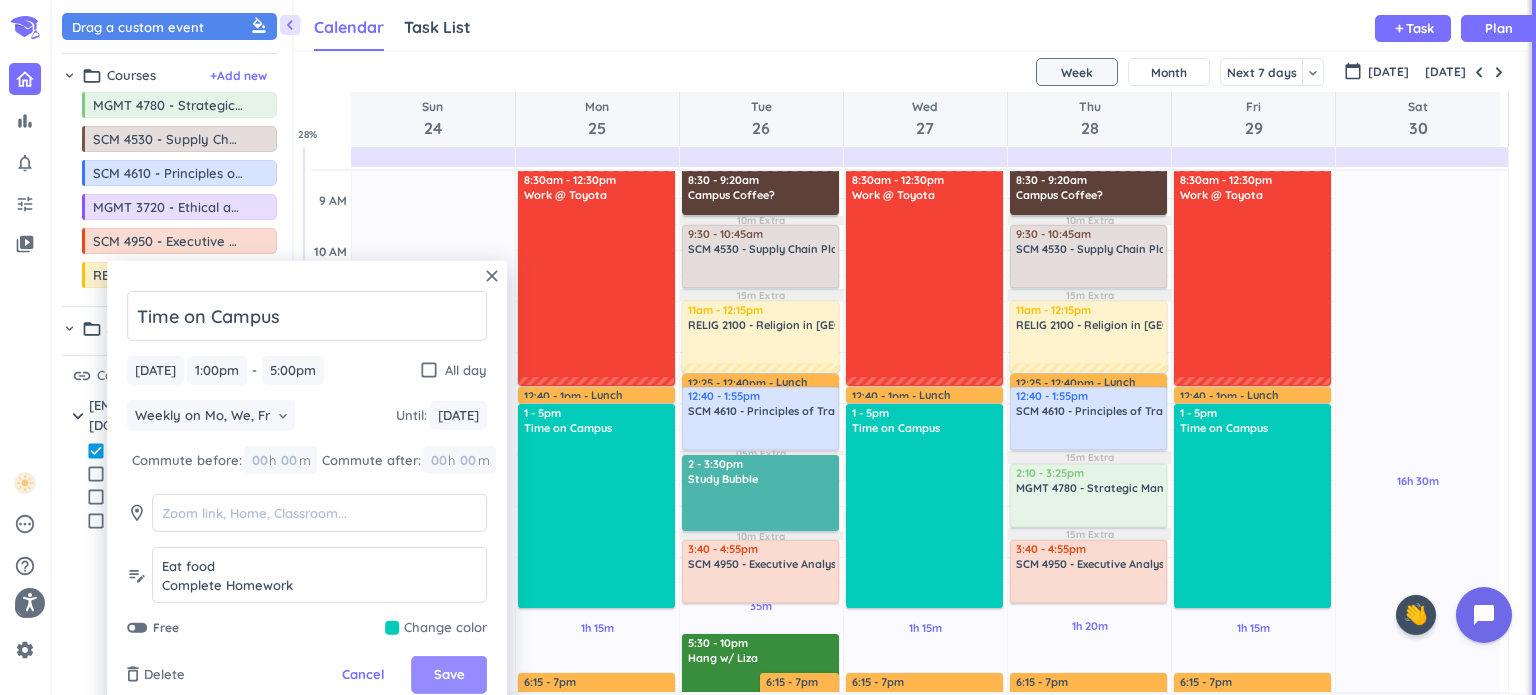click on "Save" at bounding box center (449, 675) 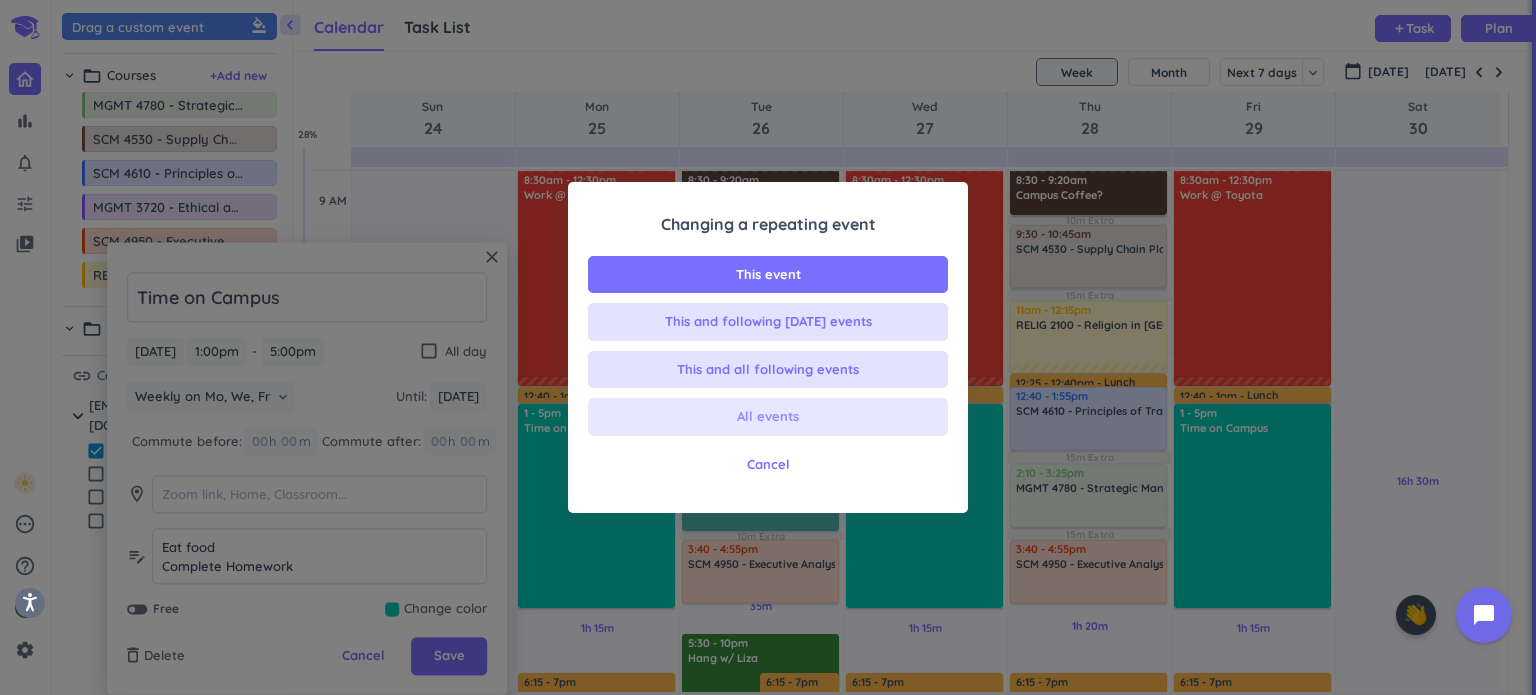click on "All events" at bounding box center [768, 417] 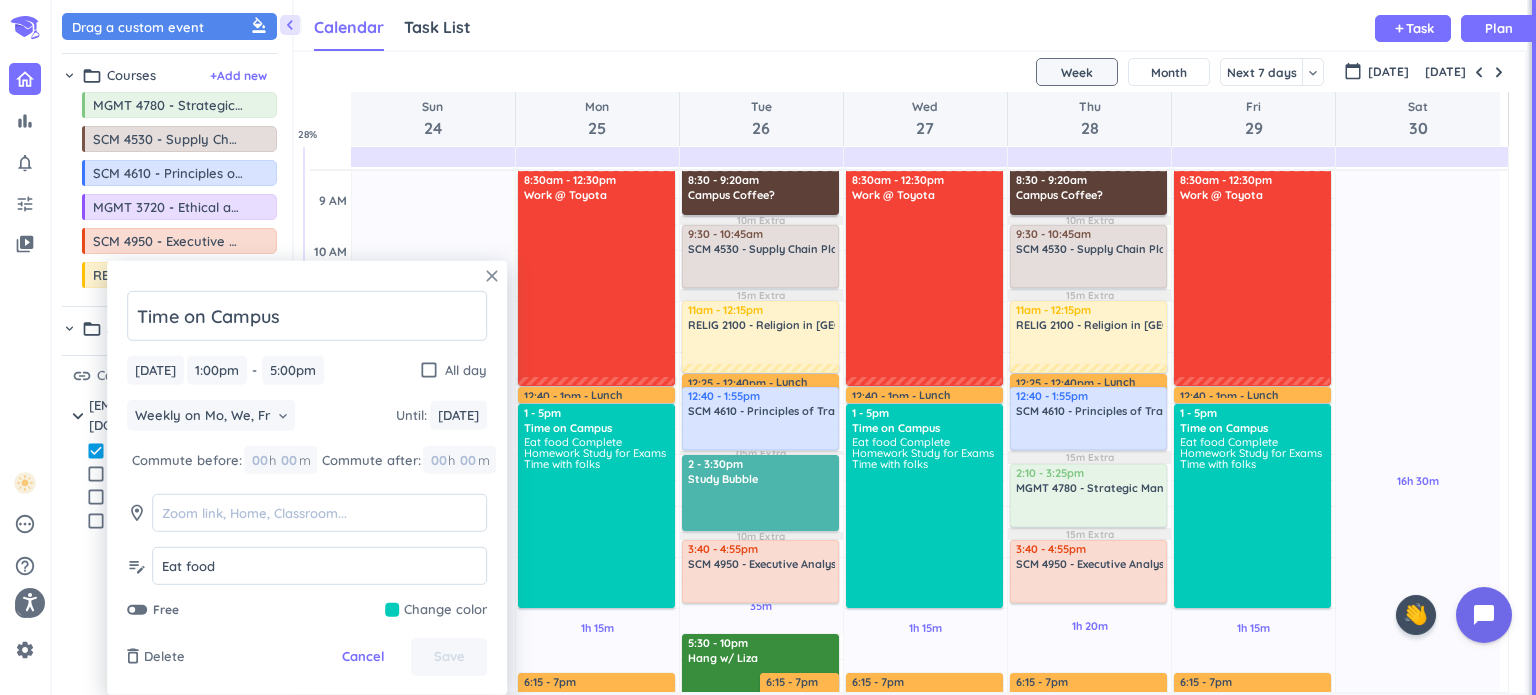 click on "close" at bounding box center [492, 276] 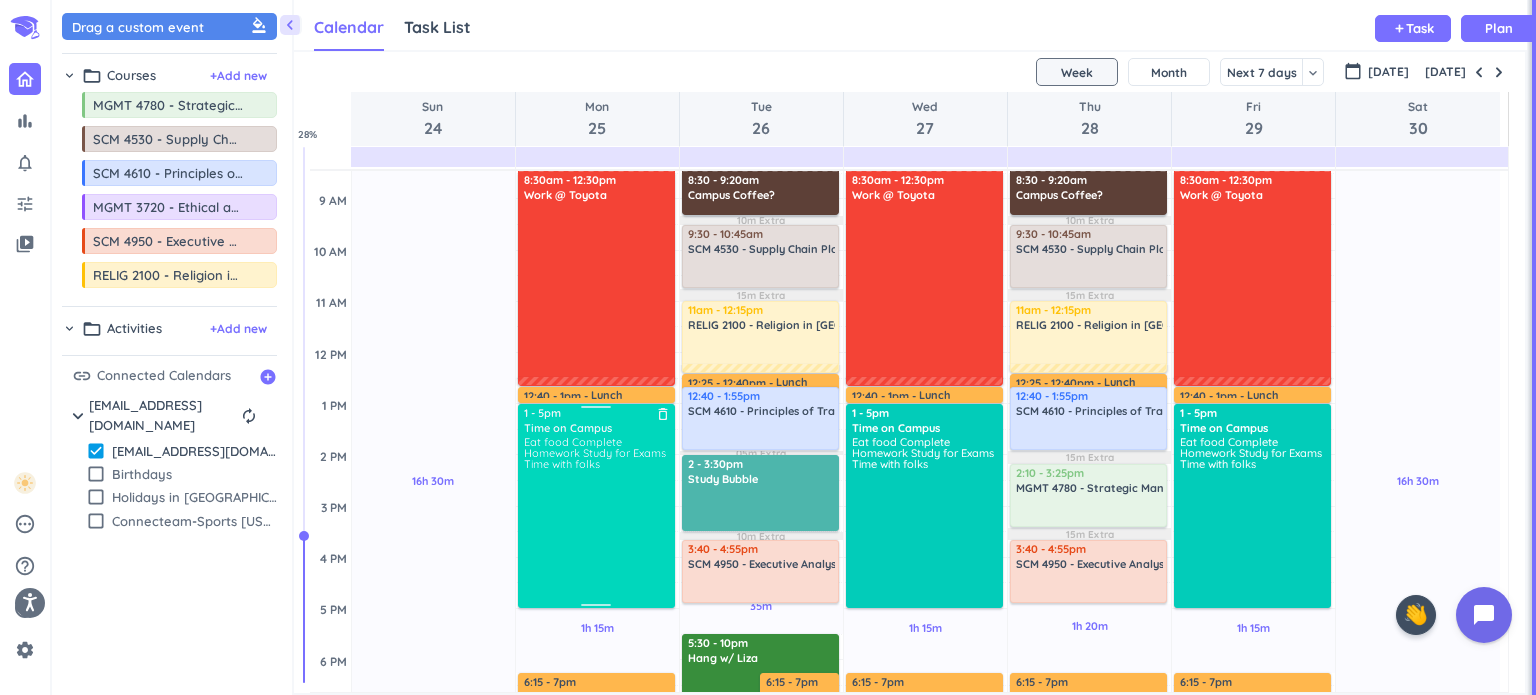 click on "Eat food
Complete Homework
Study for Exams
Time with folks" at bounding box center (597, 520) 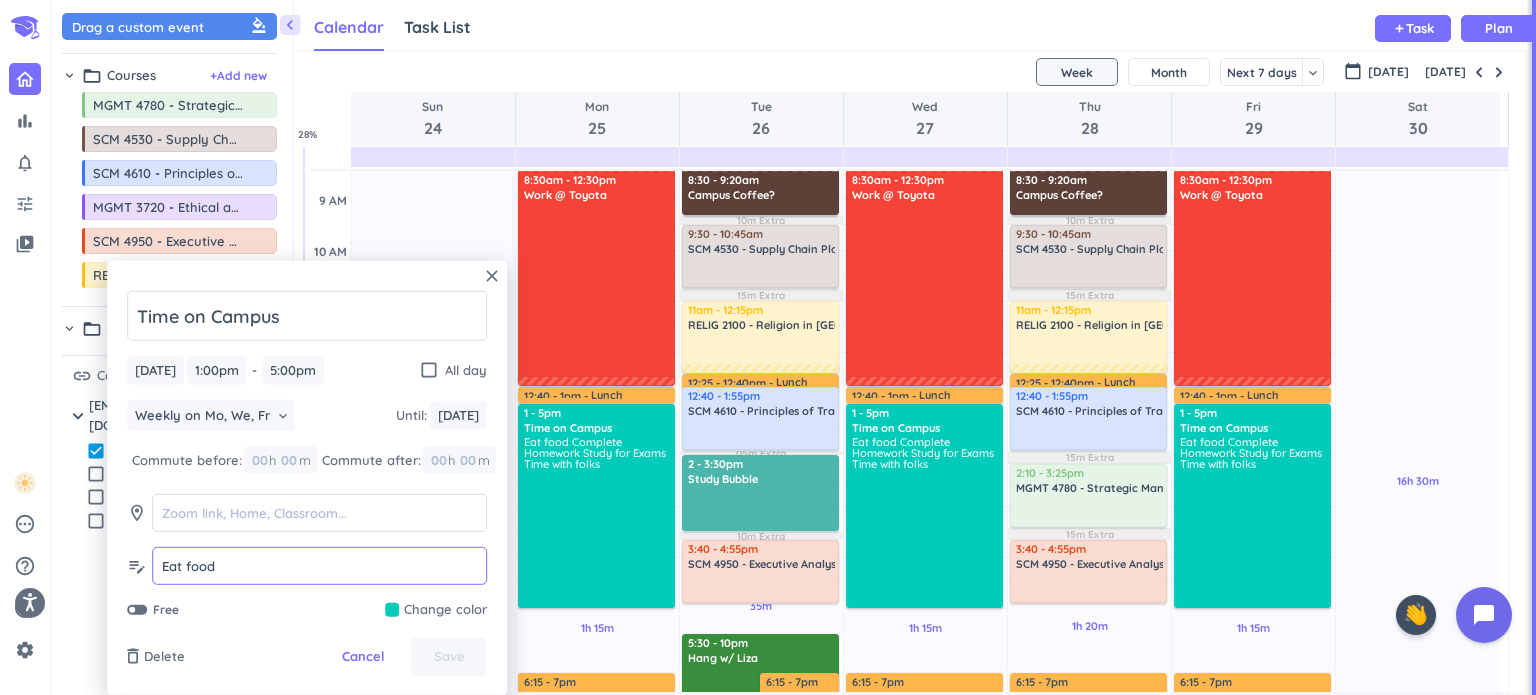 click on "Eat food
Complete Homework
Study for Exams
Time with folks" at bounding box center [319, 593] 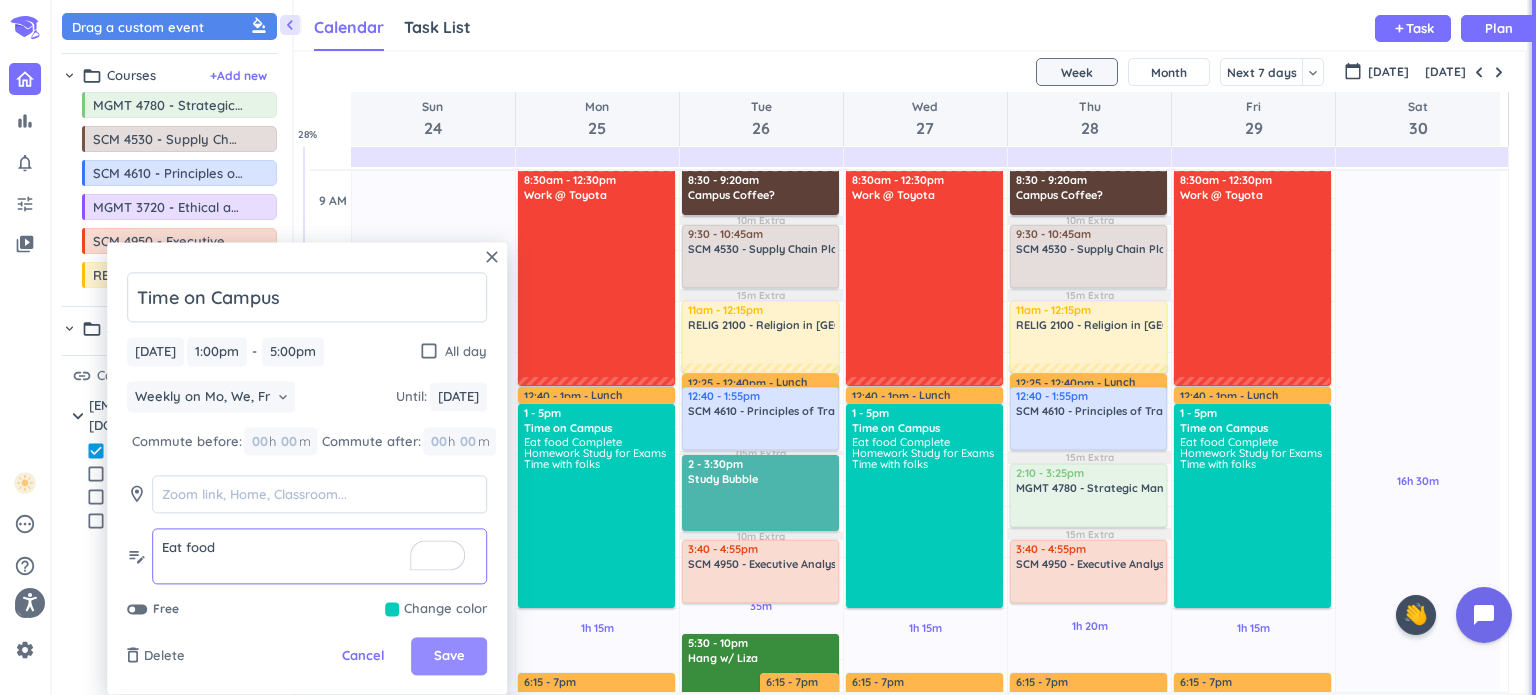 type on "Eat food
Complete Homework
Study for Exams
Time with folks" 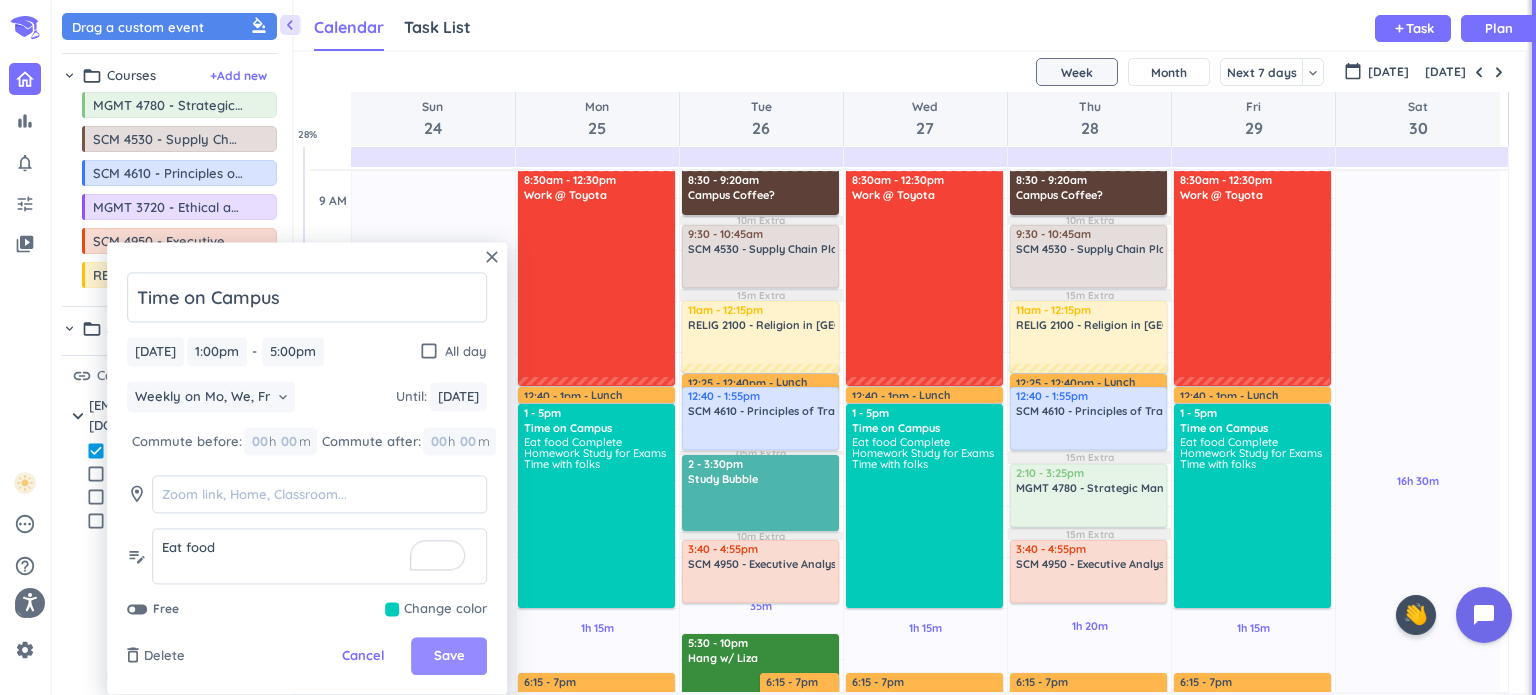 click on "Save" at bounding box center [449, 657] 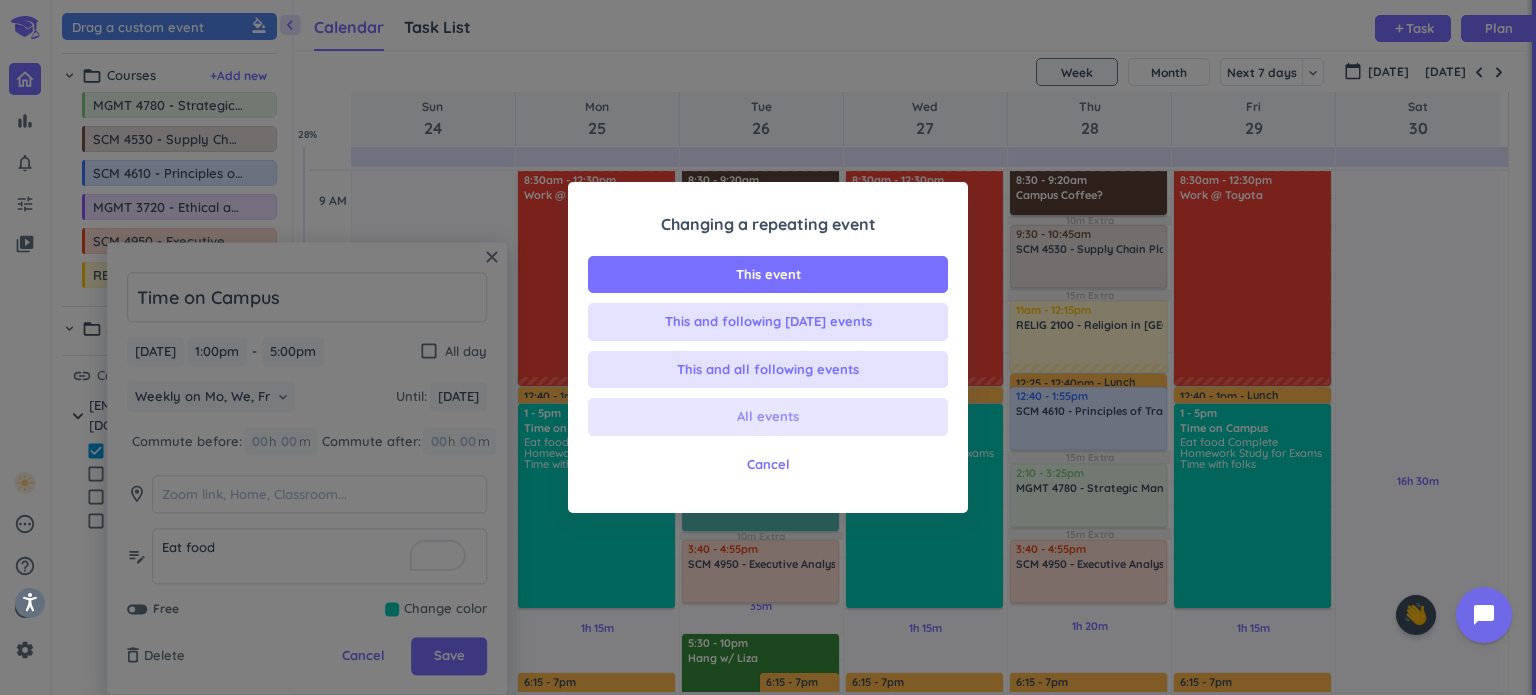 click on "All events" at bounding box center [768, 417] 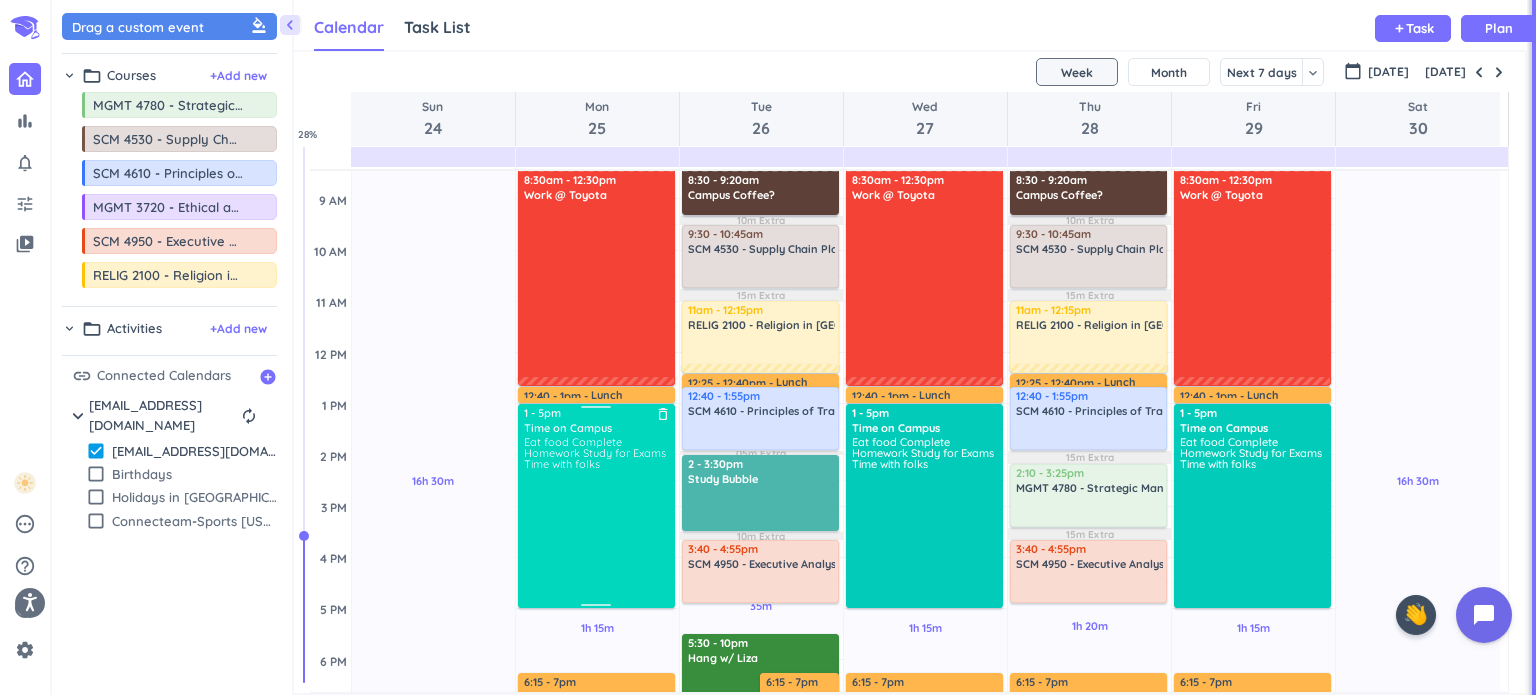 click on "Eat food
Complete Homework
Study for Exams
Time with folks" at bounding box center [597, 520] 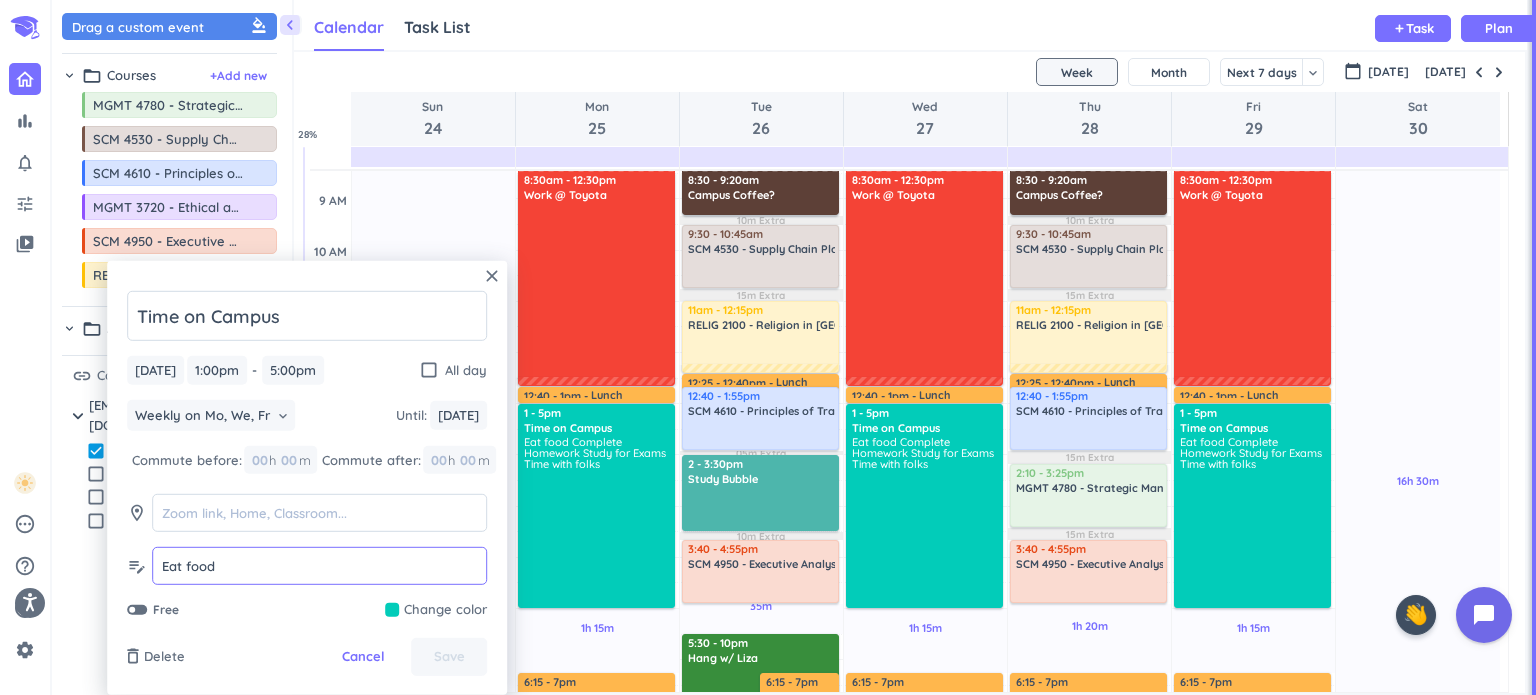 click on "Eat food
Complete Homework
Study for Exams
Time with folks" at bounding box center (319, 602) 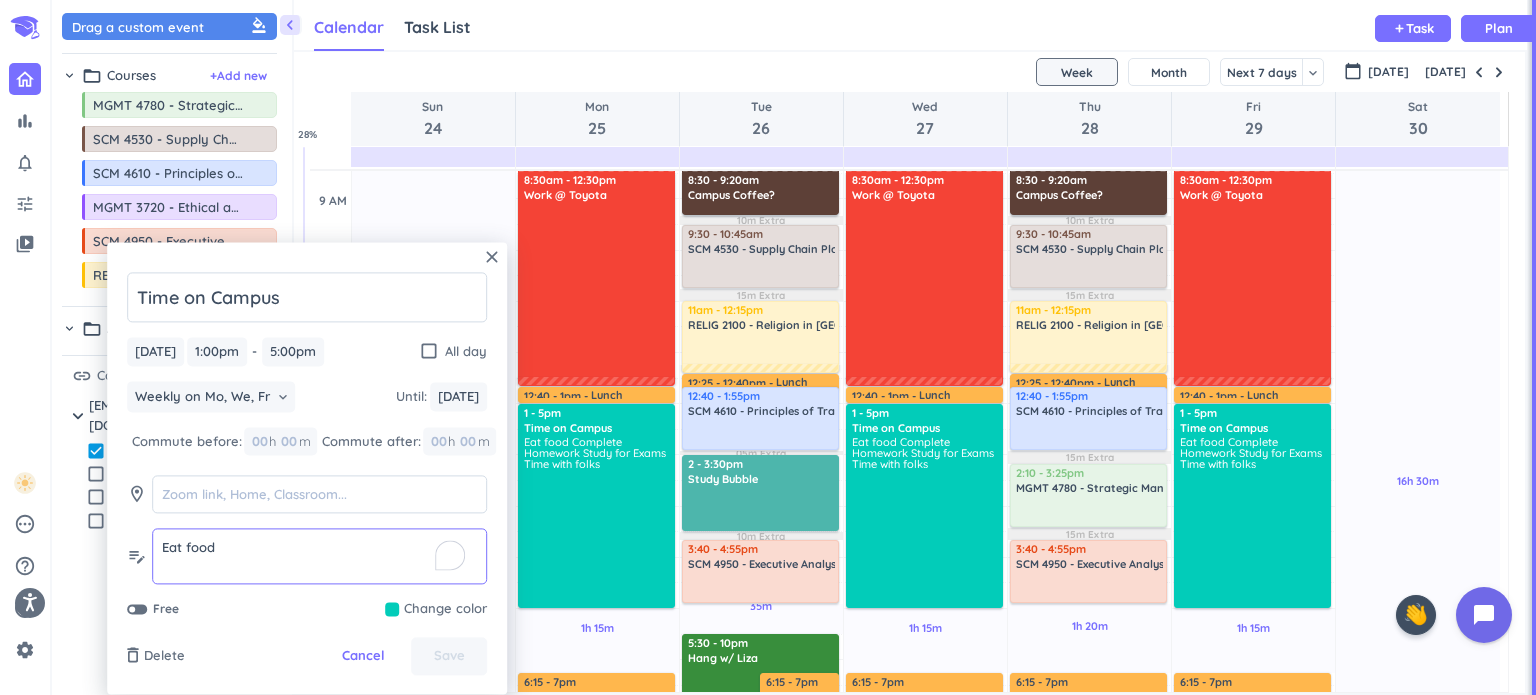 click on "Eat food
Complete Homework
Study for Exams
Time with folks" at bounding box center (319, 557) 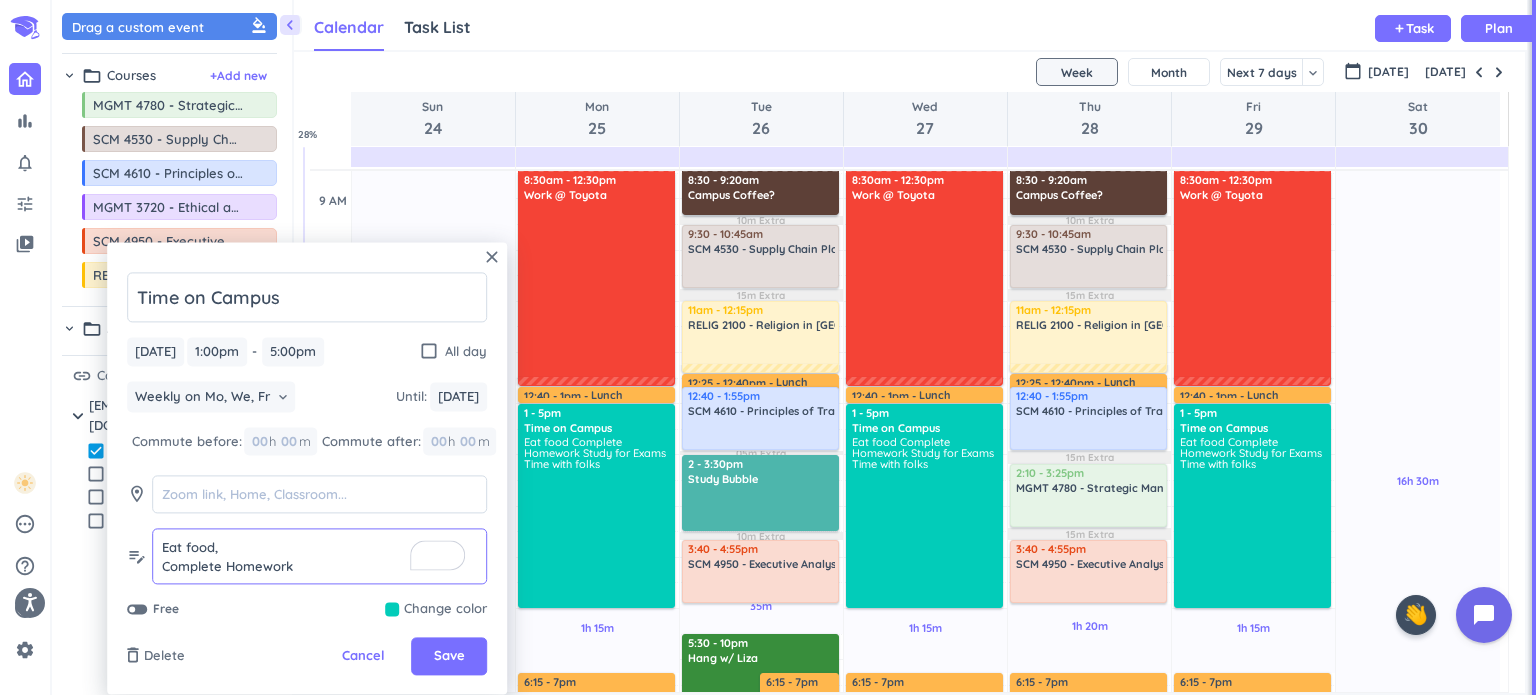 click on "Eat food,
Complete Homework
Study for Exams
Time with folks" at bounding box center (319, 557) 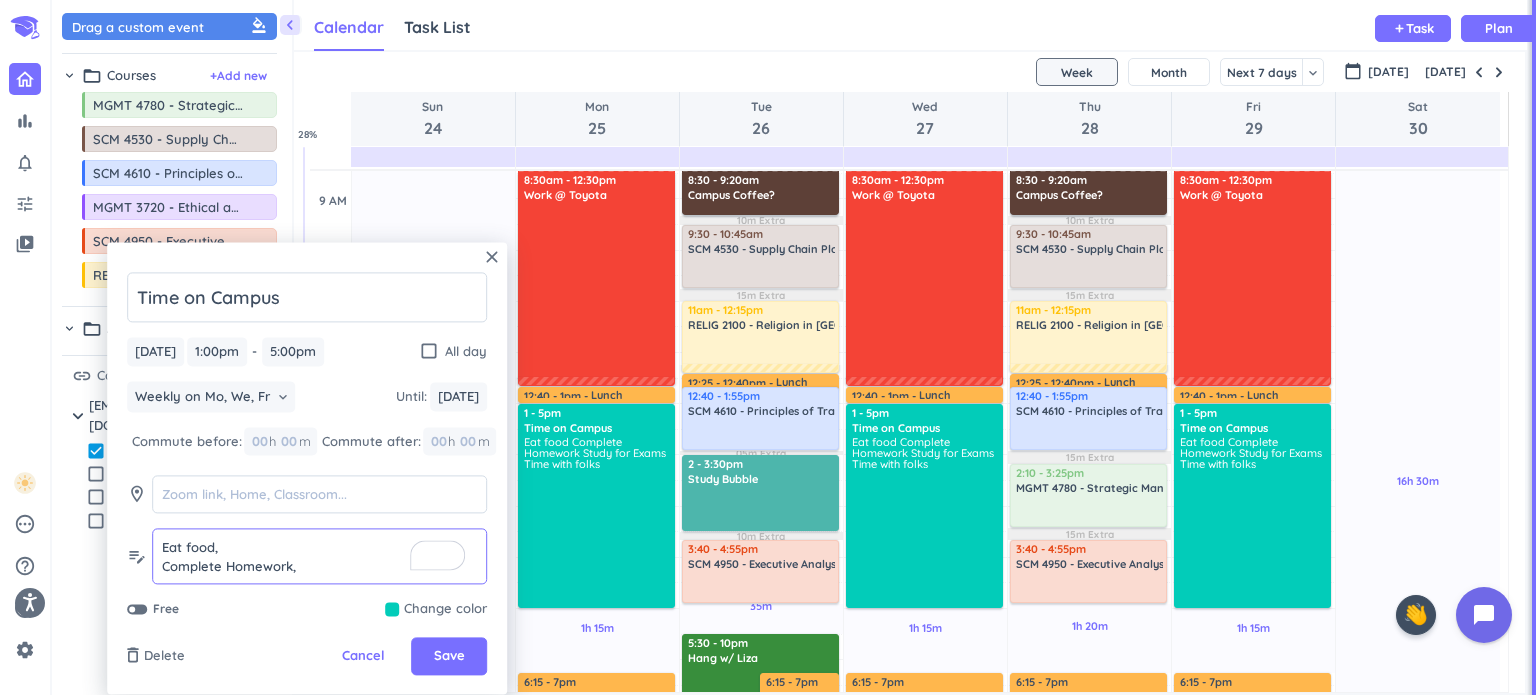 scroll, scrollTop: 17, scrollLeft: 0, axis: vertical 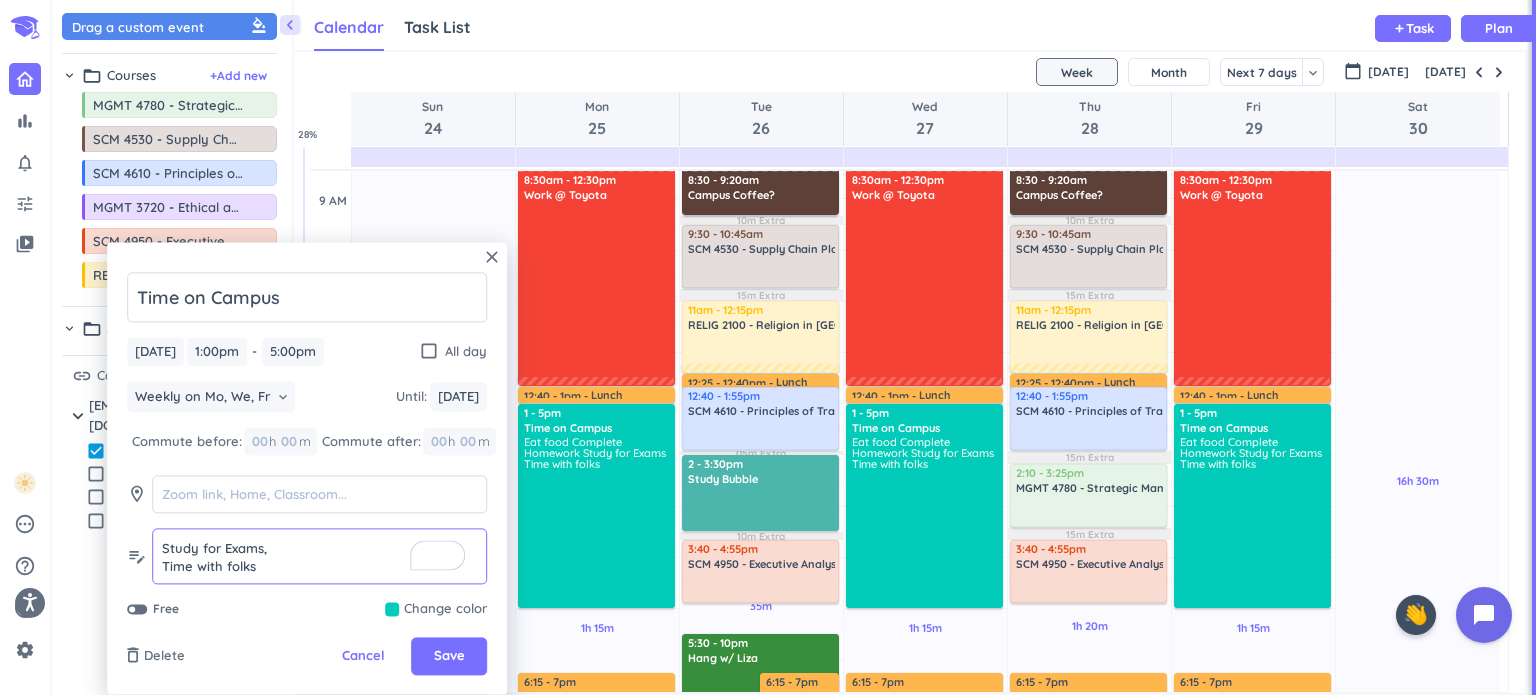 click on "Eat food,
Complete Homework,
Study for Exams,
Time with folks" at bounding box center (319, 557) 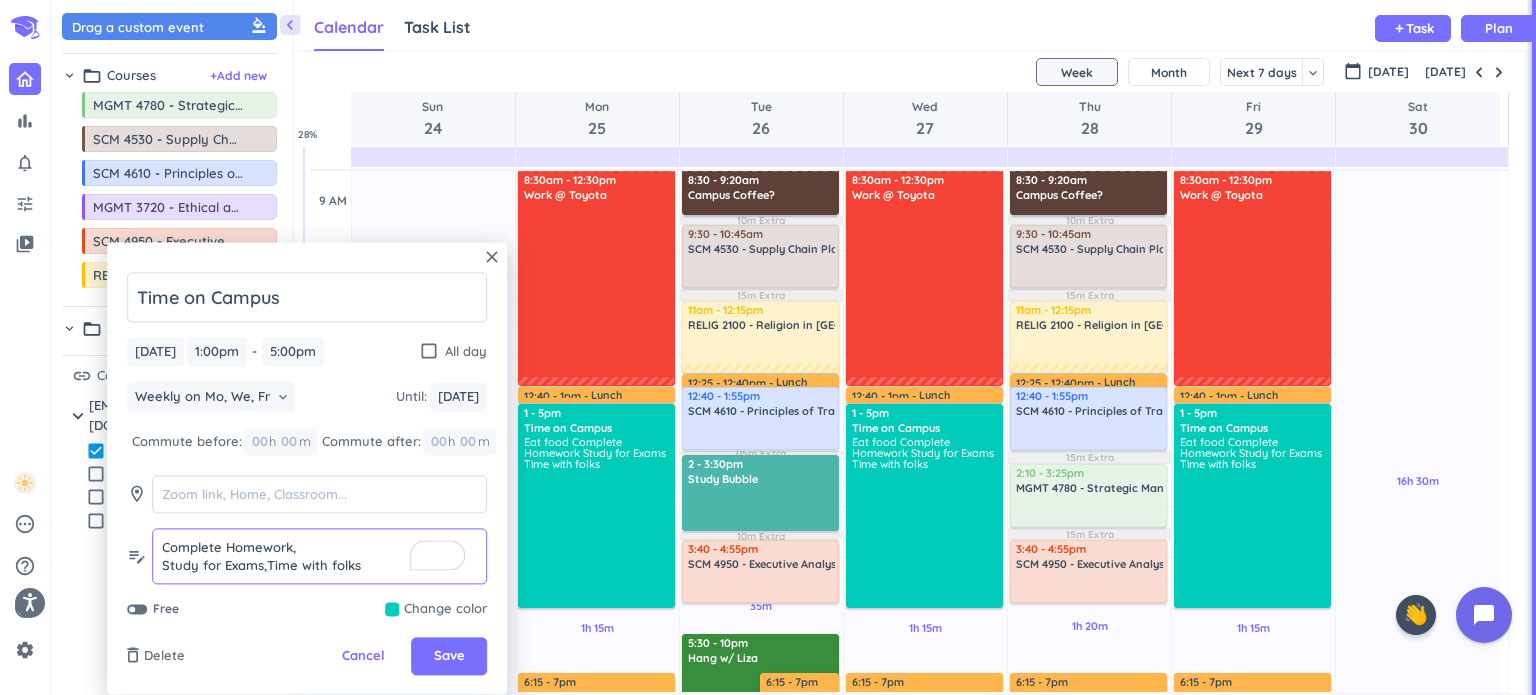 scroll, scrollTop: 18, scrollLeft: 0, axis: vertical 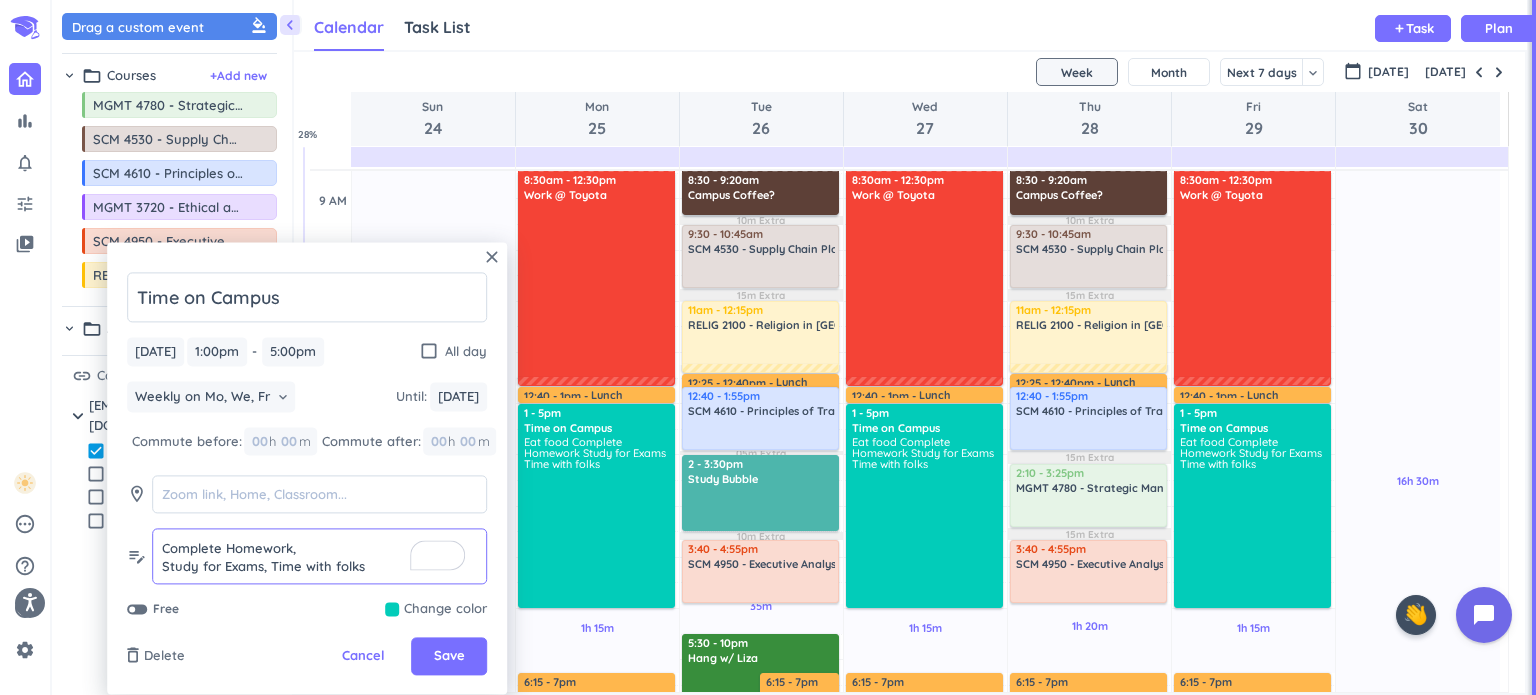click on "Eat food,
Complete Homework,
Study for Exams, Time with folks" at bounding box center [319, 557] 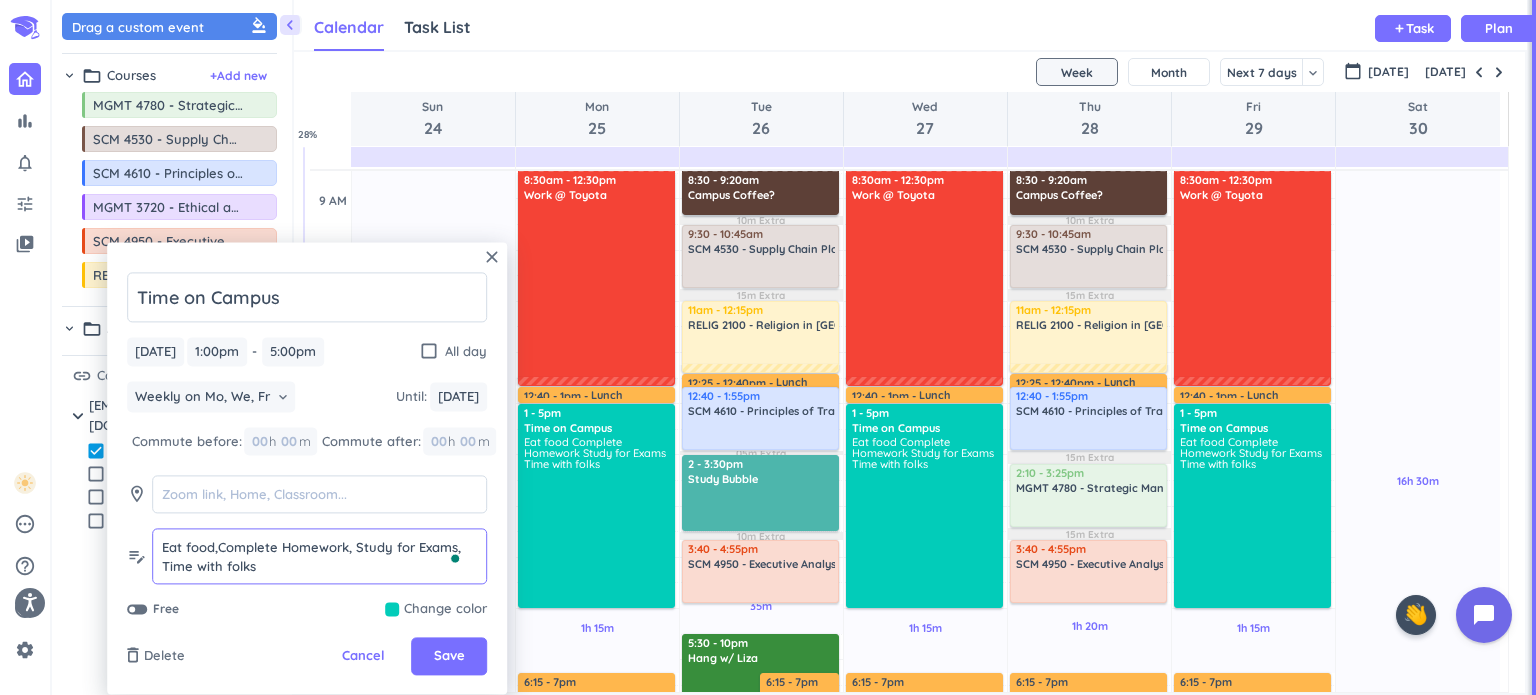 scroll, scrollTop: 0, scrollLeft: 0, axis: both 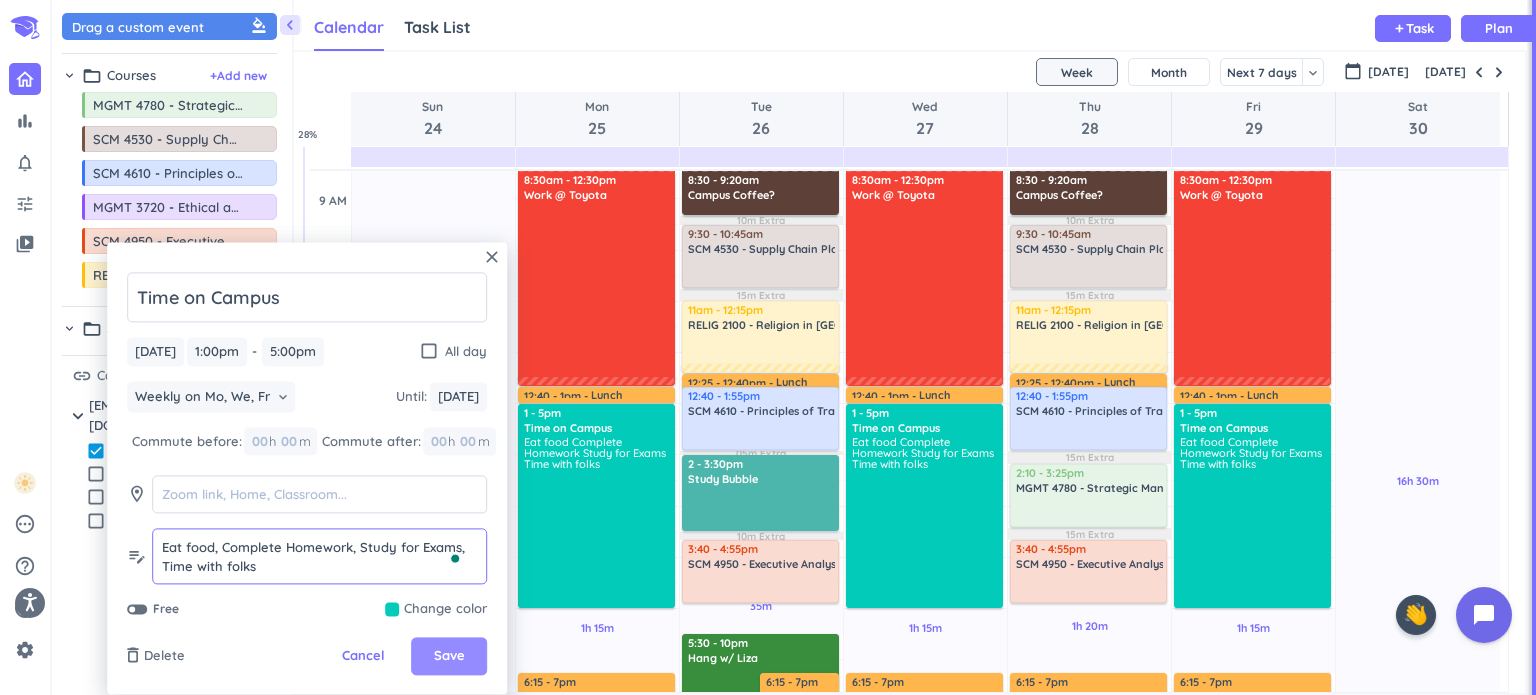 type on "Eat food, Complete Homework, Study for Exams, Time with folks" 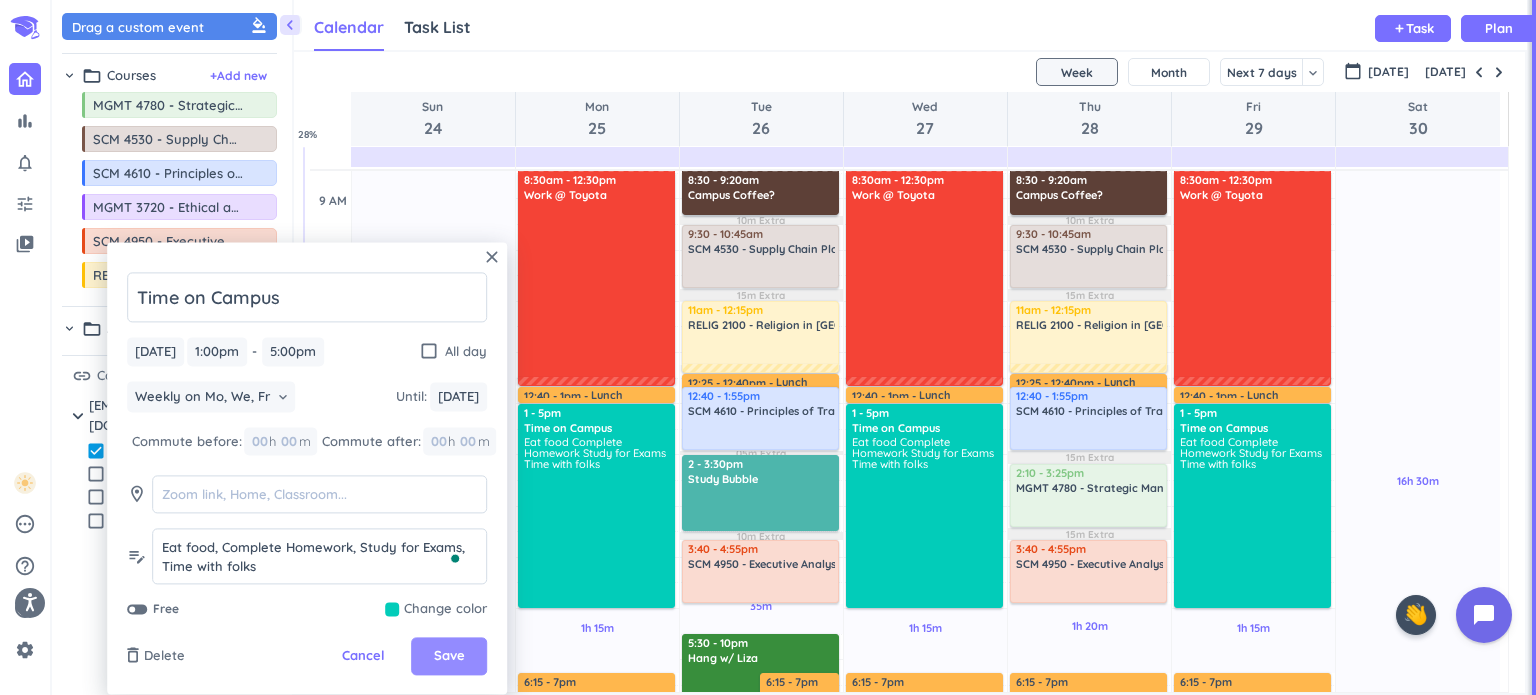 scroll, scrollTop: 0, scrollLeft: 0, axis: both 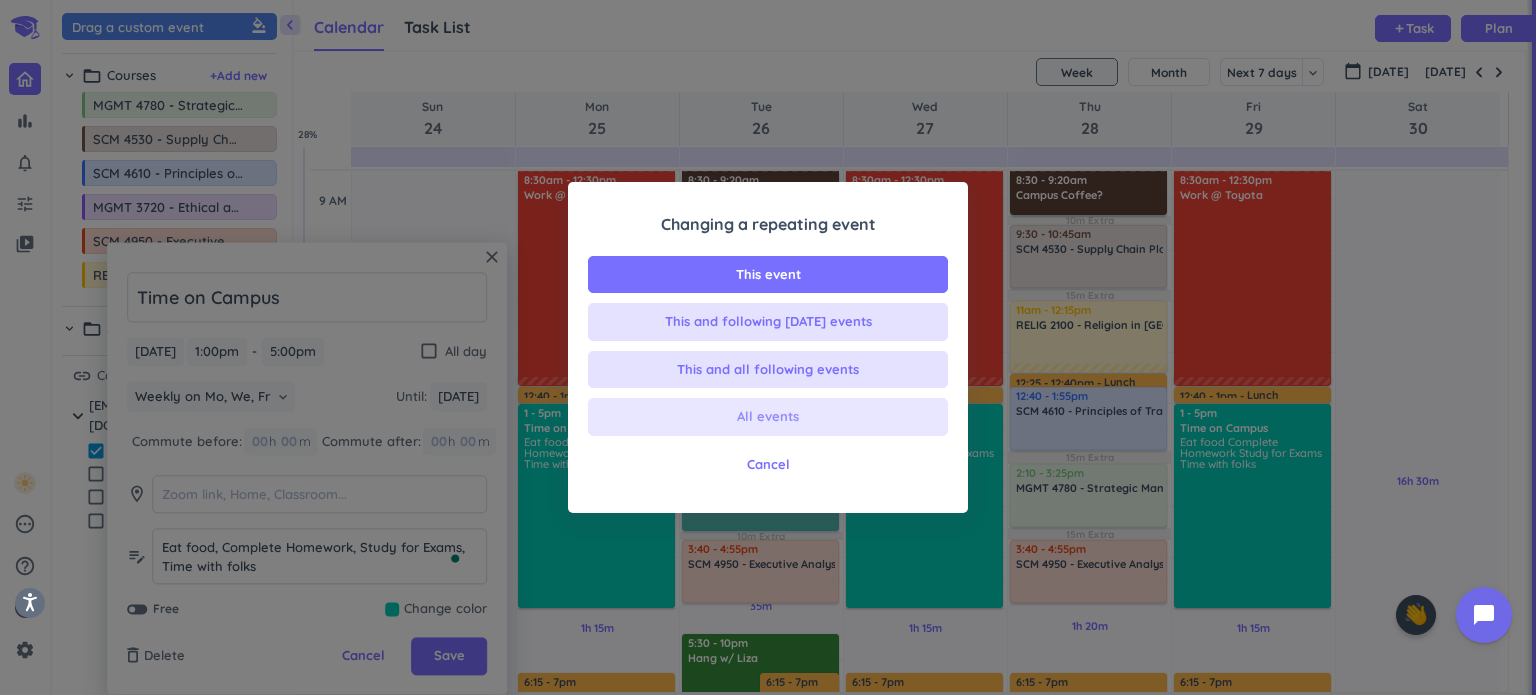 click on "All events" at bounding box center [768, 417] 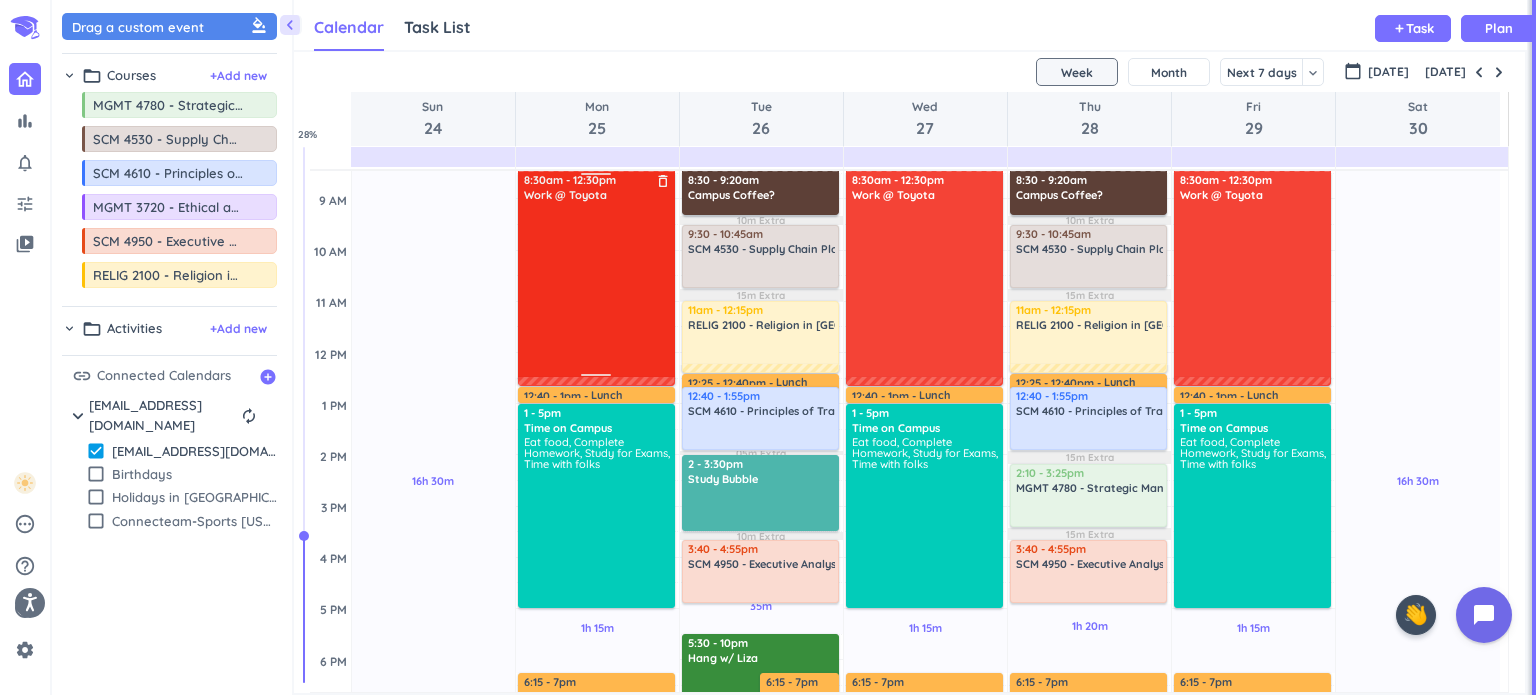 click at bounding box center [597, 289] 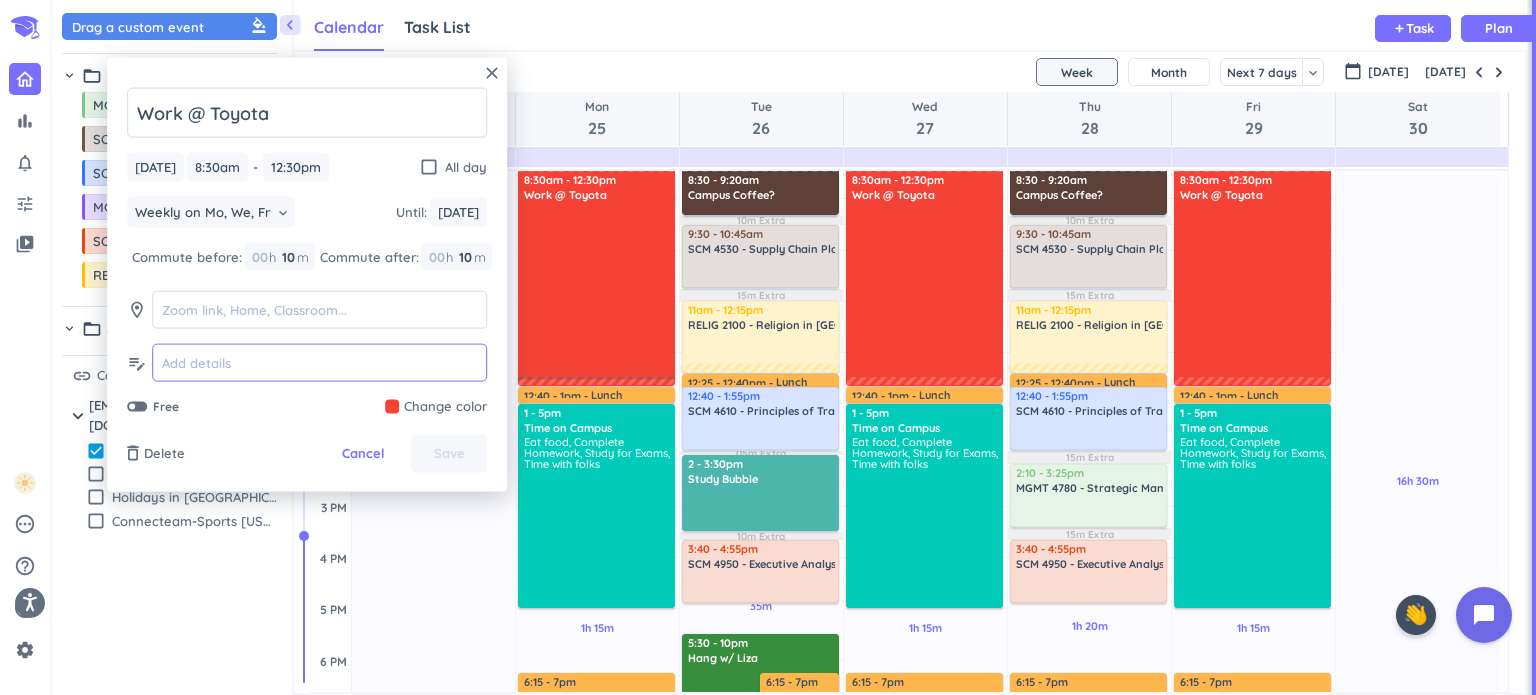 click at bounding box center [319, 363] 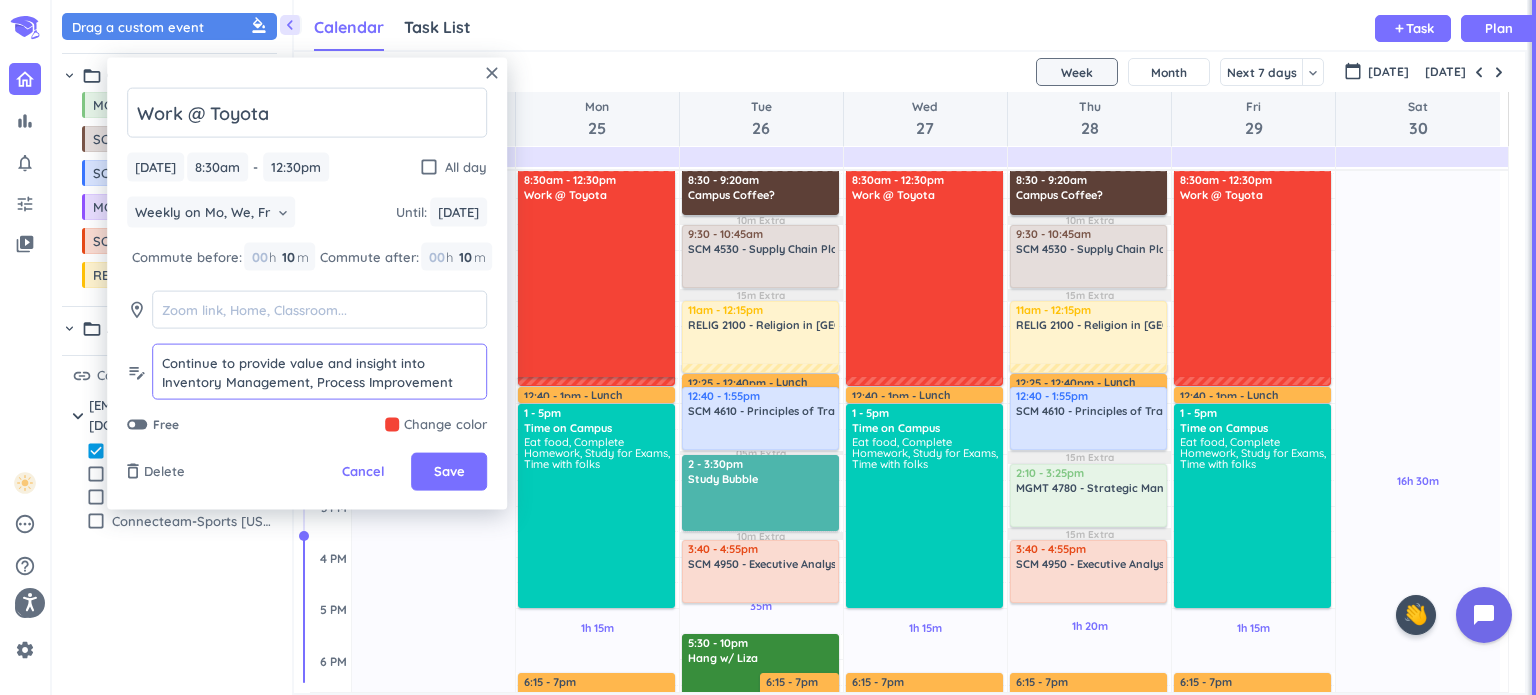 scroll, scrollTop: 17, scrollLeft: 0, axis: vertical 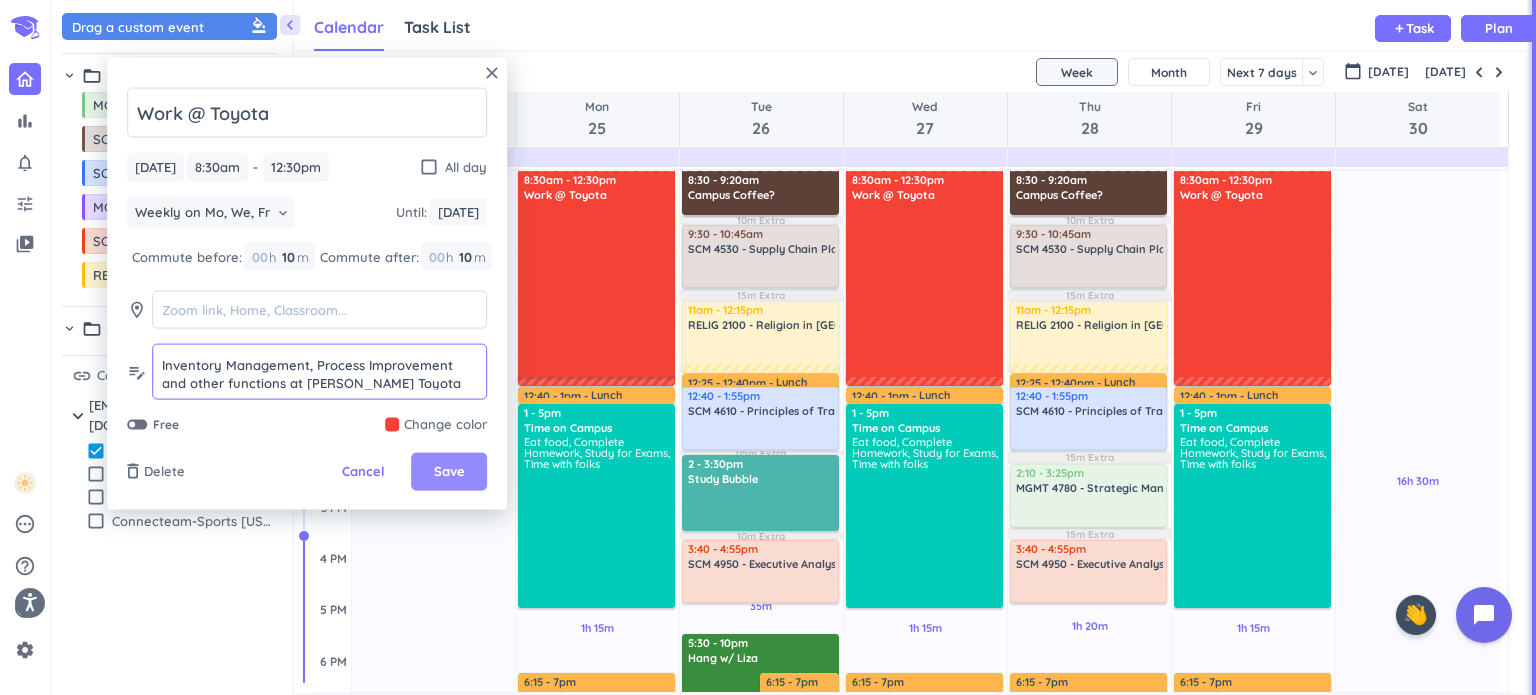 type on "Continue to provide value and insight into Inventory Management, Process Improvement and other functions at [PERSON_NAME] Toyota of [PERSON_NAME]" 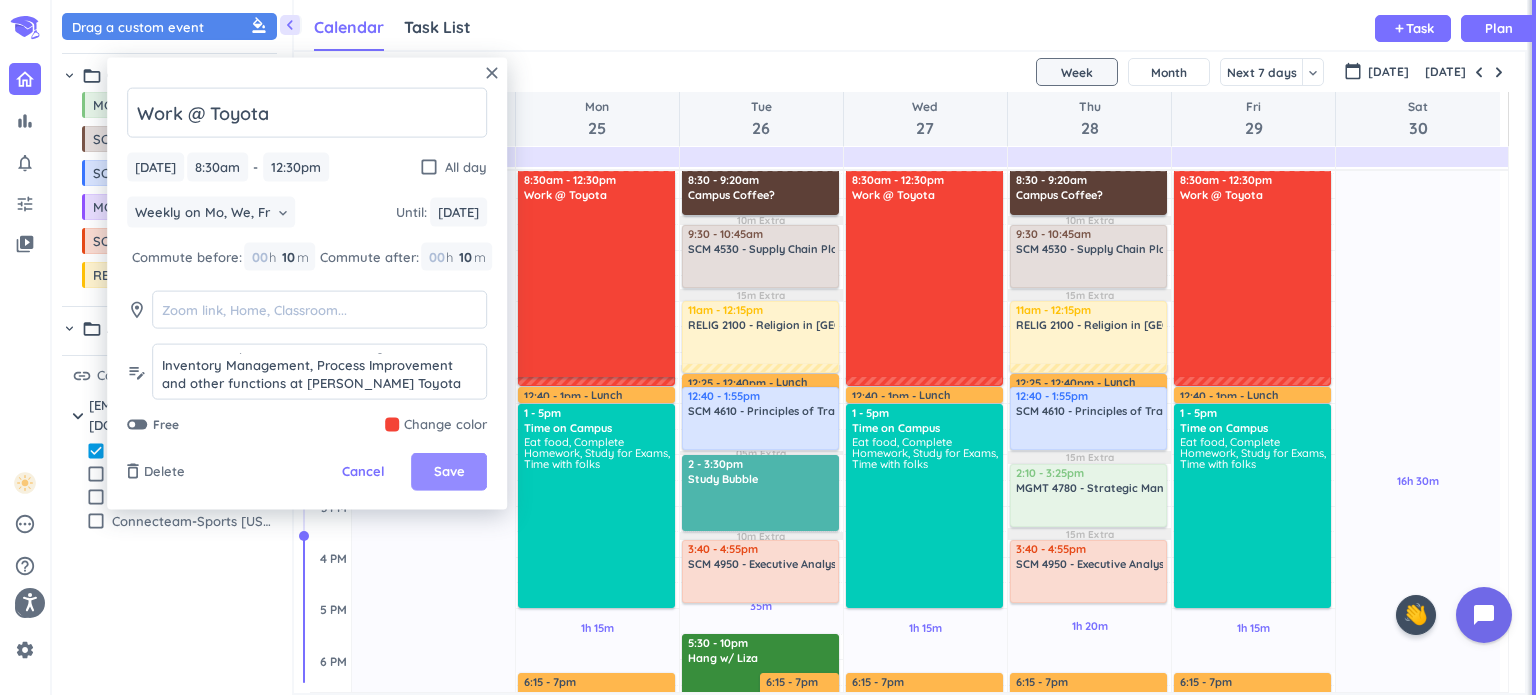 click on "Save" at bounding box center [449, 472] 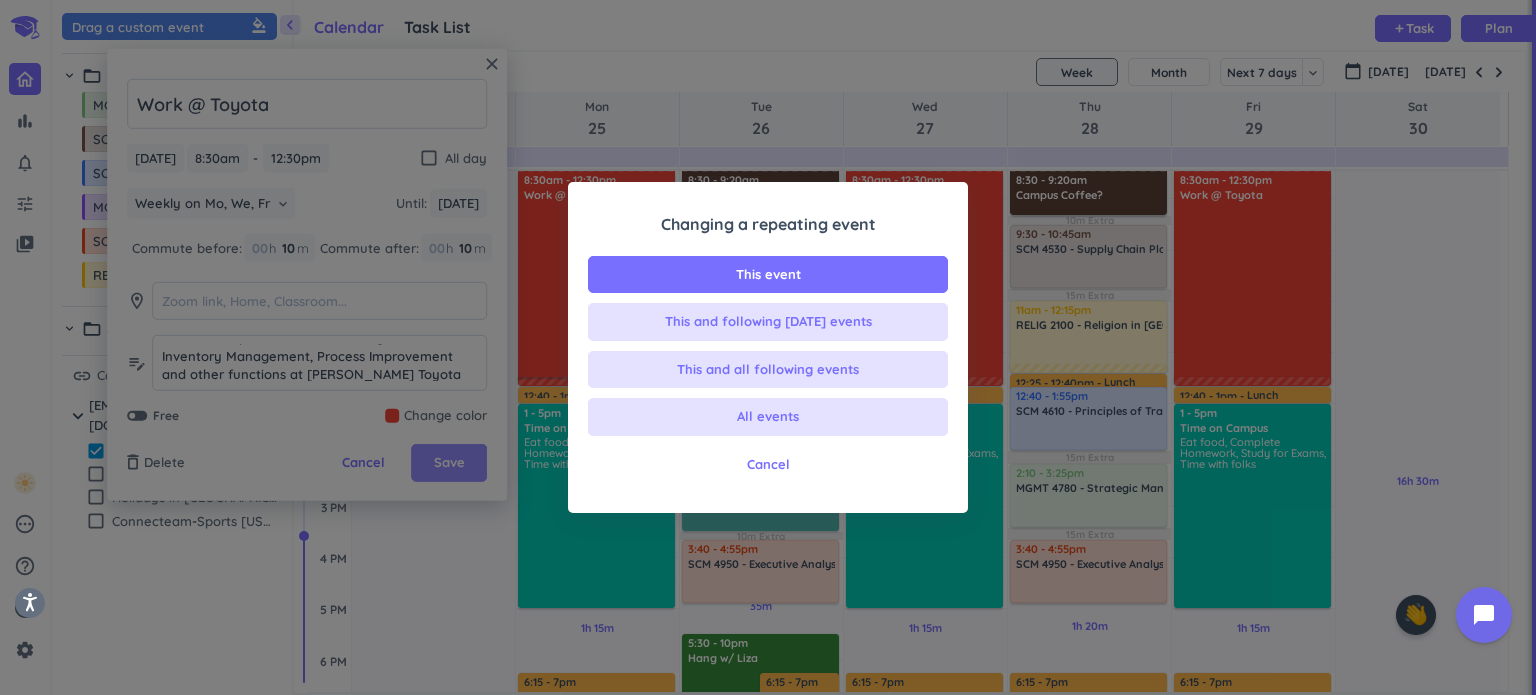 scroll, scrollTop: 0, scrollLeft: 0, axis: both 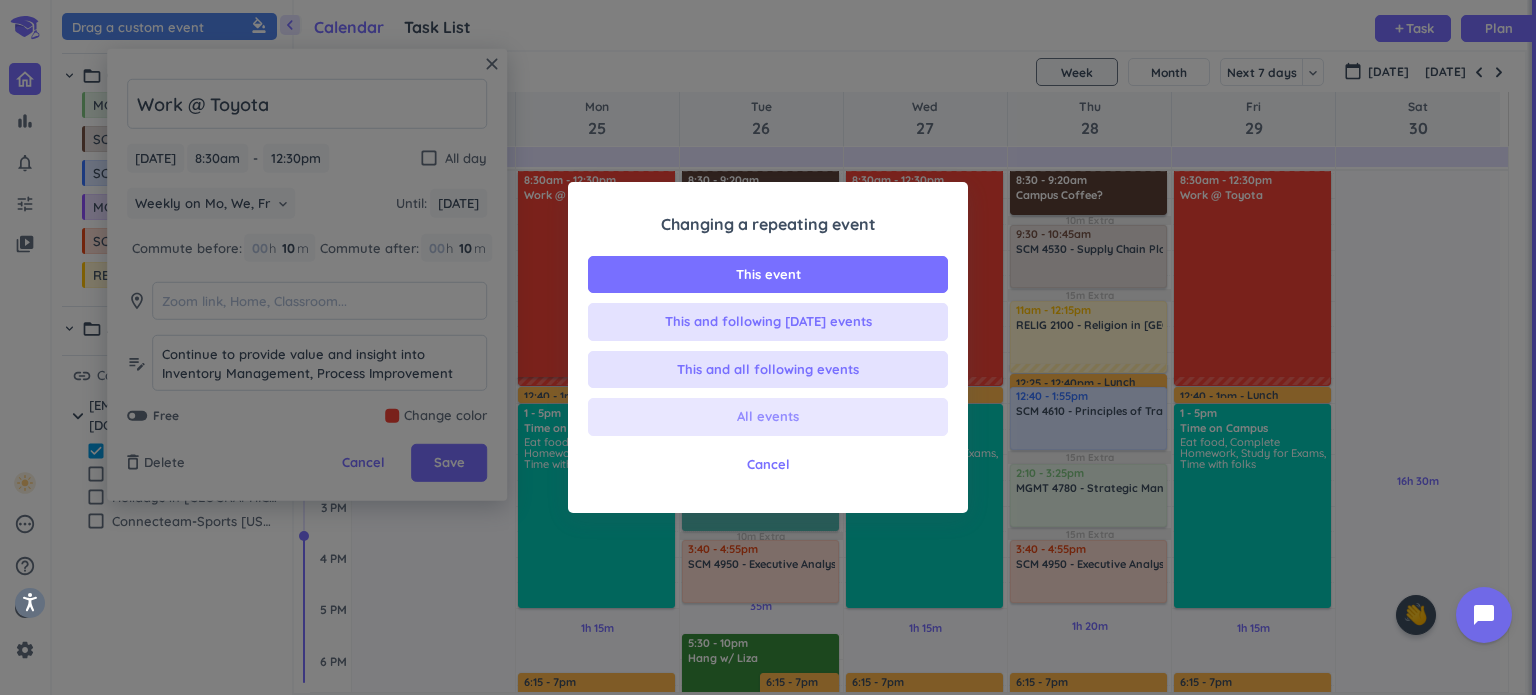 click on "All events" at bounding box center (768, 417) 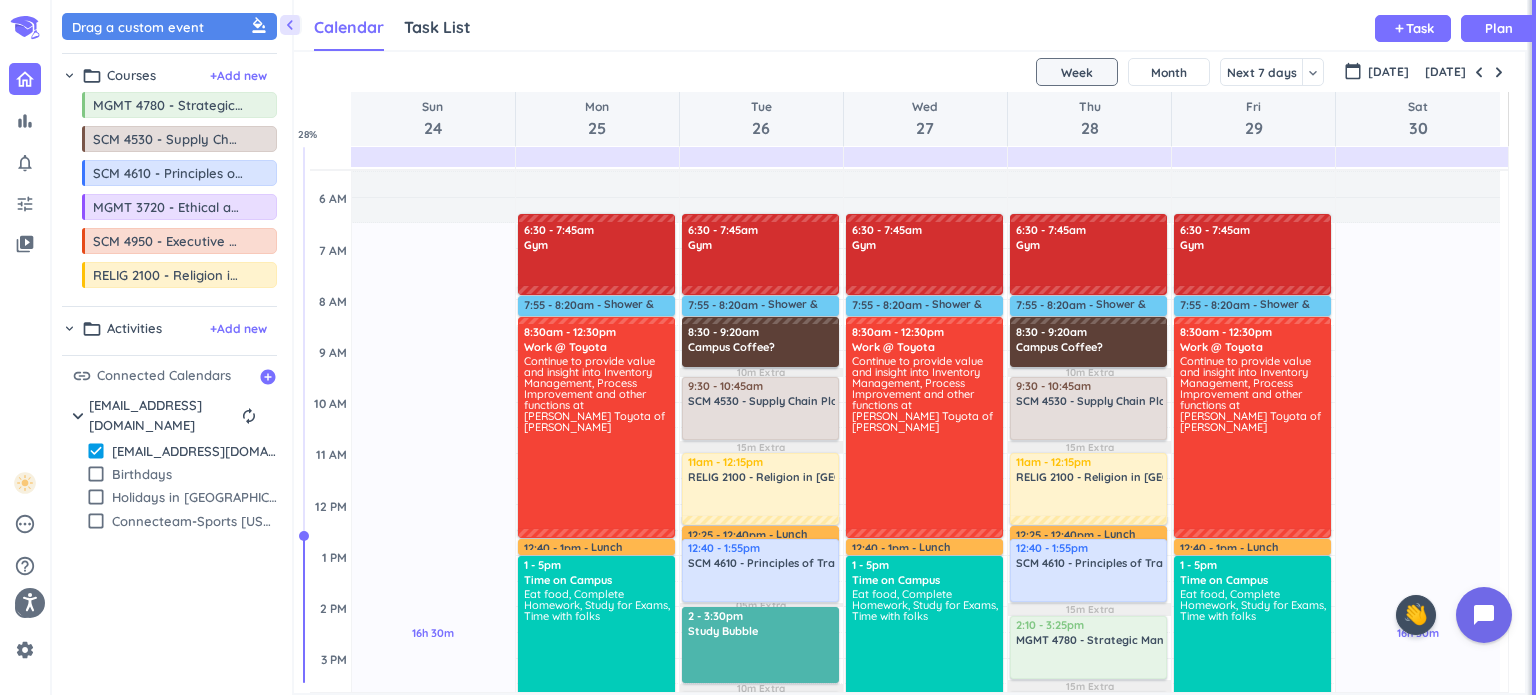 scroll, scrollTop: 83, scrollLeft: 0, axis: vertical 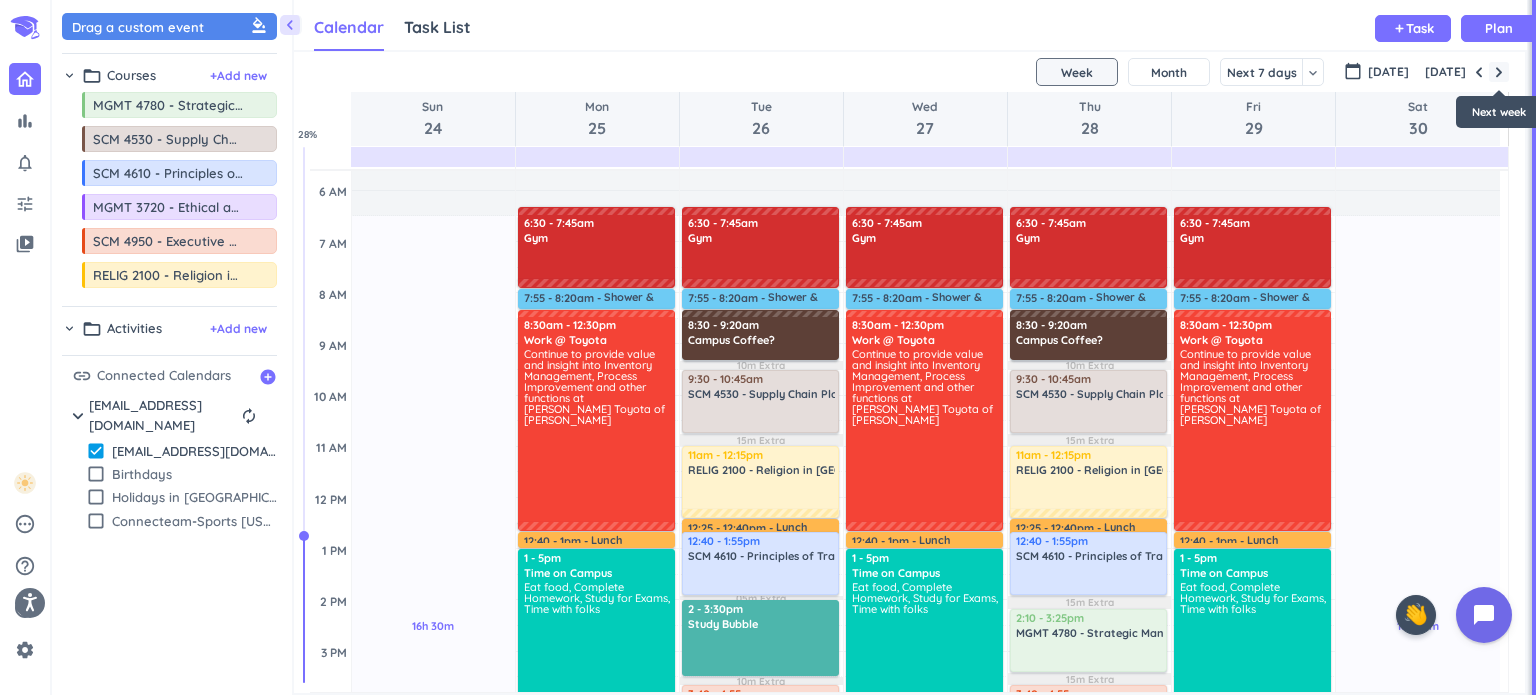 click at bounding box center (1499, 72) 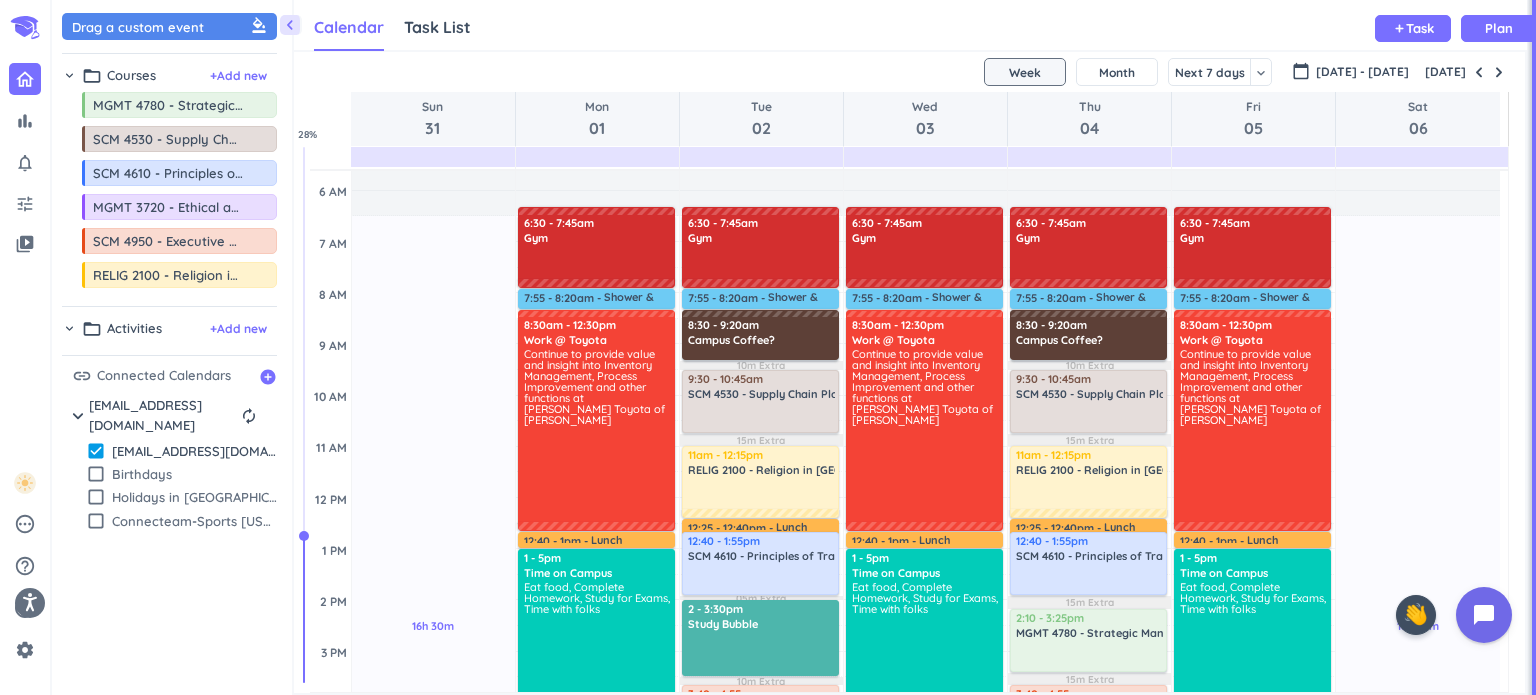 scroll, scrollTop: 104, scrollLeft: 0, axis: vertical 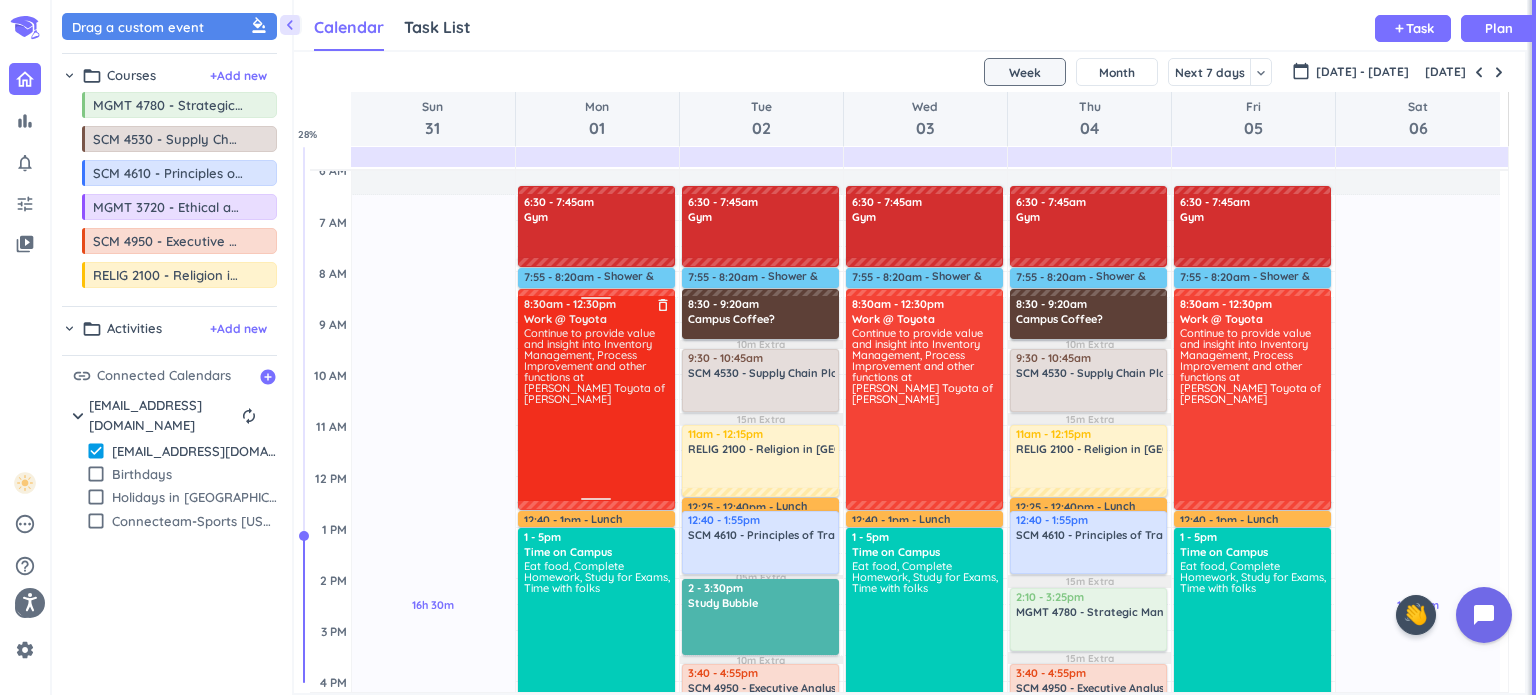 click on "Continue to provide value and insight into Inventory Management, Process Improvement and other functions at [PERSON_NAME] Toyota of [PERSON_NAME]" at bounding box center (597, 413) 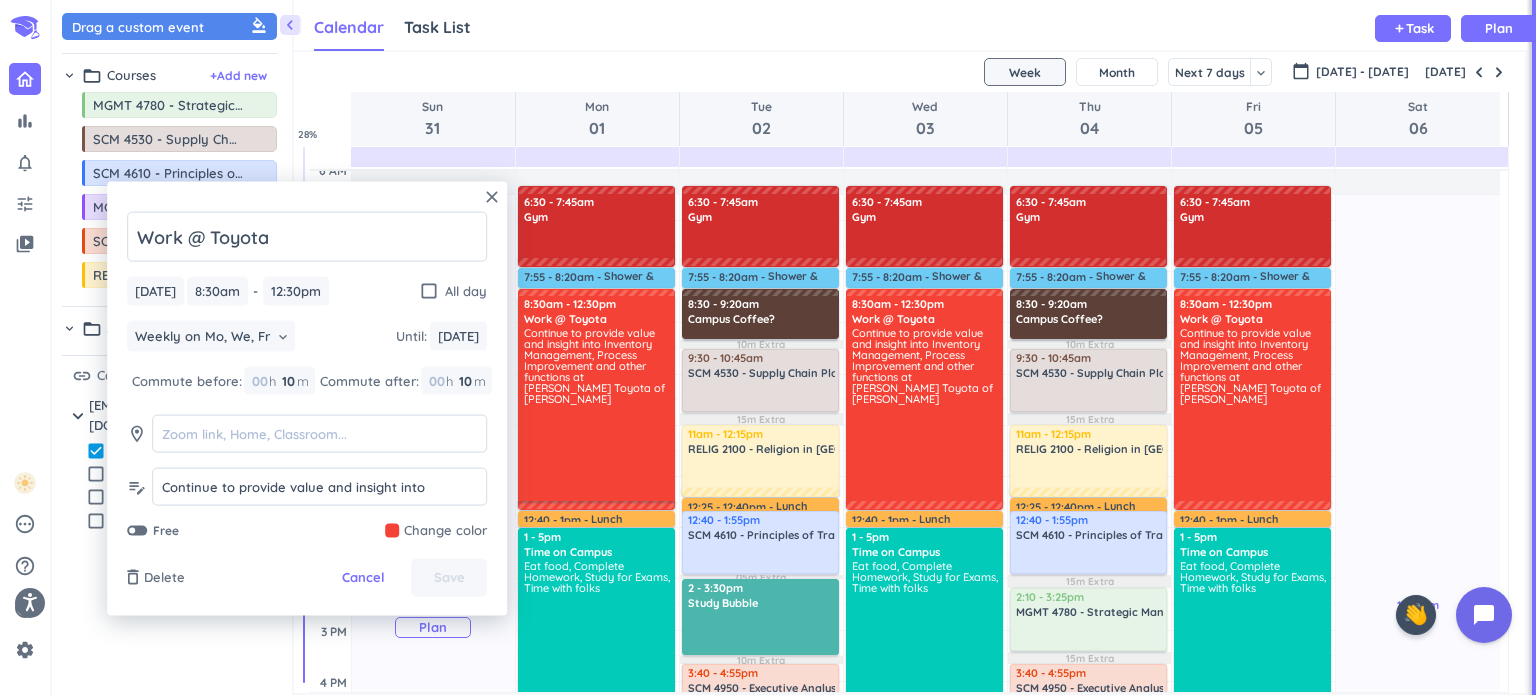 click on "16h 30m Past due Plan" at bounding box center [433, 617] 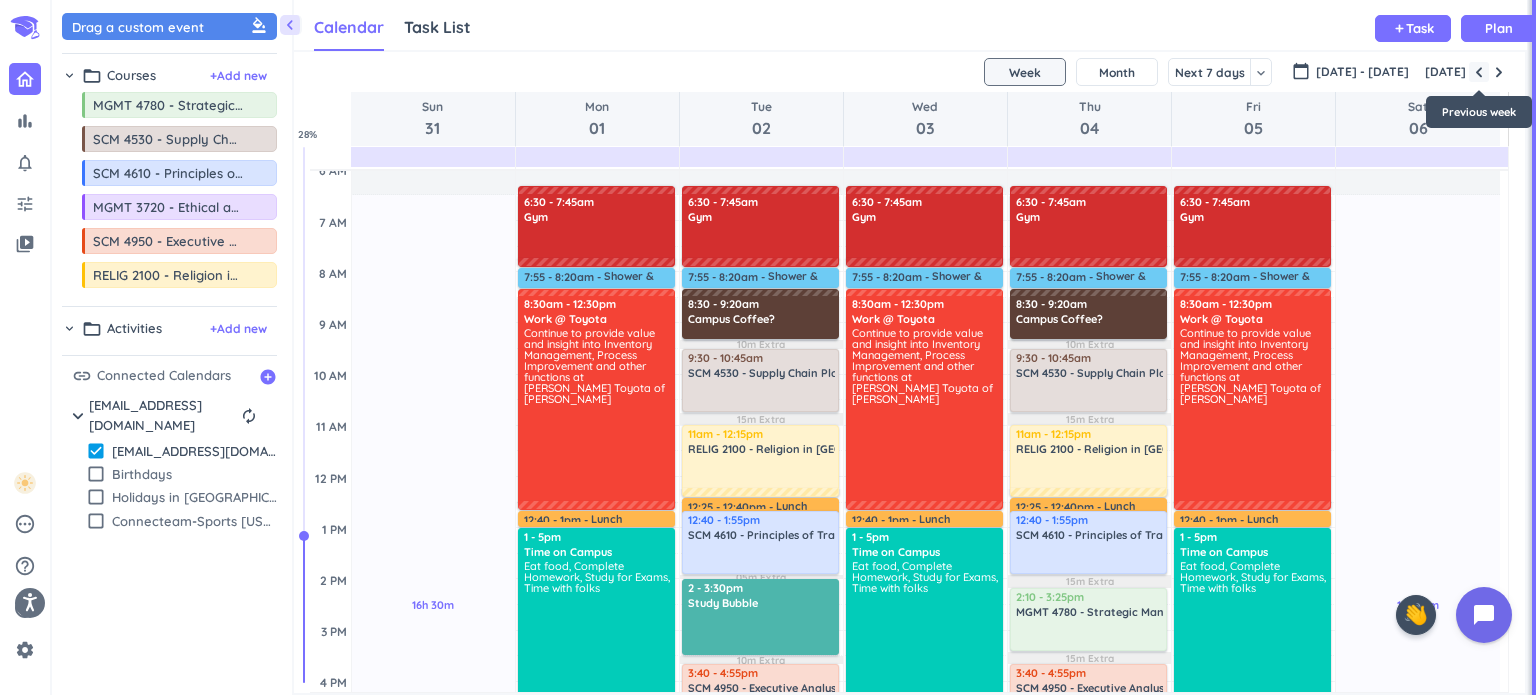 click at bounding box center (1479, 72) 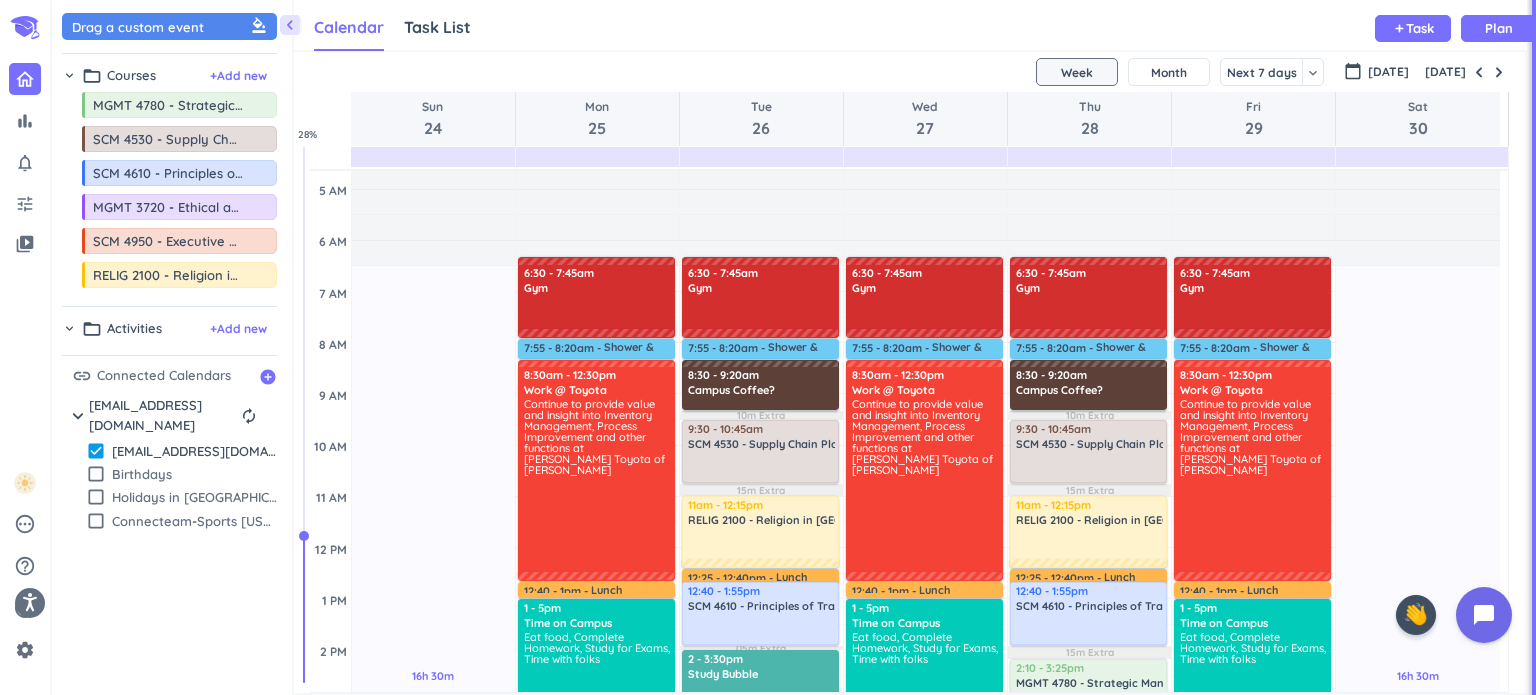 scroll, scrollTop: 60, scrollLeft: 0, axis: vertical 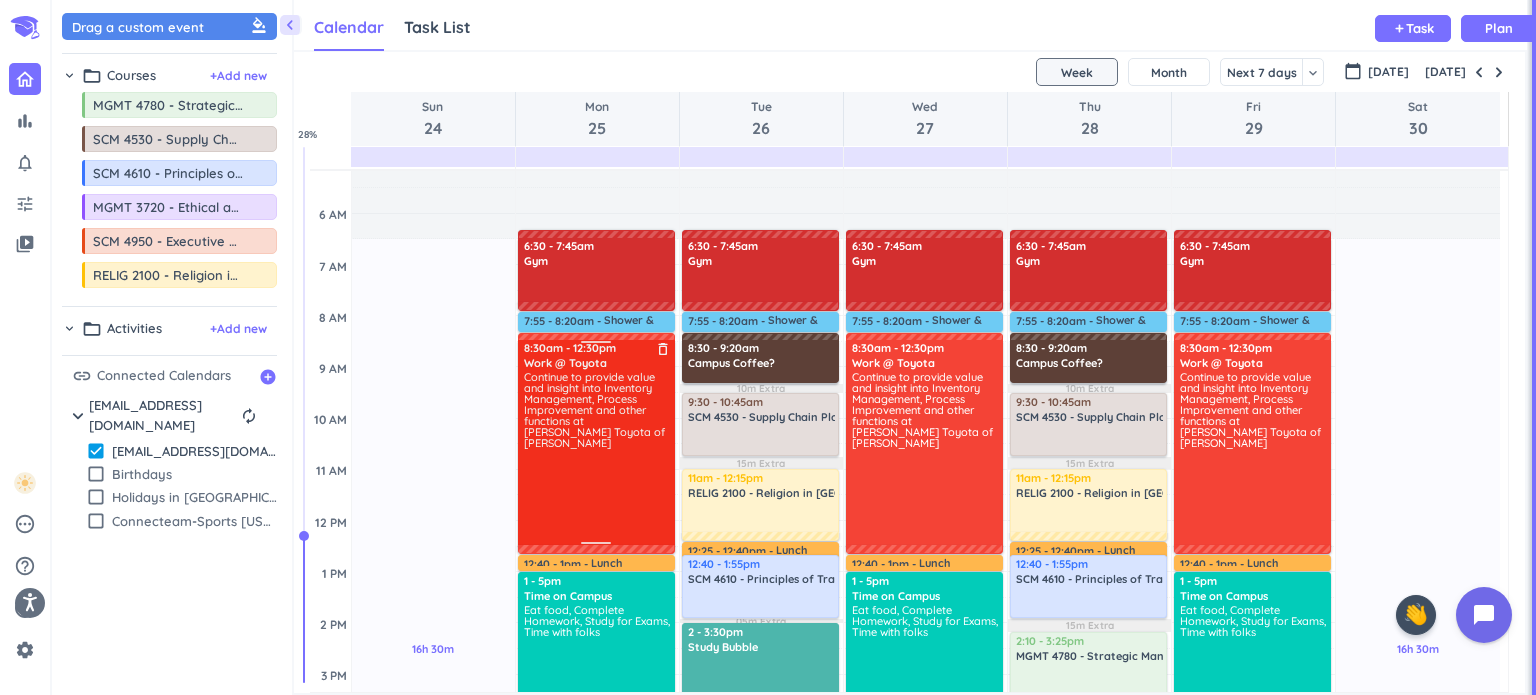 click on "Continue to provide value and insight into Inventory Management, Process Improvement and other functions at [PERSON_NAME] Toyota of [PERSON_NAME]" at bounding box center [597, 457] 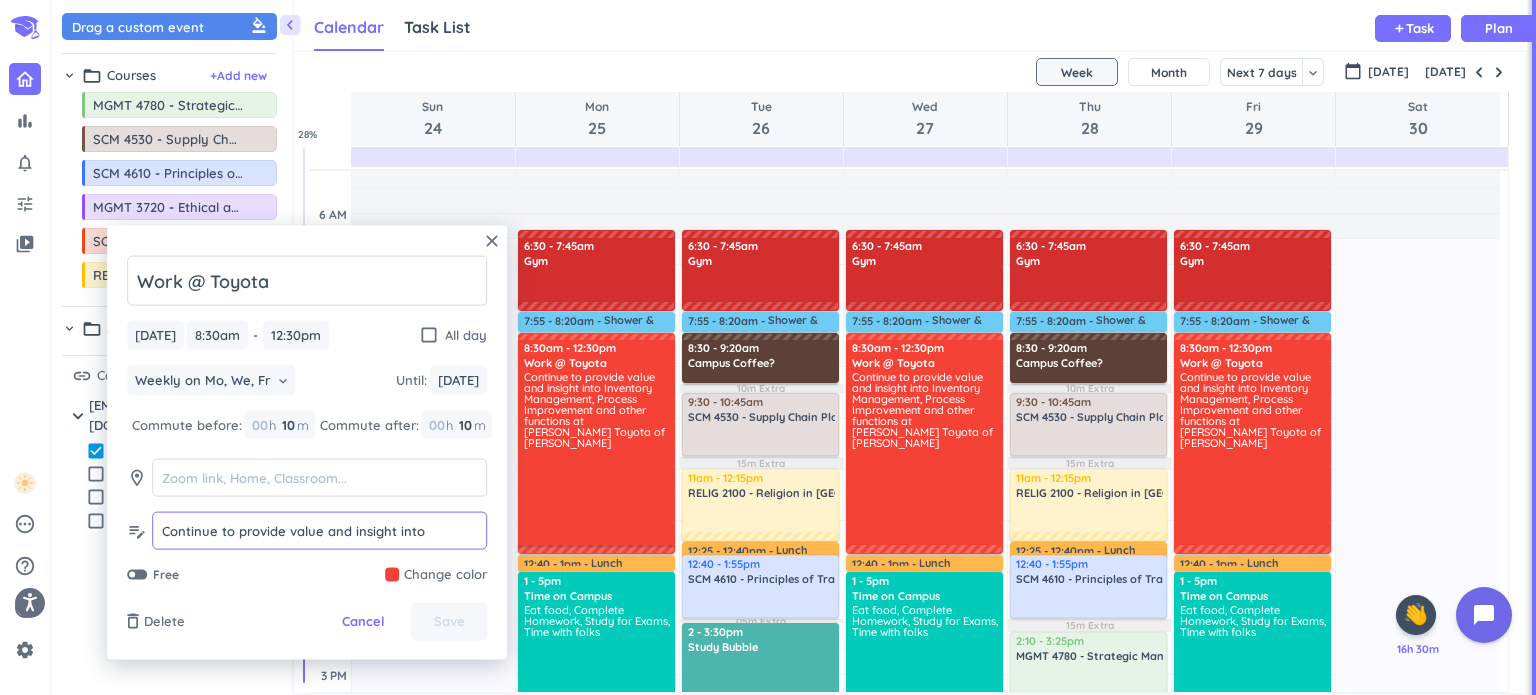 click on "Continue to provide value and insight into Inventory Management, Process Improvement and other functions at [PERSON_NAME] Toyota of [PERSON_NAME]" at bounding box center (319, 558) 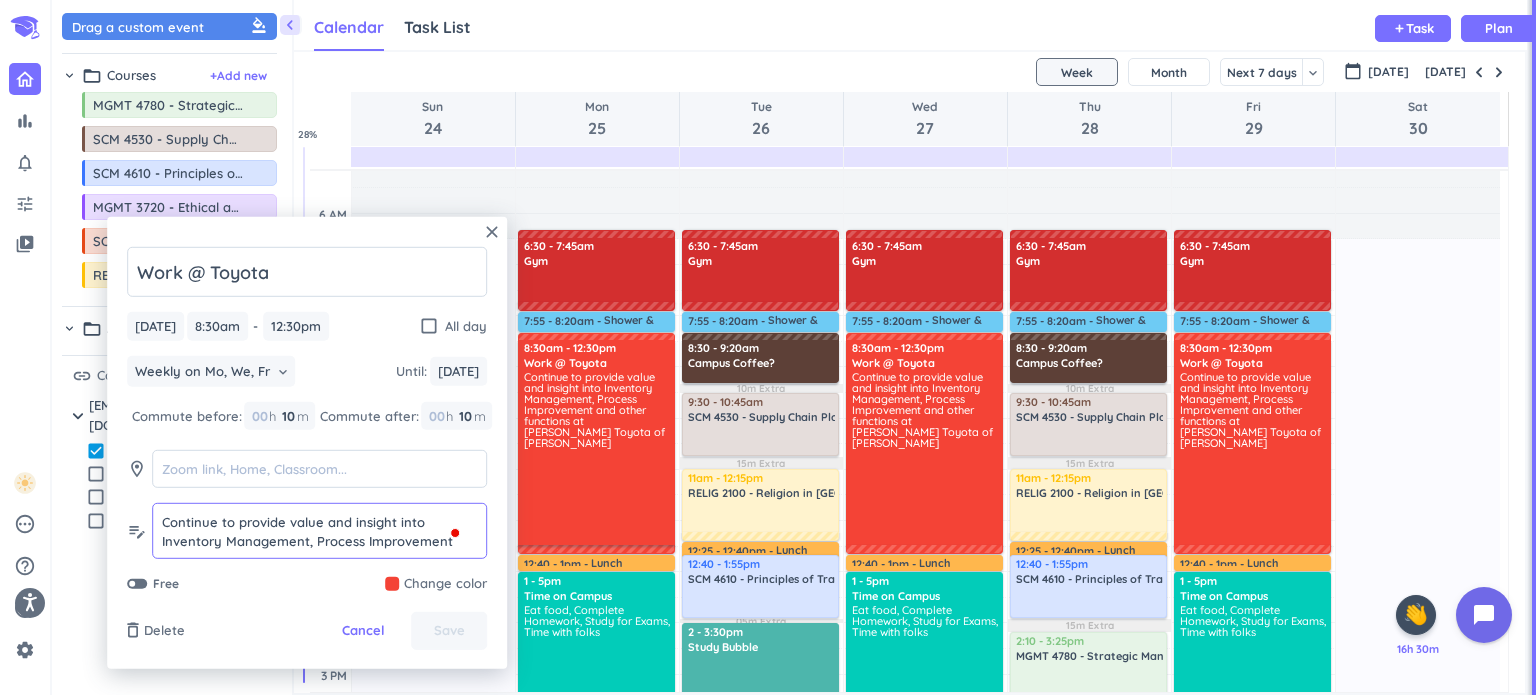 drag, startPoint x: 234, startPoint y: 521, endPoint x: 94, endPoint y: 527, distance: 140.12851 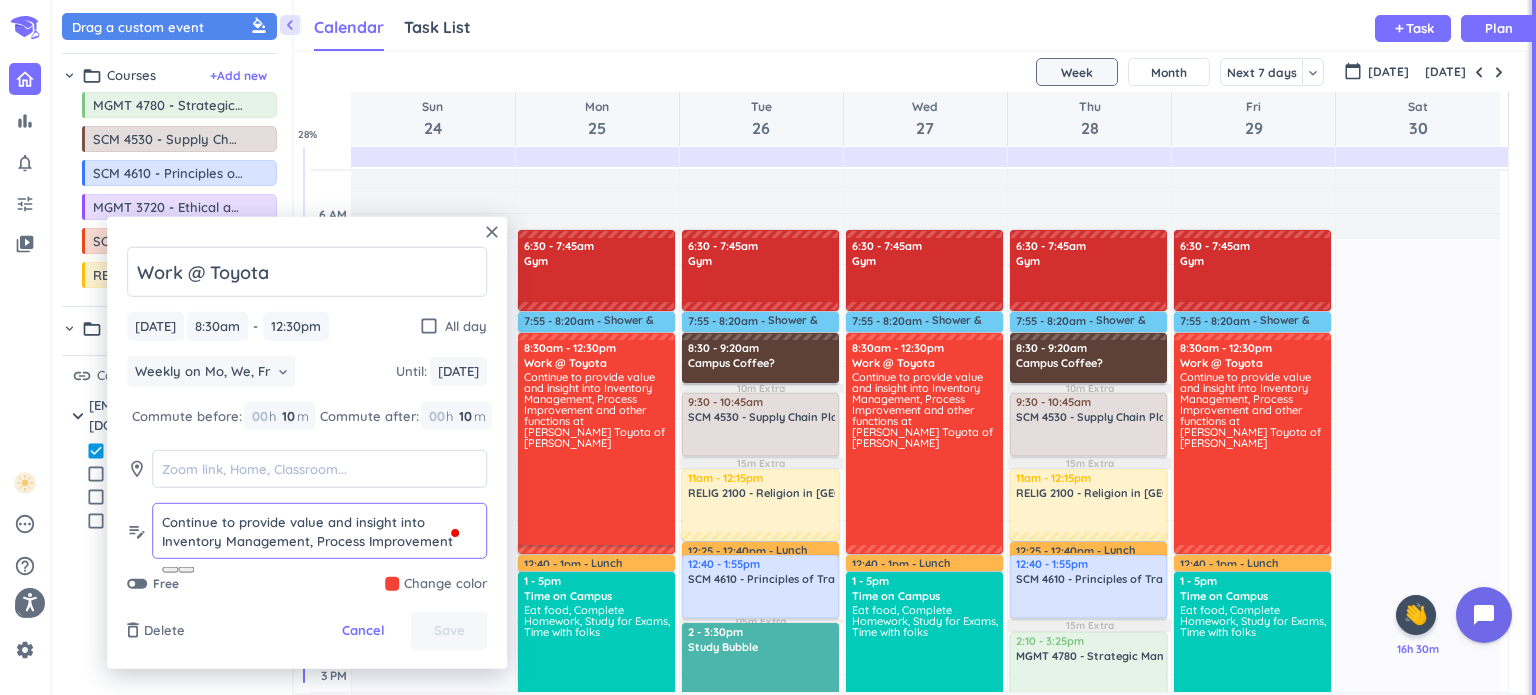click on "Continue to provide value and insight into Inventory Management, Process Improvement and other functions at [PERSON_NAME] Toyota of [PERSON_NAME]" at bounding box center [319, 531] 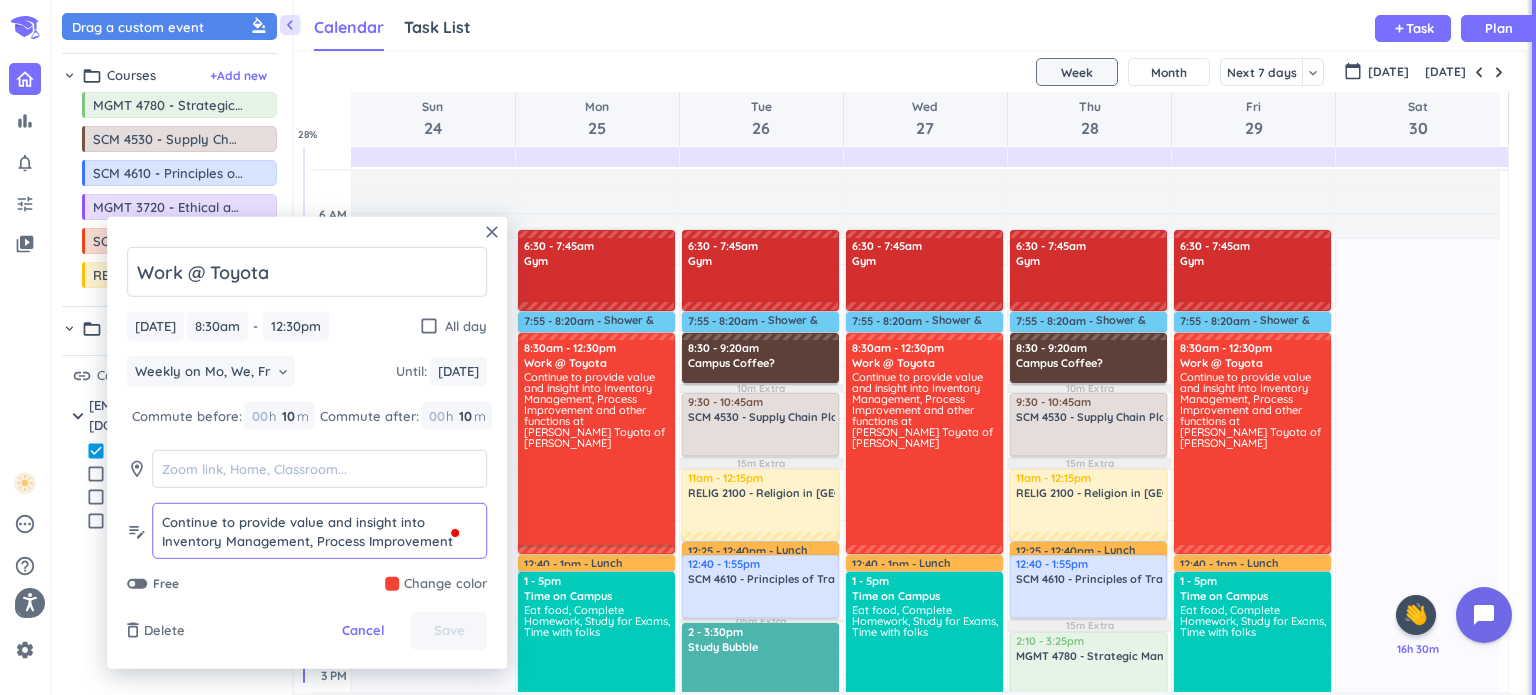 click on "Continue to provide value and insight into Inventory Management, Process Improvement and other functions at [PERSON_NAME] Toyota of [PERSON_NAME]" at bounding box center [319, 531] 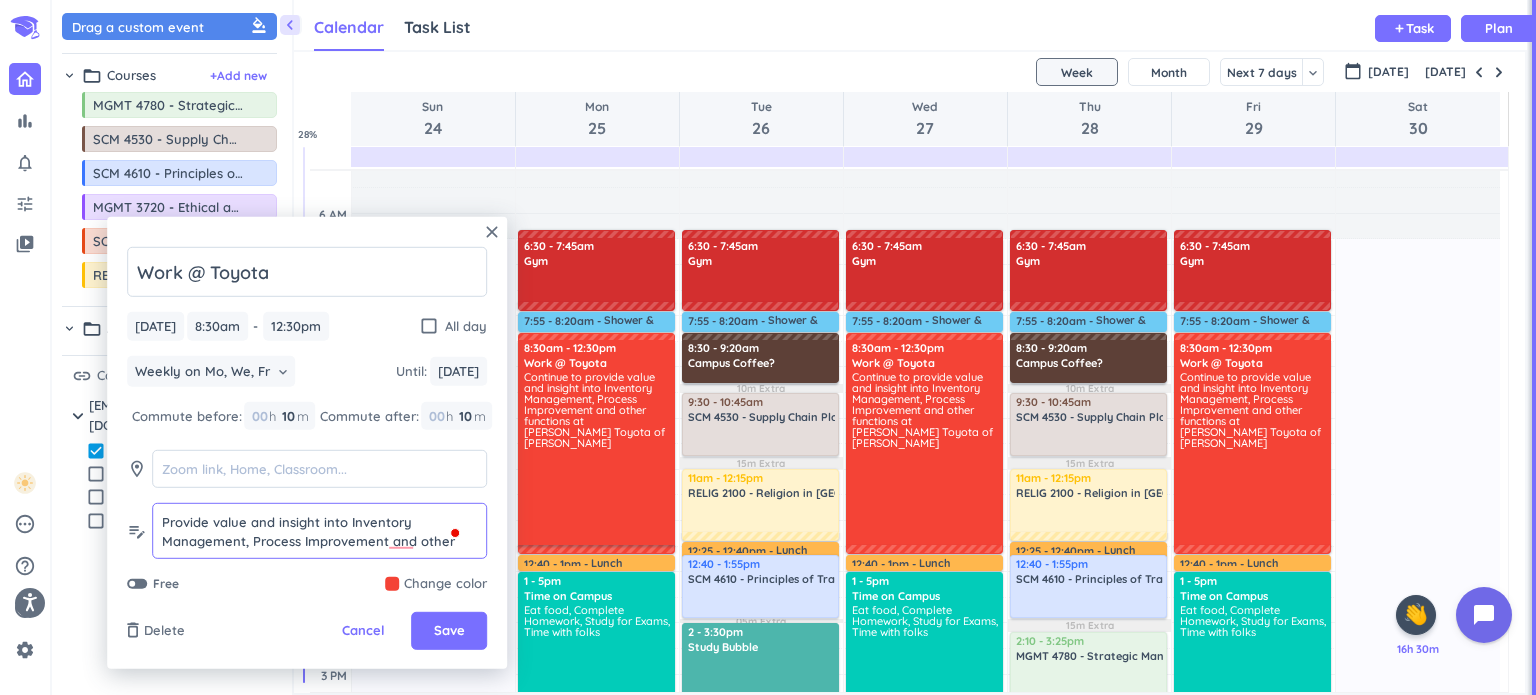scroll, scrollTop: 14, scrollLeft: 0, axis: vertical 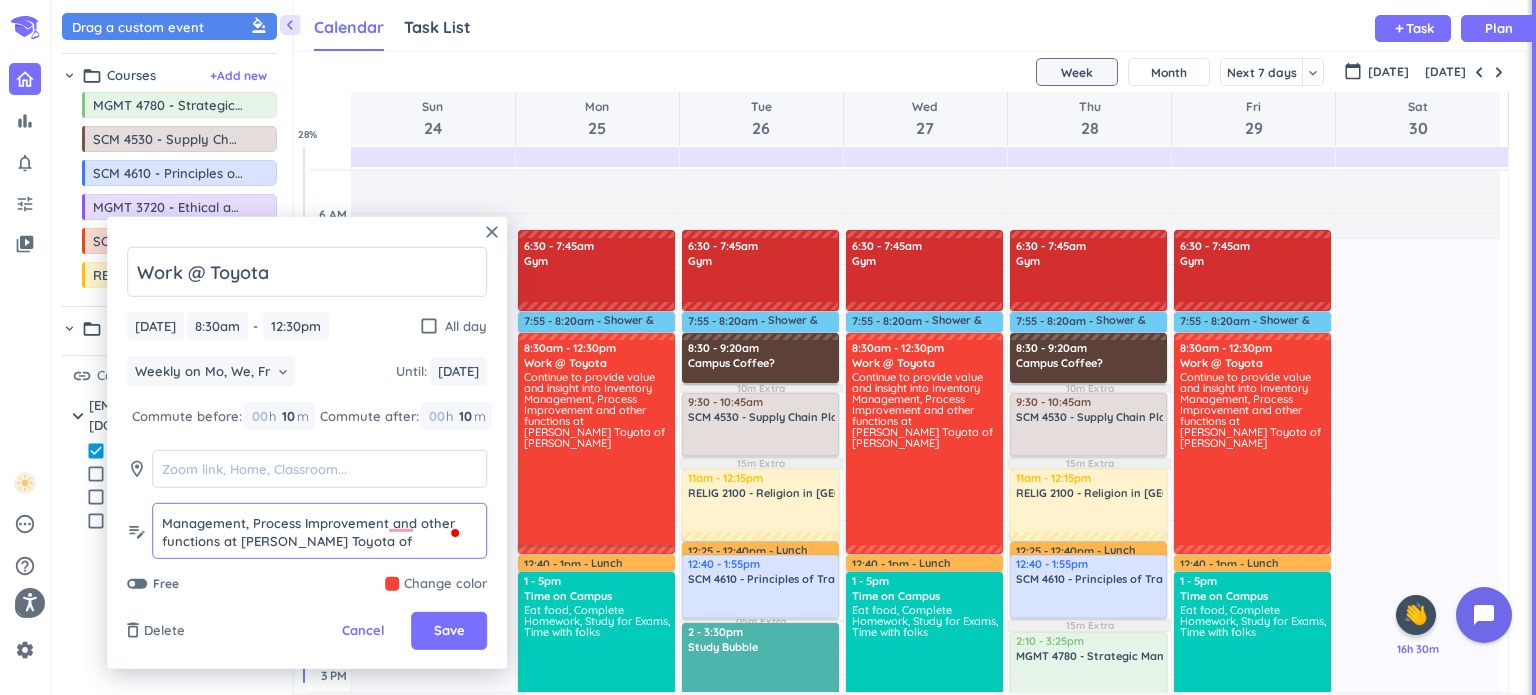 drag, startPoint x: 389, startPoint y: 541, endPoint x: 239, endPoint y: 545, distance: 150.05333 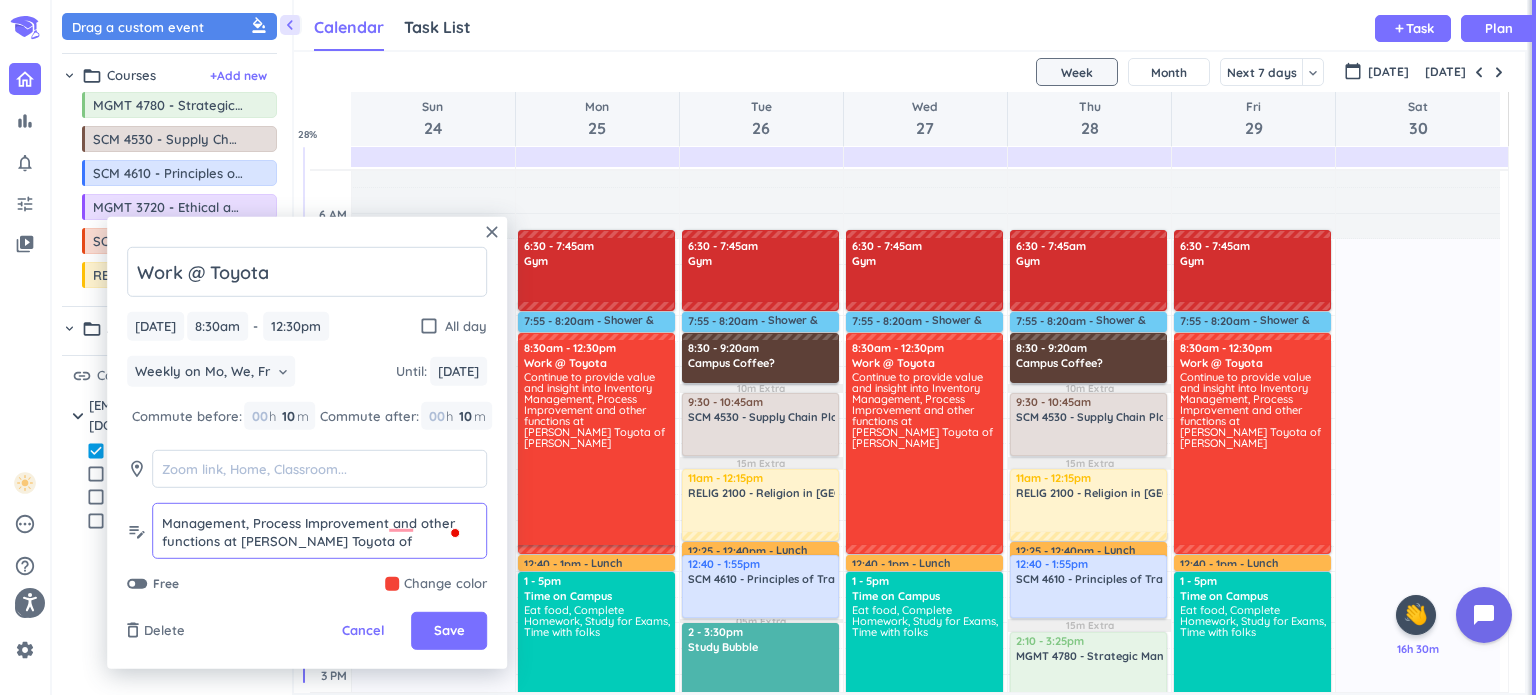 click on "Provide value and insight into Inventory Management, Process Improvement and other functions at [PERSON_NAME] Toyota of [PERSON_NAME]" at bounding box center [319, 531] 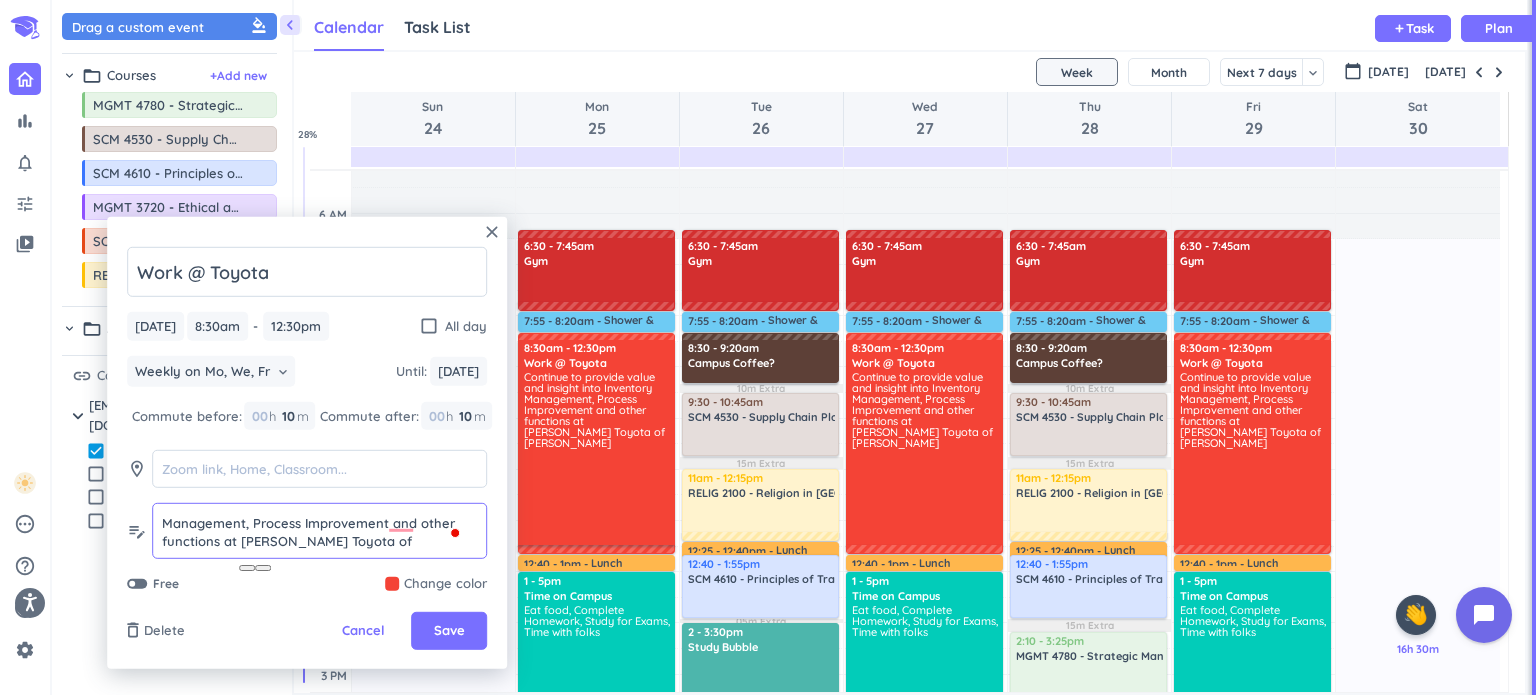 type on "Provide value and insight into Inventory Management, Process Improvement and other functions at [PERSON_NAME] Toyota of [PERSON_NAME]" 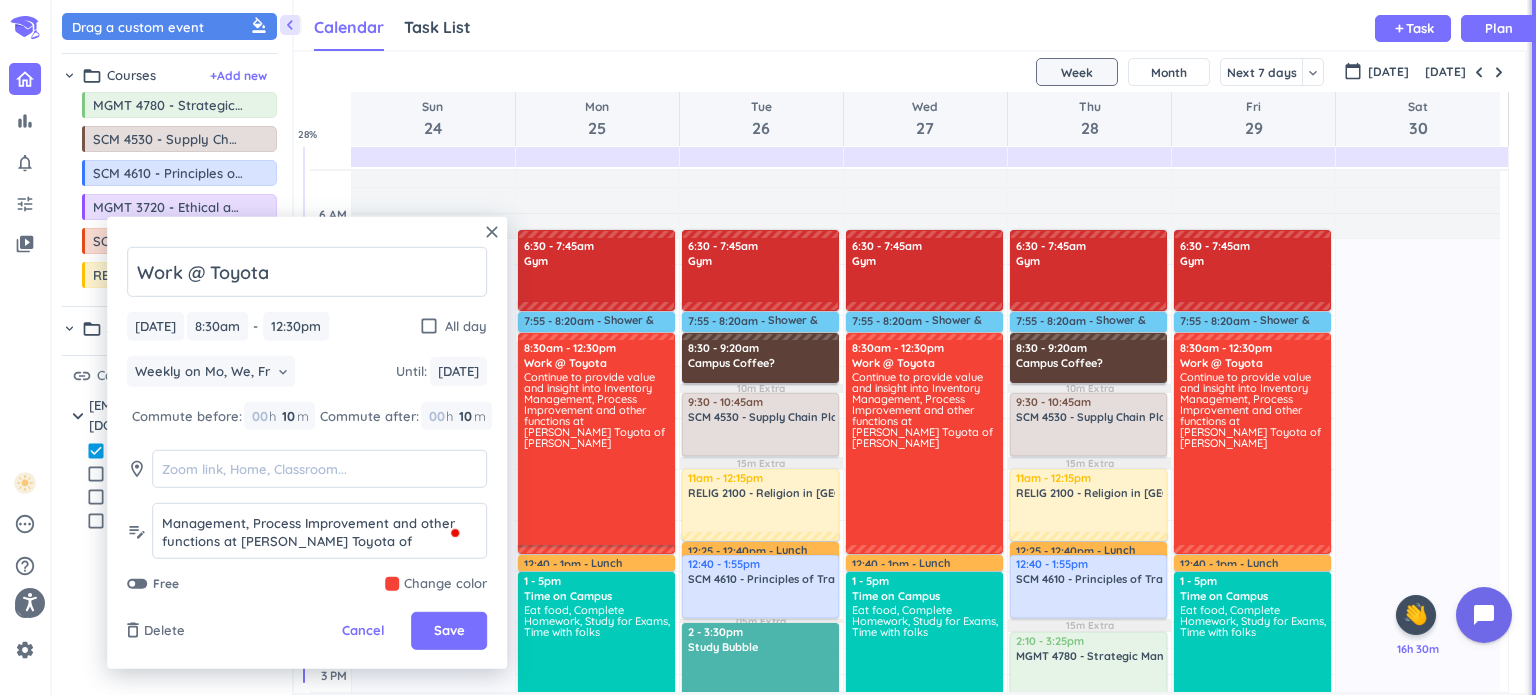 click on "Weekly on Mo, We, Fr keyboard_arrow_down Until :  [DATE] [DATE]" at bounding box center [307, 374] 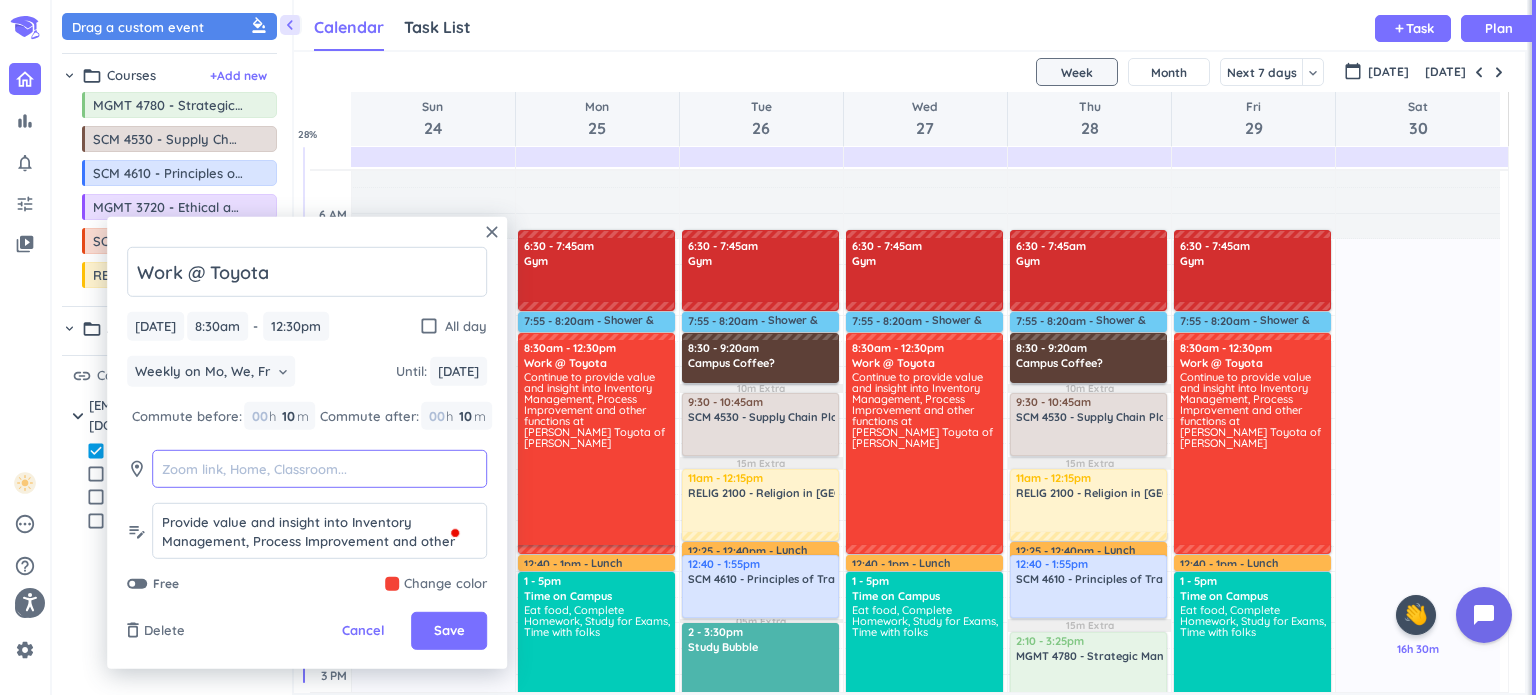 click at bounding box center (319, 469) 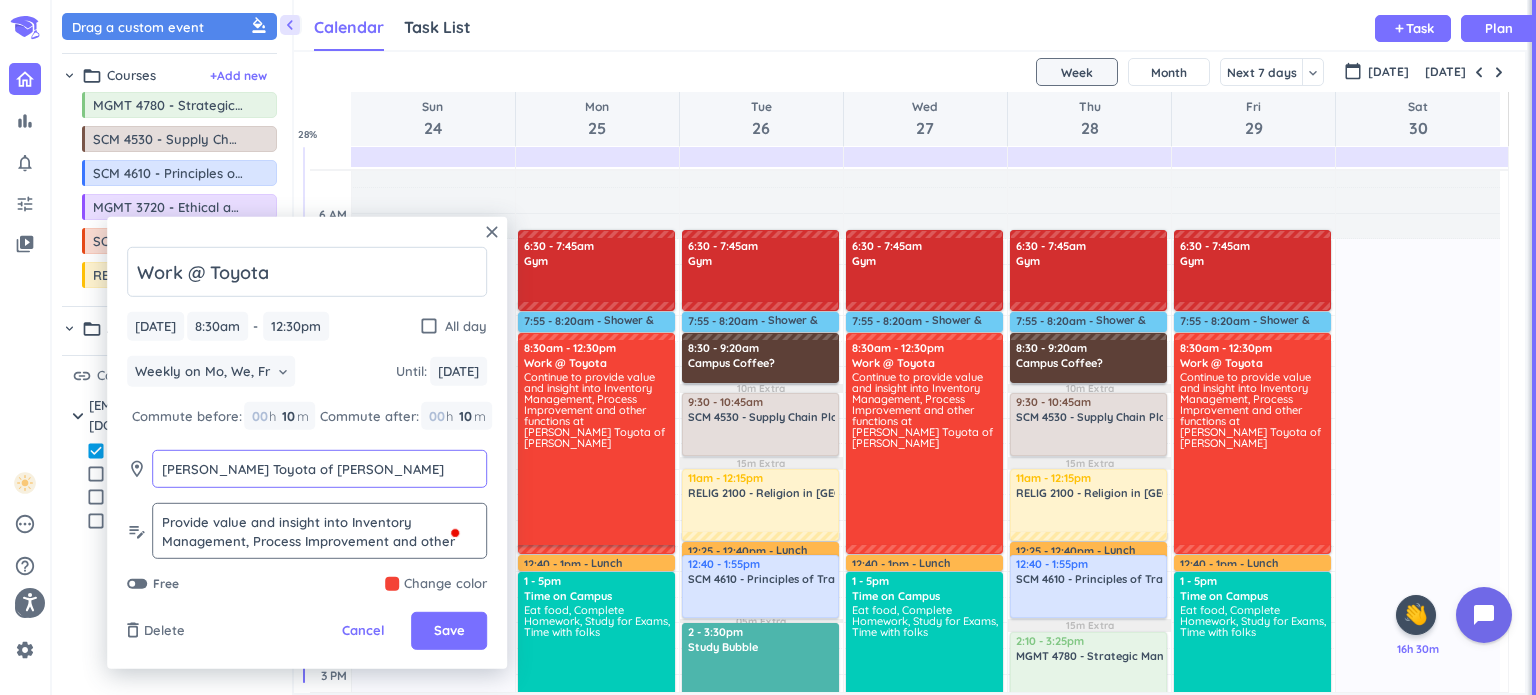 type on "[PERSON_NAME] Toyota of [PERSON_NAME]" 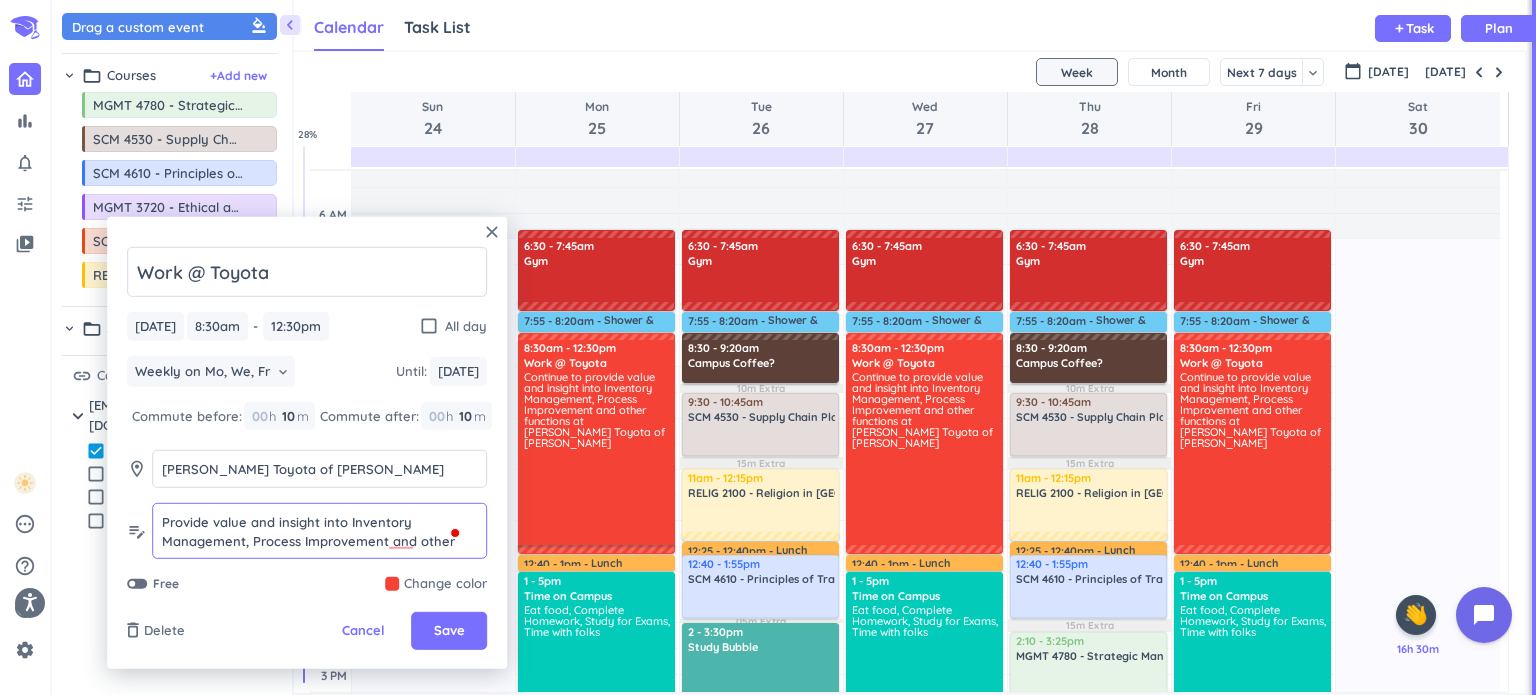 click on "Provide value and insight into Inventory Management, Process Improvement and other functions at [PERSON_NAME] Toyota of [PERSON_NAME]" at bounding box center (319, 531) 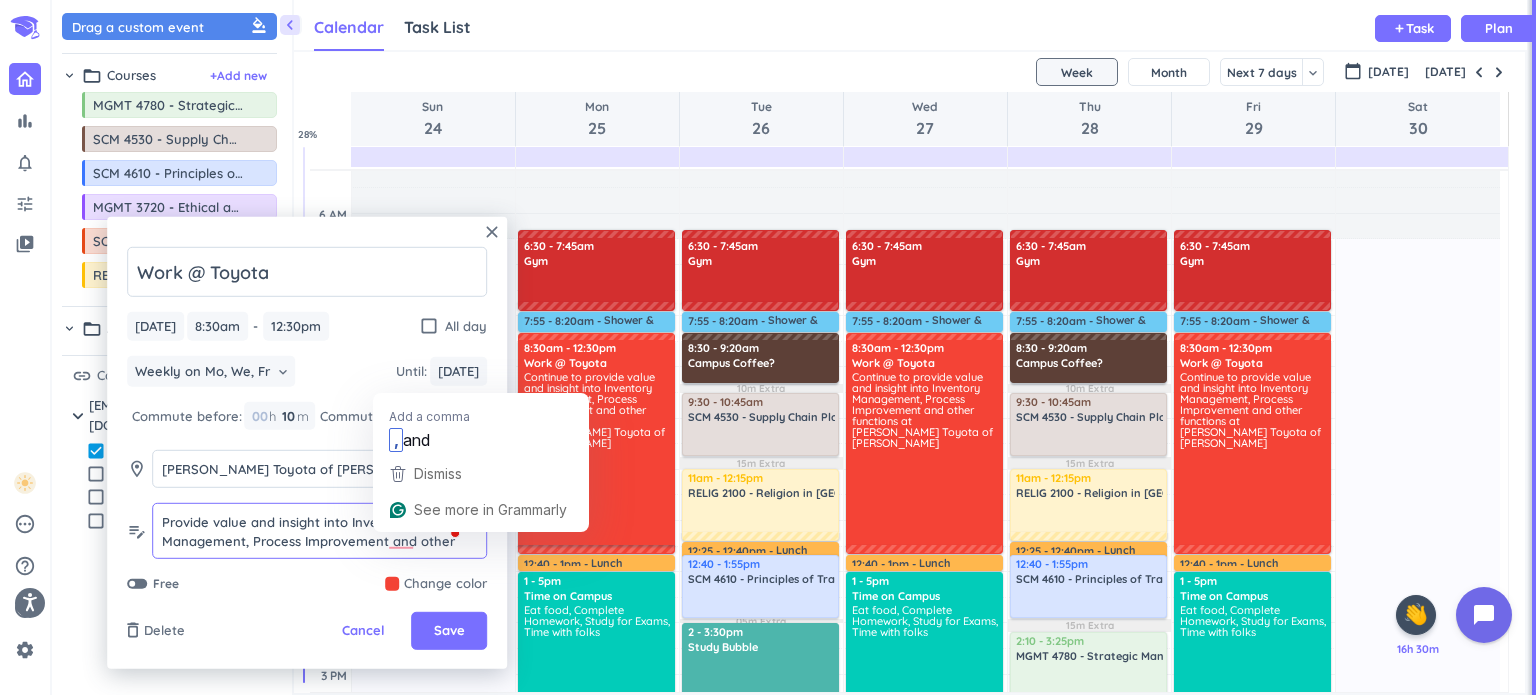 scroll, scrollTop: 18, scrollLeft: 0, axis: vertical 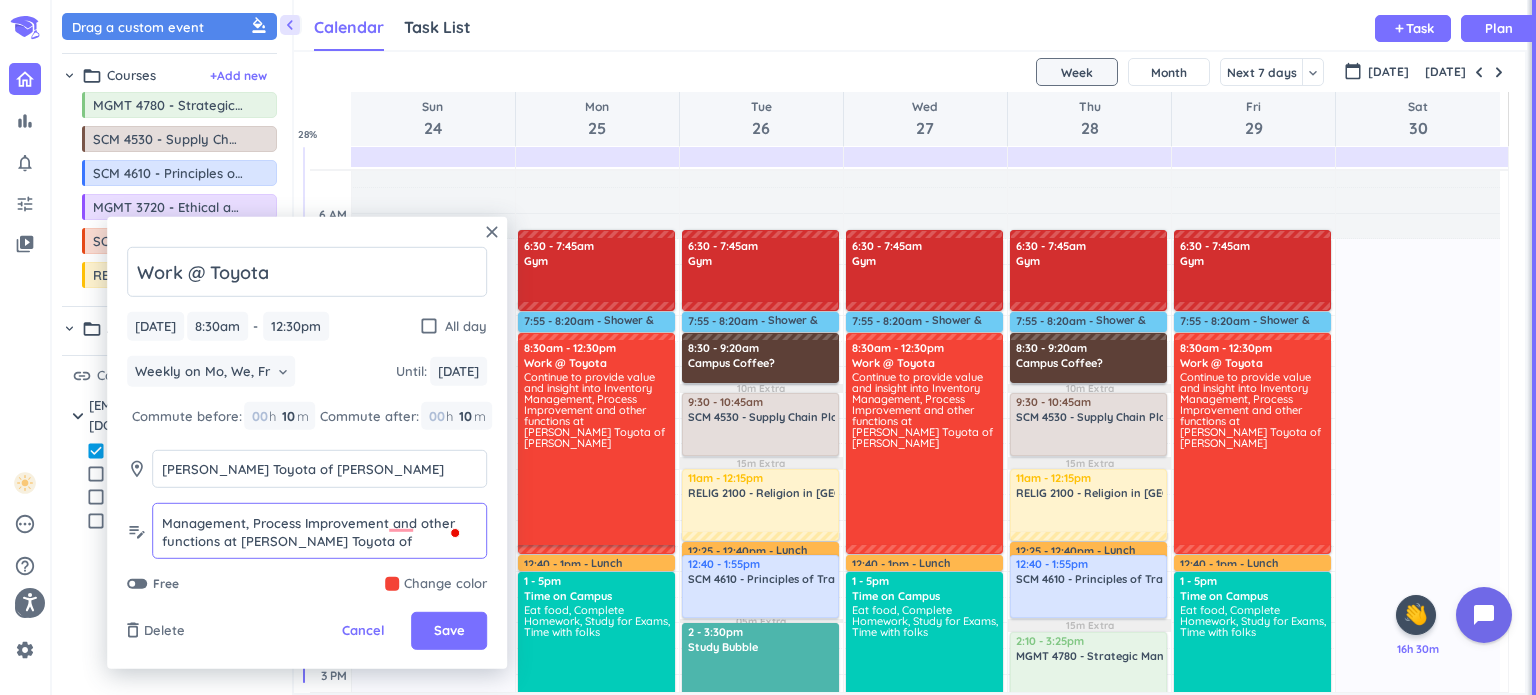 drag, startPoint x: 360, startPoint y: 540, endPoint x: 406, endPoint y: 570, distance: 54.91812 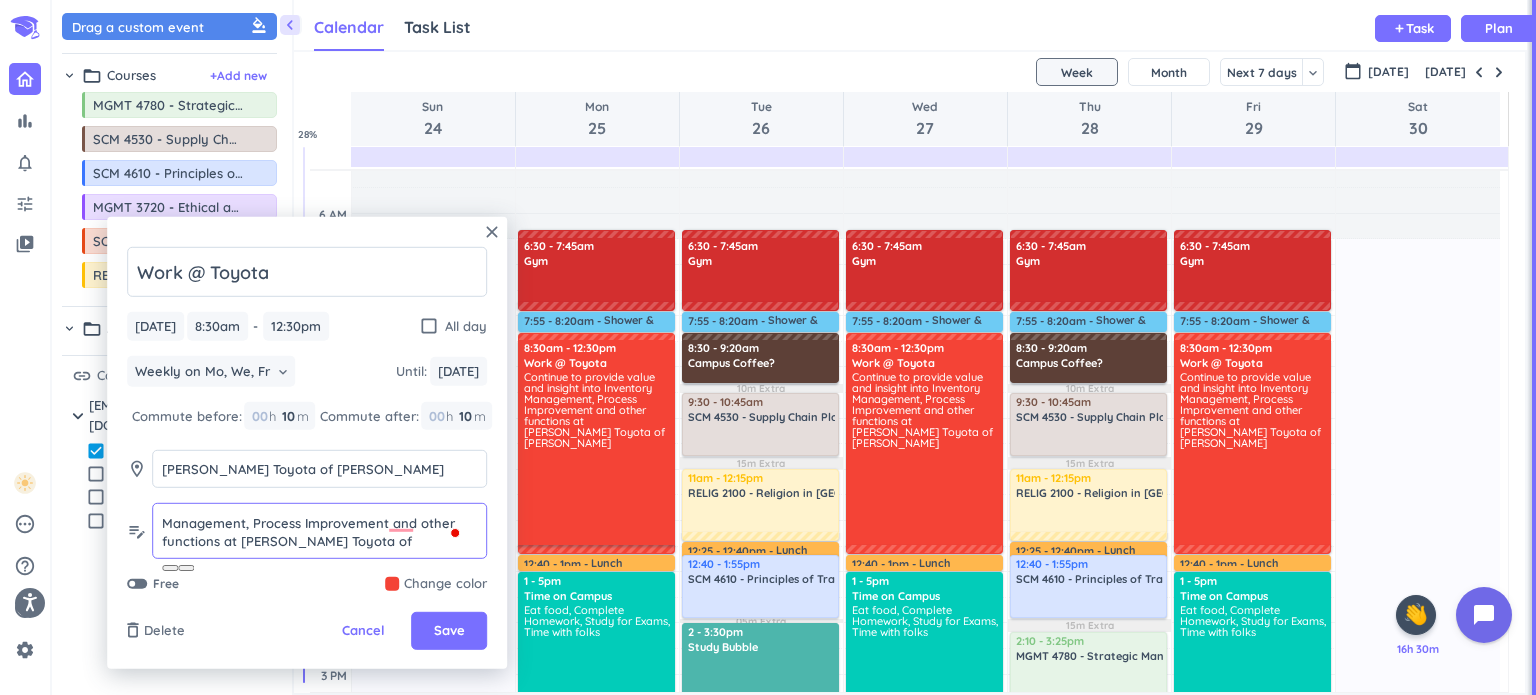 click on "Provide value and insight into Inventory Management, Process Improvement and other functions at [PERSON_NAME] Toyota of [PERSON_NAME]" at bounding box center (319, 531) 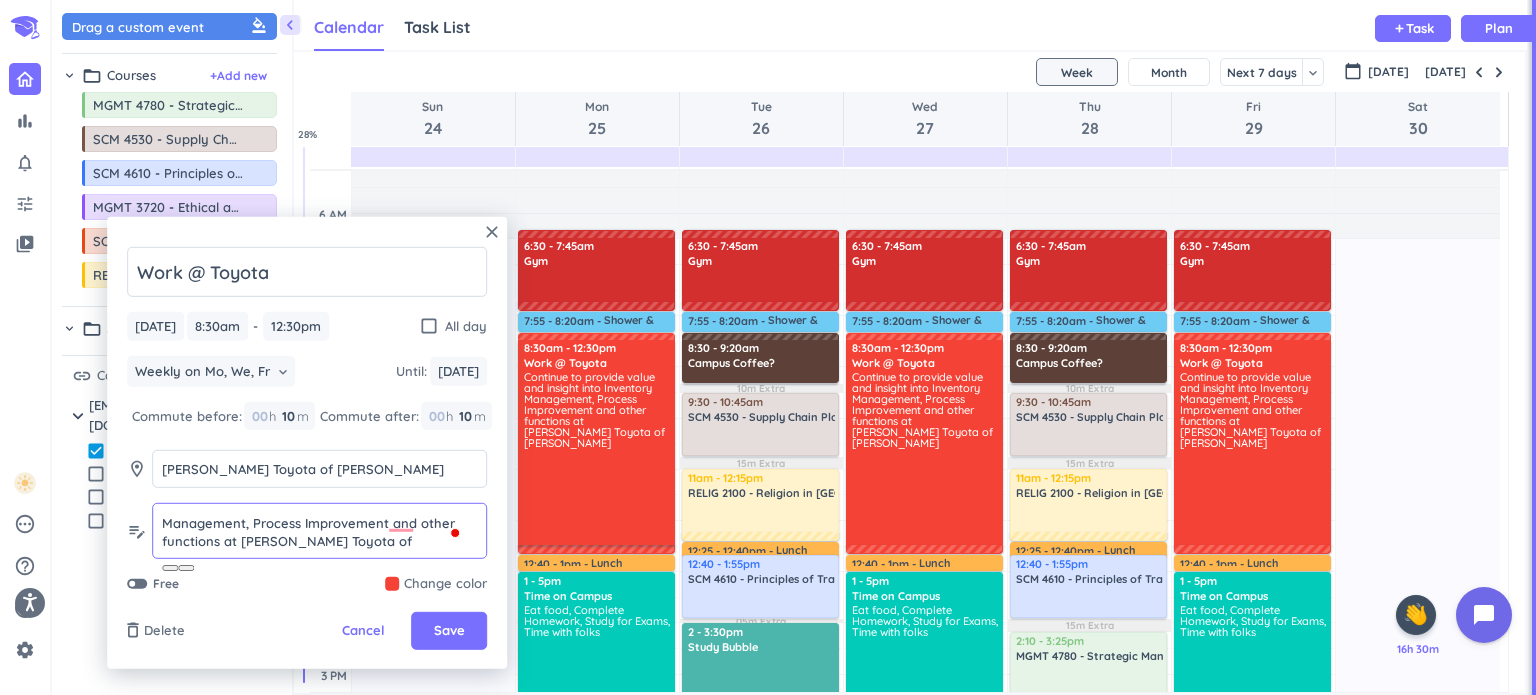 click on "Provide value and insight into Inventory Management, Process Improvement and other functions at [PERSON_NAME] Toyota of [PERSON_NAME]  Provide value and insight into Inventory Management, Process Improvement and other functions at [PERSON_NAME] Toyota of [PERSON_NAME]" 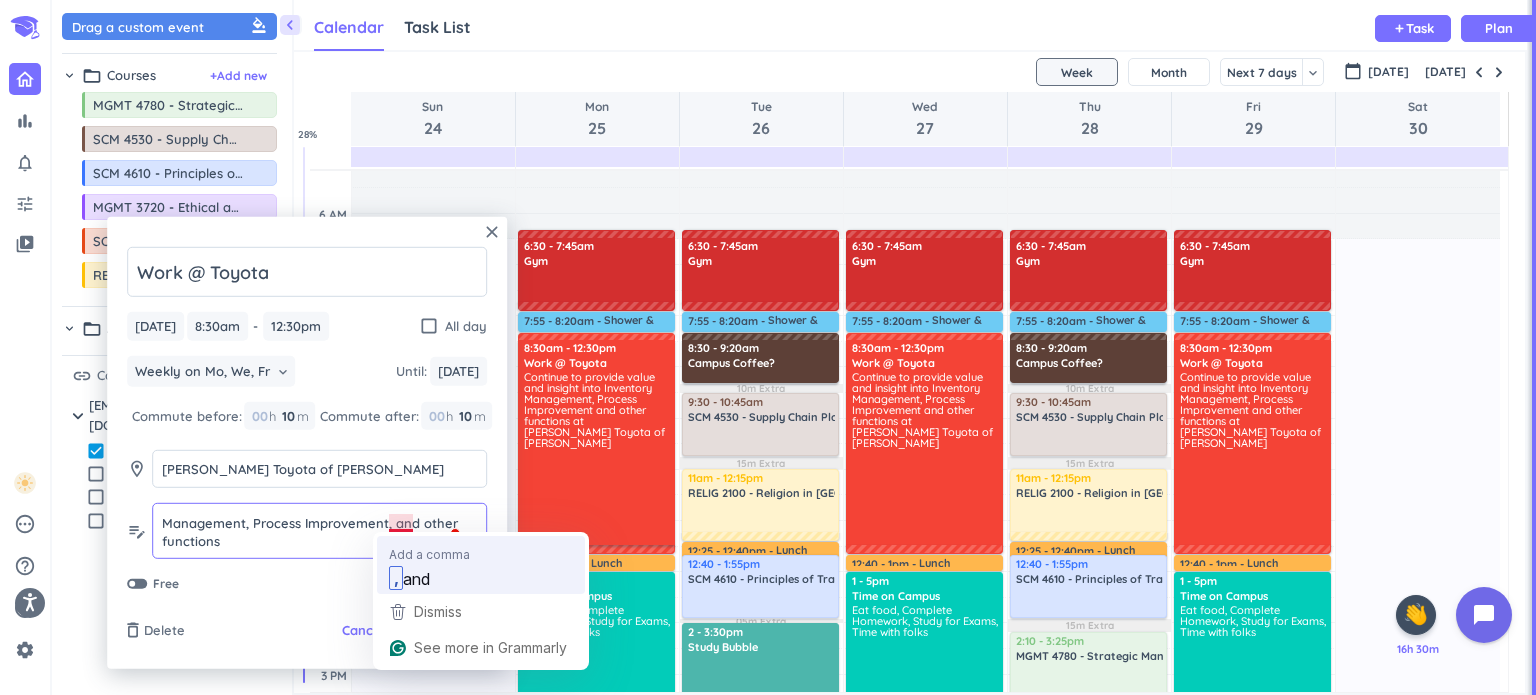 scroll, scrollTop: 18, scrollLeft: 0, axis: vertical 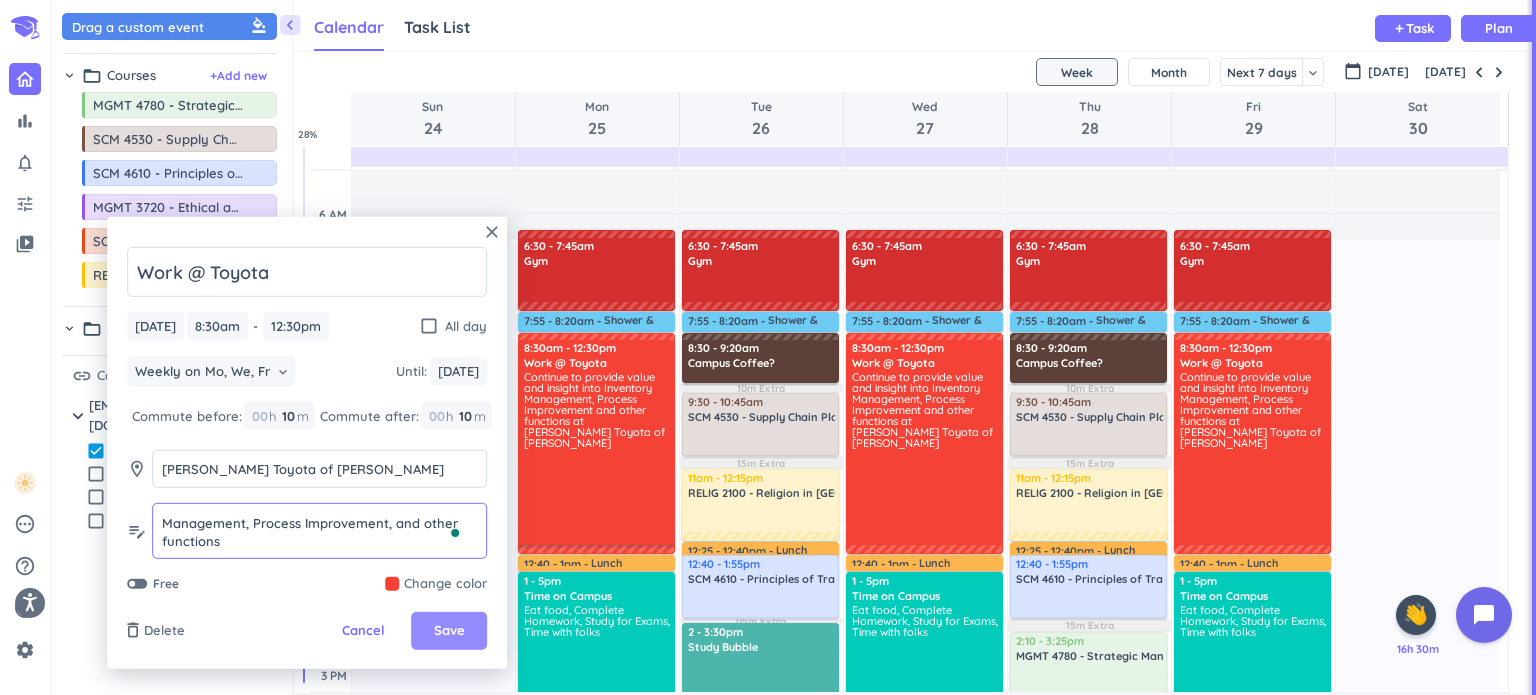 type on "Provide value and insight into Inventory Management, Process Improvement, and other functions" 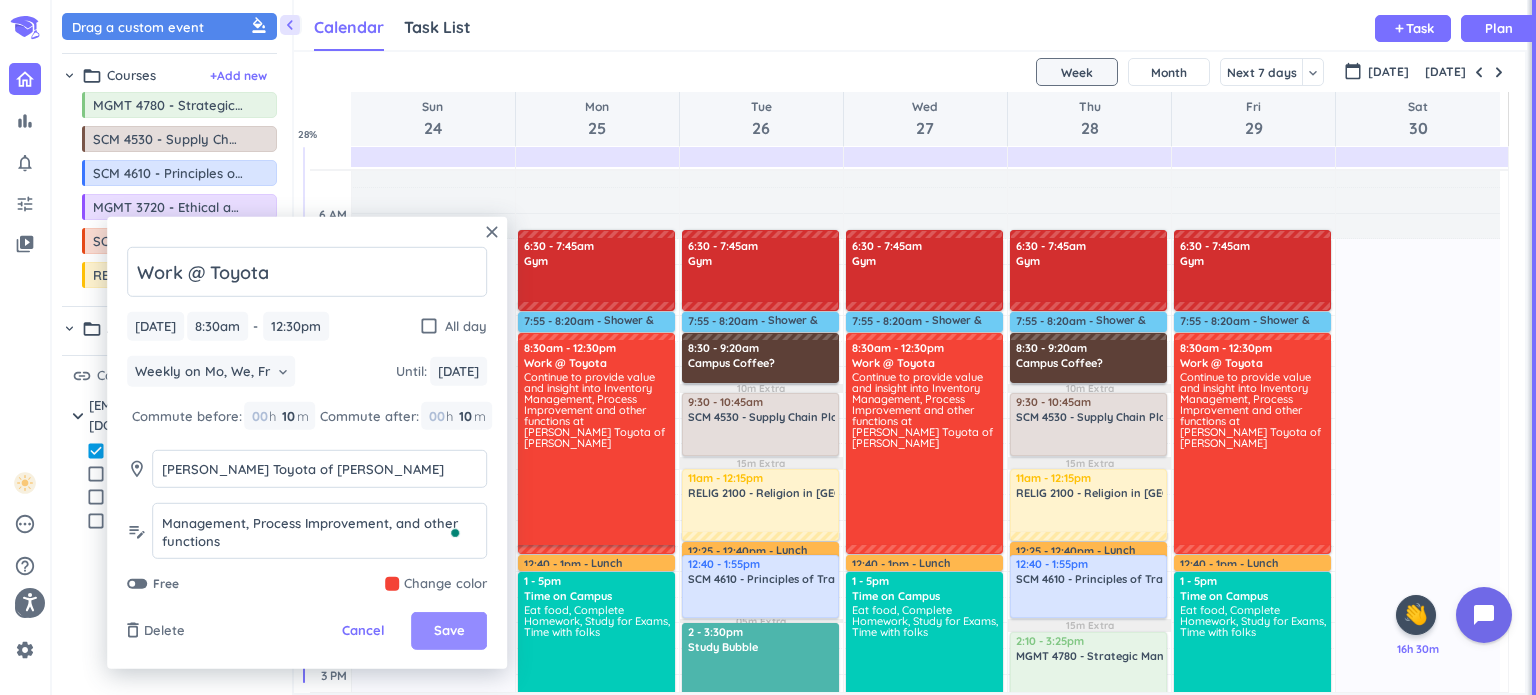 click on "Save" at bounding box center [449, 631] 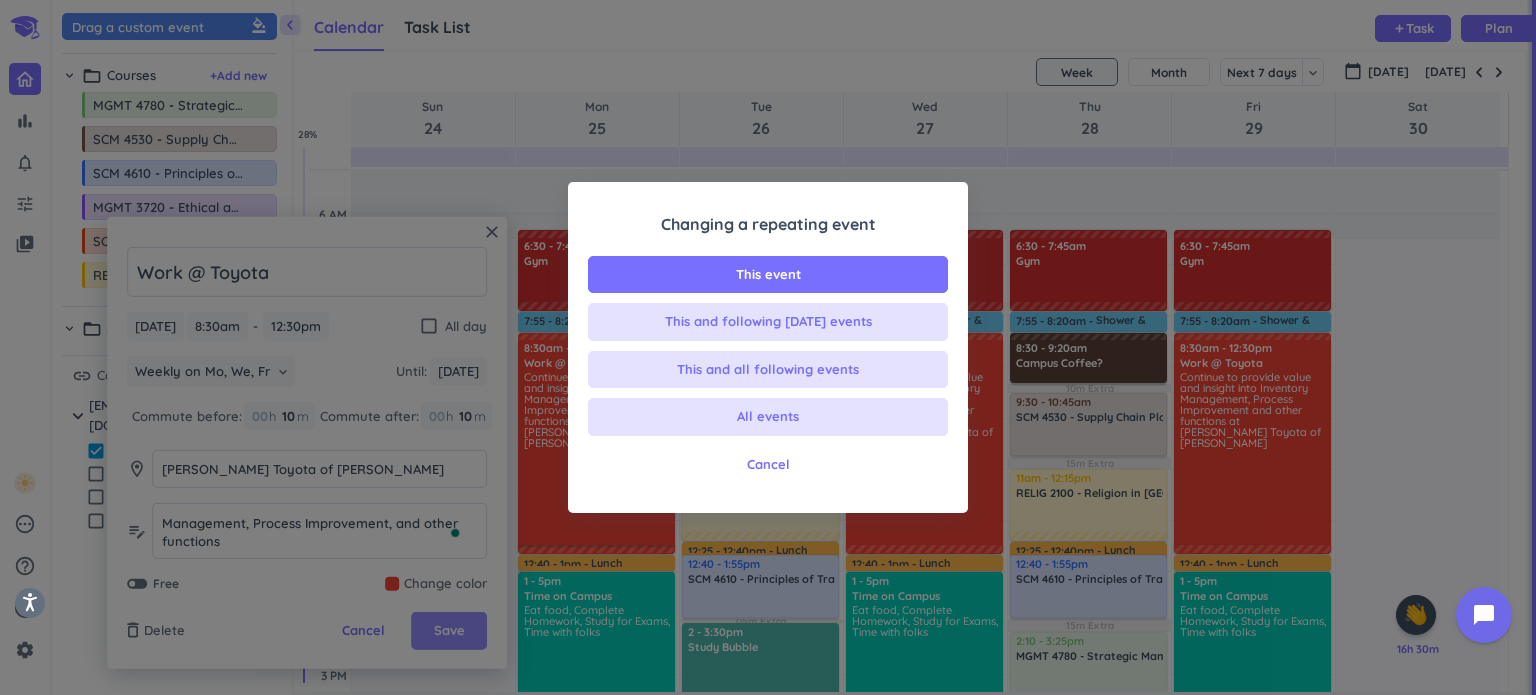 scroll, scrollTop: 0, scrollLeft: 0, axis: both 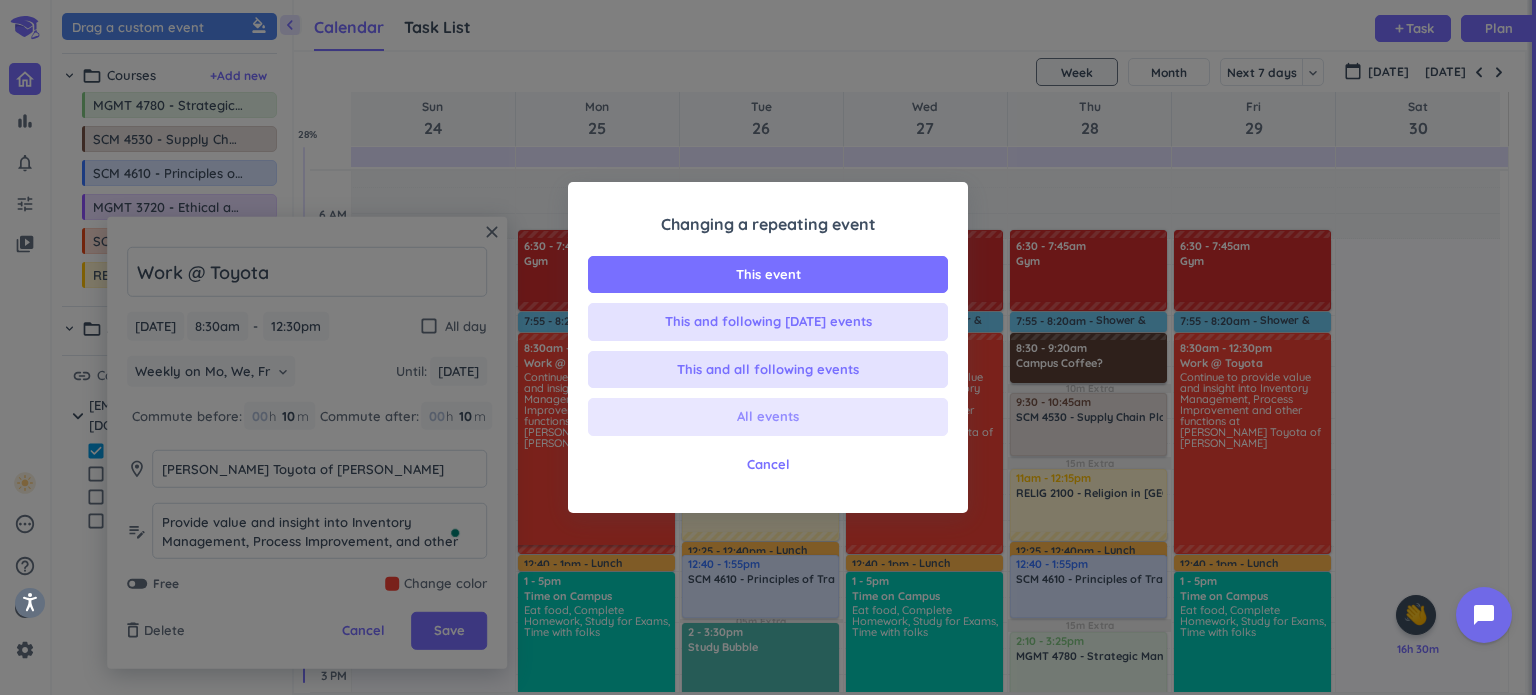 click on "All events" at bounding box center [768, 417] 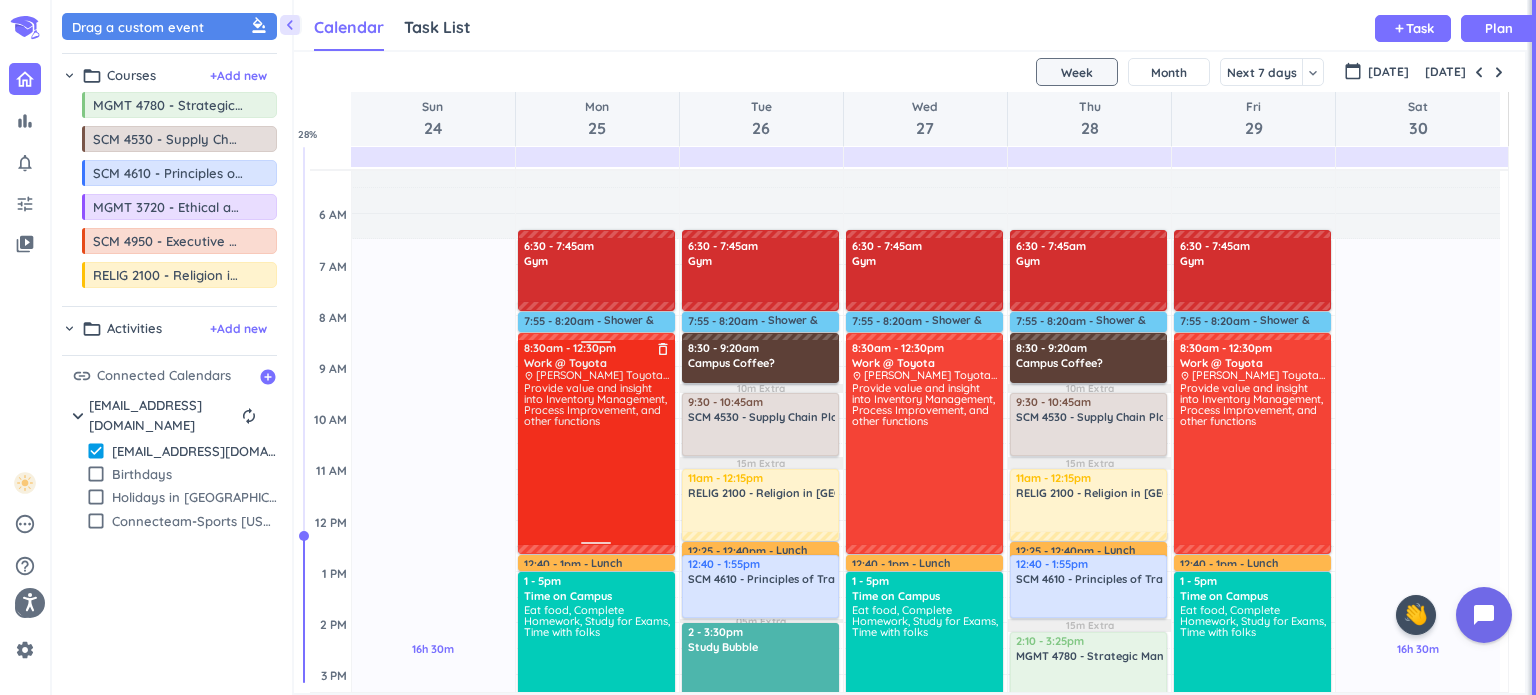 click on "Provide value and insight into Inventory Management, Process Improvement, and other functions" at bounding box center (597, 462) 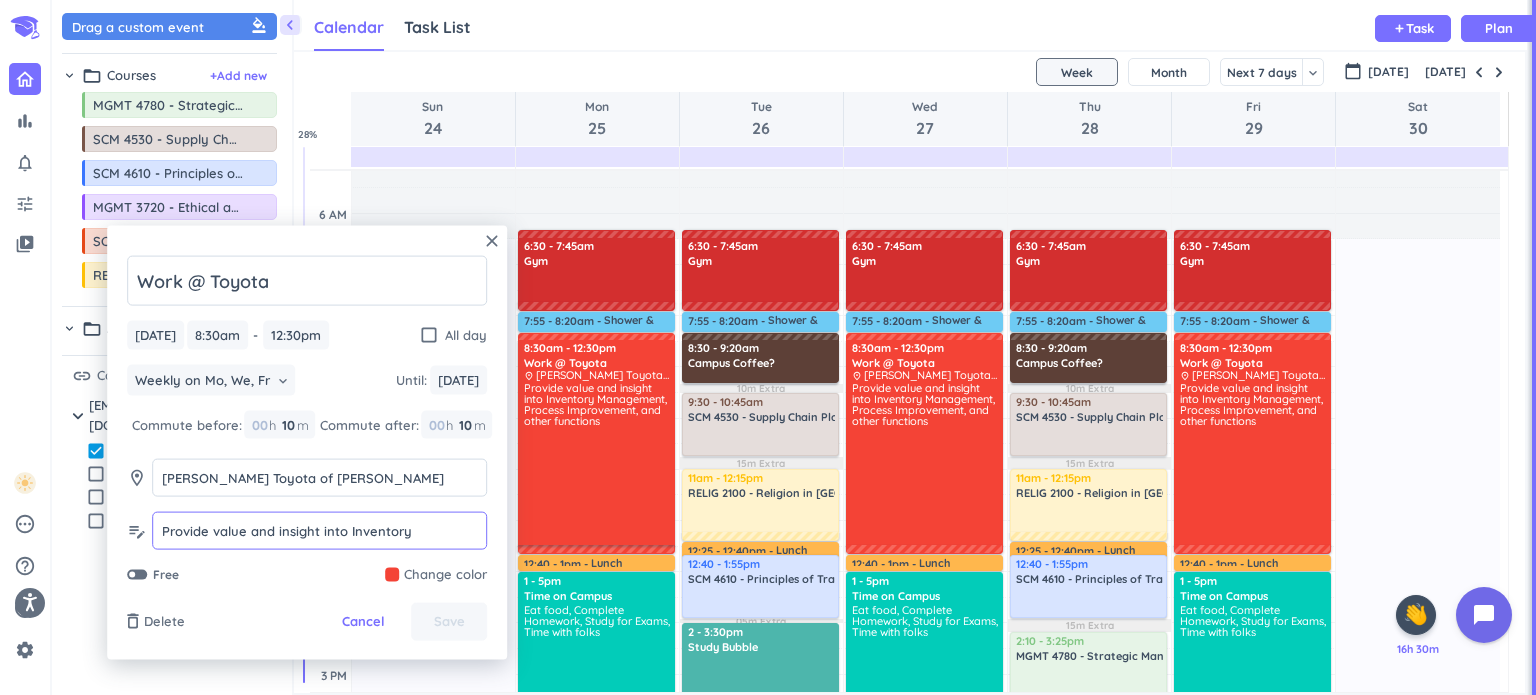 click on "Provide value and insight into Inventory Management, Process Improvement, and other functions" at bounding box center [319, 531] 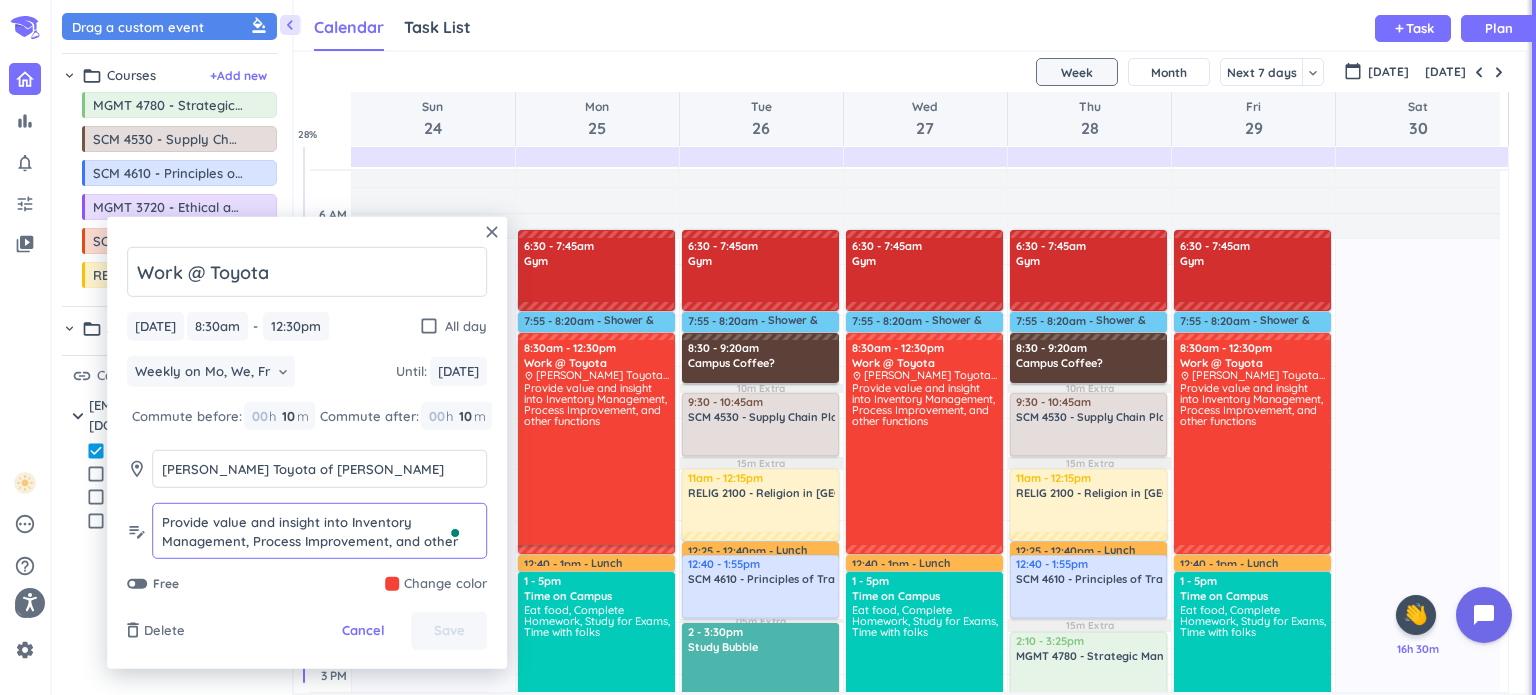 click on "Provide value and insight into Inventory Management, Process Improvement, and other functions" at bounding box center (319, 531) 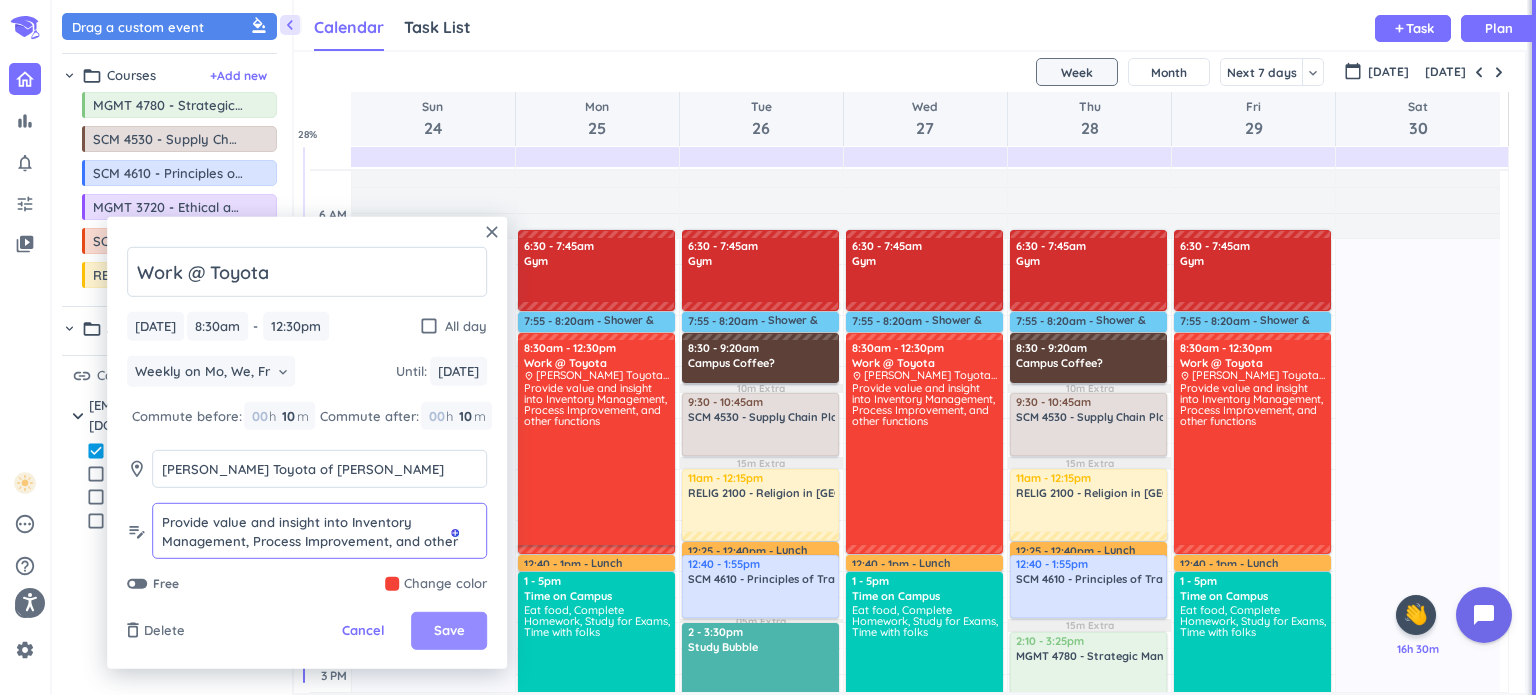 type on "Provide value and insight into Inventory Management, Process Improvement, and other functions" 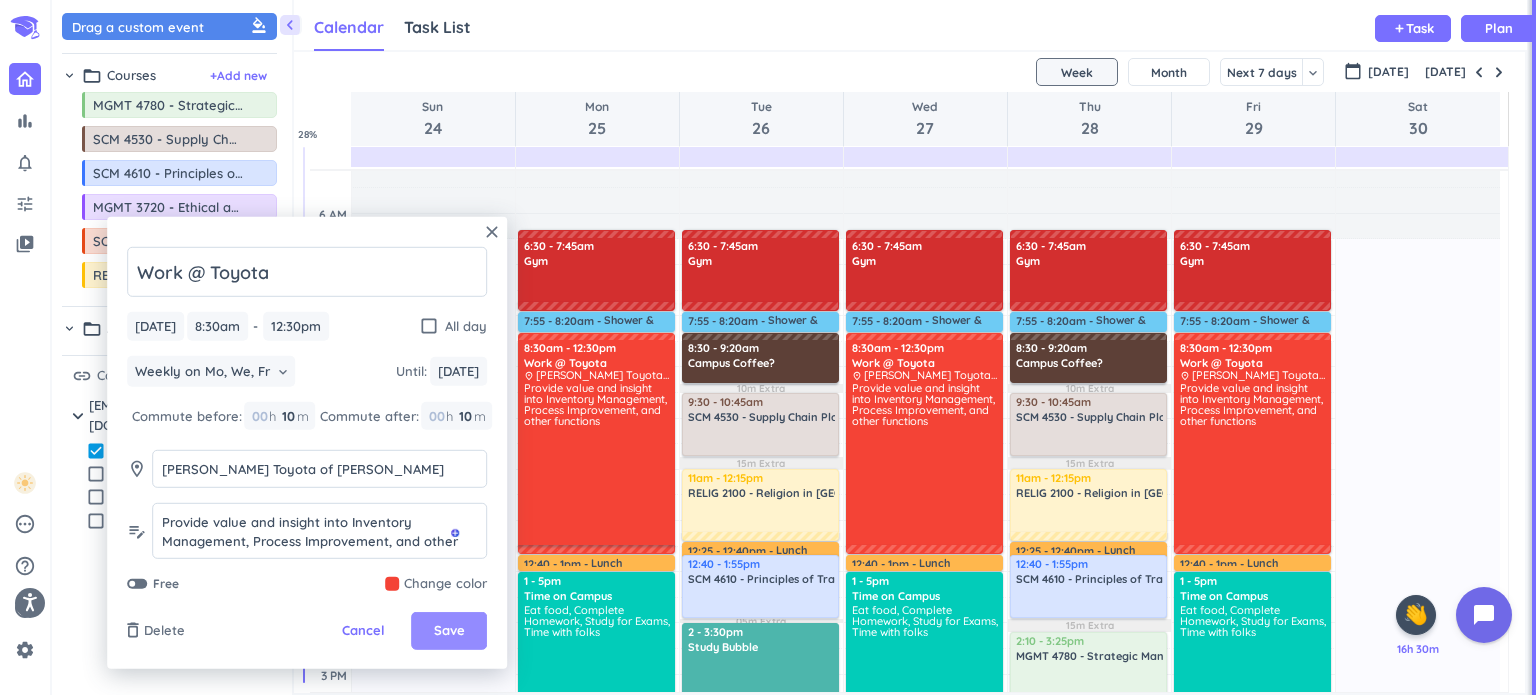 click on "Save" at bounding box center [449, 631] 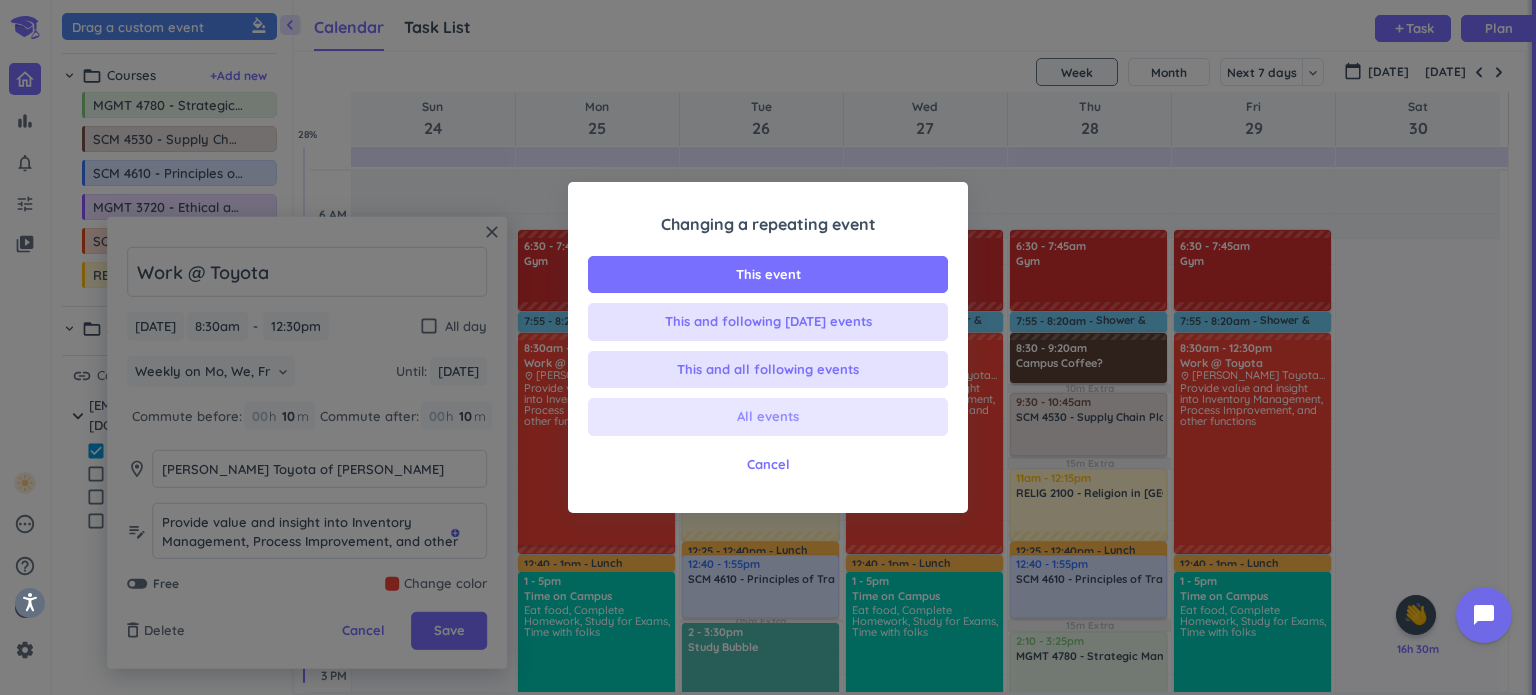 click on "All events" at bounding box center [768, 417] 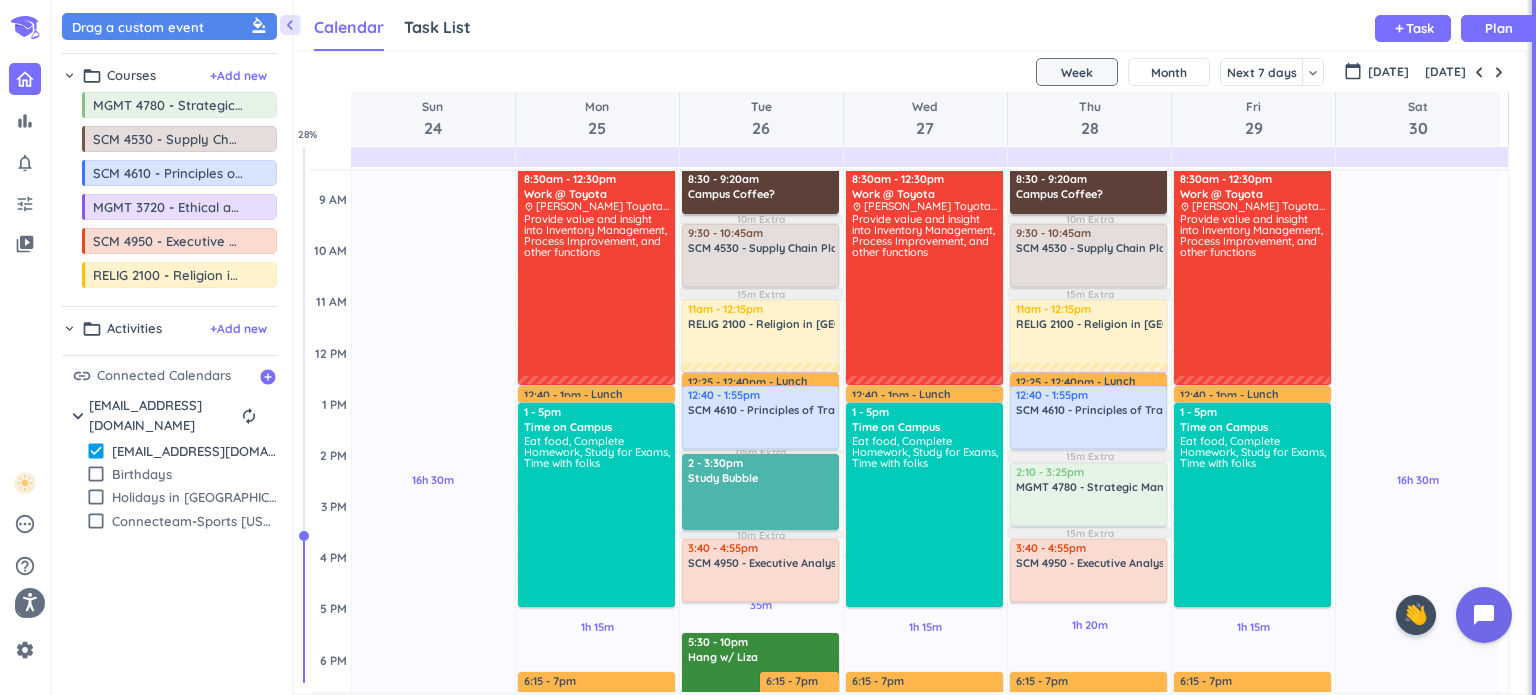 scroll, scrollTop: 230, scrollLeft: 0, axis: vertical 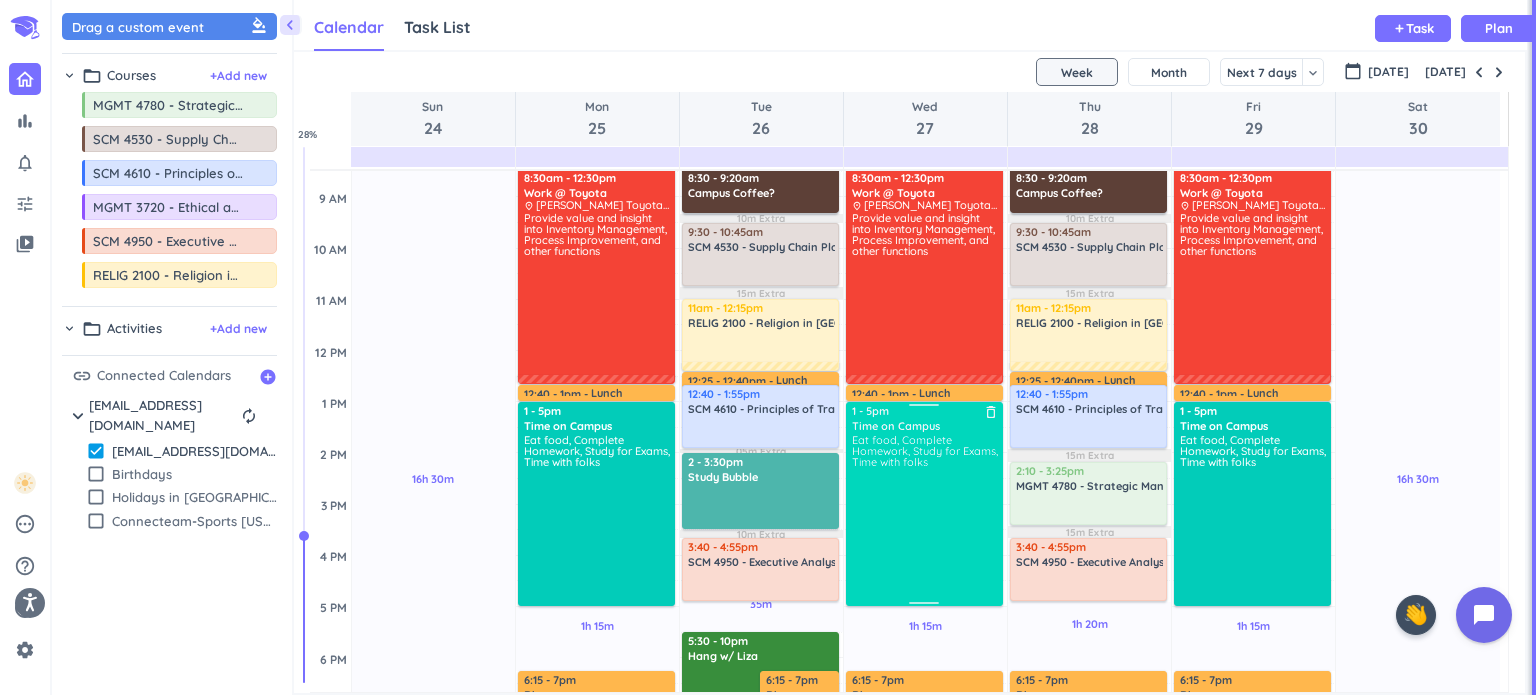 click on "Eat food, Complete Homework, Study for Exams, Time with folks" at bounding box center [925, 518] 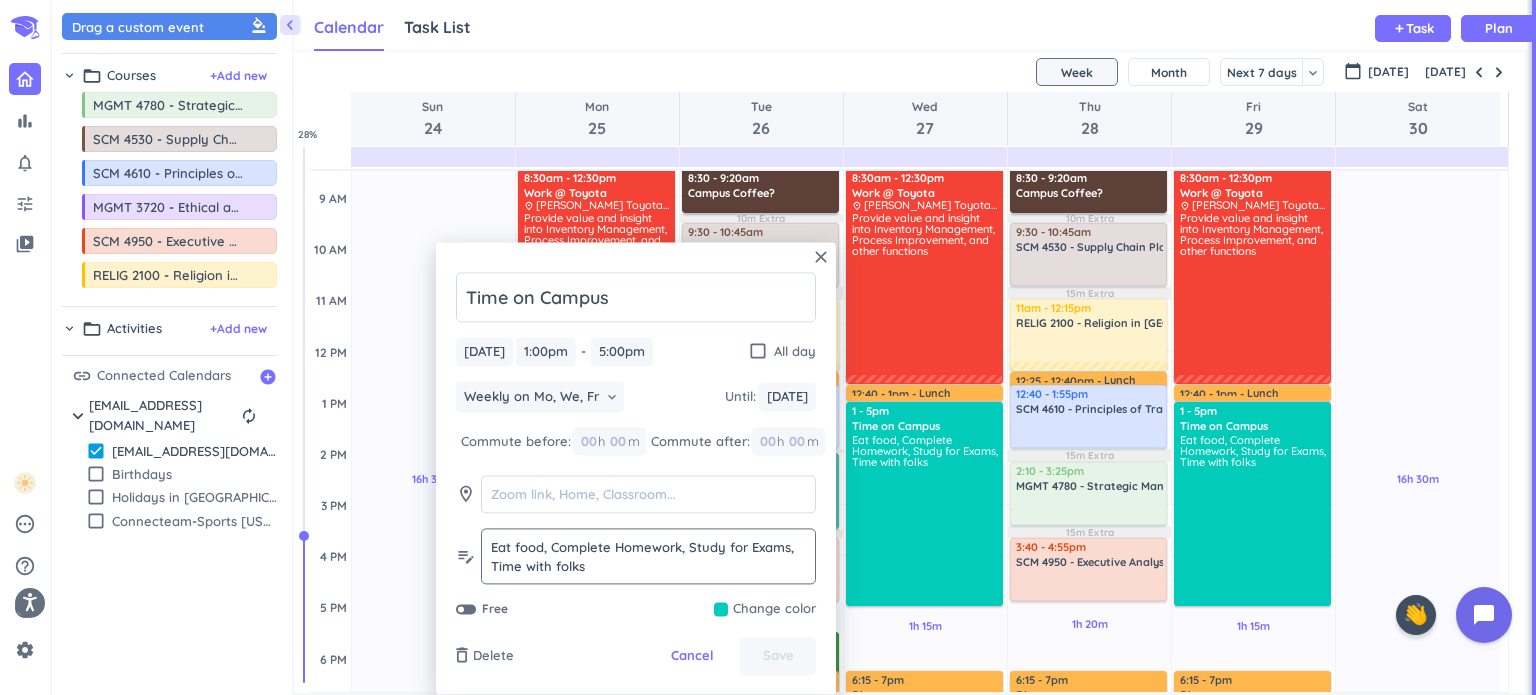 drag, startPoint x: 487, startPoint y: 564, endPoint x: 708, endPoint y: 575, distance: 221.27359 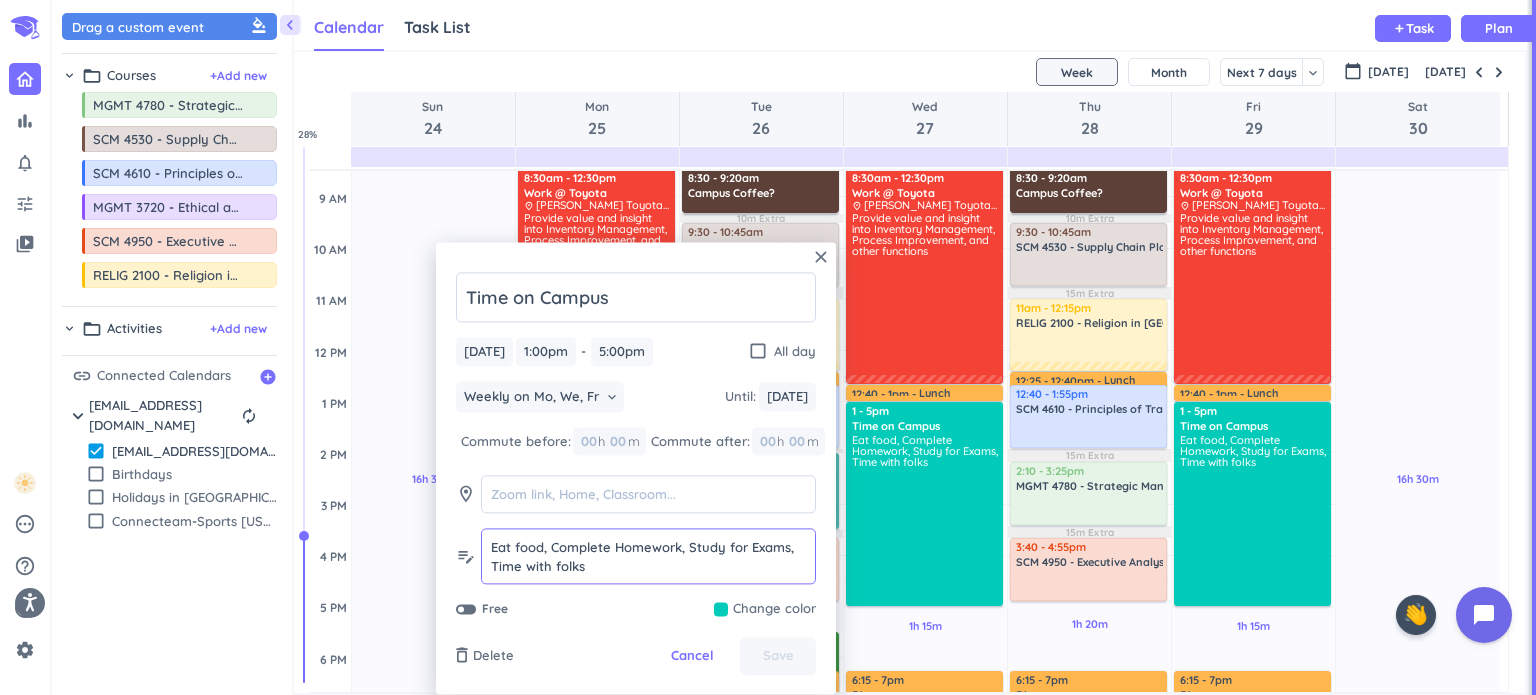 click on "Eat food, Complete Homework, Study for Exams, Time with folks" at bounding box center (648, 557) 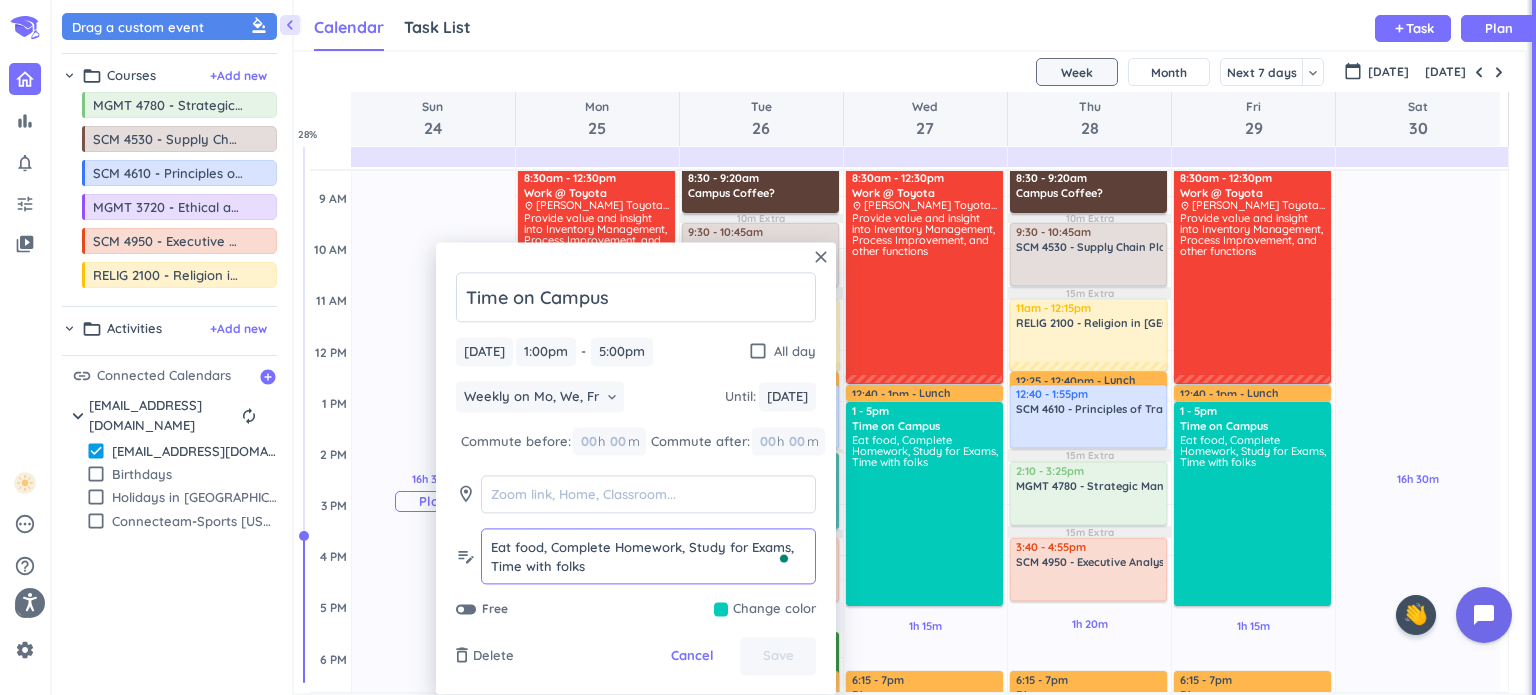scroll, scrollTop: 0, scrollLeft: 0, axis: both 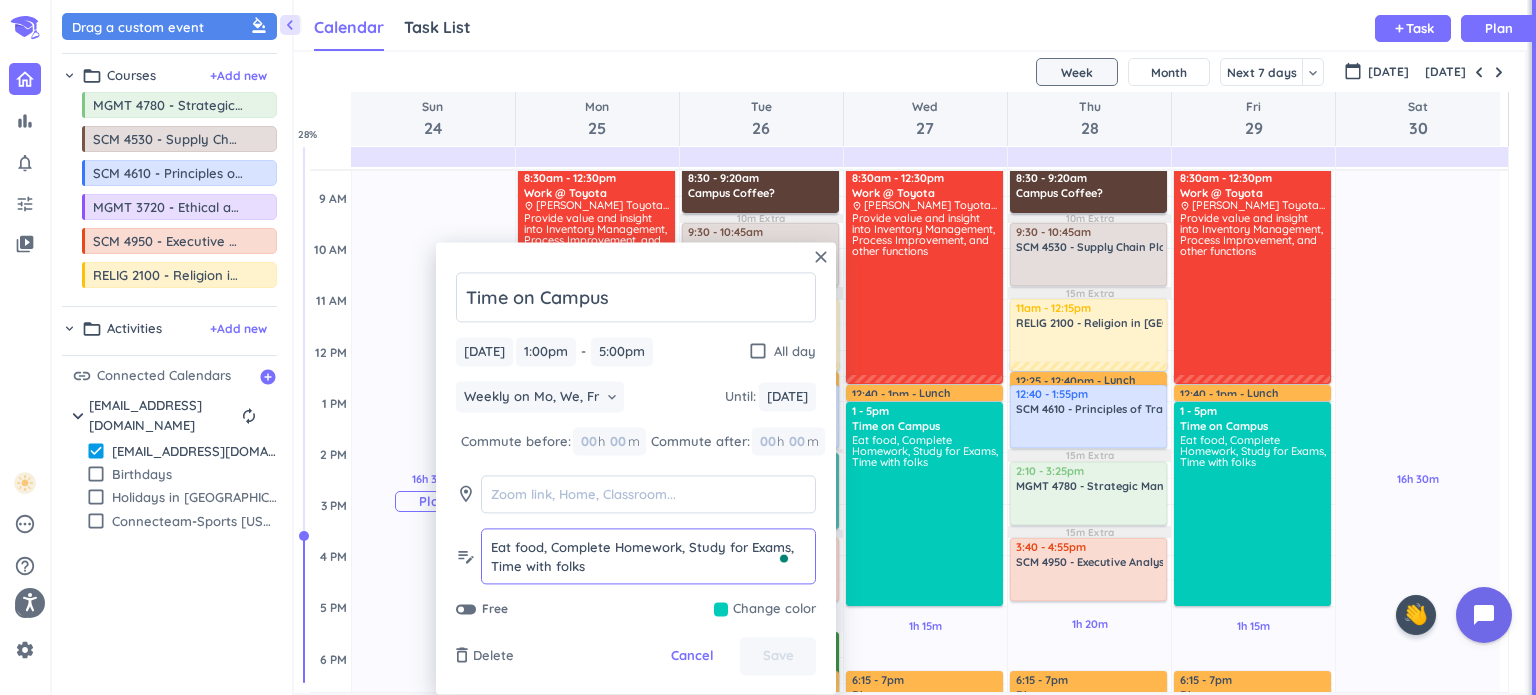 drag, startPoint x: 620, startPoint y: 567, endPoint x: 372, endPoint y: 541, distance: 249.35918 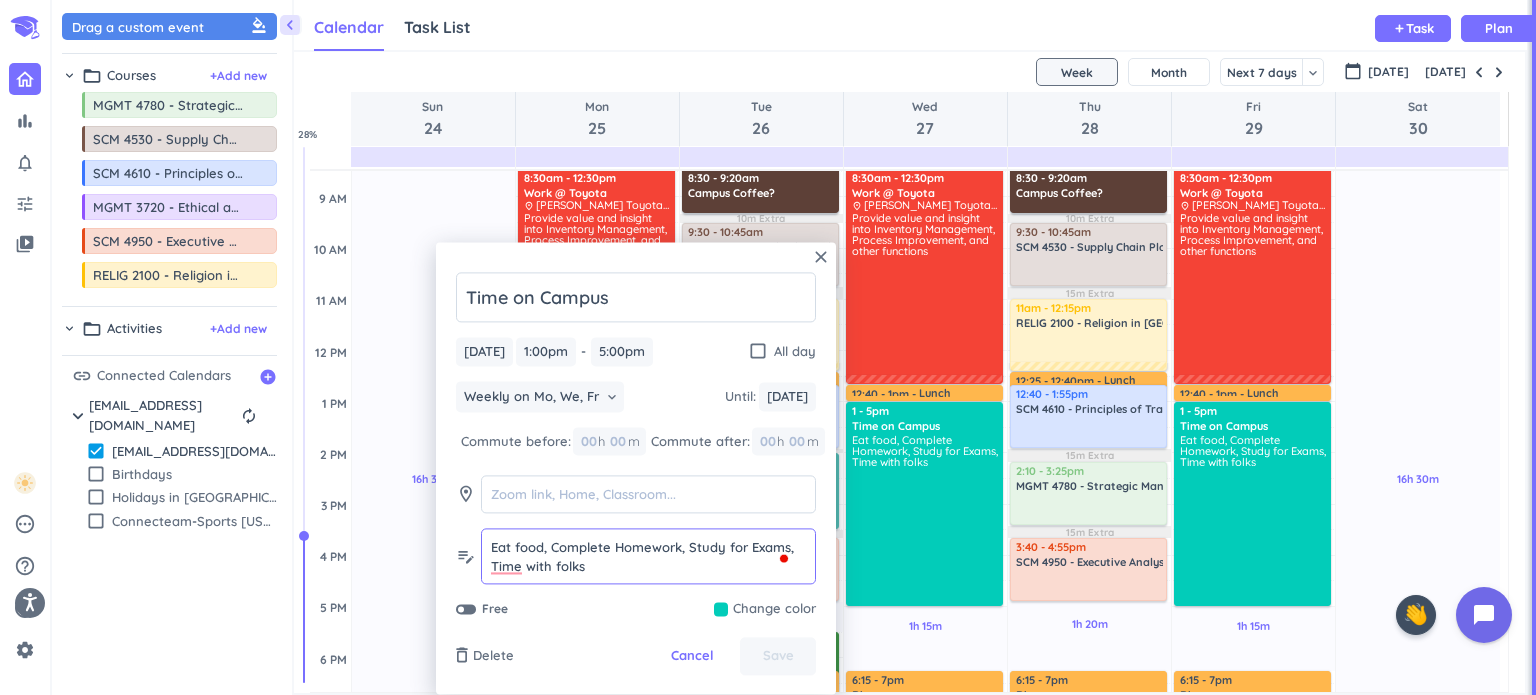 drag, startPoint x: 601, startPoint y: 564, endPoint x: 466, endPoint y: 537, distance: 137.67352 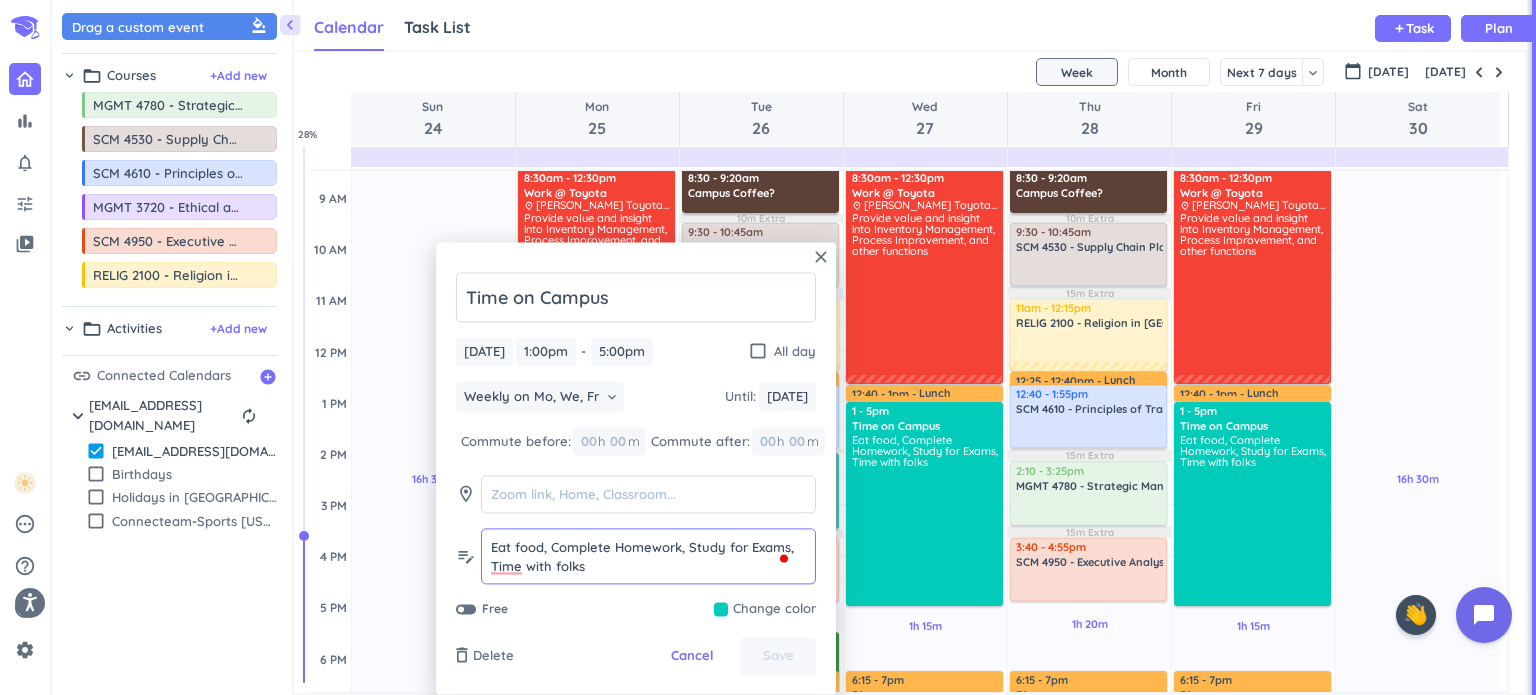 click on "edit_note Eat food, Complete Homework, Study for Exams, Time with folks  Eat food, Complete Homework, Study for Exams, Time with folks" at bounding box center [636, 557] 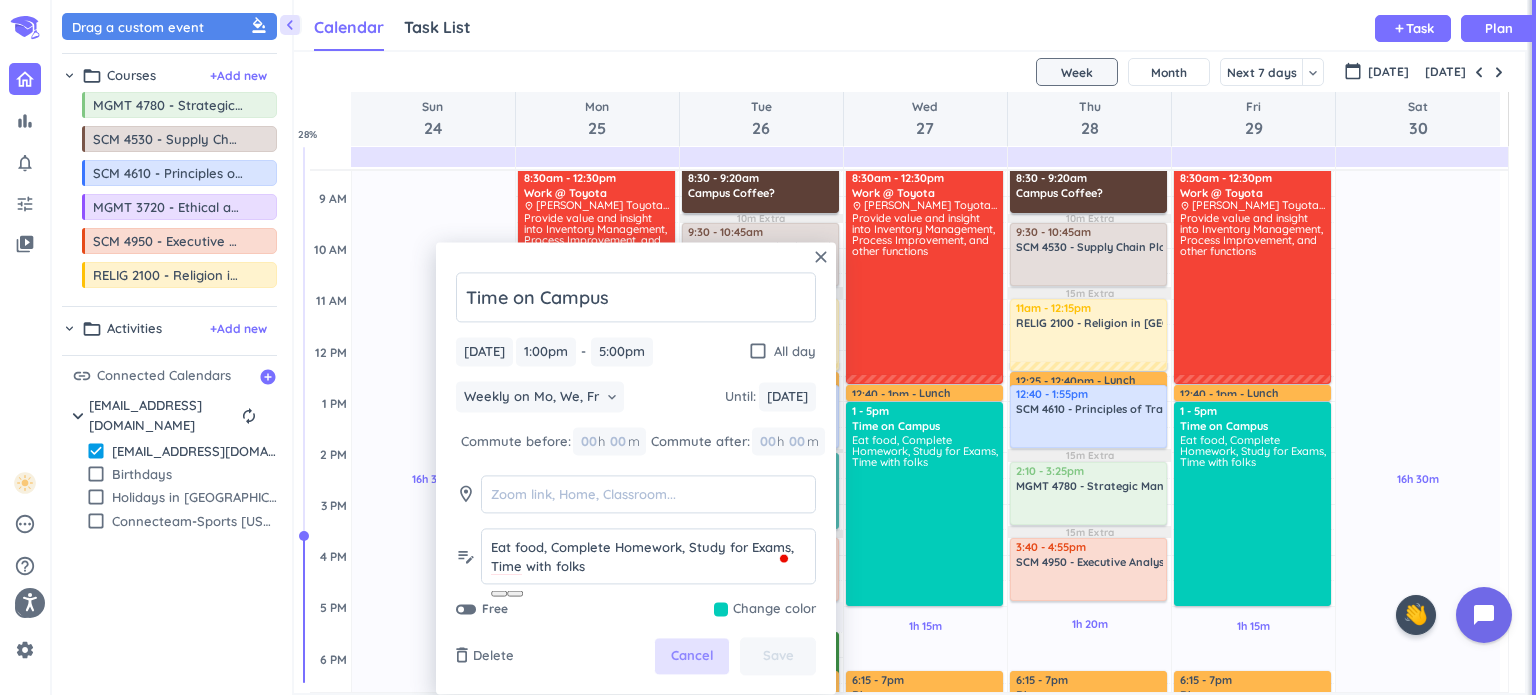 click on "Cancel" at bounding box center (692, 657) 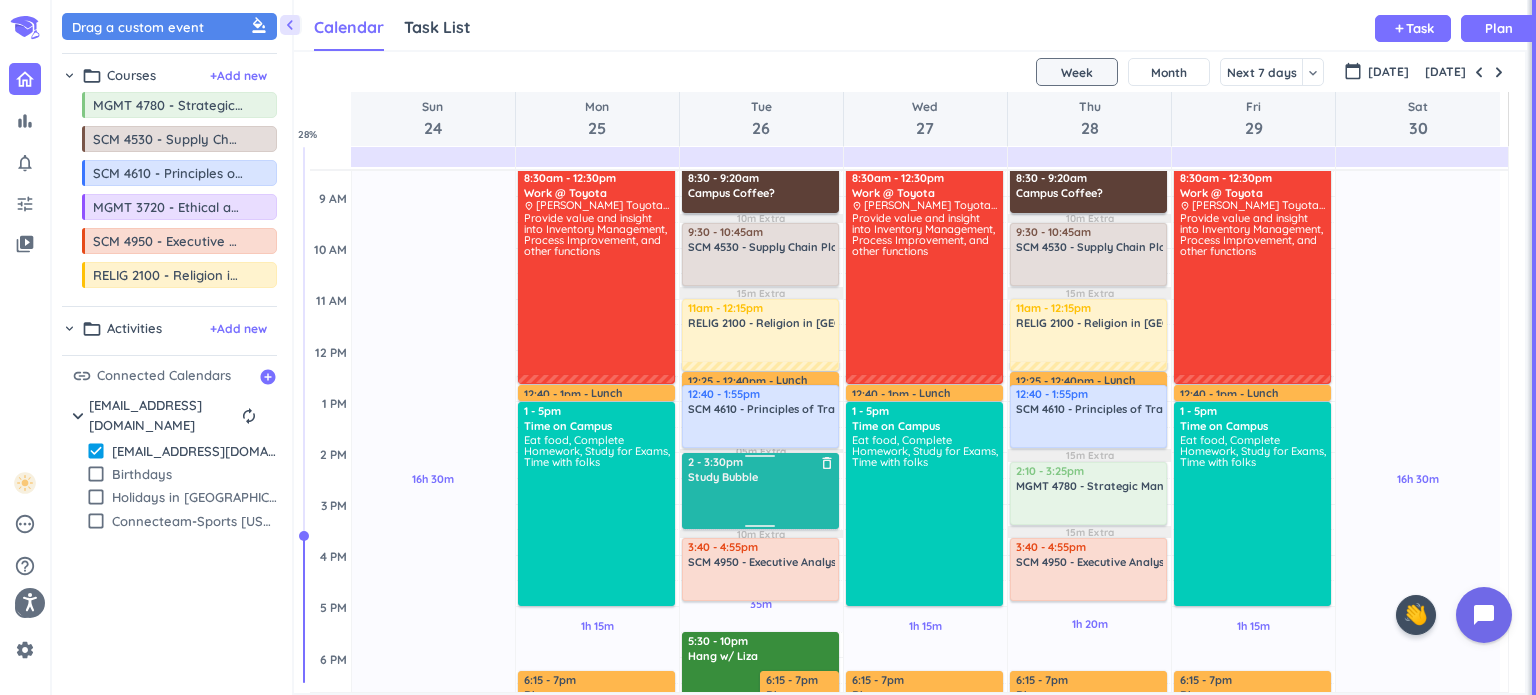 click at bounding box center (761, 505) 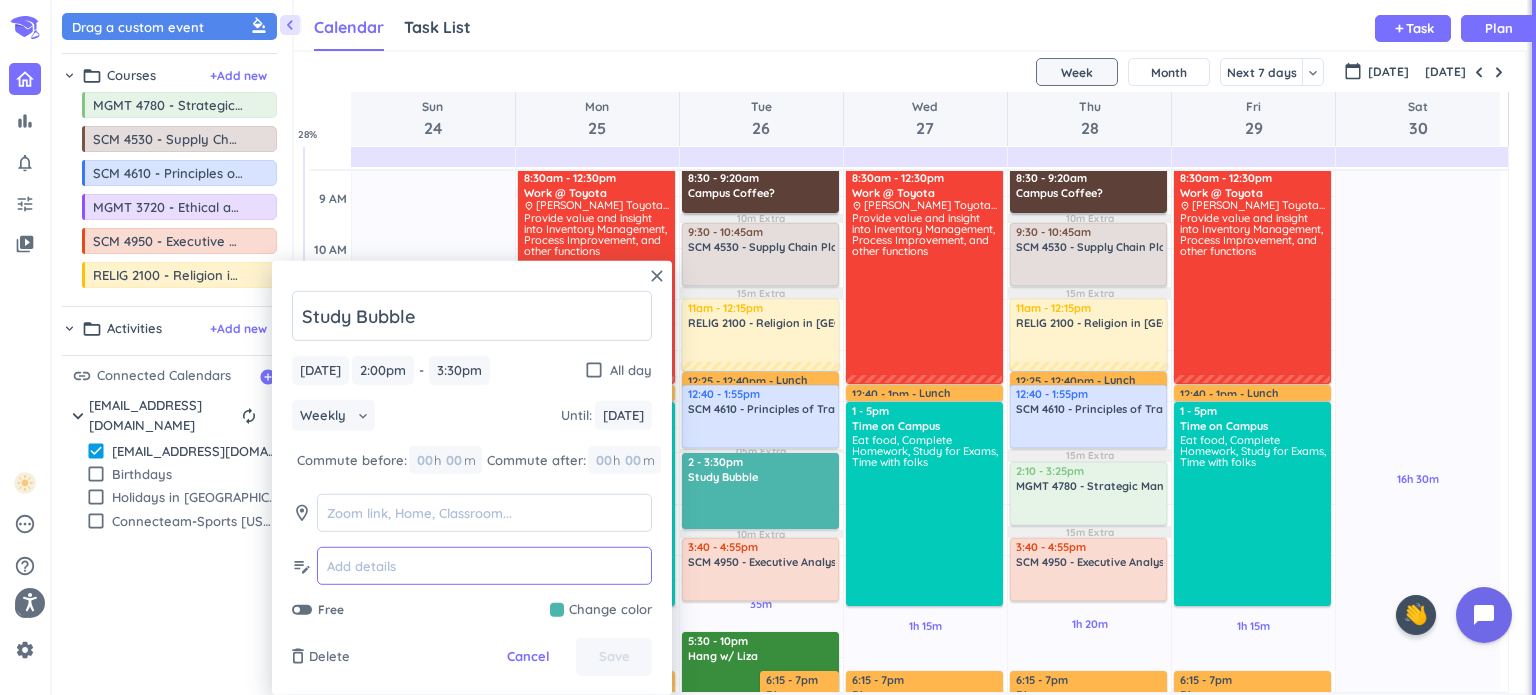 click at bounding box center [484, 566] 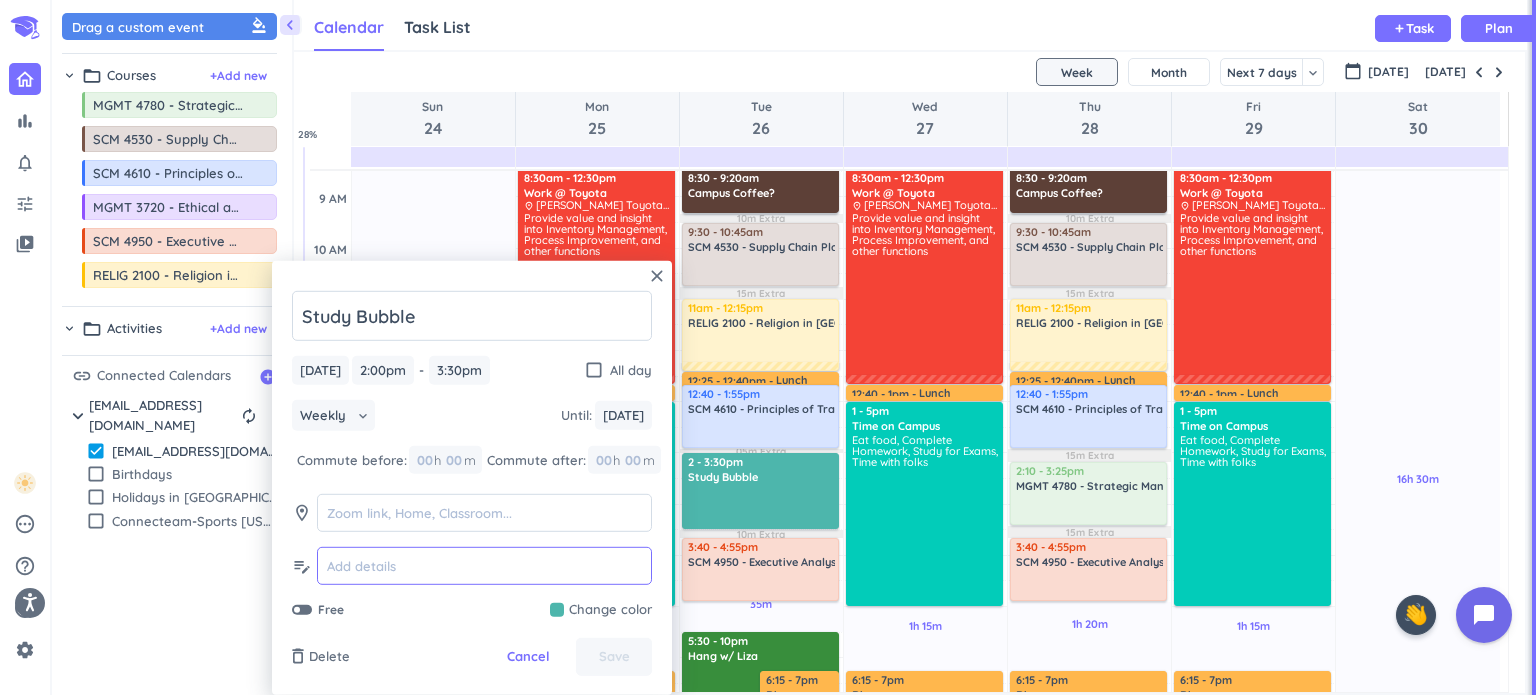 paste on "Eat food, Complete Homework, Study for Exams, Time with folks" 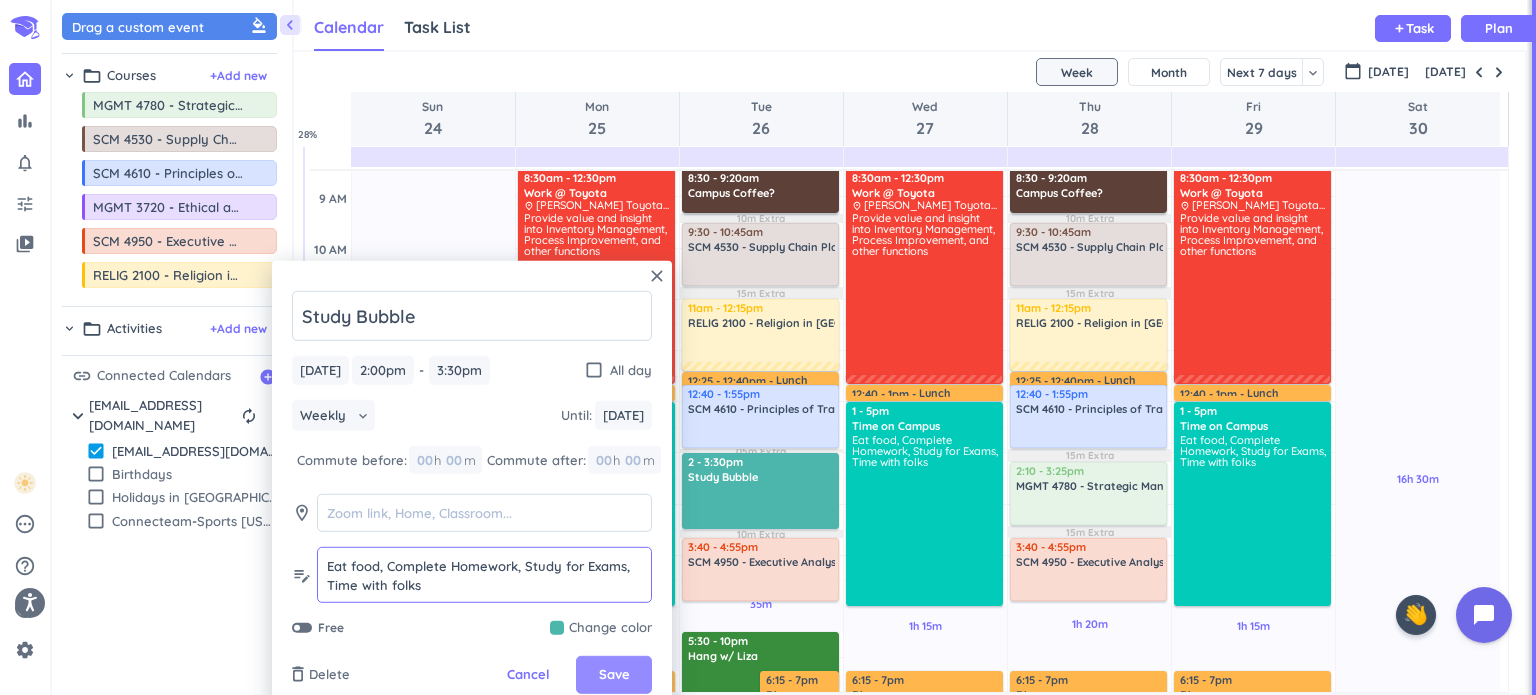 type on "Eat food, Complete Homework, Study for Exams, Time with folks" 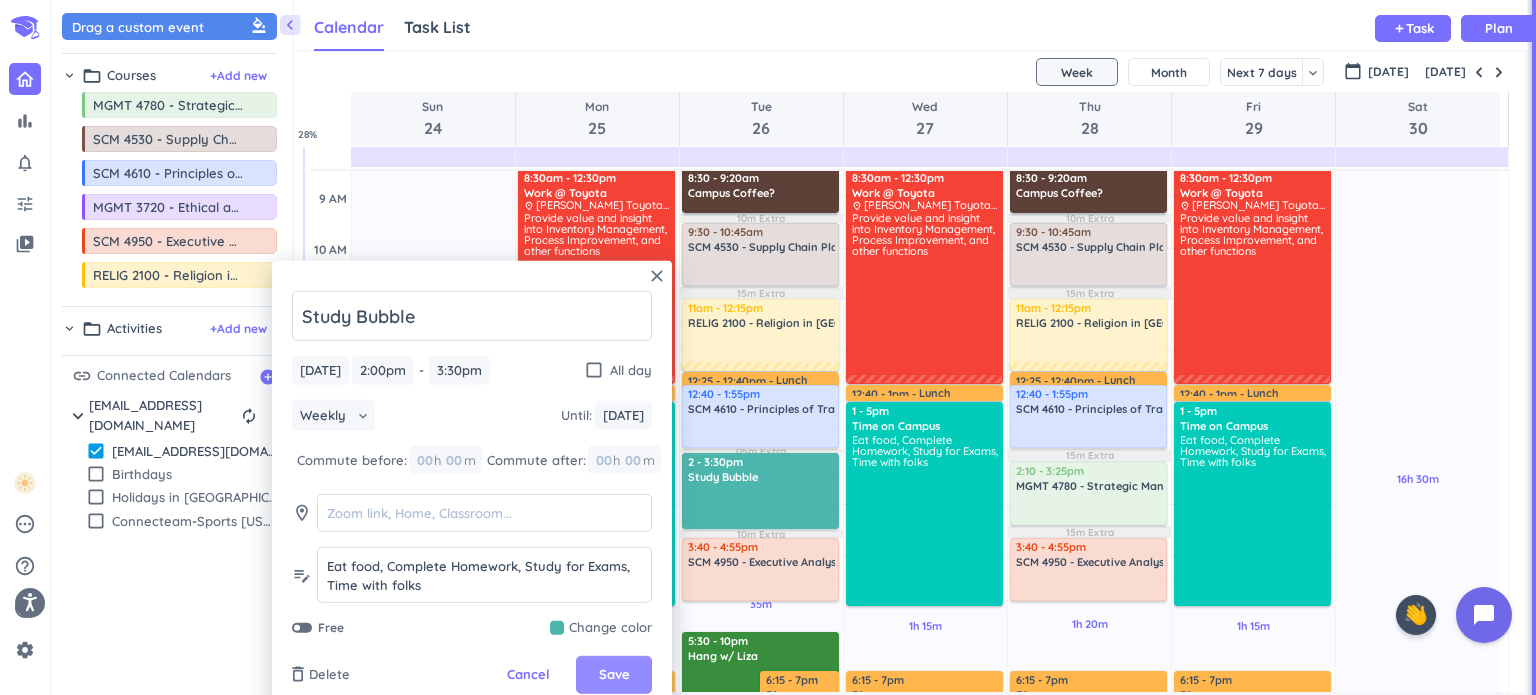 click on "Save" at bounding box center [614, 675] 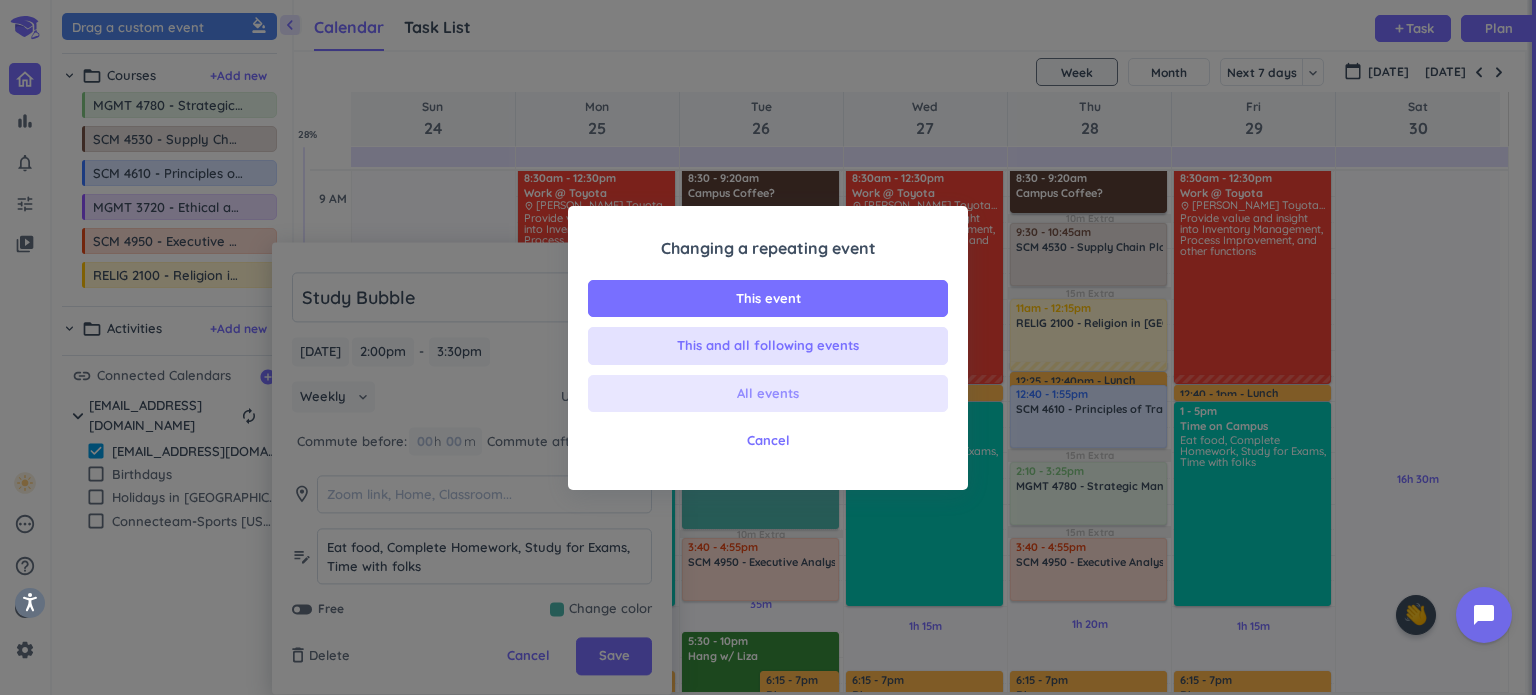 click on "All events" at bounding box center [768, 394] 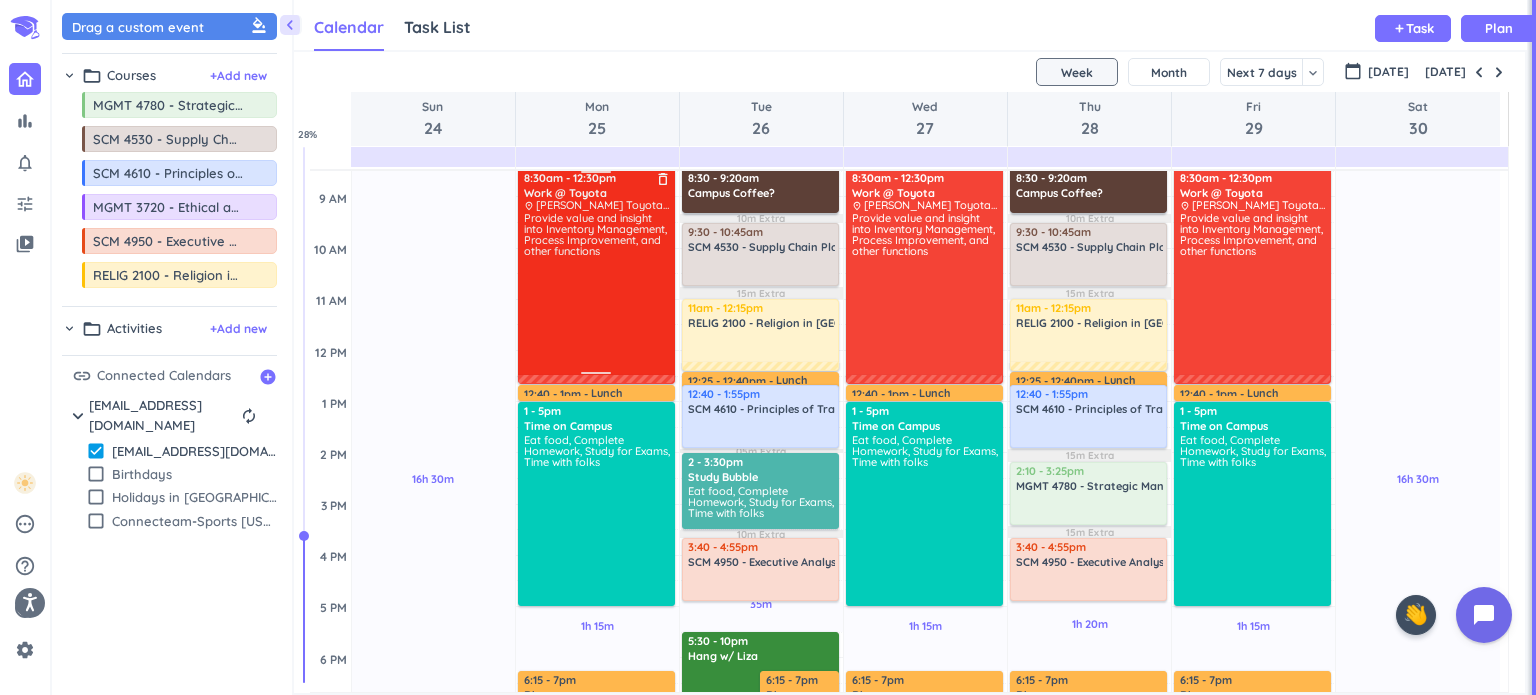 click on "Provide value and insight into Inventory Management, Process Improvement, and other functions" at bounding box center (597, 292) 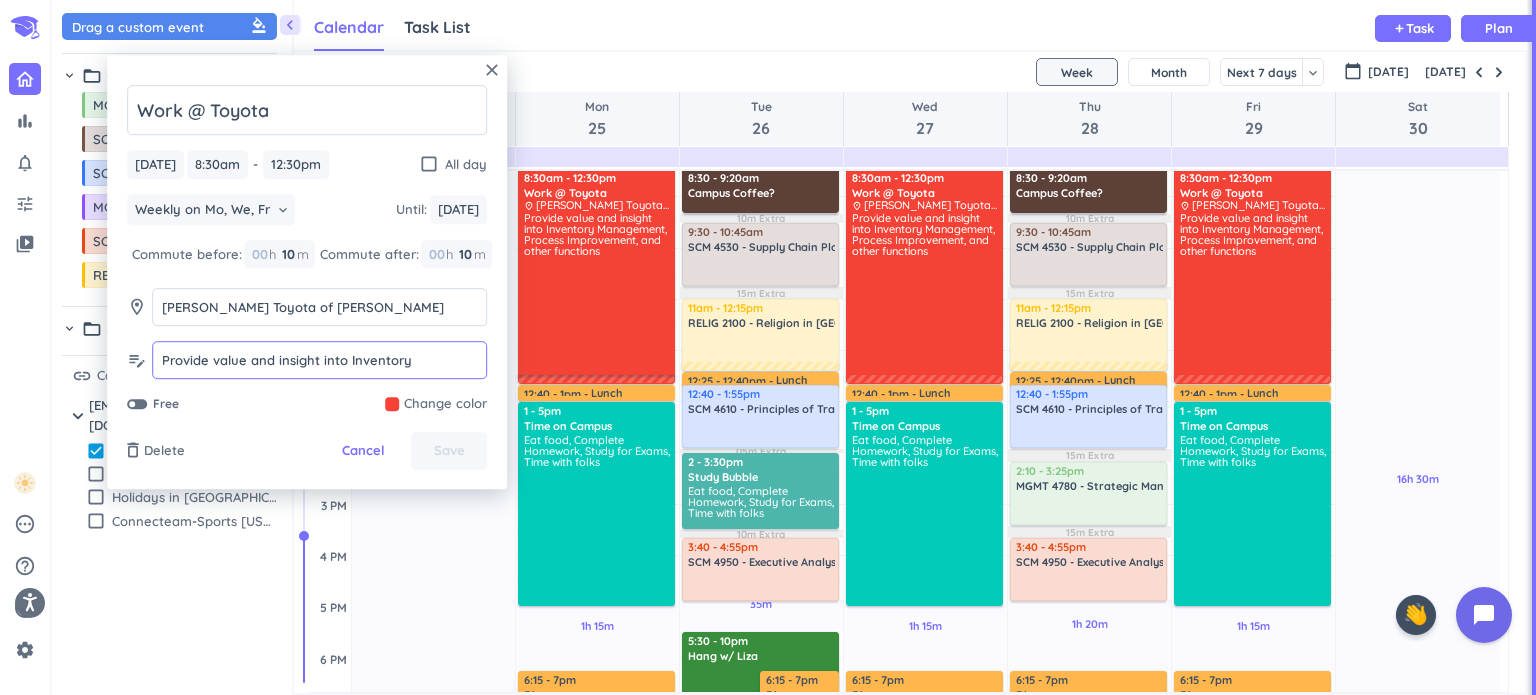 click on "Provide value and insight into Inventory Management, Process Improvement, and other functions" at bounding box center (319, 379) 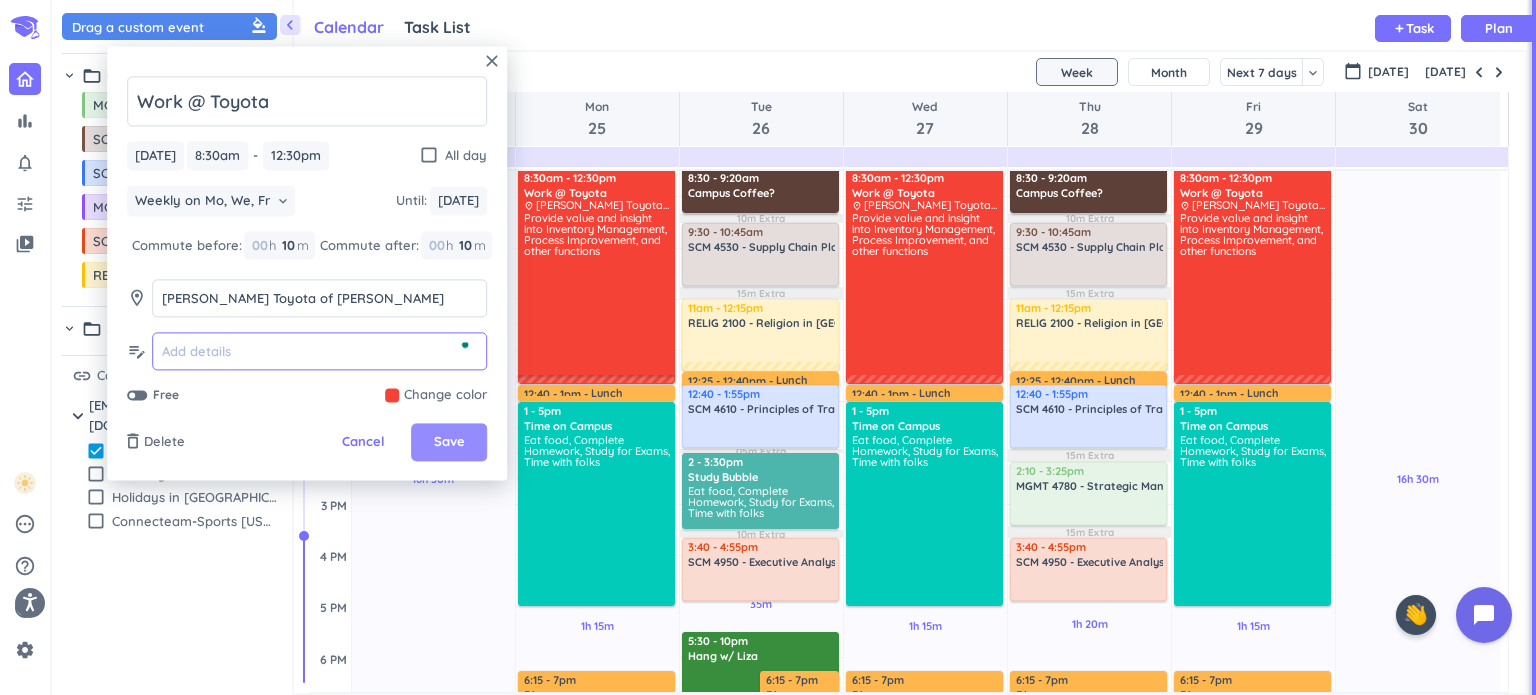 type 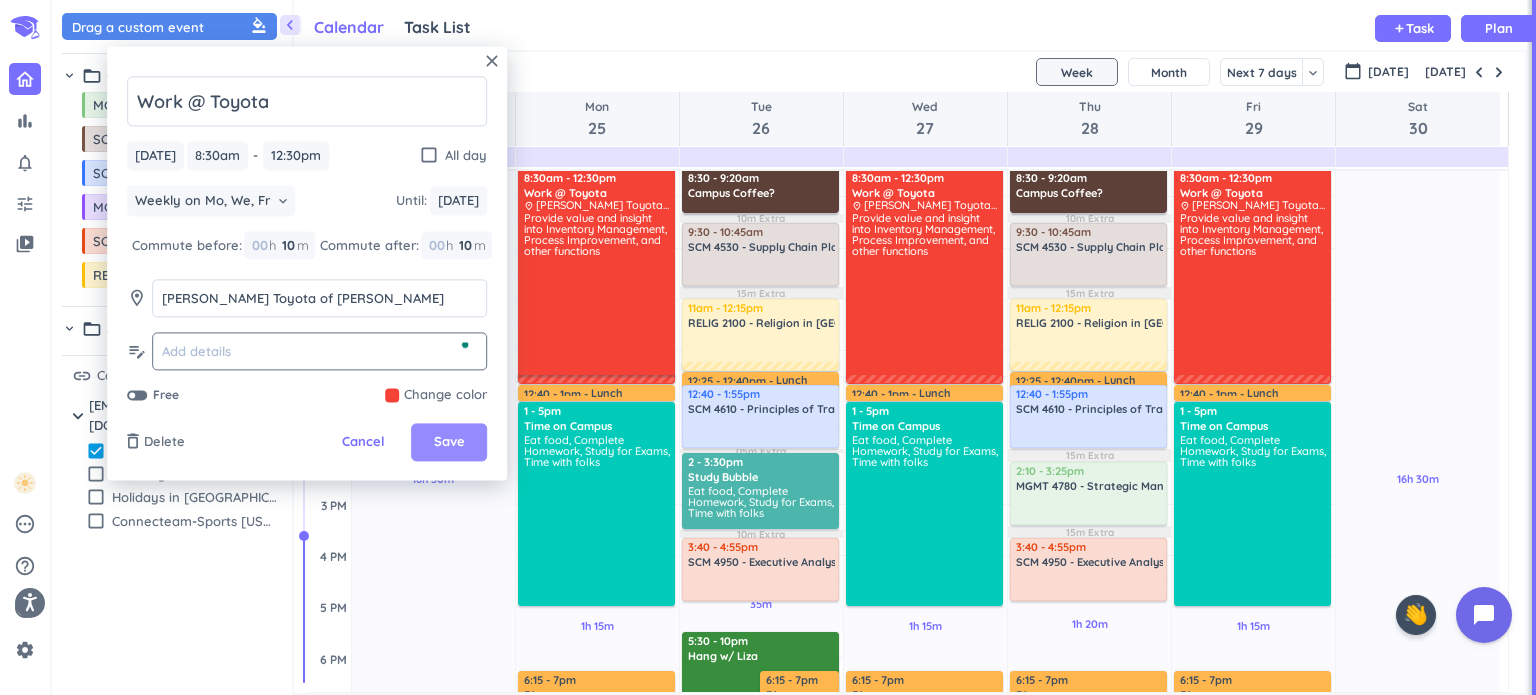 click on "Save" at bounding box center (449, 443) 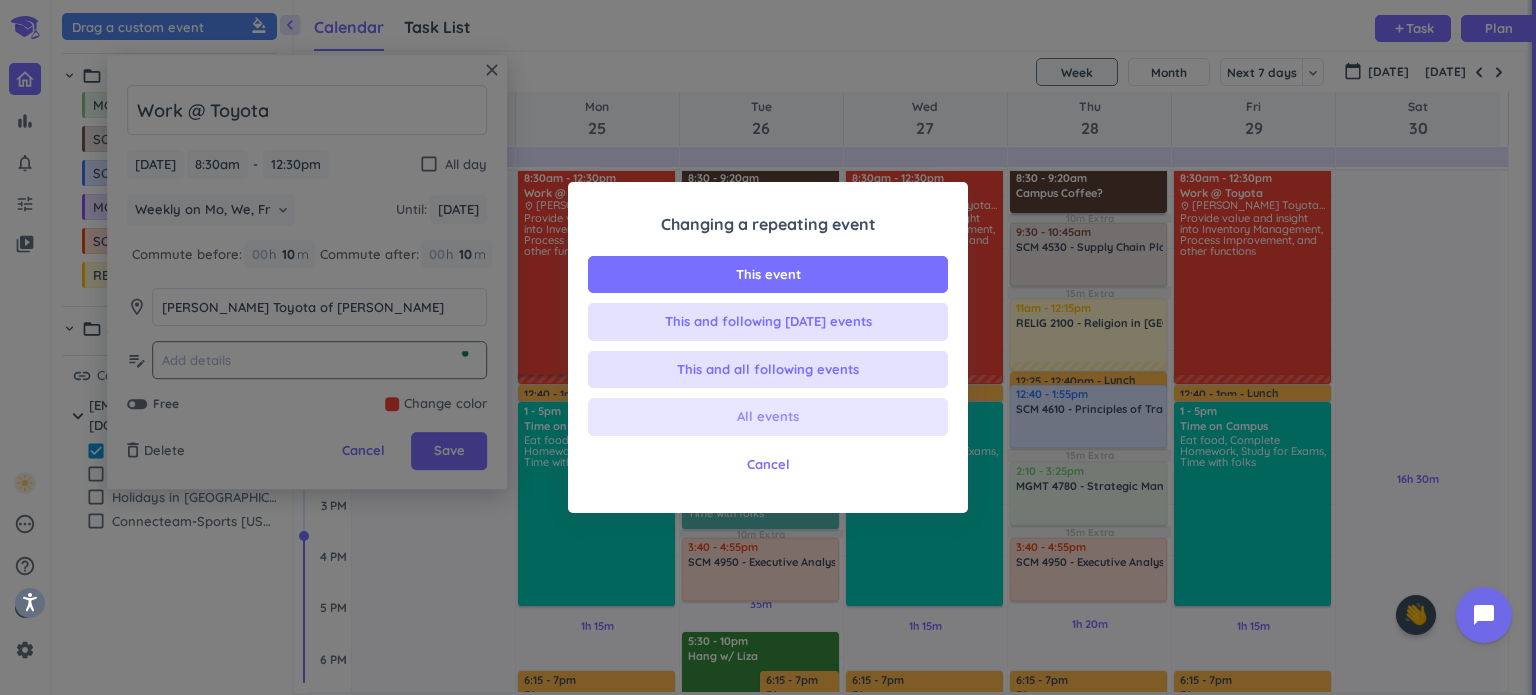 click on "All events" at bounding box center [768, 417] 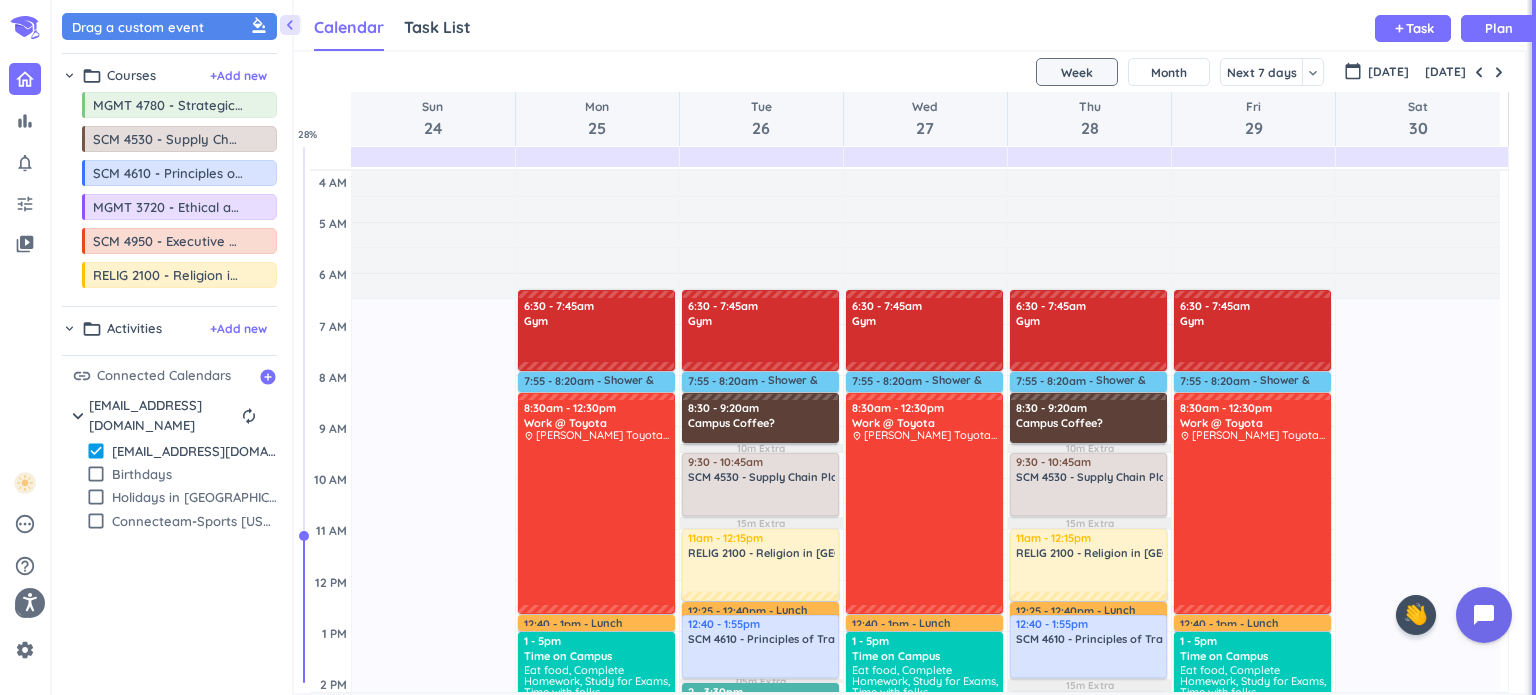scroll, scrollTop: 0, scrollLeft: 0, axis: both 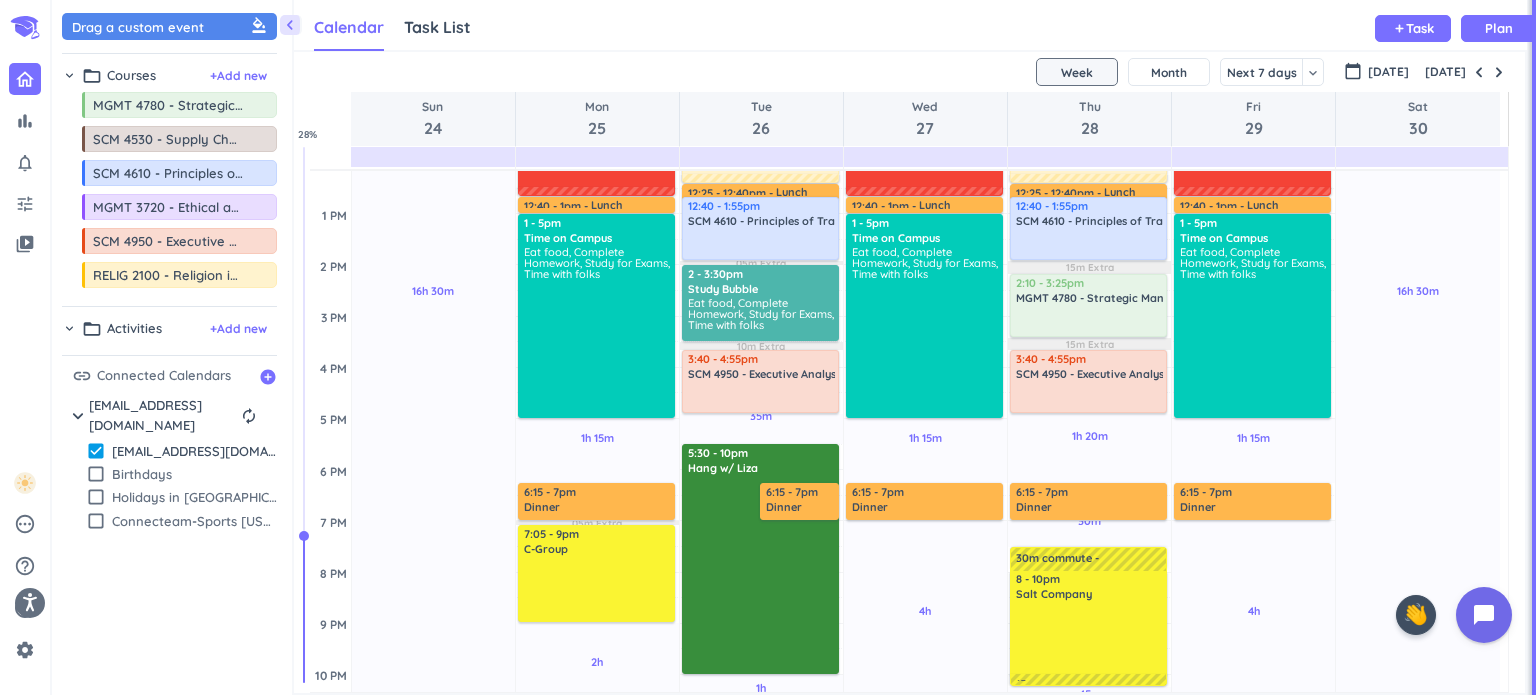 drag, startPoint x: 1499, startPoint y: 470, endPoint x: 1508, endPoint y: 483, distance: 15.811388 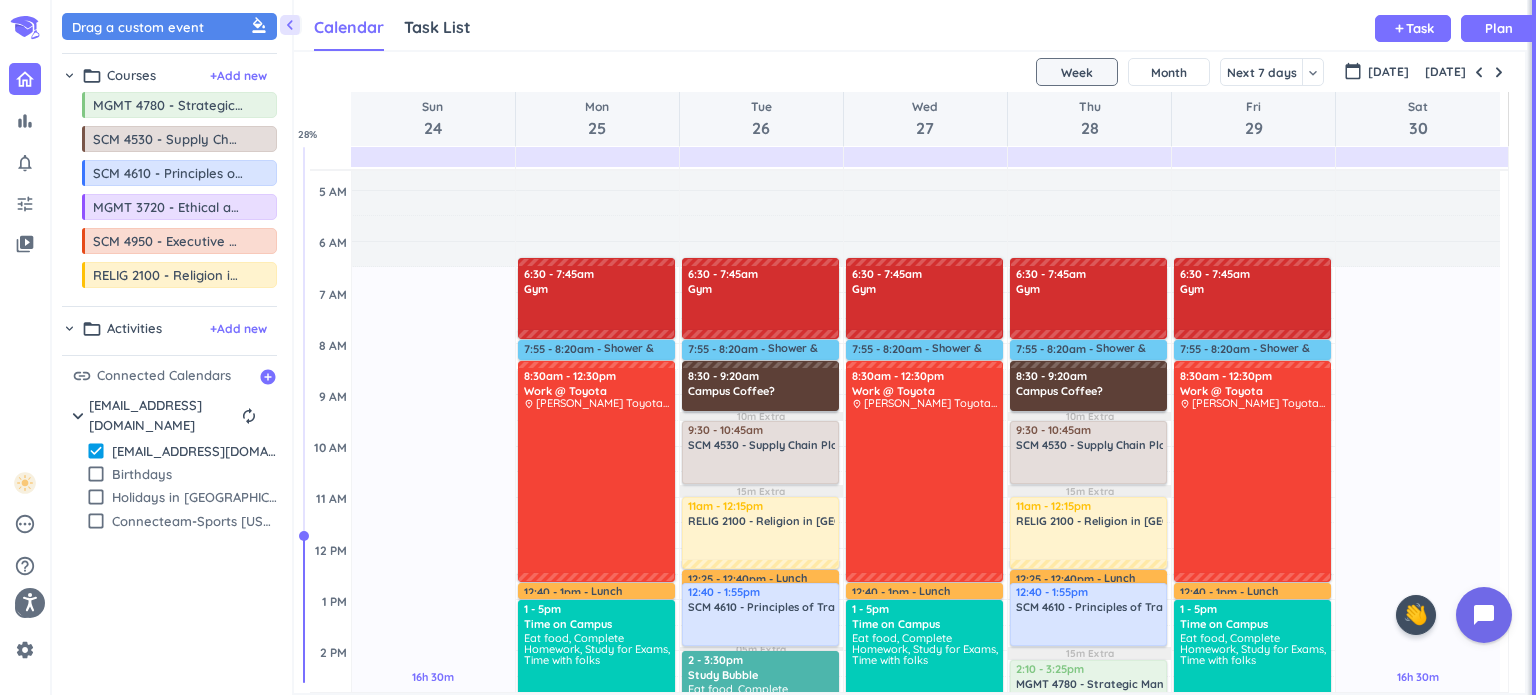 scroll, scrollTop: 41, scrollLeft: 0, axis: vertical 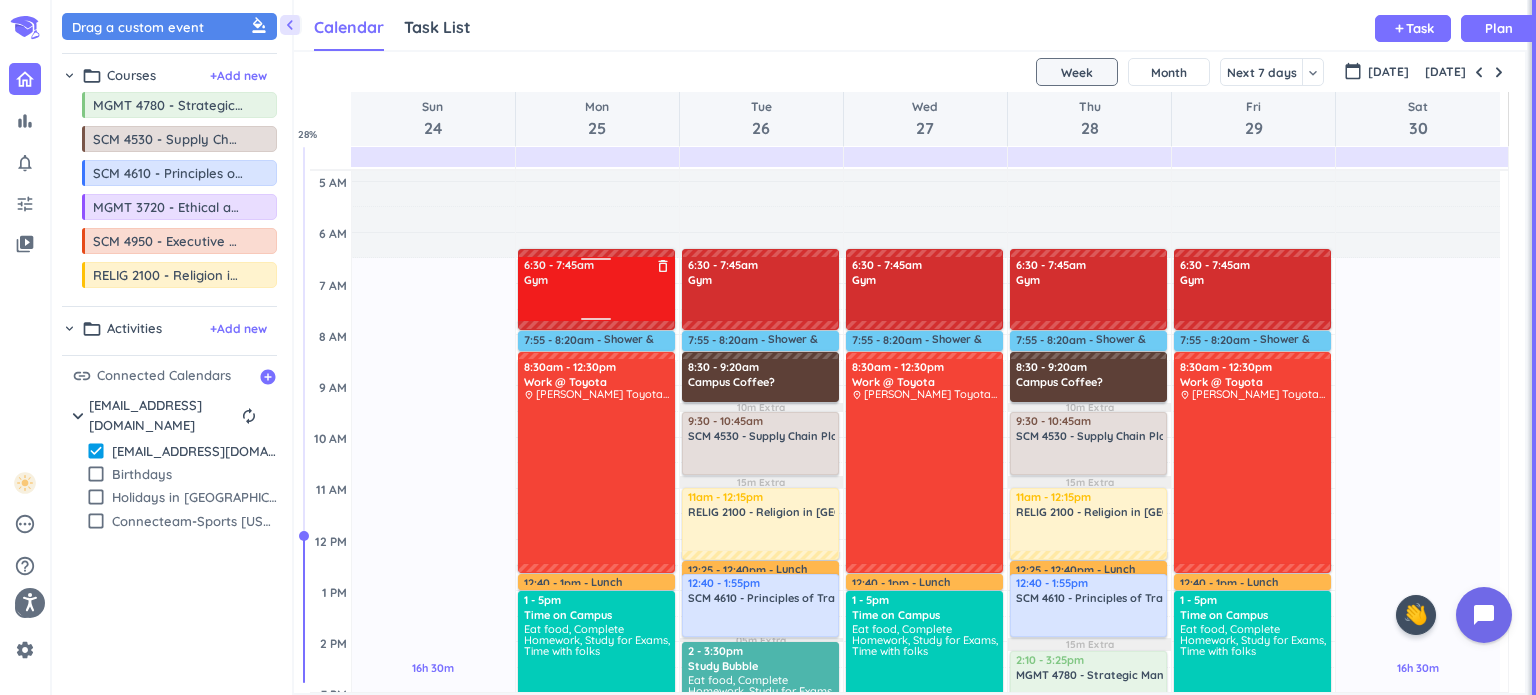 click at bounding box center (597, 303) 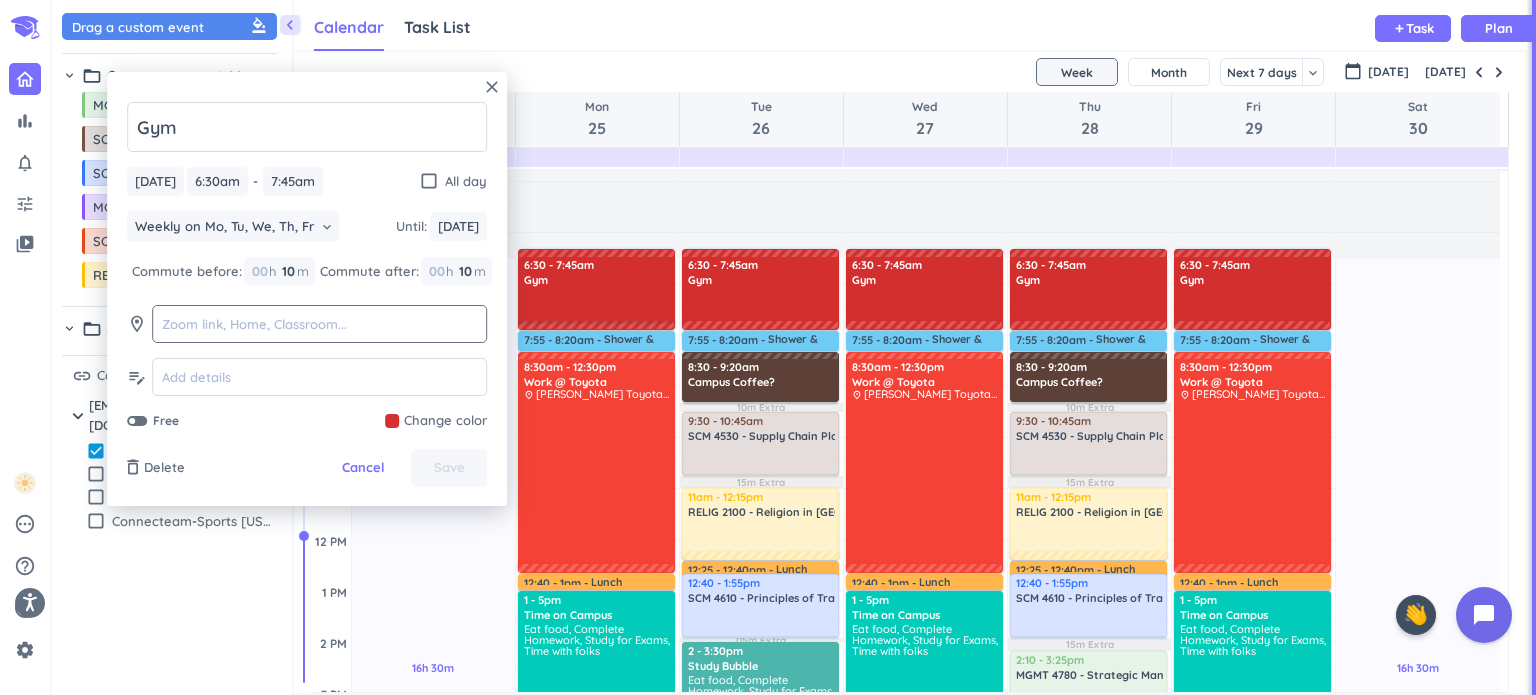 click 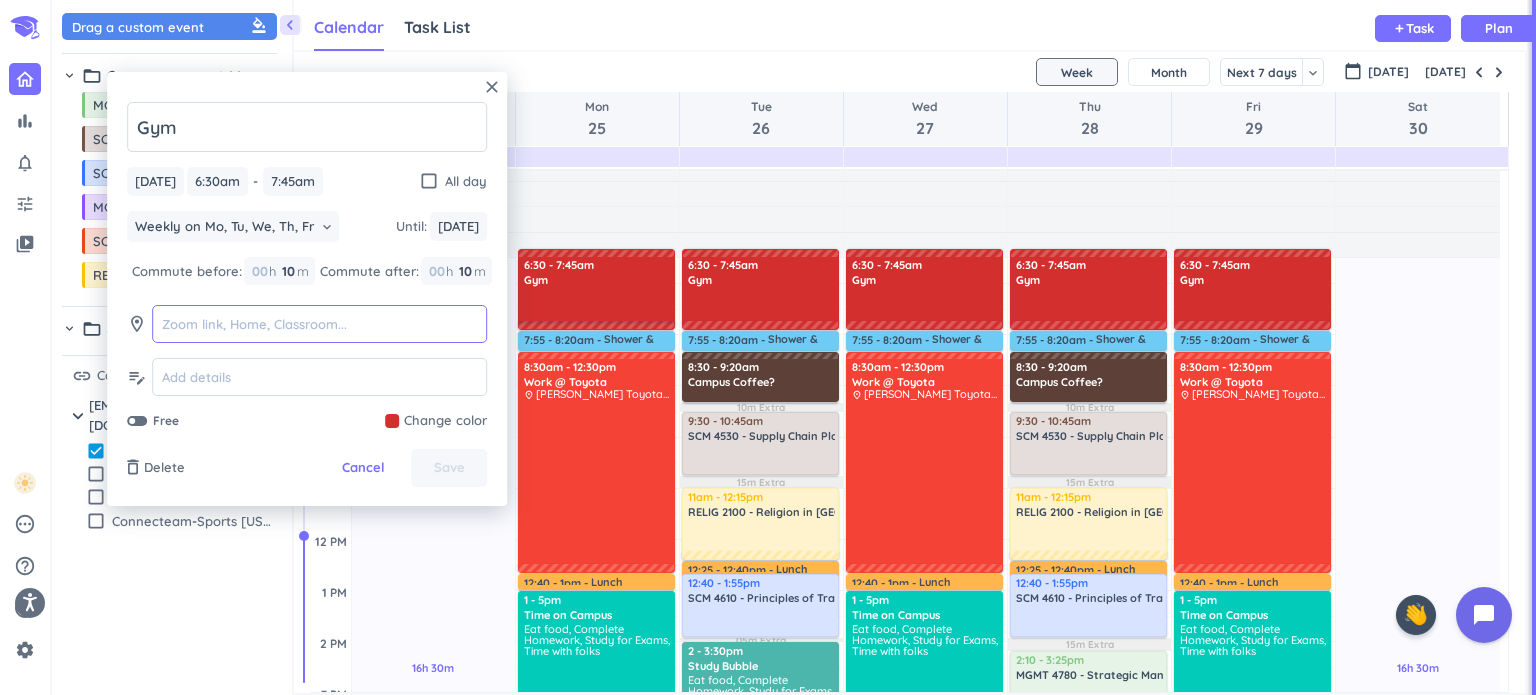 click at bounding box center (319, 324) 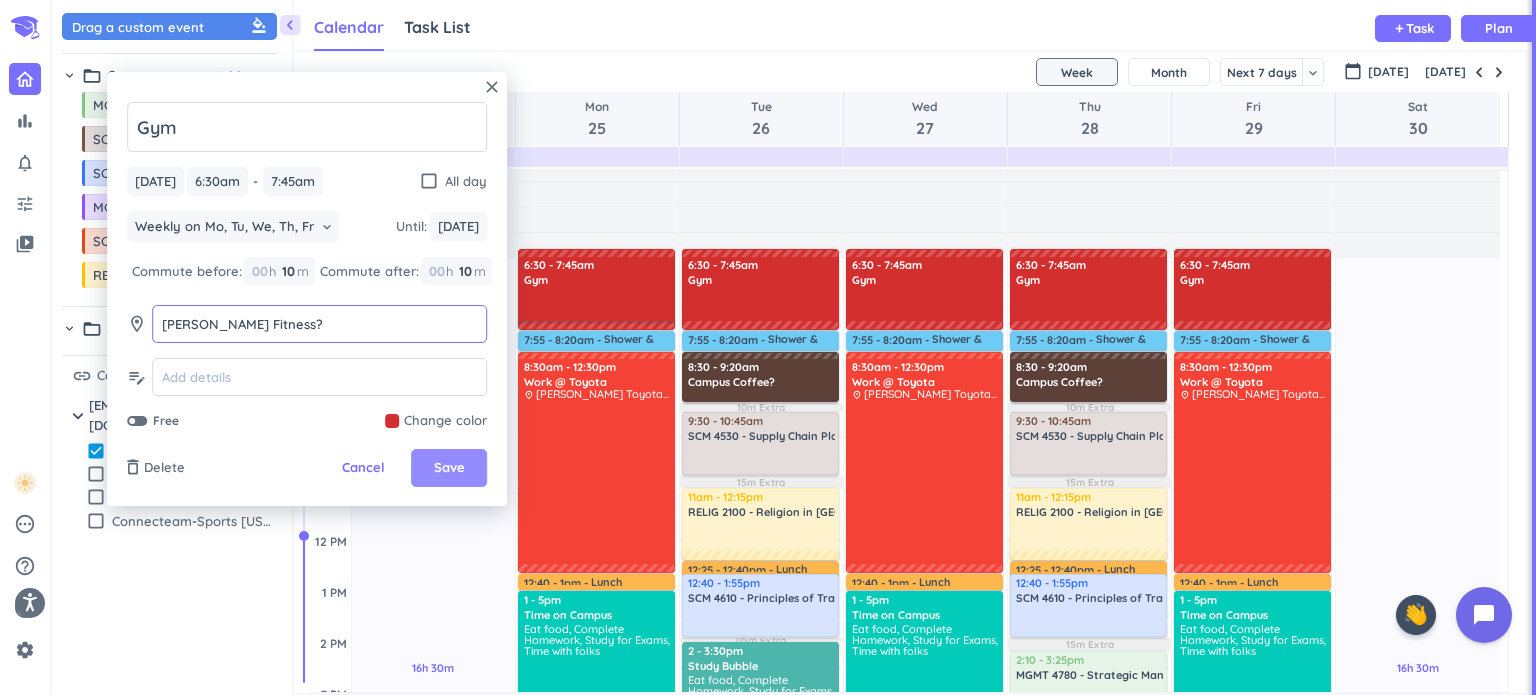 type on "Ames Fitness?" 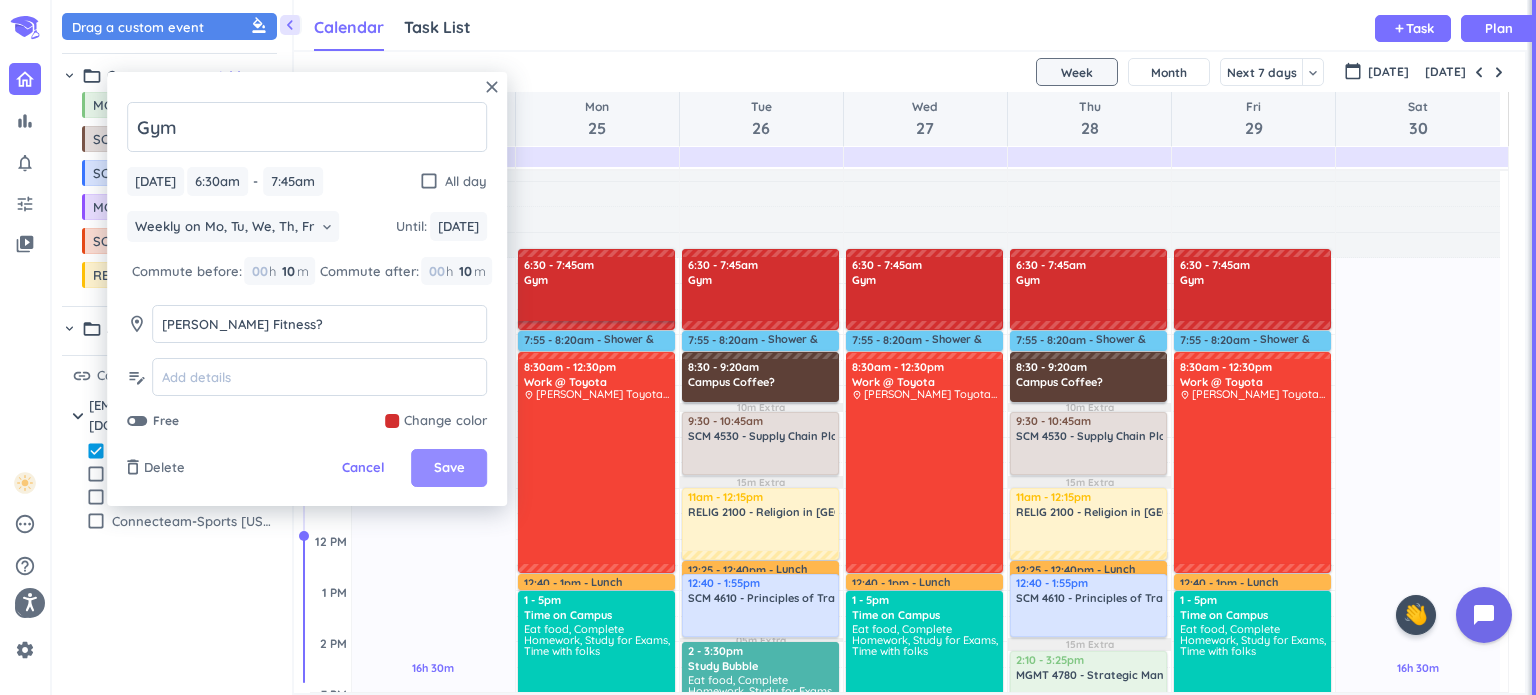 click on "Save" at bounding box center [449, 468] 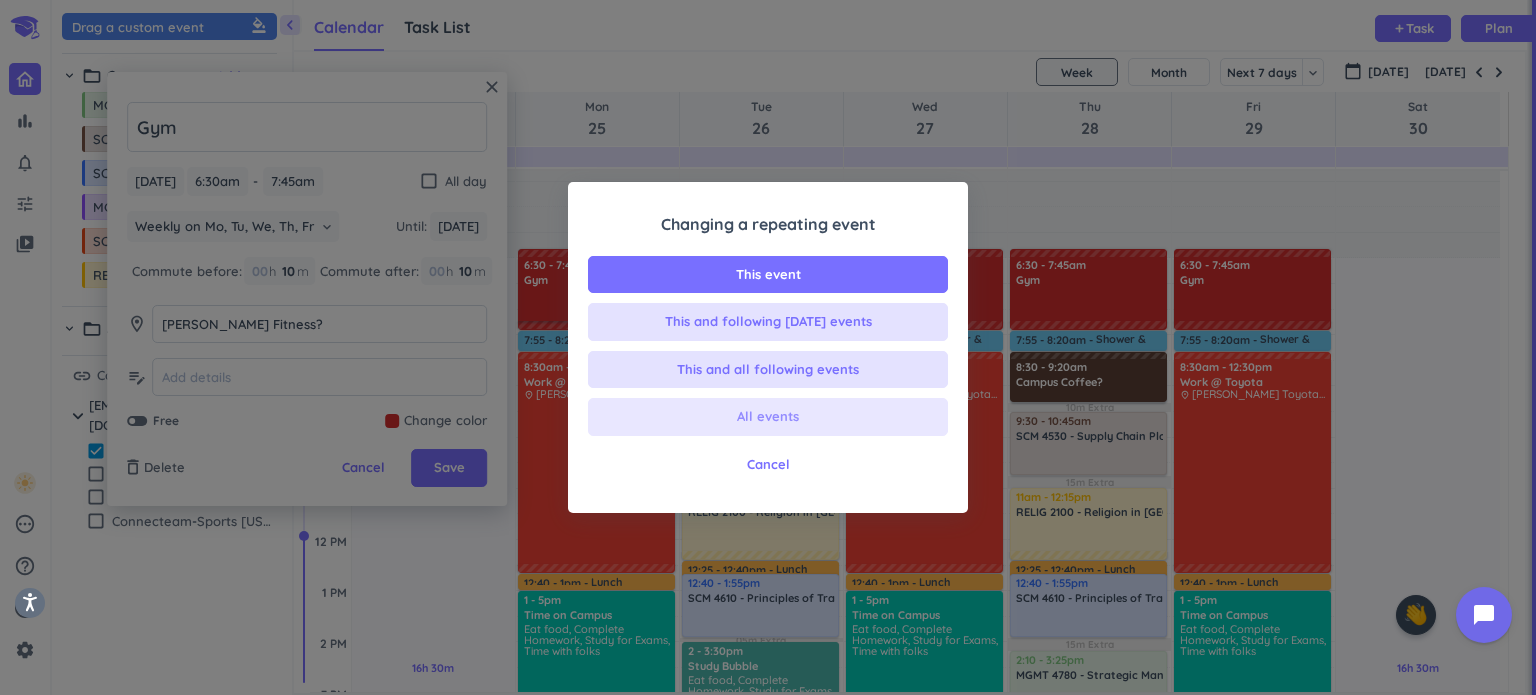 click on "All events" at bounding box center [768, 417] 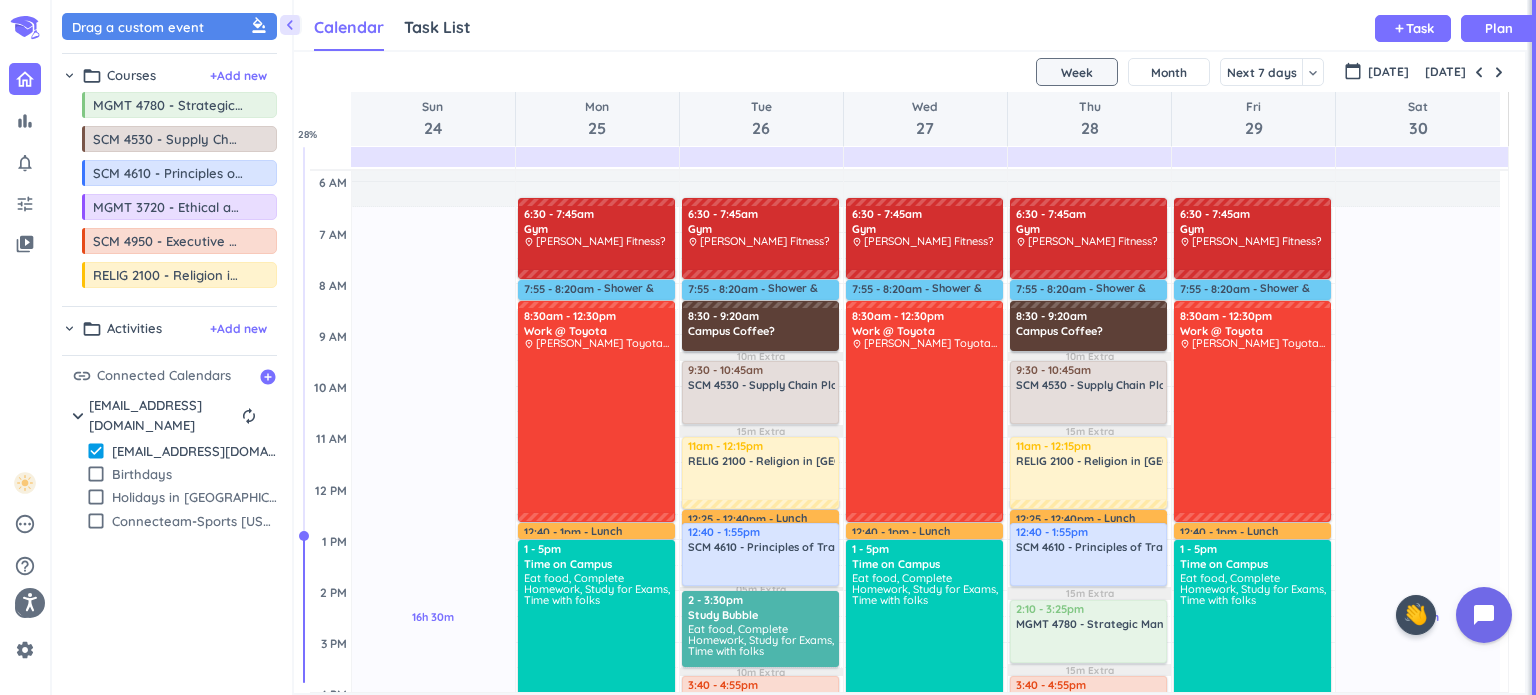 scroll, scrollTop: 104, scrollLeft: 0, axis: vertical 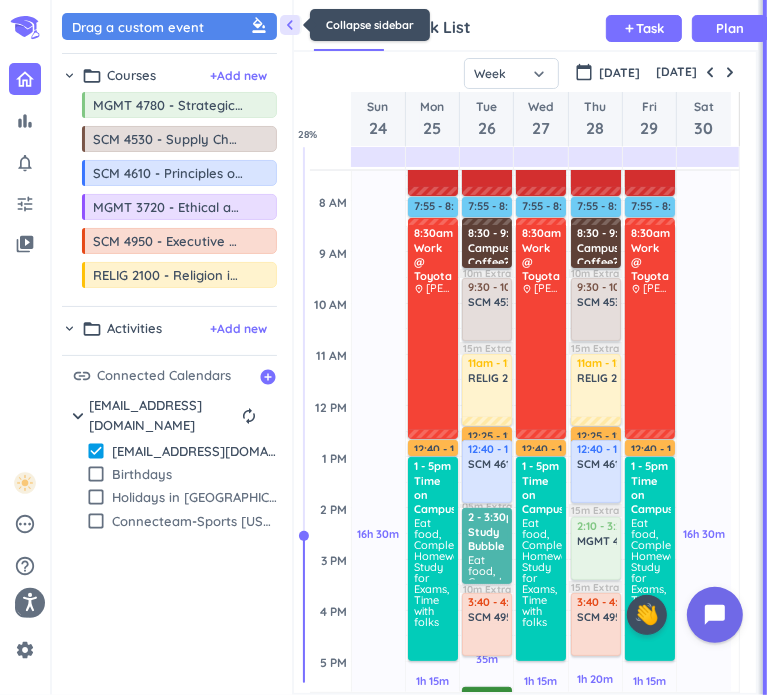 click on "chevron_left" at bounding box center (290, 25) 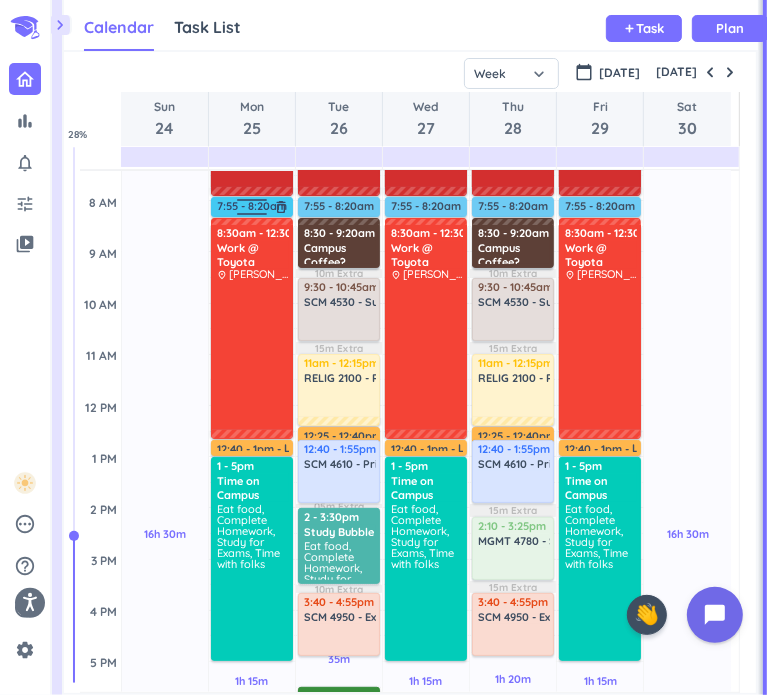 scroll, scrollTop: 8, scrollLeft: 8, axis: both 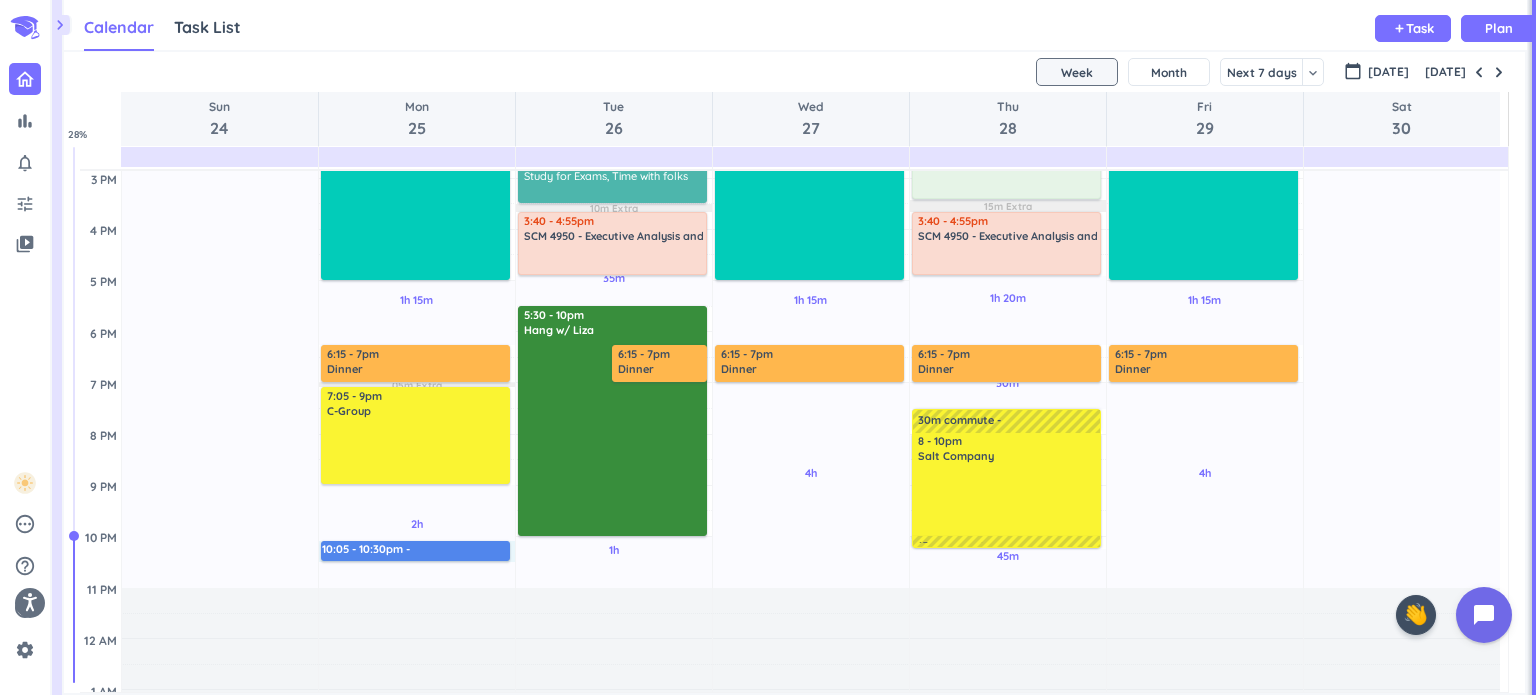 drag, startPoint x: 472, startPoint y: 540, endPoint x: 473, endPoint y: 557, distance: 17.029387 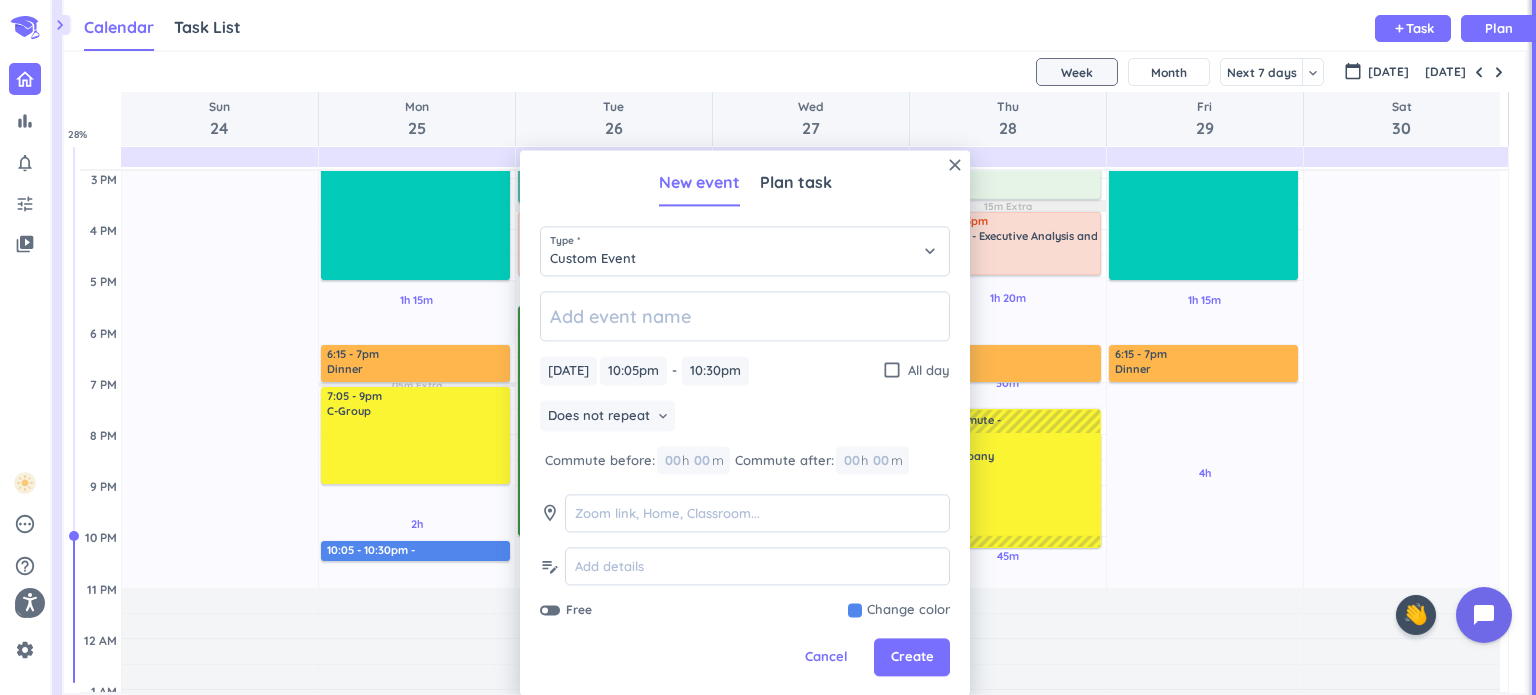 click on "Mon, Aug 25 Mon, Aug 25   10:05pm 10:05pm - 10:30pm 10:30pm check_box_outline_blank All day Does not repeat keyboard_arrow_down Commute before: 00 h 00 m Commute after: 00 h 00 m room edit_note Free Change color" at bounding box center [745, 455] 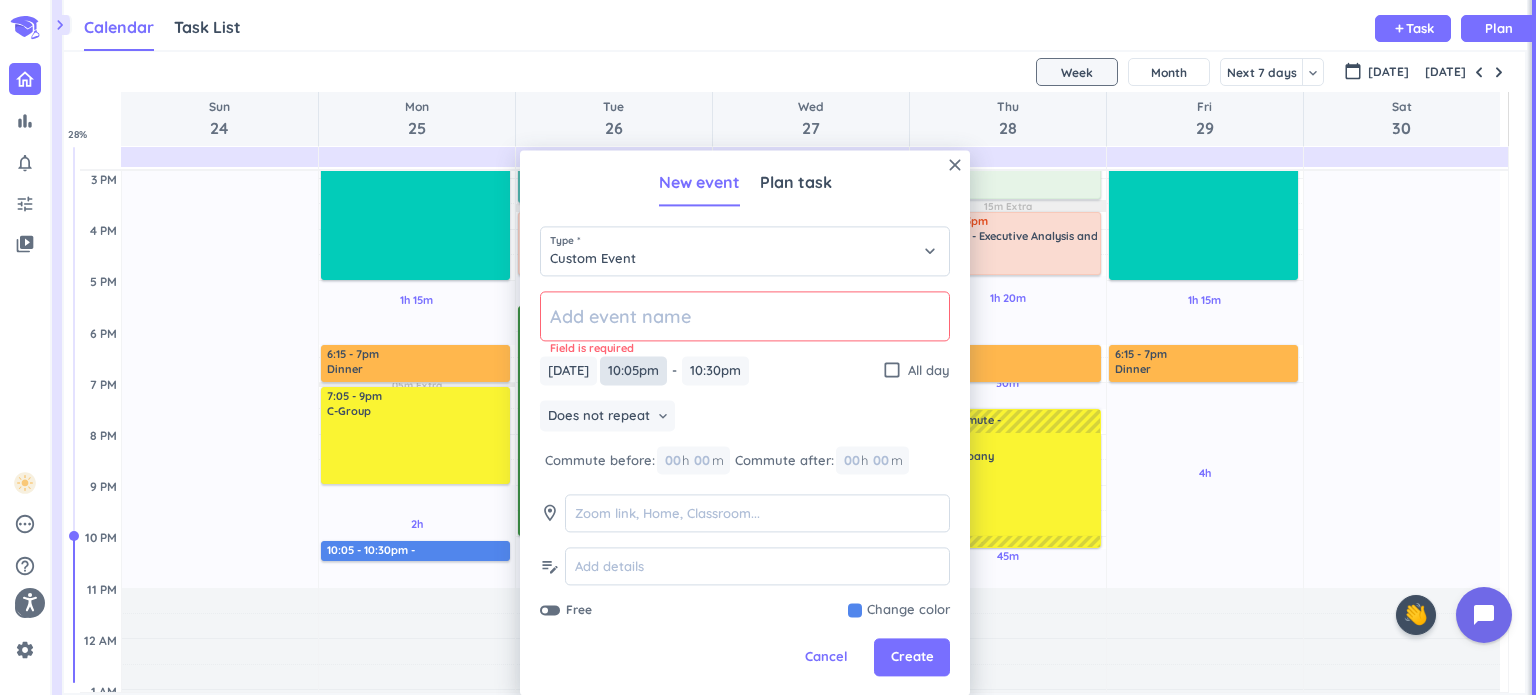 click on "10:05pm" at bounding box center [633, 370] 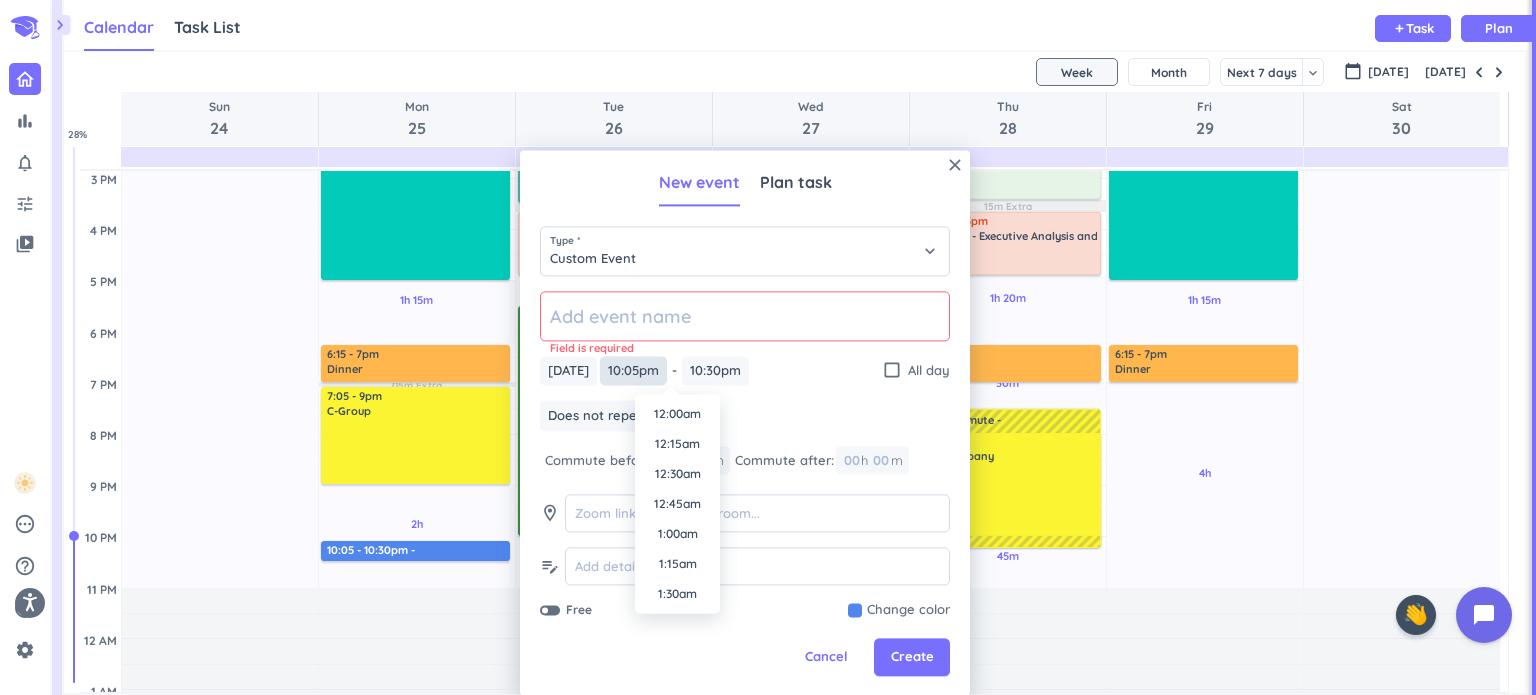 scroll, scrollTop: 2550, scrollLeft: 0, axis: vertical 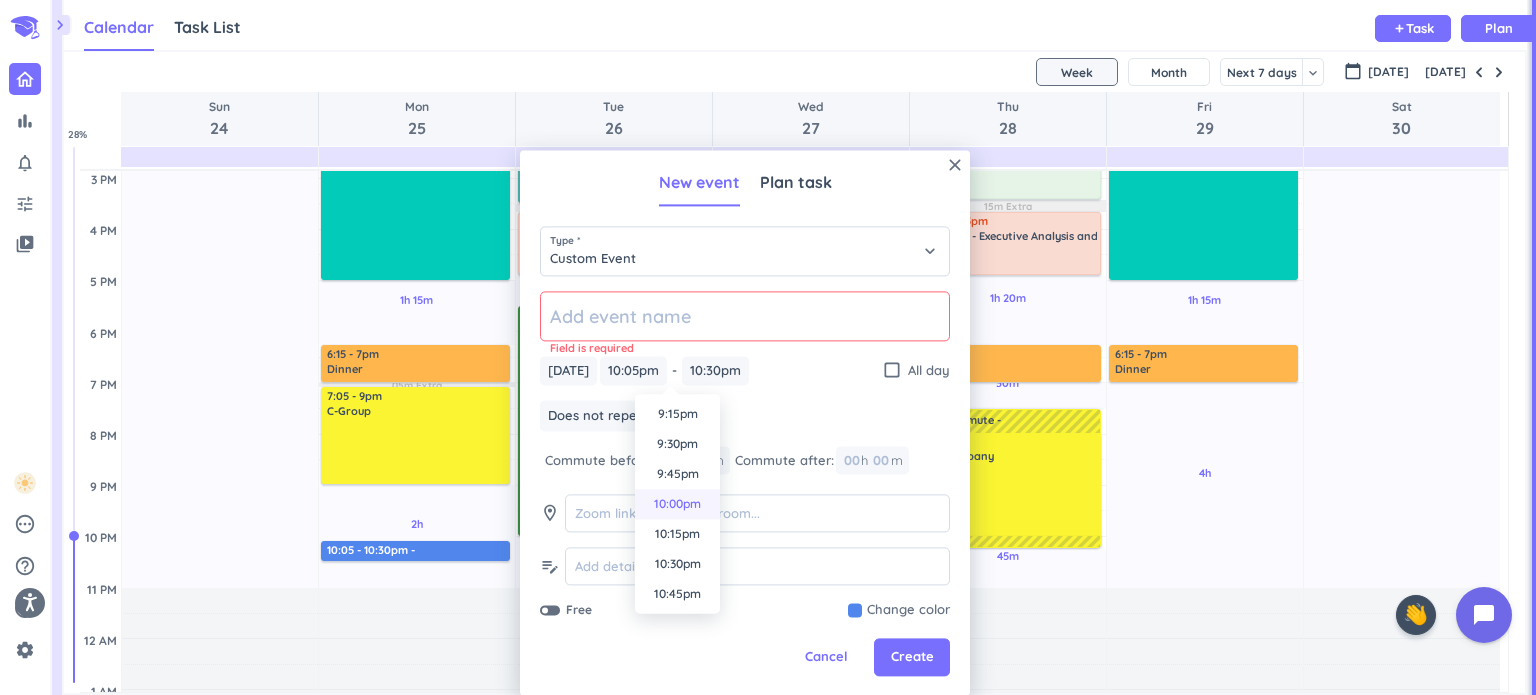 click on "10:00pm" at bounding box center [677, 504] 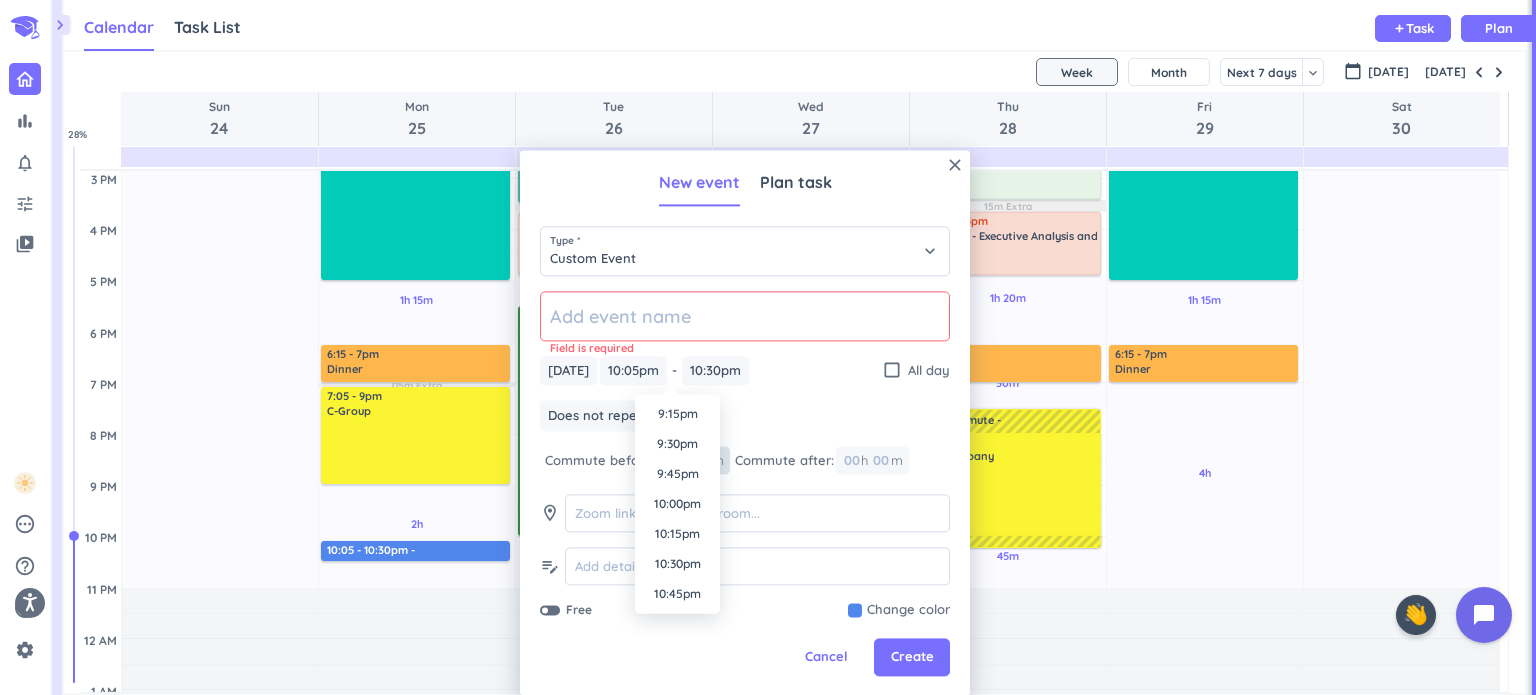 type on "10:00pm" 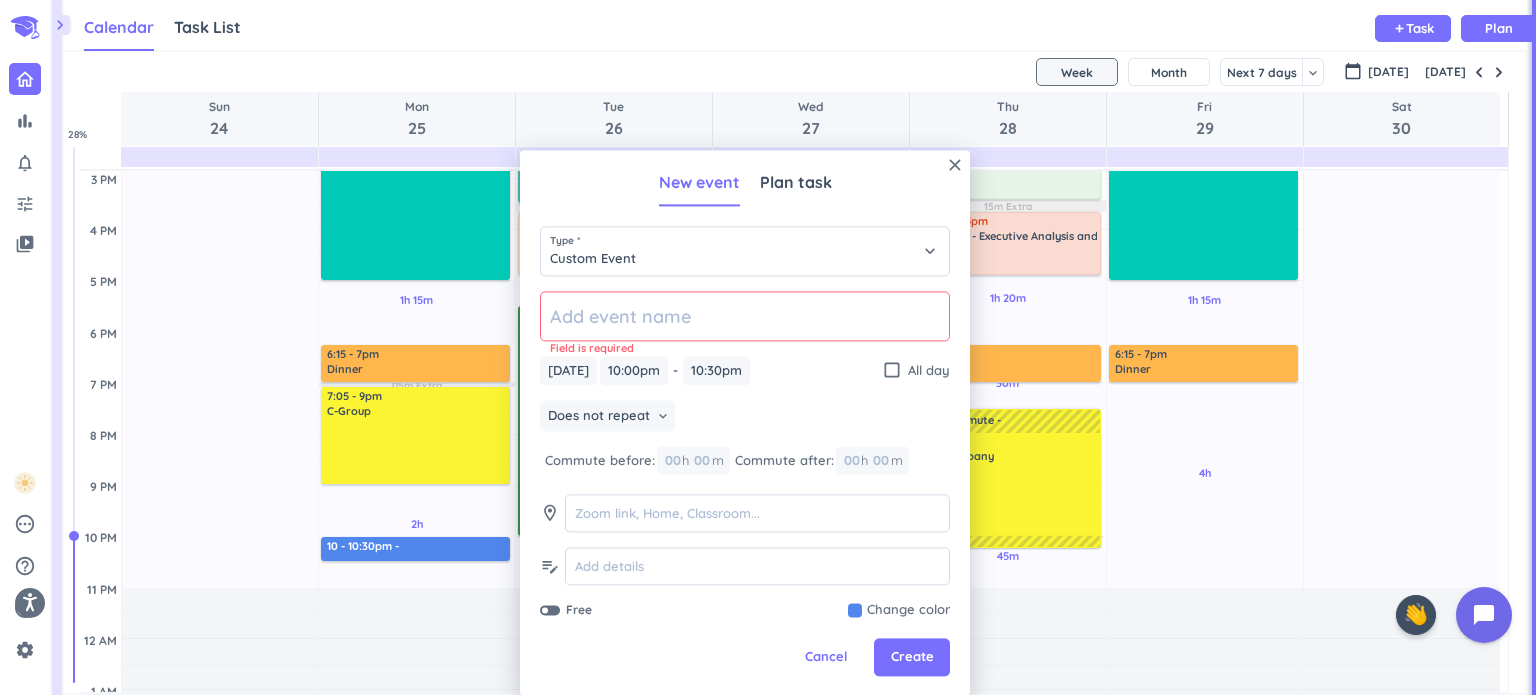 click 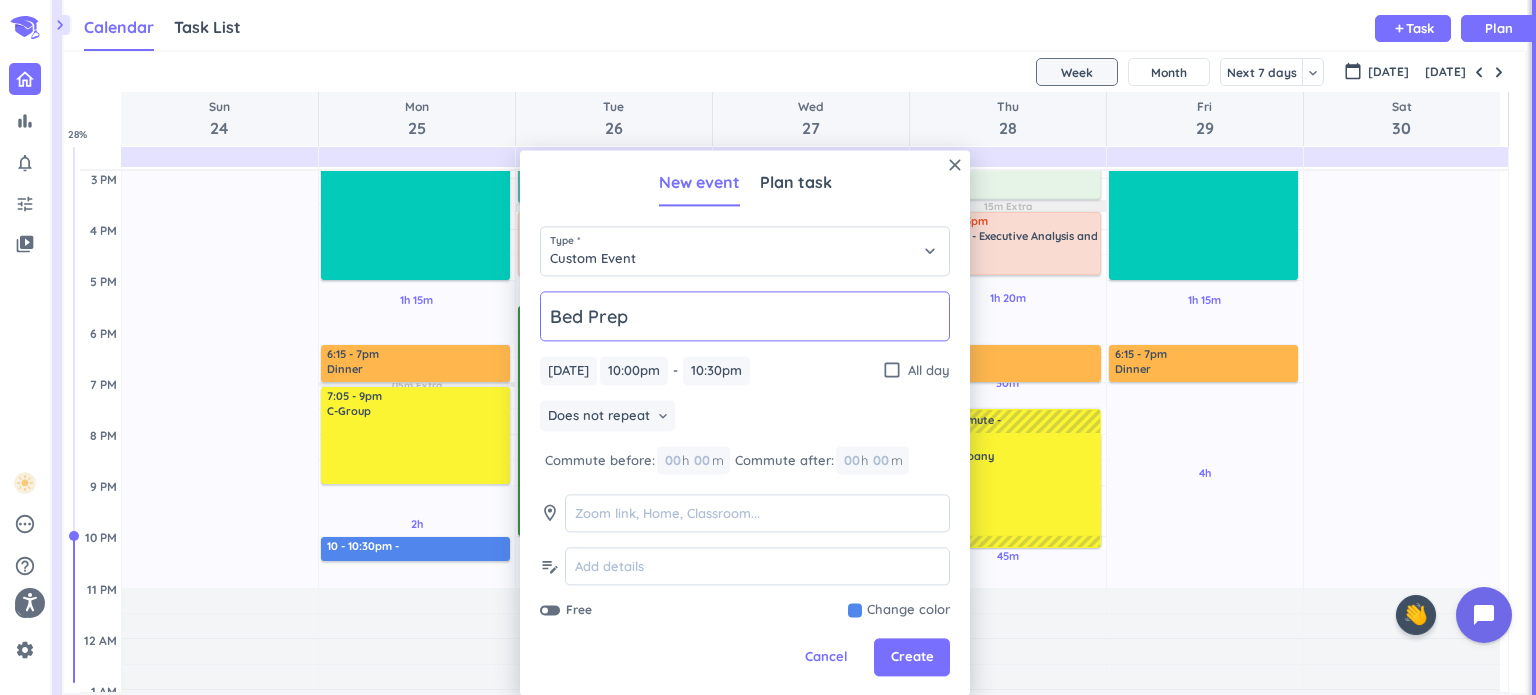 type on "Bed Prep" 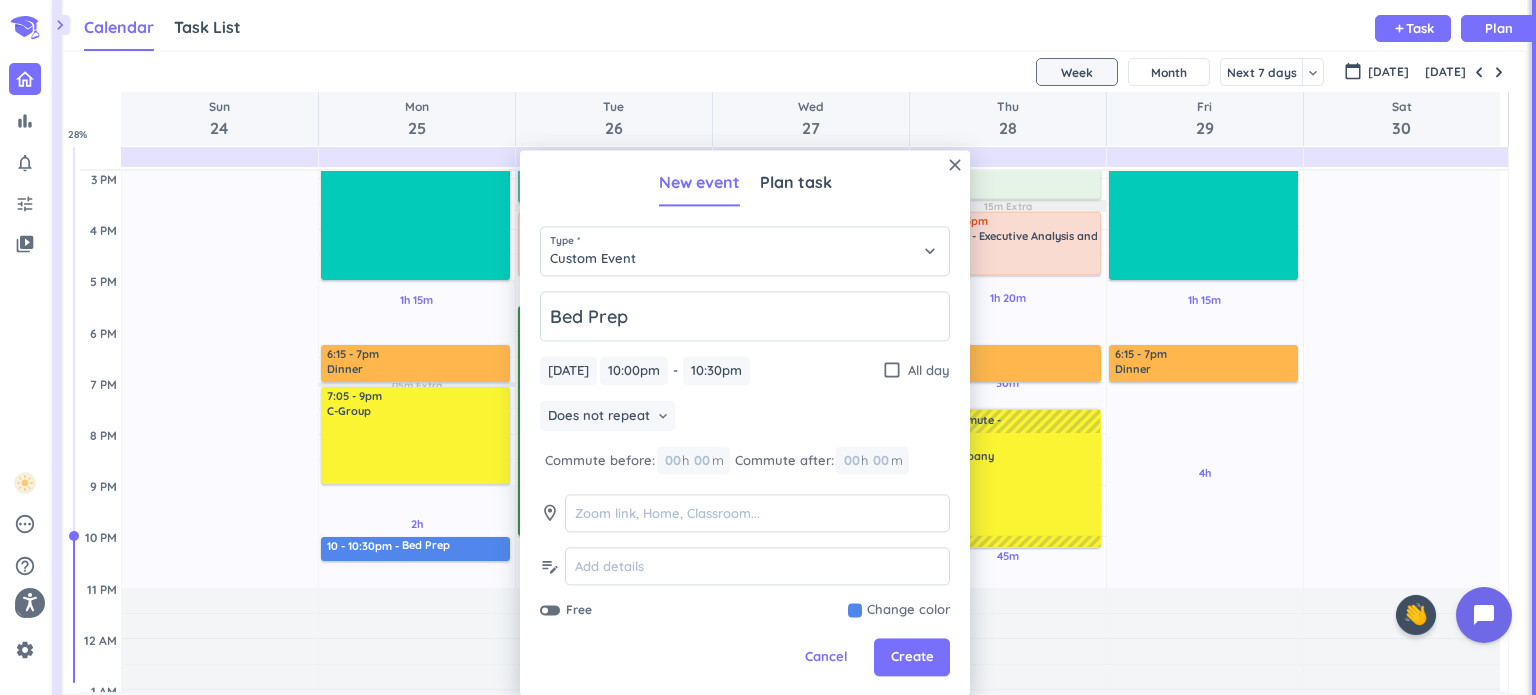click at bounding box center (899, 611) 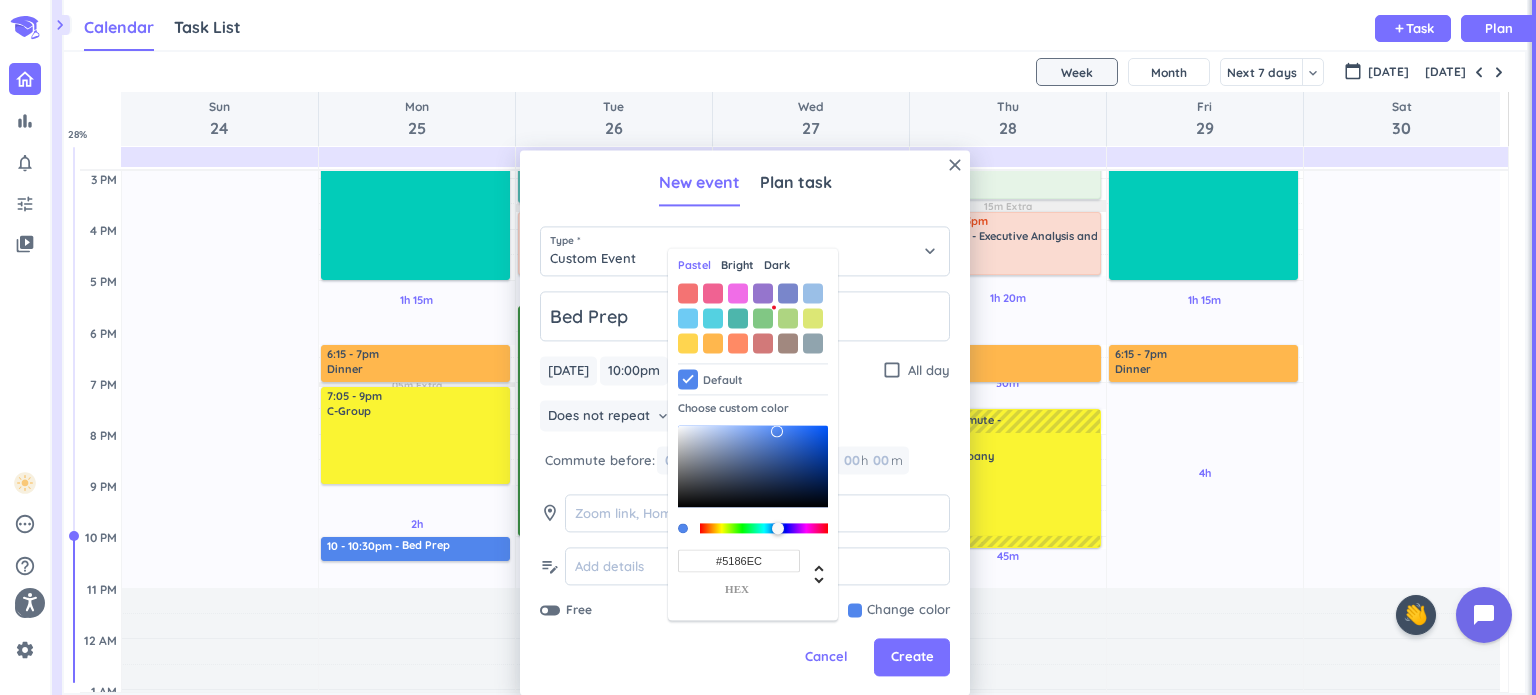 click on "Dark" at bounding box center (777, 266) 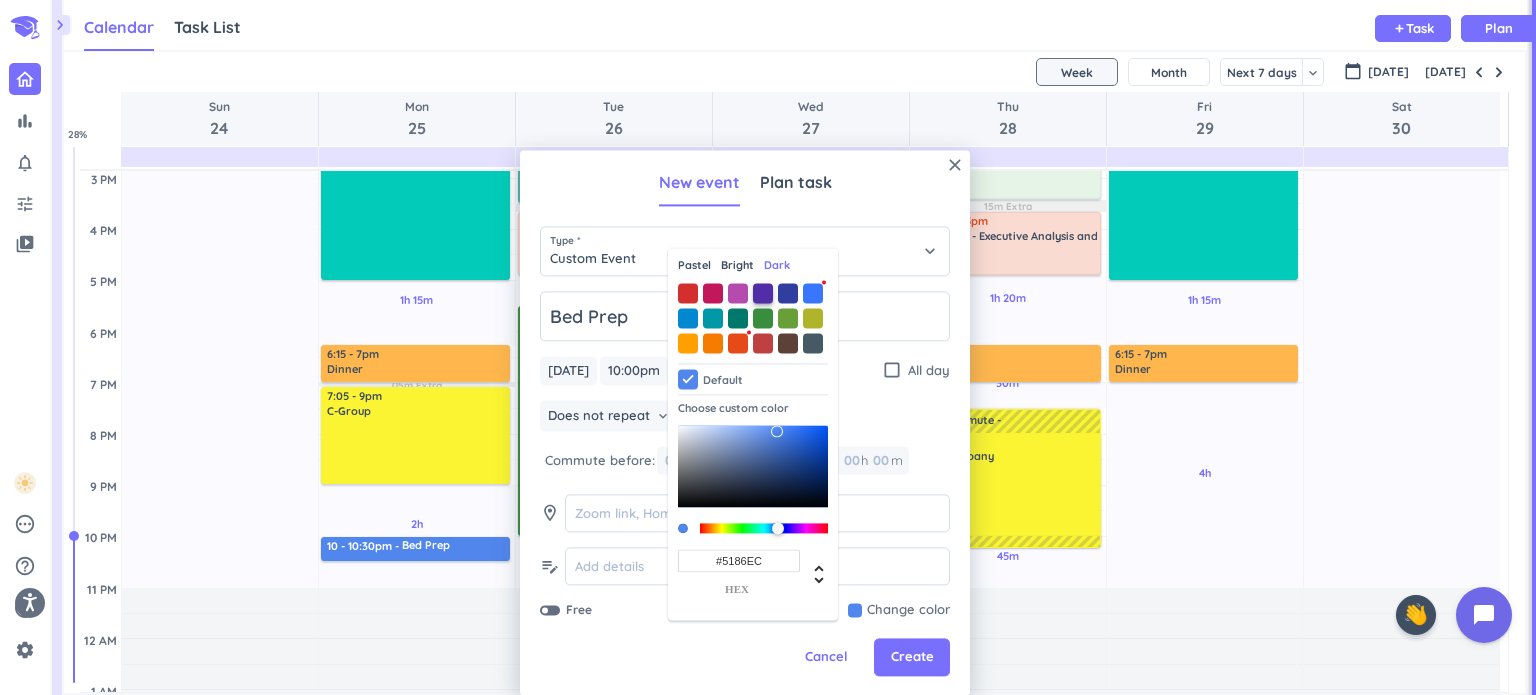 click at bounding box center [763, 293] 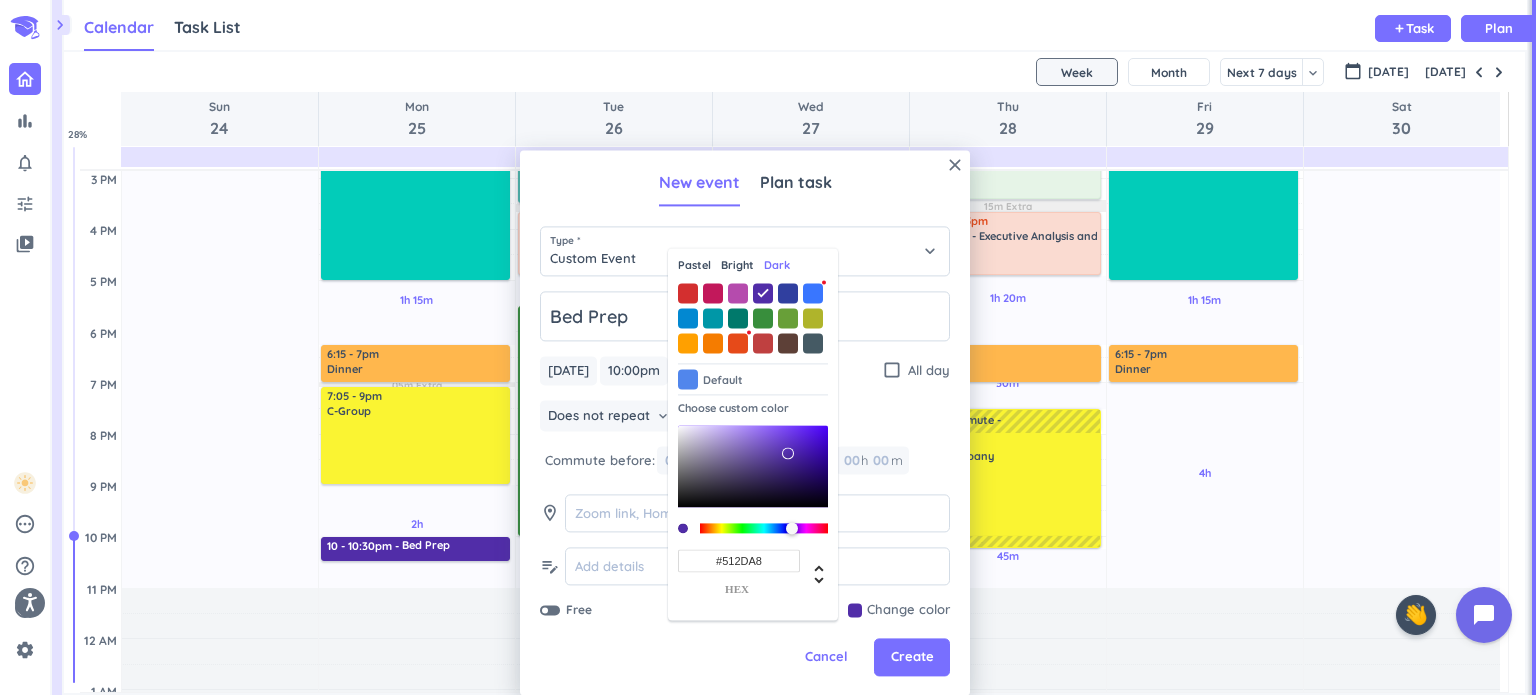 click on "Bright" at bounding box center [737, 266] 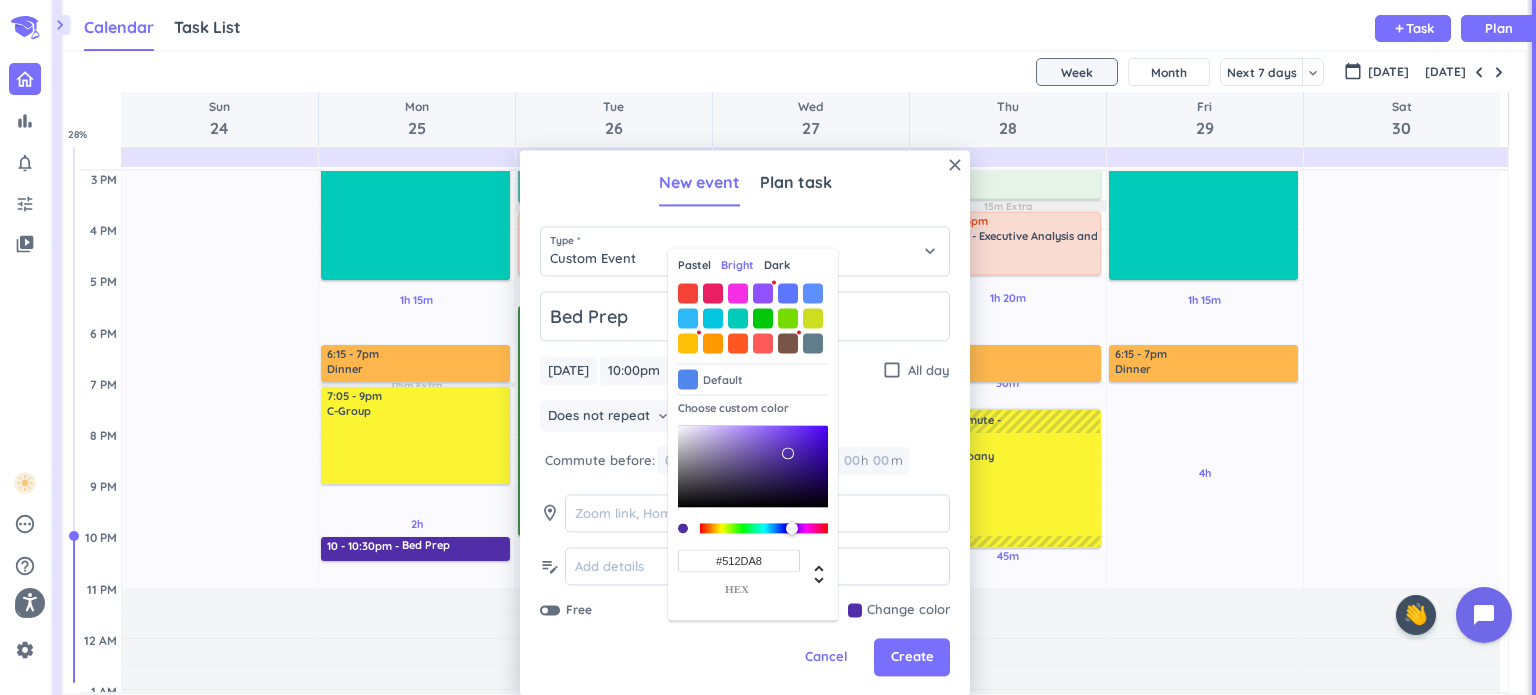 click on "Pastel" at bounding box center (694, 266) 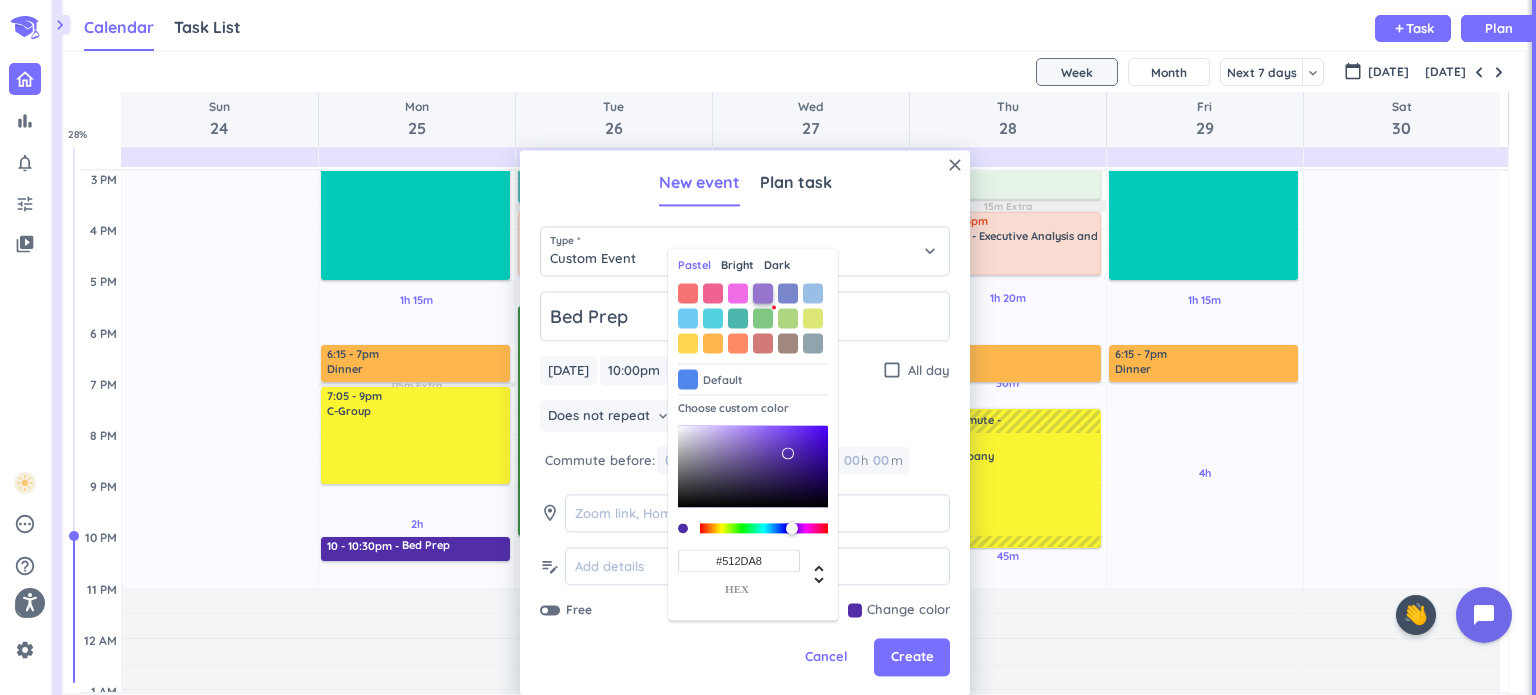 click at bounding box center (763, 293) 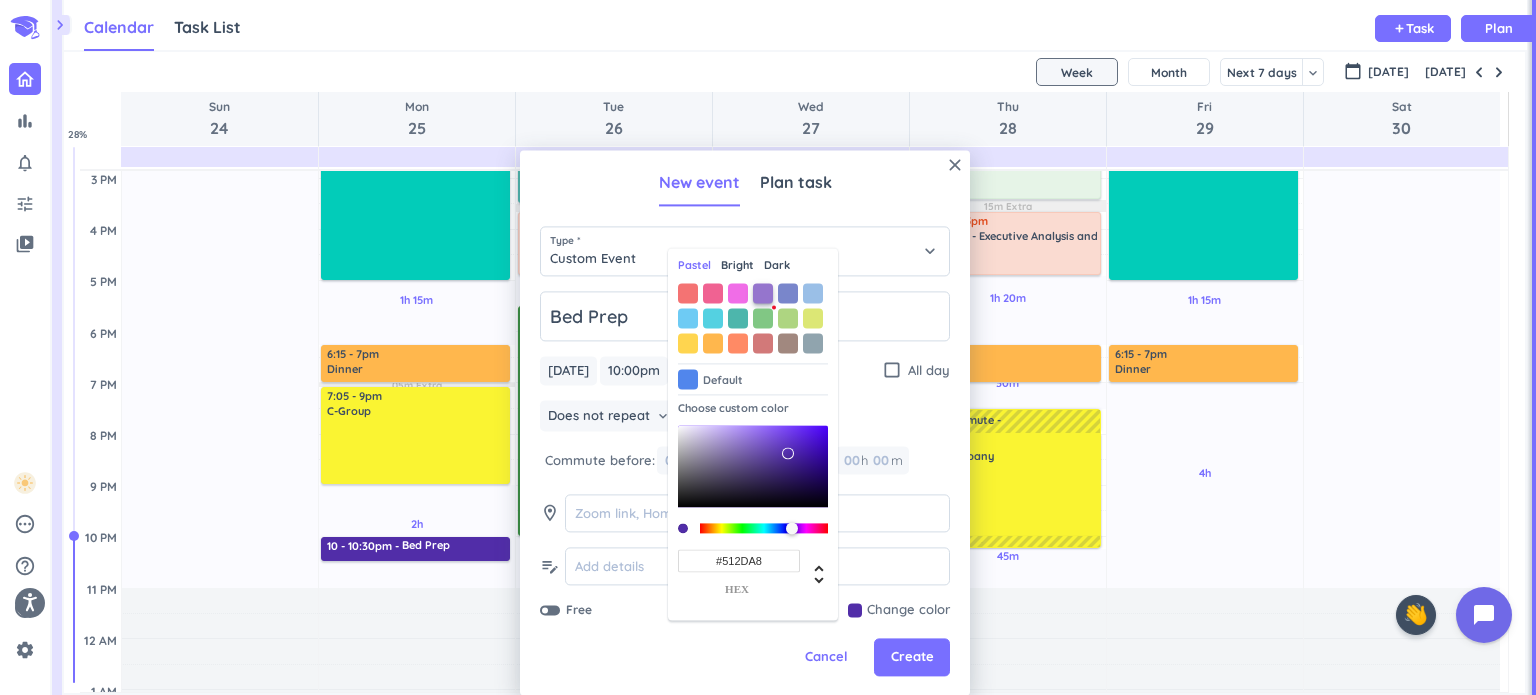 type on "#9575CD" 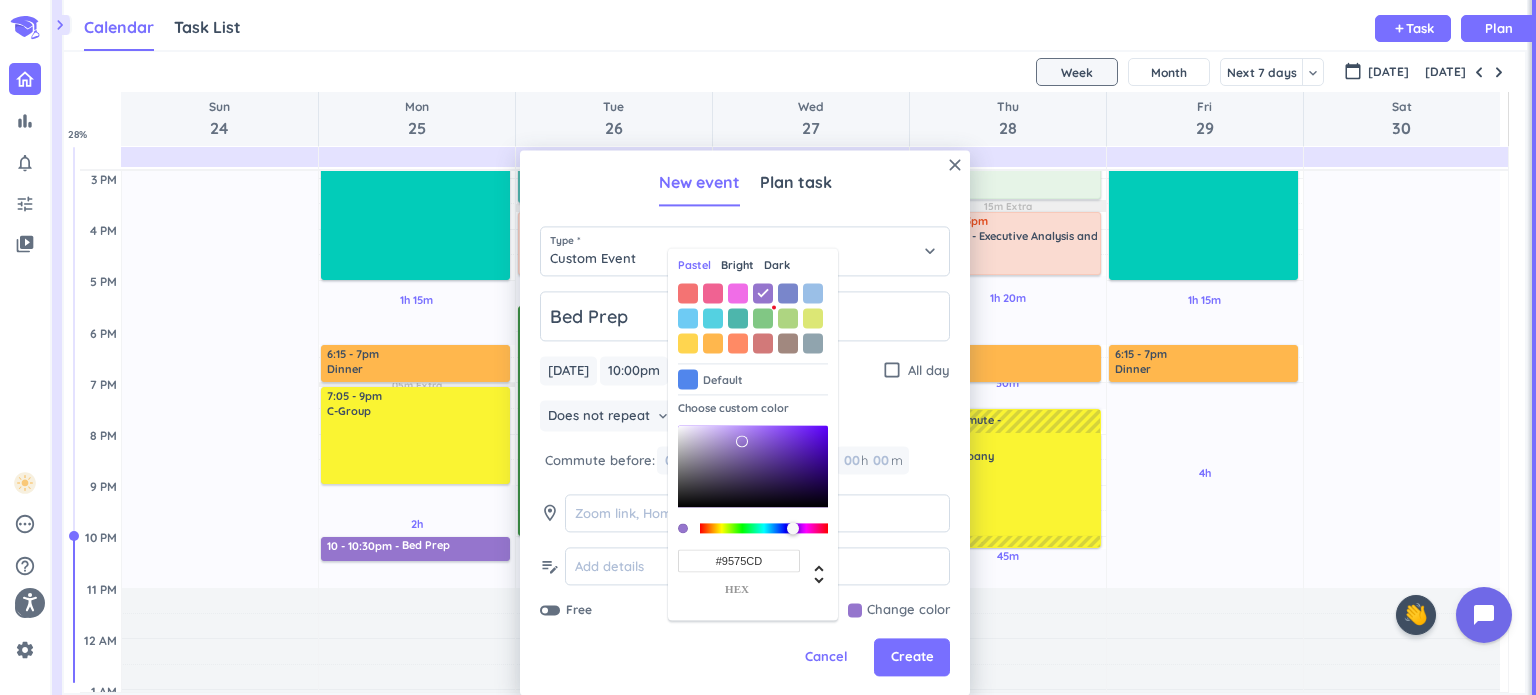 click on "Does not repeat keyboard_arrow_down" at bounding box center [745, 418] 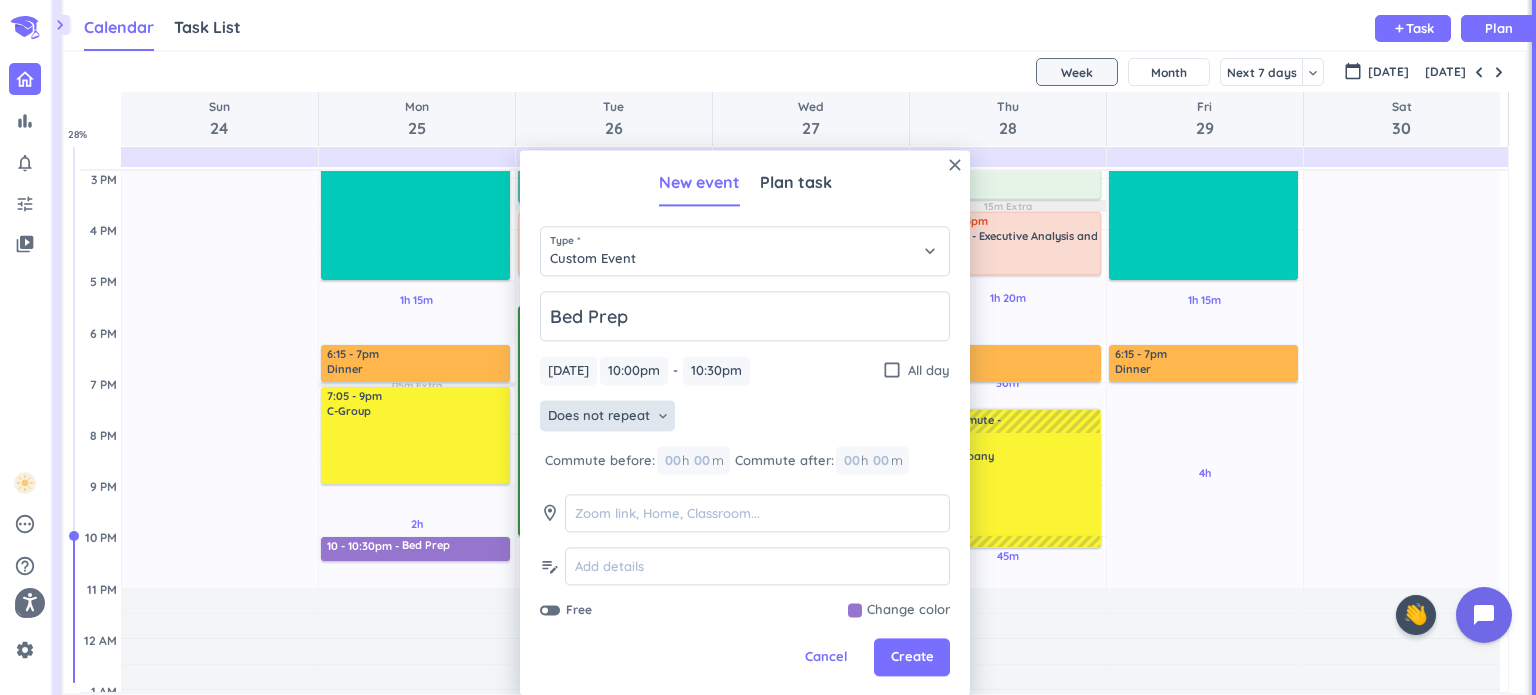 click on "Does not repeat" at bounding box center (599, 416) 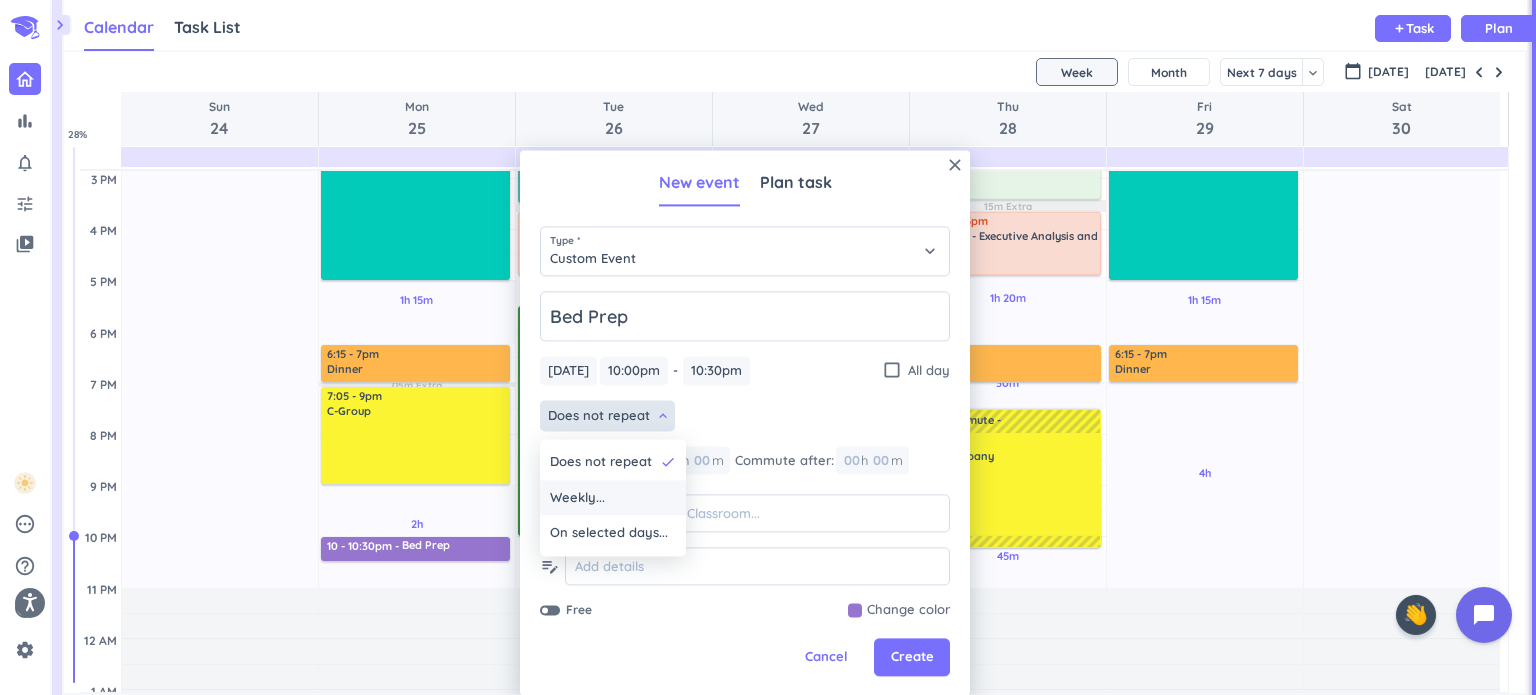 click on "Weekly..." at bounding box center [613, 498] 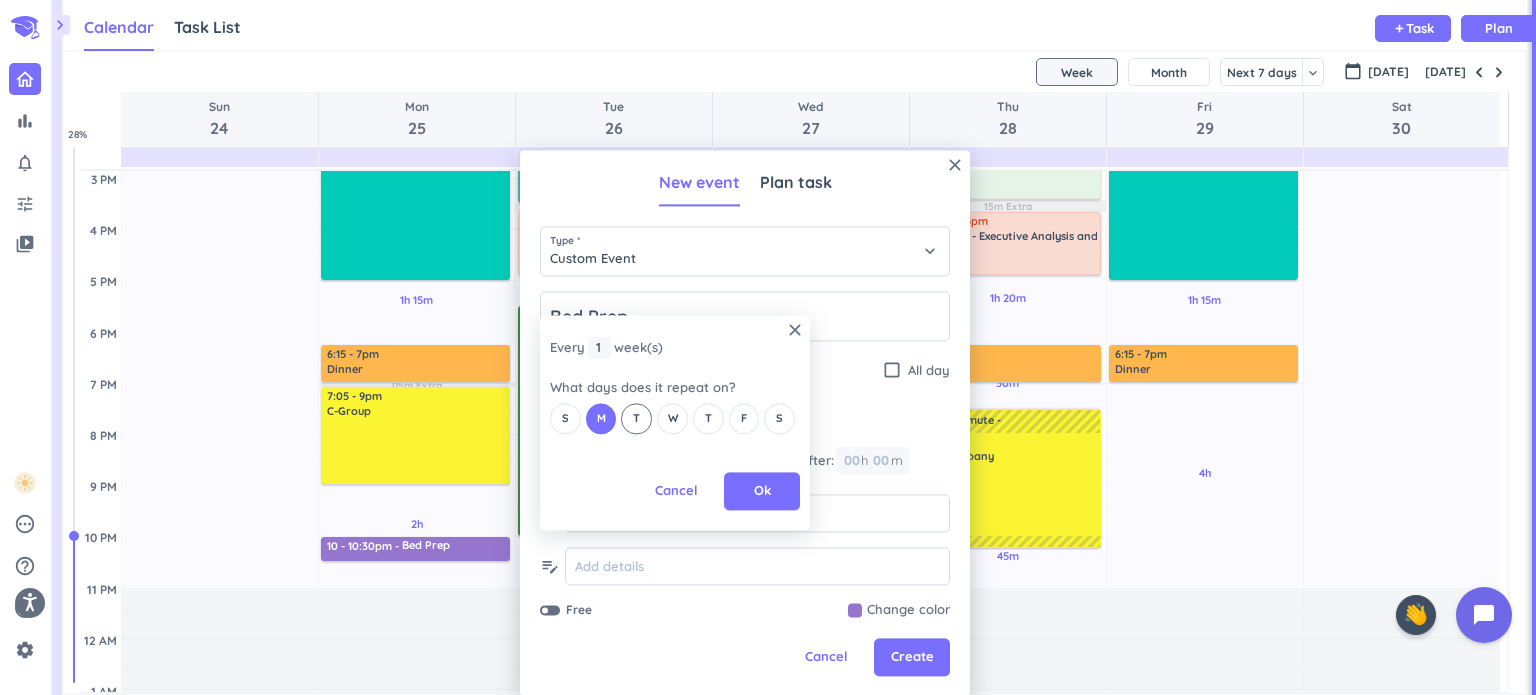 click on "T" at bounding box center (636, 418) 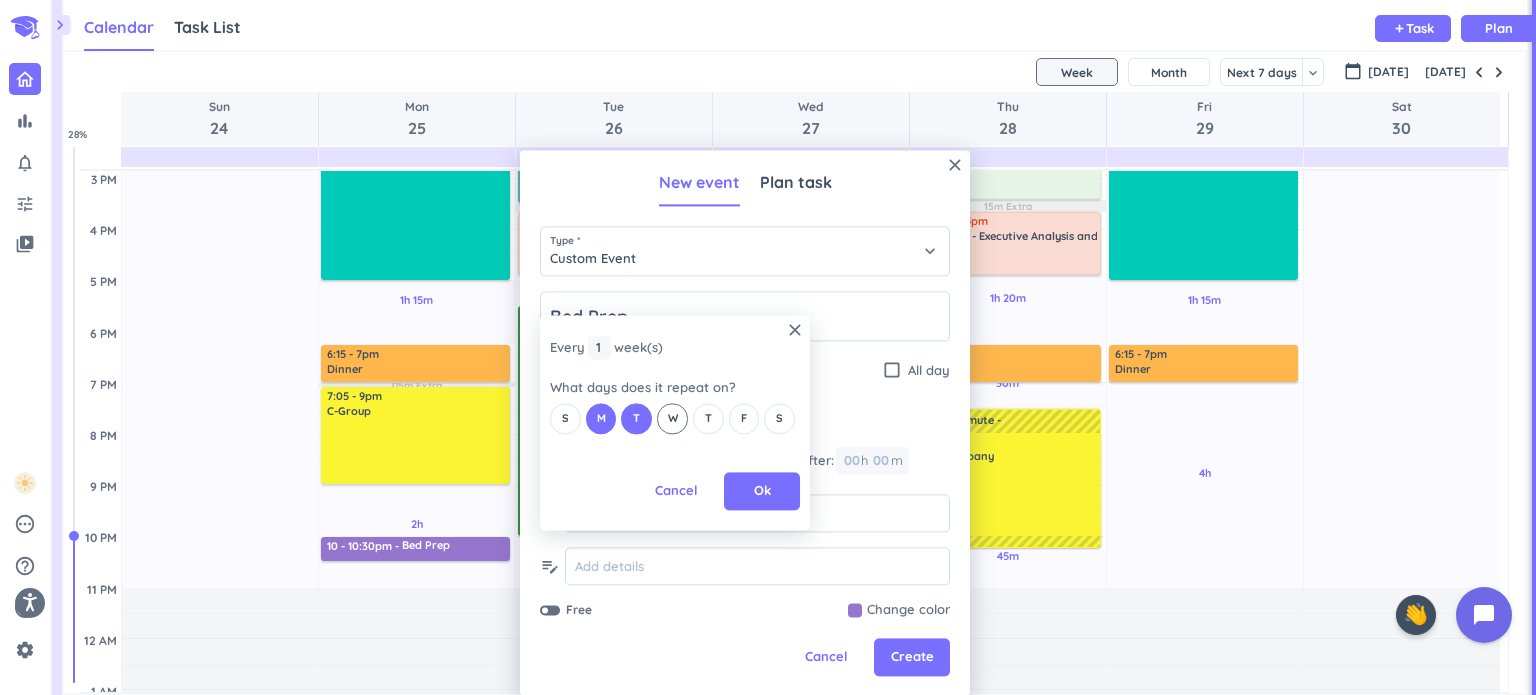 click on "W" at bounding box center [672, 418] 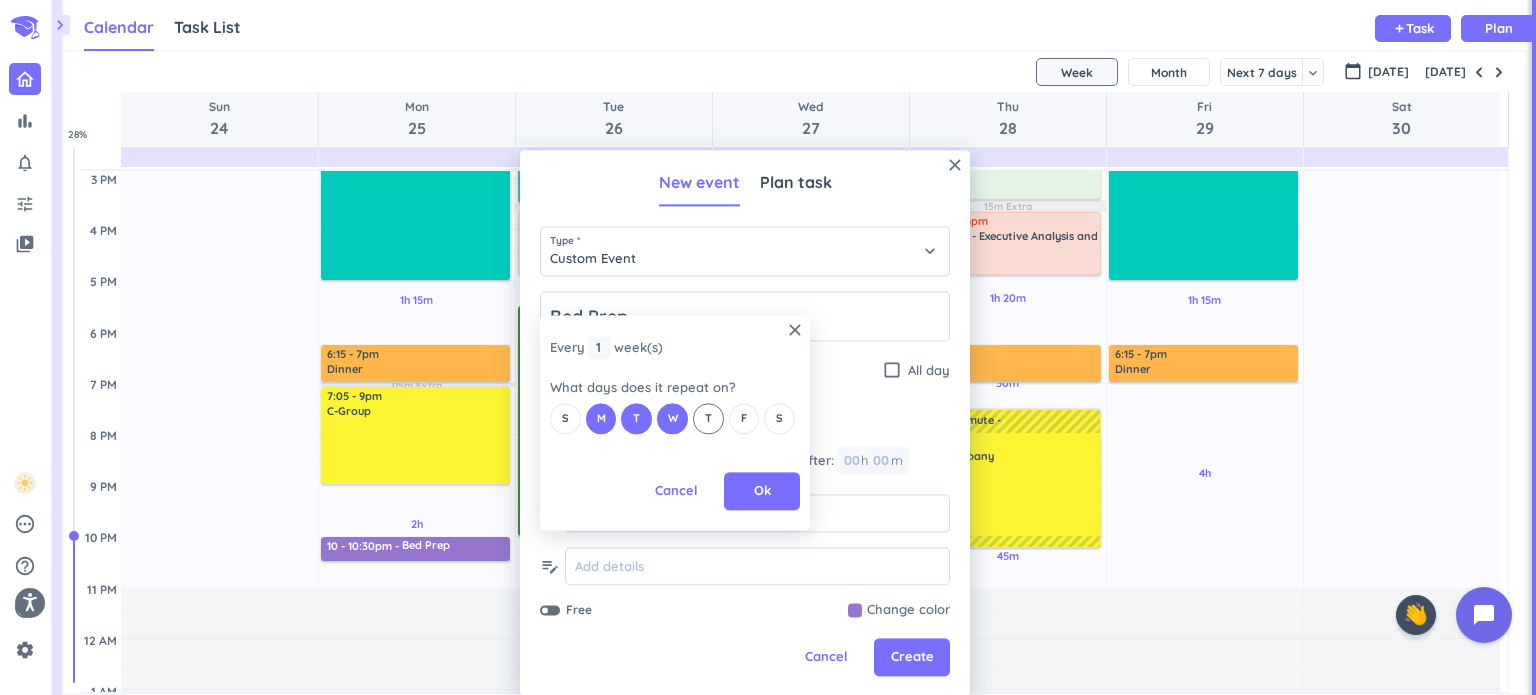 click on "T" at bounding box center [708, 418] 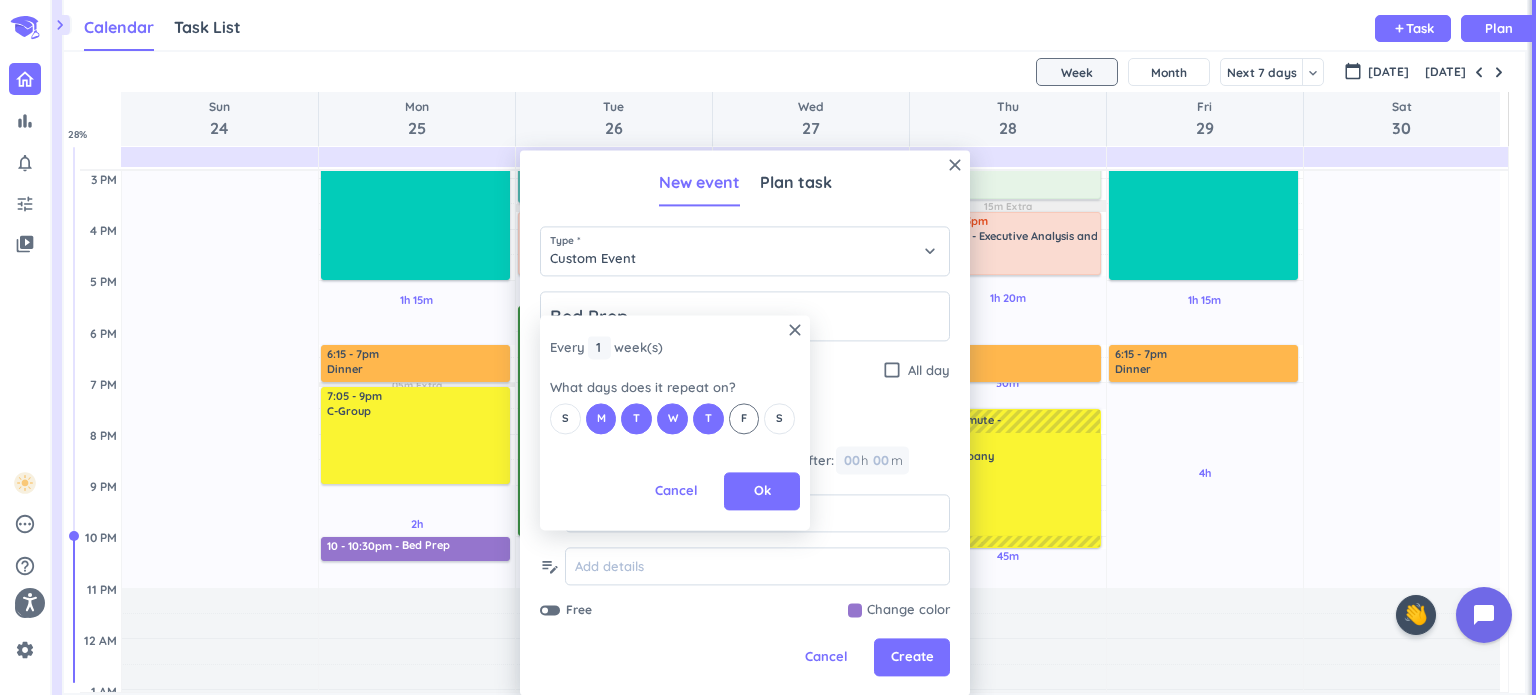 click on "F" at bounding box center (744, 418) 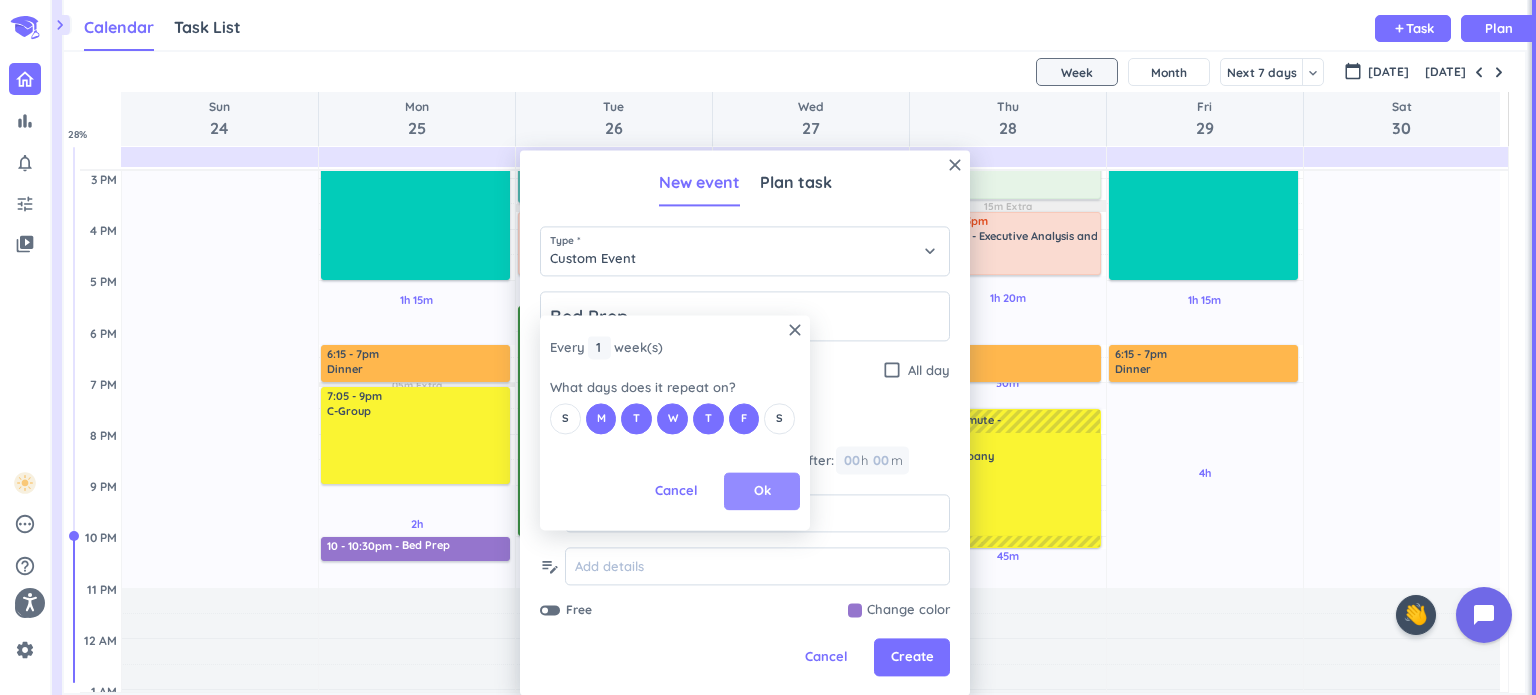 click on "Ok" at bounding box center (762, 492) 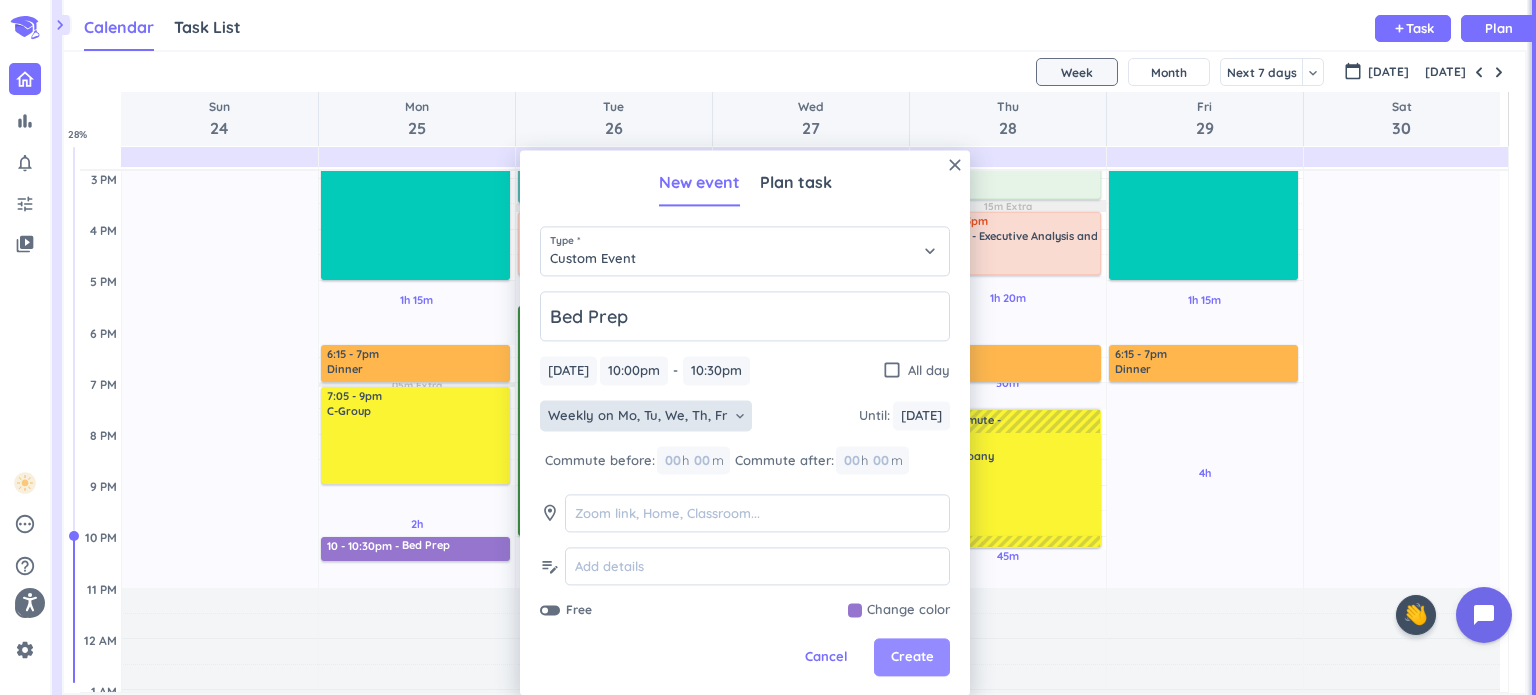 click on "Create" at bounding box center (912, 658) 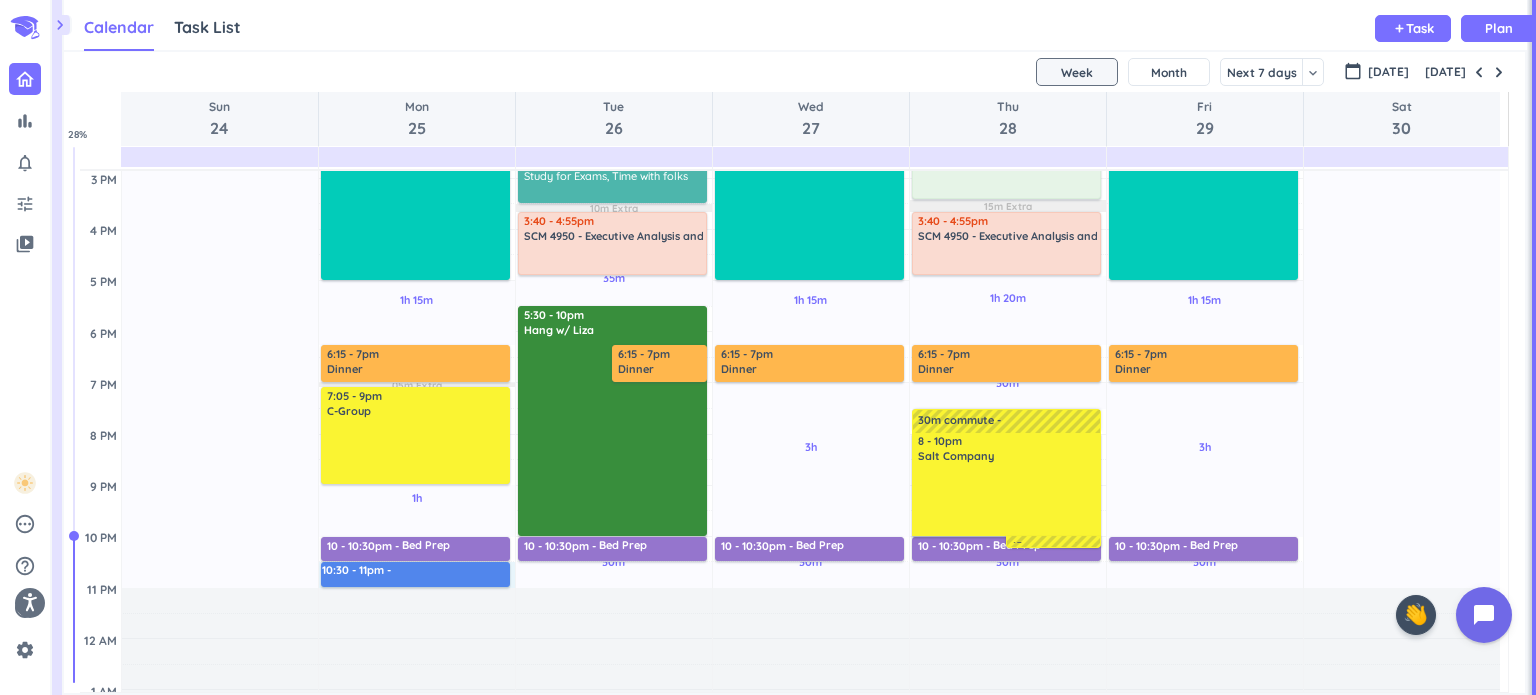 drag, startPoint x: 471, startPoint y: 562, endPoint x: 474, endPoint y: 586, distance: 24.186773 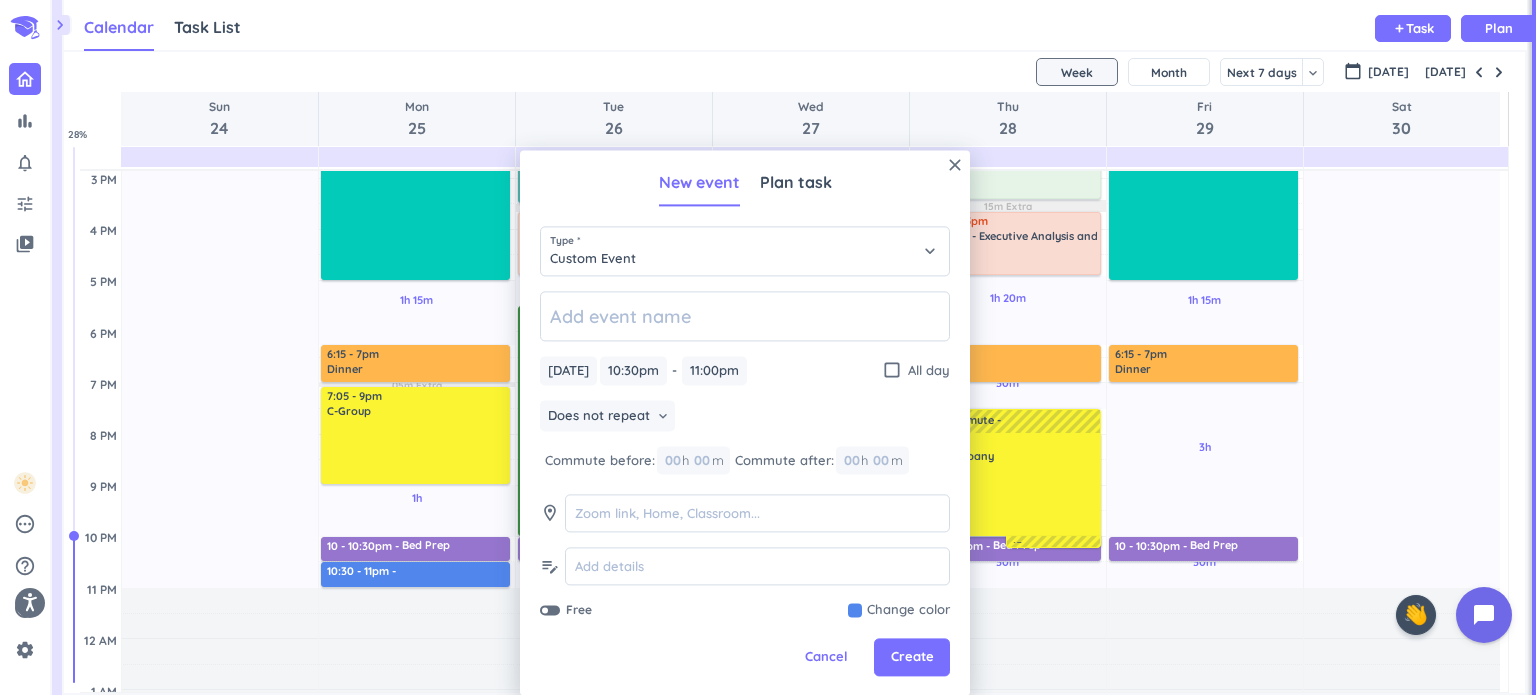 click on "Does not repeat keyboard_arrow_down" at bounding box center [745, 418] 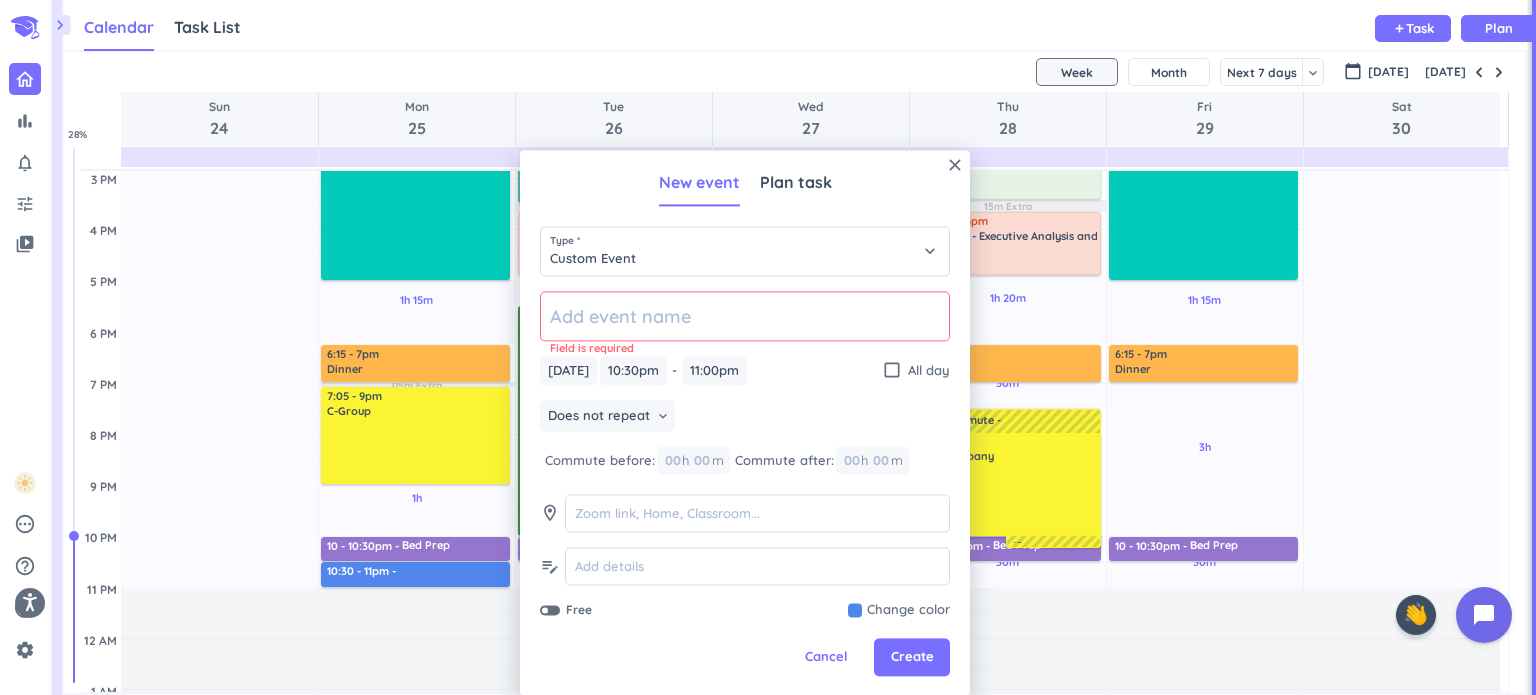 click 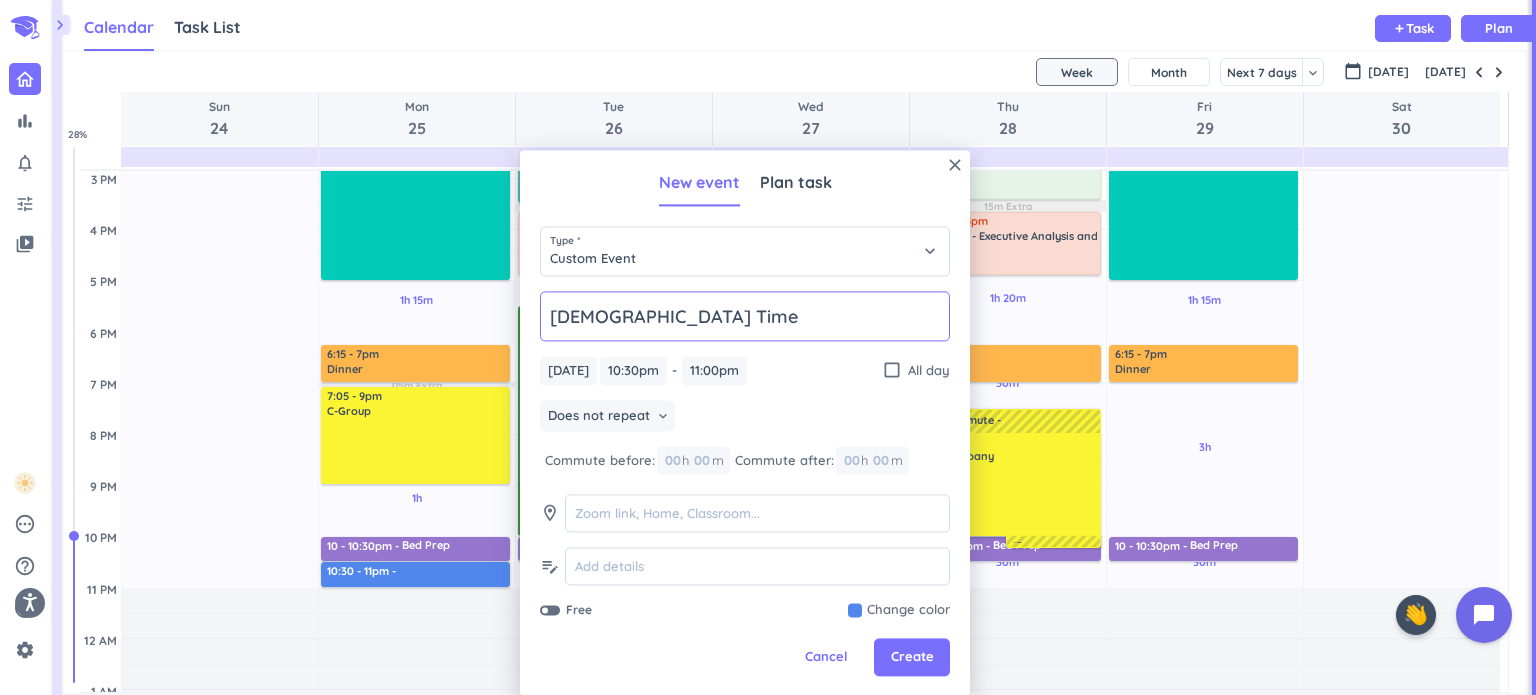 type on "[DEMOGRAPHIC_DATA] Time" 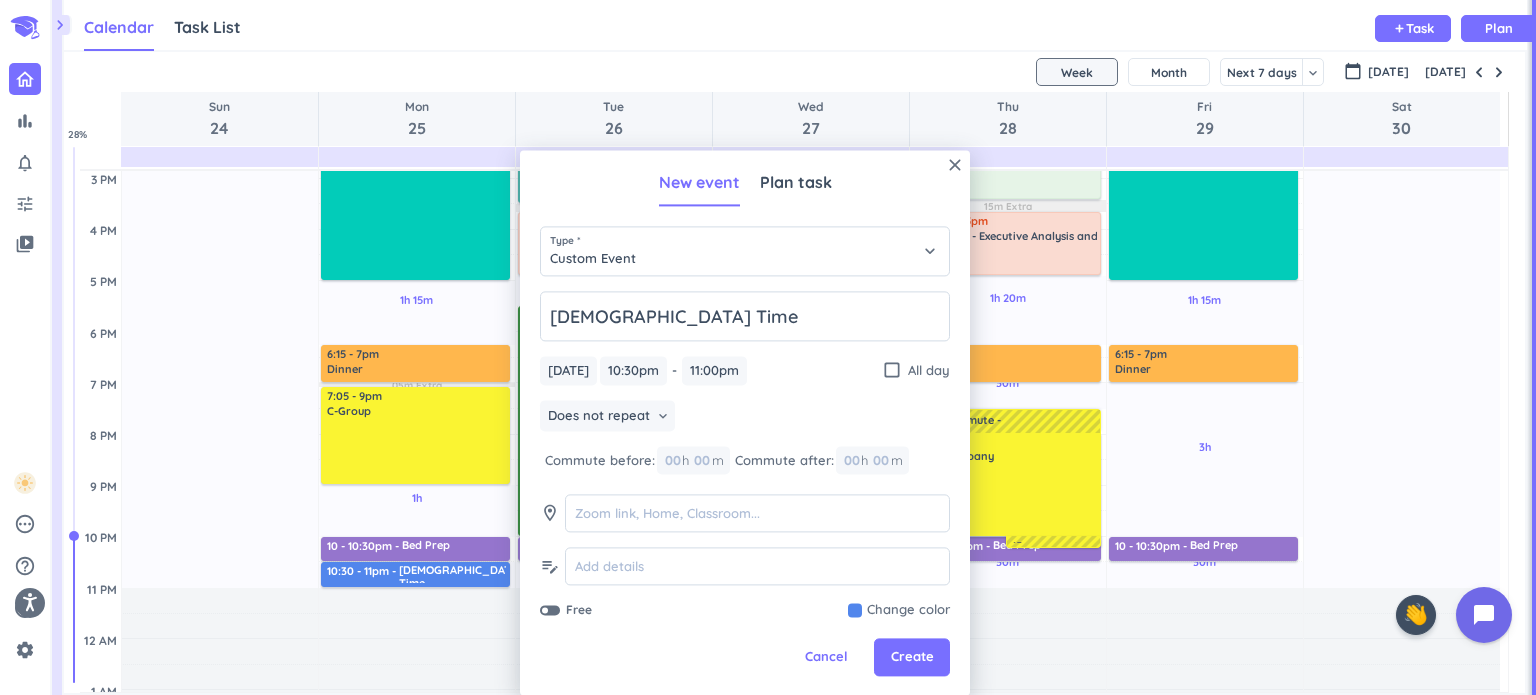click on "Bible Time Mon, Aug 25 Mon, Aug 25   10:30pm 10:30pm - 11:00pm 11:00pm check_box_outline_blank All day Does not repeat keyboard_arrow_down Commute before: 00 h 00 m Commute after: 00 h 00 m room edit_note Free Change color" at bounding box center [745, 455] 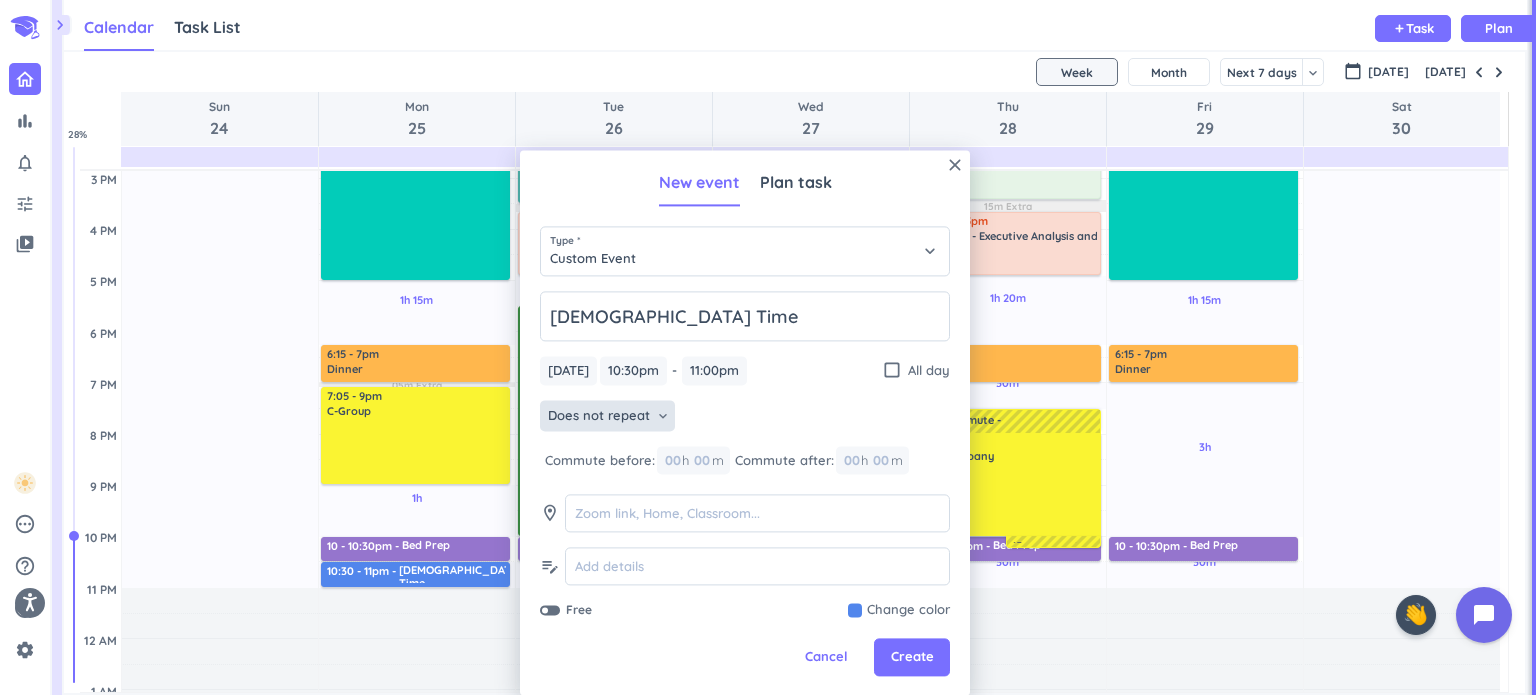 click on "Does not repeat keyboard_arrow_down" at bounding box center (607, 416) 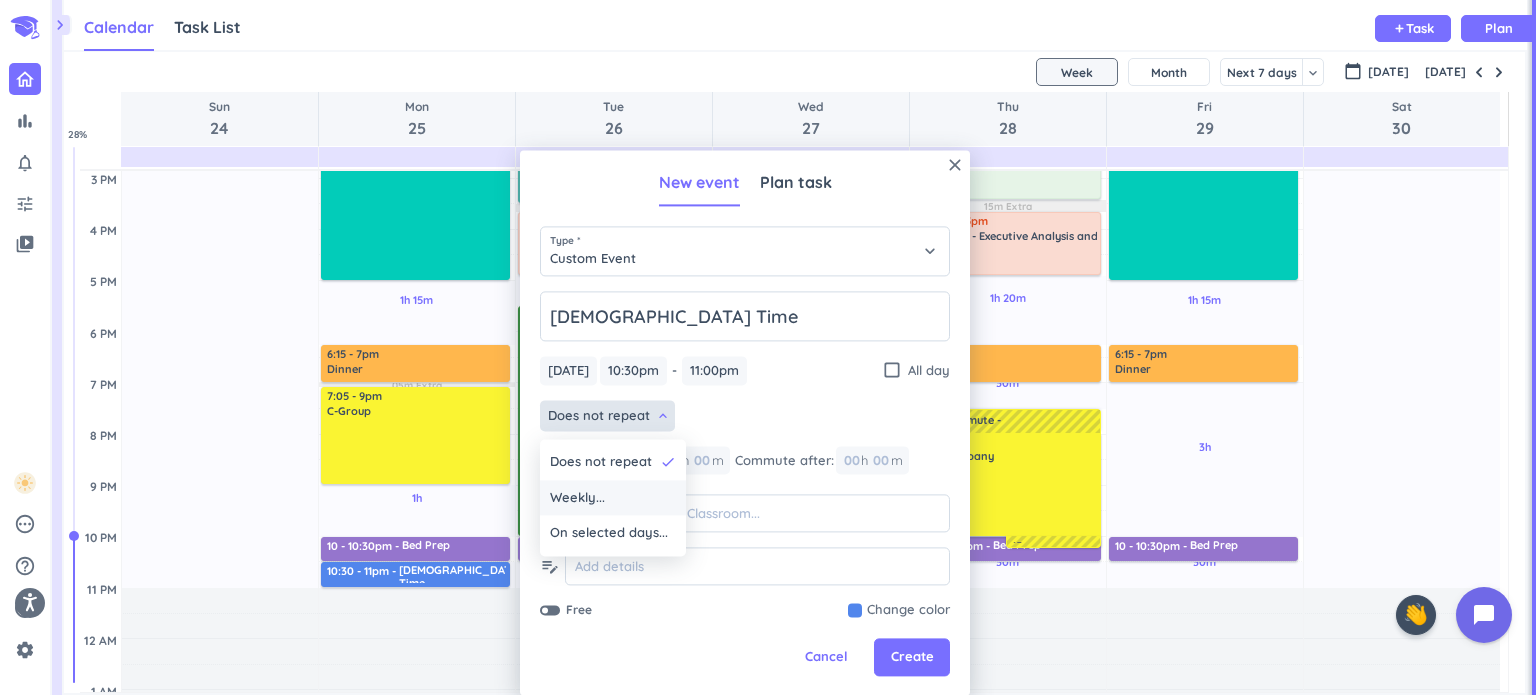click on "Weekly..." at bounding box center (613, 498) 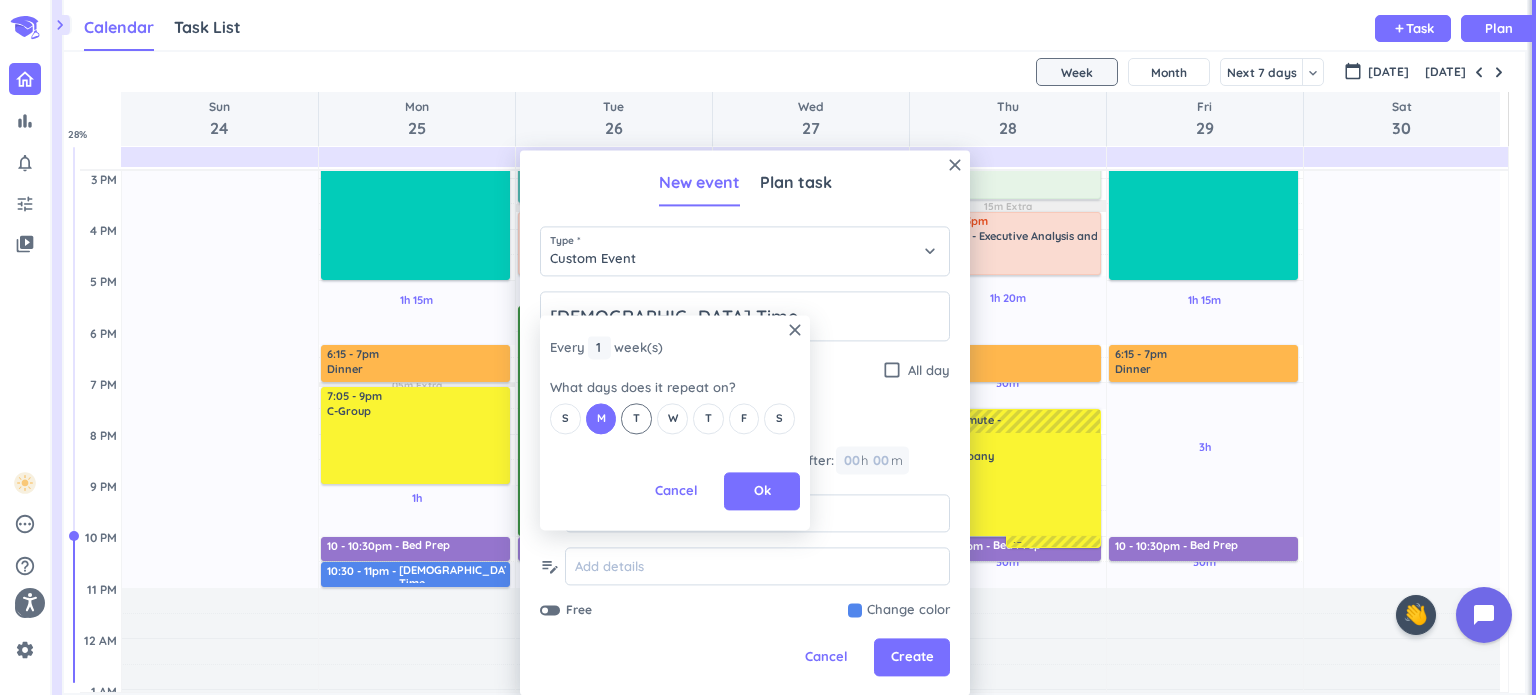 click on "T" at bounding box center (636, 418) 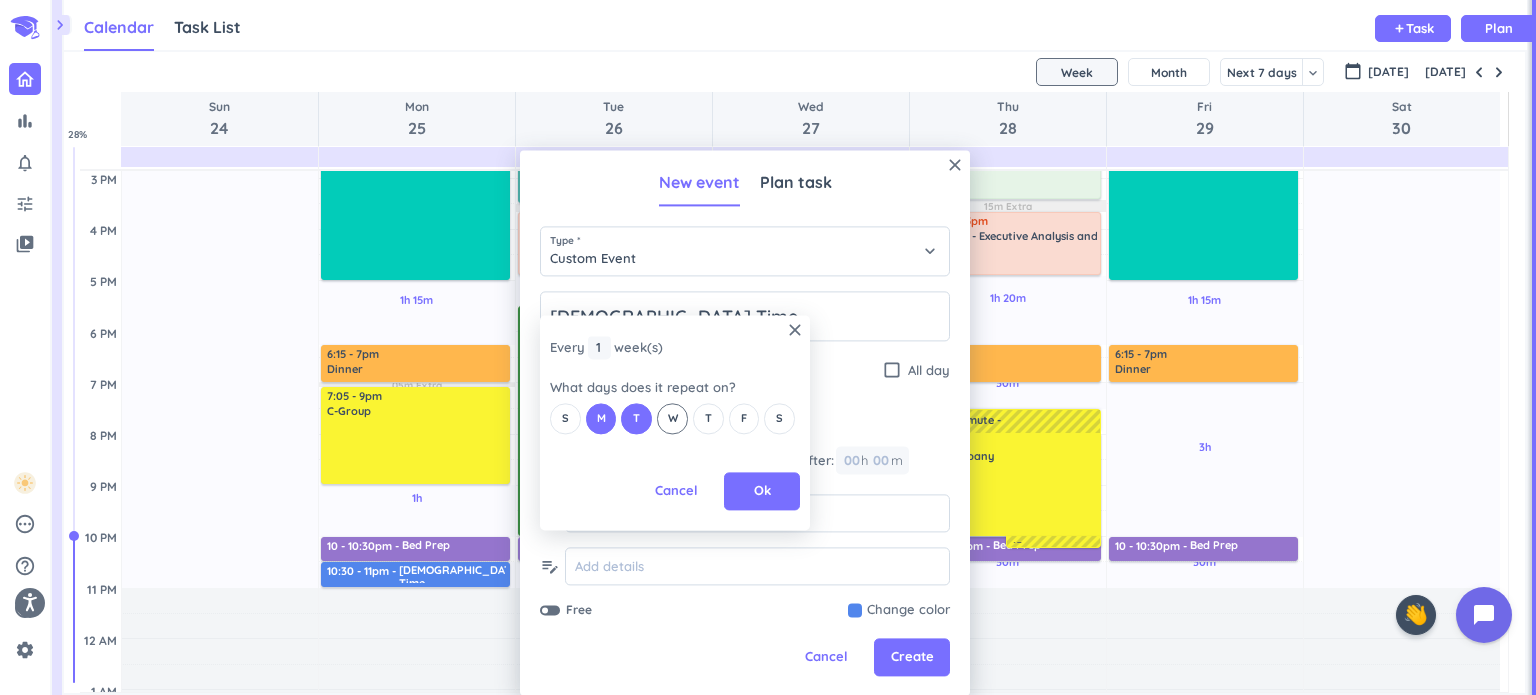 click on "W" at bounding box center (673, 418) 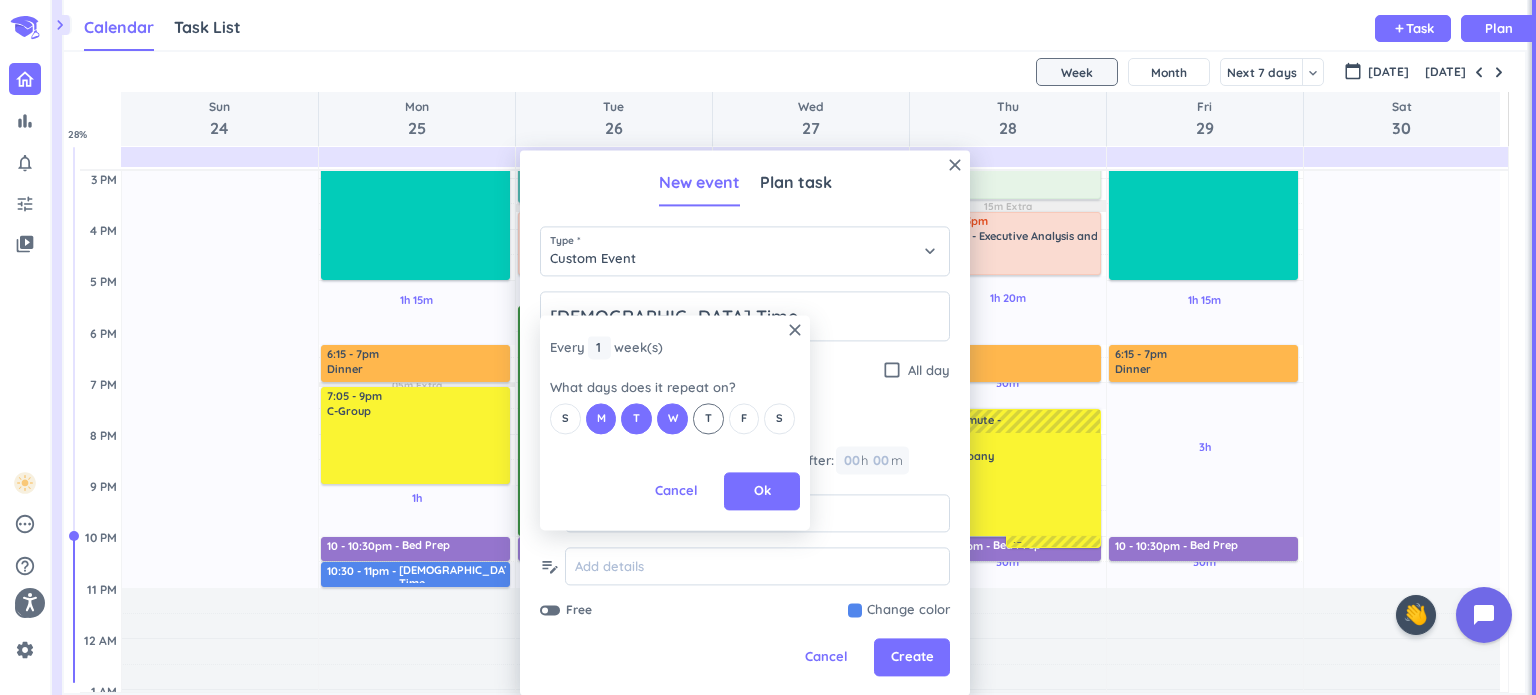 click on "T" at bounding box center (708, 418) 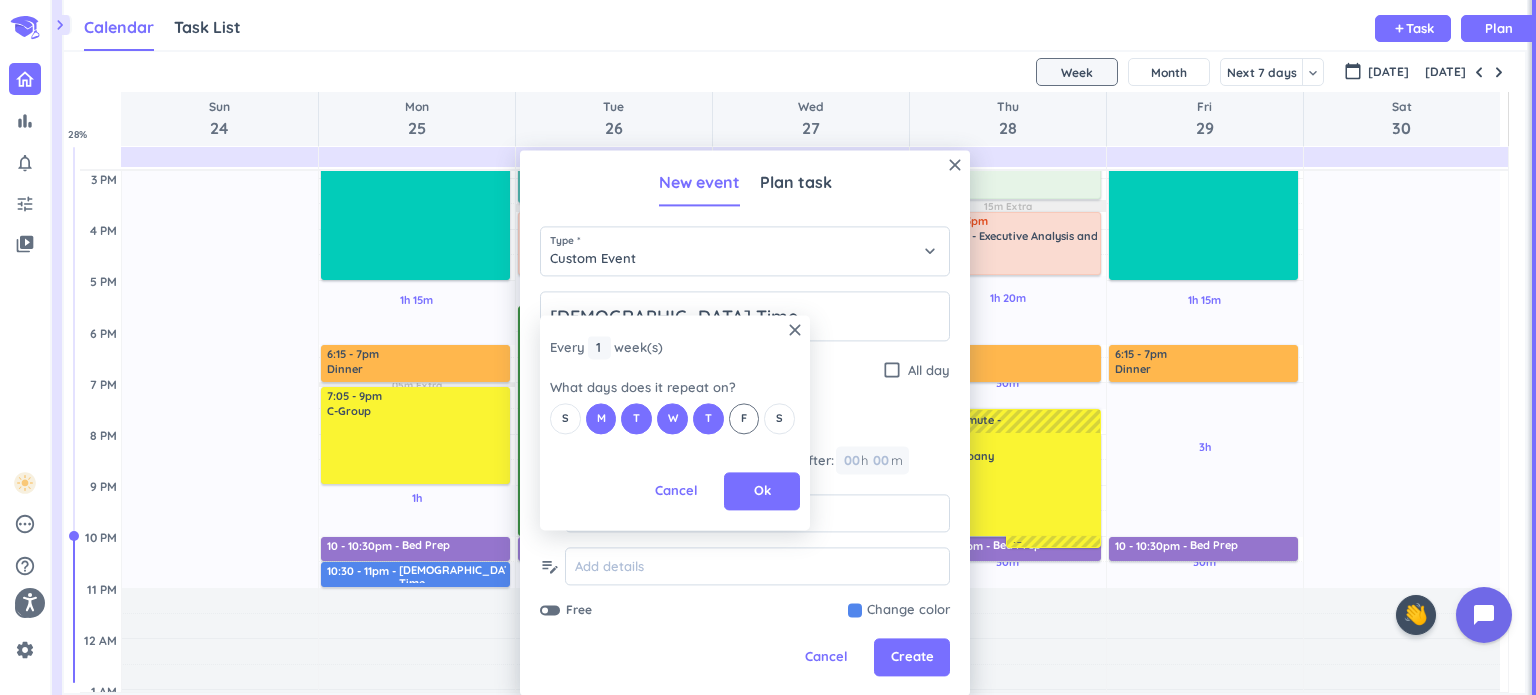 click on "F" at bounding box center [744, 418] 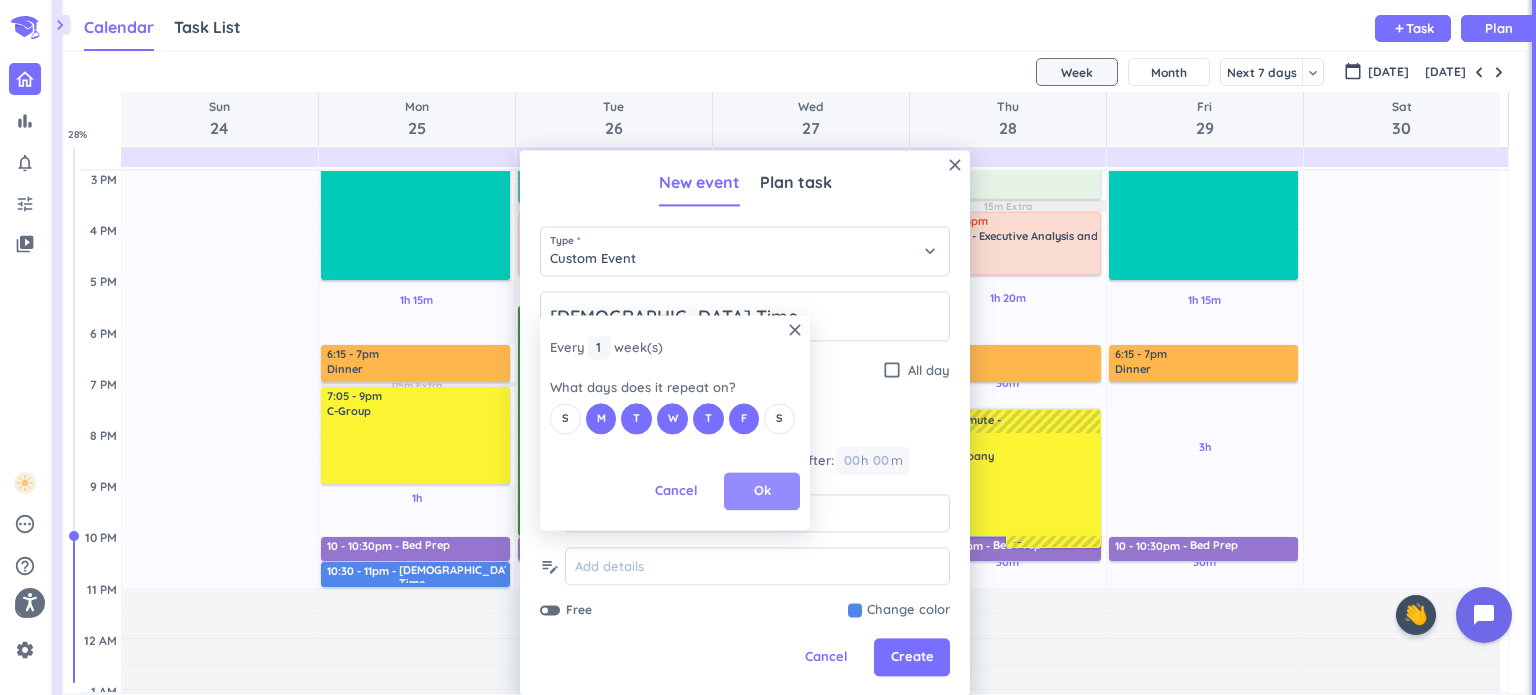 click on "Ok" at bounding box center (762, 492) 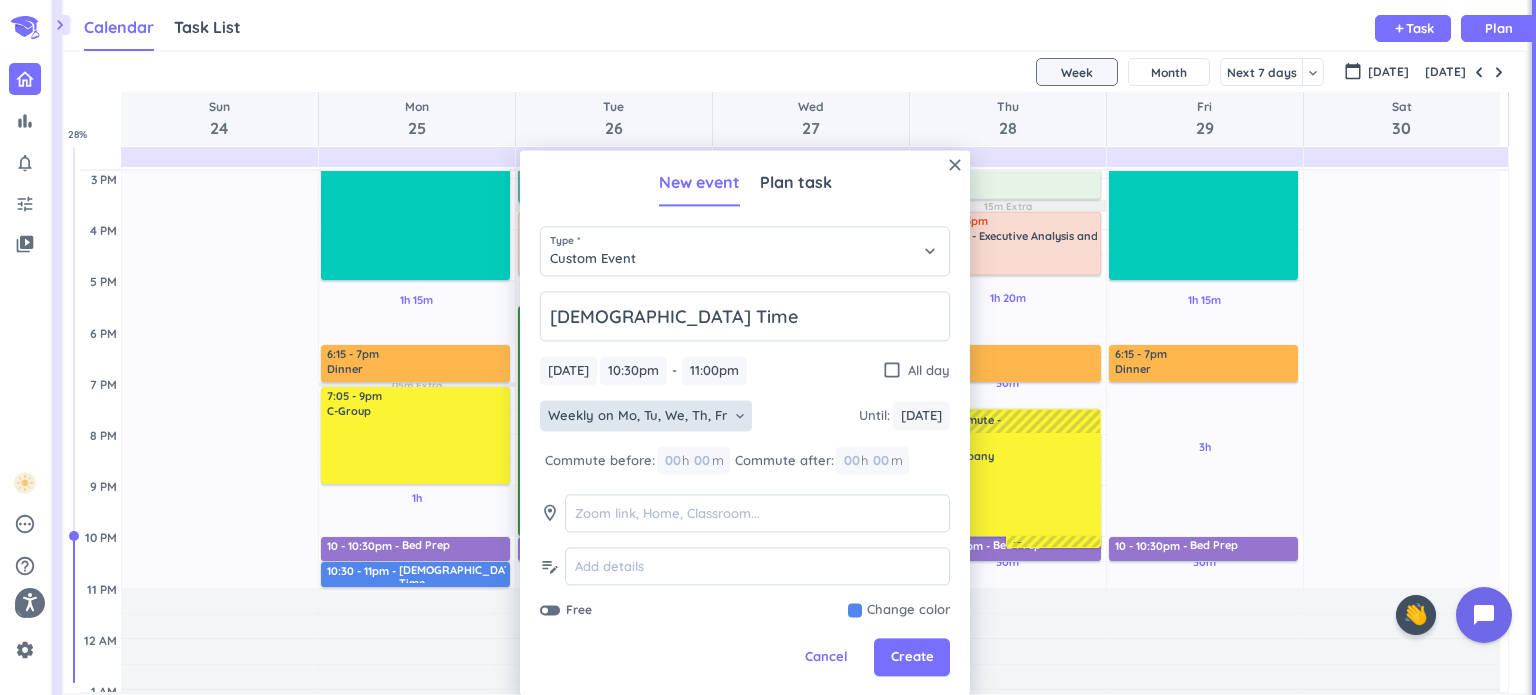 click at bounding box center (899, 611) 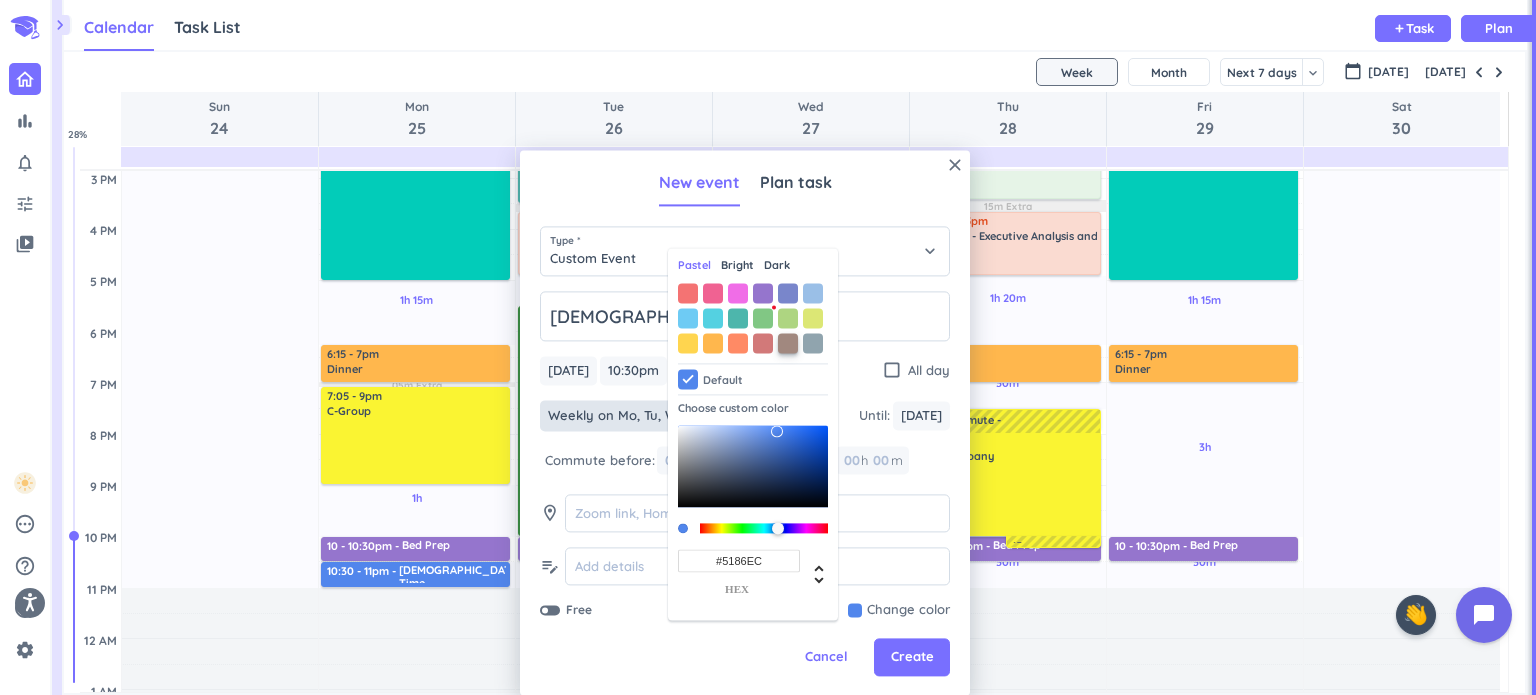 click at bounding box center [788, 343] 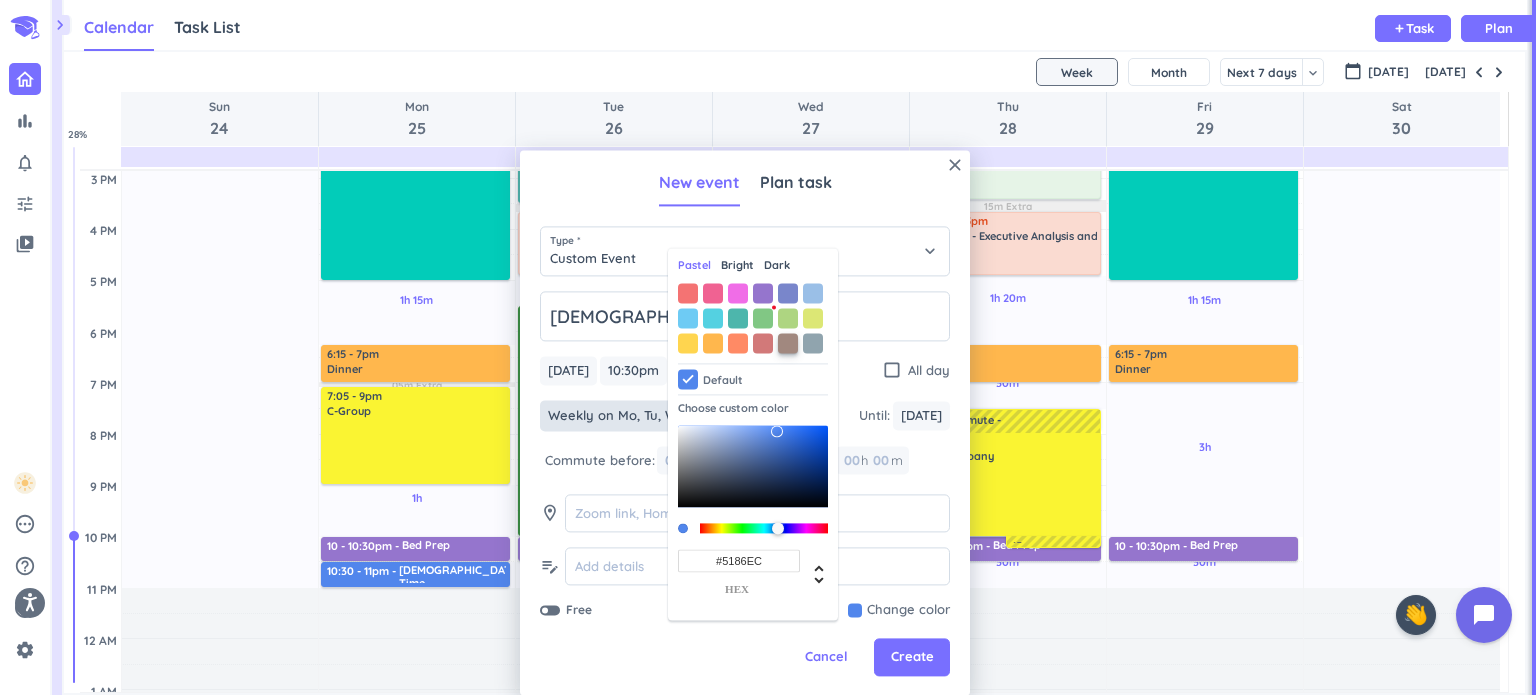 type on "#A1887F" 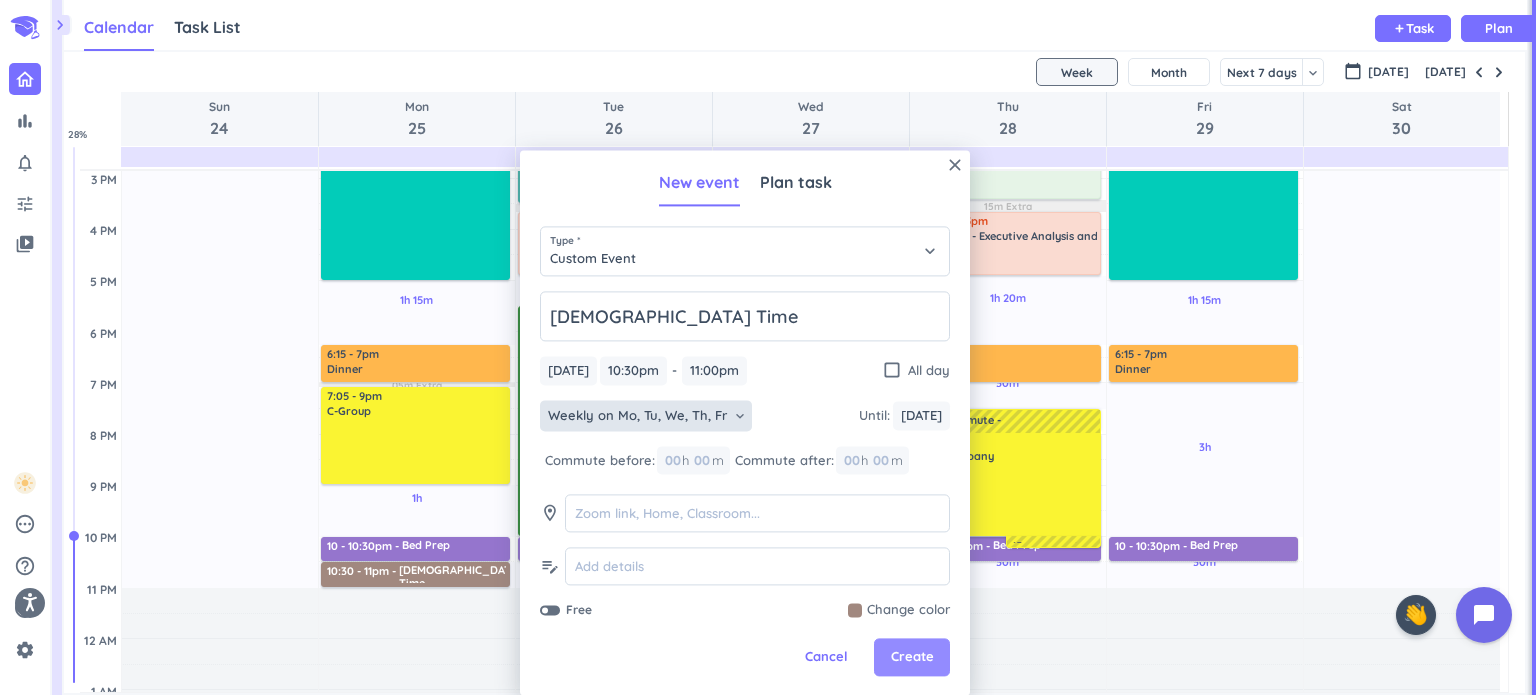 click on "Create" at bounding box center [912, 658] 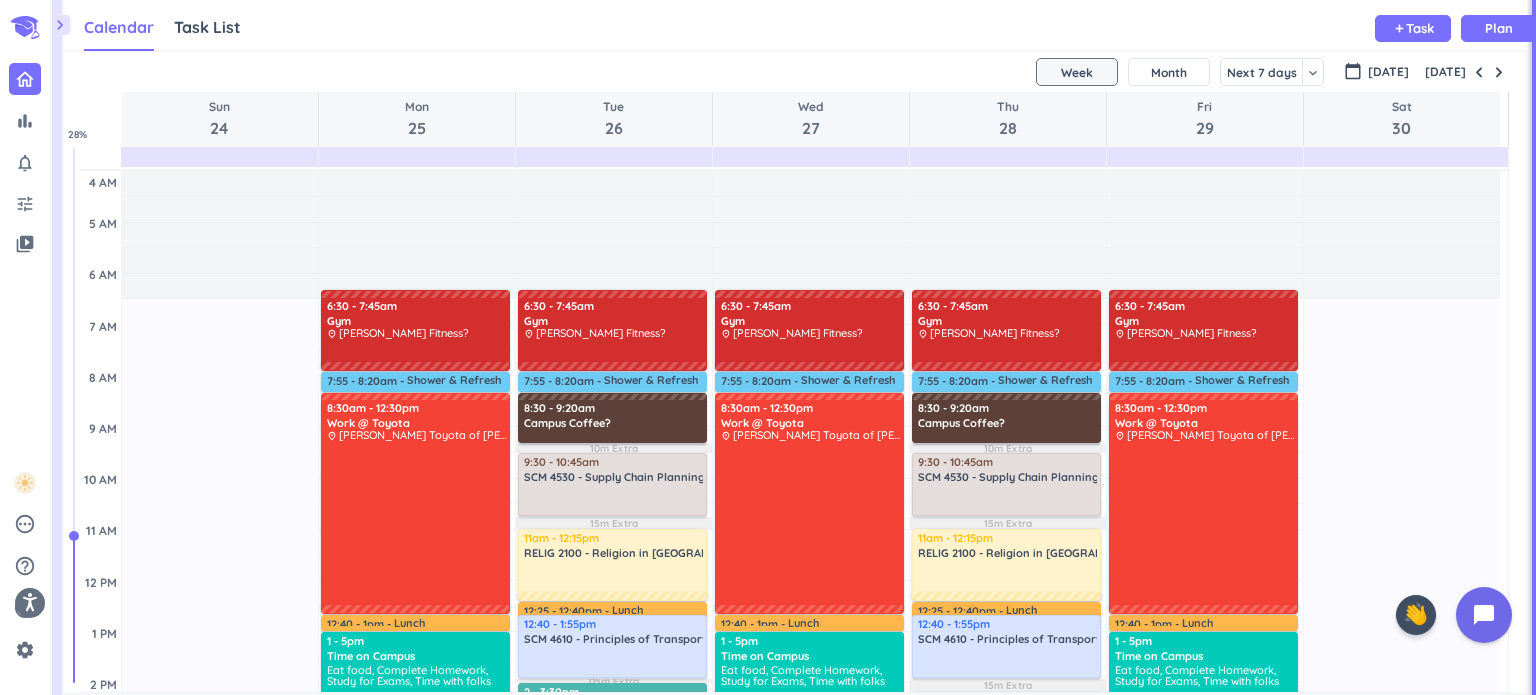 scroll, scrollTop: 5, scrollLeft: 0, axis: vertical 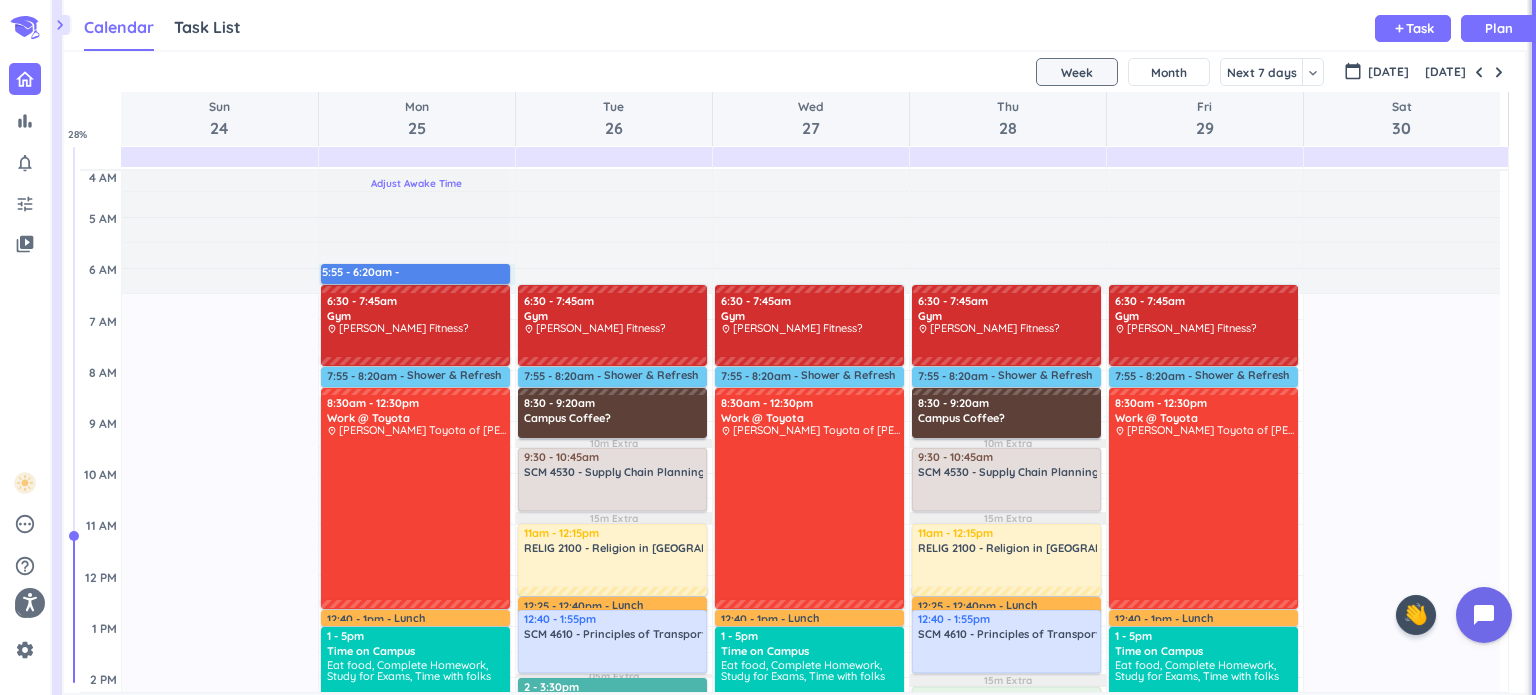 drag, startPoint x: 444, startPoint y: 267, endPoint x: 444, endPoint y: 281, distance: 14 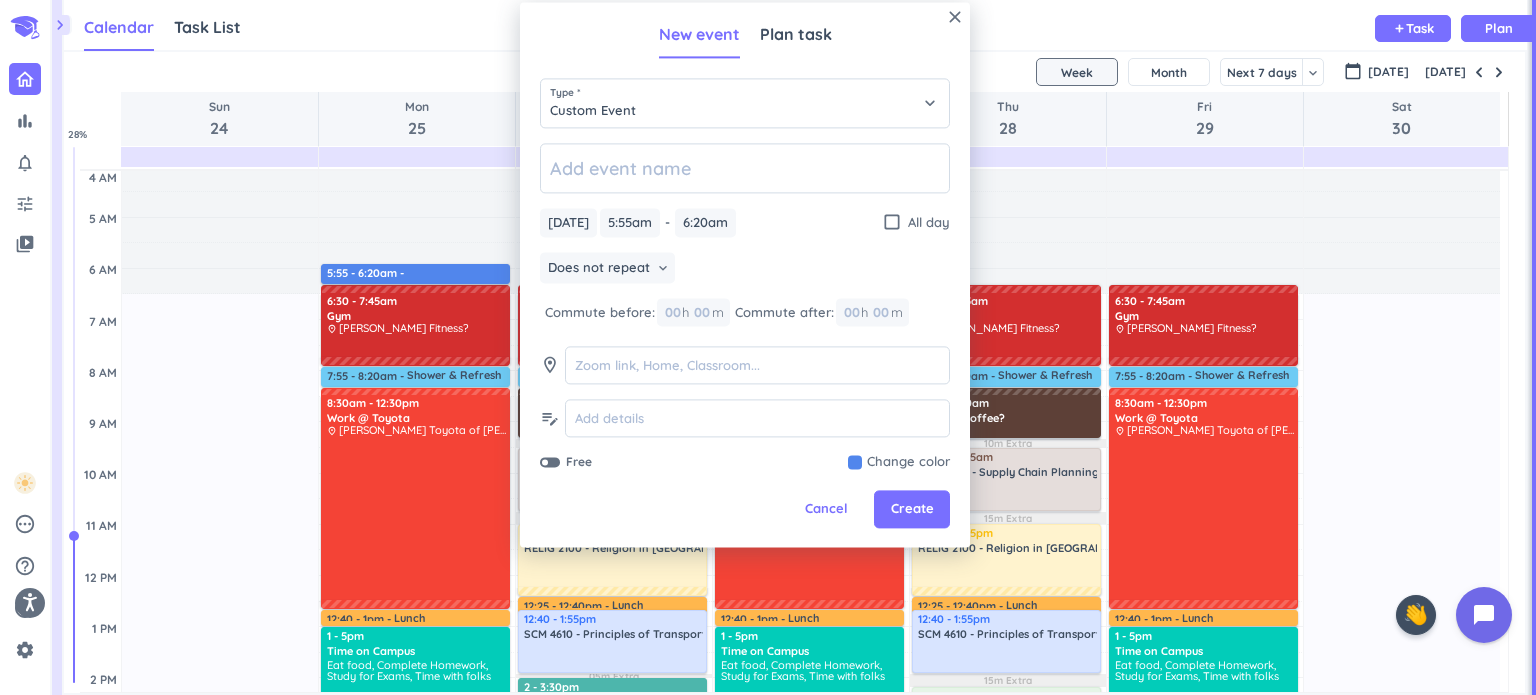 click on "Does not repeat keyboard_arrow_down" at bounding box center (745, 270) 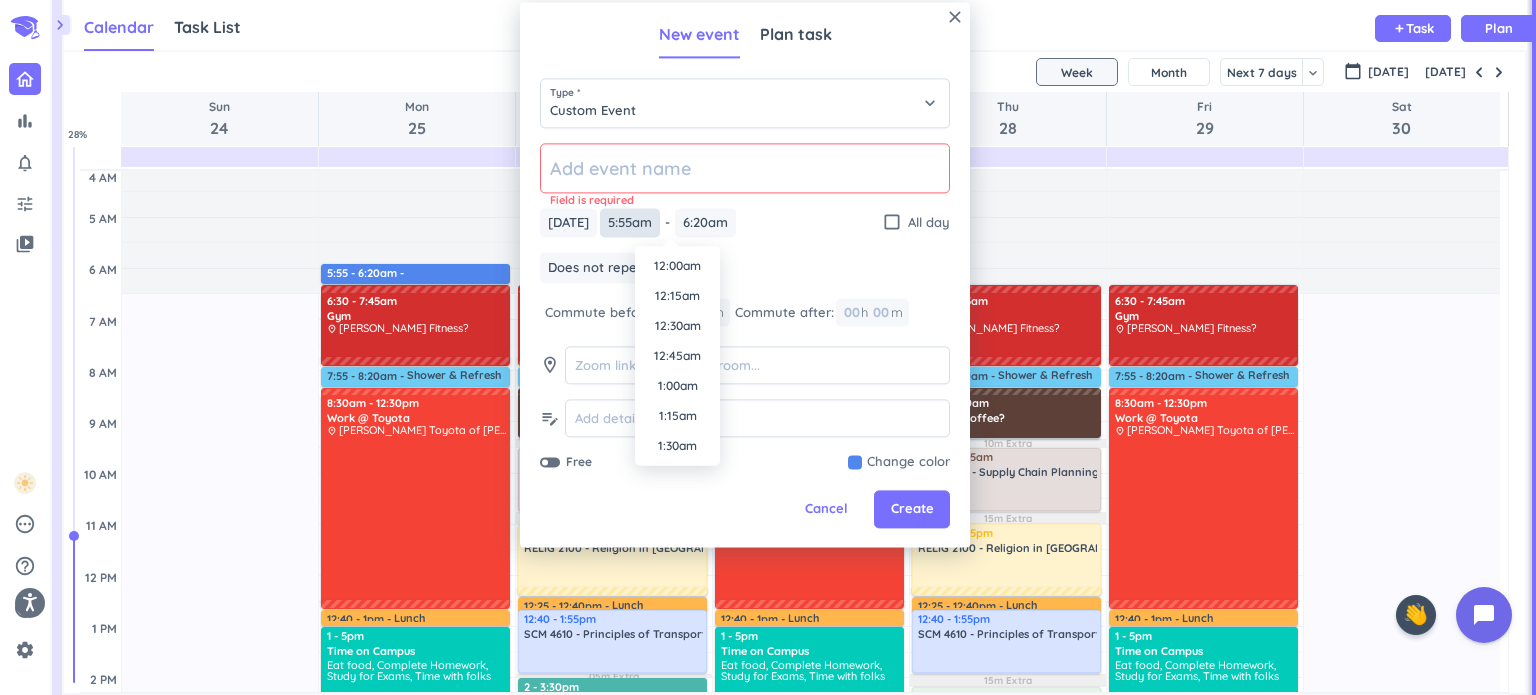 click on "5:55am" at bounding box center (630, 222) 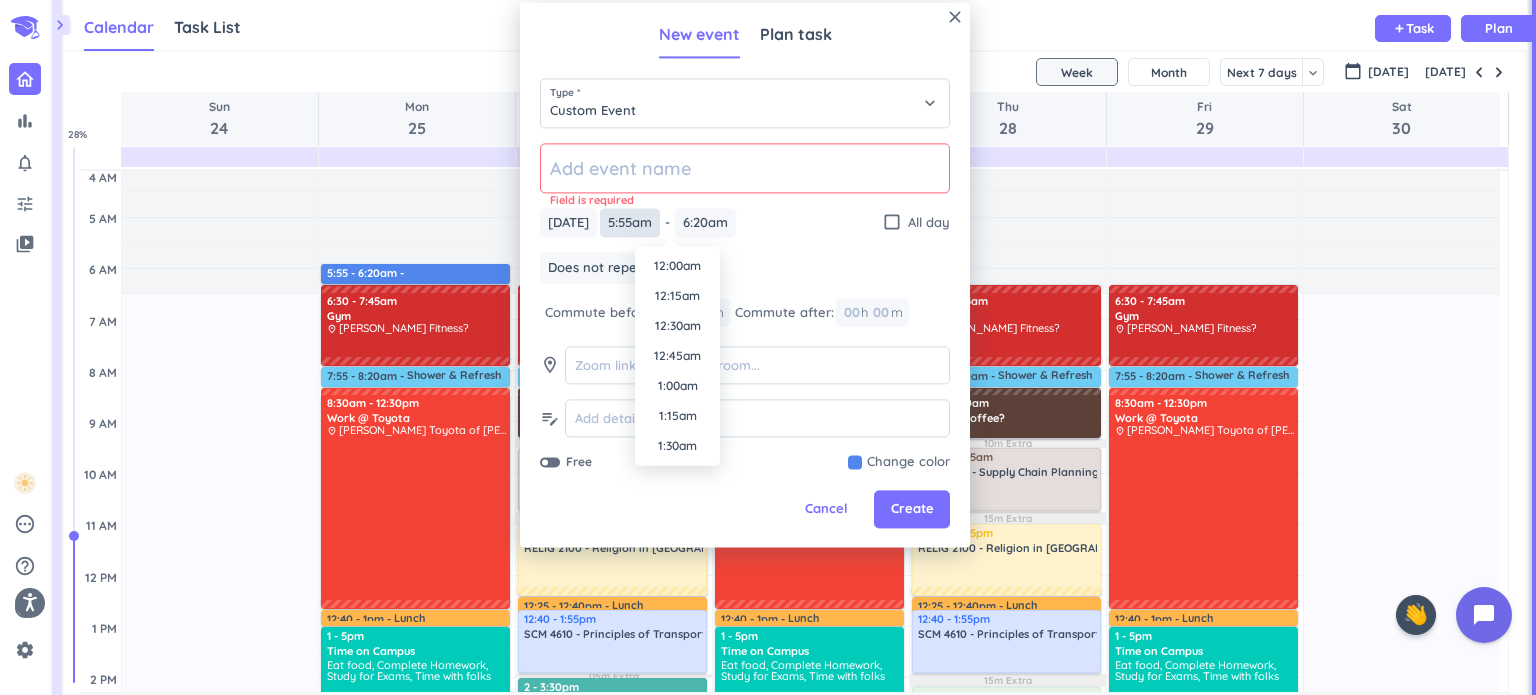 scroll, scrollTop: 600, scrollLeft: 0, axis: vertical 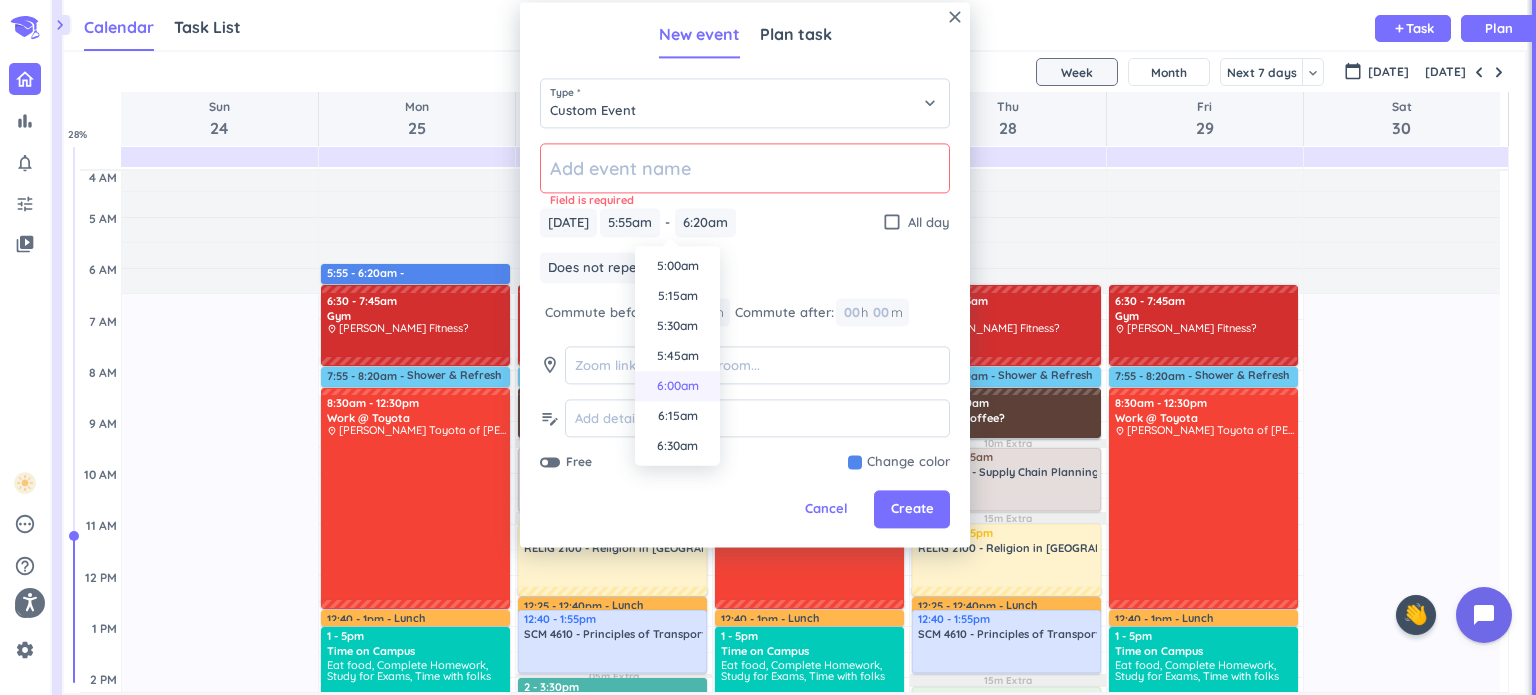 click on "6:00am" at bounding box center [677, 386] 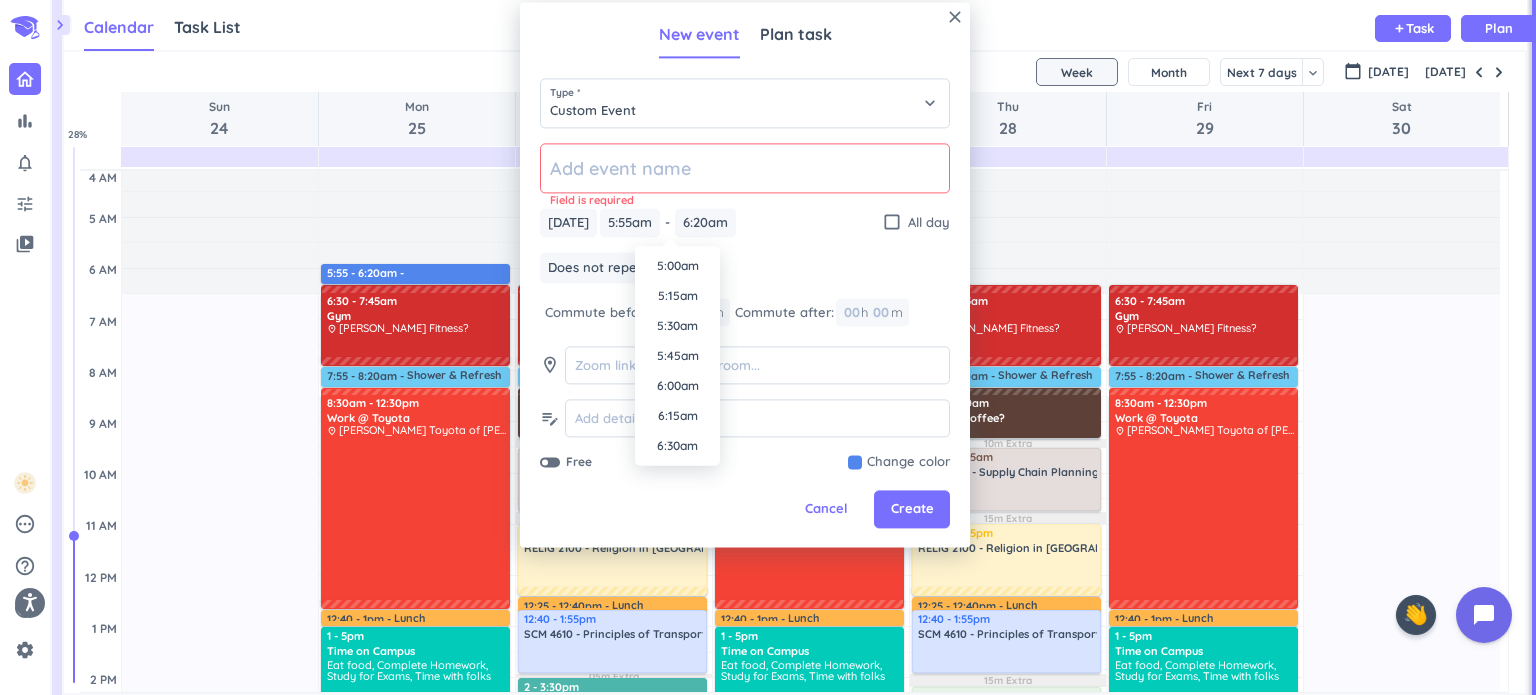 type on "6:00am" 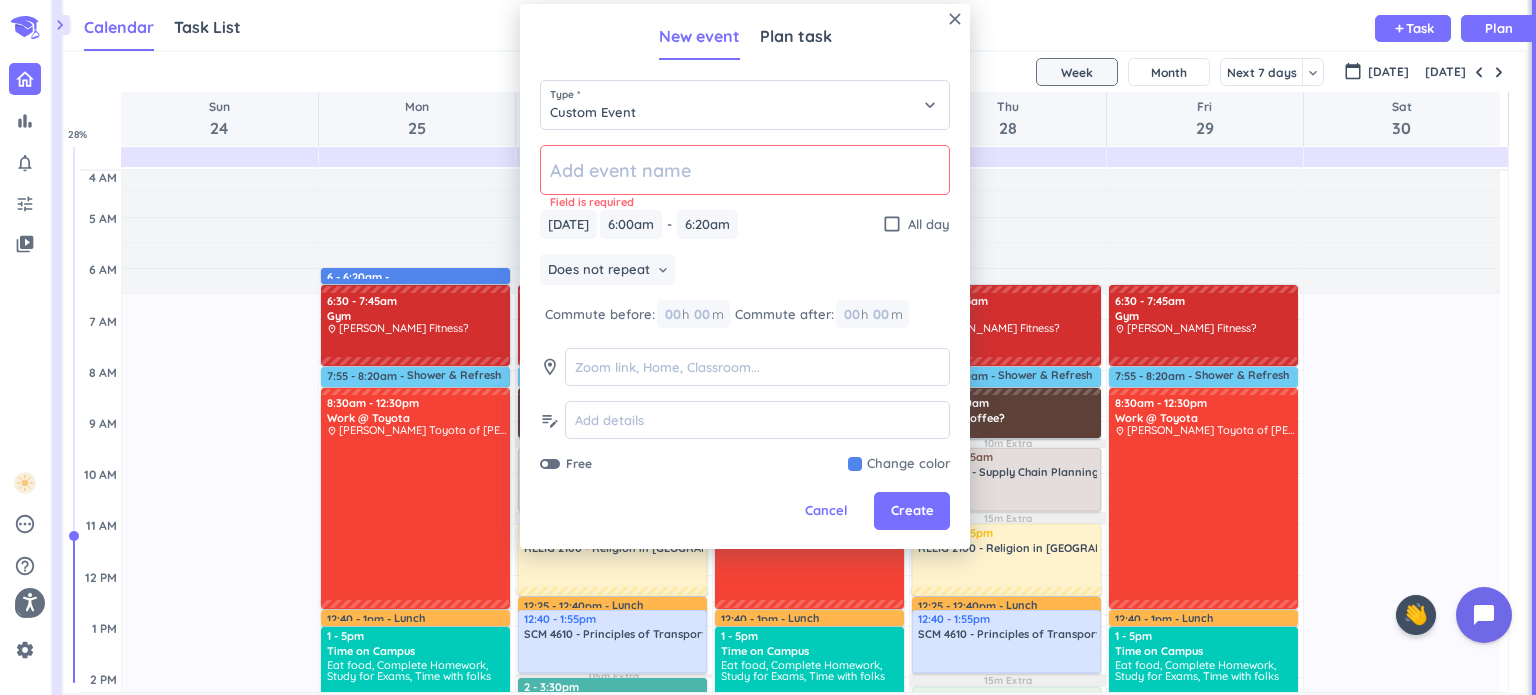 click 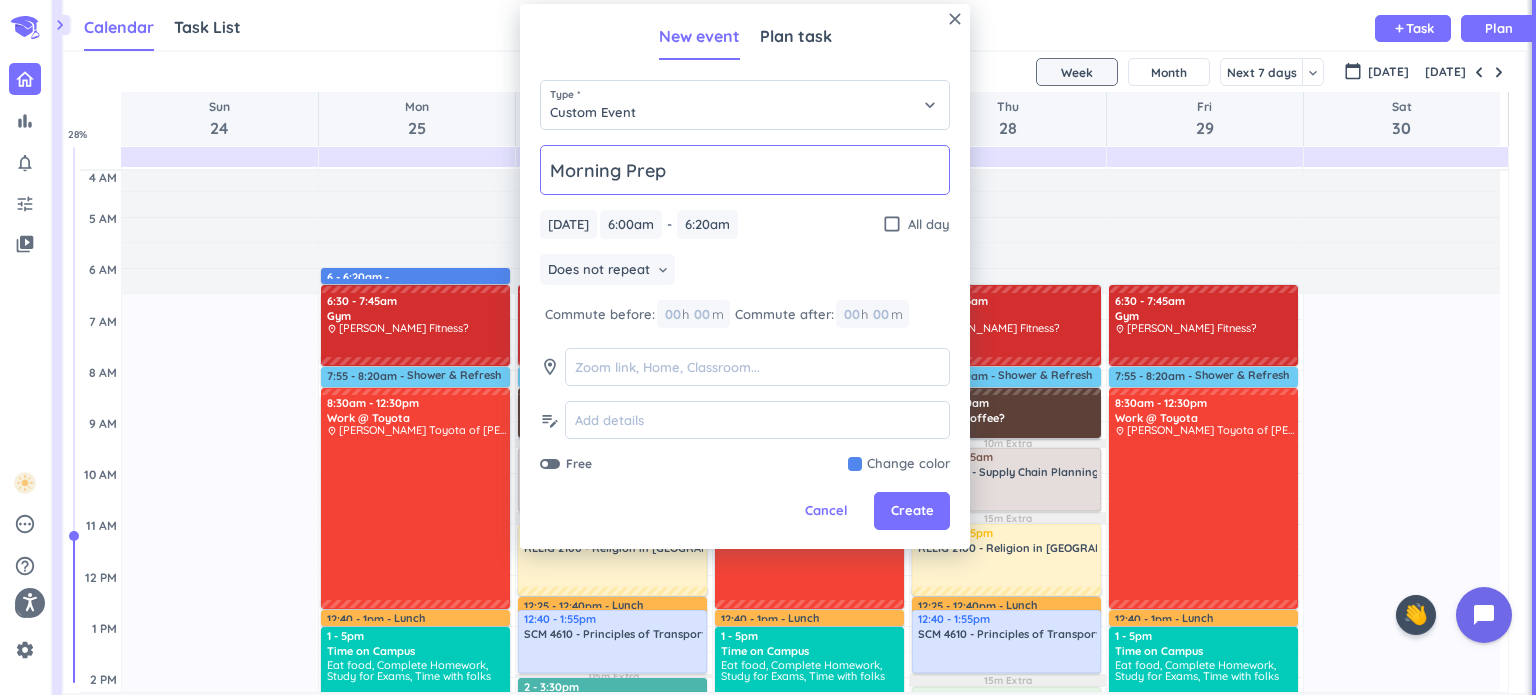 type on "Morning Prep" 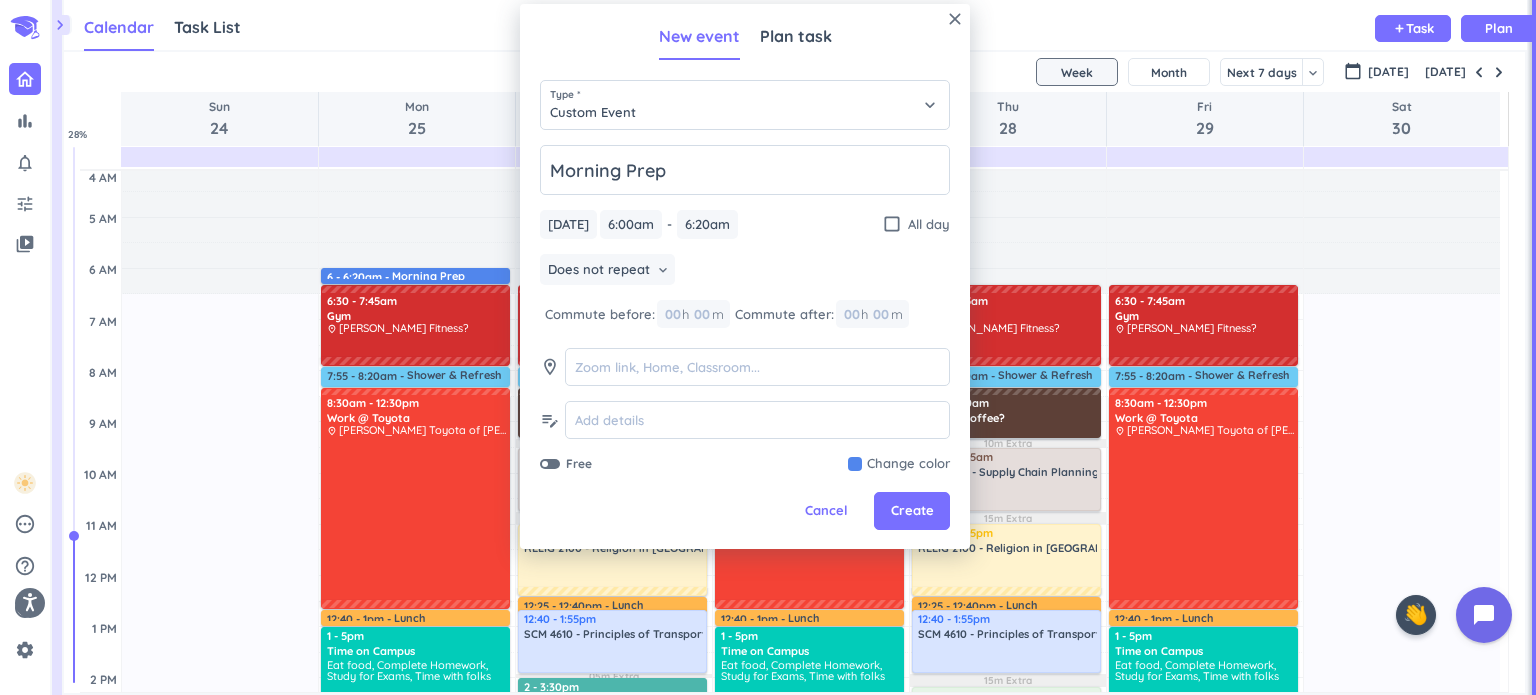 click on "Does not repeat keyboard_arrow_down" at bounding box center [745, 272] 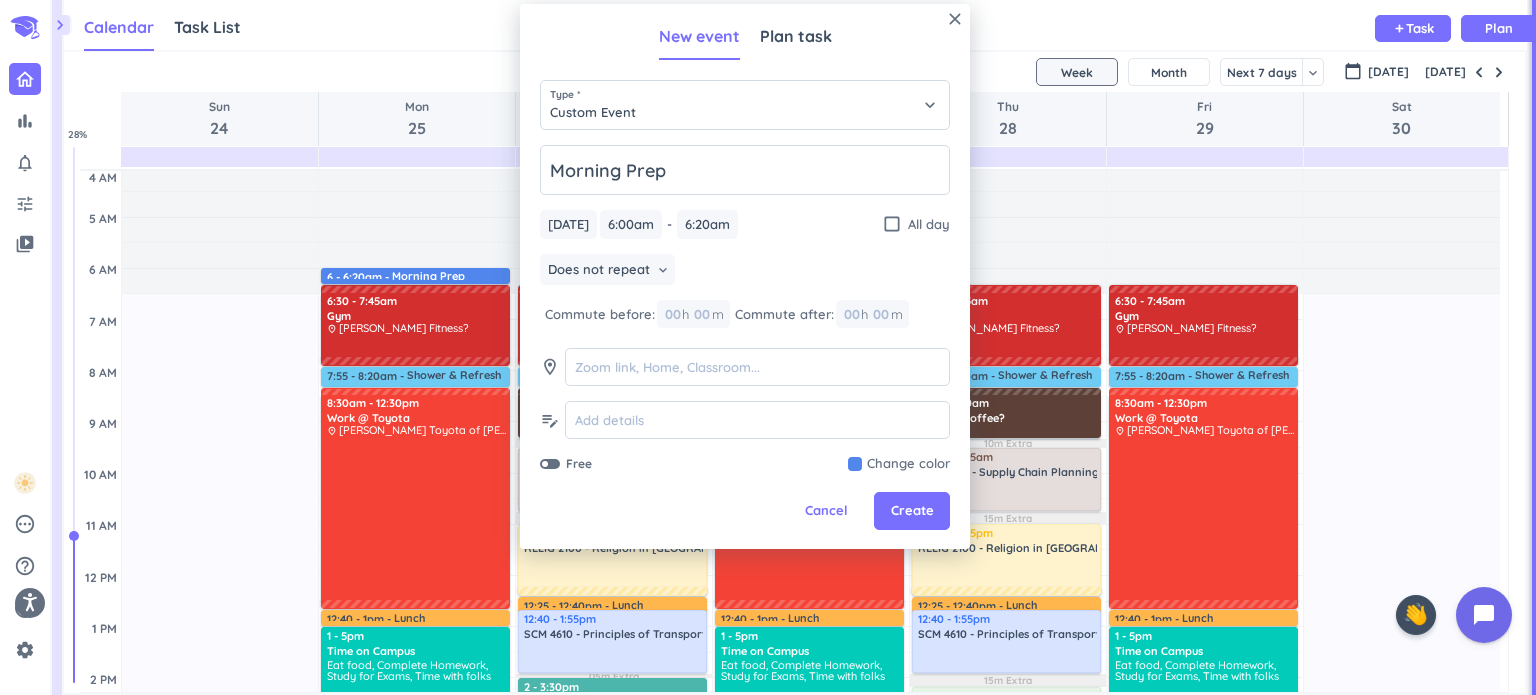 click at bounding box center (899, 464) 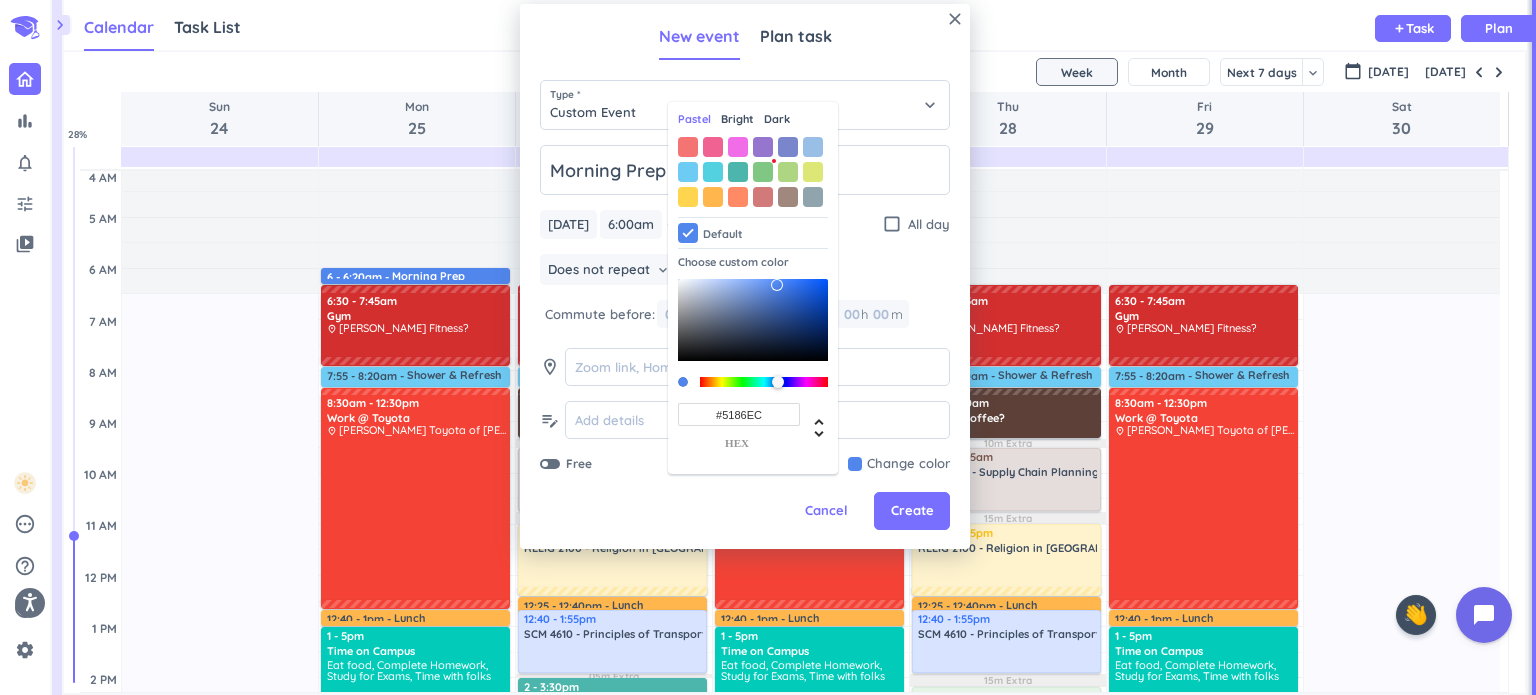 click on "Dark" at bounding box center [777, 119] 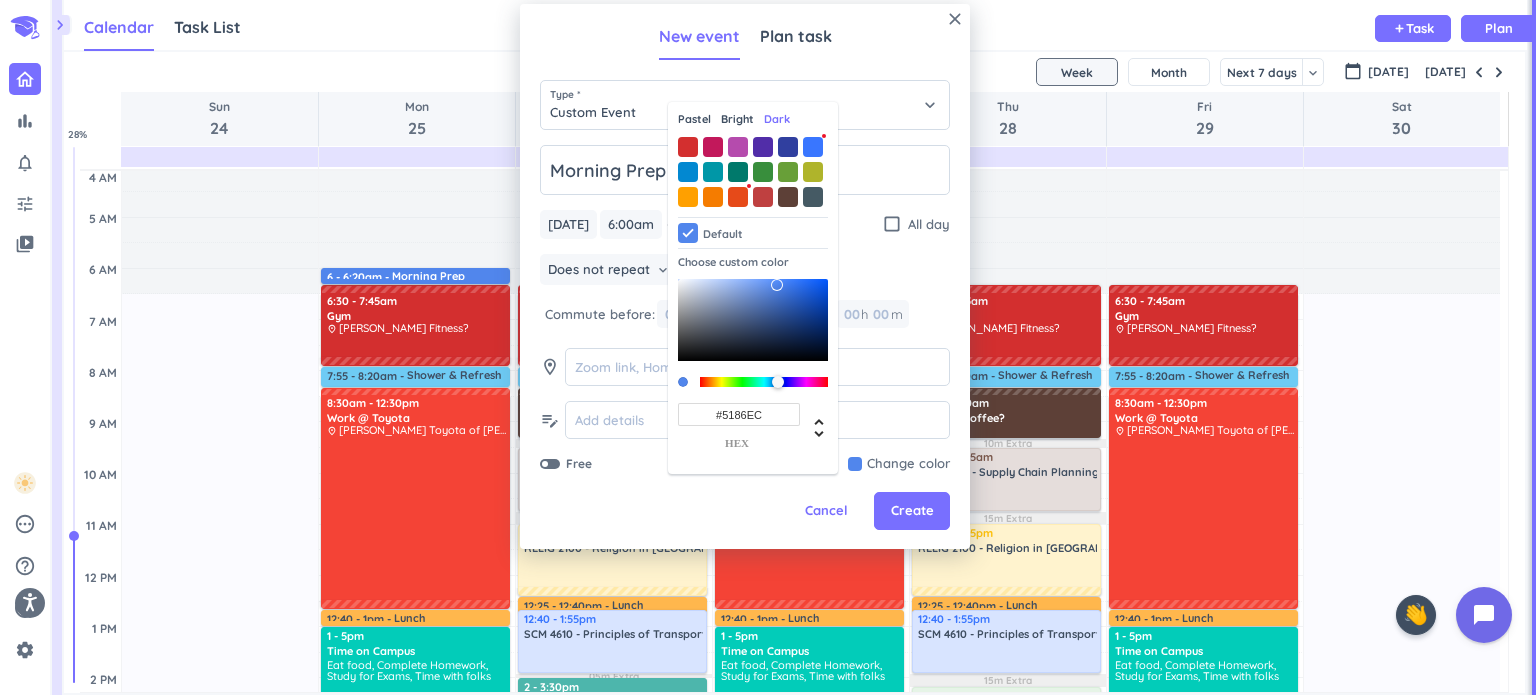 click on "Bright" at bounding box center [737, 119] 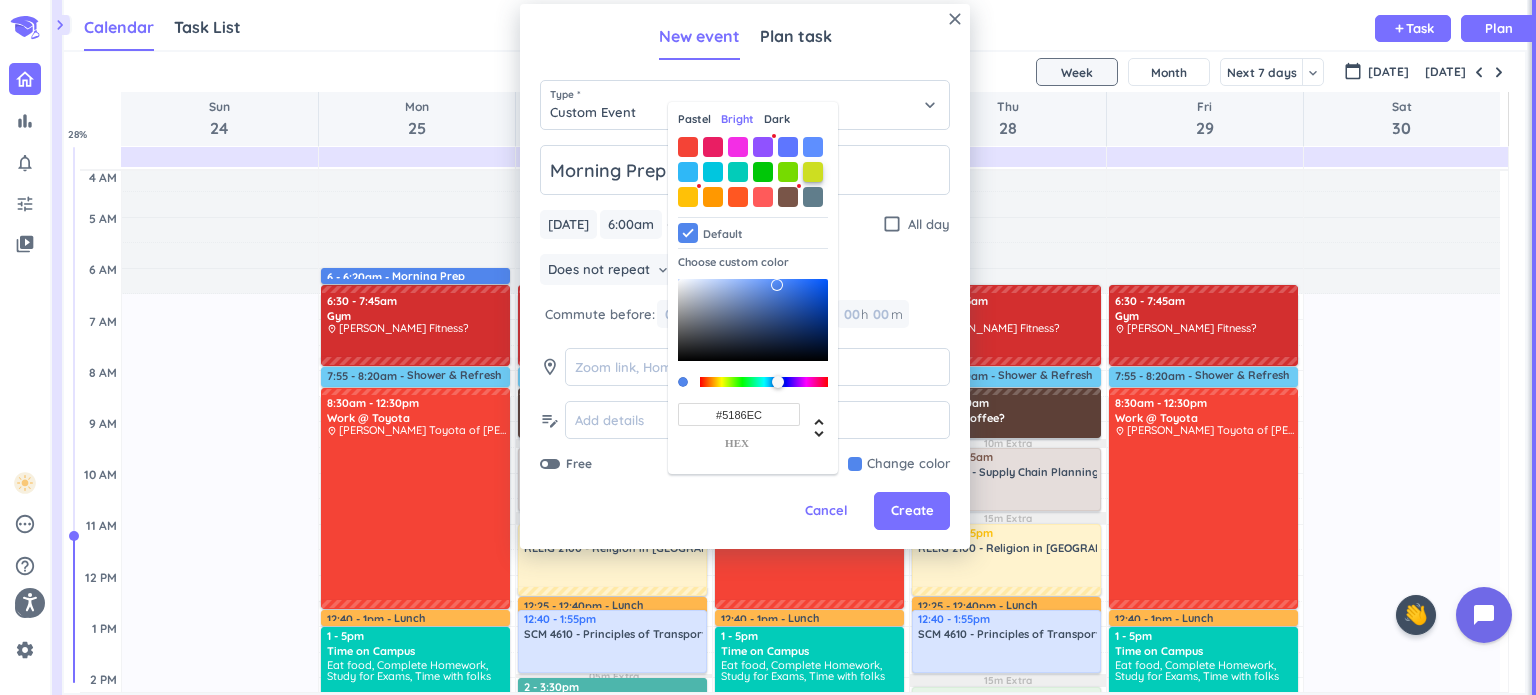 click at bounding box center [813, 172] 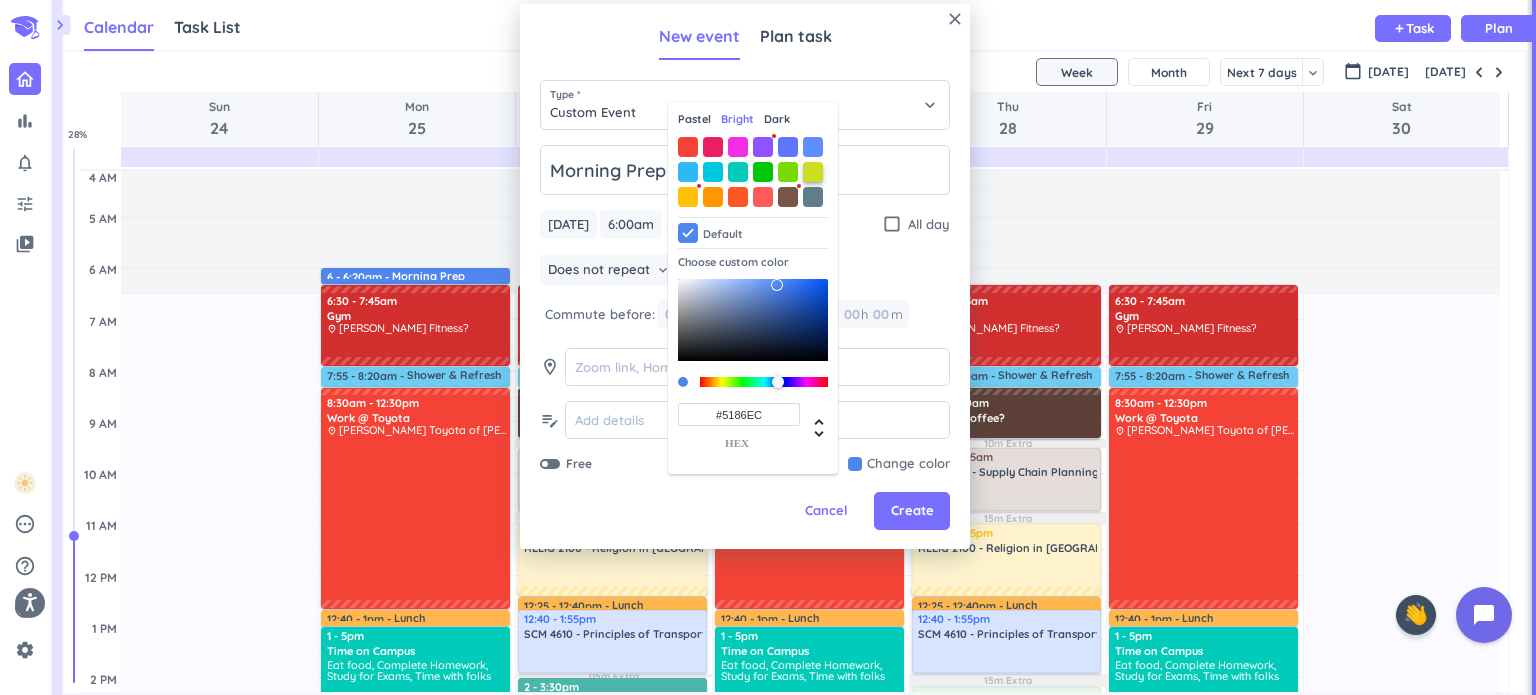 type on "#CDDE21" 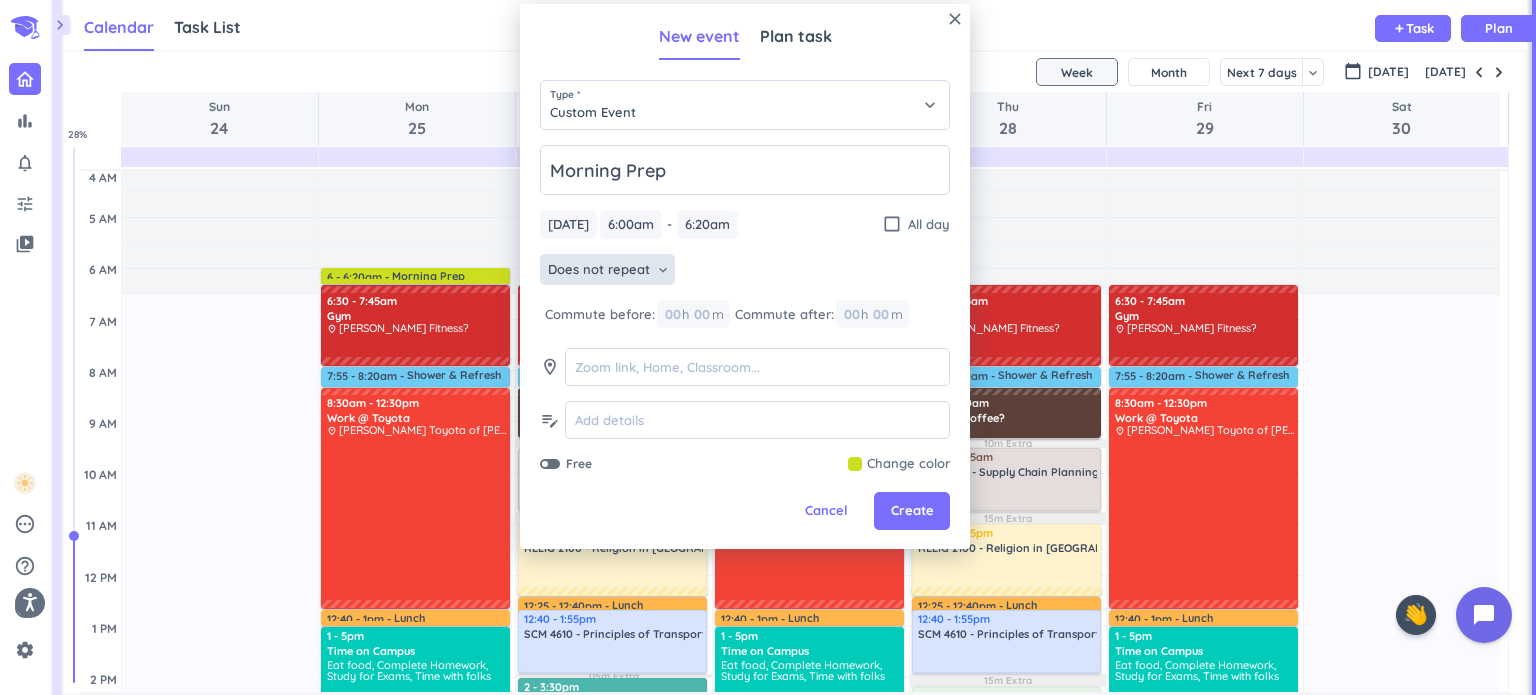 click on "Morning Prep Mon, Aug 25 Mon, Aug 25   6:00am 6:00am - 6:20am 6:20am check_box_outline_blank All day Does not repeat keyboard_arrow_down Commute before: 00 h 00 m Commute after: 00 h 00 m room edit_note Free Change color Pastel Bright Dark Default Choose custom color #CDDE21 hex" at bounding box center [745, 309] 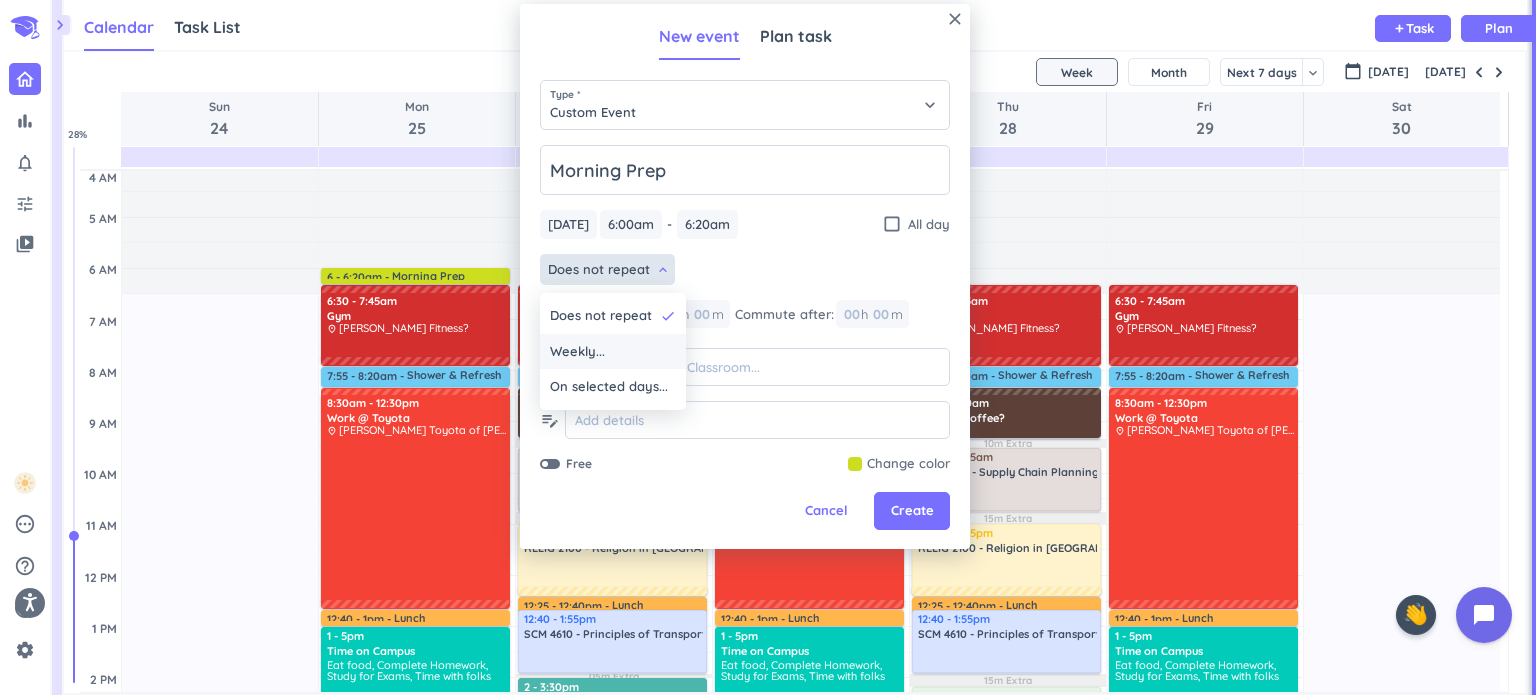 click on "Weekly..." at bounding box center [613, 352] 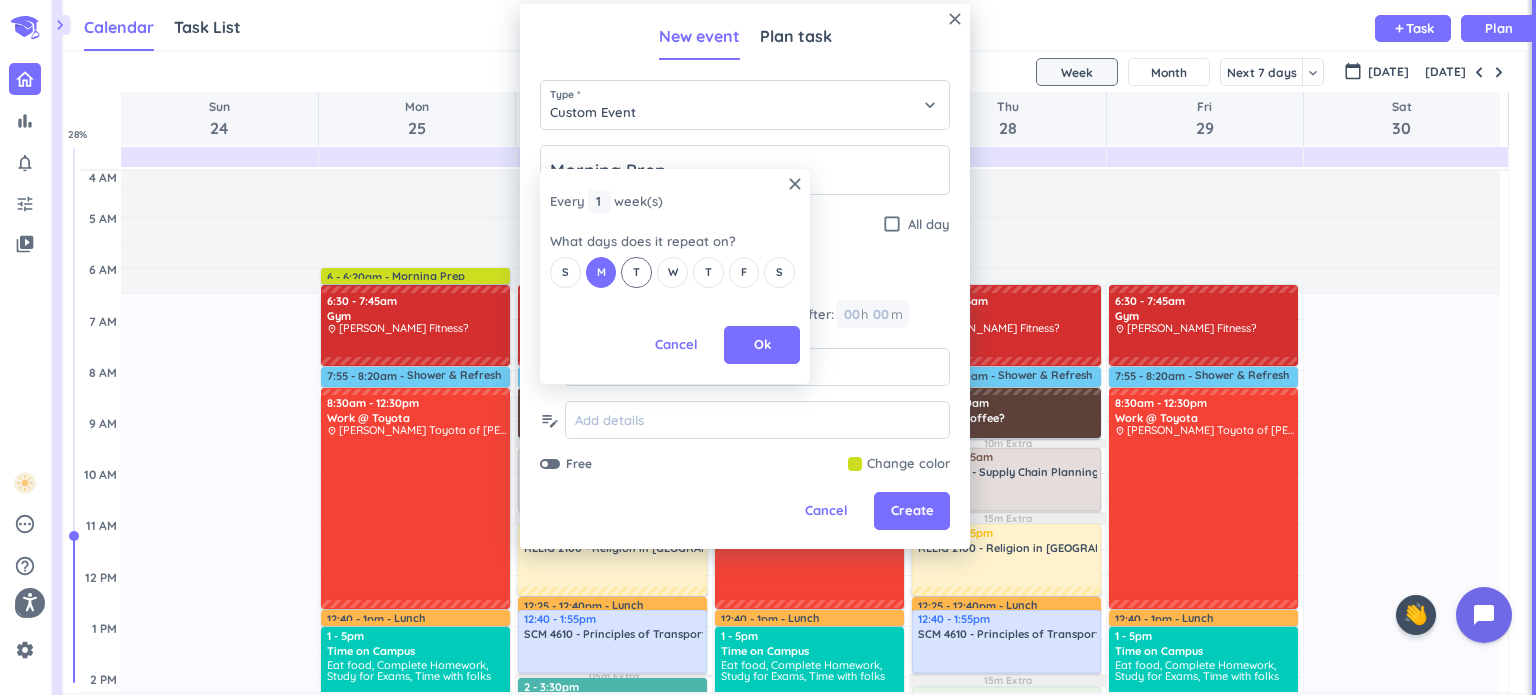 click on "T" at bounding box center [636, 272] 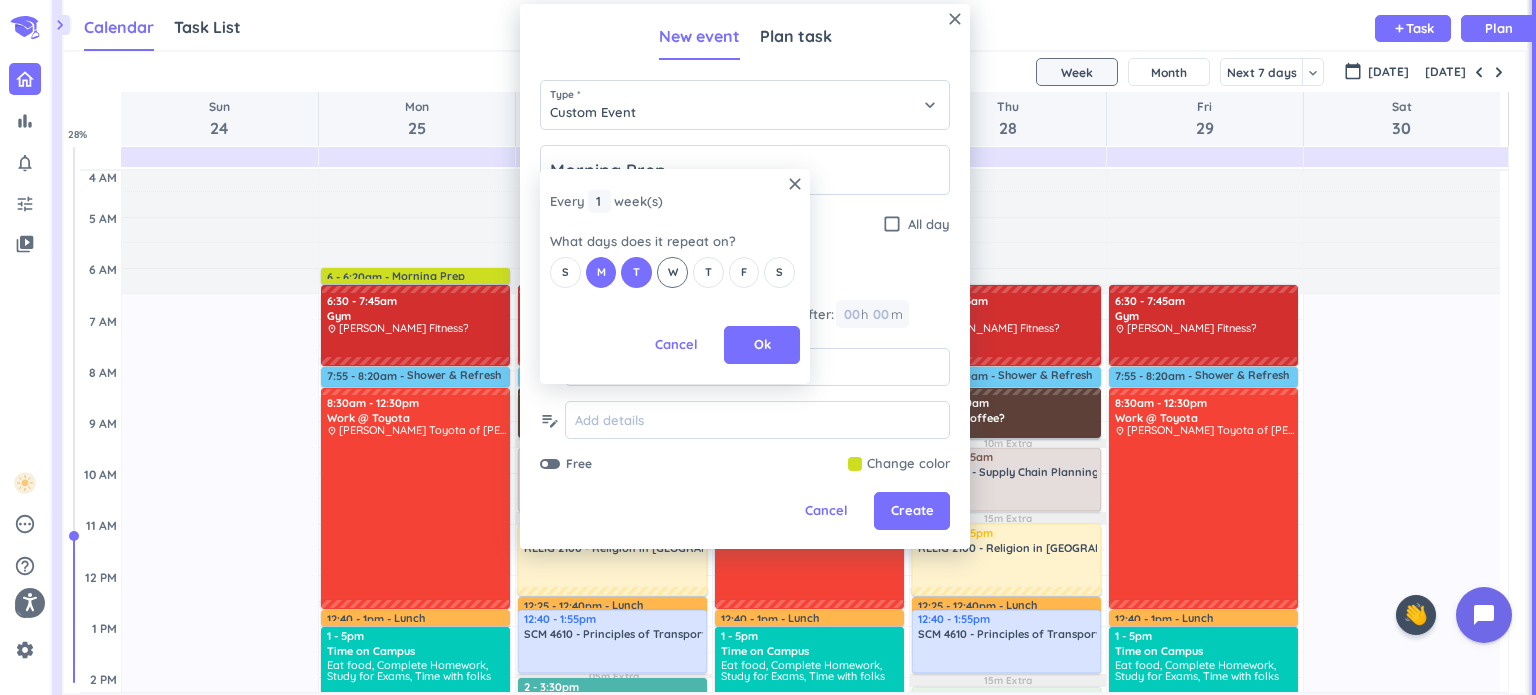 click on "W" at bounding box center [673, 272] 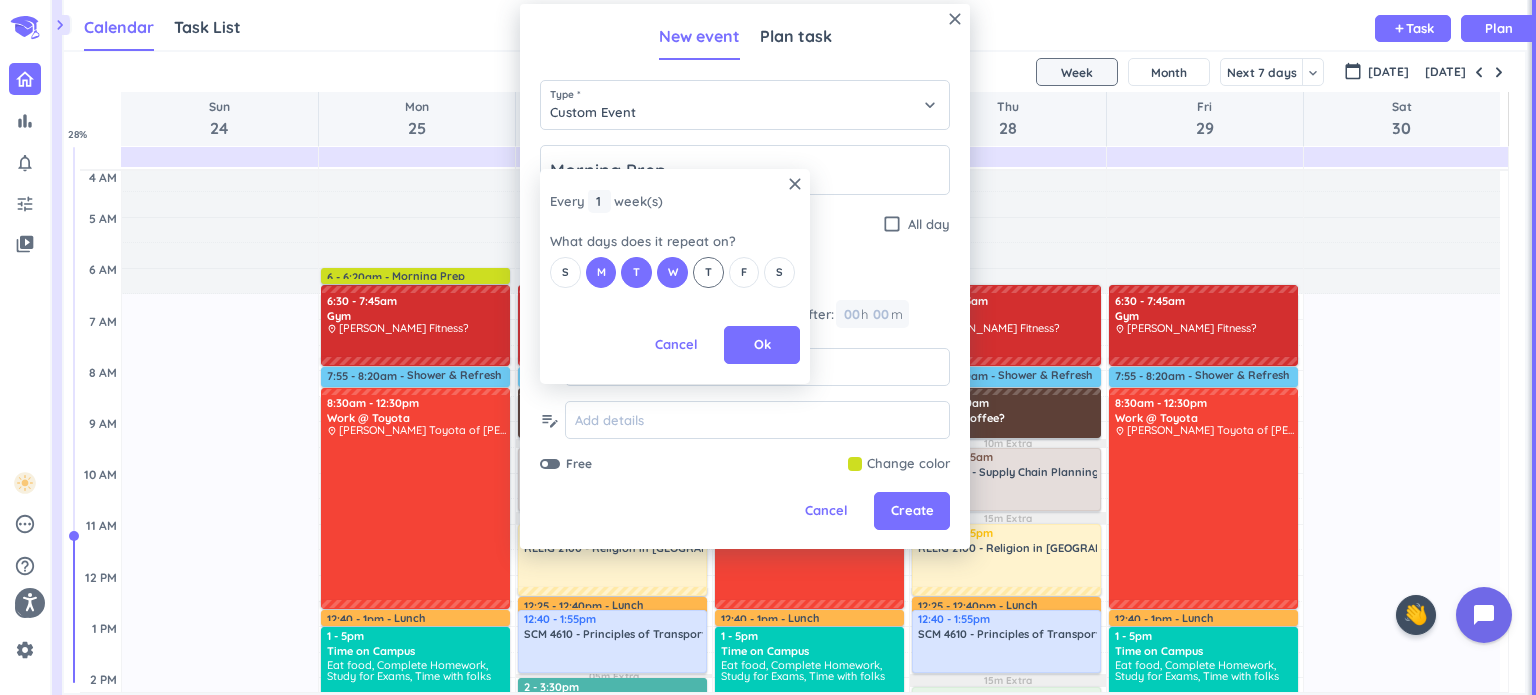 click on "T" at bounding box center (708, 272) 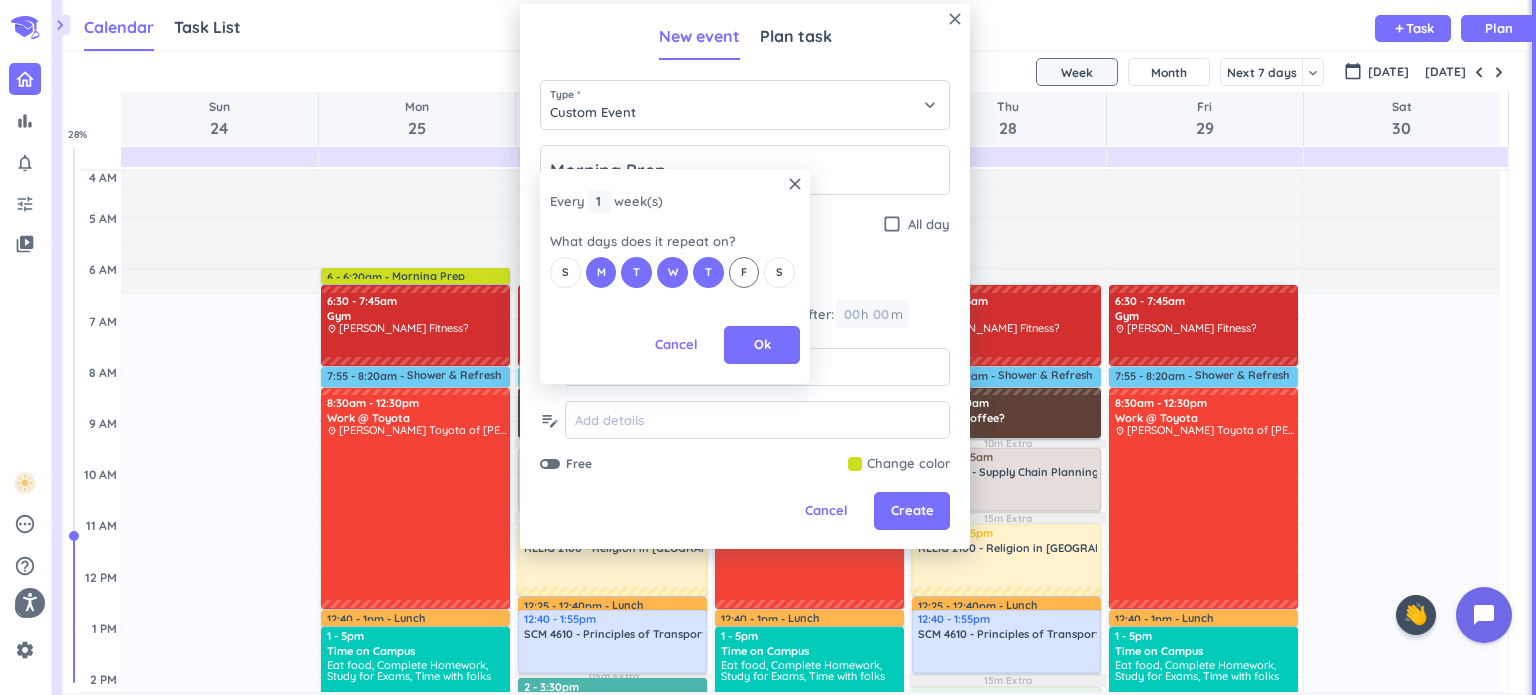 click on "F" at bounding box center (744, 272) 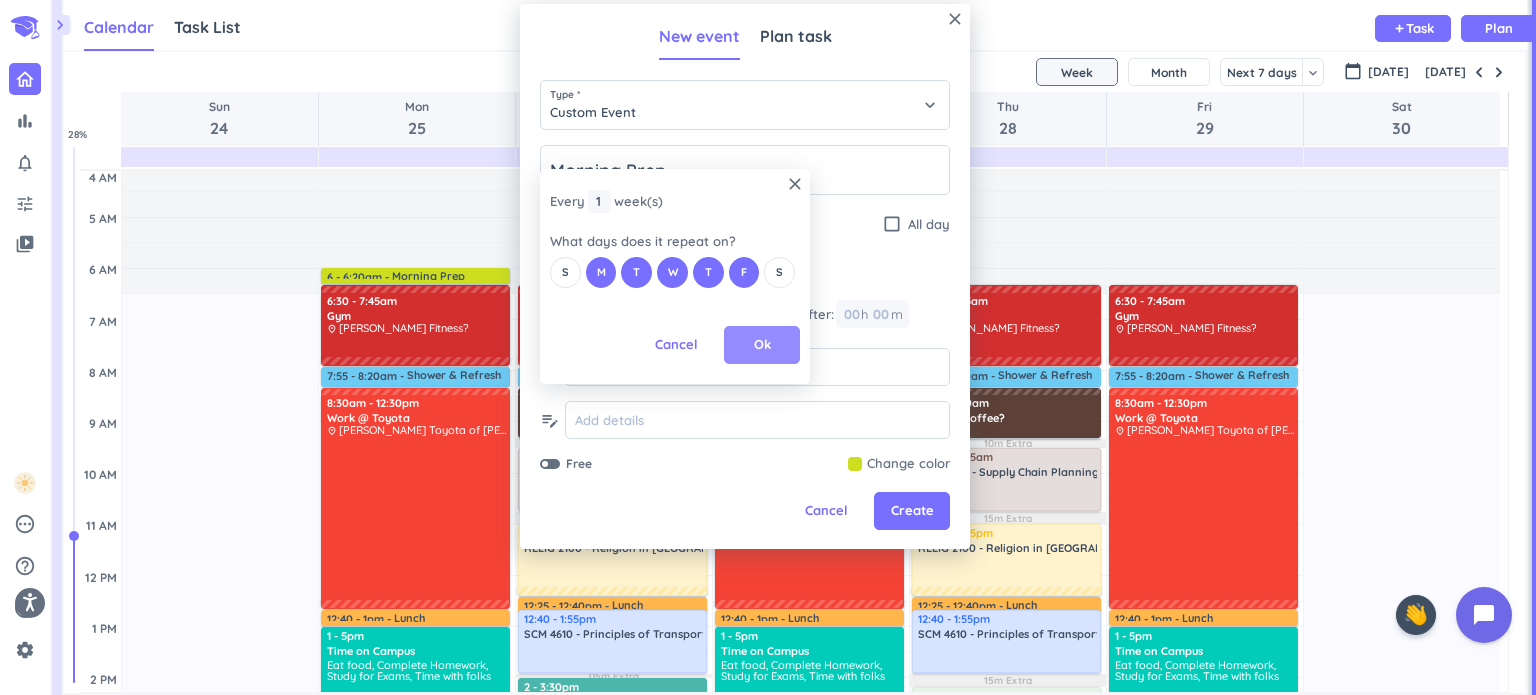click on "Ok" at bounding box center (762, 345) 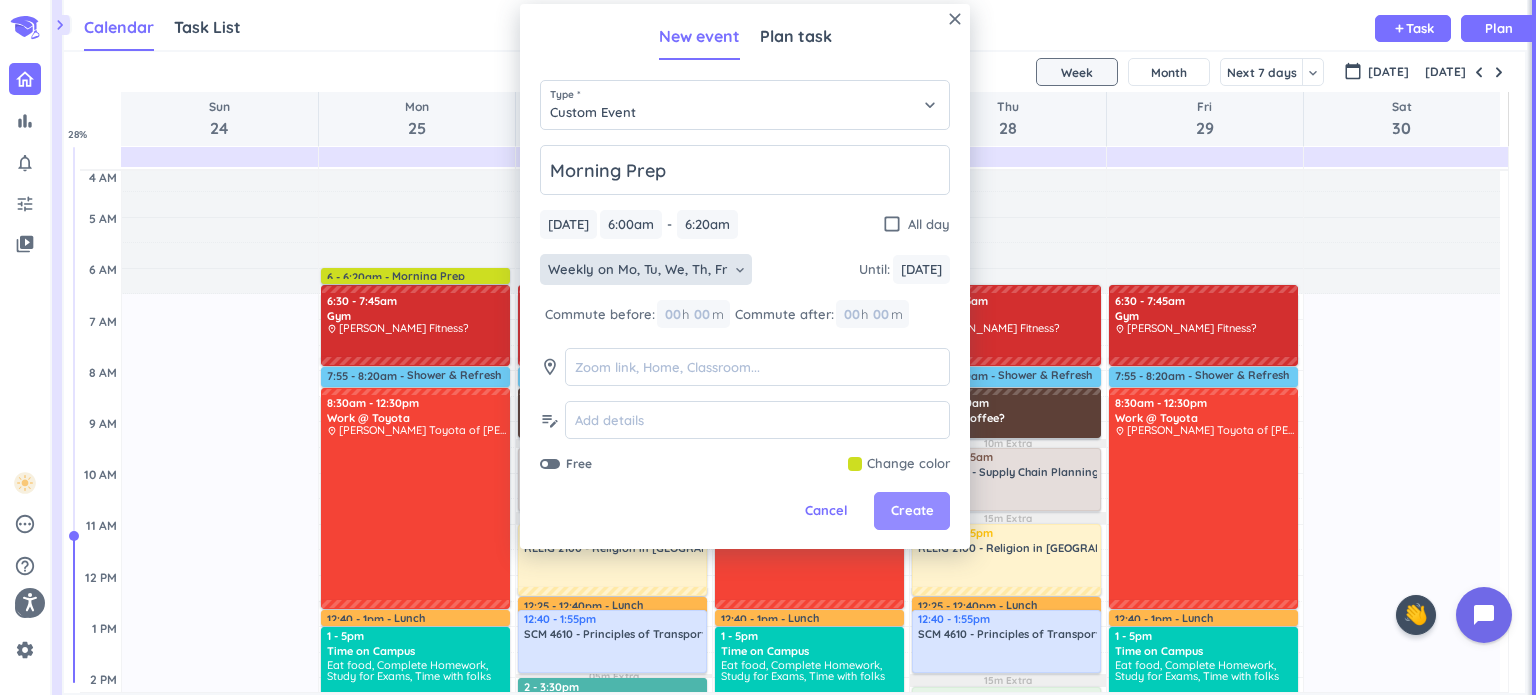 click on "Create" at bounding box center (912, 511) 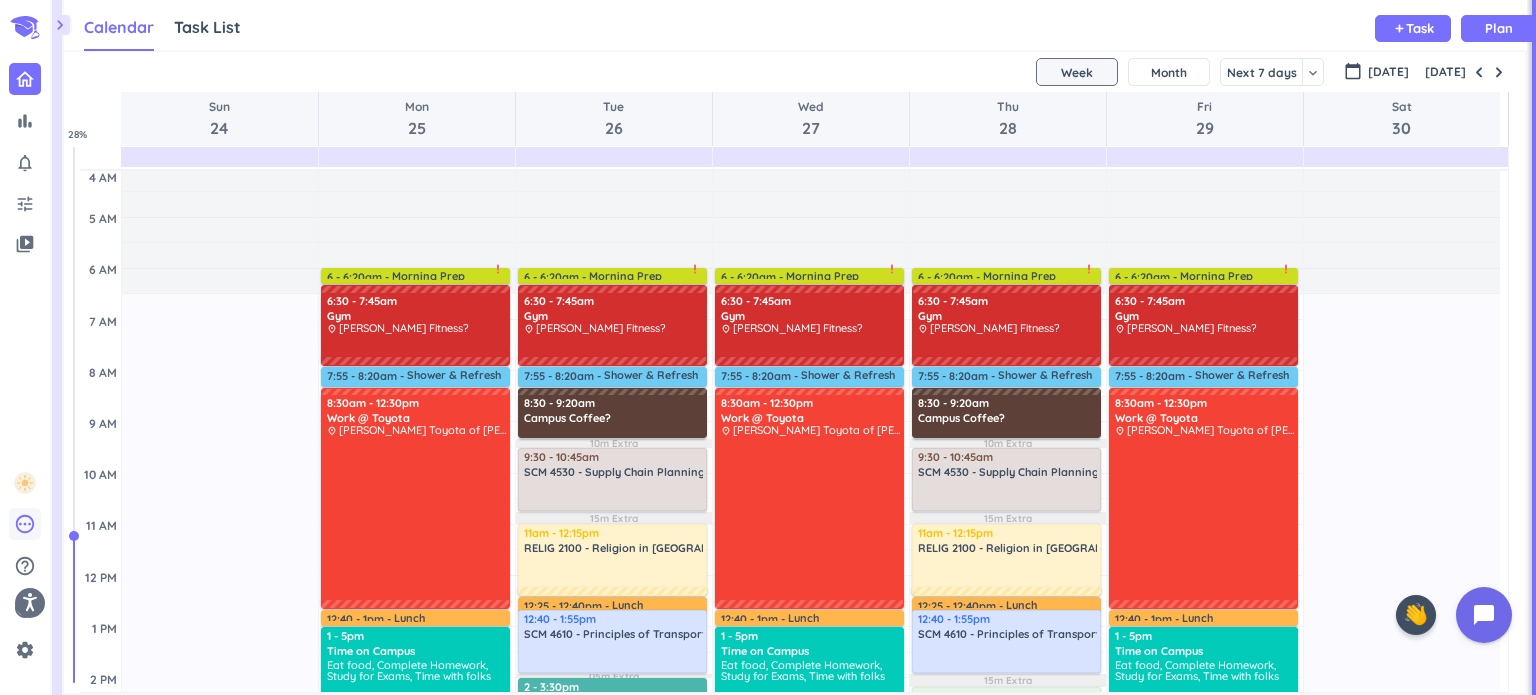 click on "pending" at bounding box center [25, 524] 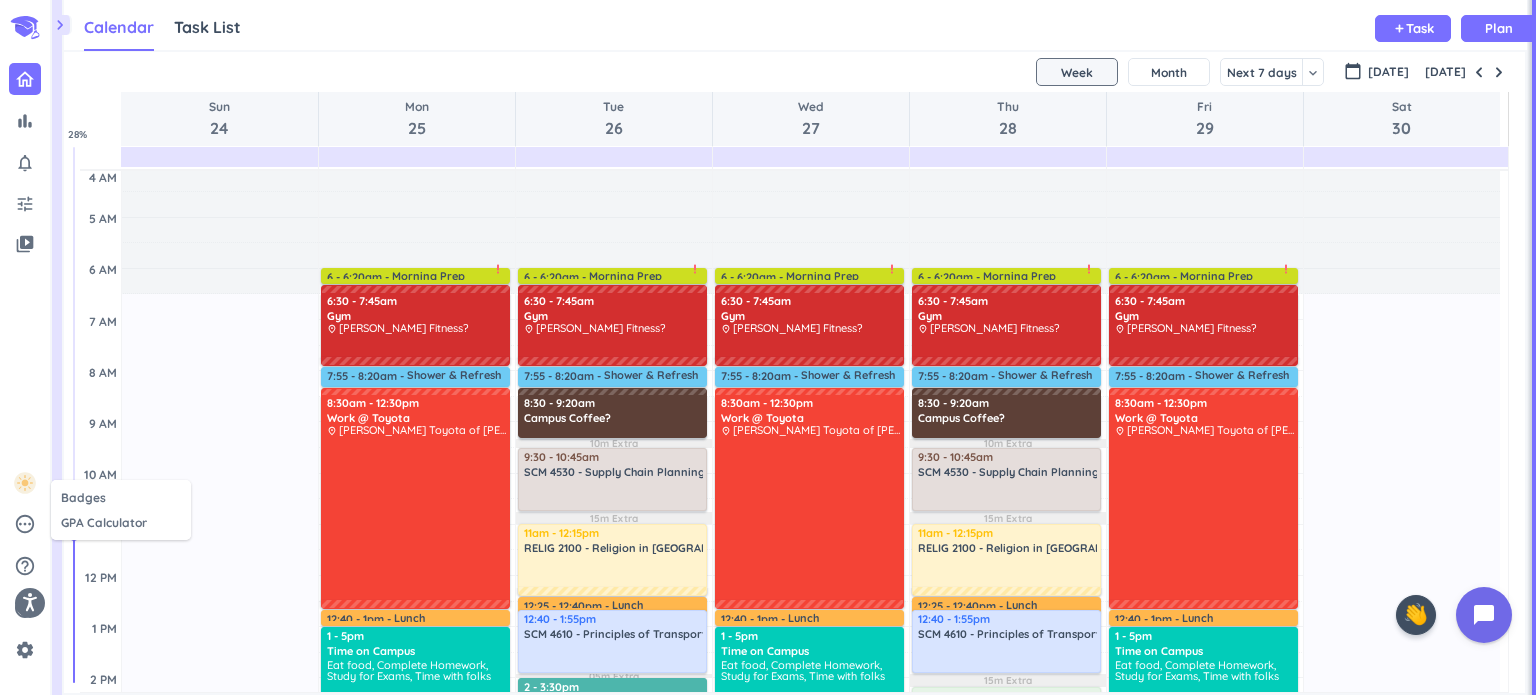 click at bounding box center (768, 347) 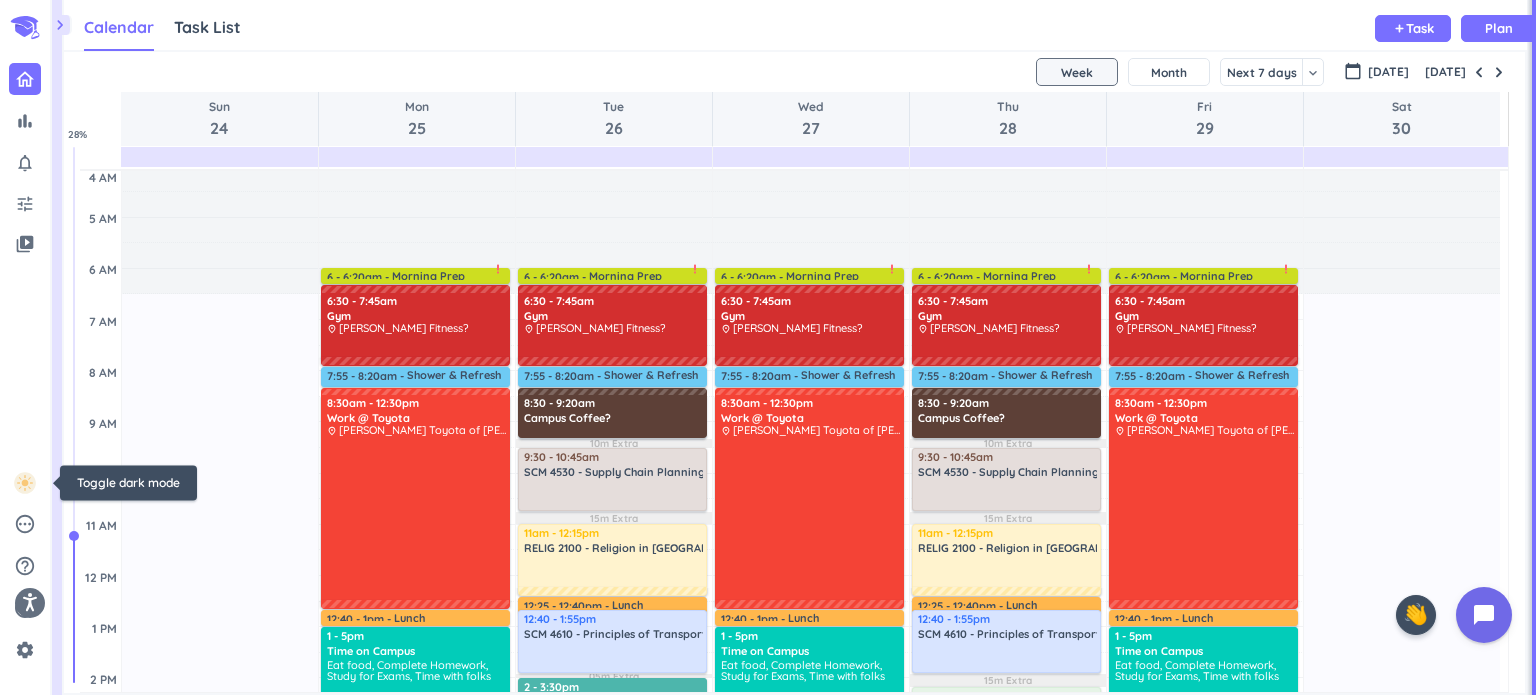 click 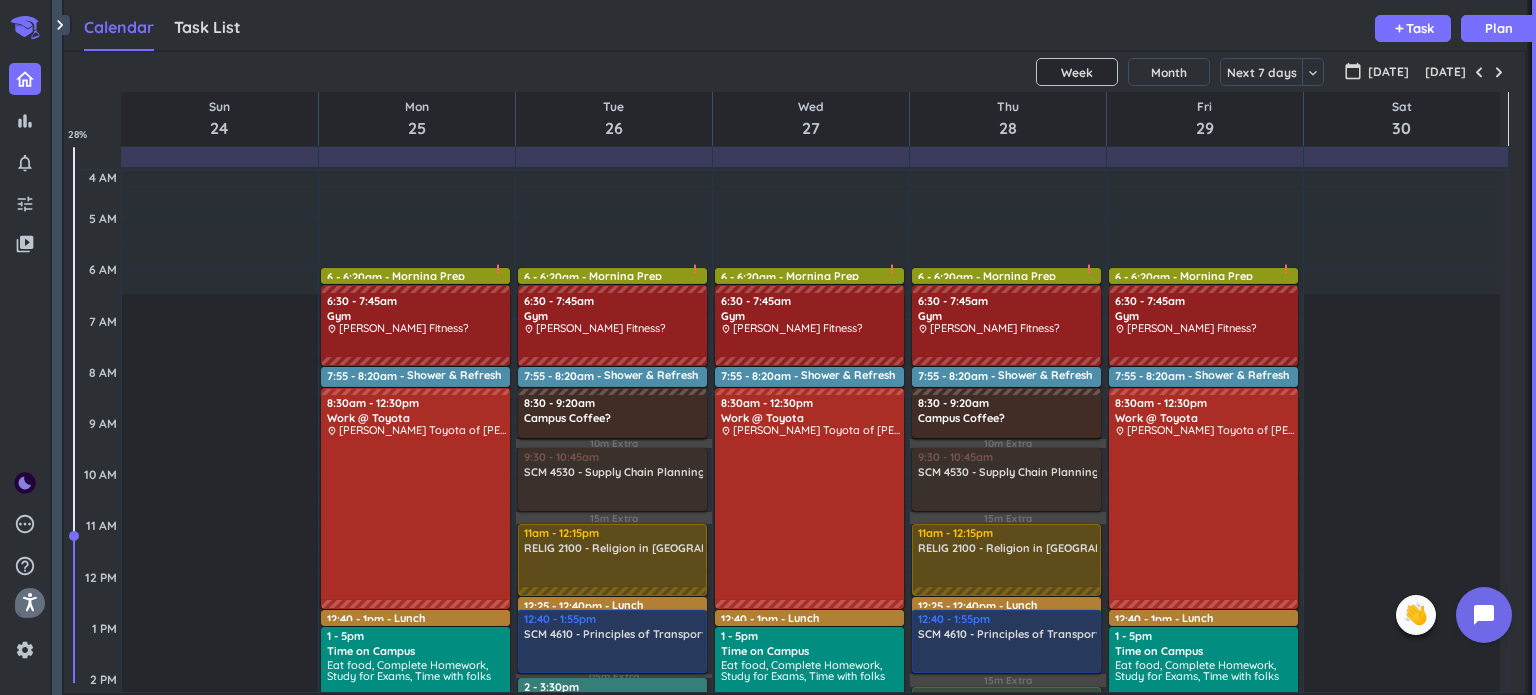 click 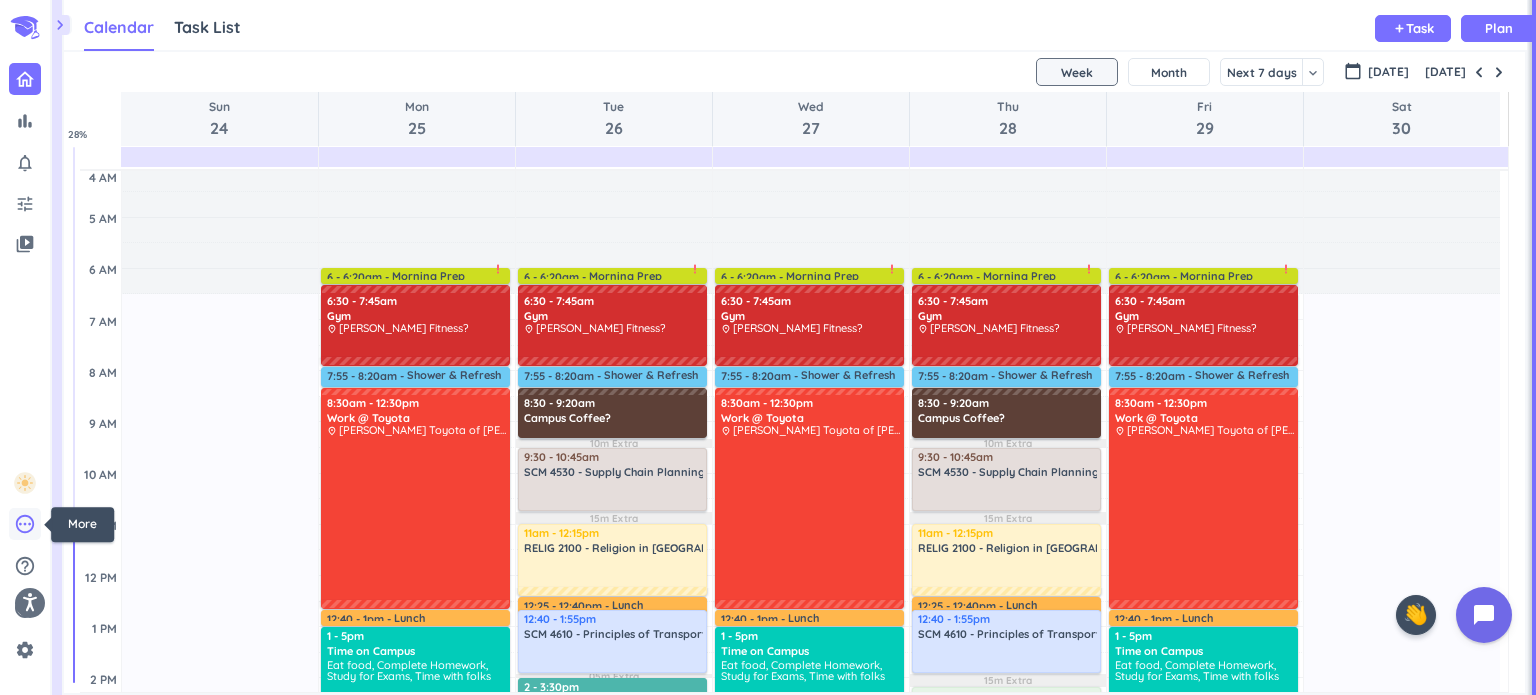 click on "pending" at bounding box center (25, 524) 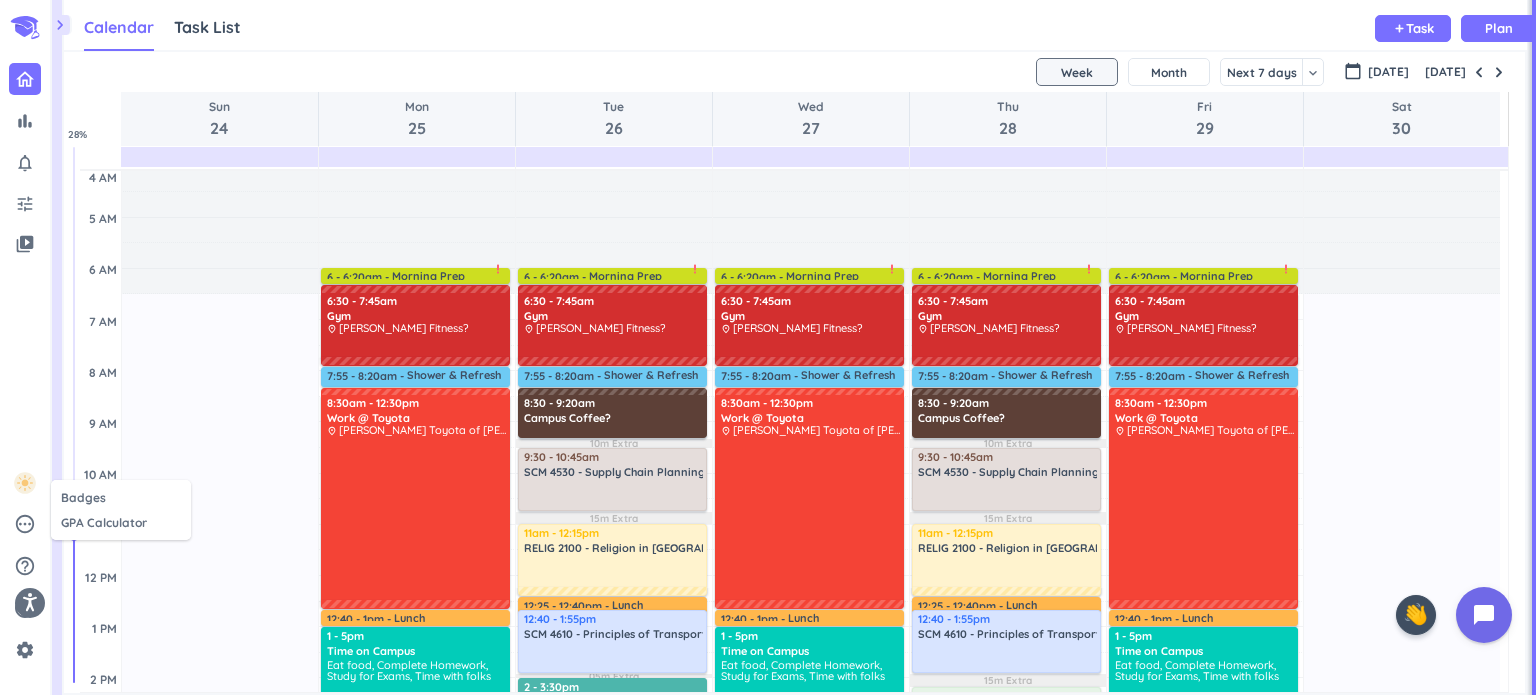 click at bounding box center [768, 347] 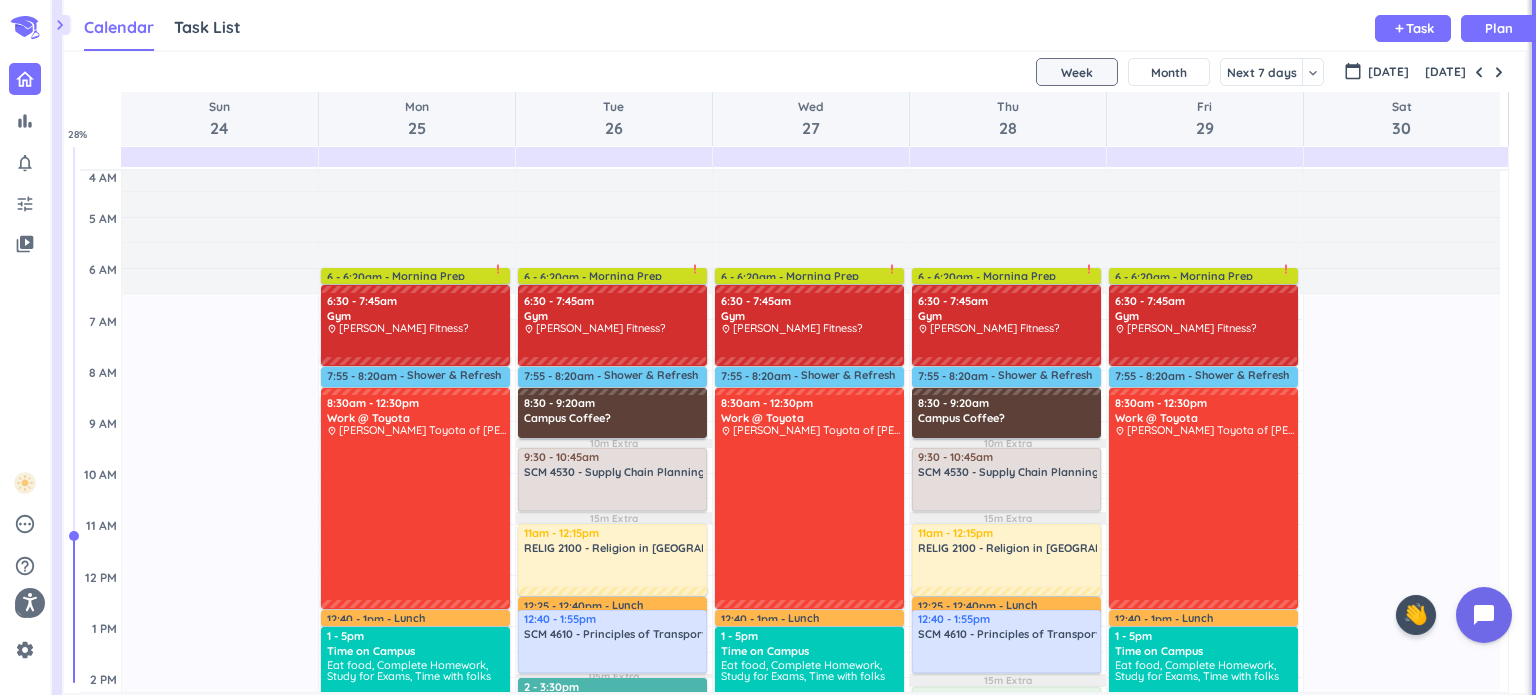 click on "settings" at bounding box center (25, 650) 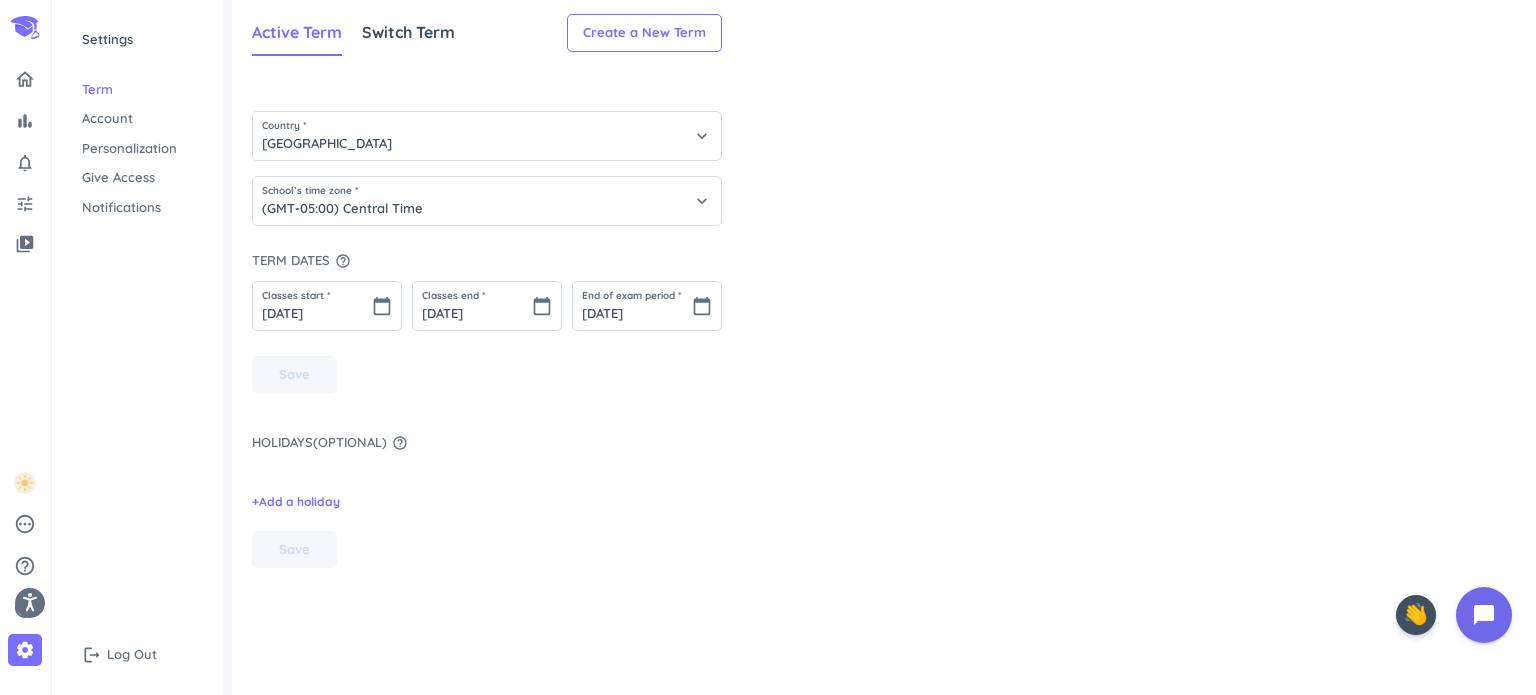 click on "Personalization" at bounding box center [137, 149] 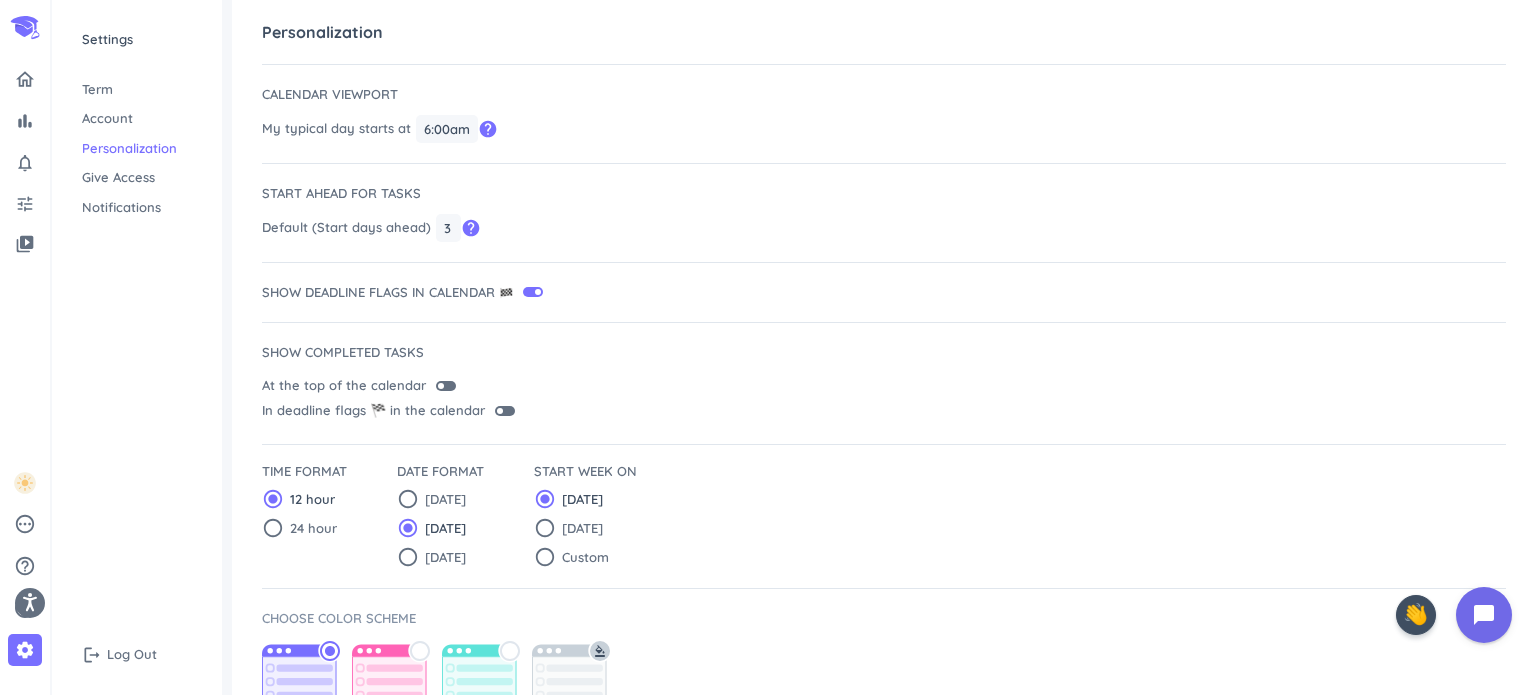 click on "Term" at bounding box center [137, 90] 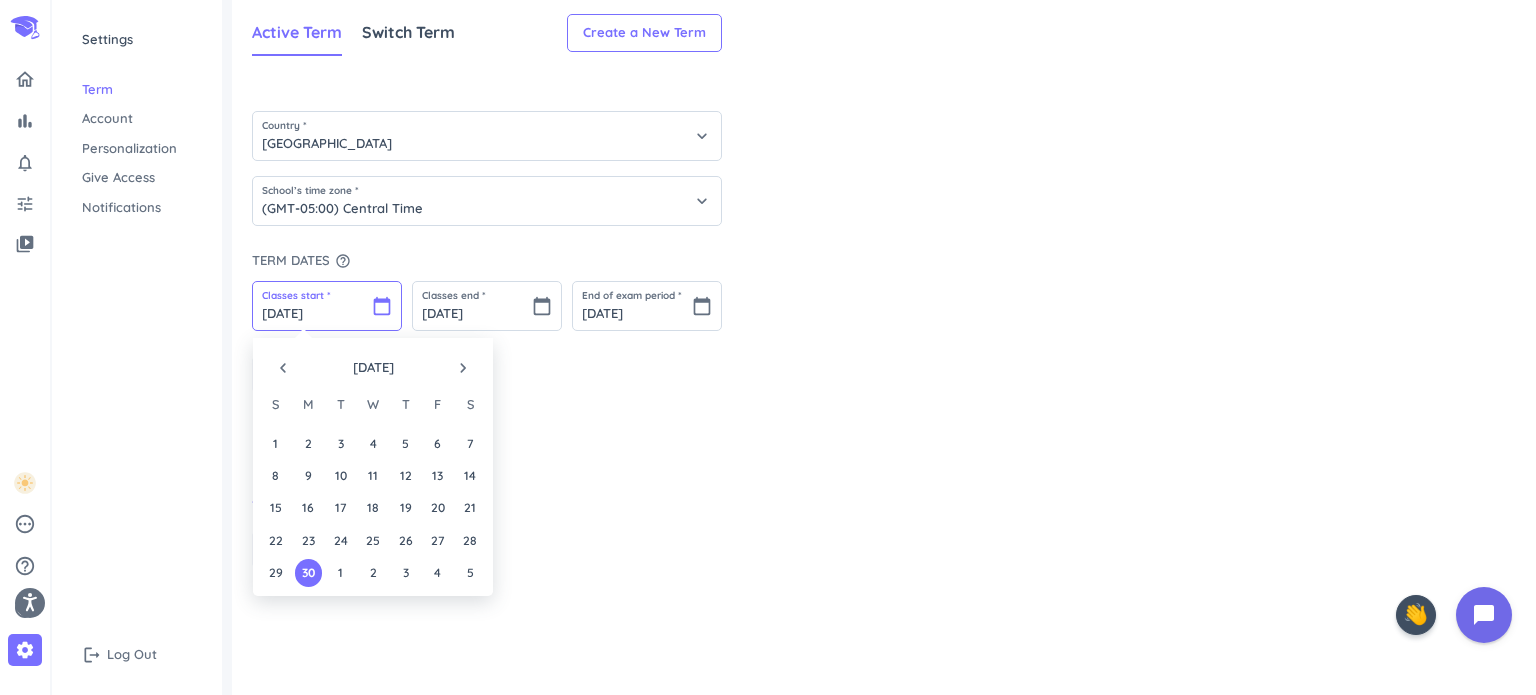click on "Jun 30 2025" at bounding box center [327, 306] 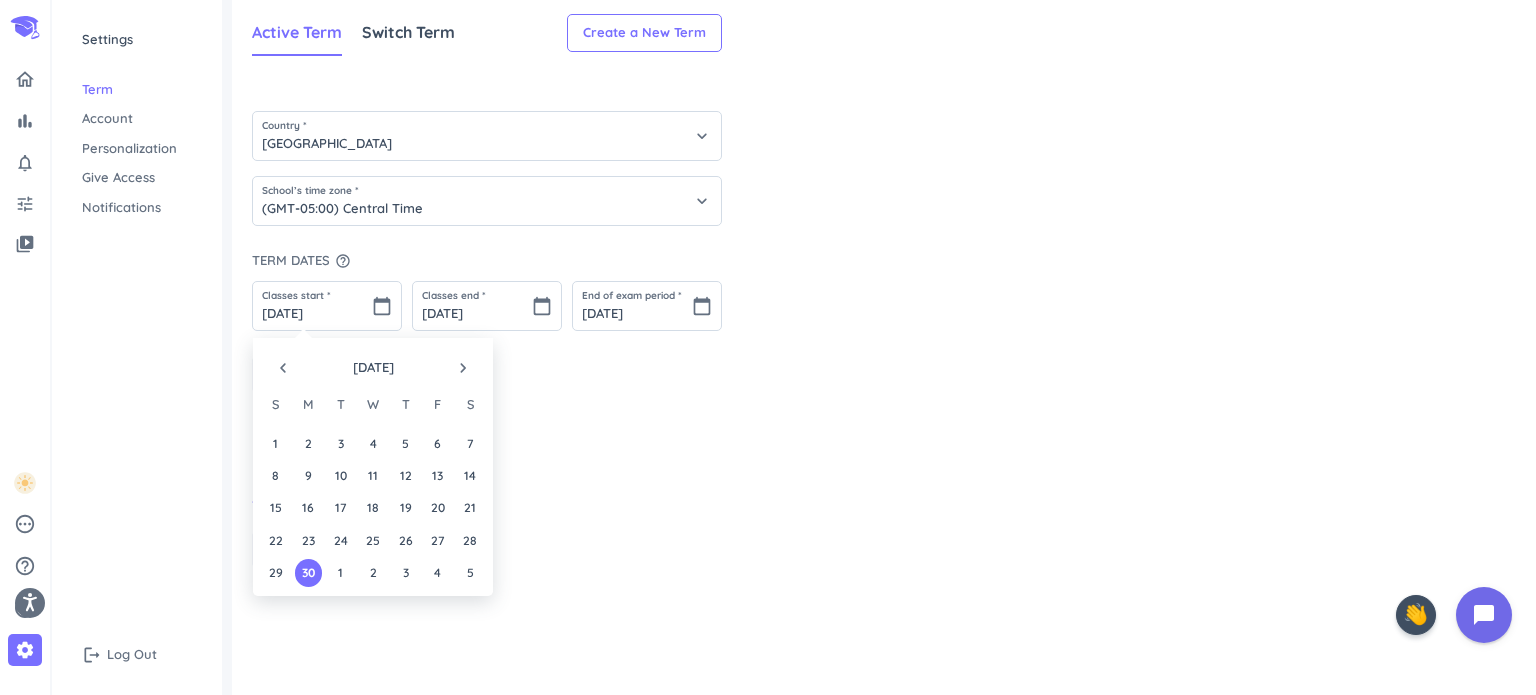 click on "navigate_next" at bounding box center (463, 368) 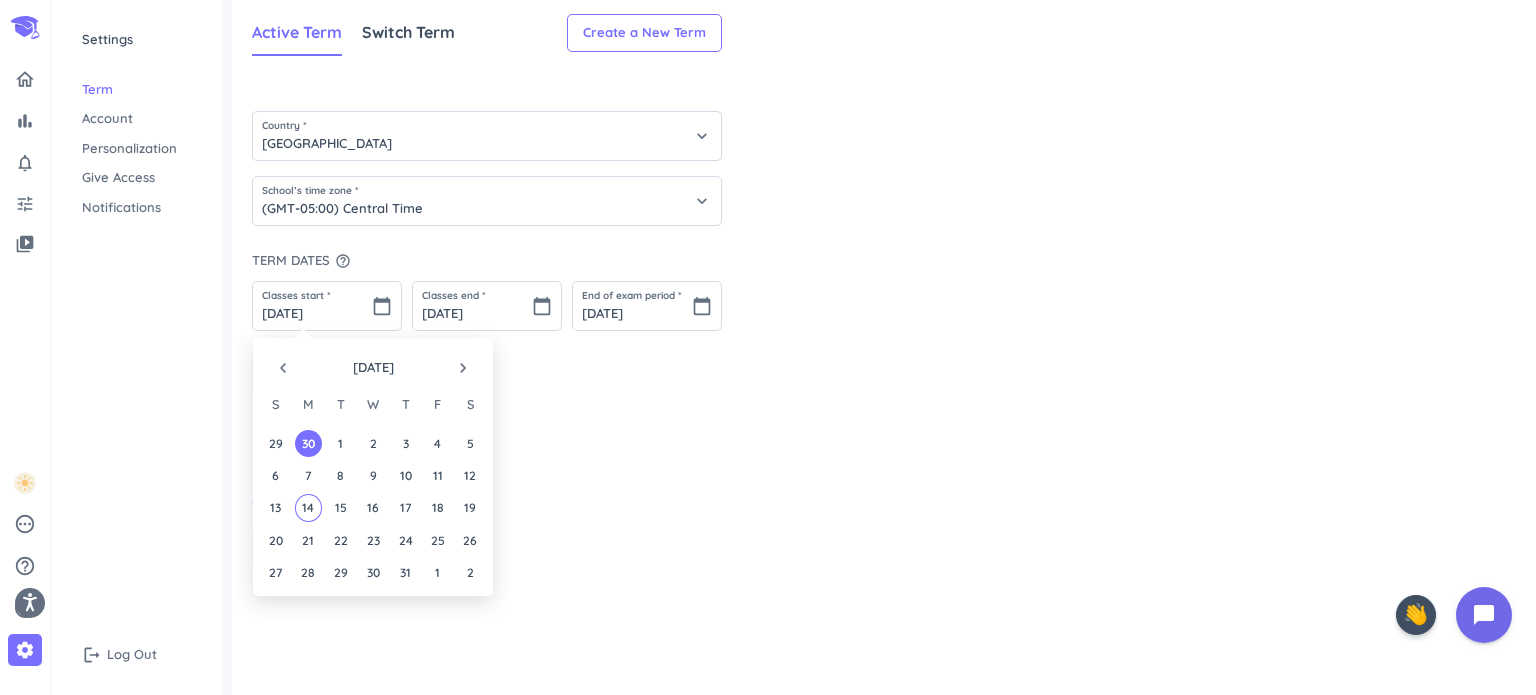click on "navigate_next" at bounding box center [463, 368] 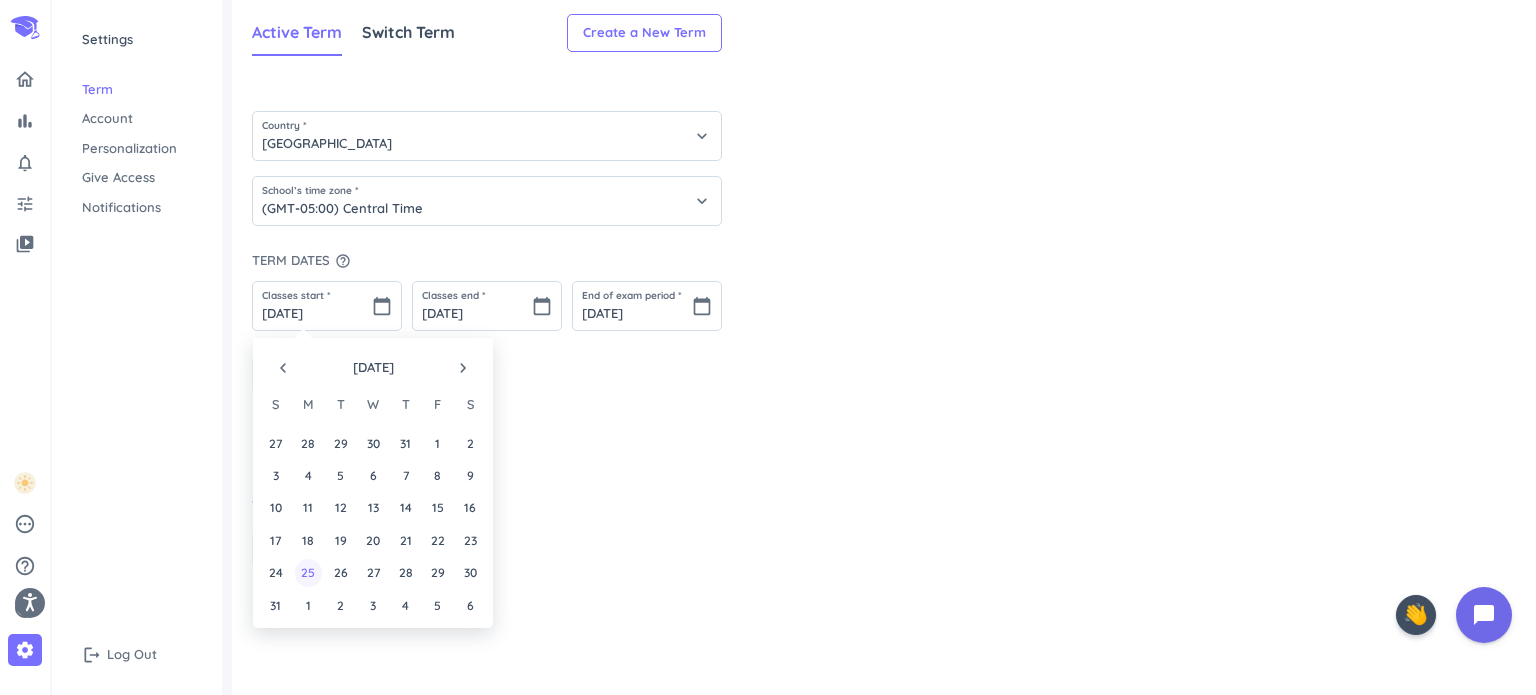 click on "25" at bounding box center [308, 572] 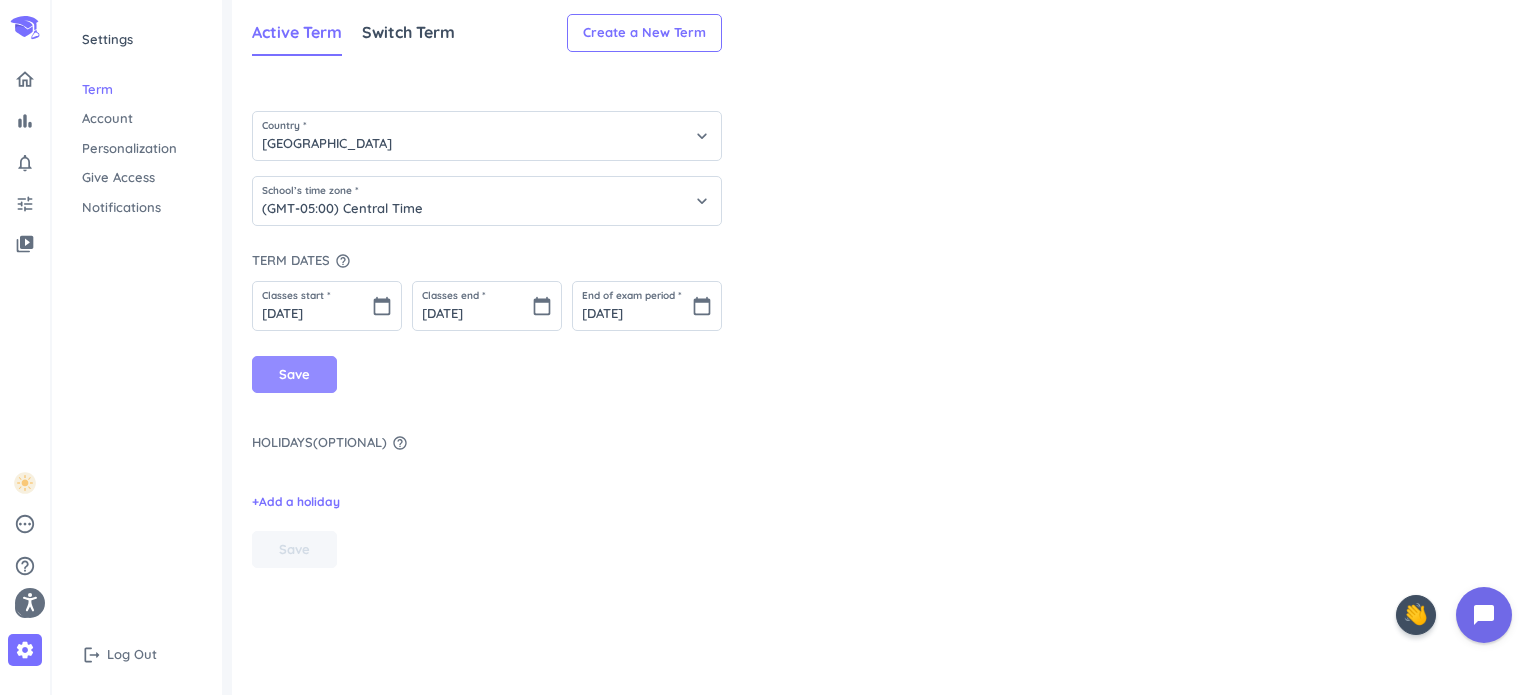 click on "Save" at bounding box center (294, 375) 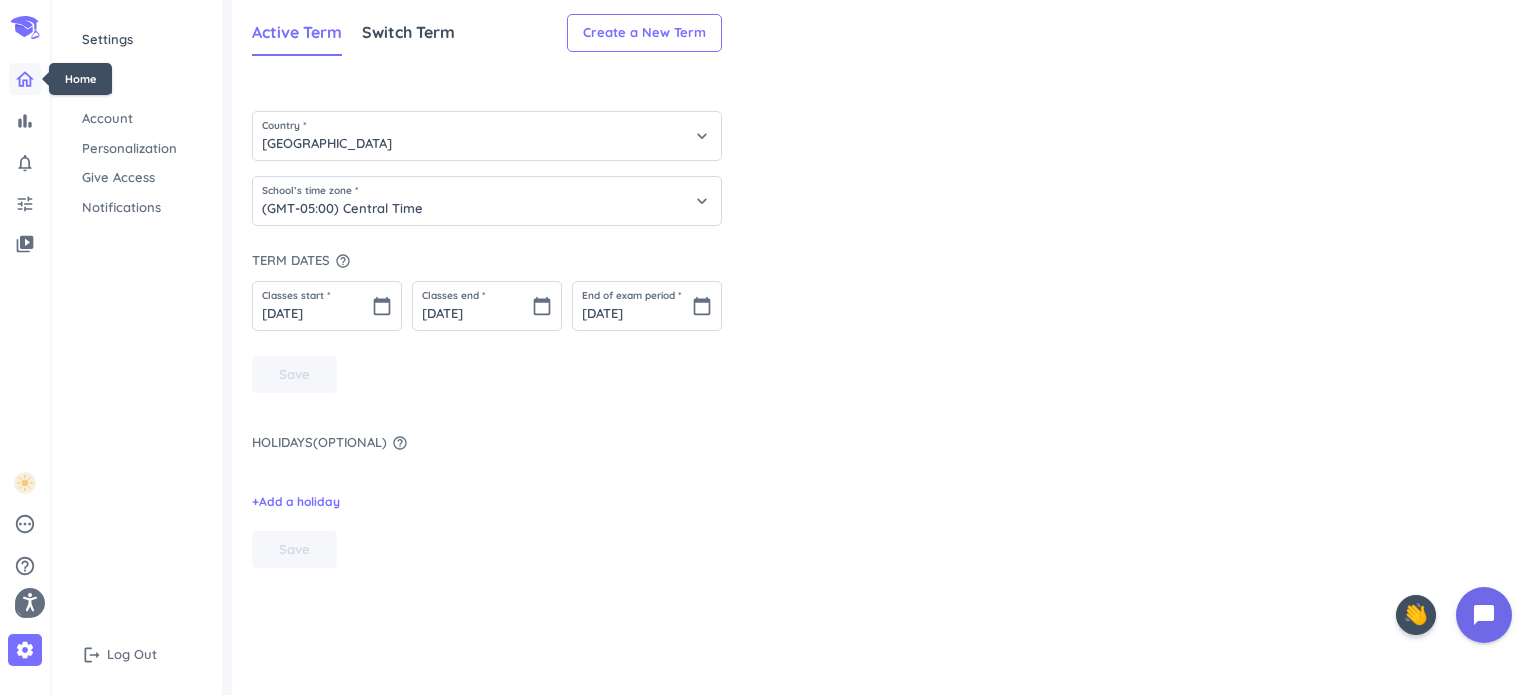 click 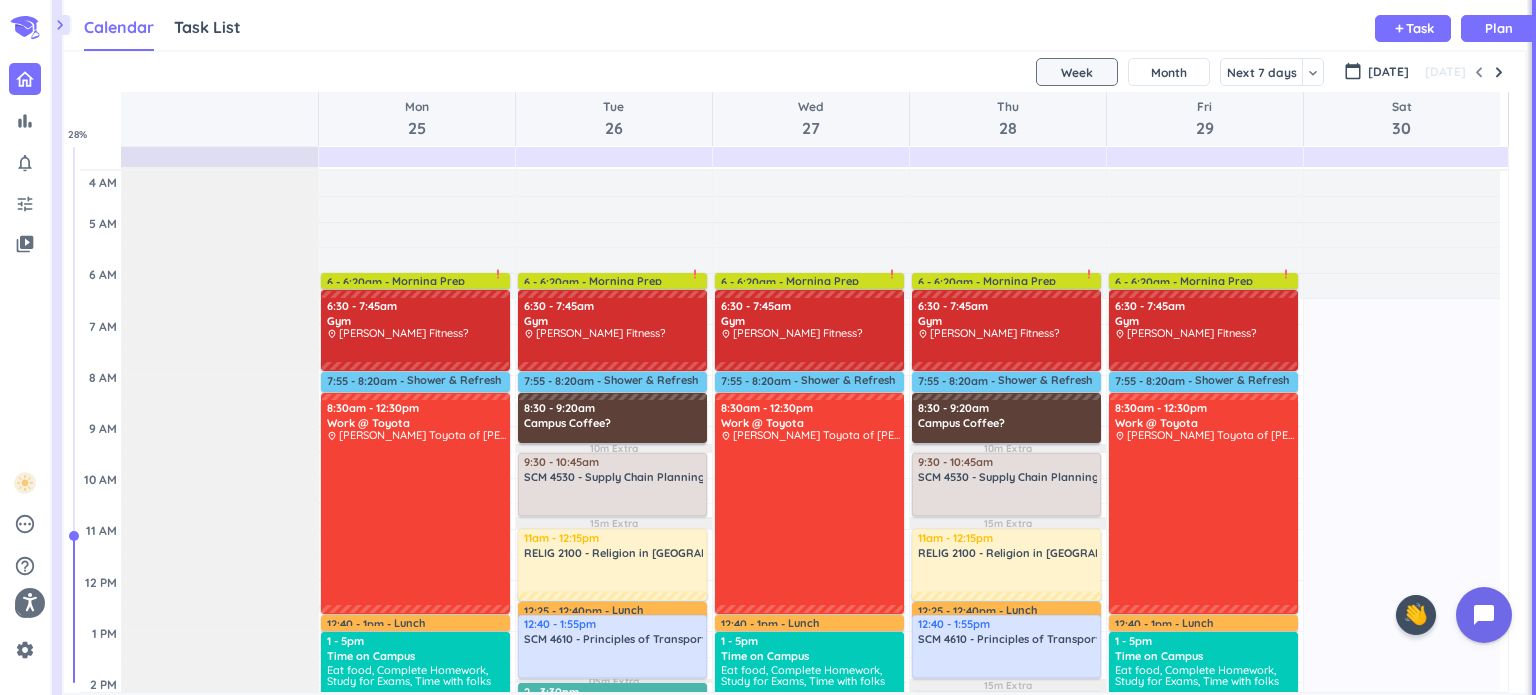 scroll, scrollTop: 8, scrollLeft: 8, axis: both 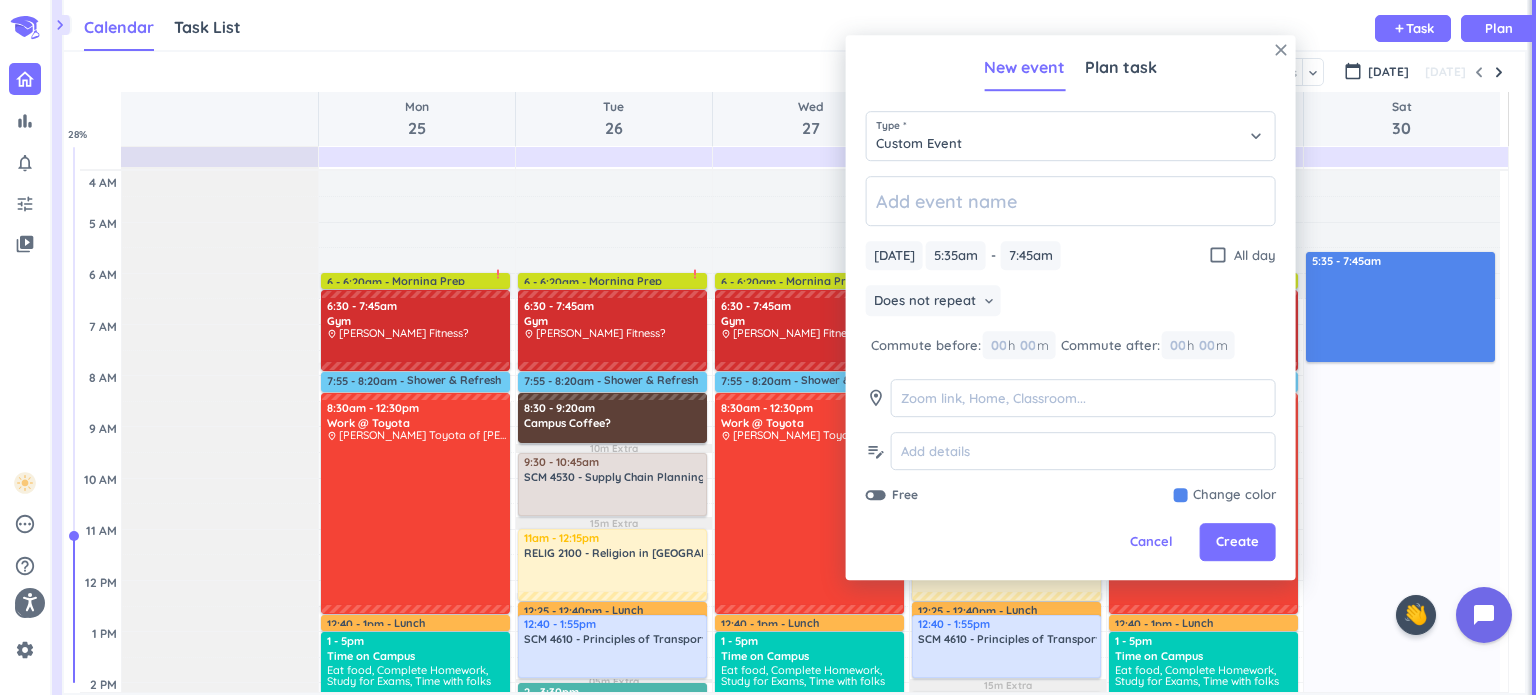click on "close" at bounding box center (1281, 50) 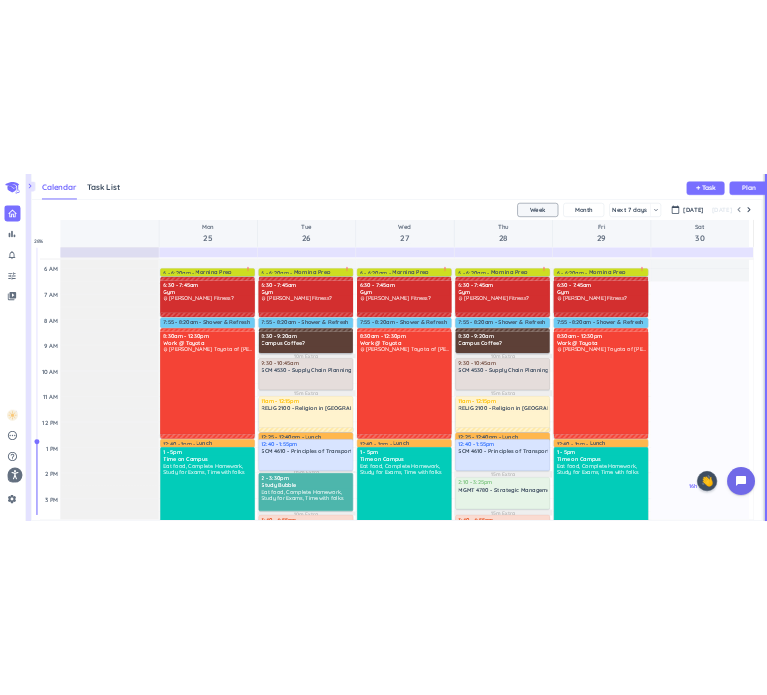 scroll, scrollTop: 79, scrollLeft: 0, axis: vertical 